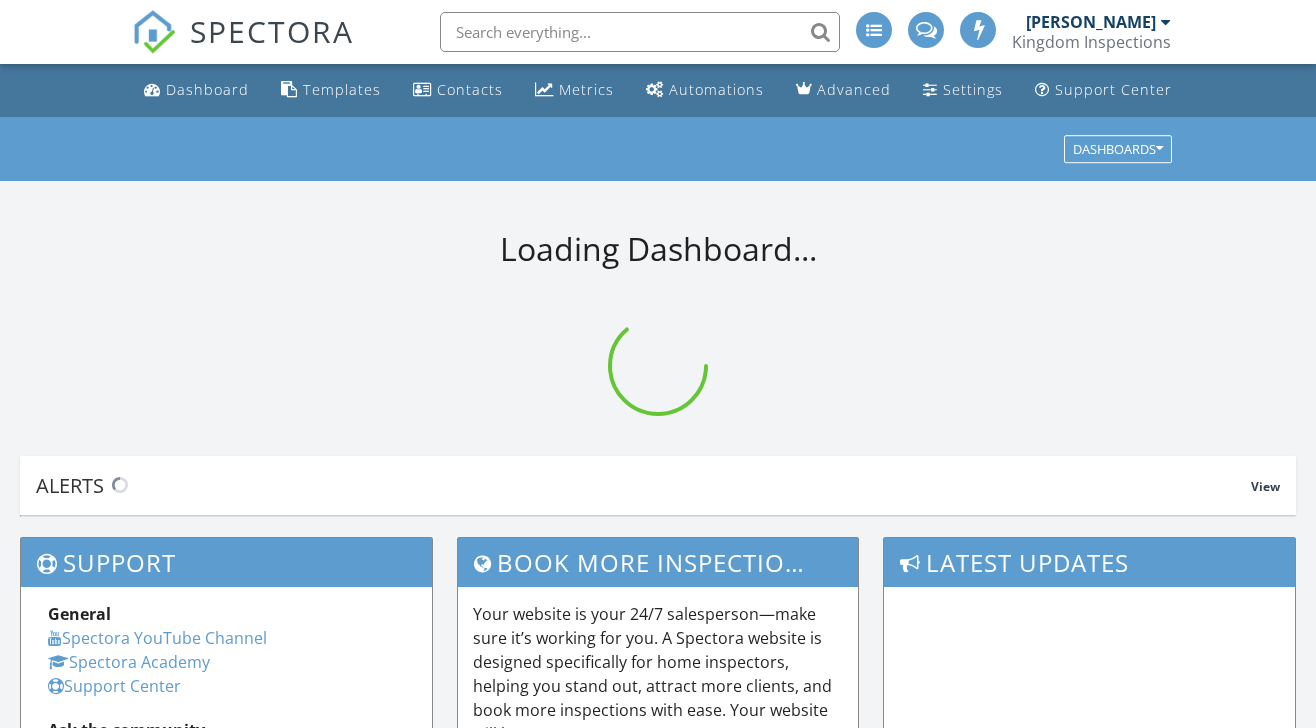 scroll, scrollTop: 0, scrollLeft: 0, axis: both 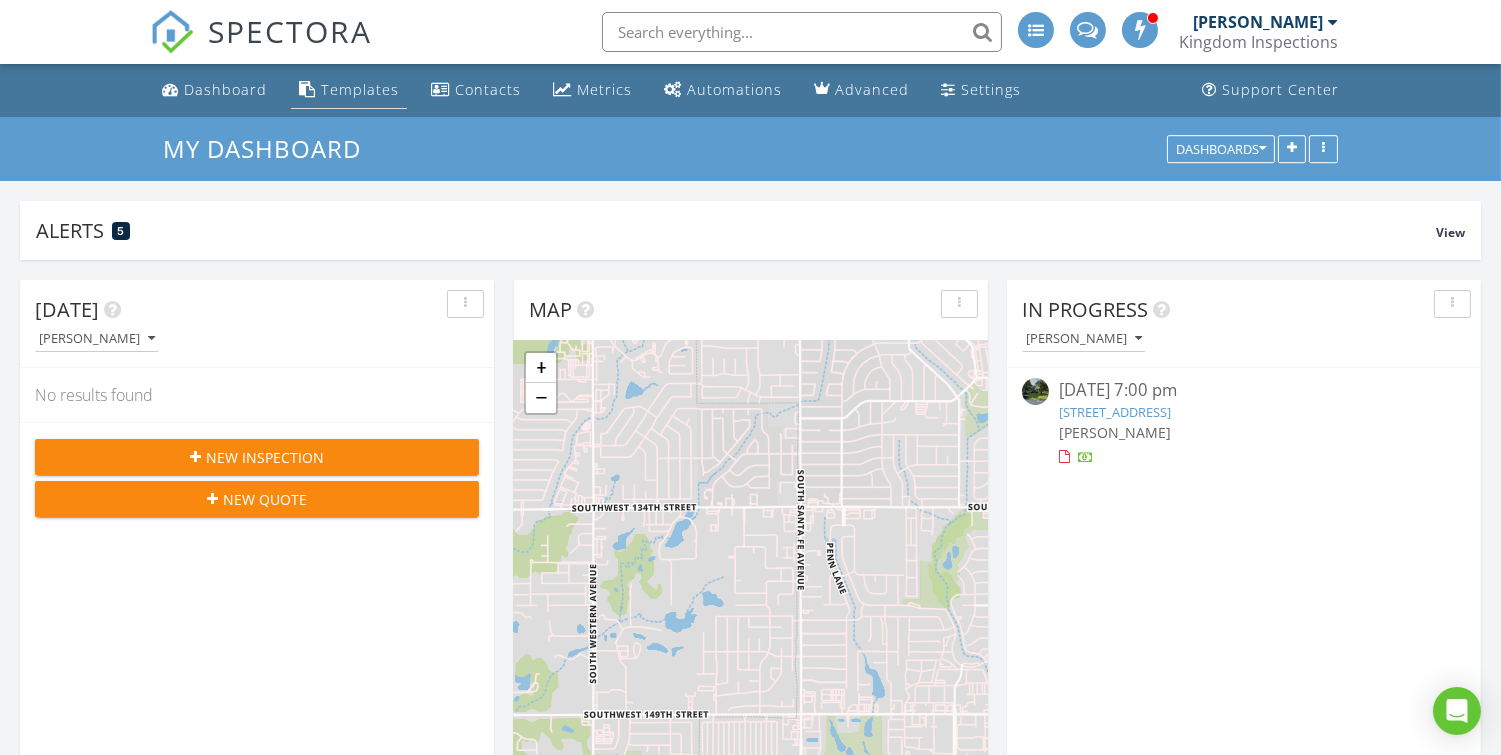 click on "Templates" at bounding box center [349, 90] 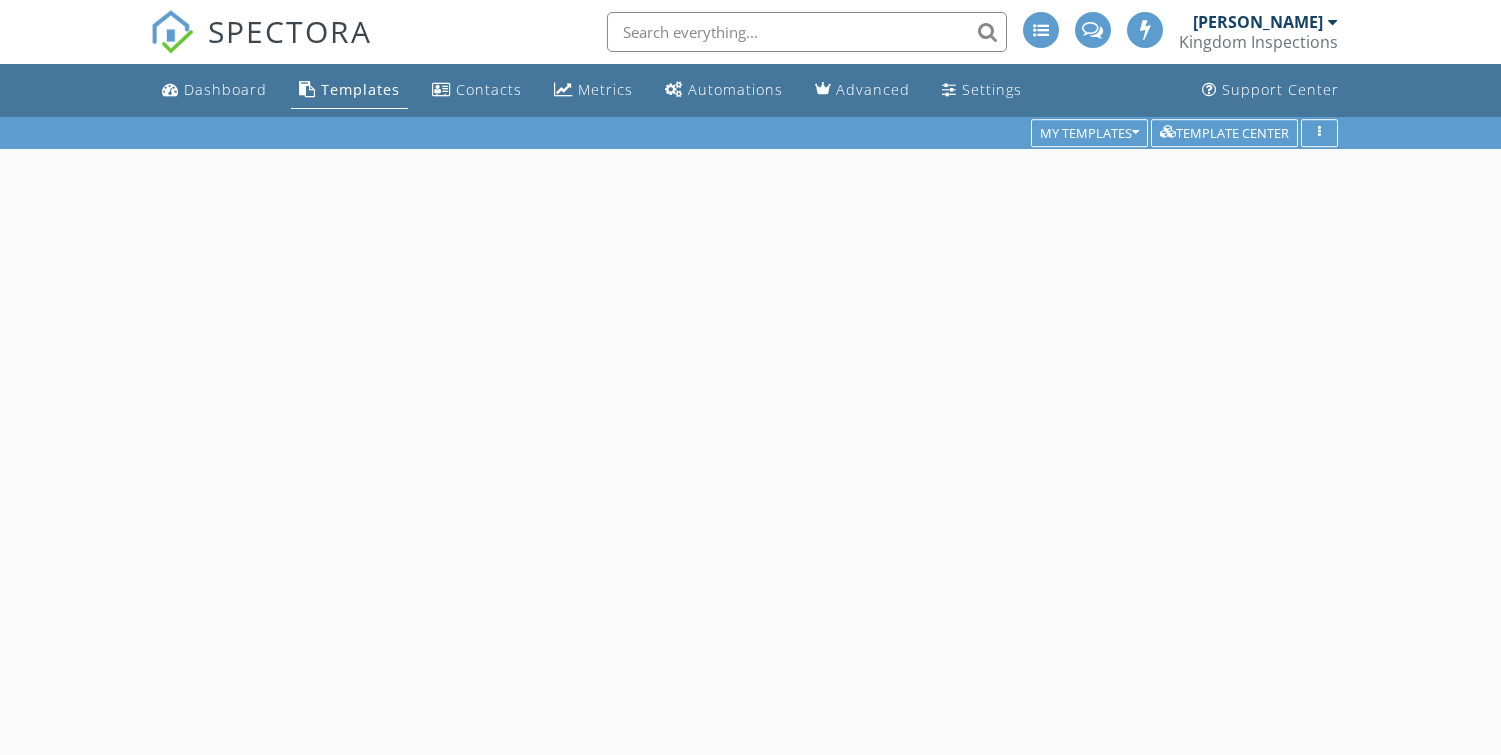 scroll, scrollTop: 0, scrollLeft: 0, axis: both 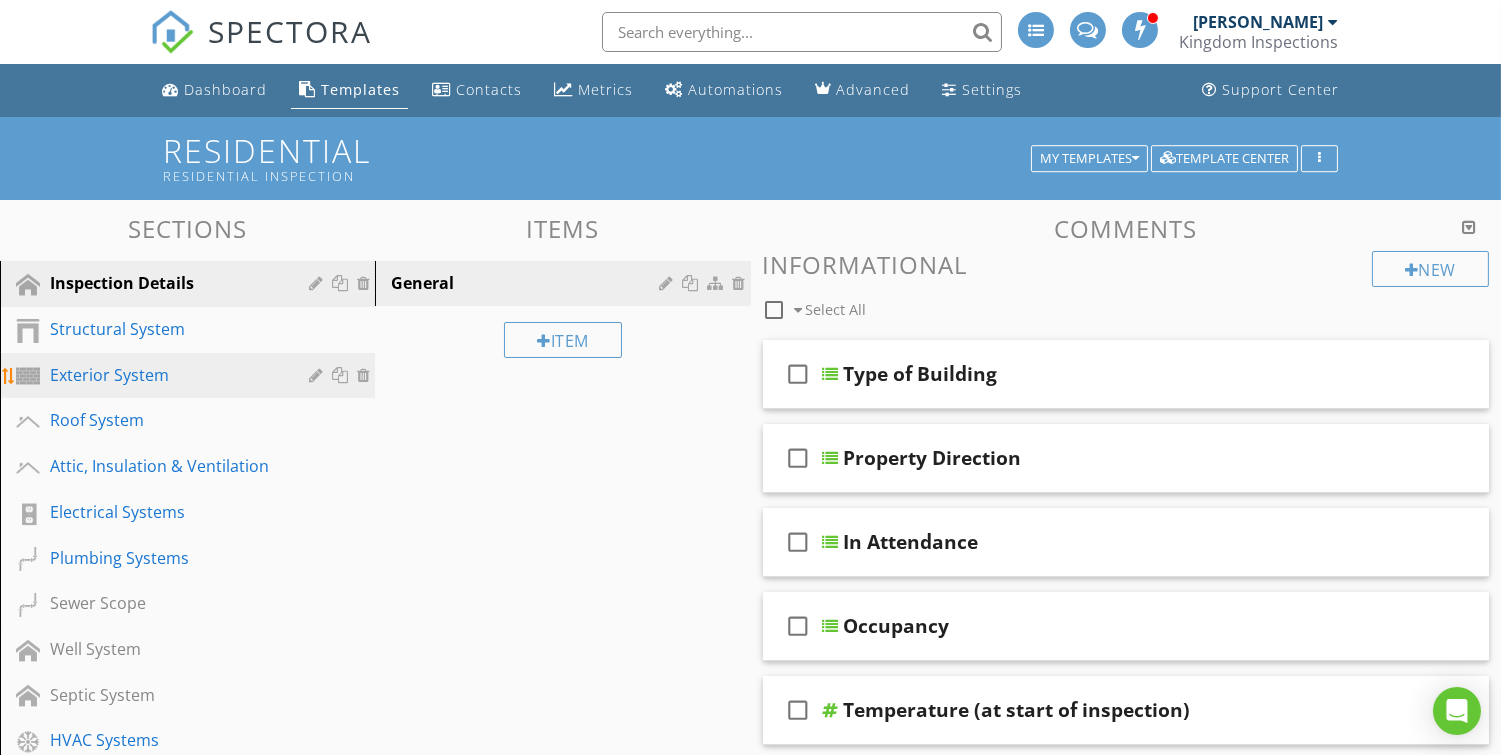 click on "Exterior System" at bounding box center (165, 375) 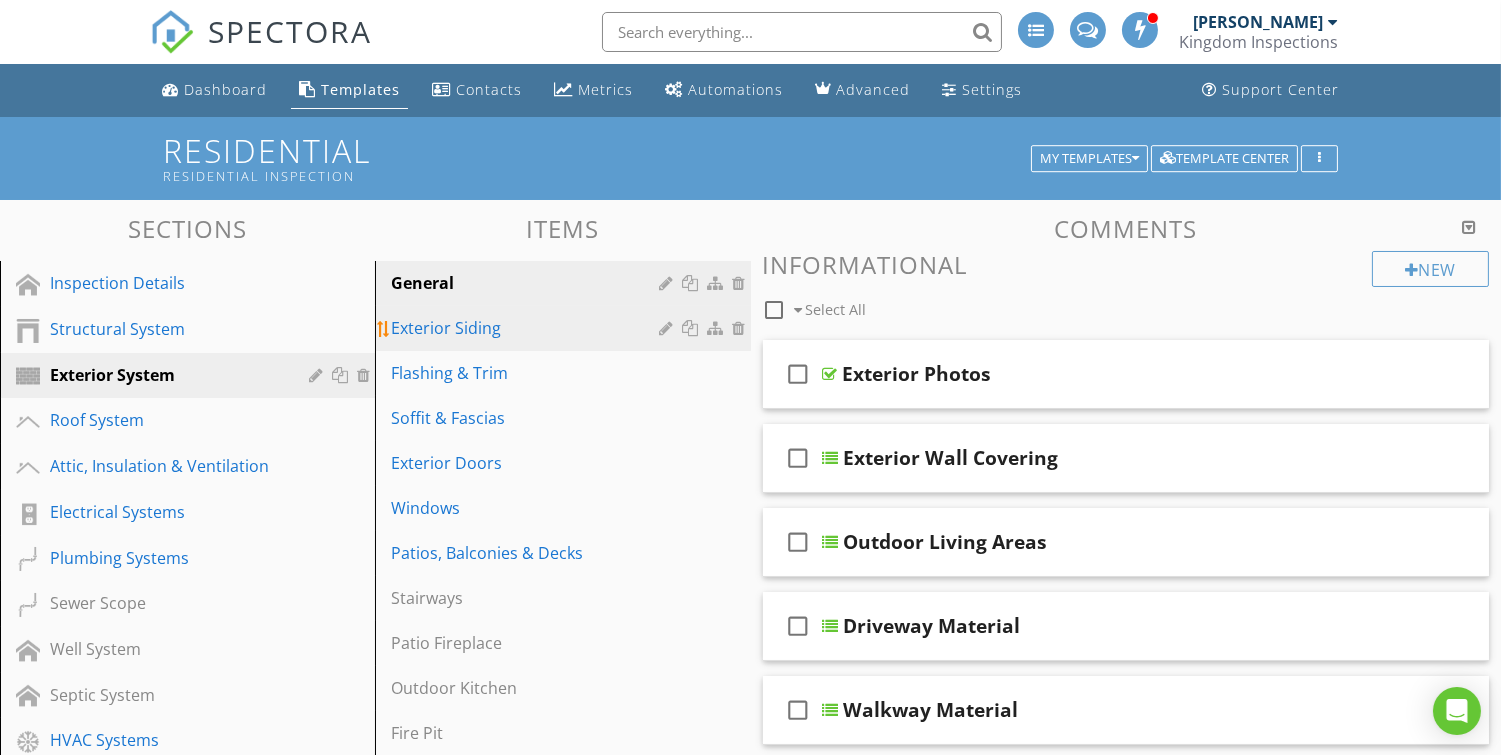 click at bounding box center [669, 328] 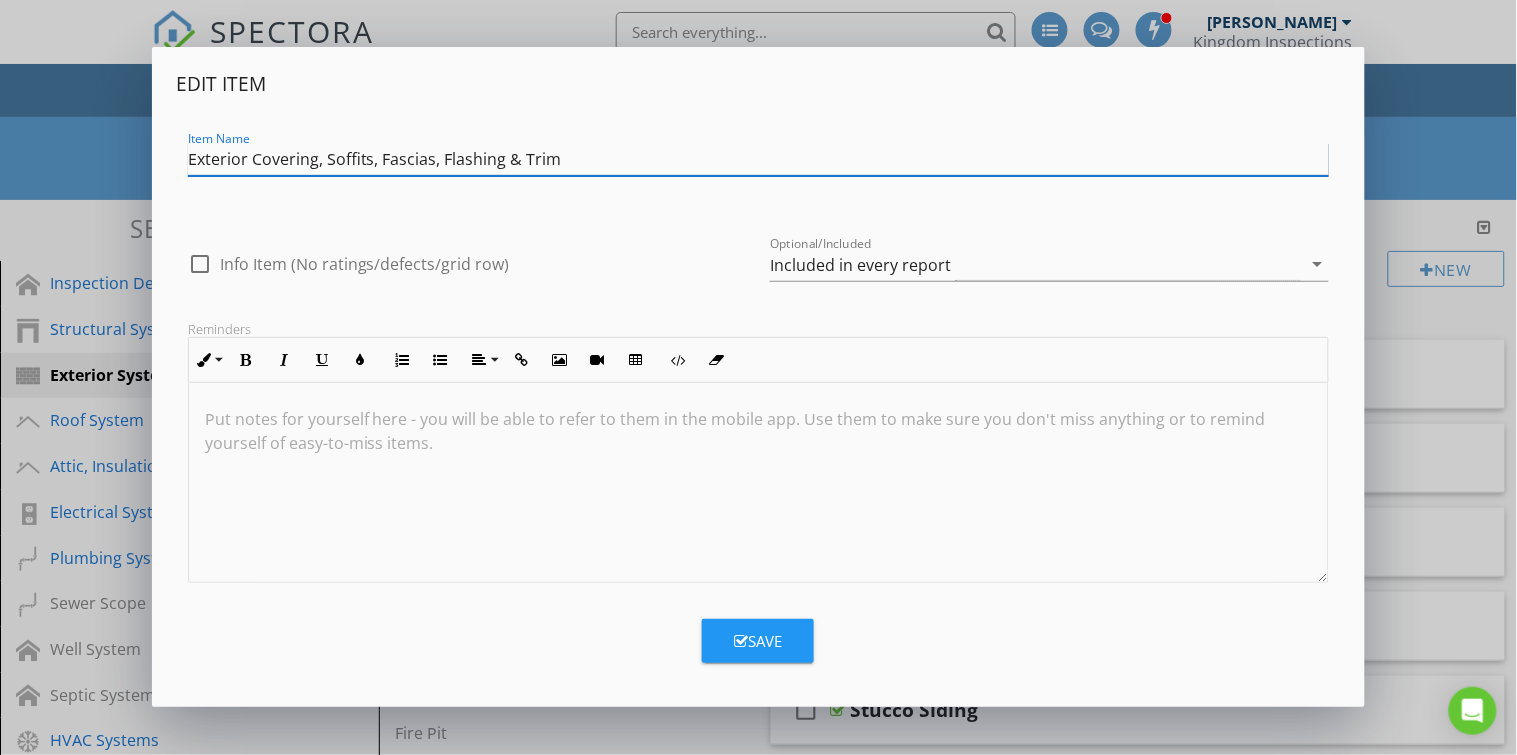 type on "Exterior Covering, Soffits, Fascias, Flashing & Trim" 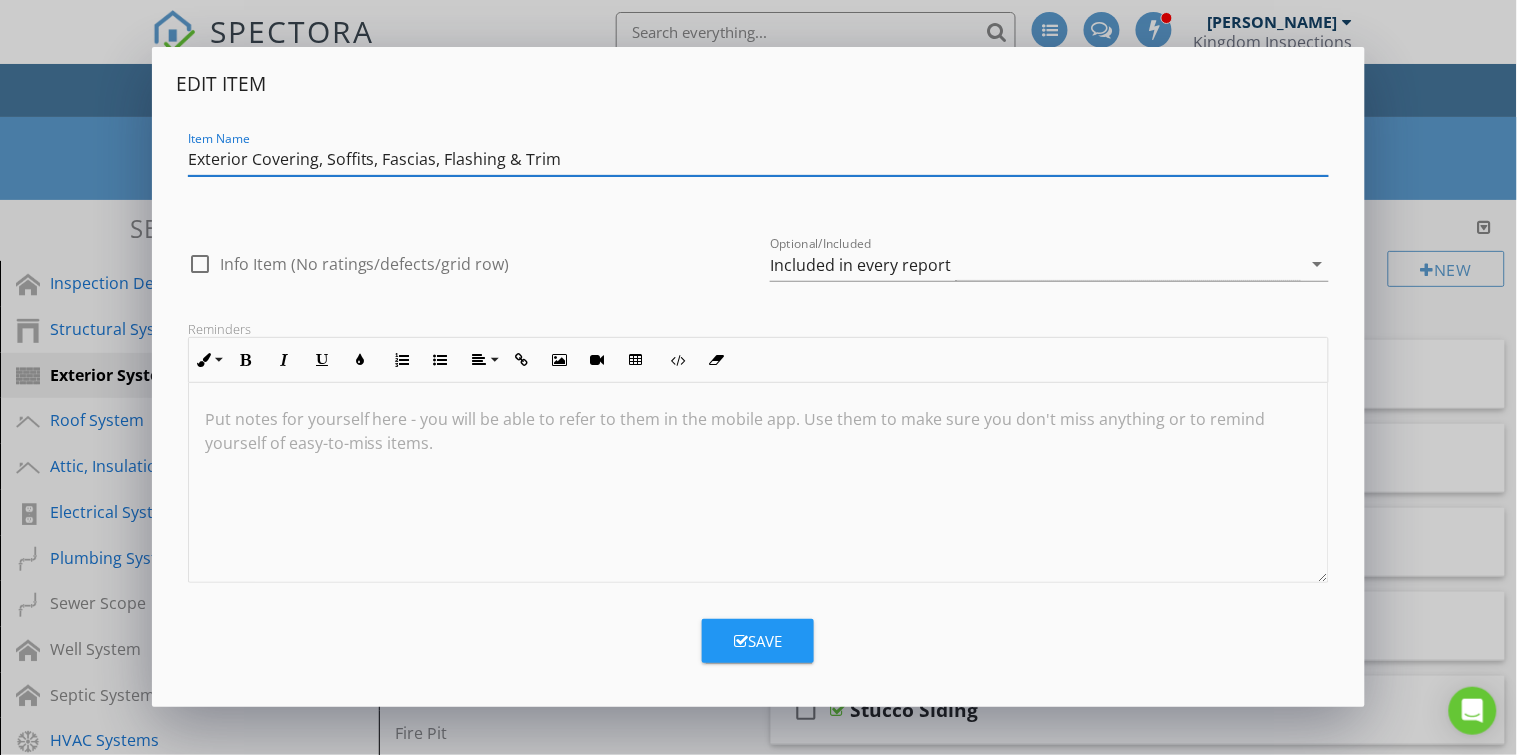 click on "Save" at bounding box center (758, 641) 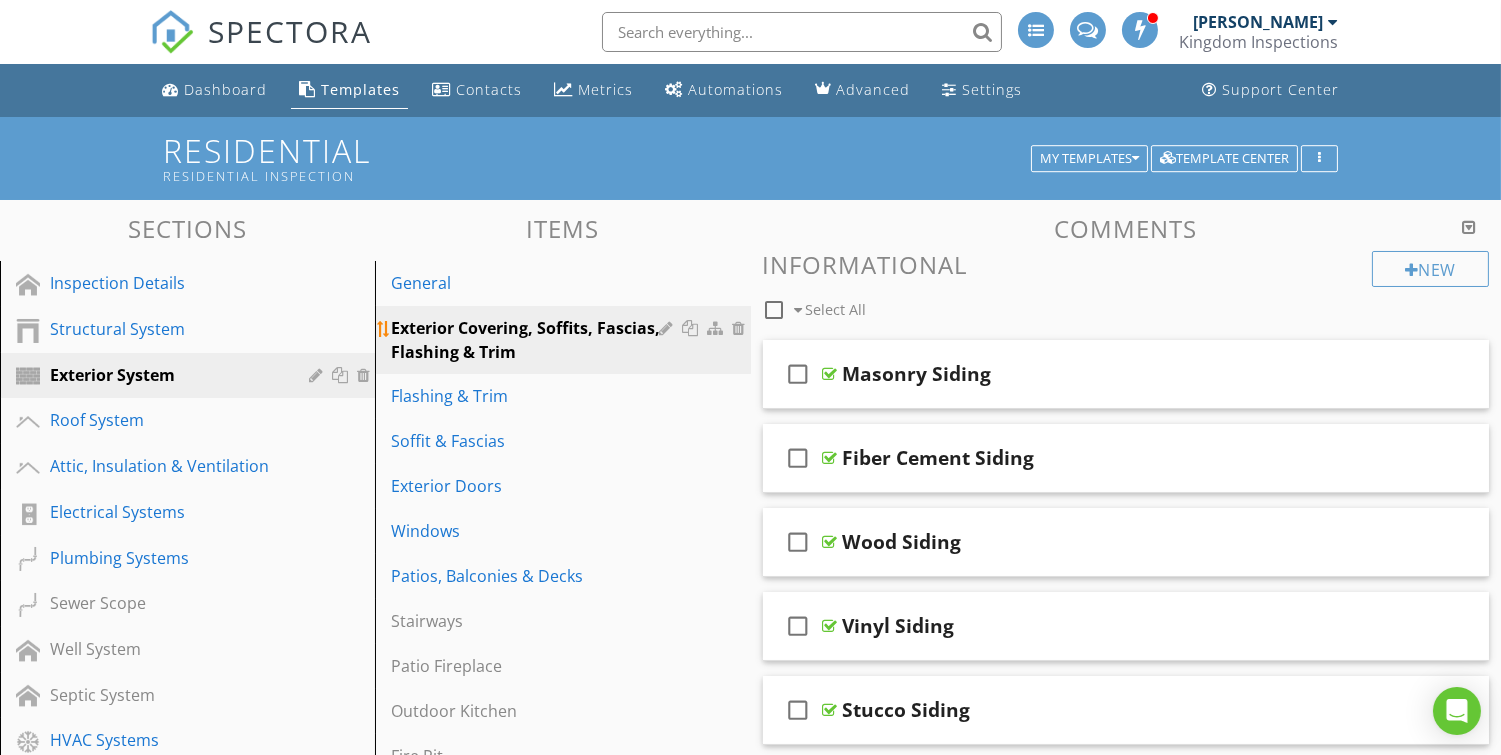 click at bounding box center [669, 328] 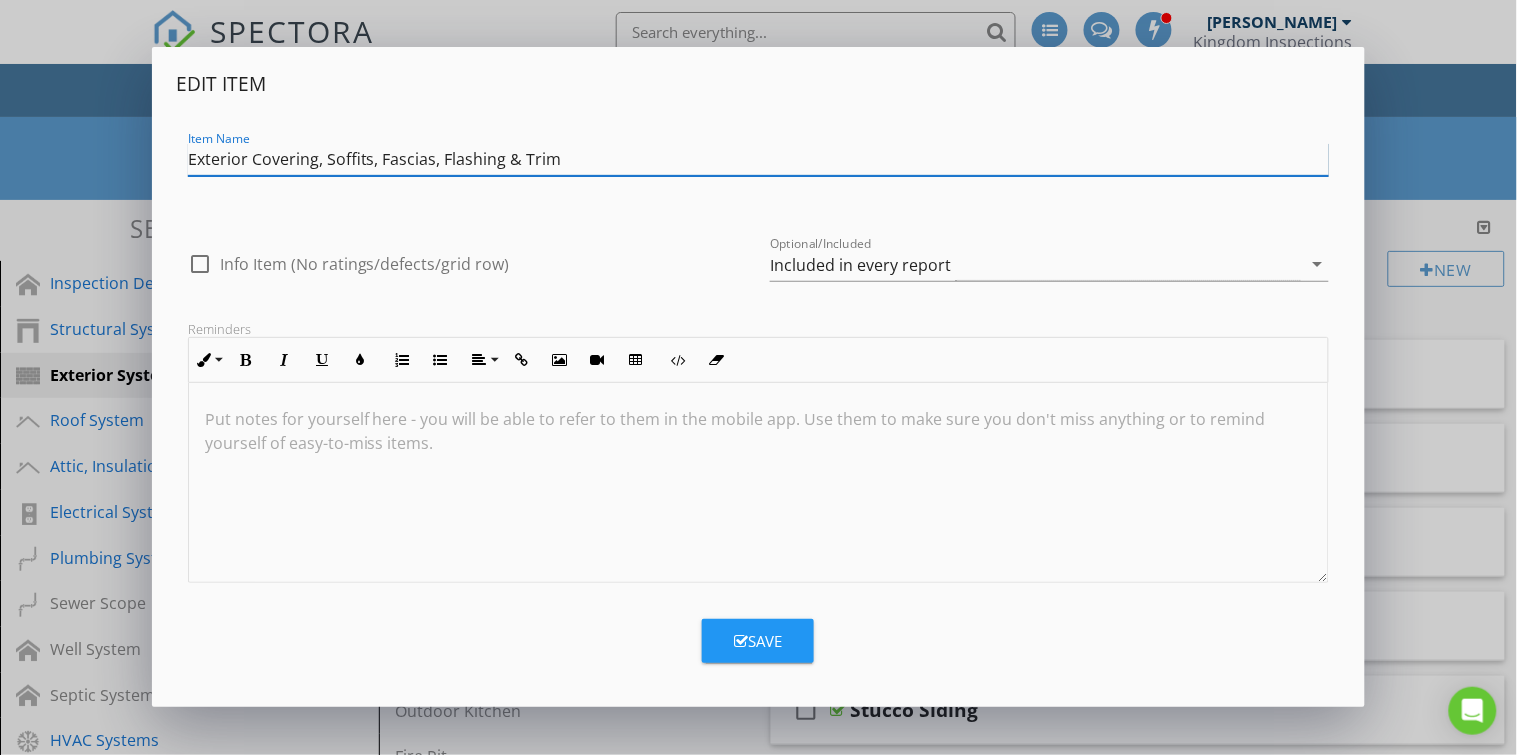 drag, startPoint x: 315, startPoint y: 161, endPoint x: 122, endPoint y: 166, distance: 193.06476 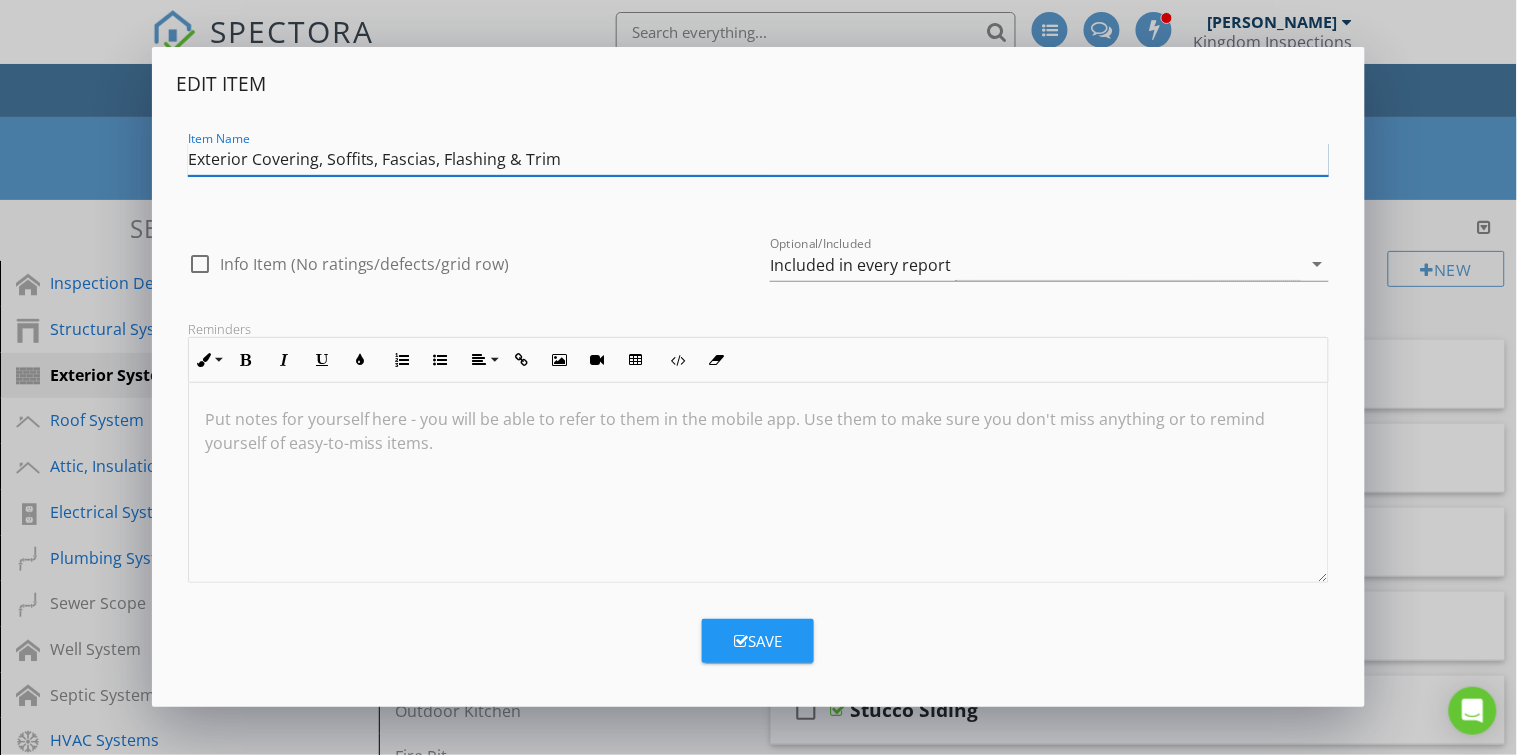 click on "Edit Item   Item Name Exterior Covering, Soffits, Fascias, Flashing & Trim     check_box_outline_blank Info Item (No ratings/defects/grid row)   Optional/Included Included in every report arrow_drop_down     Reminders   Inline Style XLarge Large Normal Small Light Small/Light Bold Italic Underline Colors Ordered List Unordered List Align Align Left Align Center Align Right Align Justify Insert Link Insert Image Insert Video Insert Table Code View Clear Formatting Put notes for yourself here - you will be able to refer to them in the mobile app. Use them to make sure you don't miss anything or to remind yourself of easy-to-miss items.
Save" at bounding box center [758, 377] 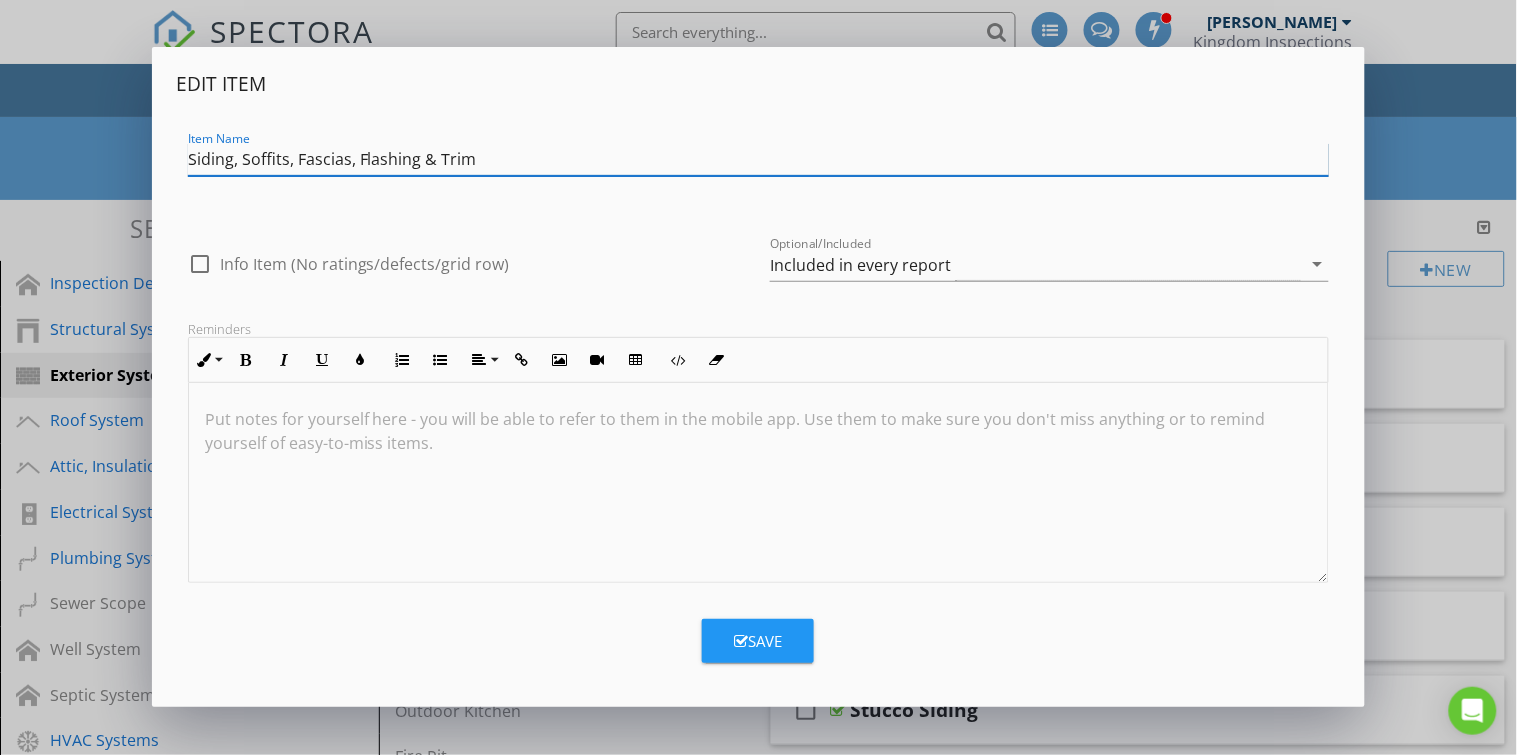 type on "Siding, Soffits, Fascias, Flashing & Trim" 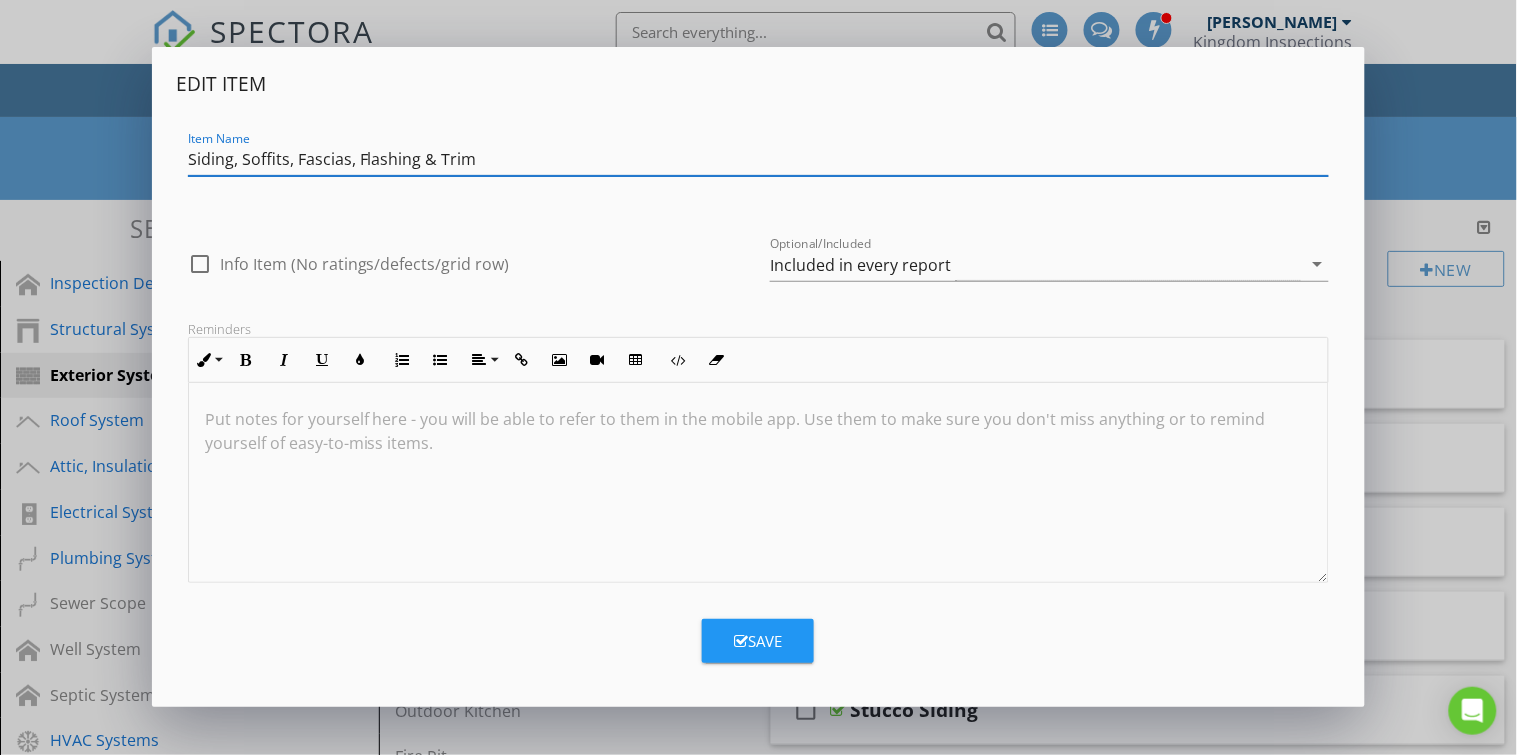 click on "Save" at bounding box center [758, 641] 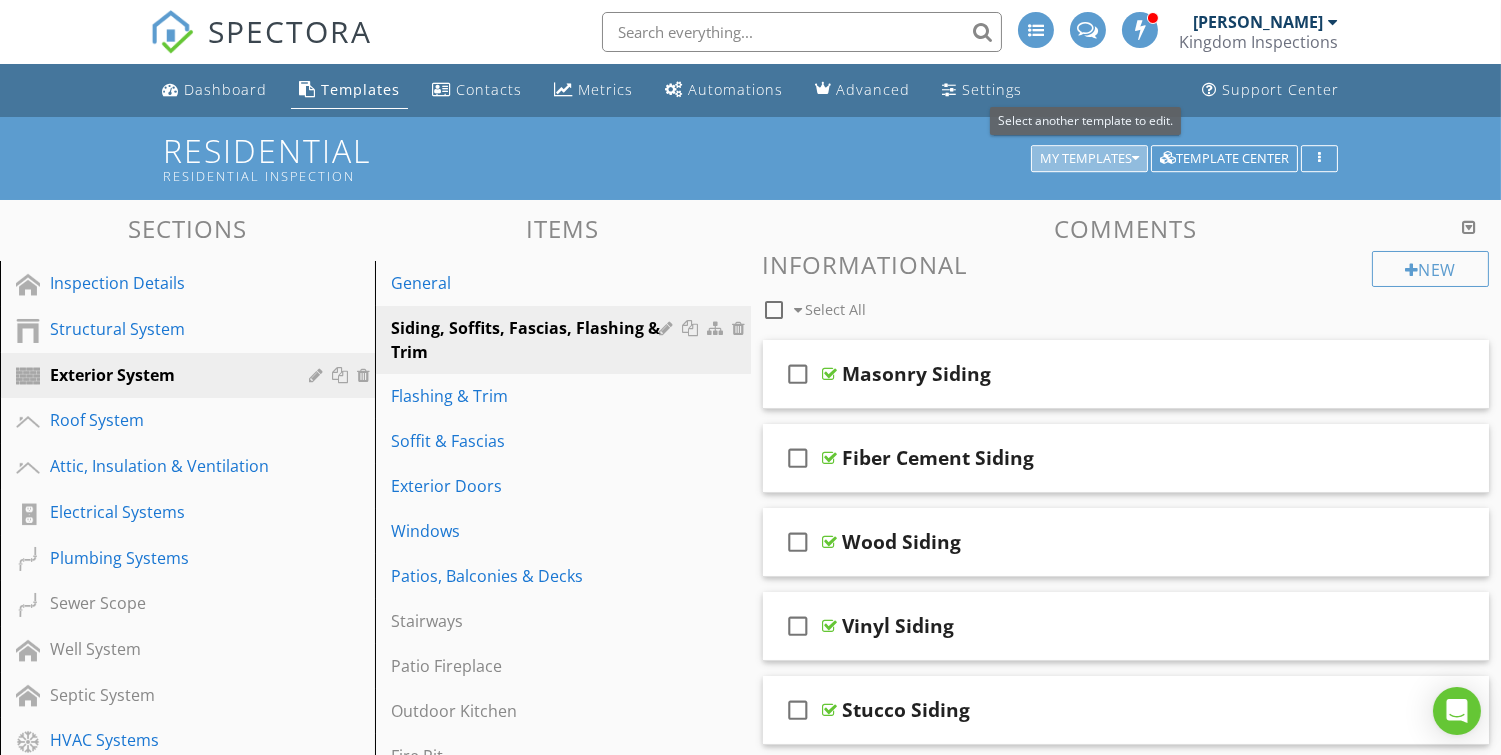 click on "My Templates" at bounding box center (1089, 159) 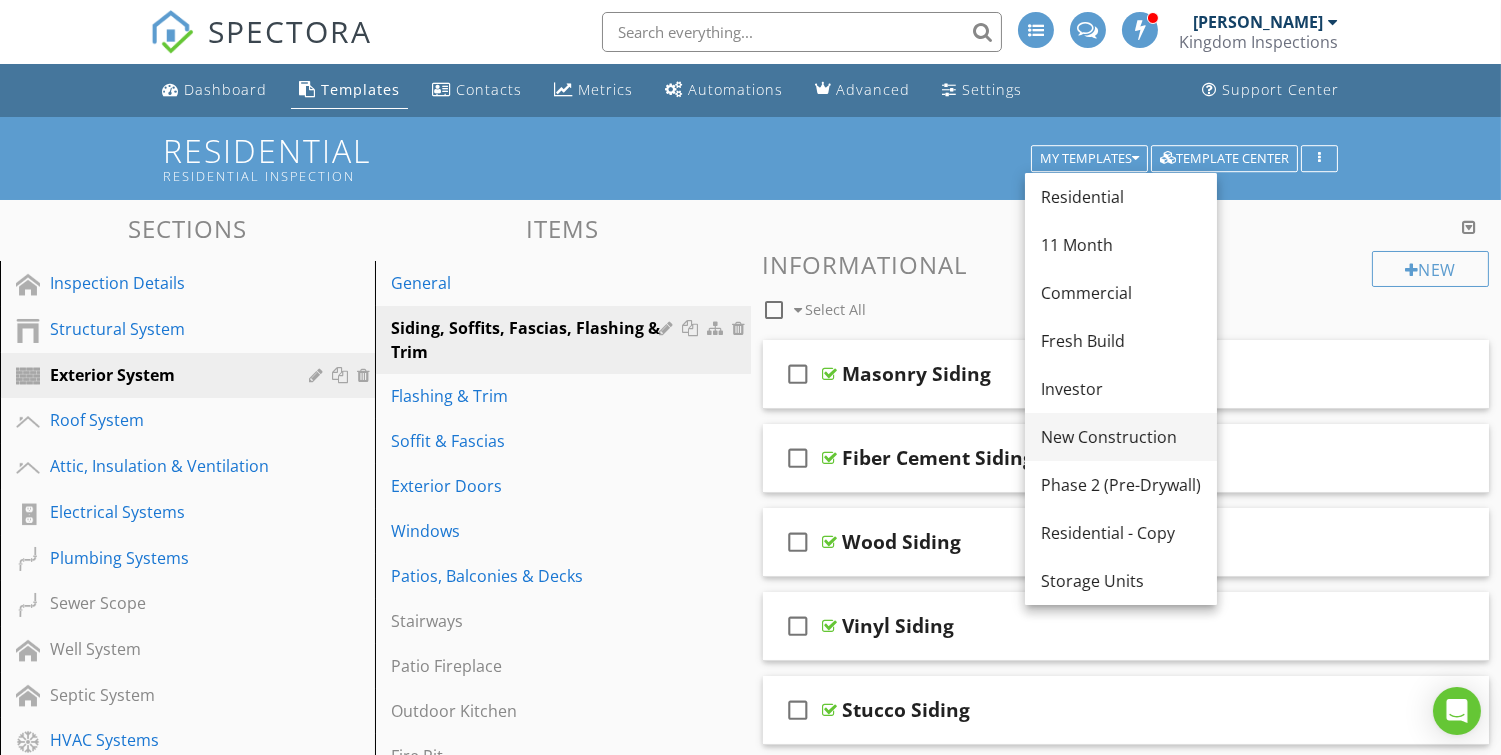 click on "New Construction" at bounding box center (1121, 437) 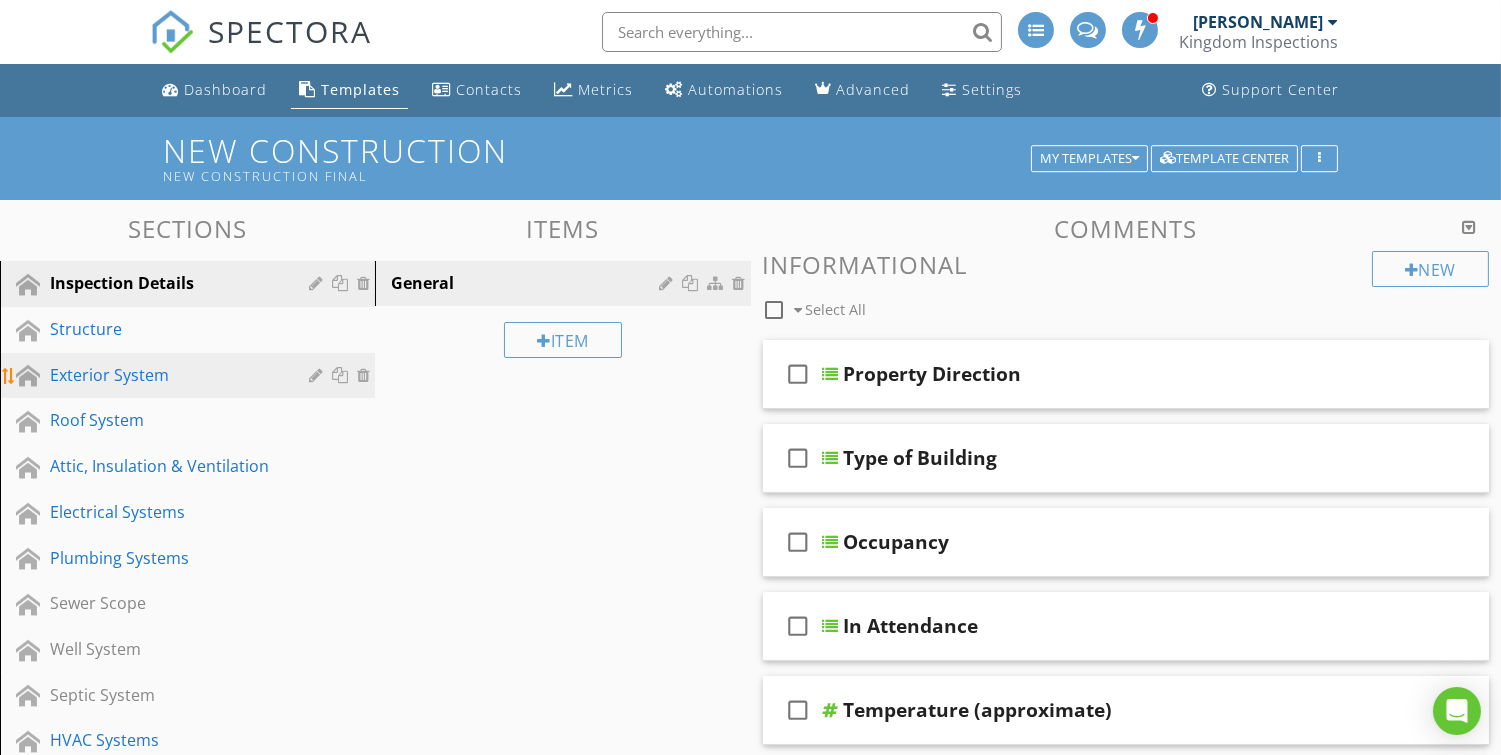 click on "Exterior System" at bounding box center [165, 375] 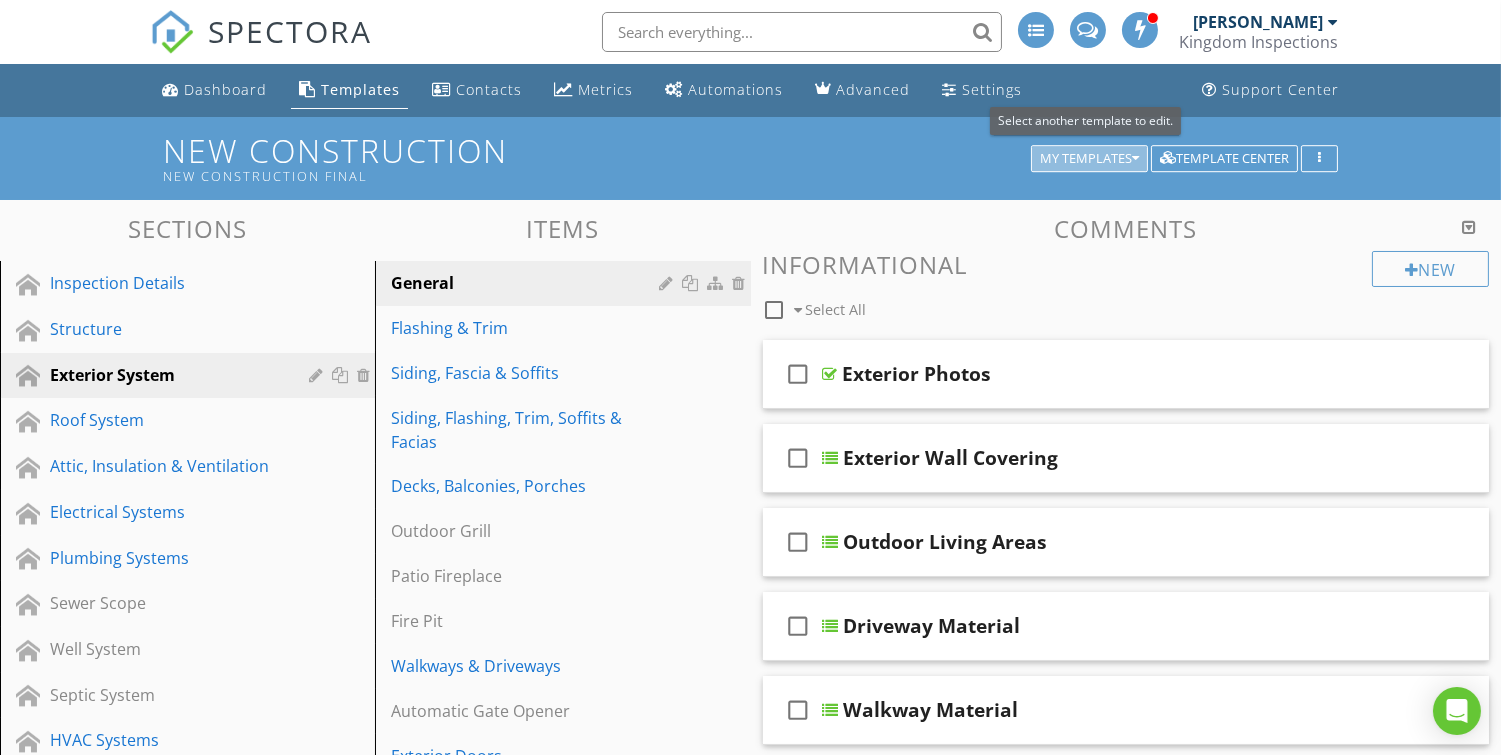 click on "My Templates" at bounding box center [1089, 159] 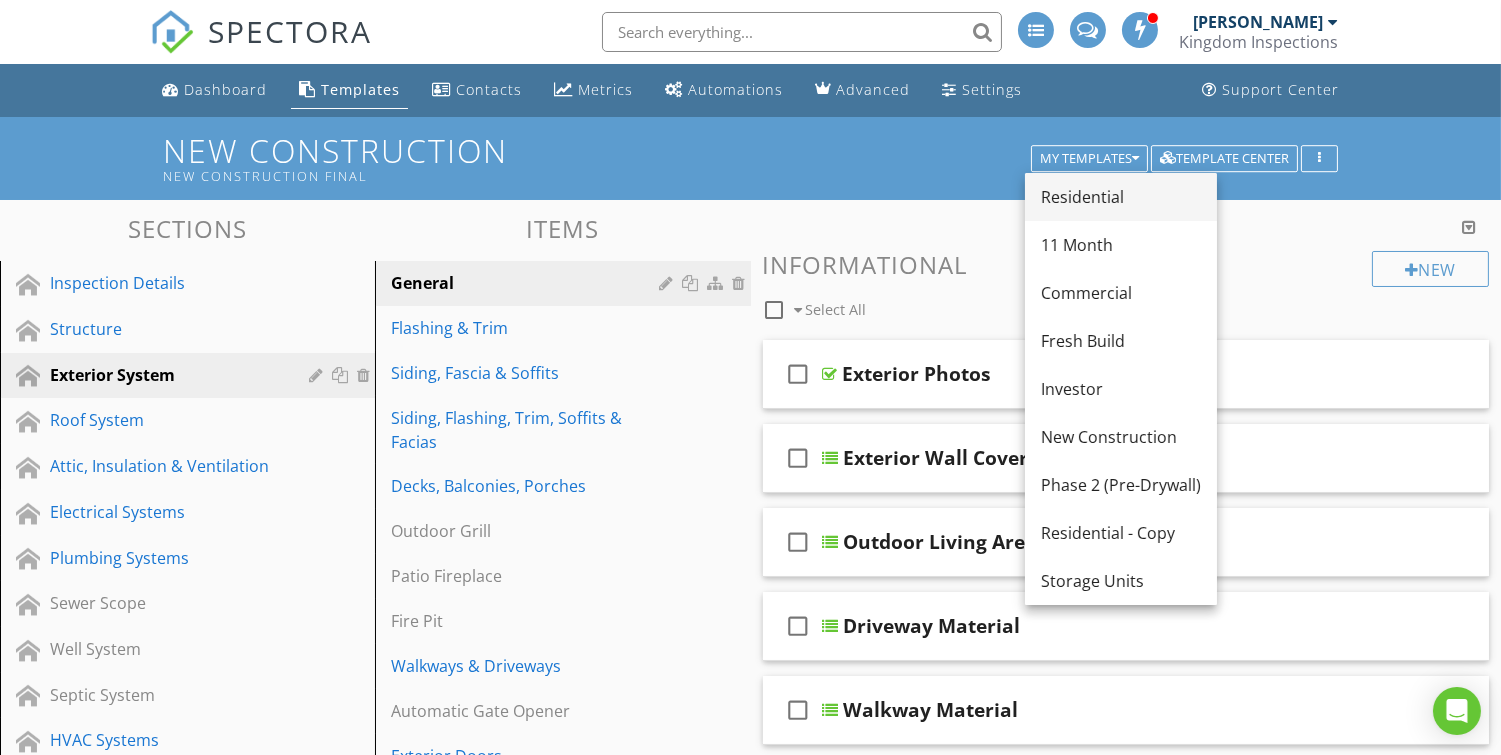 click on "Residential" at bounding box center (1121, 197) 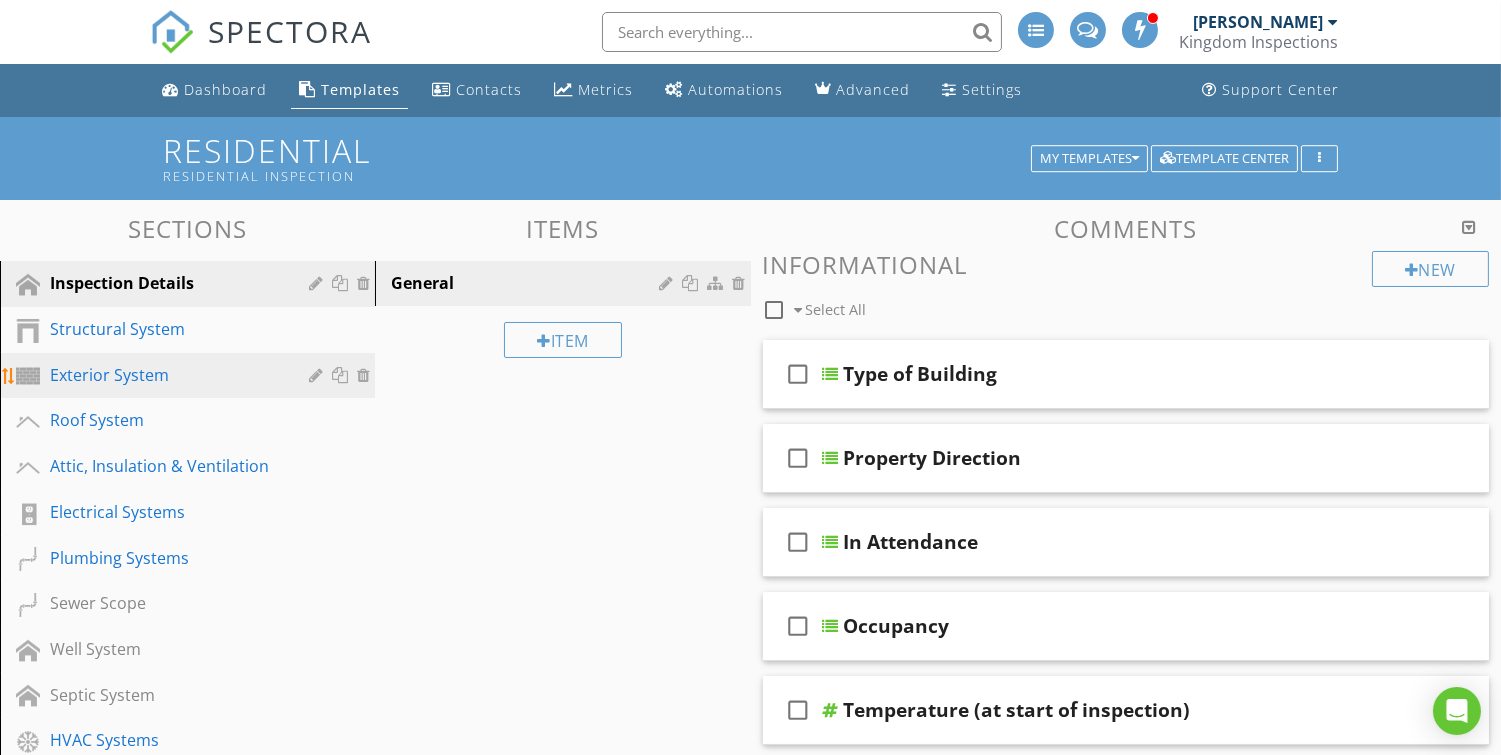 click on "Exterior System" at bounding box center (165, 375) 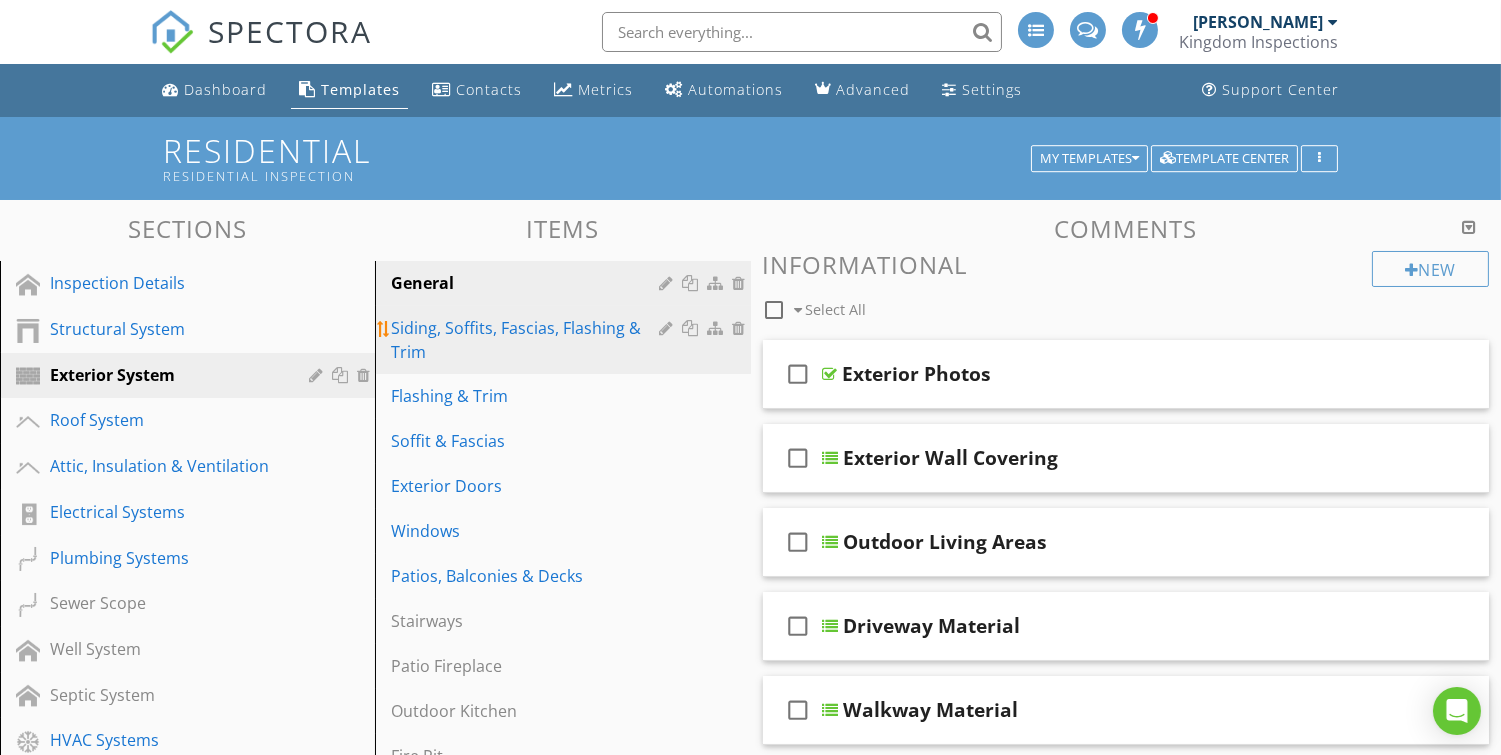 click at bounding box center (669, 328) 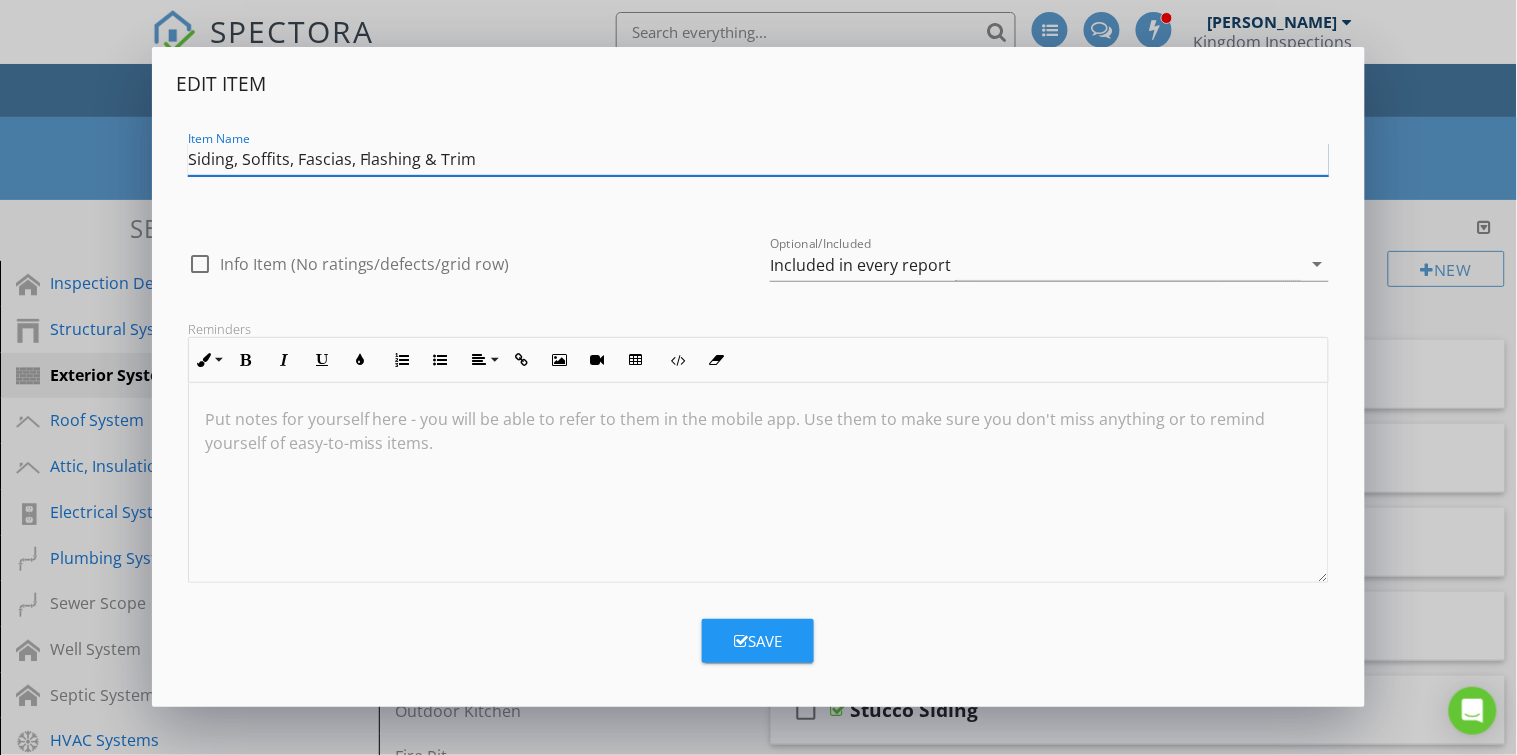 drag, startPoint x: 488, startPoint y: 159, endPoint x: 350, endPoint y: 160, distance: 138.00362 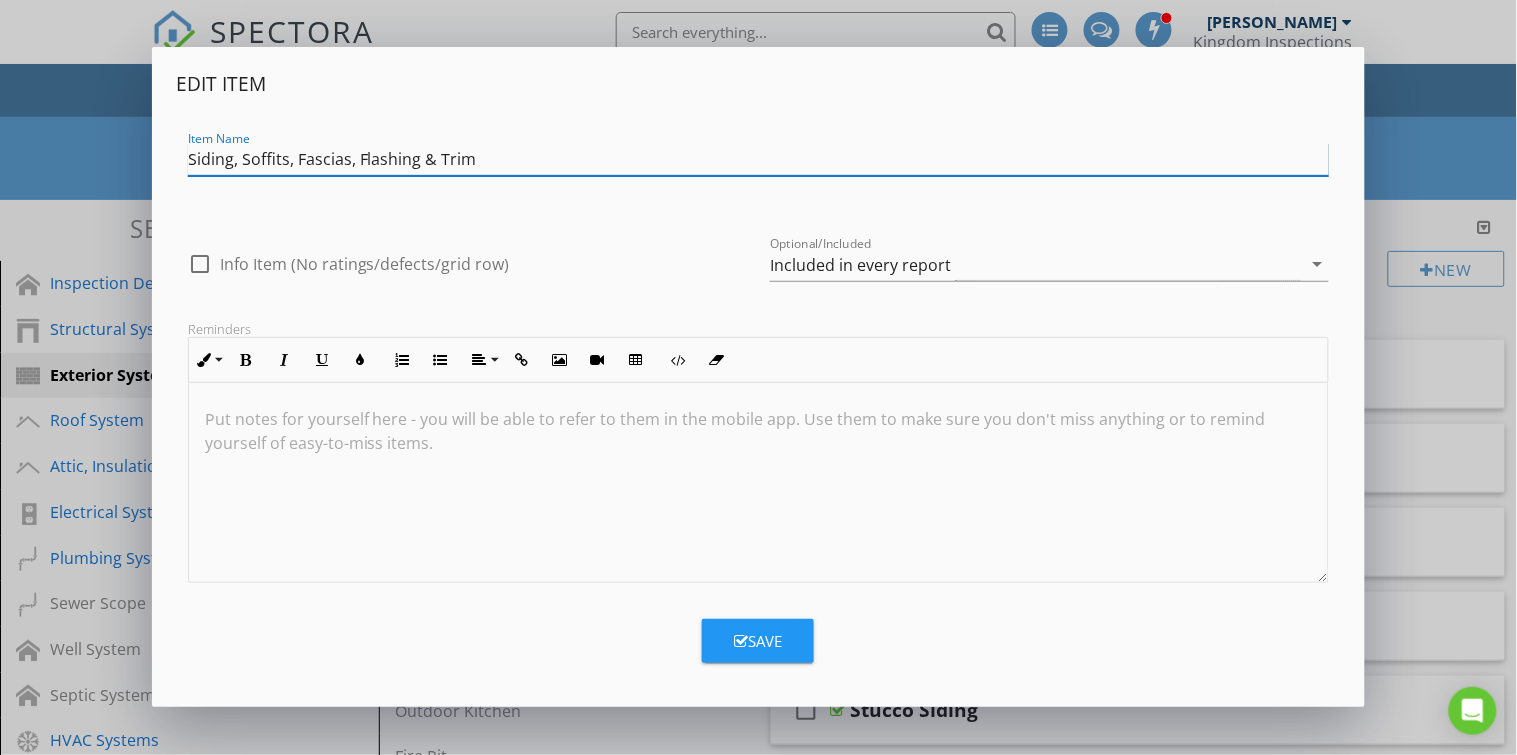 click on "Siding, Soffits, Fascias, Flashing & Trim" at bounding box center [759, 159] 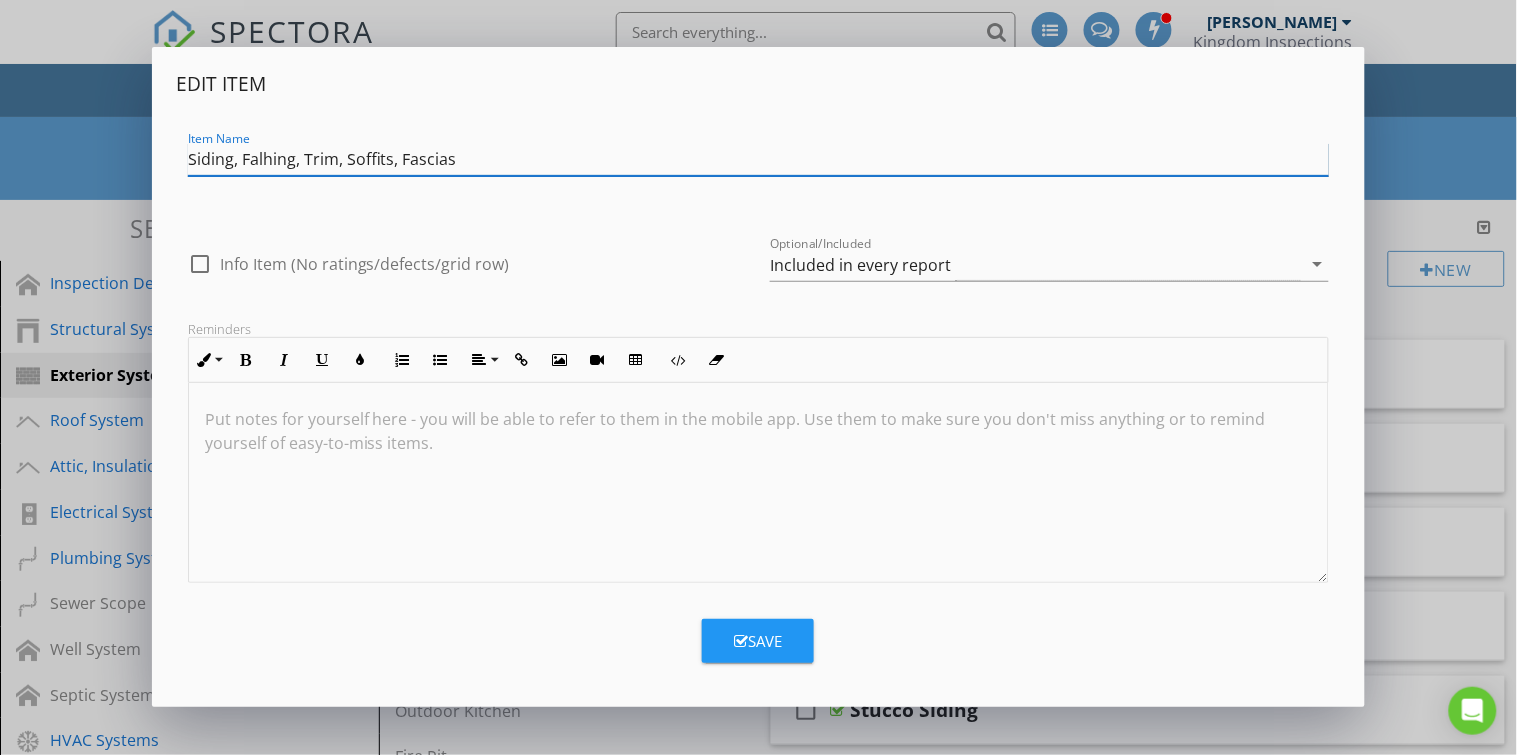 click on "Siding, Falhing, Trim, Soffits, Fascias" at bounding box center [759, 159] 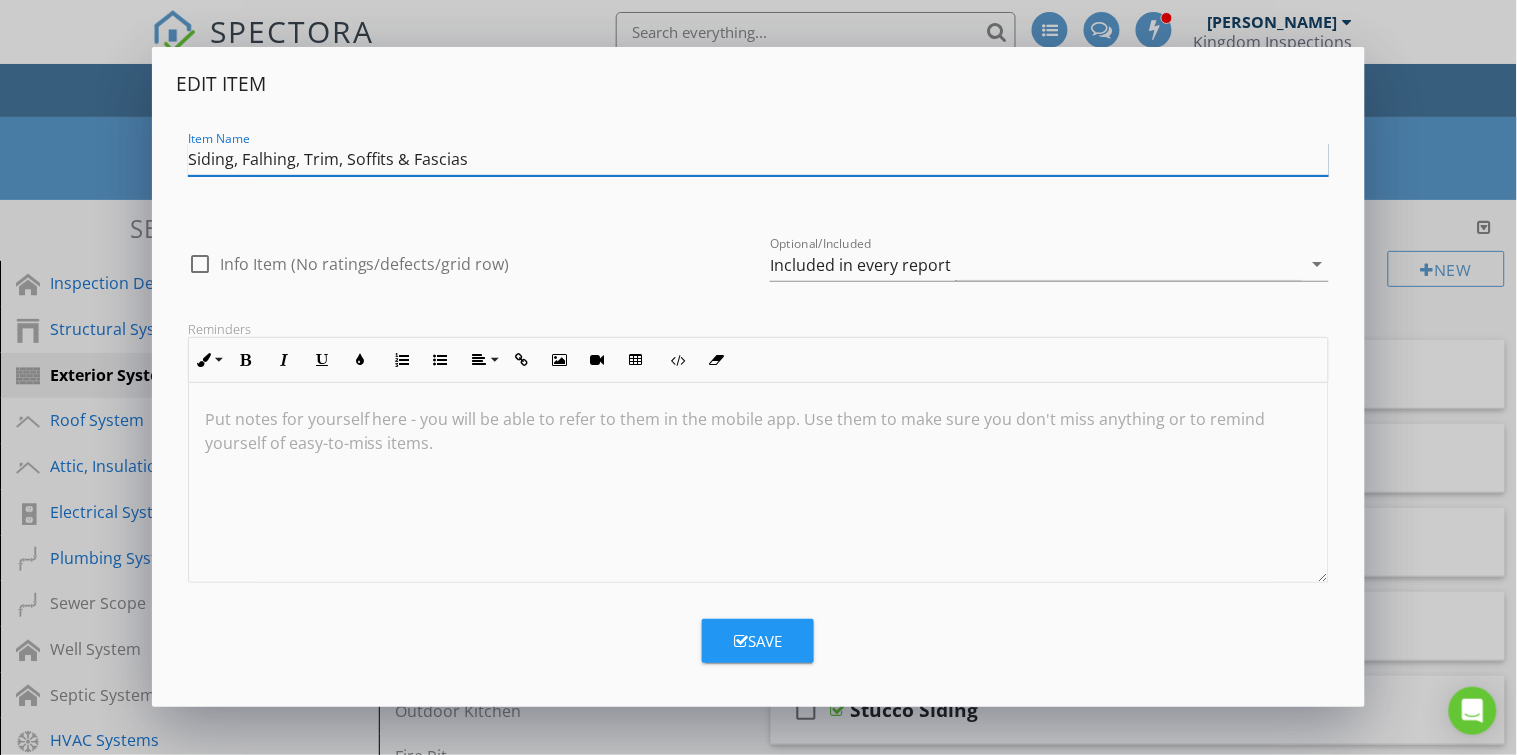type on "Siding, Falhing, Trim, Soffits & Fascias" 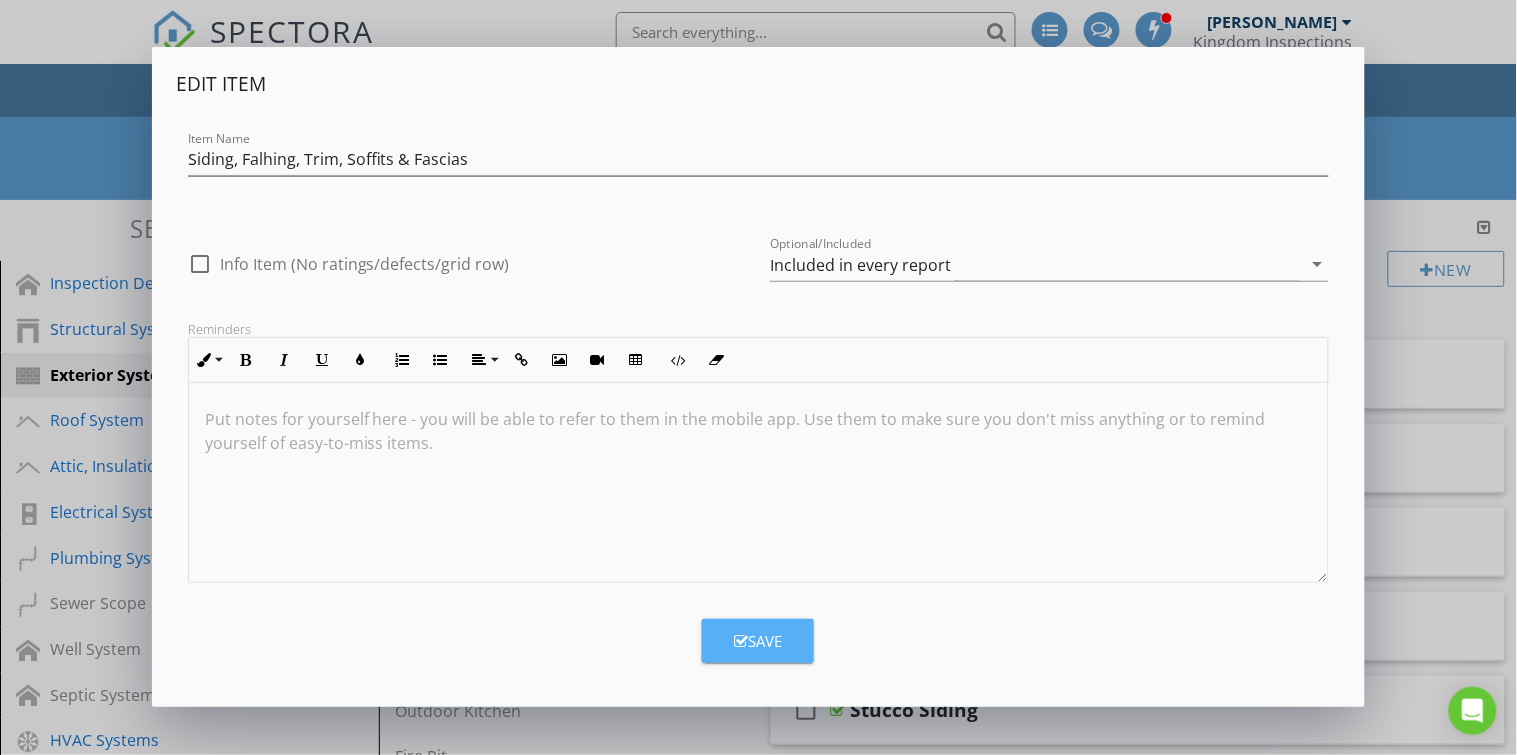 click on "Save" at bounding box center [758, 641] 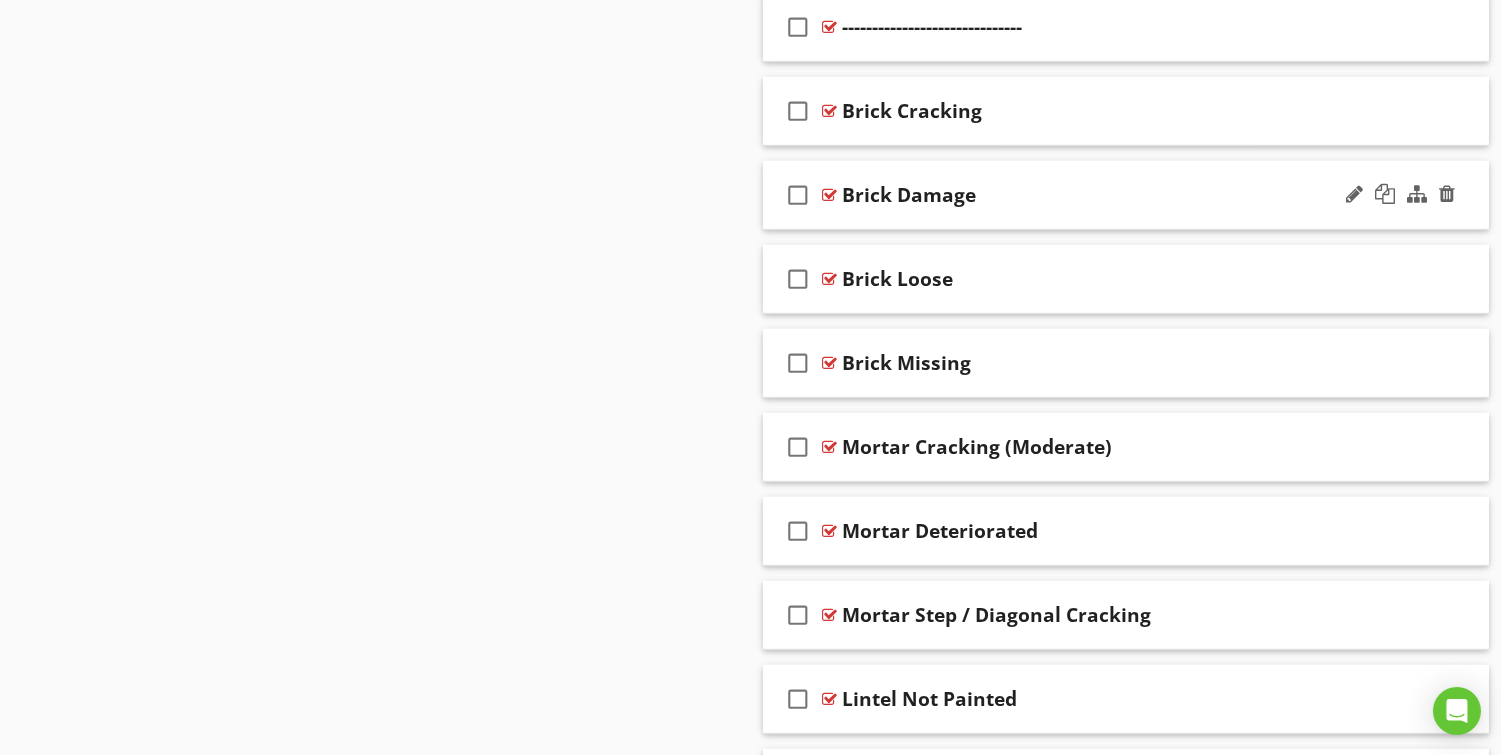 scroll, scrollTop: 1986, scrollLeft: 0, axis: vertical 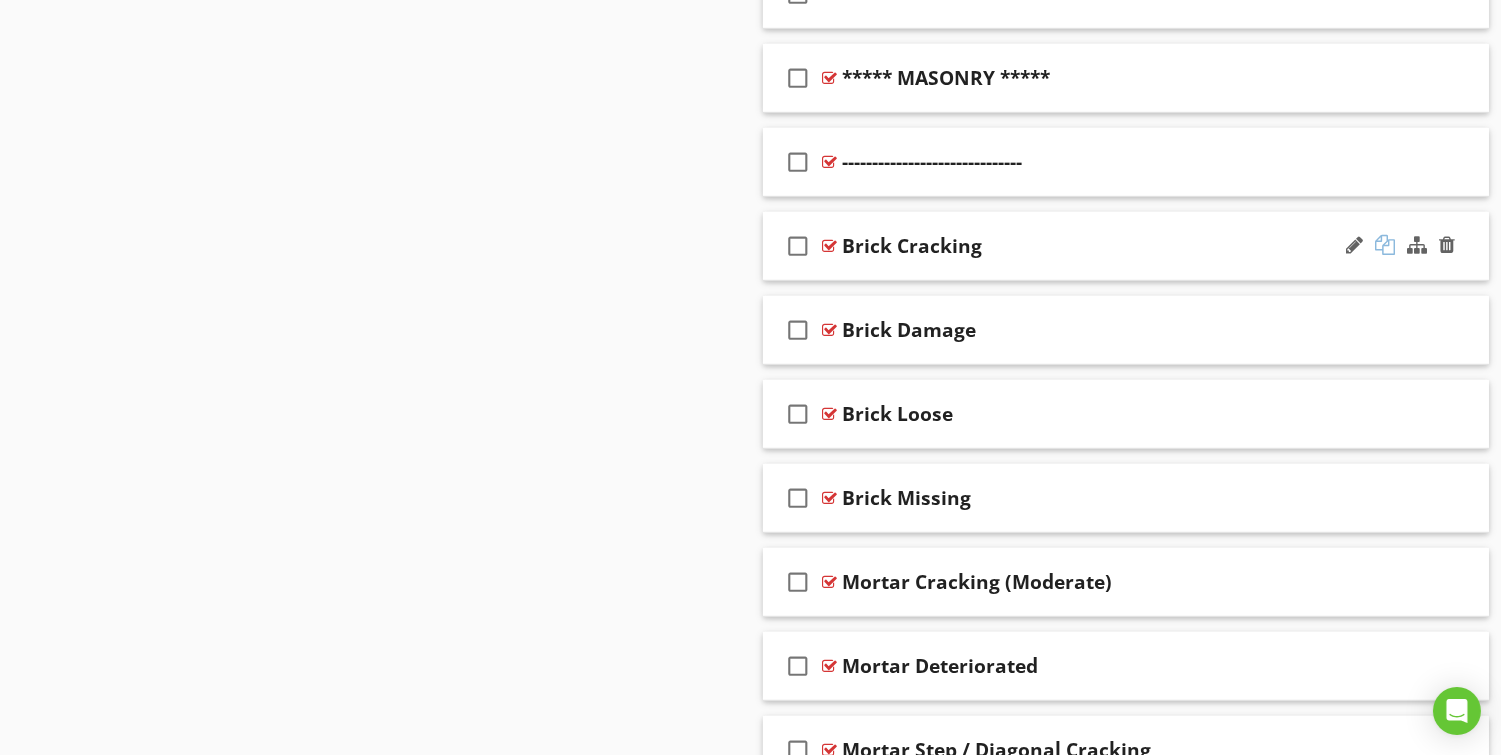 click at bounding box center (1385, 245) 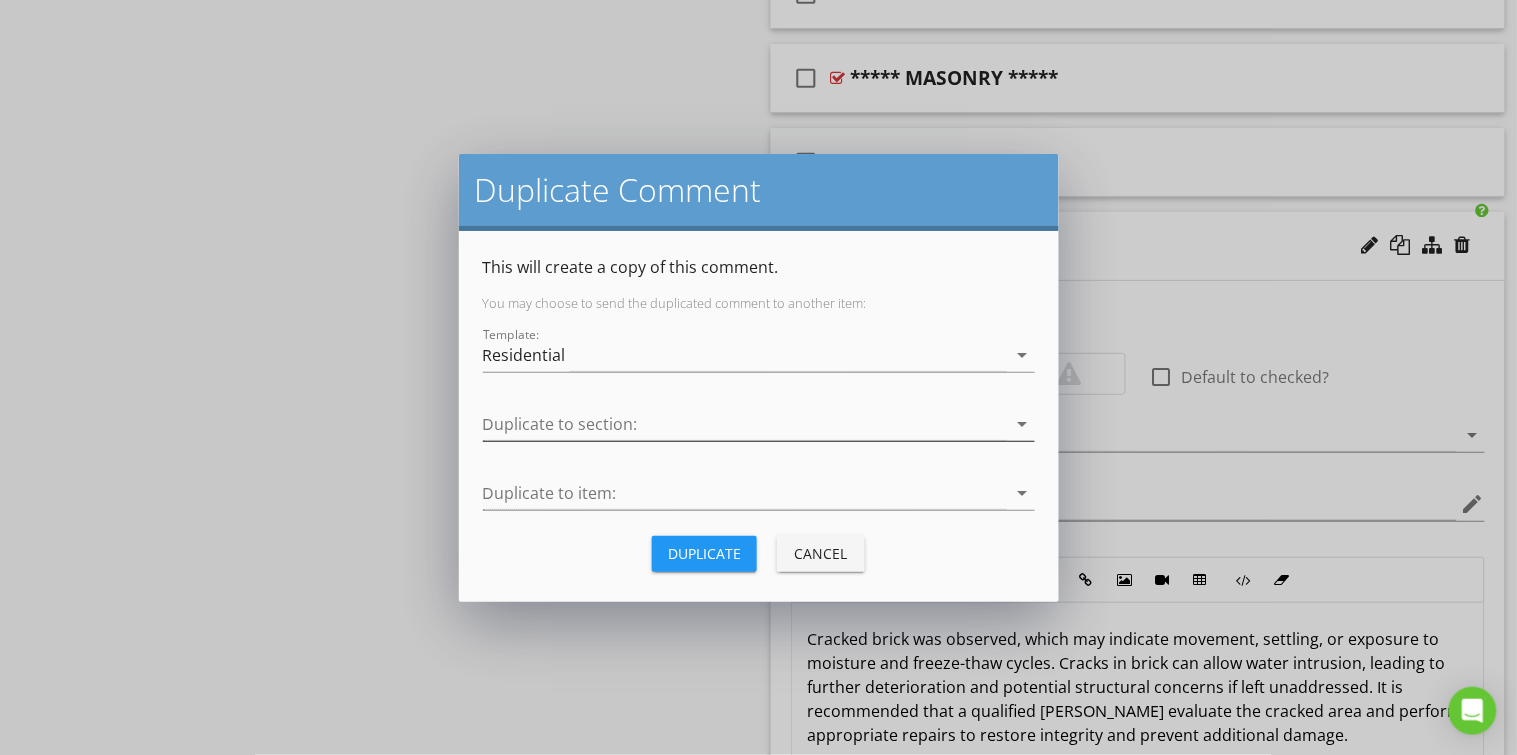 click at bounding box center [745, 424] 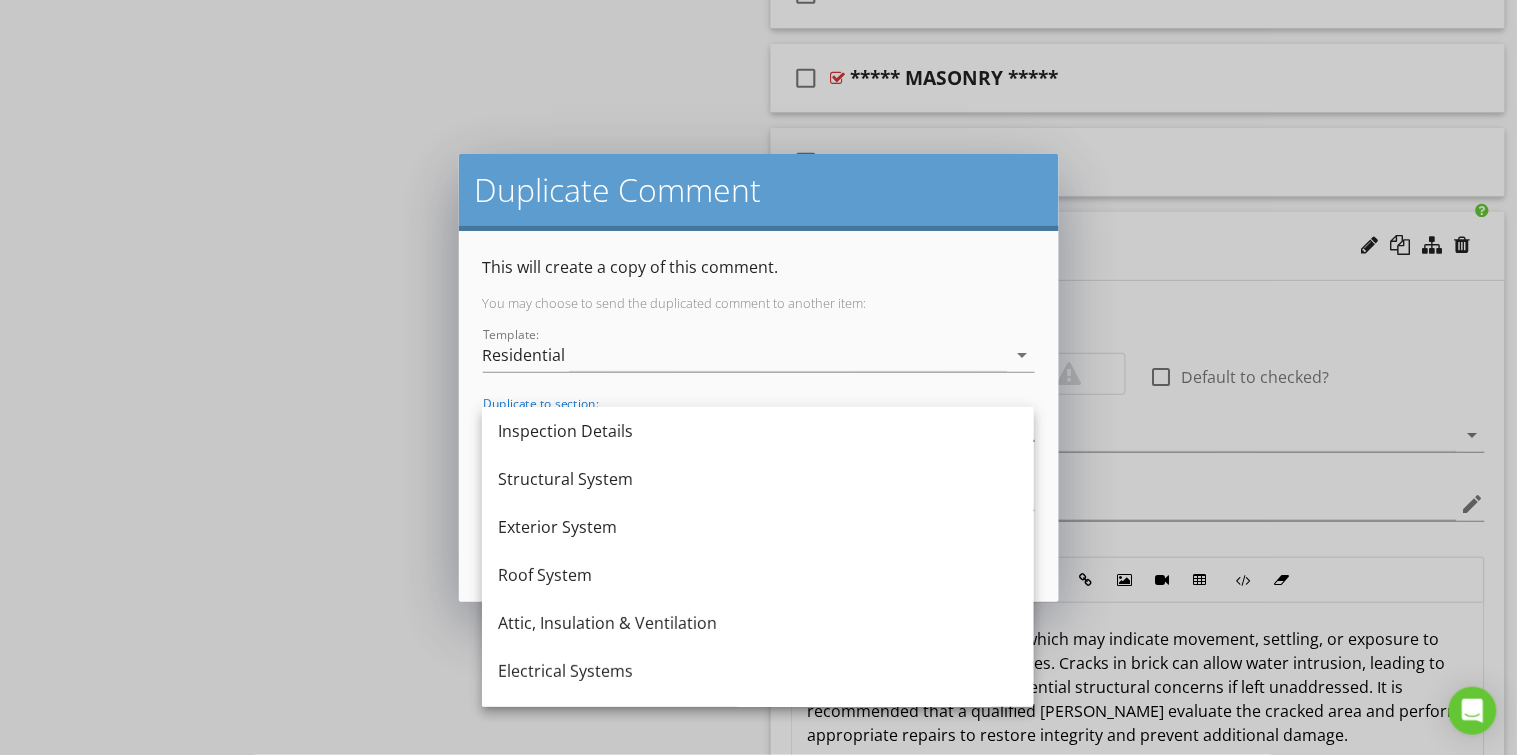 click on "This will create a copy of this comment.   You may choose to send the duplicated comment to another item:   Template: Residential arrow_drop_down   Duplicate to section: arrow_drop_down   Duplicate to item: arrow_drop_down     Duplicate   Cancel" at bounding box center (759, 416) 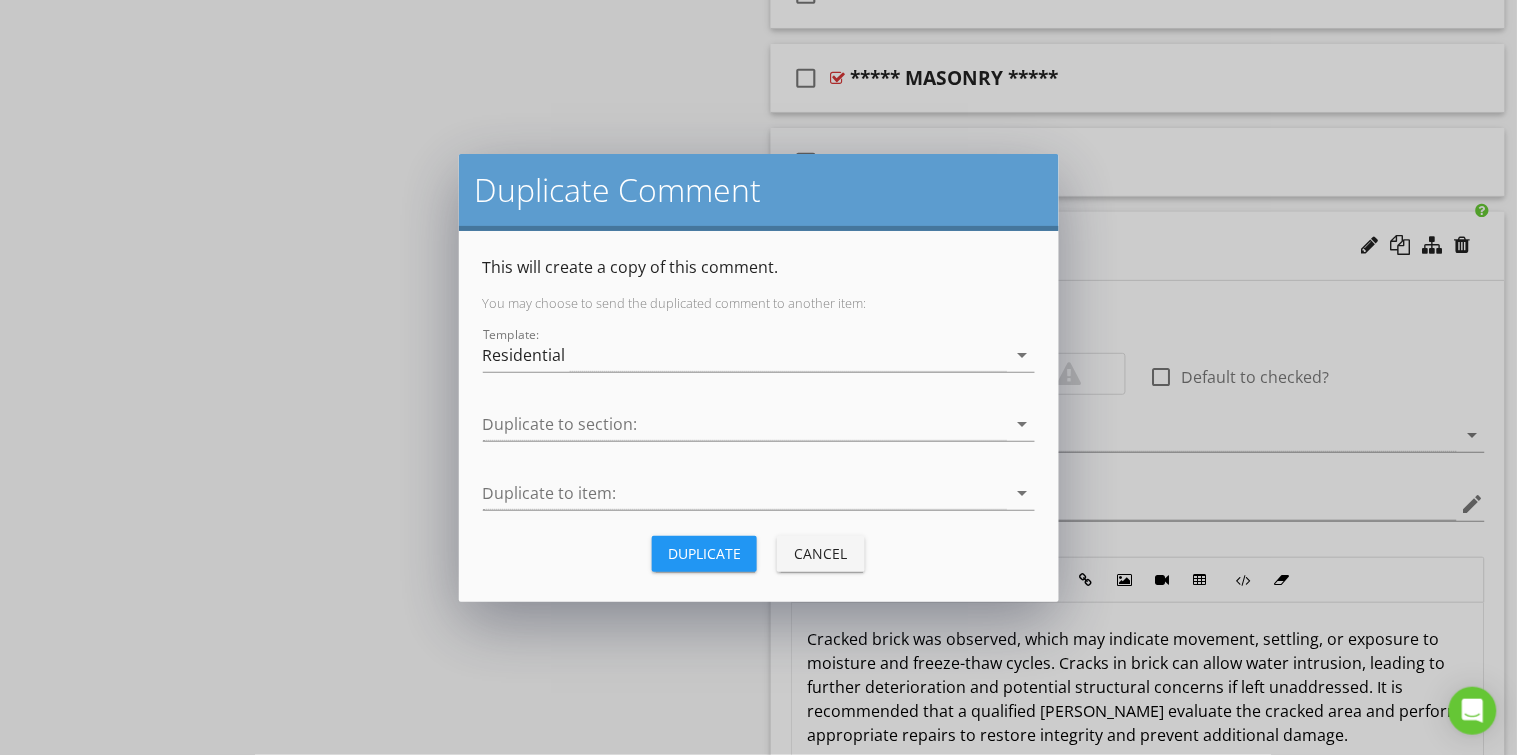 click on "Duplicate   Cancel" at bounding box center [759, 554] 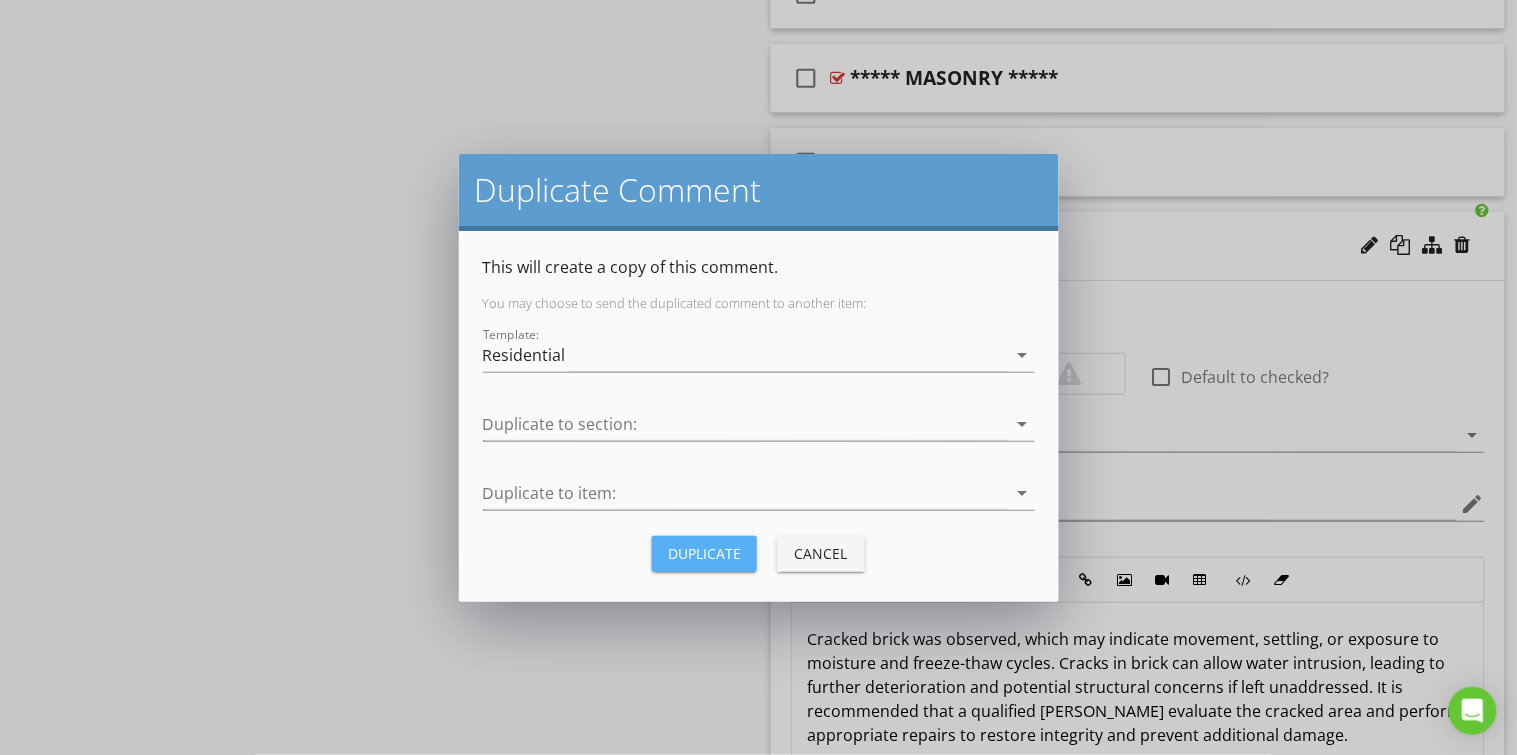 click on "Duplicate" at bounding box center [704, 553] 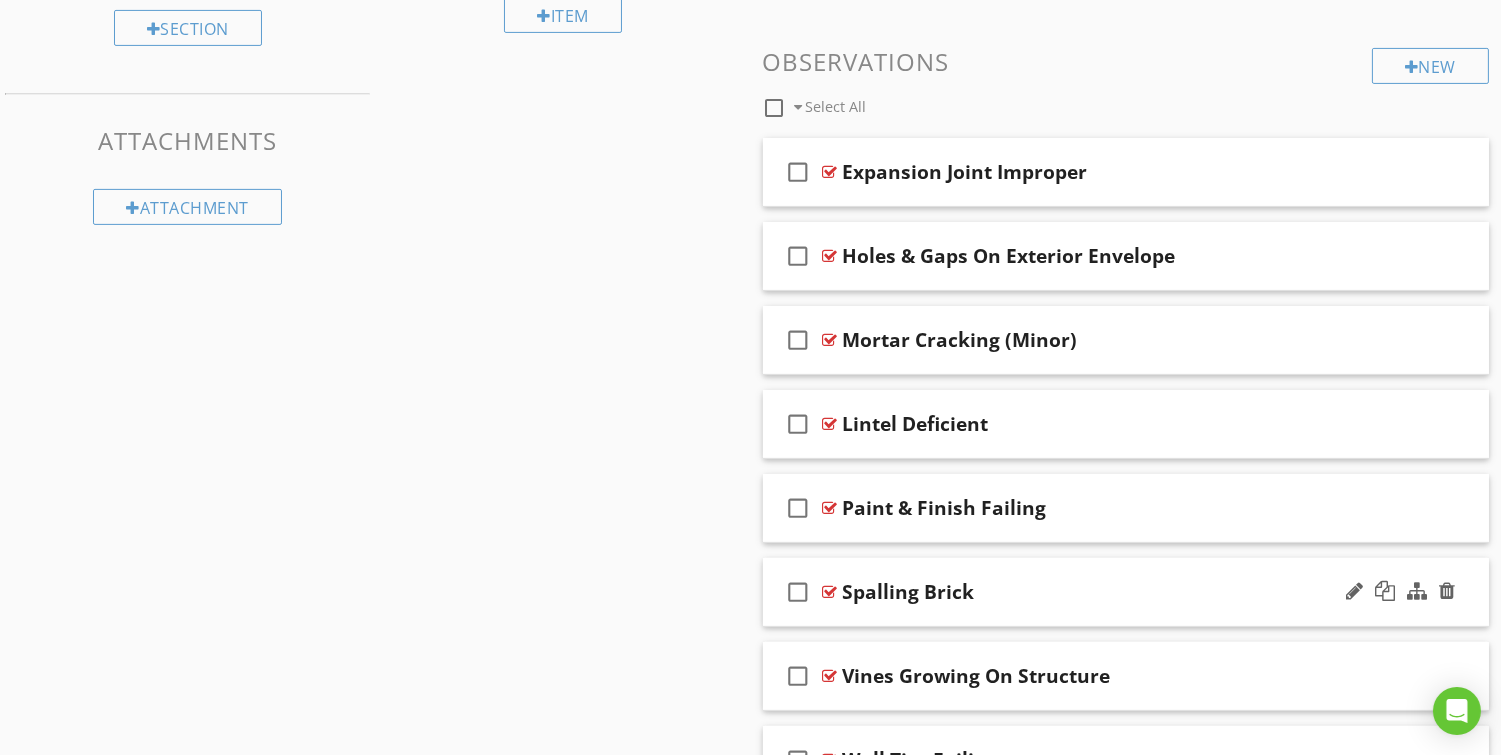 scroll, scrollTop: 1145, scrollLeft: 0, axis: vertical 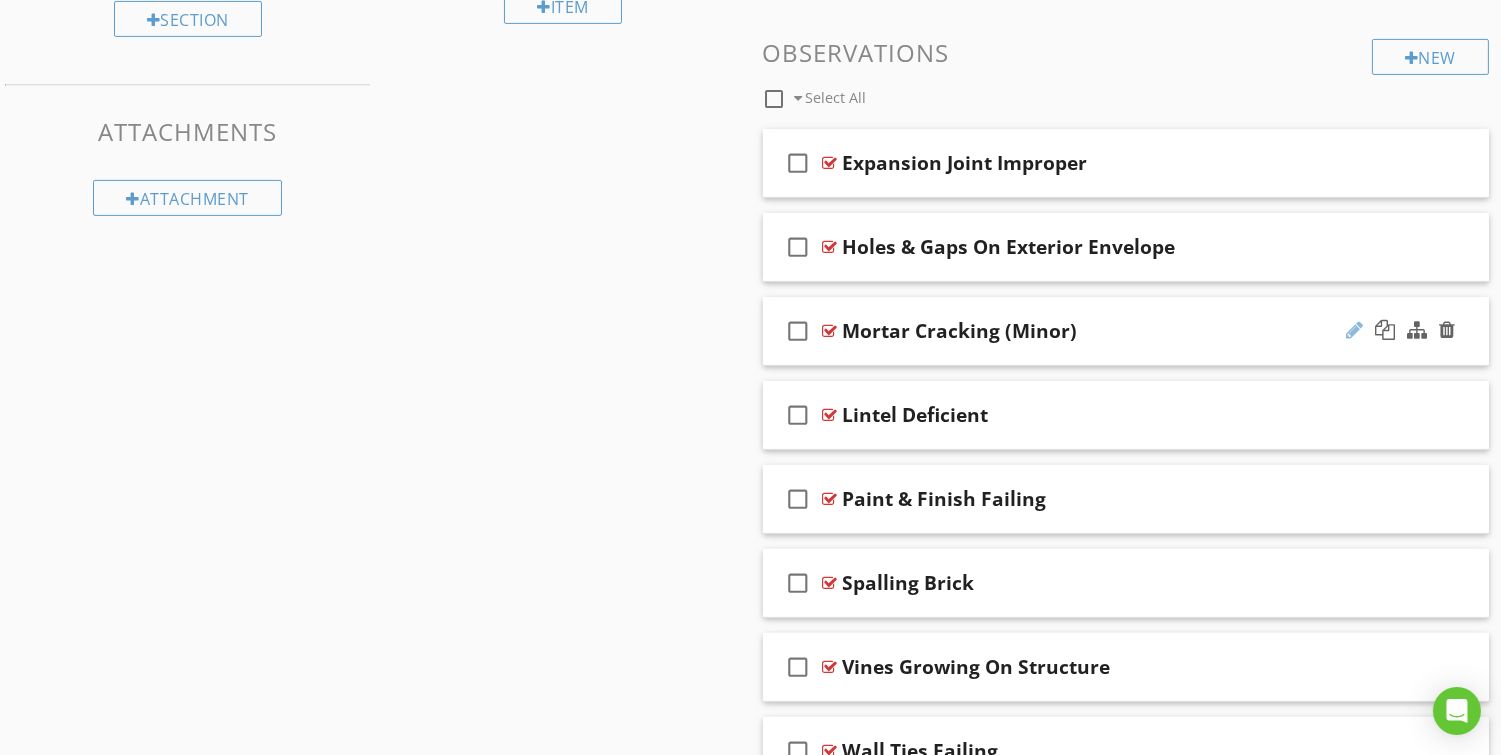 click at bounding box center (1354, 330) 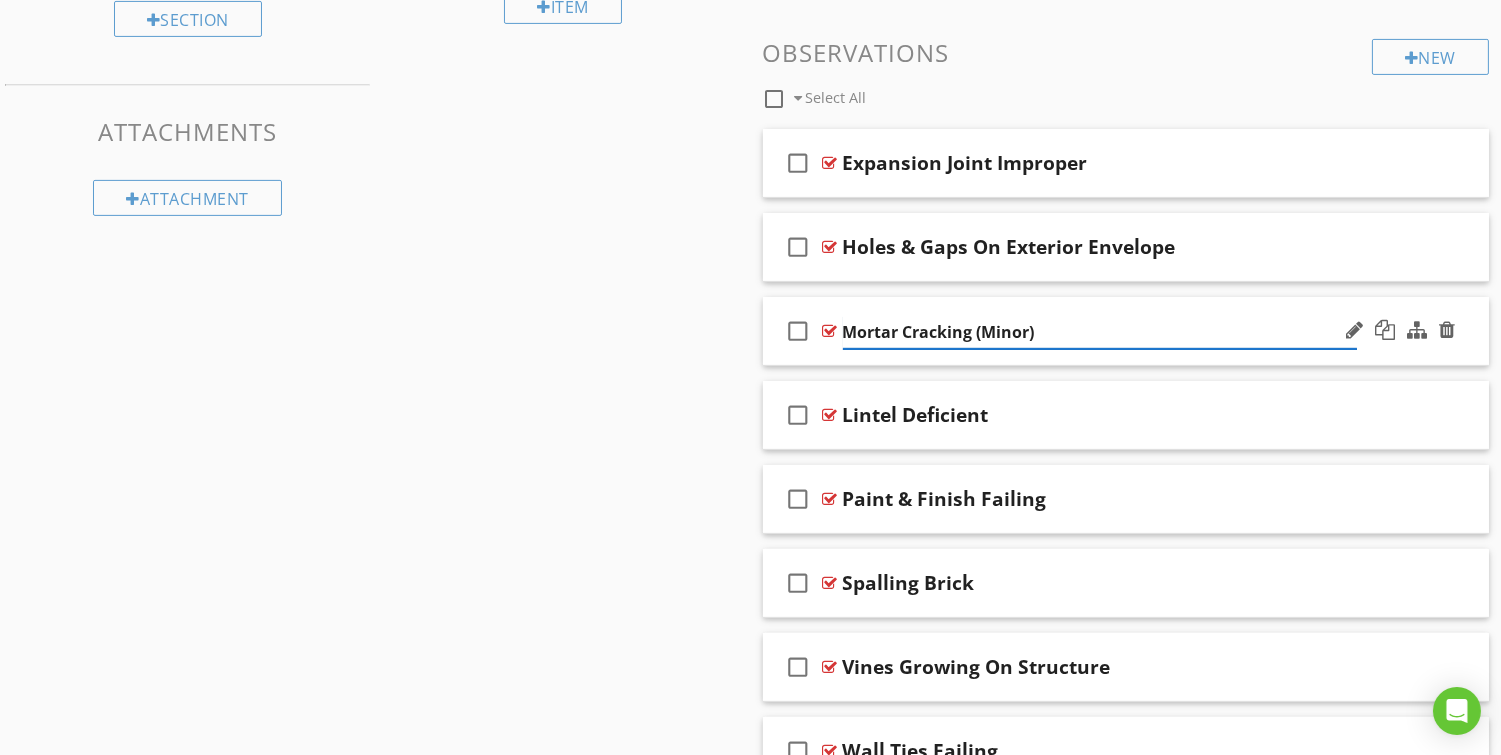 click on "Mortar Cracking (Minor)" at bounding box center (1100, 332) 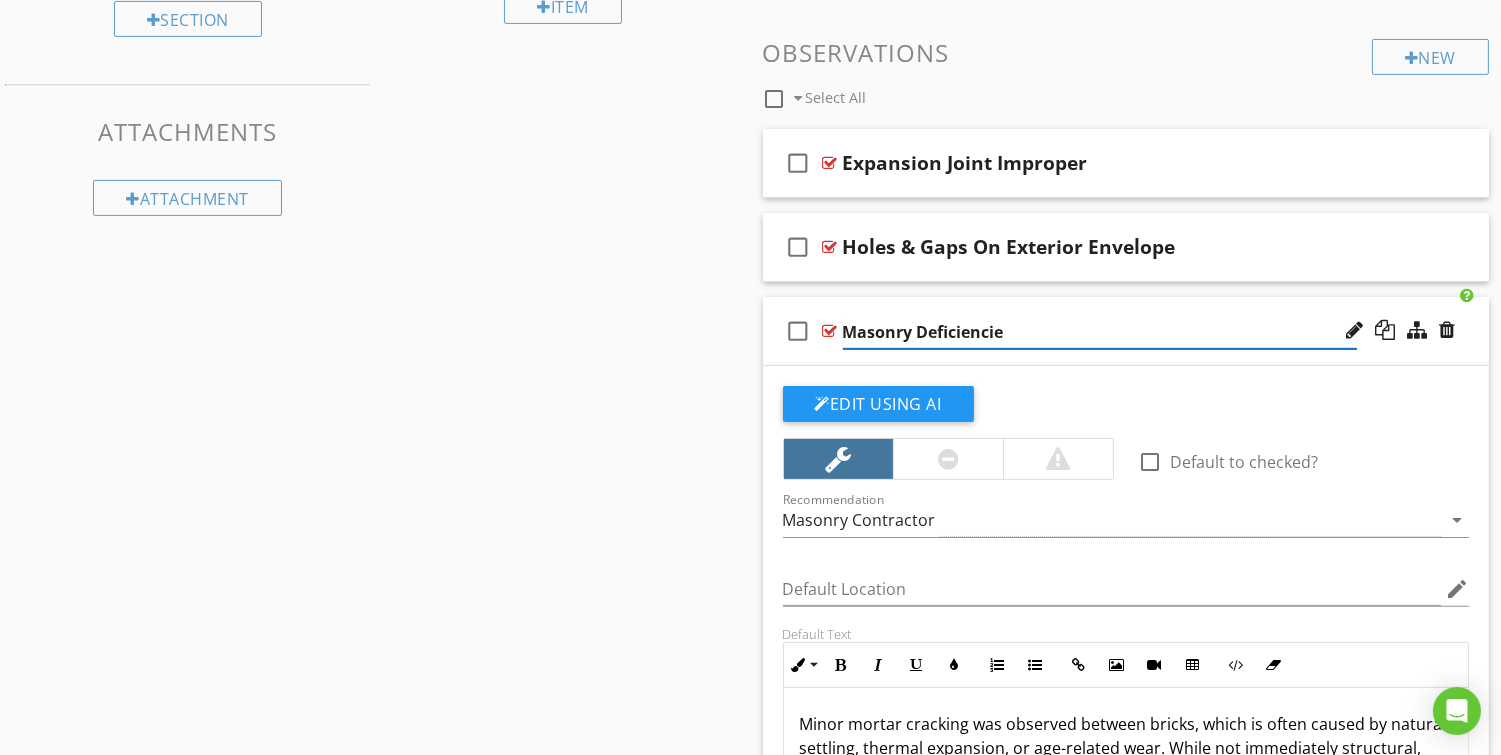 type on "Masonry Deficiencies" 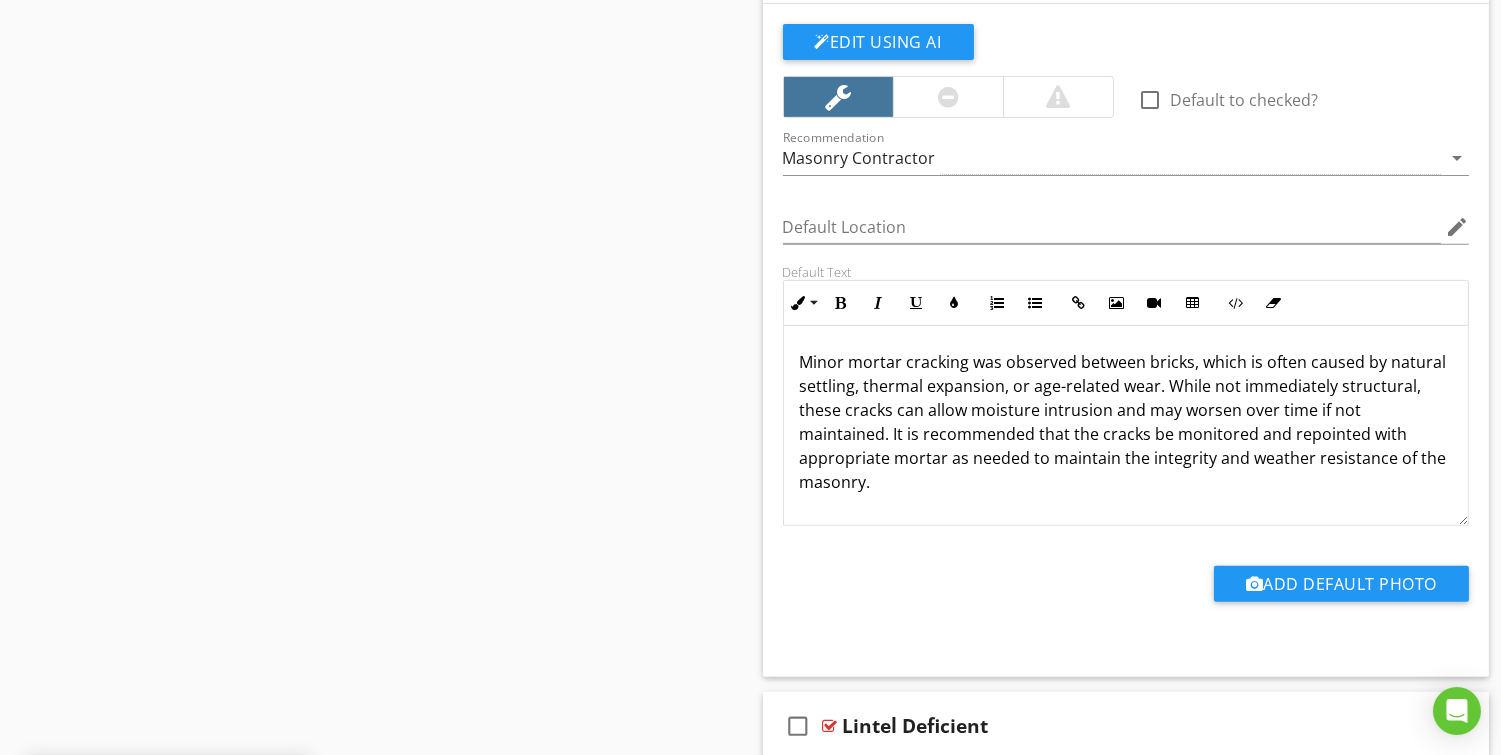 scroll, scrollTop: 1517, scrollLeft: 0, axis: vertical 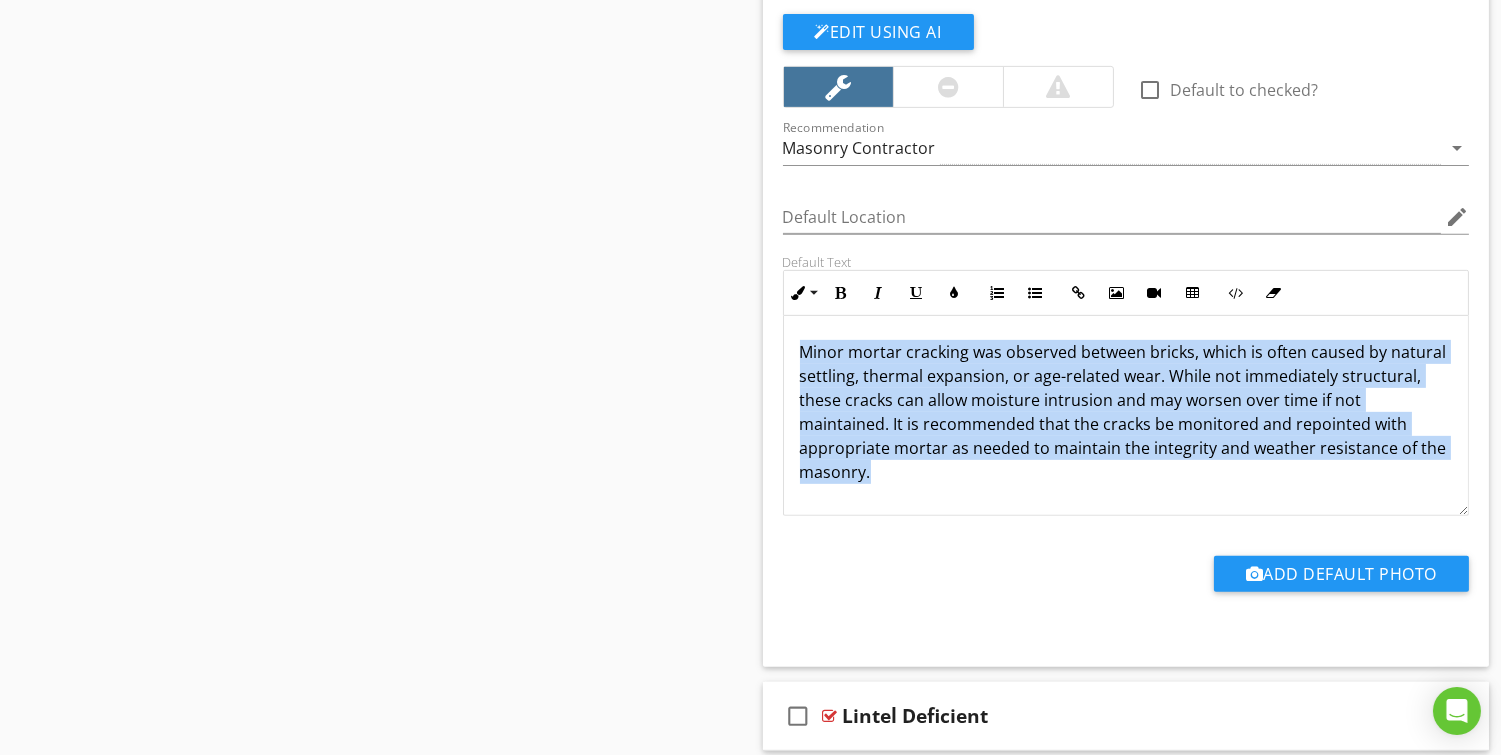drag, startPoint x: 991, startPoint y: 473, endPoint x: 809, endPoint y: 325, distance: 234.58047 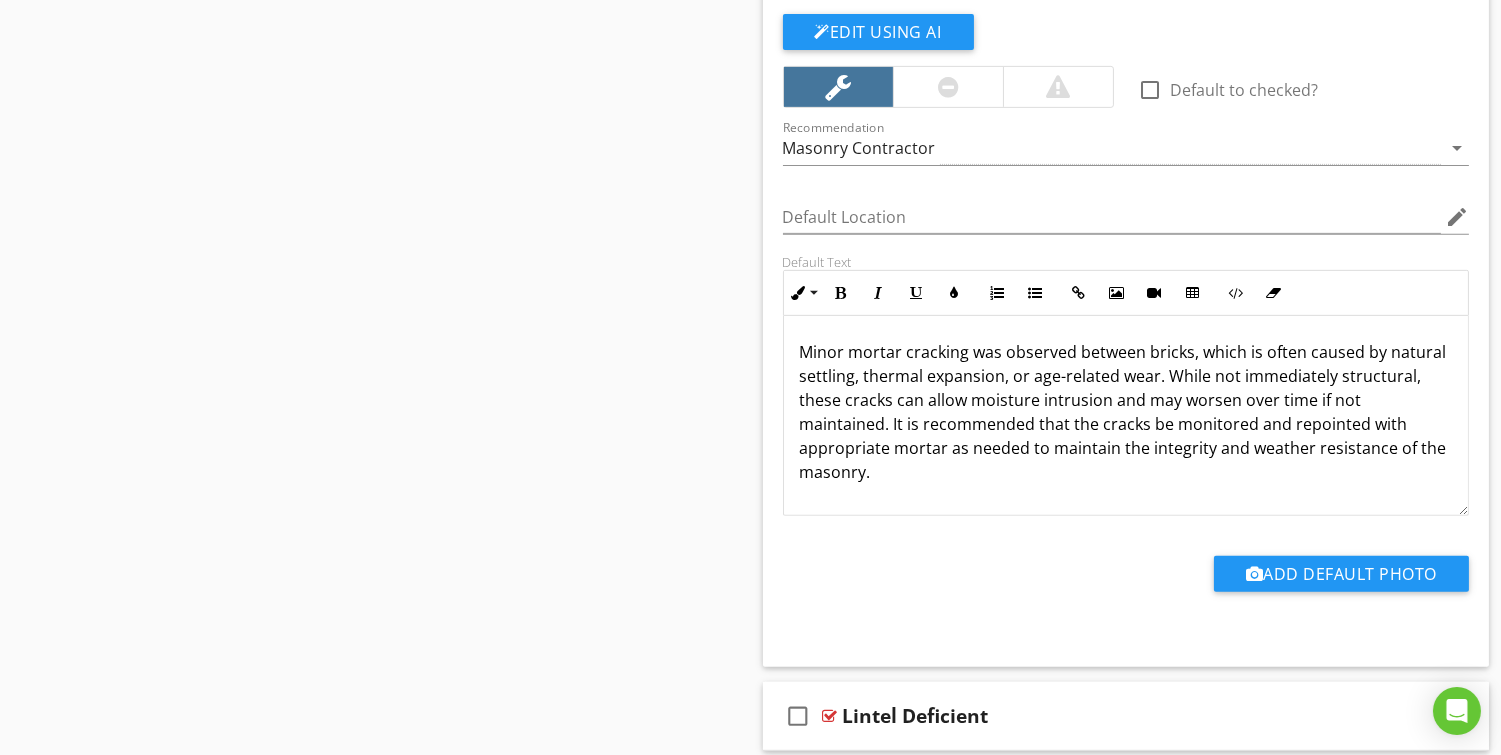 scroll, scrollTop: 62, scrollLeft: 0, axis: vertical 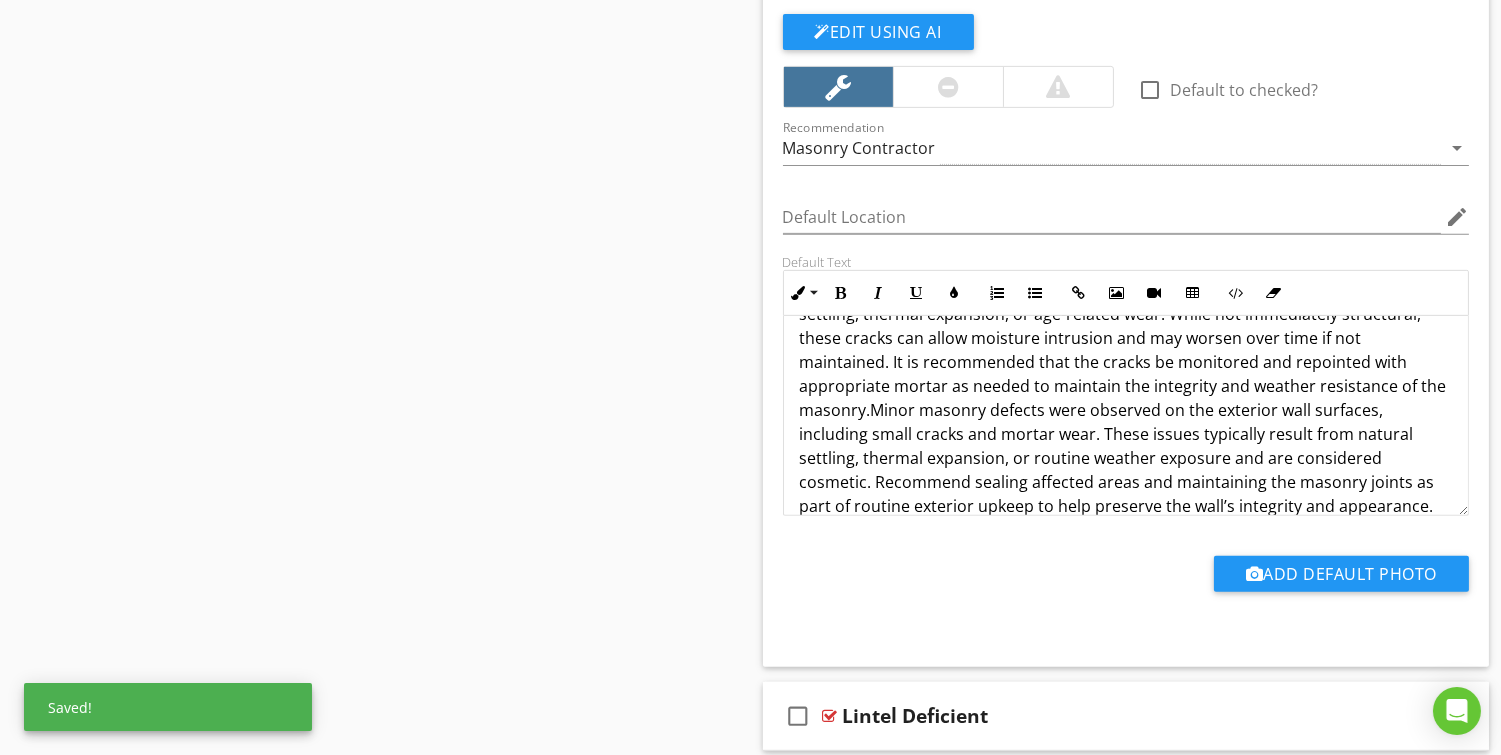 click on "Minor mortar cracking was observed between bricks, which is often caused by natural settling, thermal expansion, or age-related wear. While not immediately structural, these cracks can allow moisture intrusion and may worsen over time if not maintained. It is recommended that the cracks be monitored and repointed with appropriate mortar as needed to maintain the integrity and weather resistance of the masonry.Minor masonry defects were observed on the exterior wall surfaces, including small cracks and mortar wear. These issues typically result from natural settling, thermal expansion, or routine weather exposure and are considered cosmetic. Recommend sealing affected areas and maintaining the masonry joints as part of routine exterior upkeep to help preserve the wall’s integrity and appearance." at bounding box center (1126, 398) 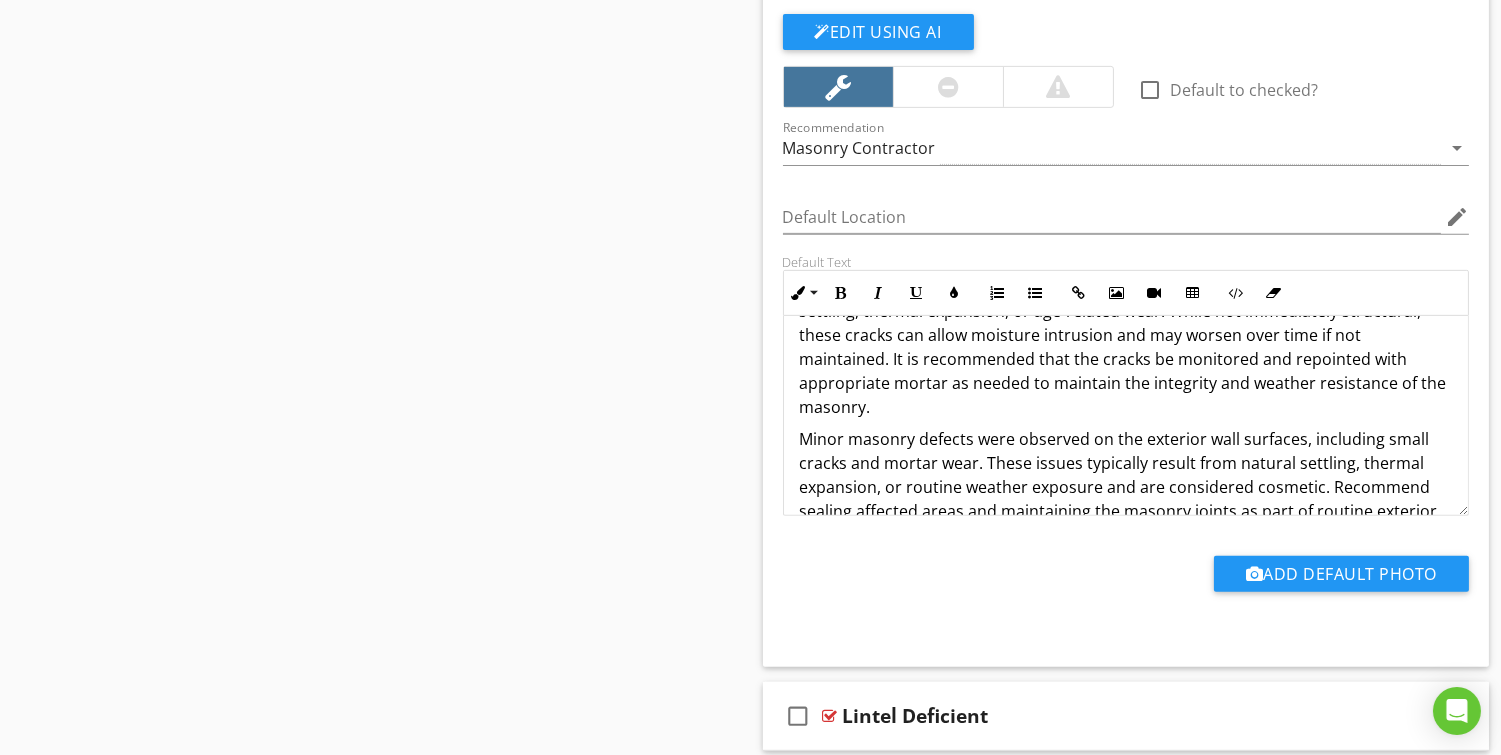 scroll, scrollTop: 63, scrollLeft: 0, axis: vertical 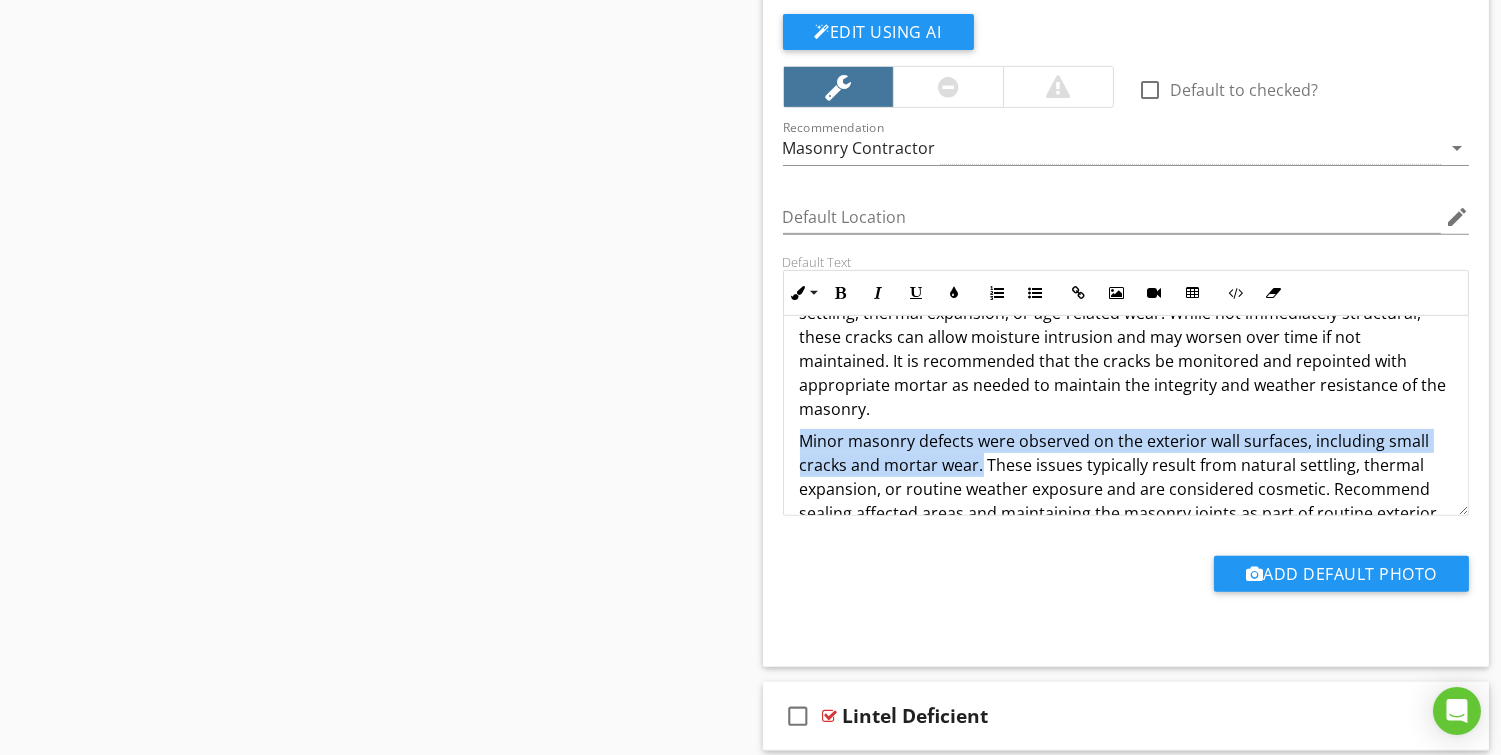 drag, startPoint x: 982, startPoint y: 468, endPoint x: 779, endPoint y: 427, distance: 207.09901 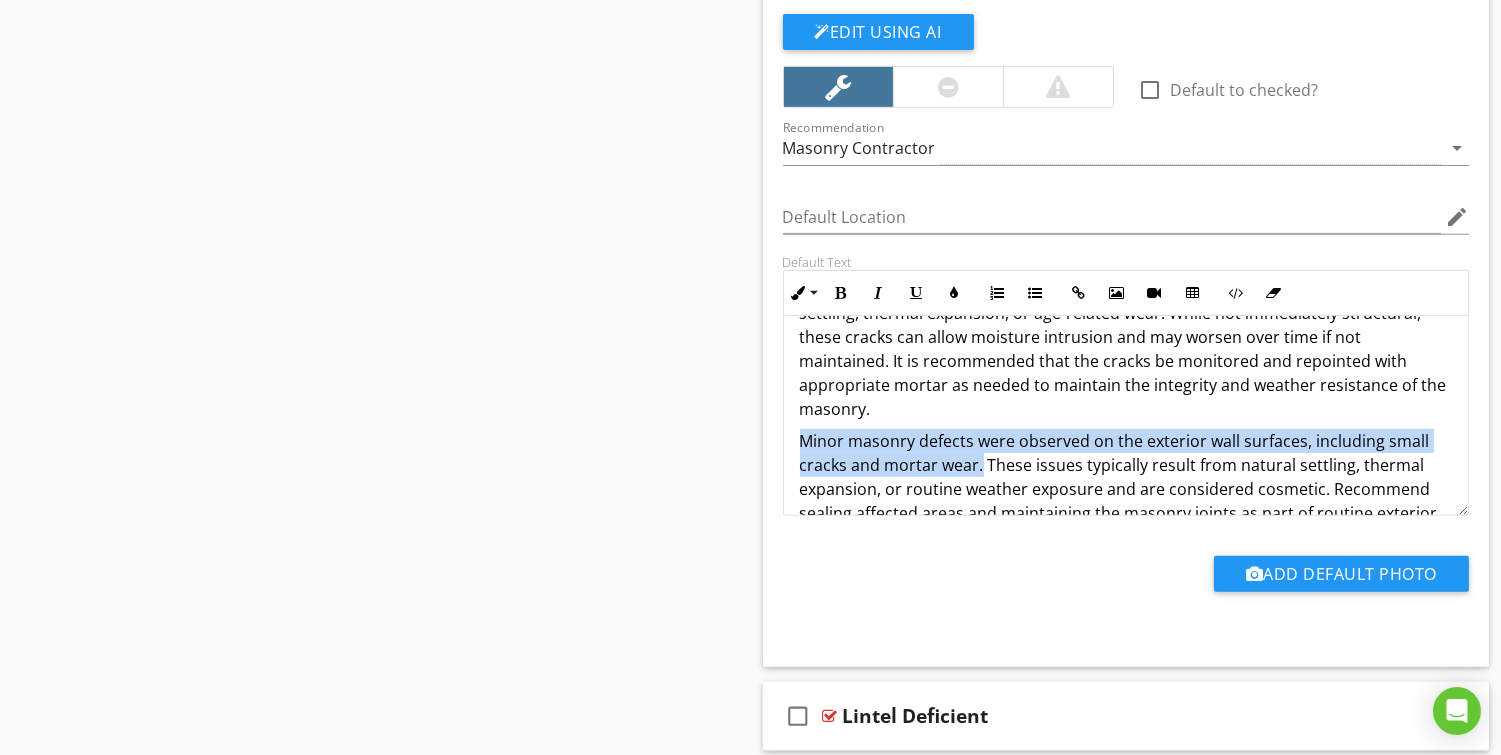 click on "Default Text   Inline Style XLarge Large Normal Small Light Small/Light Bold Italic Underline Colors Ordered List Unordered List Insert Link Insert Image Insert Video Insert Table Code View Clear Formatting Minor mortar cracking was observed between bricks, which is often caused by natural settling, thermal expansion, or age-related wear. While not immediately structural, these cracks can allow moisture intrusion and may worsen over time if not maintained. It is recommended that the cracks be monitored and repointed with appropriate mortar as needed to maintain the integrity and weather resistance of the masonry. Minor masonry defects were observed on the exterior wall surfaces, including small cracks and mortar wear. These issues typically result from natural settling, thermal expansion, or routine weather exposure and are considered cosmetic. Recommend sealing affected areas and maintaining the masonry joints as part of routine exterior upkeep to help preserve the wall’s integrity and appearance." at bounding box center [1126, 385] 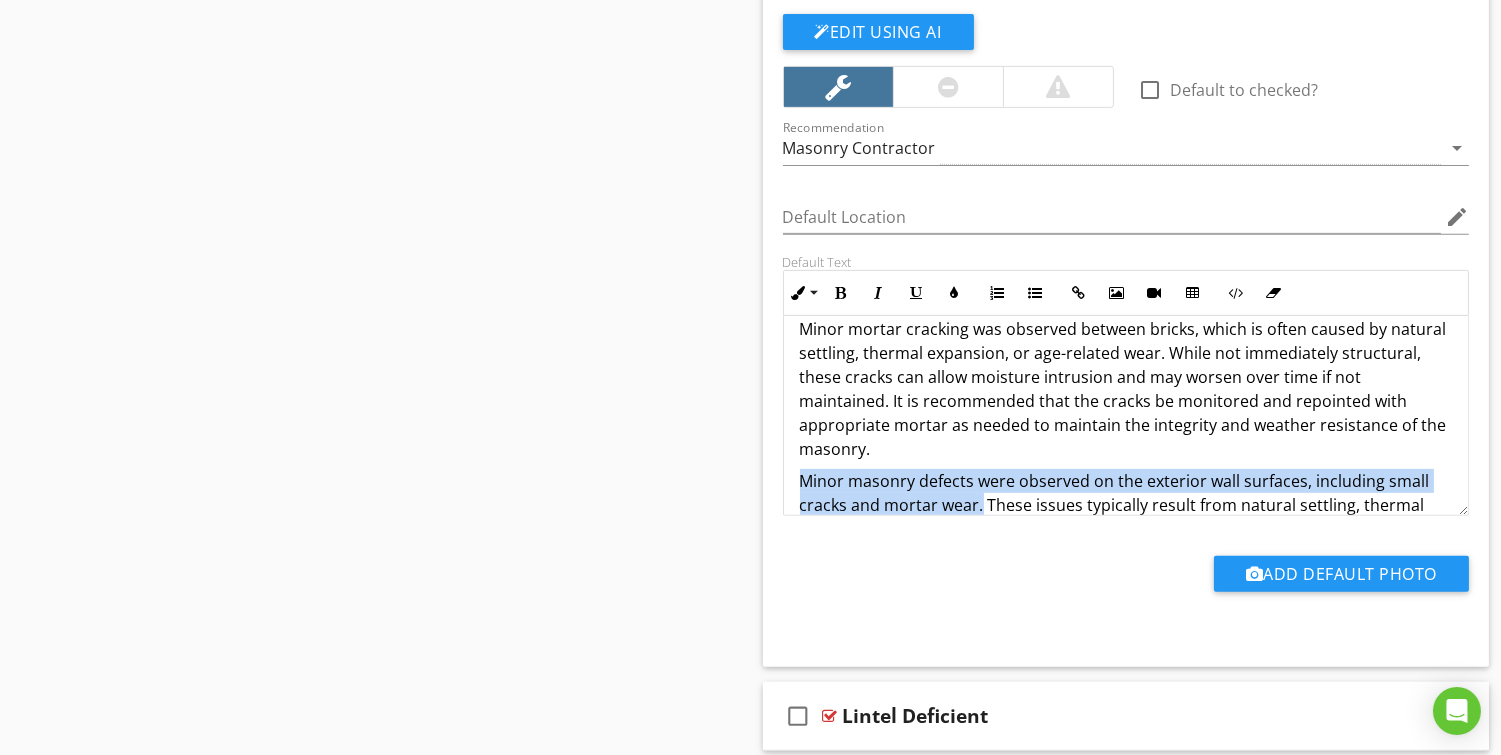 scroll, scrollTop: 21, scrollLeft: 0, axis: vertical 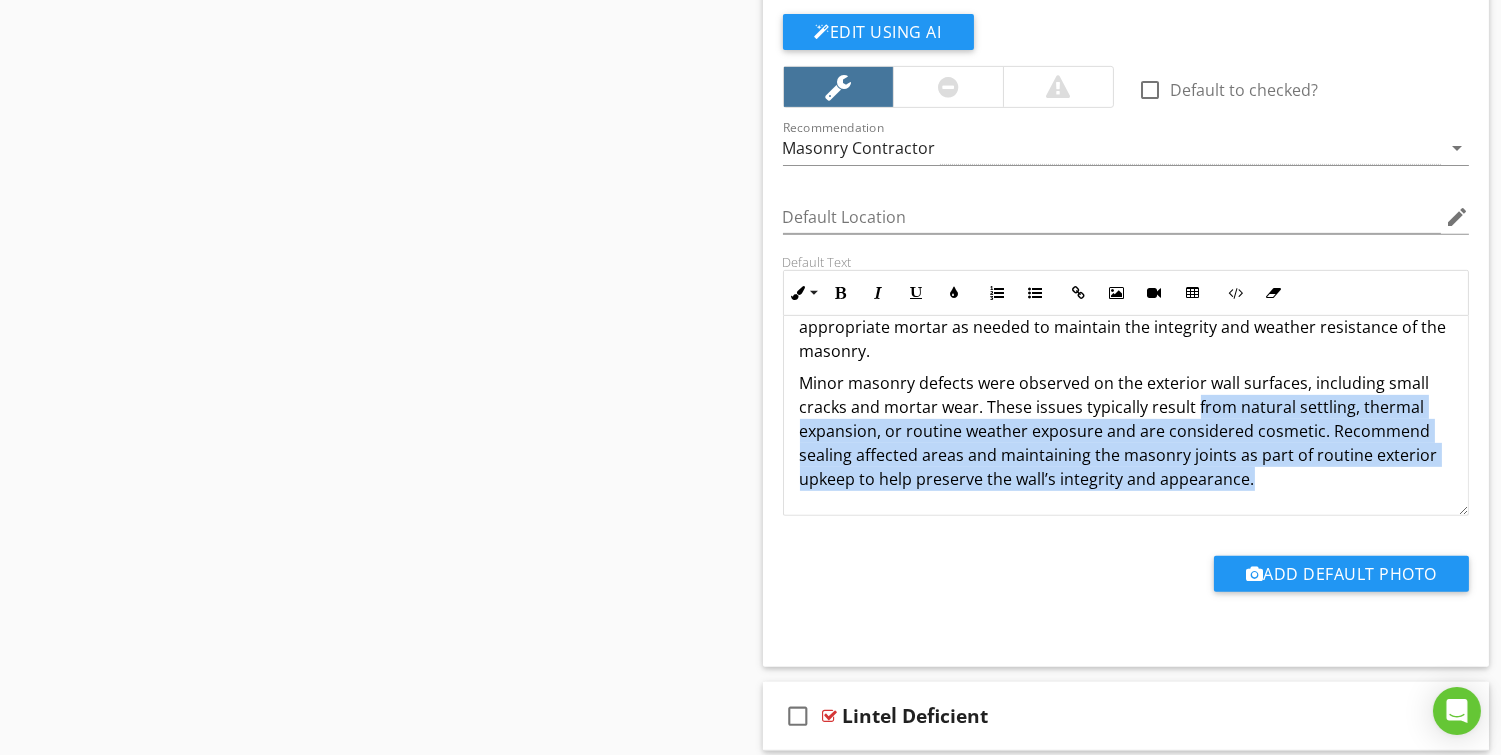 drag, startPoint x: 1194, startPoint y: 508, endPoint x: 1174, endPoint y: 510, distance: 20.09975 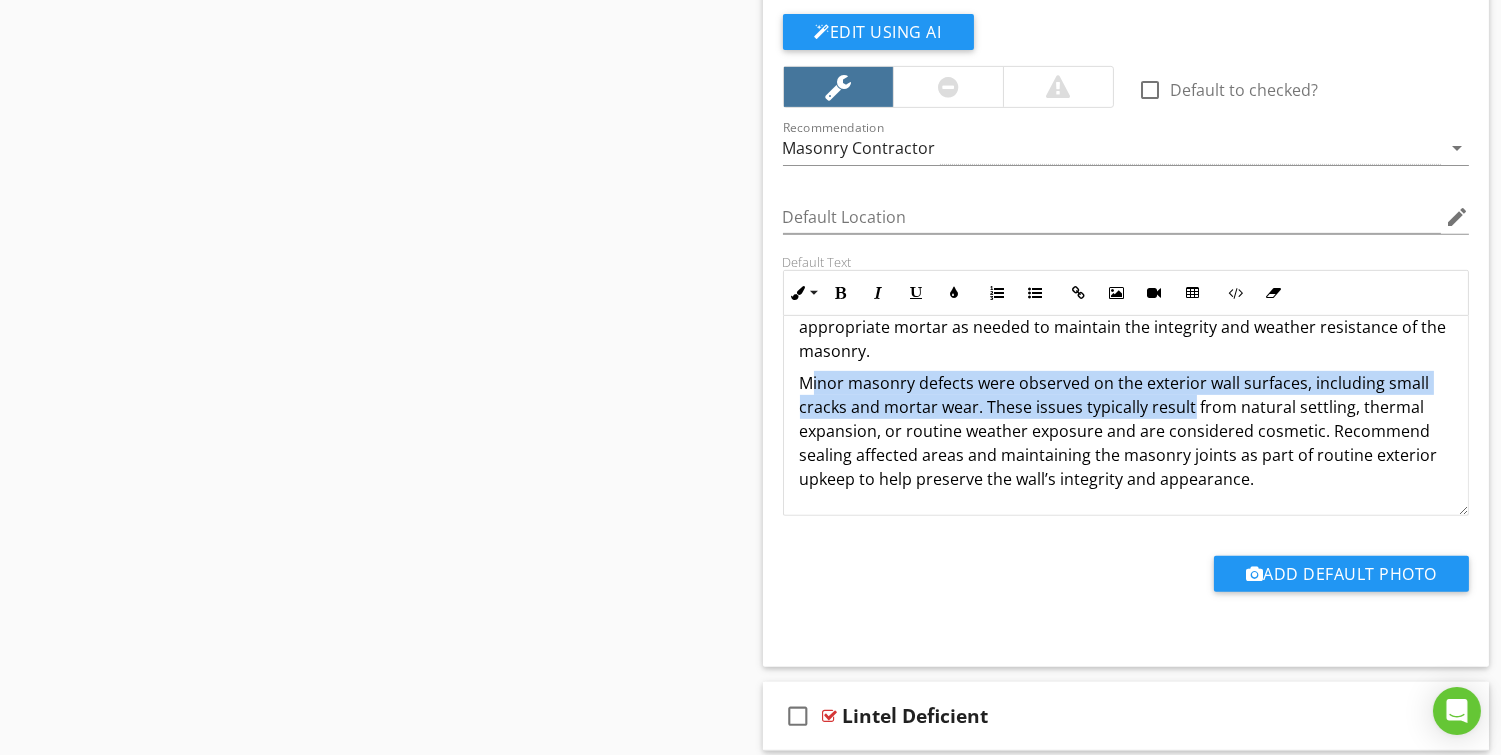 drag, startPoint x: 1189, startPoint y: 404, endPoint x: 811, endPoint y: 385, distance: 378.4772 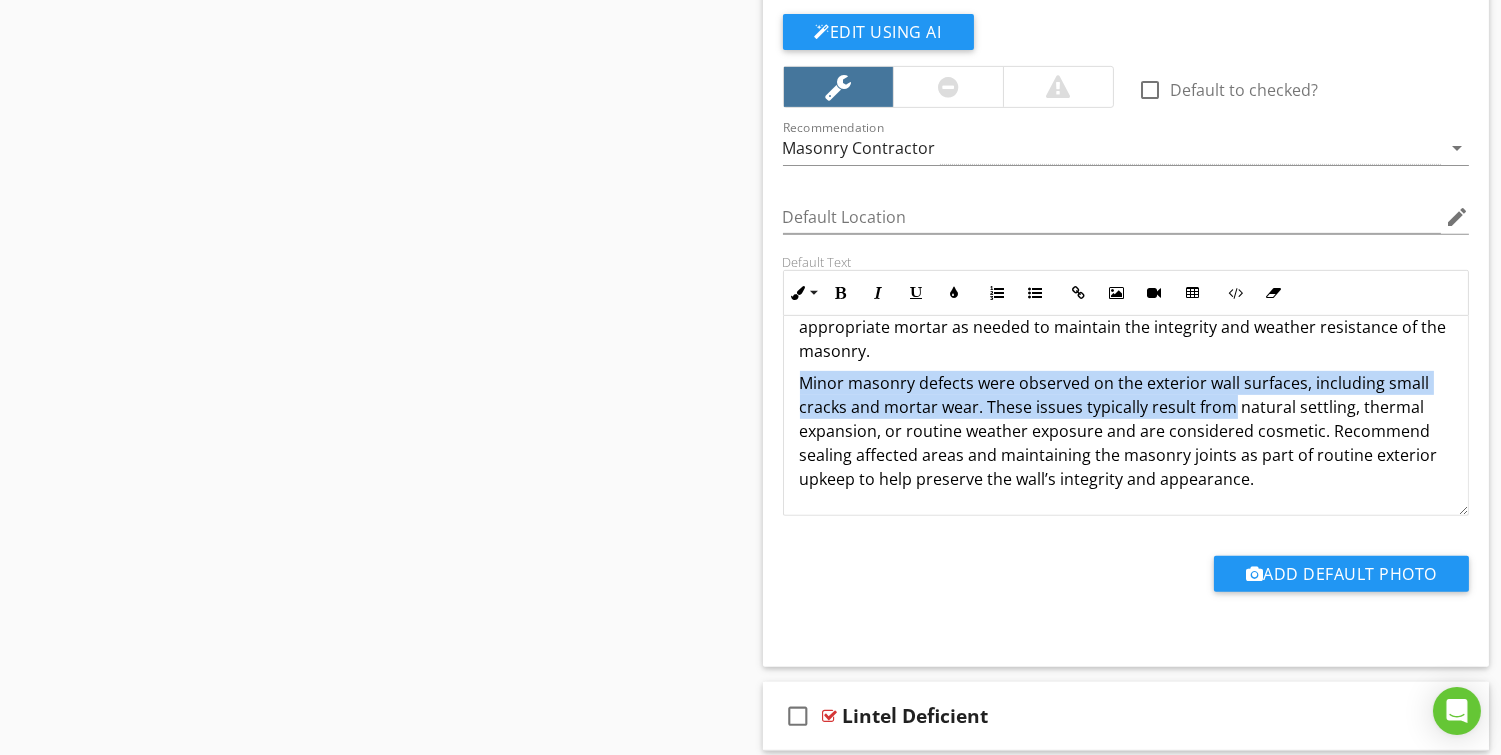 drag, startPoint x: 803, startPoint y: 380, endPoint x: 1229, endPoint y: 411, distance: 427.12643 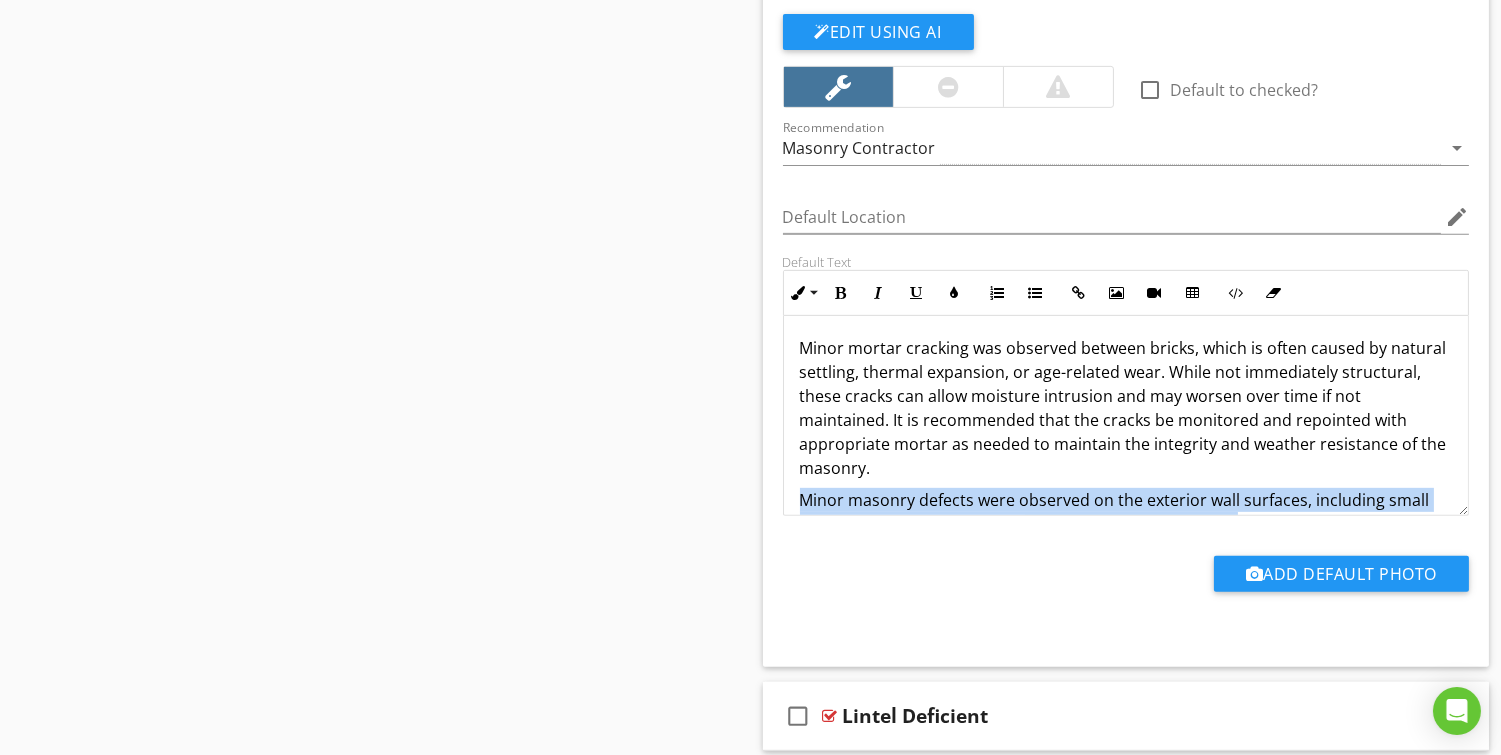 scroll, scrollTop: 0, scrollLeft: 0, axis: both 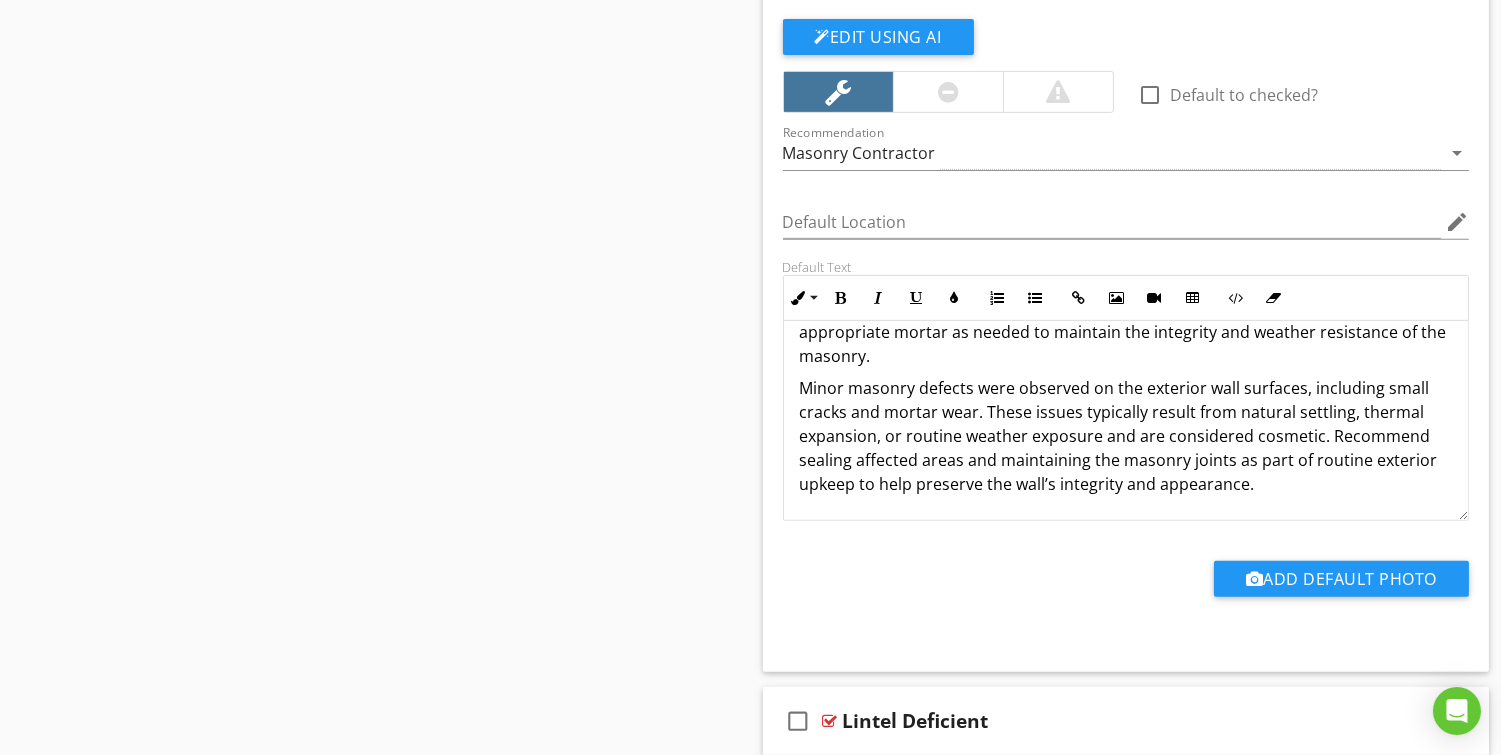 click on "Minor masonry defects were observed on the exterior wall surfaces, including small cracks and mortar wear. These issues typically result from natural settling, thermal expansion, or routine weather exposure and are considered cosmetic. Recommend sealing affected areas and maintaining the masonry joints as part of routine exterior upkeep to help preserve the wall’s integrity and appearance." at bounding box center [1126, 436] 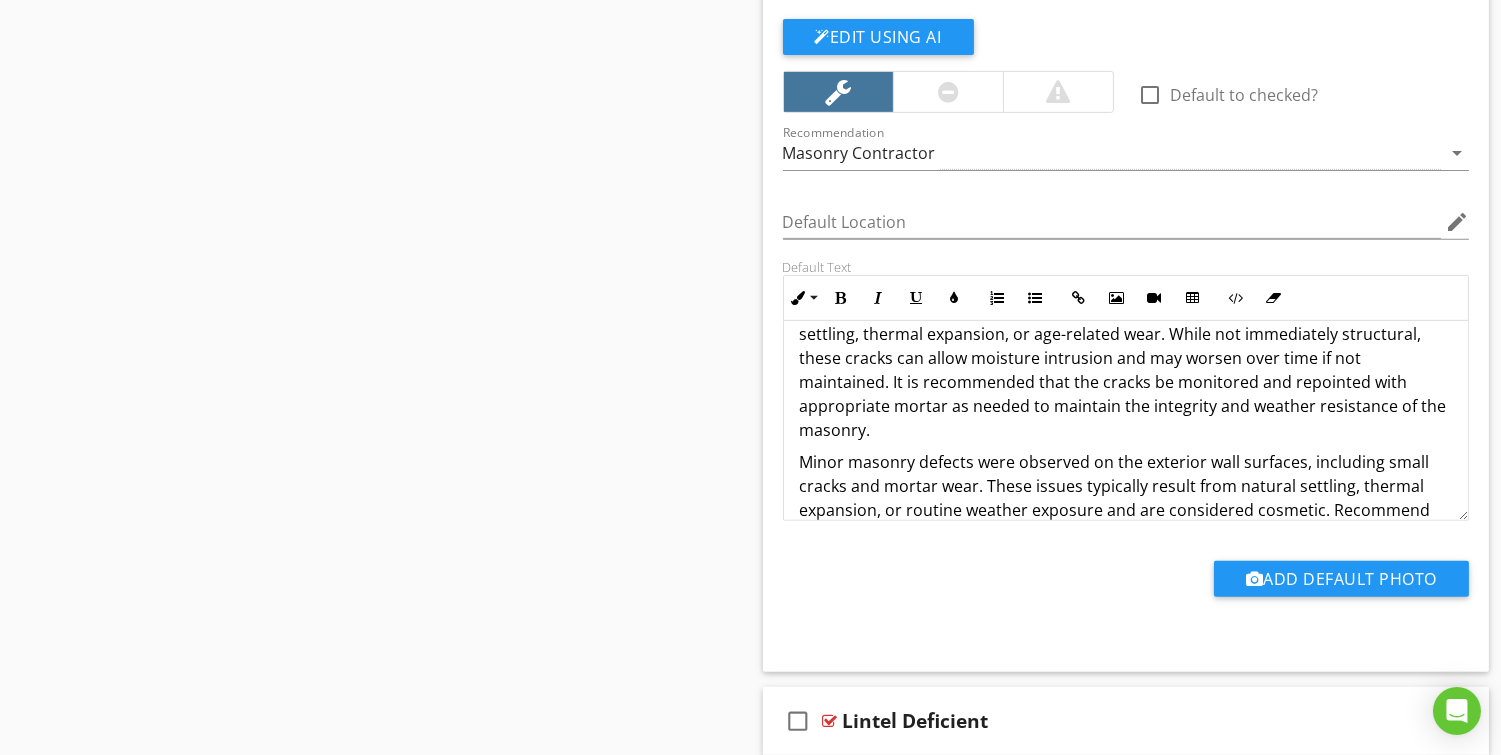 scroll, scrollTop: 51, scrollLeft: 0, axis: vertical 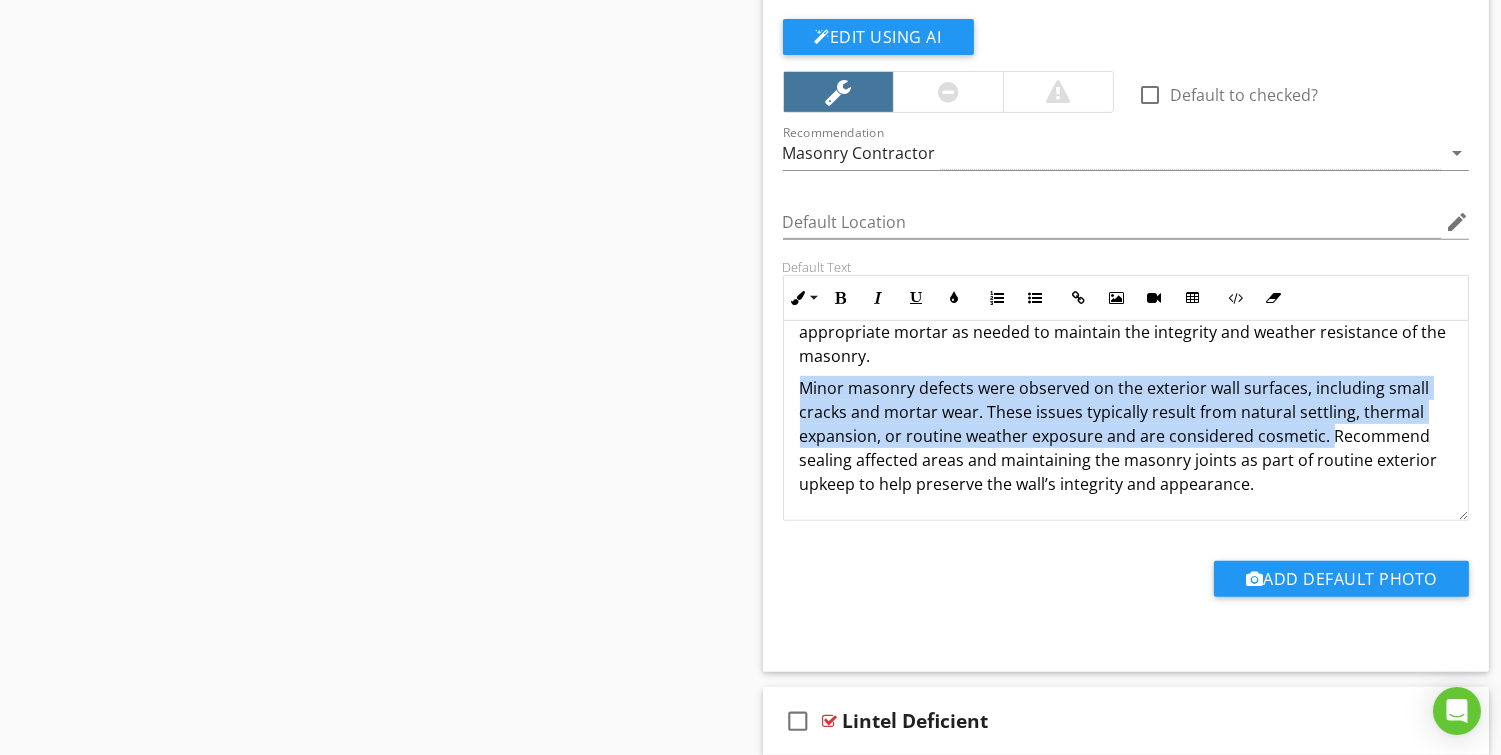 drag, startPoint x: 1326, startPoint y: 505, endPoint x: 783, endPoint y: 392, distance: 554.63324 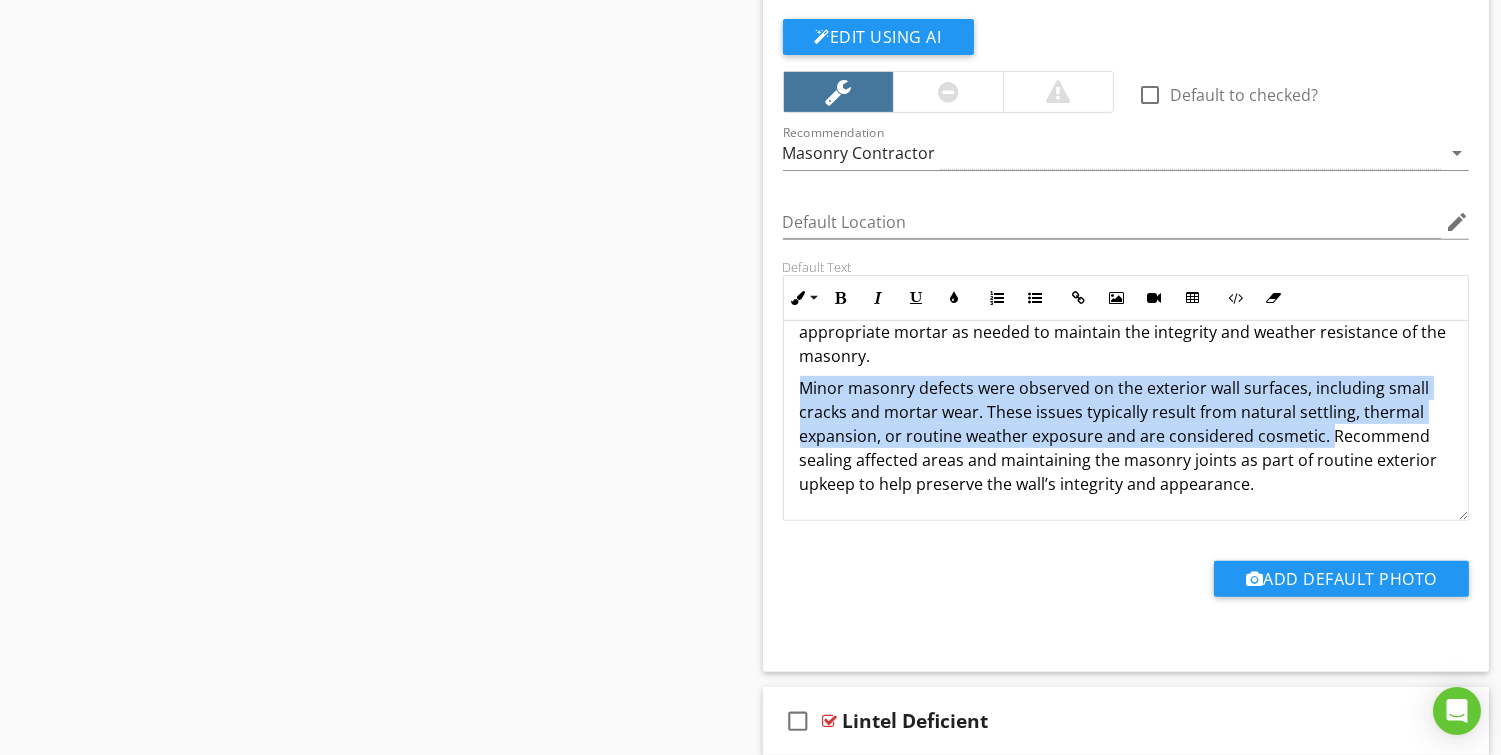 copy on "Minor masonry defects were observed on the exterior wall surfaces, including small cracks and mortar wear. These issues typically result from natural settling, thermal expansion, or routine weather exposure and are considered cosmetic." 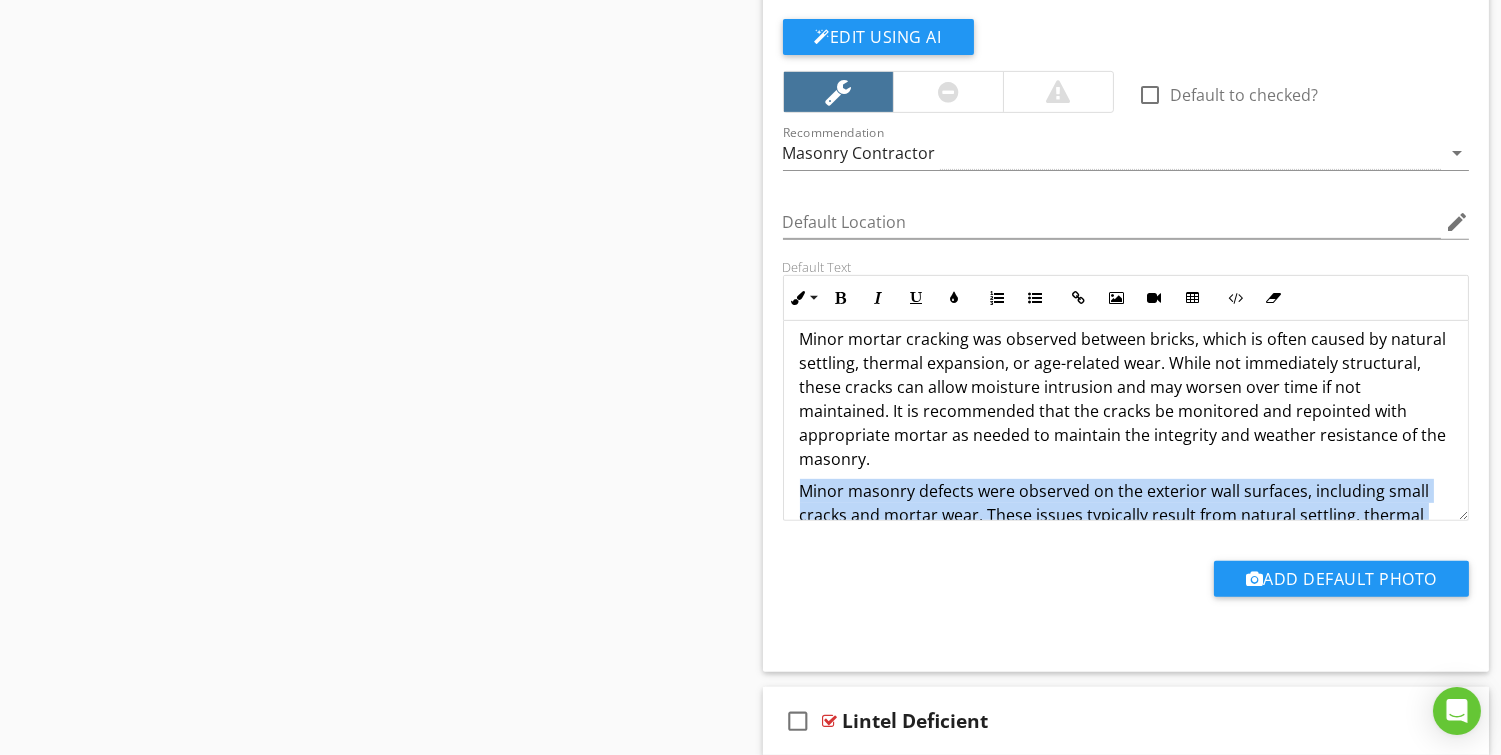 scroll, scrollTop: 4, scrollLeft: 0, axis: vertical 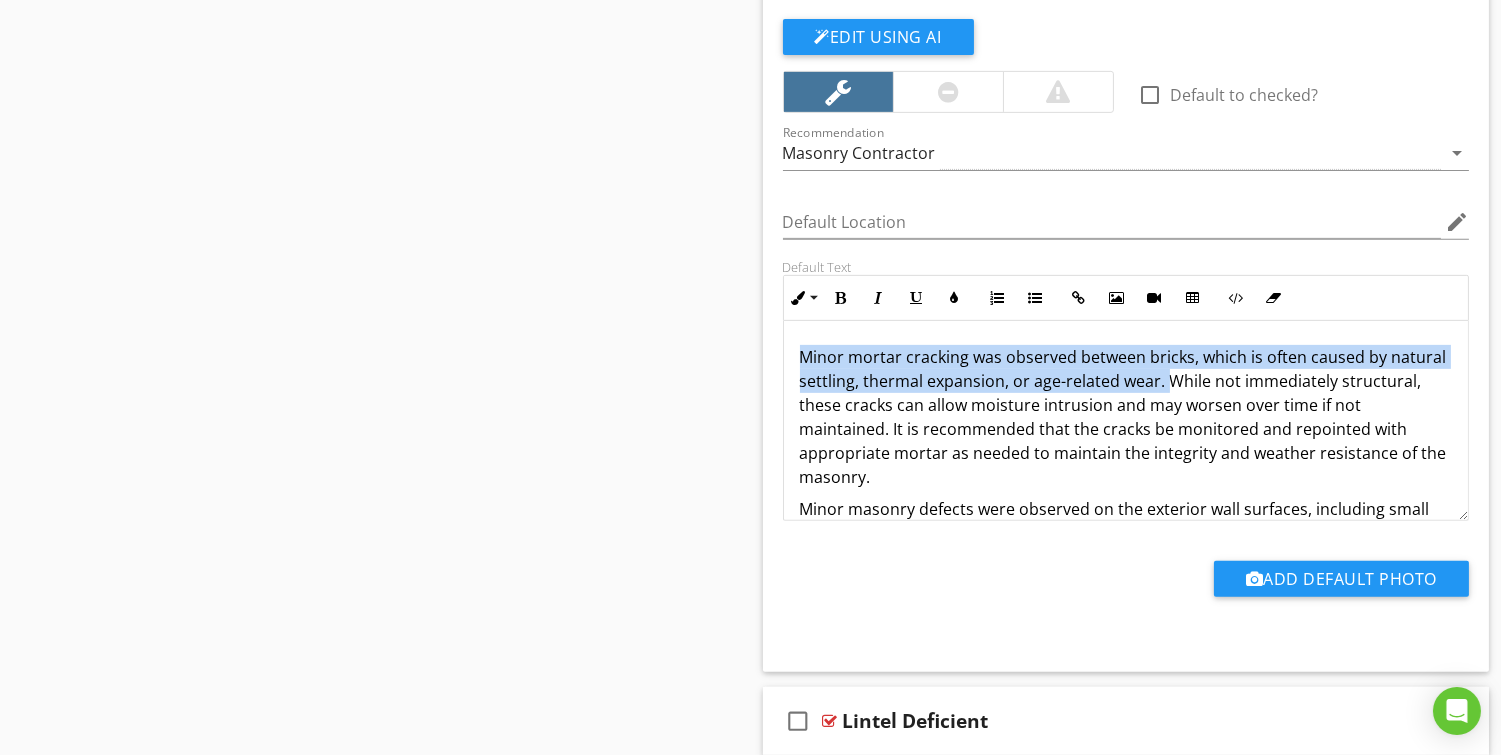 drag, startPoint x: 1220, startPoint y: 378, endPoint x: 775, endPoint y: 342, distance: 446.4538 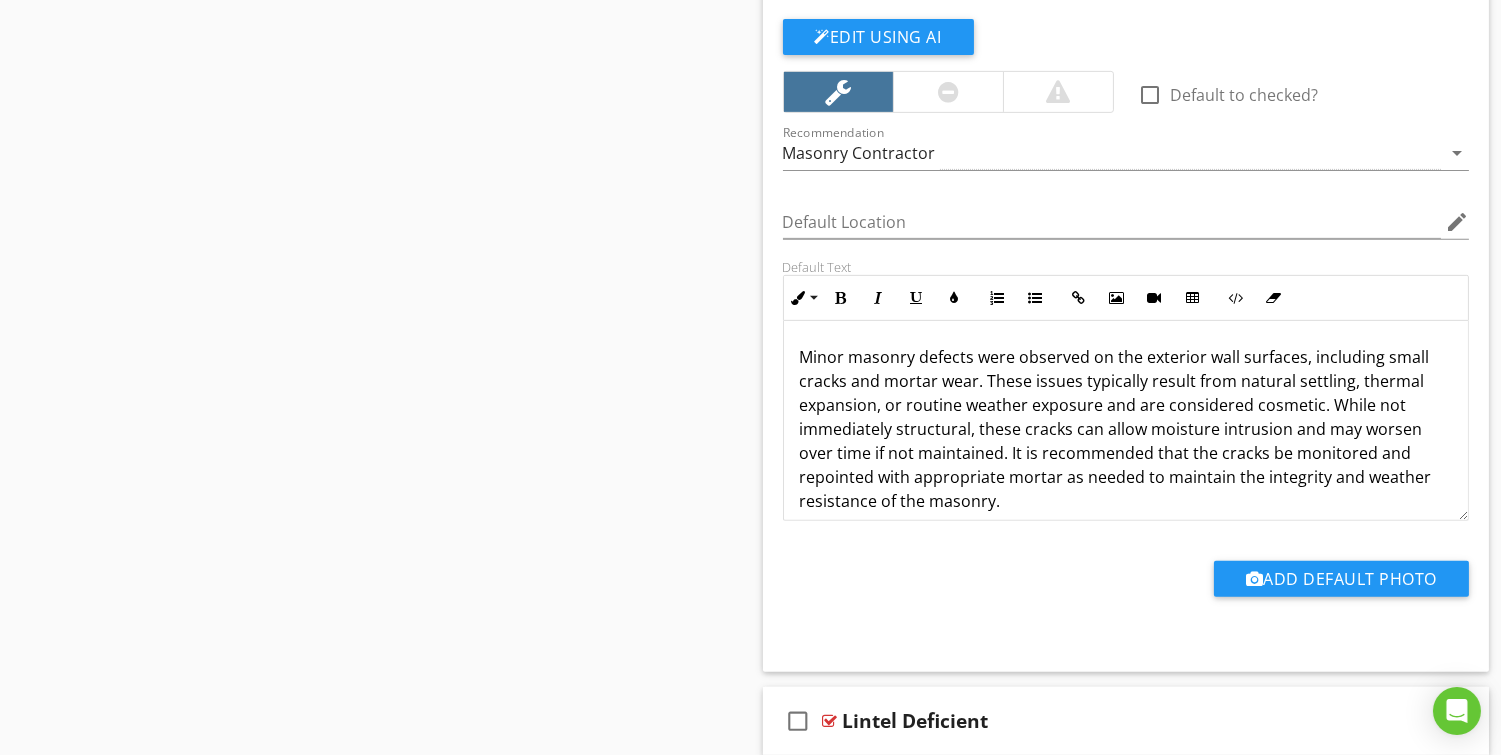 click on "Minor masonry defects were observed on the exterior wall surfaces, including small cracks and mortar wear. These issues typically result from natural settling, thermal expansion, or routine weather exposure and are considered cosmetic. While not immediately structural, these cracks can allow moisture intrusion and may worsen over time if not maintained. It is recommended that the cracks be monitored and repointed with appropriate mortar as needed to maintain the integrity and weather resistance of the masonry." at bounding box center (1126, 429) 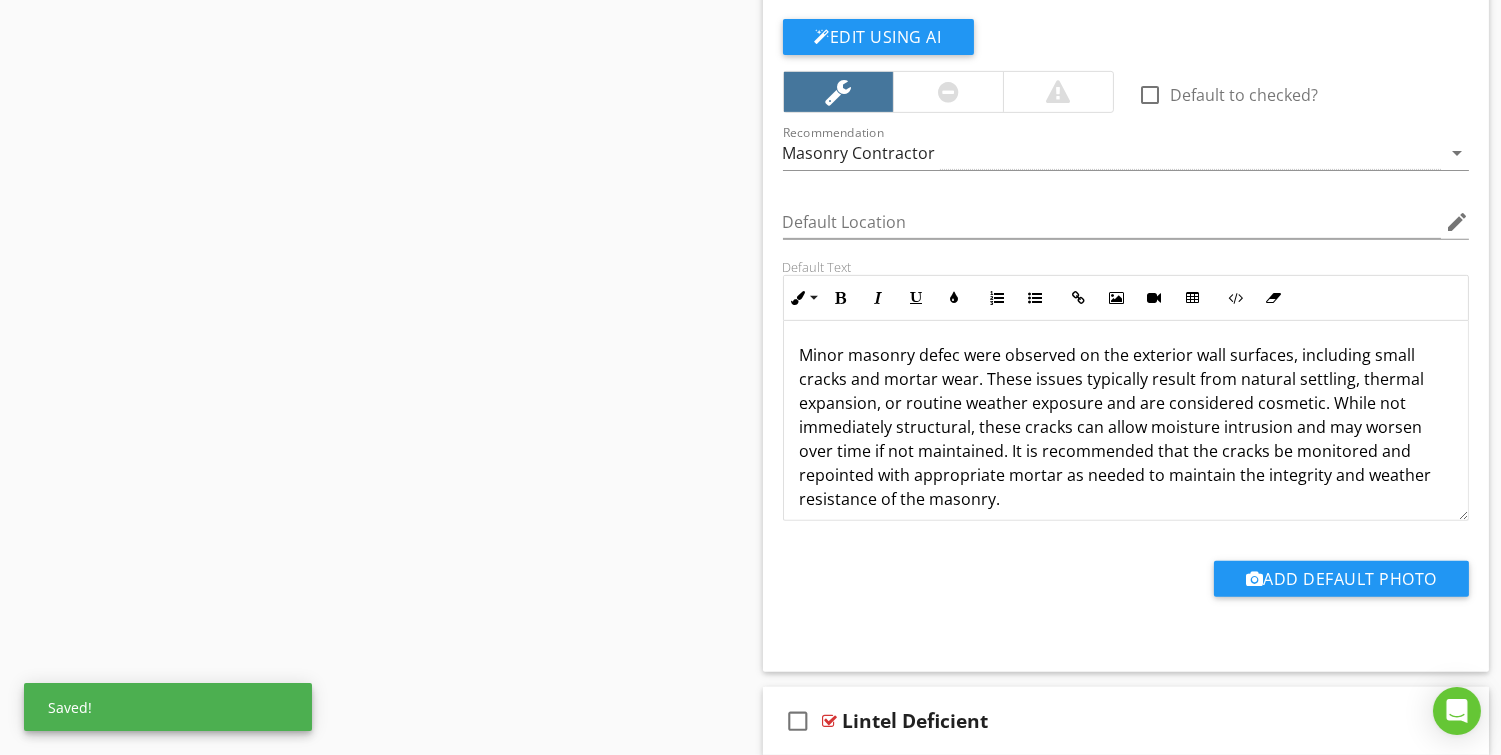 scroll, scrollTop: 0, scrollLeft: 0, axis: both 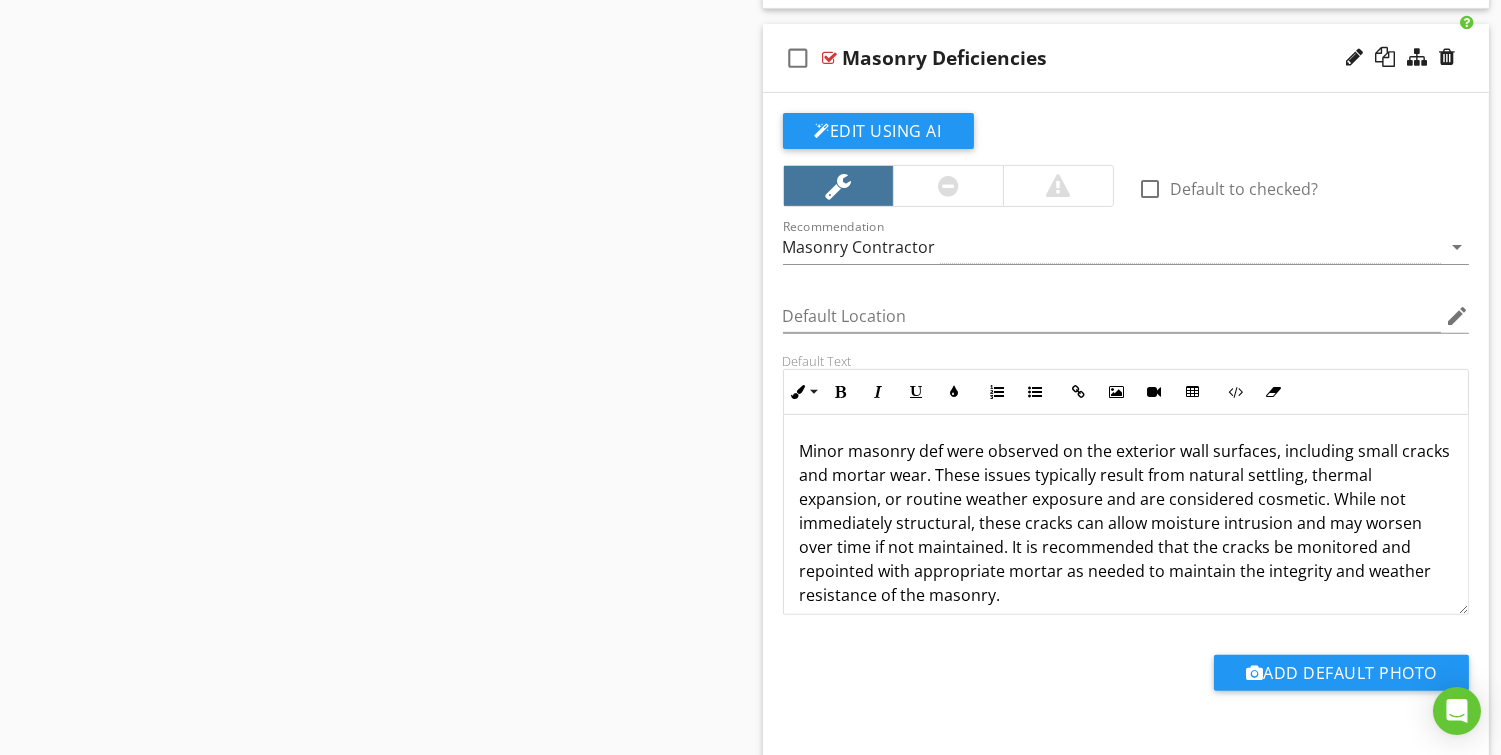 type 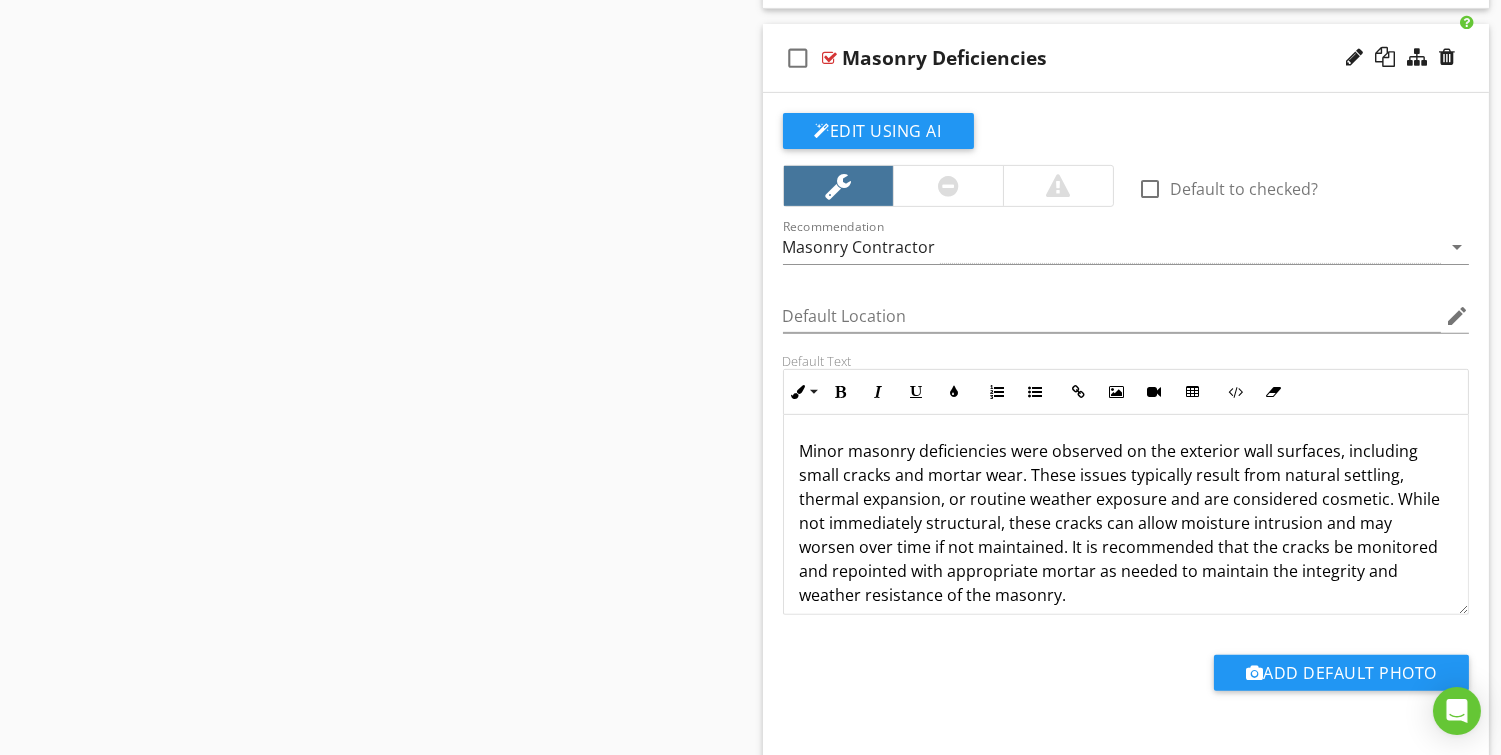 click on "Minor masonry deficiencies were observed on the exterior wall surfaces, including small cracks and mortar wear. These issues typically result from natural settling, thermal expansion, or routine weather exposure and are considered cosmetic. While not immediately structural, these cracks can allow moisture intrusion and may worsen over time if not maintained. It is recommended that the cracks be monitored and repointed with appropriate mortar as needed to maintain the integrity and weather resistance of the masonry." at bounding box center (1126, 523) 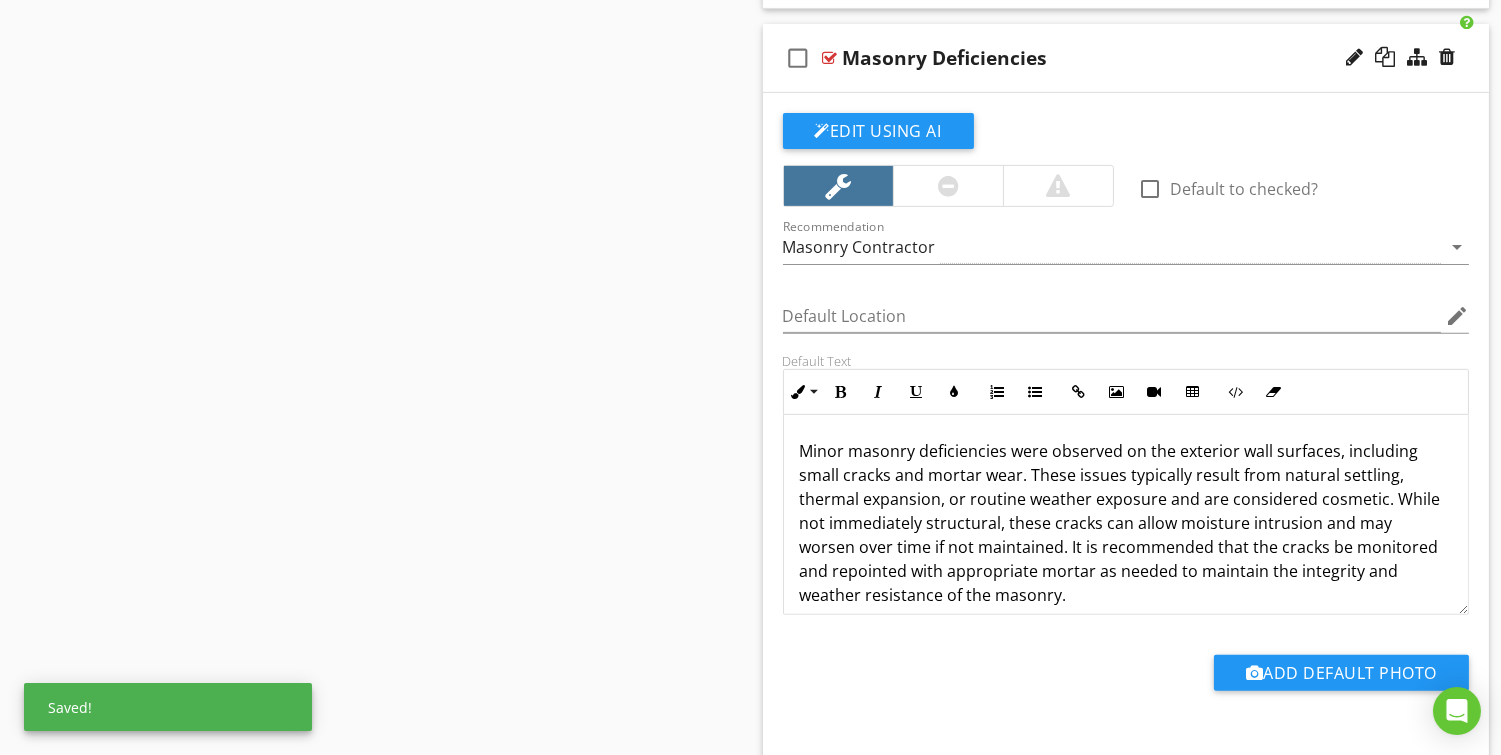 click on "Minor masonry deficiencies were observed on the exterior wall surfaces, including small cracks and mortar wear. These issues typically result from natural settling, thermal expansion, or routine weather exposure and are considered cosmetic. While not immediately structural, these cracks can allow moisture intrusion and may worsen over time if not maintained. It is recommended that the cracks be monitored and repointed with appropriate mortar as needed to maintain the integrity and weather resistance of the masonry." at bounding box center (1126, 523) 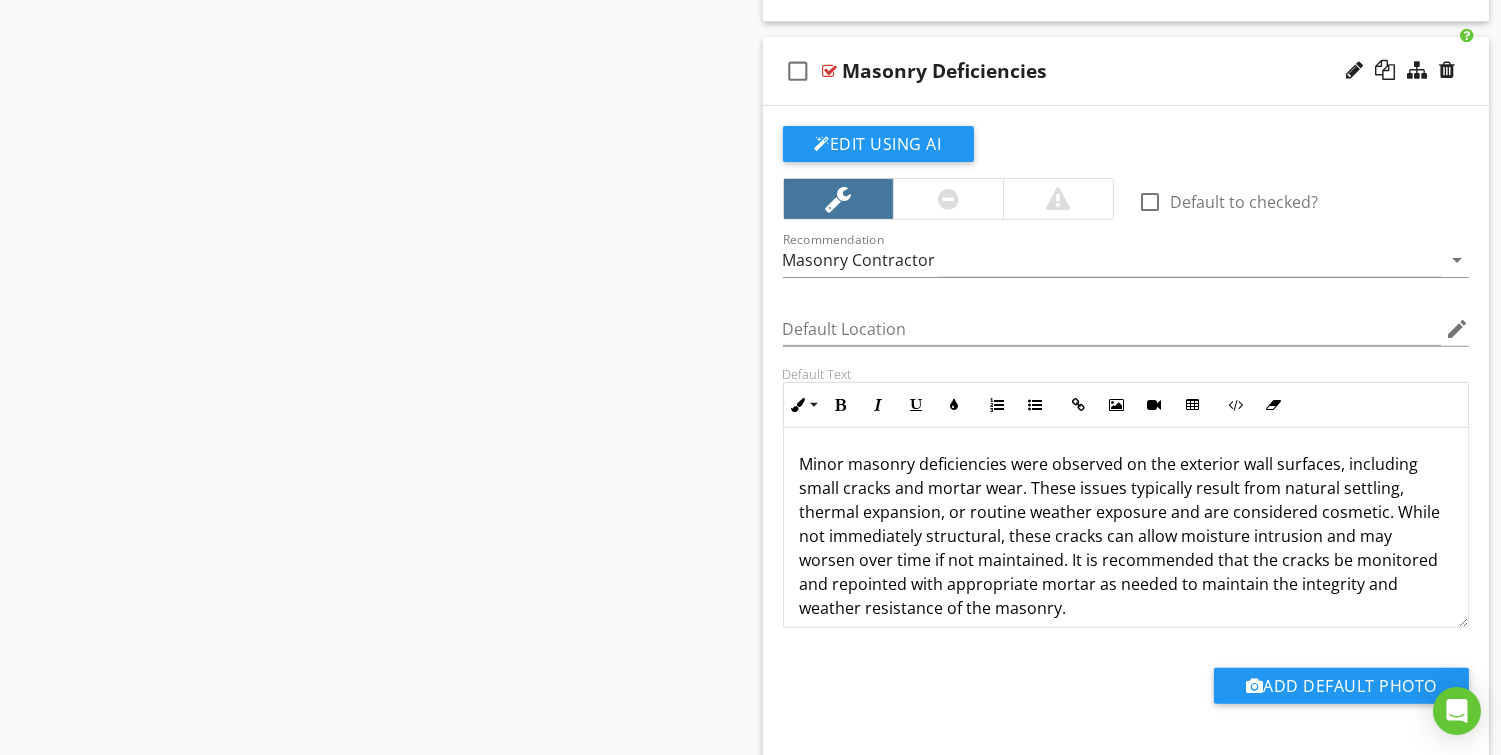 scroll, scrollTop: 1376, scrollLeft: 0, axis: vertical 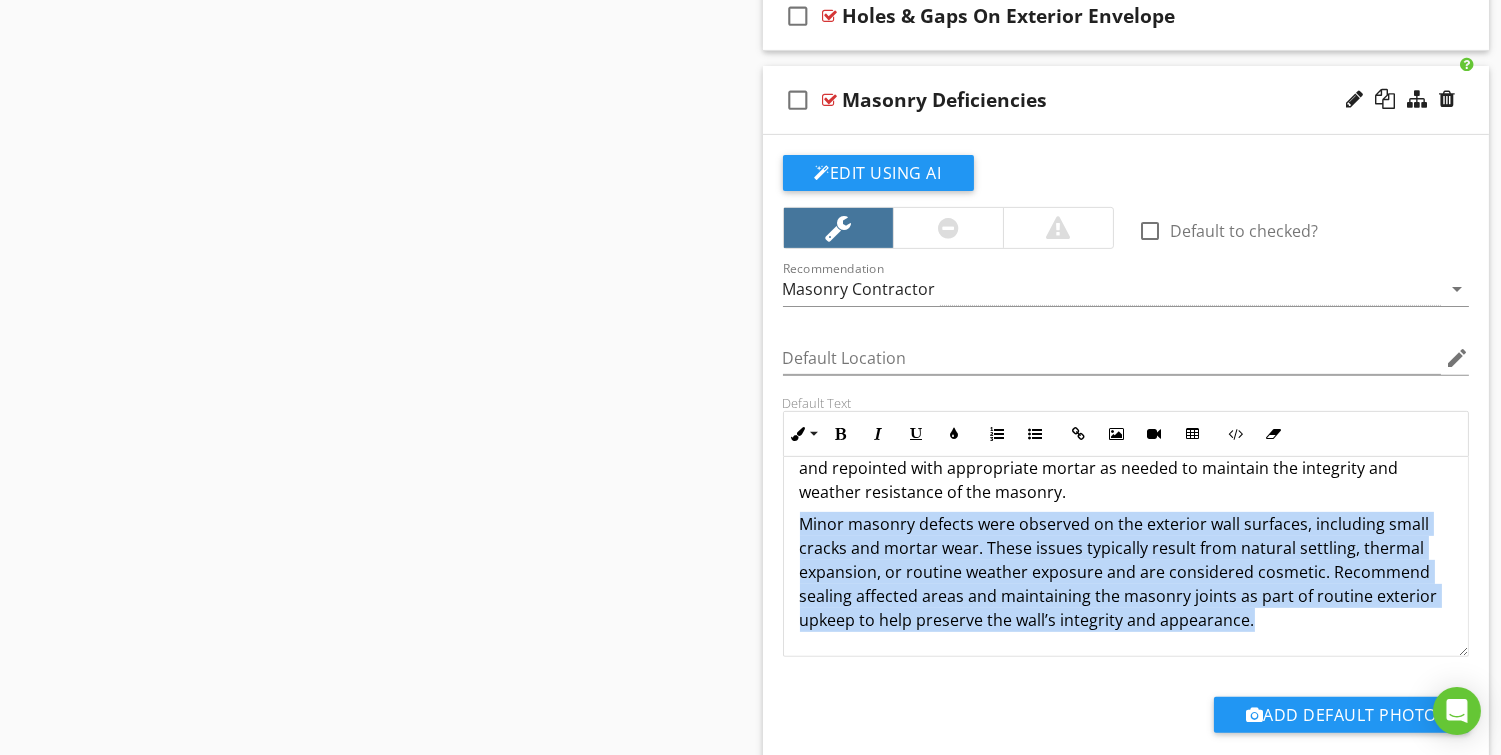 drag, startPoint x: 819, startPoint y: 530, endPoint x: 1377, endPoint y: 628, distance: 566.5404 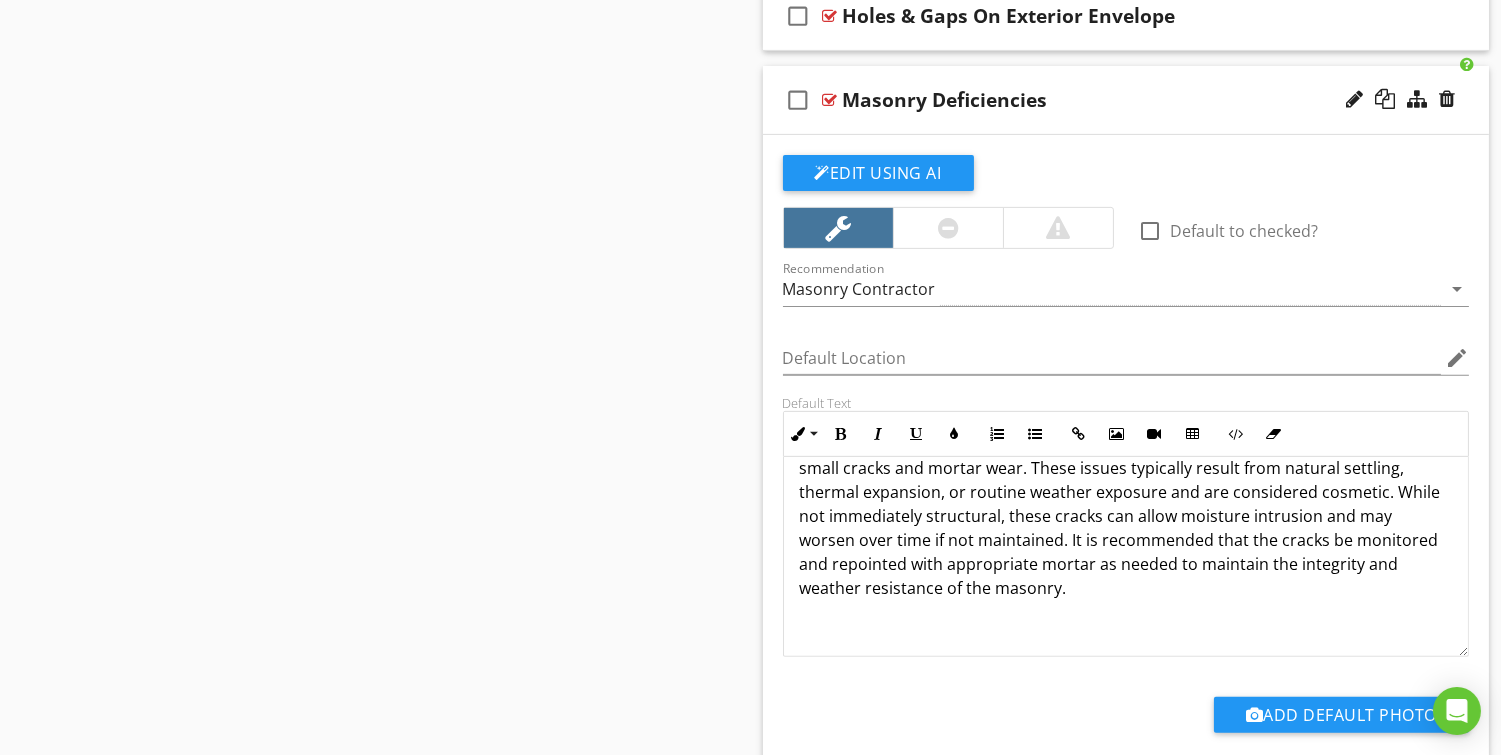 scroll, scrollTop: 48, scrollLeft: 0, axis: vertical 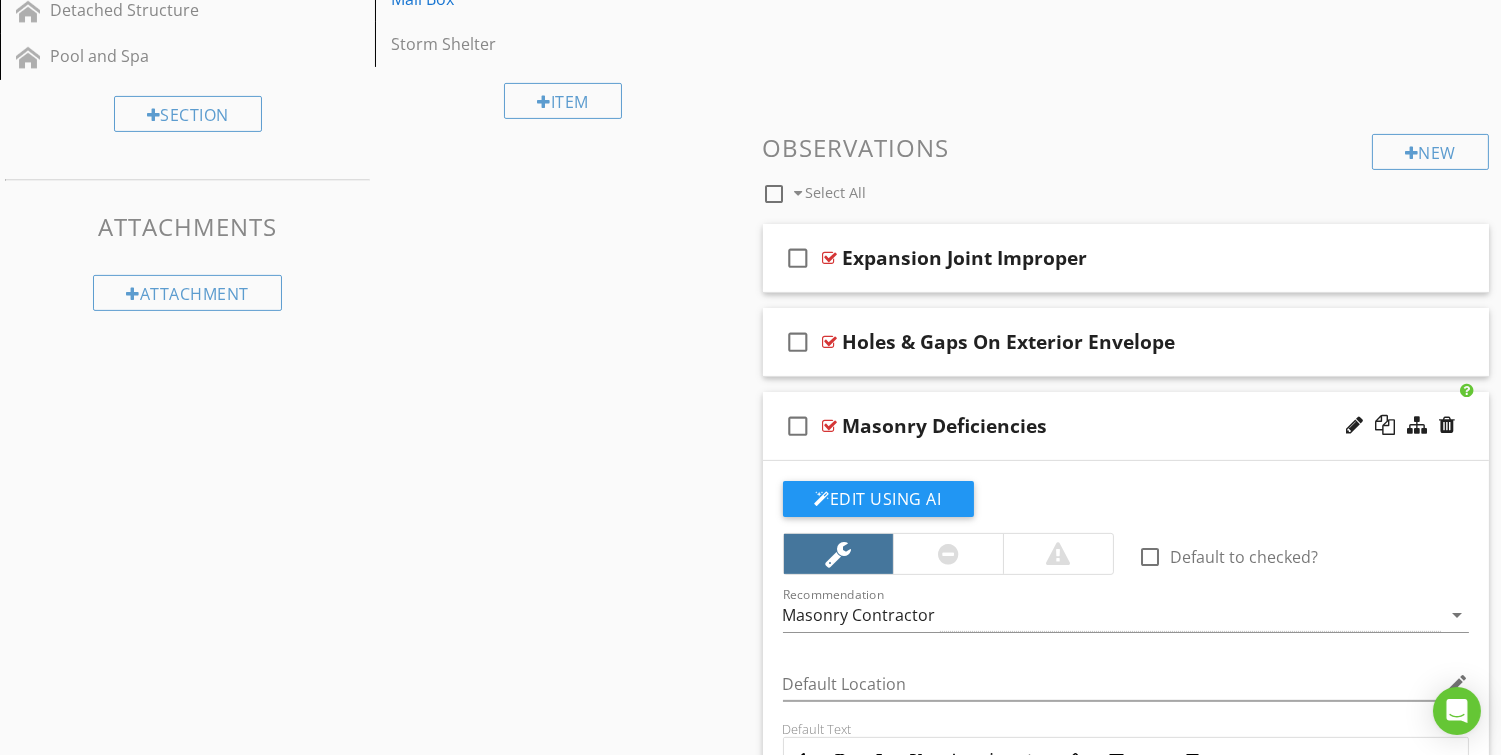 click on "check_box_outline_blank
Masonry Deficiencies" at bounding box center [1126, 426] 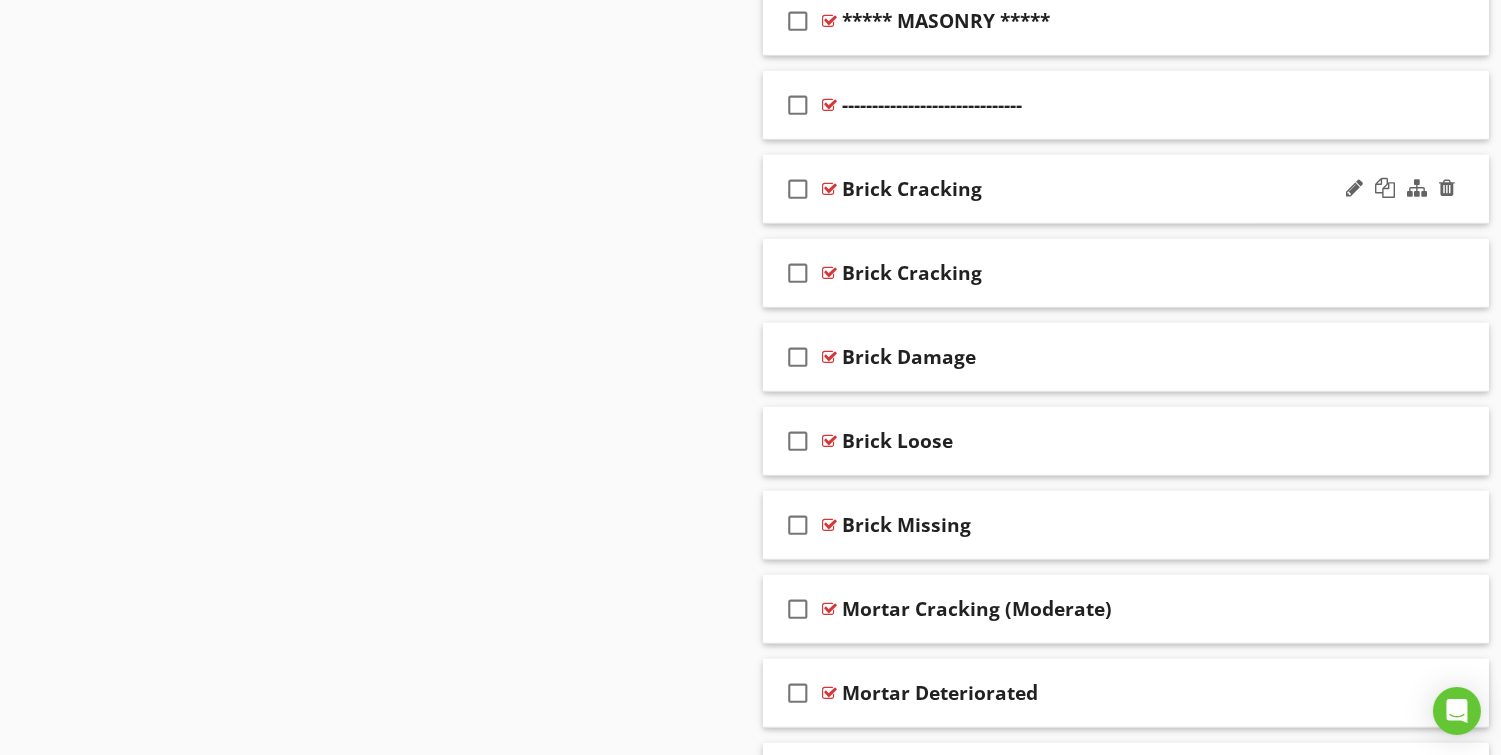 scroll, scrollTop: 2051, scrollLeft: 0, axis: vertical 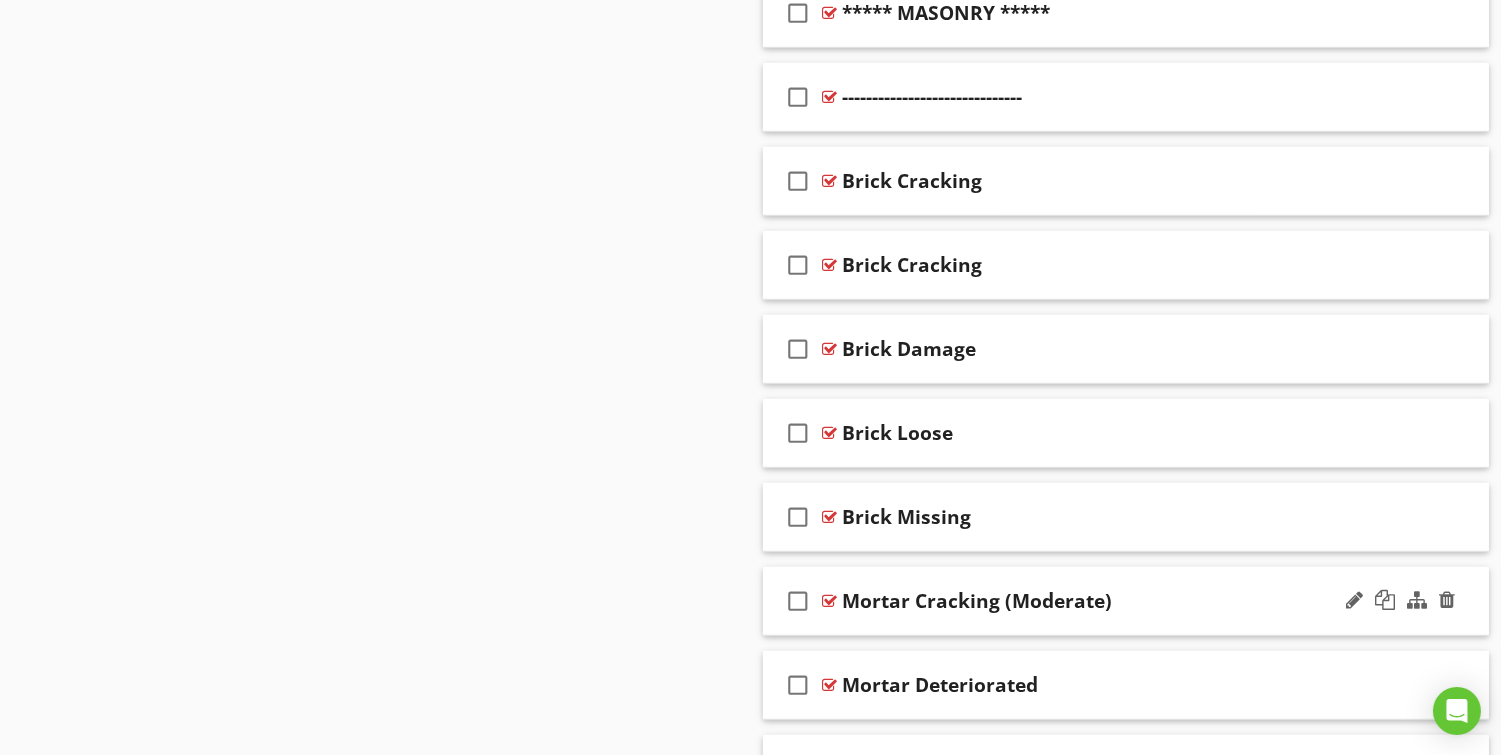click on "Mortar Cracking (Moderate)" at bounding box center (1100, 601) 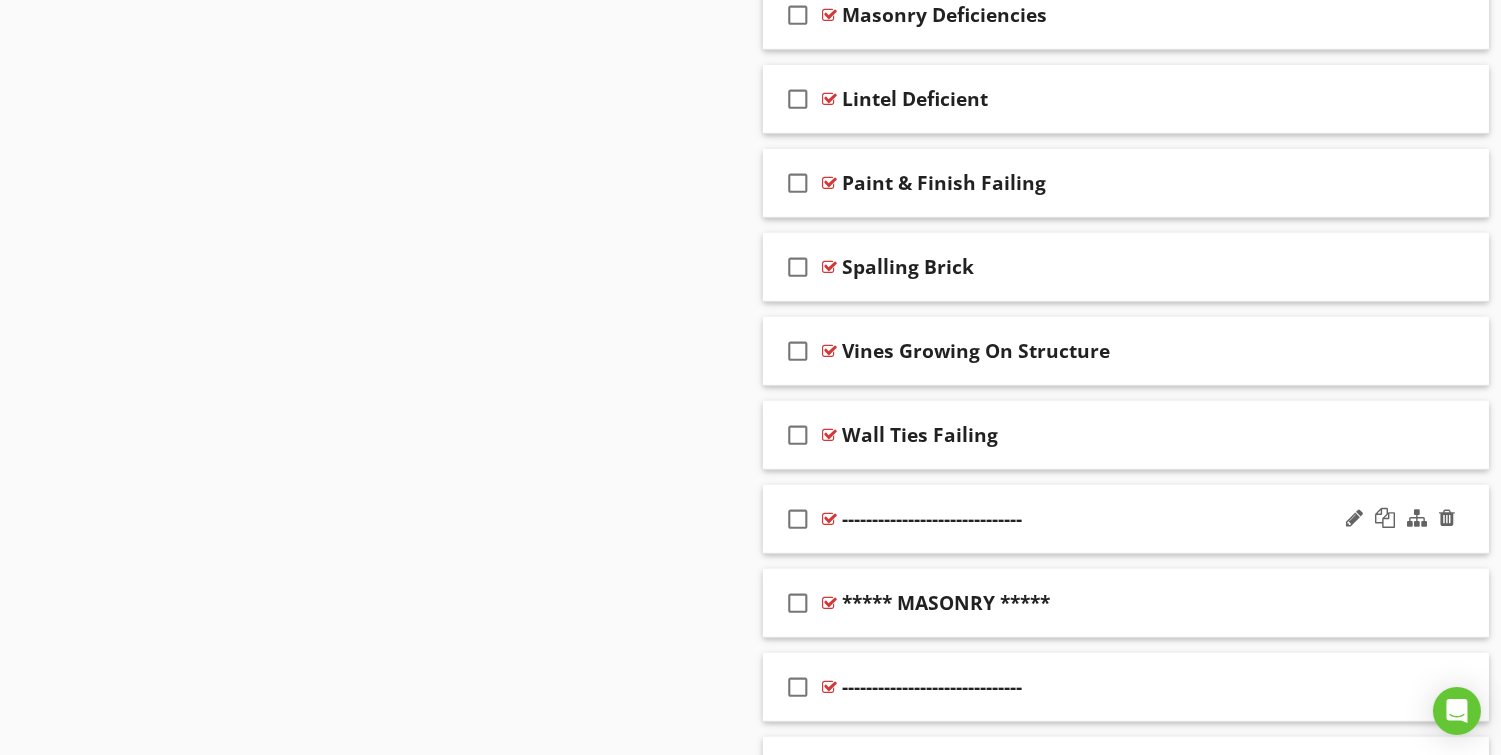 scroll, scrollTop: 1290, scrollLeft: 0, axis: vertical 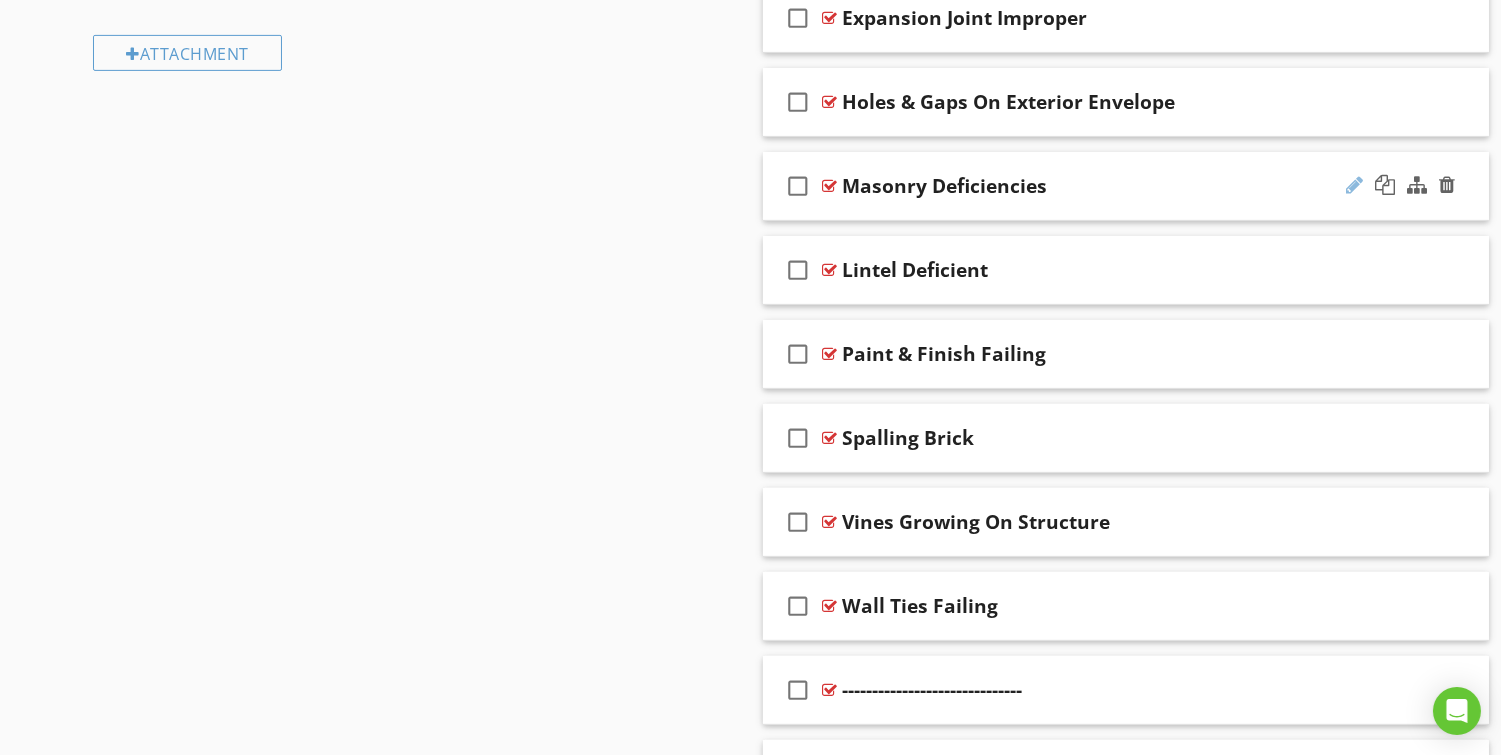 click at bounding box center [1354, 185] 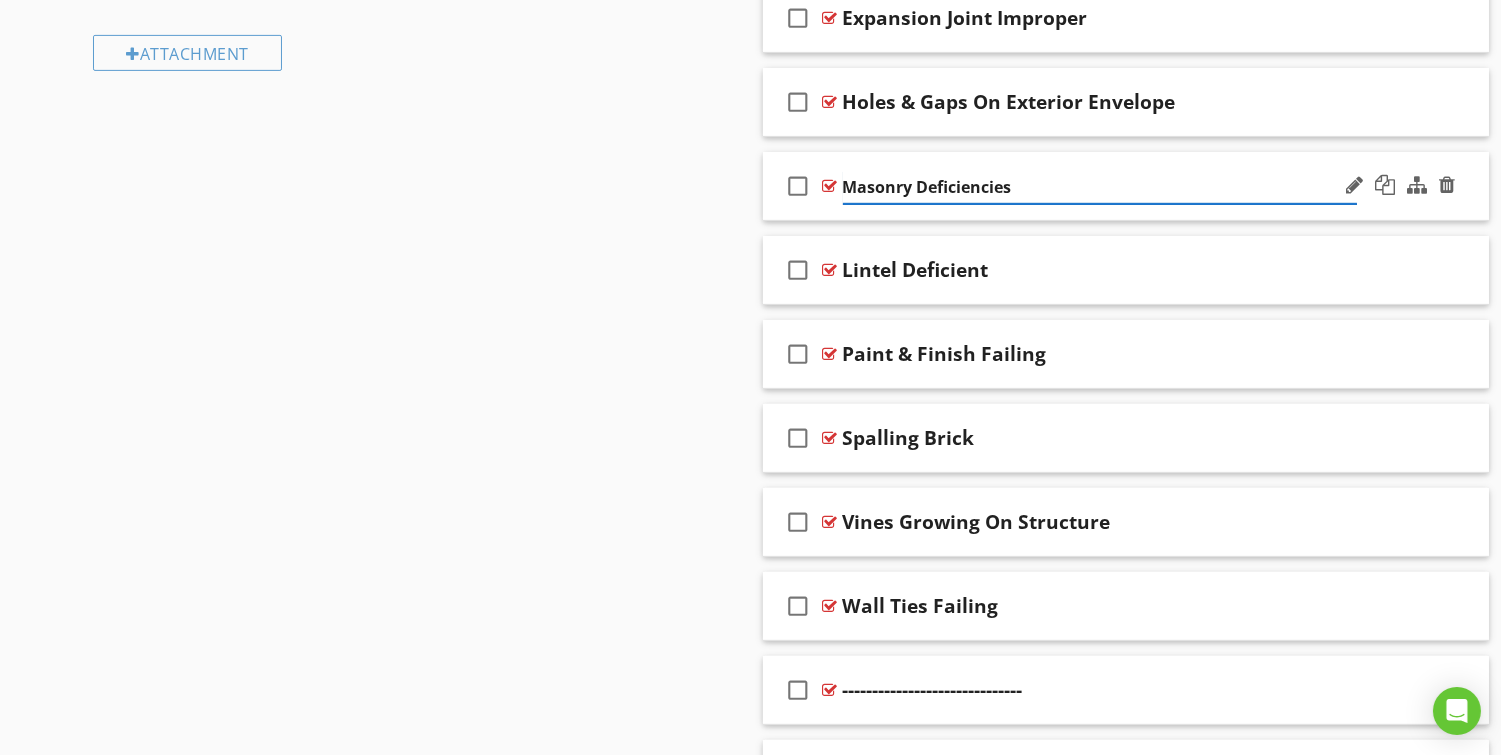 click on "Masonry Deficiencies" at bounding box center (1100, 187) 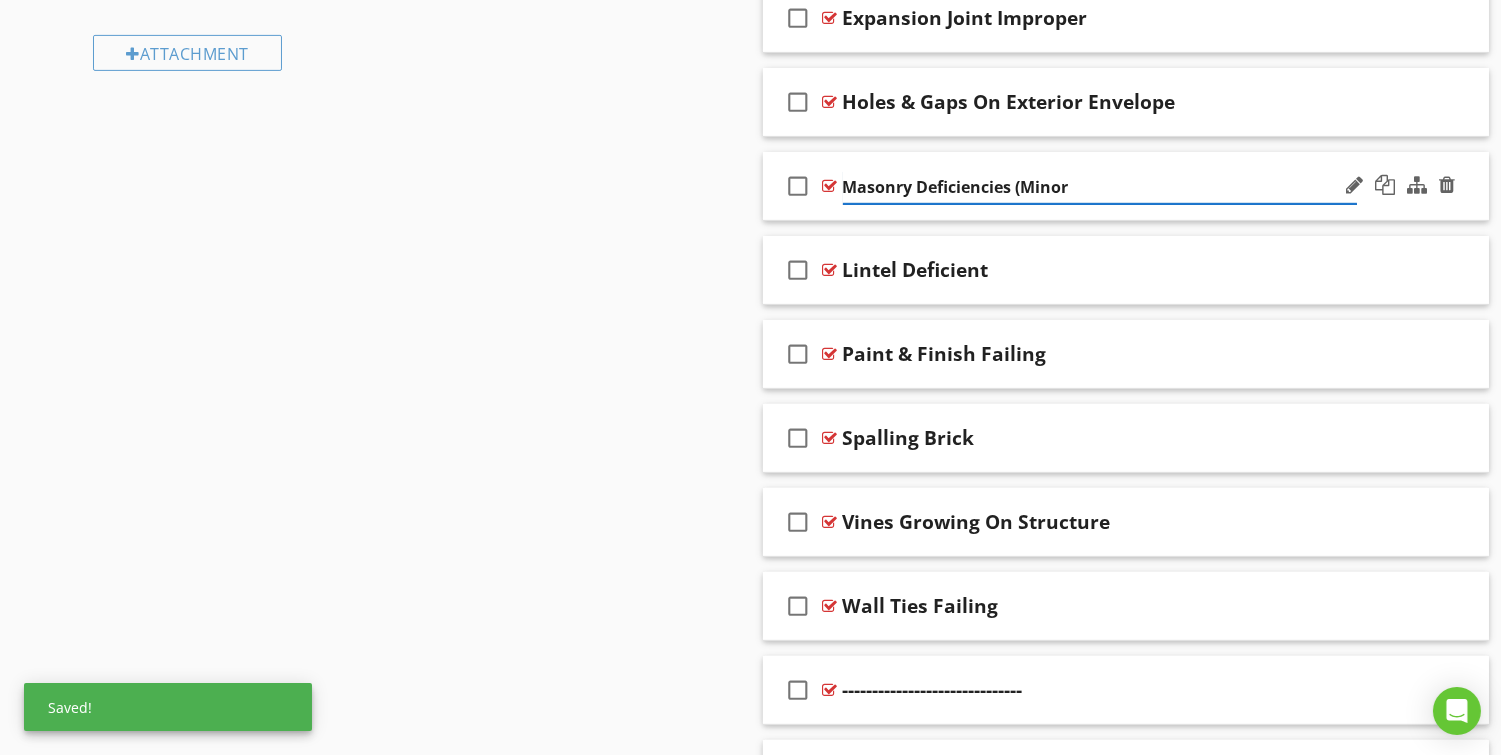type on "Masonry Deficiencies (Minor)" 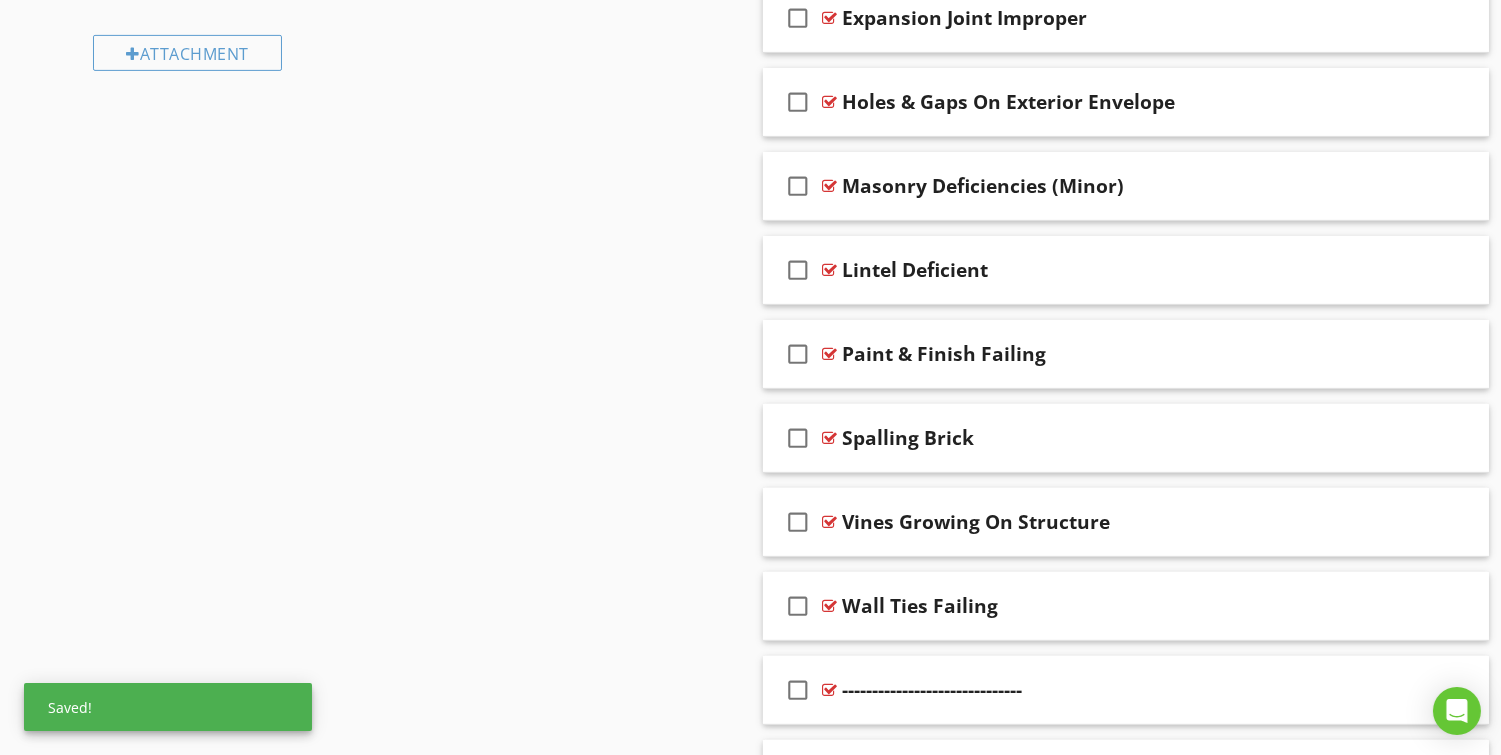 click on "Sections
Inspection Details           Structural System           Exterior System           Roof System           Attic, Insulation & Ventilation           Electrical Systems           Plumbing Systems           Sewer Scope           Well System           Septic System           HVAC Systems           HVAC Floor Duct Scoping           Interior, Doors & Windows           Appliances           Garage           Irrigation System           Central Vac           Detached Structure           Pool and Spa
Section
Attachments
Attachment
Items
General           Siding, Falhing, Trim, Soffits & Fascias           Flashing & Trim           Soffit & Fascias           Exterior Doors           Windows           Patios, Balconies & Decks           Stairways           Patio Fireplace           Outdoor Kitchen           Fire Pit           Vegetation, Grading, Drainage & Retaining Walls" at bounding box center [750, 2664] 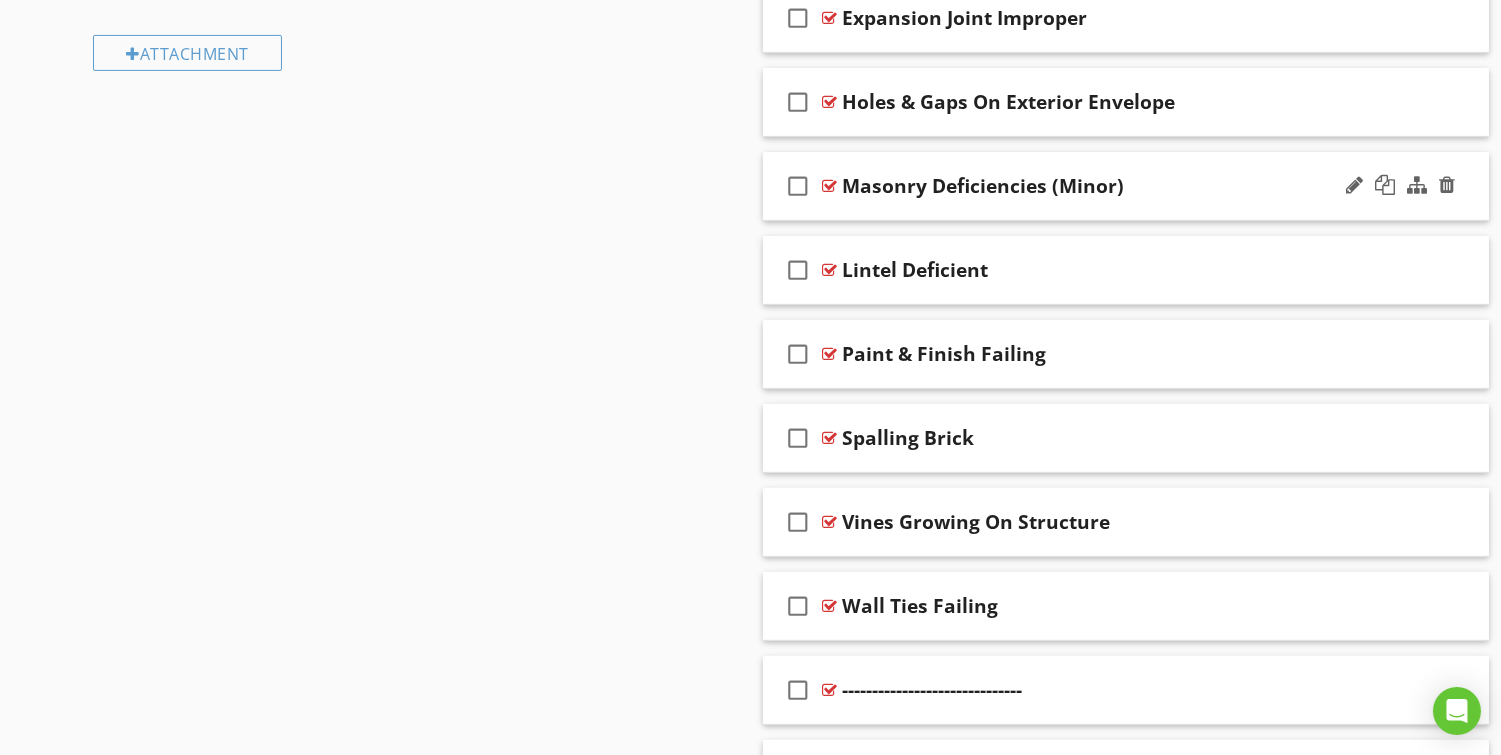 type 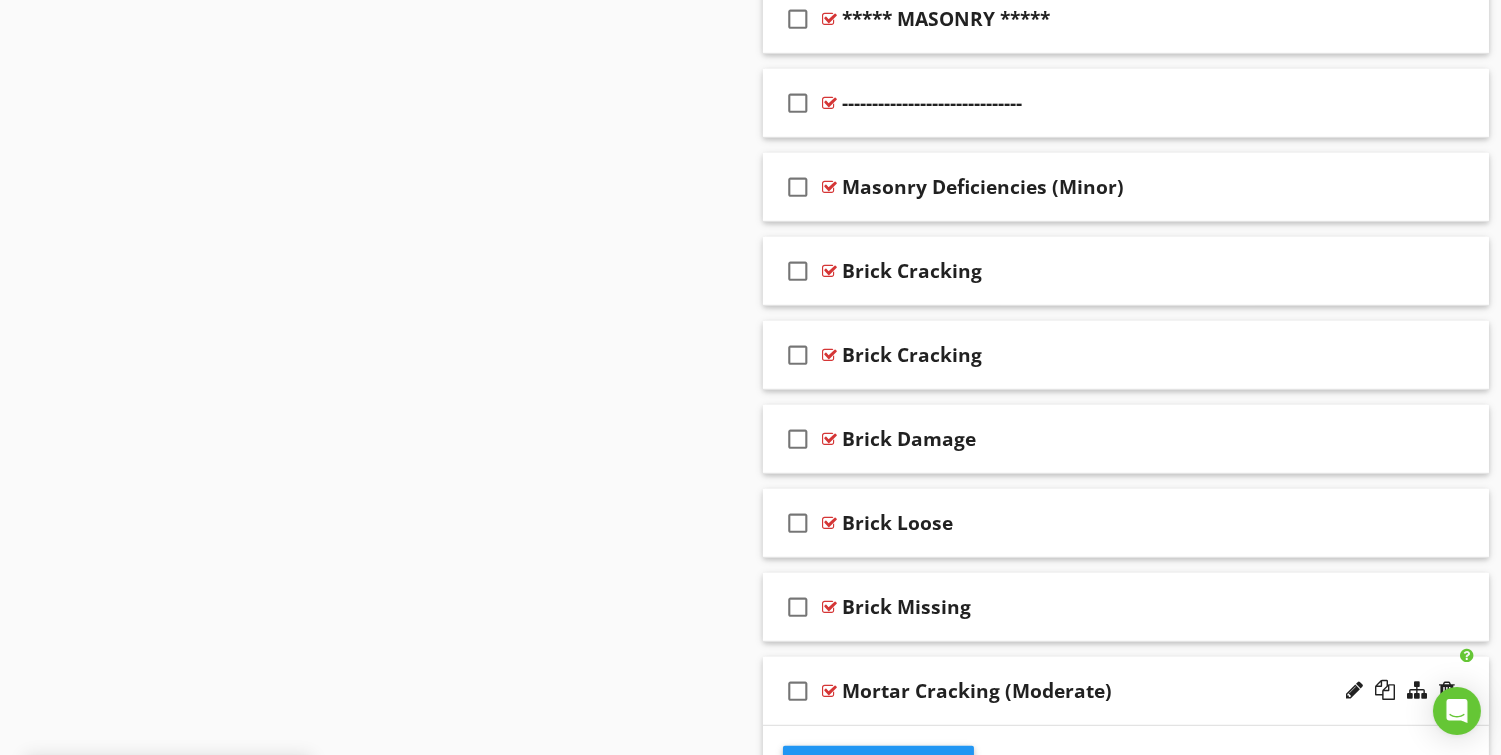 scroll, scrollTop: 2213, scrollLeft: 0, axis: vertical 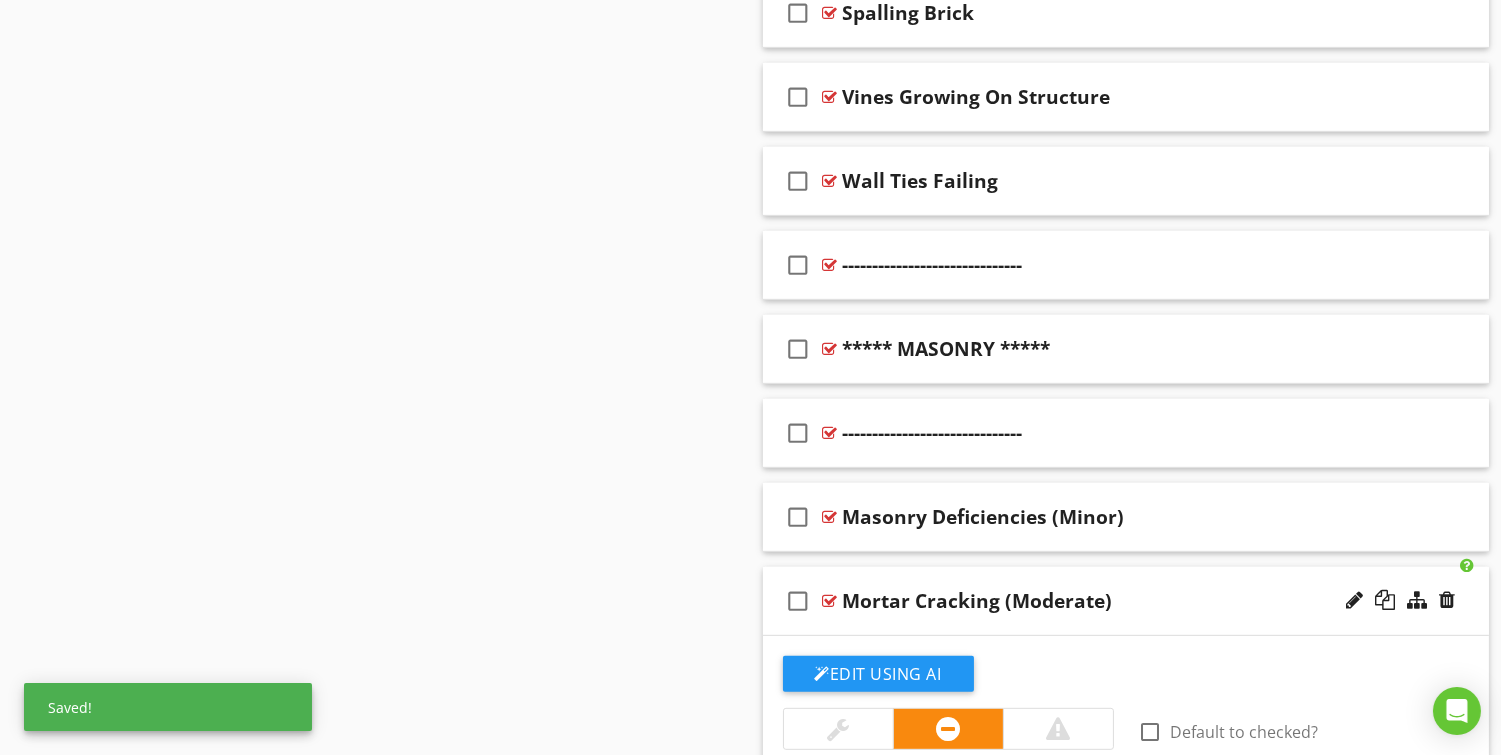 click on "check_box_outline_blank
Mortar Cracking (Moderate)" at bounding box center (1126, 601) 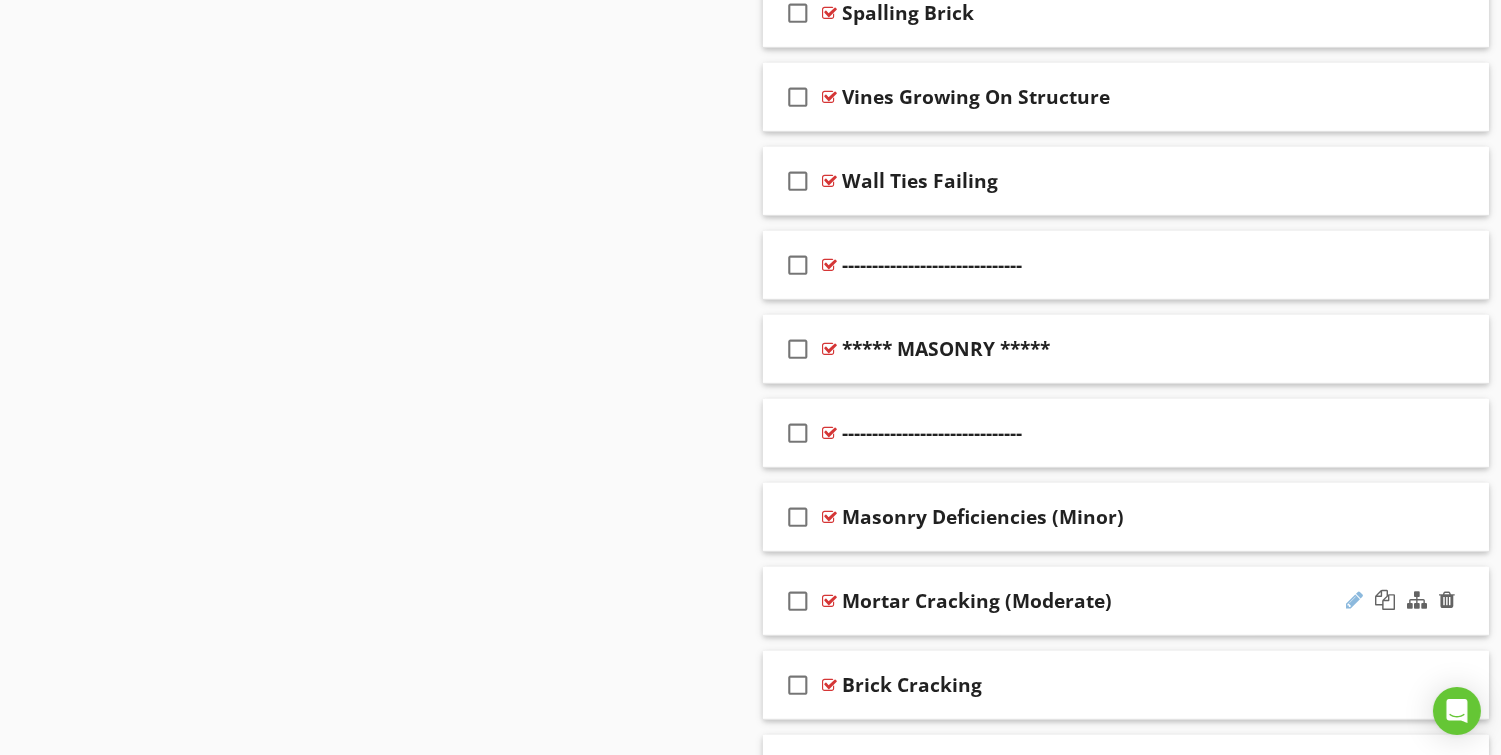 click at bounding box center [1354, 600] 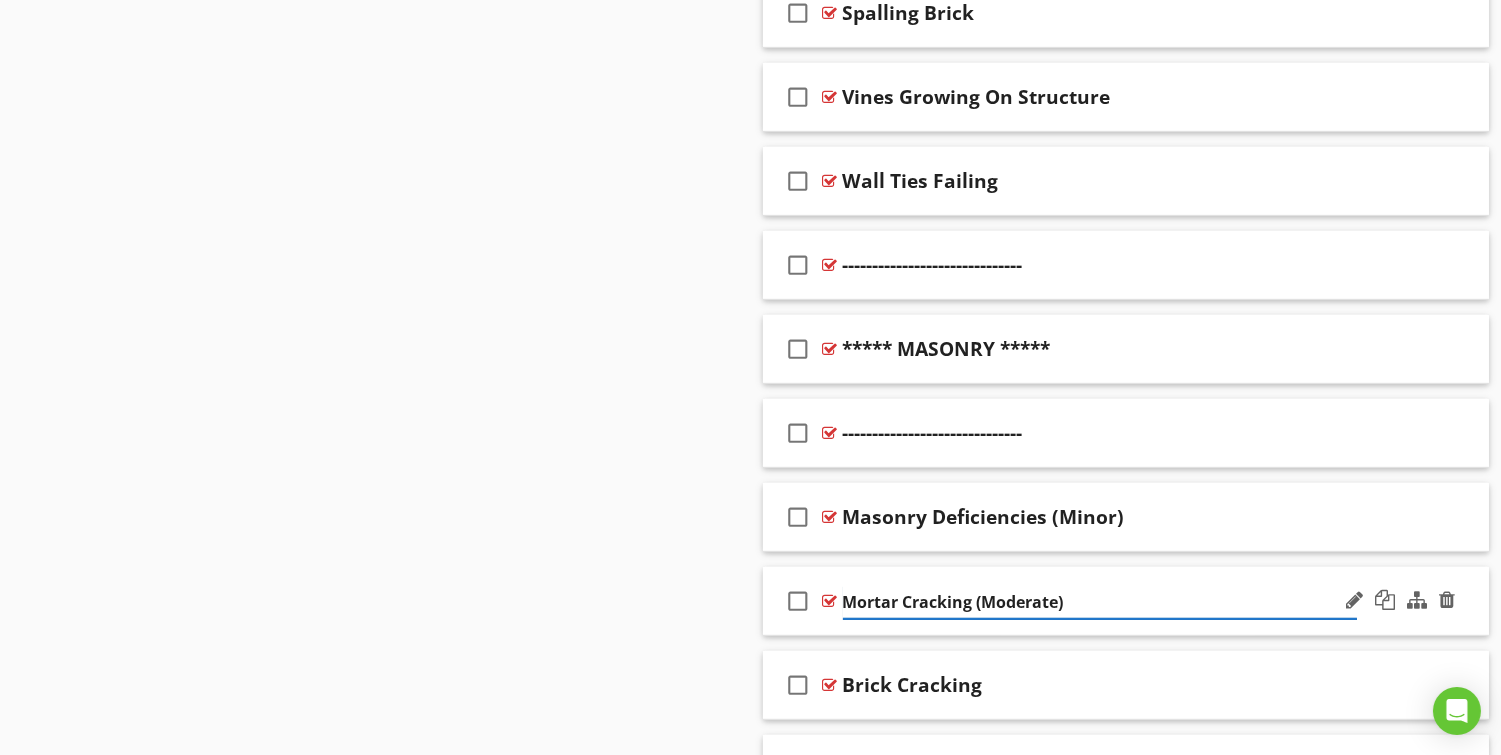 click on "Mortar Cracking (Moderate)" at bounding box center [1100, 602] 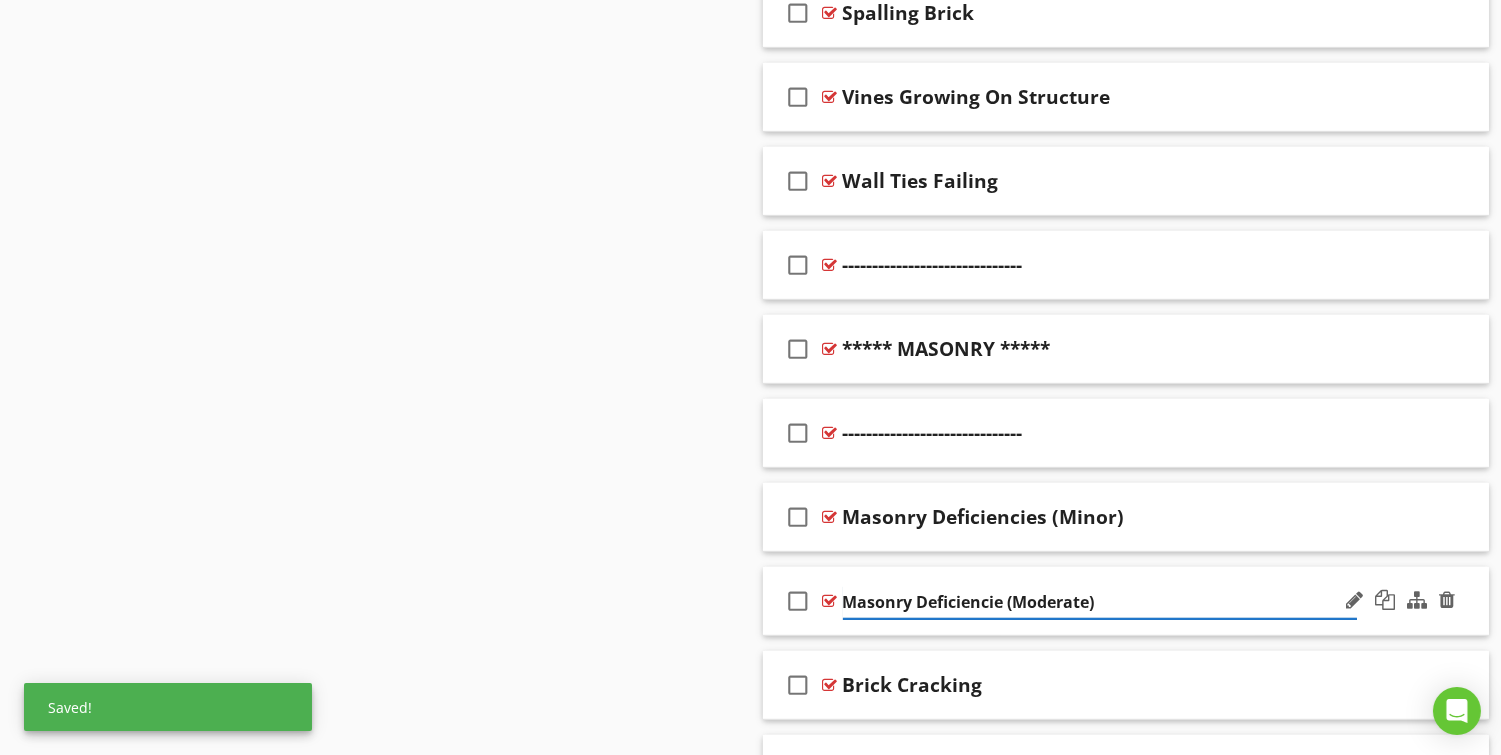 type on "Masonry Deficiencies (Moderate)" 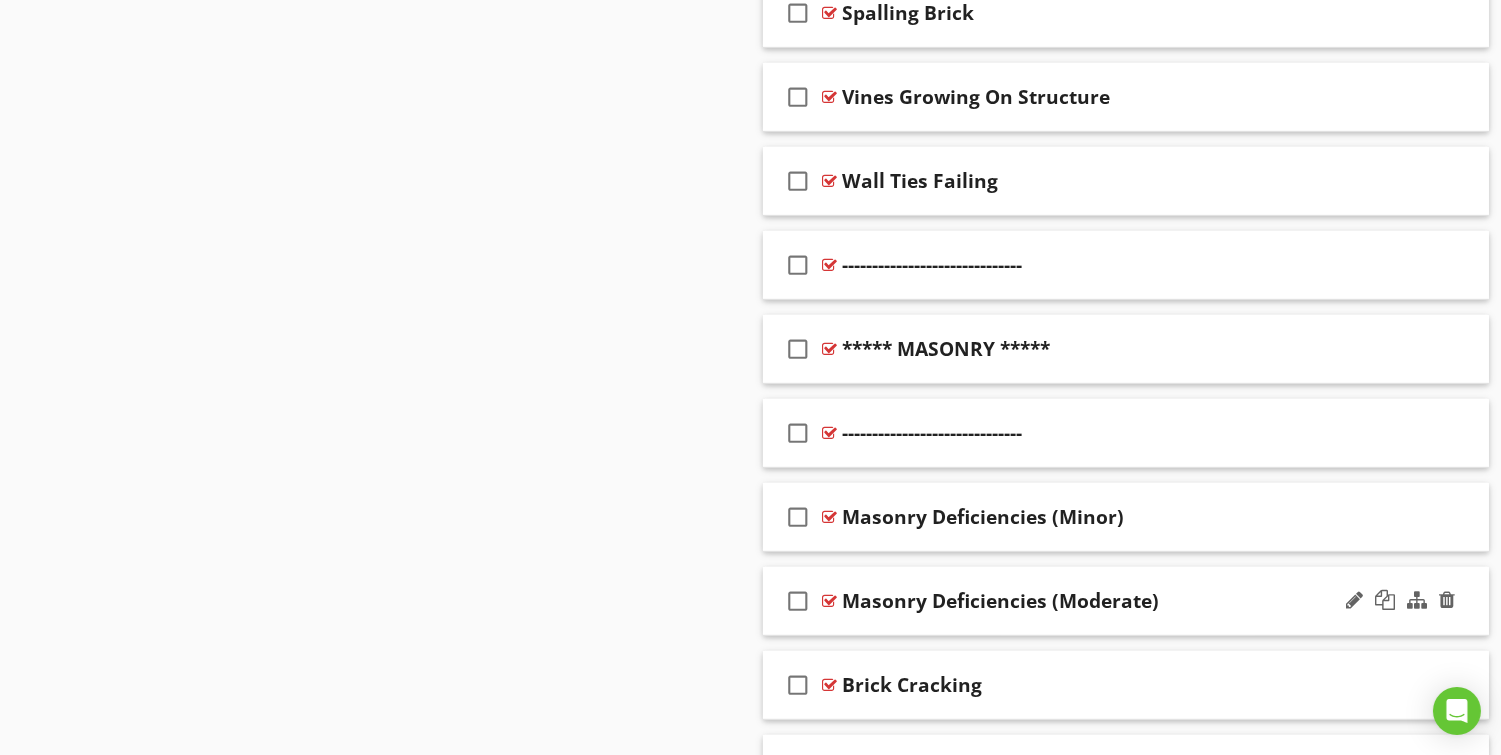 click on "check_box_outline_blank
Masonry Deficiencies (Moderate)" at bounding box center [1126, 601] 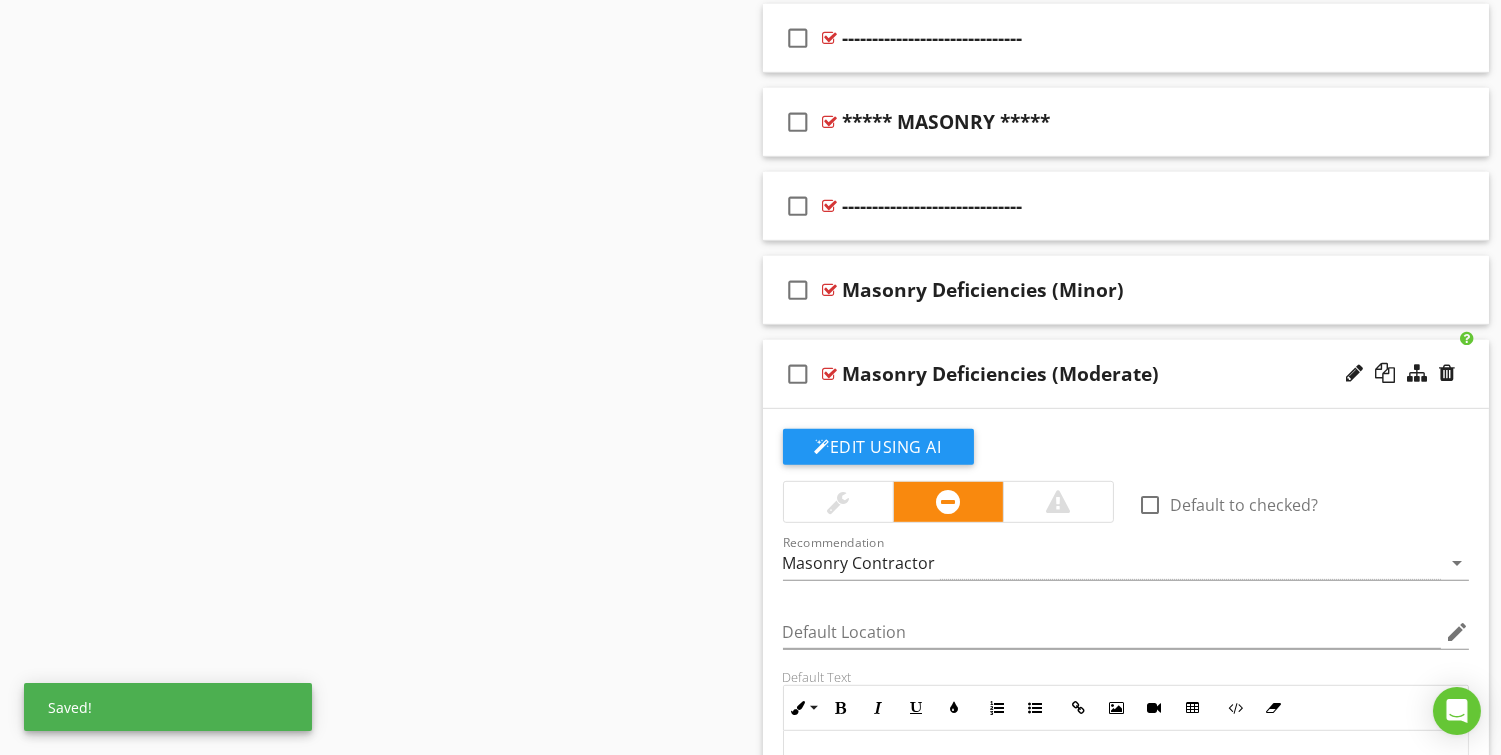 scroll, scrollTop: 2188, scrollLeft: 0, axis: vertical 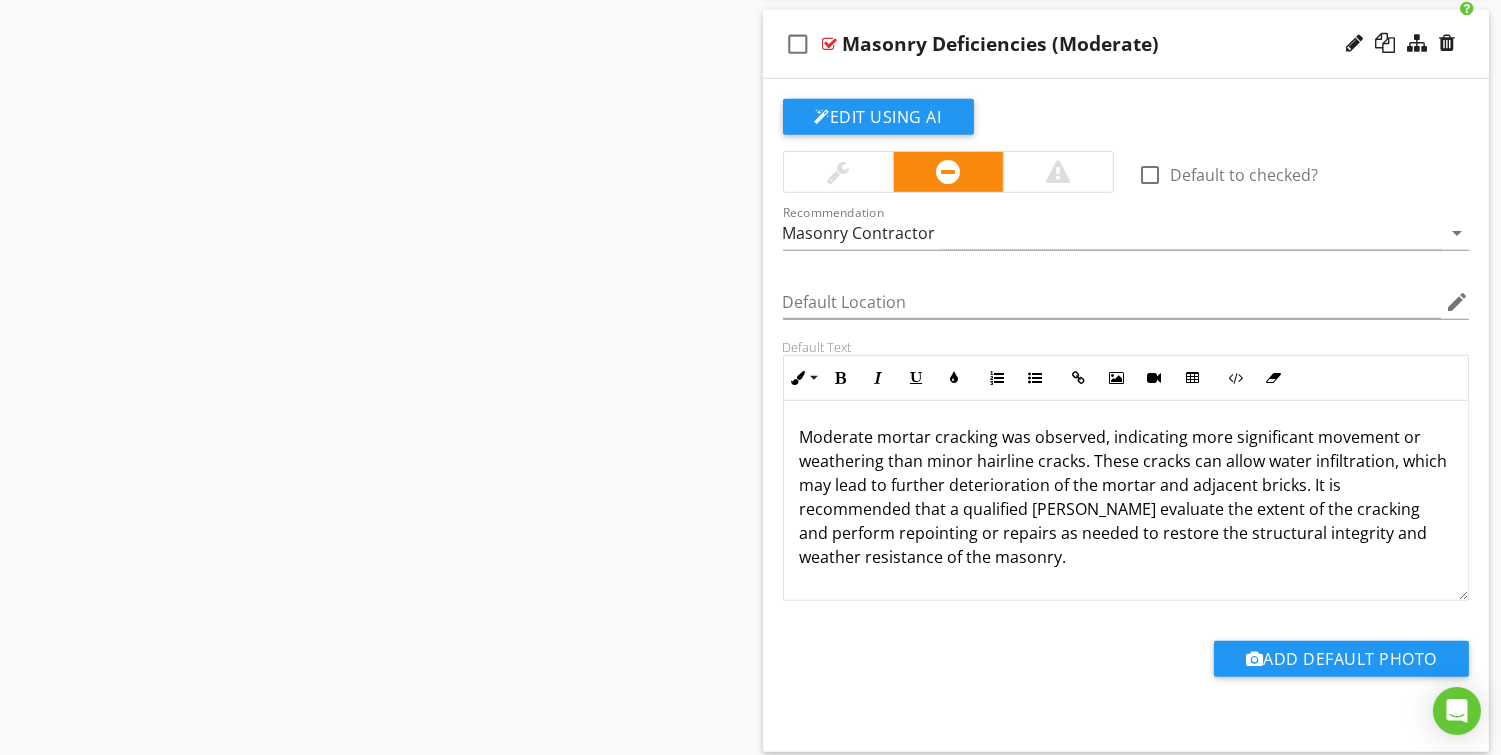 click on "Masonry Deficiencies (Moderate)" at bounding box center (1001, 44) 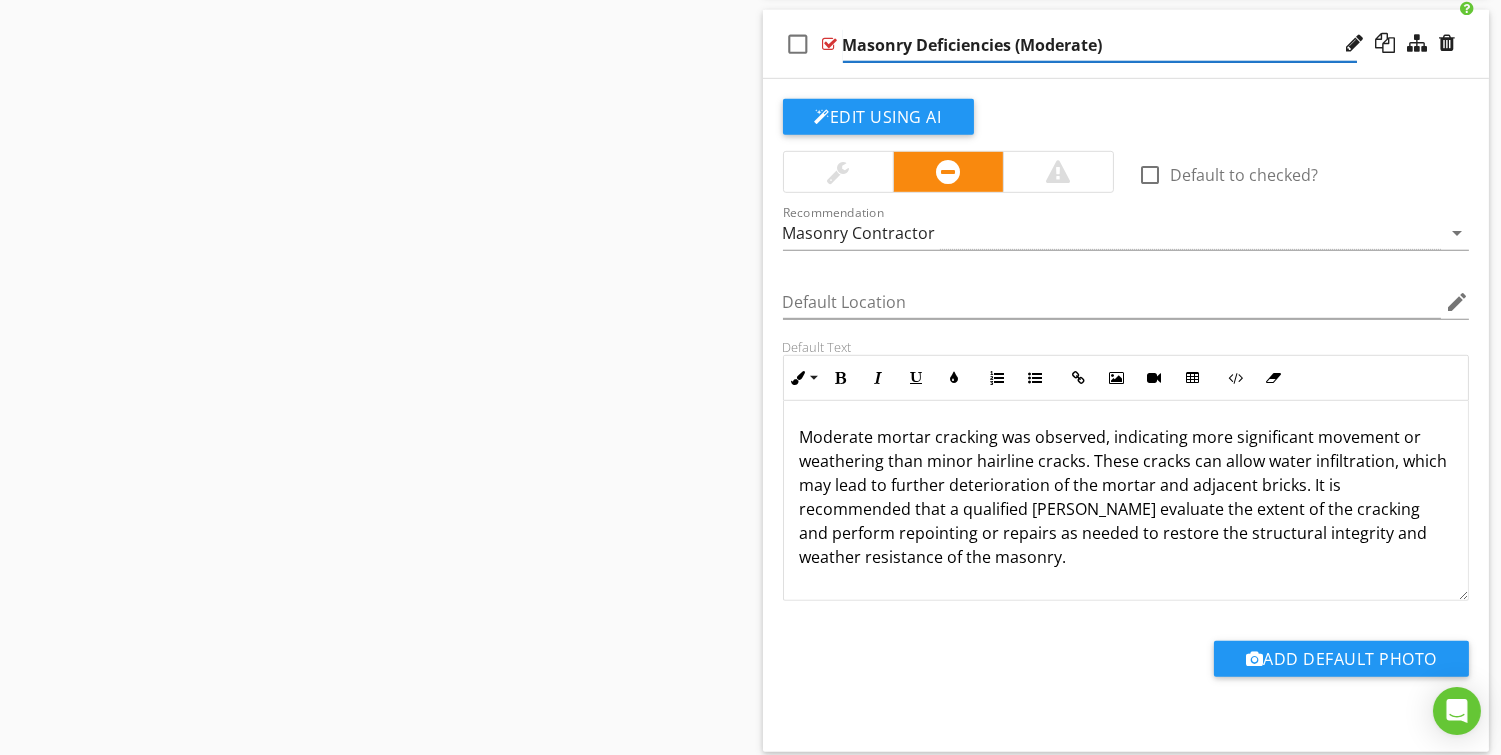 click on "Masonry Deficiencies (Moderate)" at bounding box center [1100, 45] 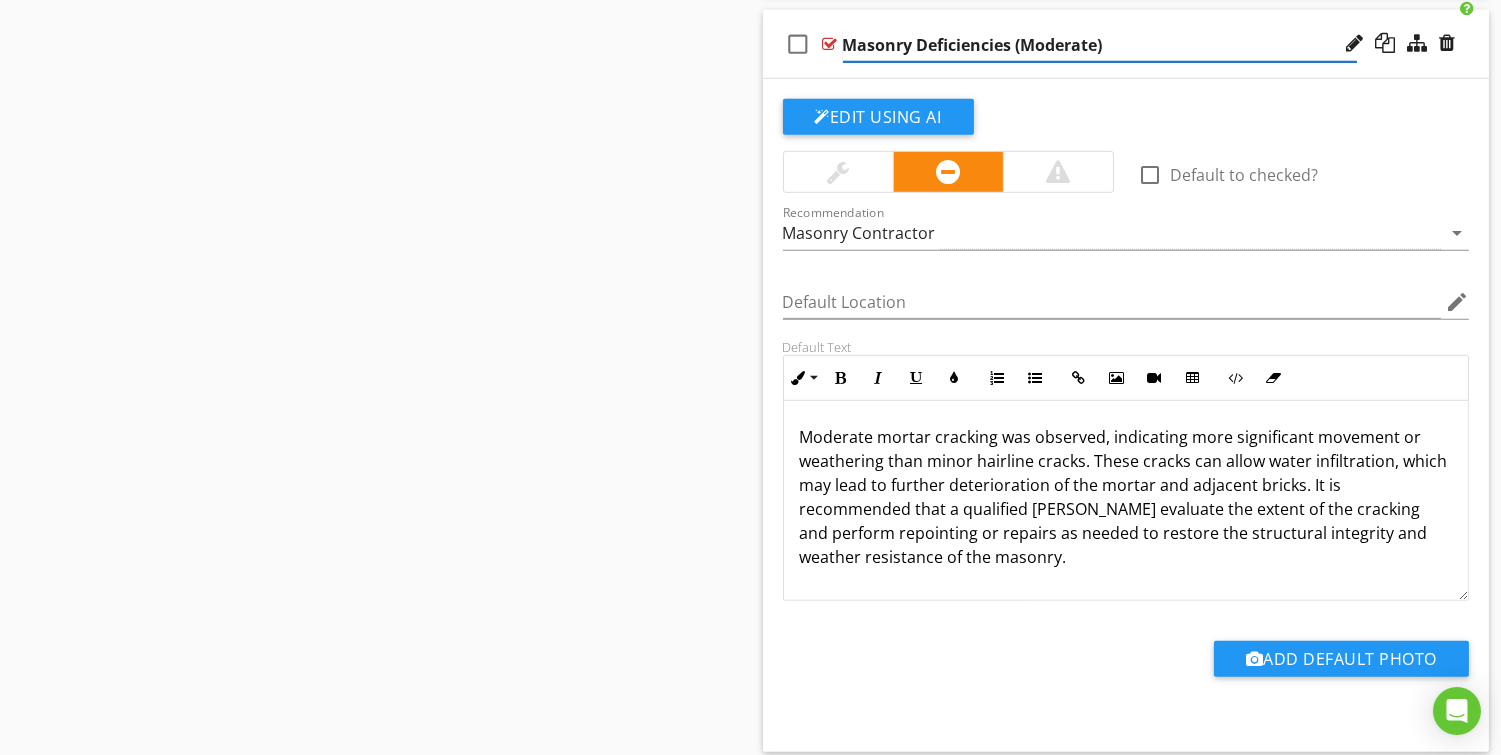 click on "Masonry Deficiencies (Moderate)" at bounding box center (1100, 45) 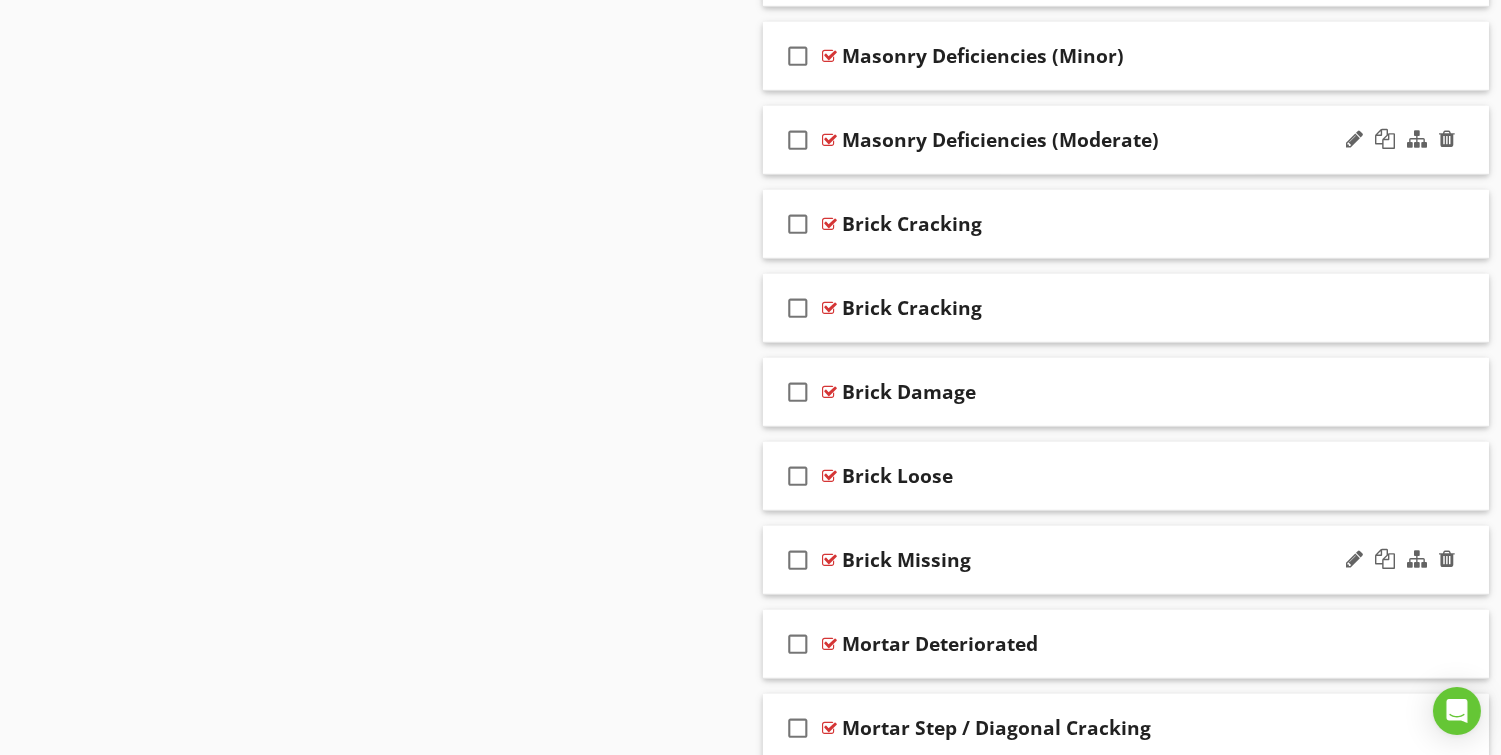 scroll, scrollTop: 2006, scrollLeft: 0, axis: vertical 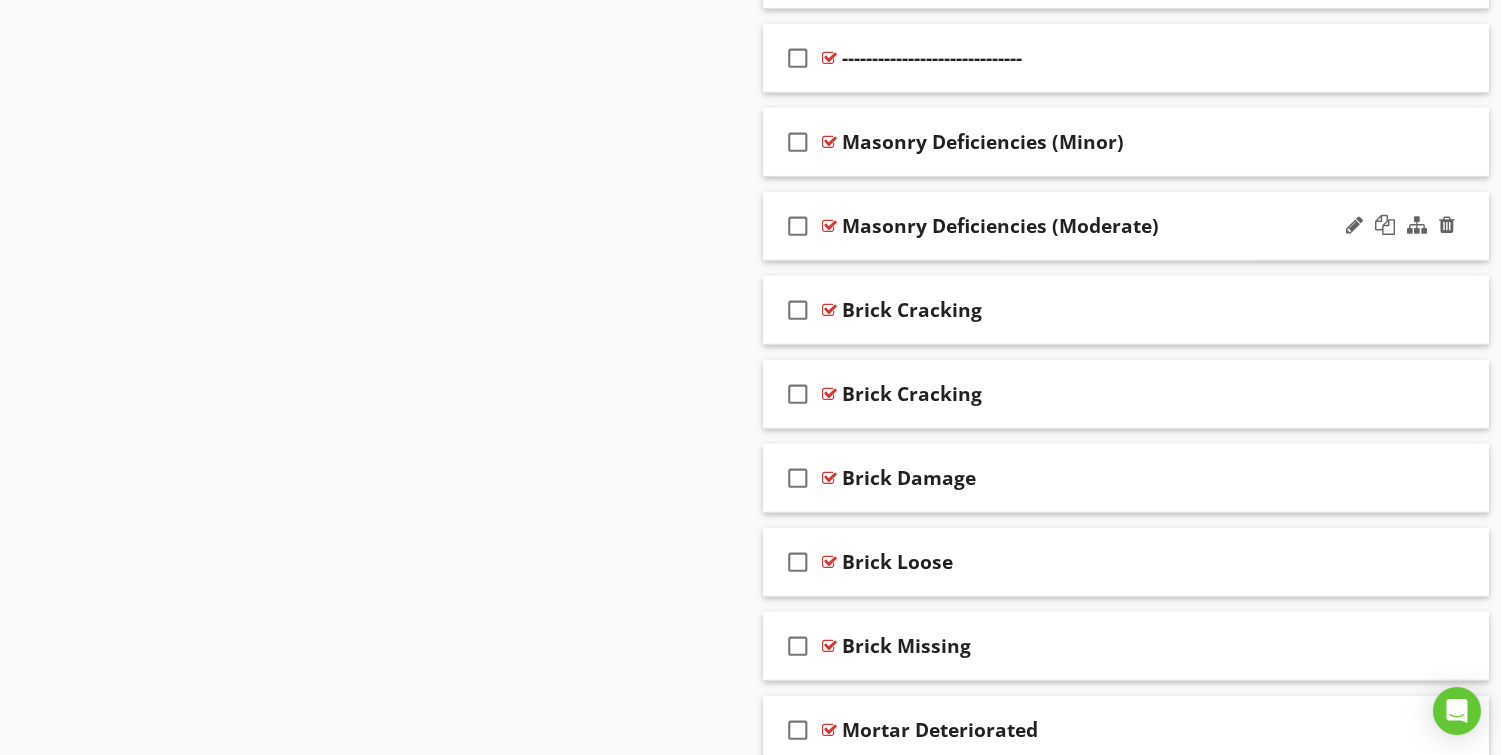 click on "check_box_outline_blank
Masonry Deficiencies (Moderate)" at bounding box center (1126, 226) 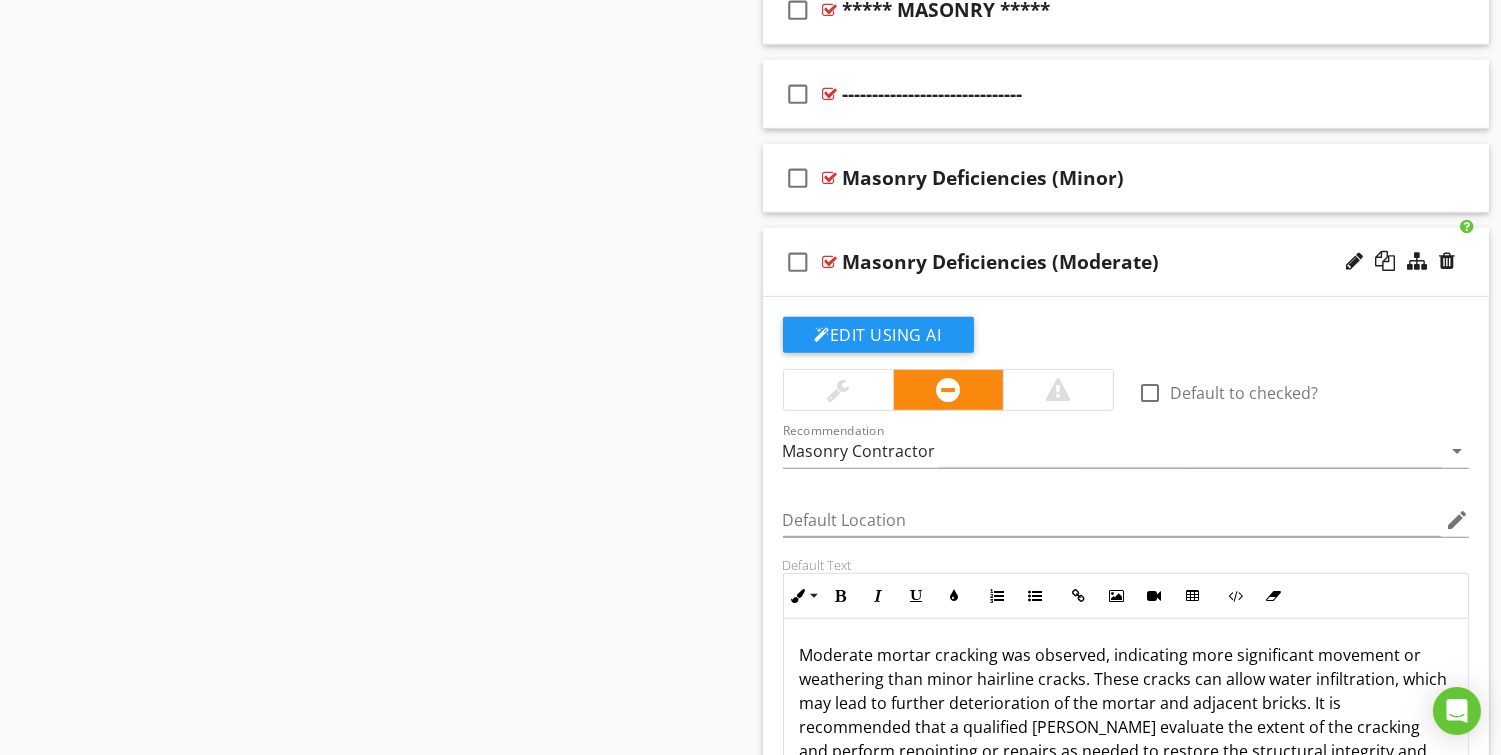 scroll, scrollTop: 2226, scrollLeft: 0, axis: vertical 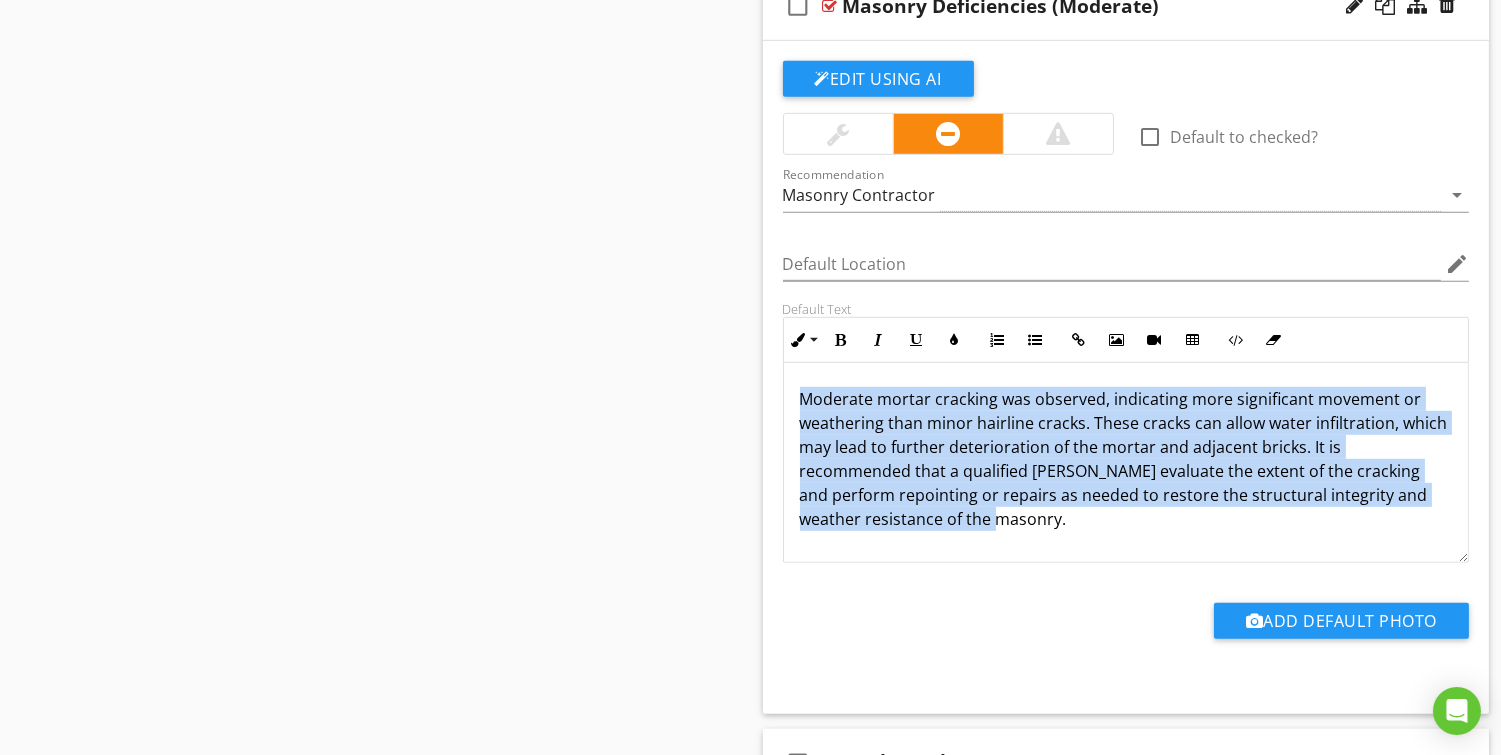 drag, startPoint x: 1124, startPoint y: 515, endPoint x: 803, endPoint y: 401, distance: 340.64203 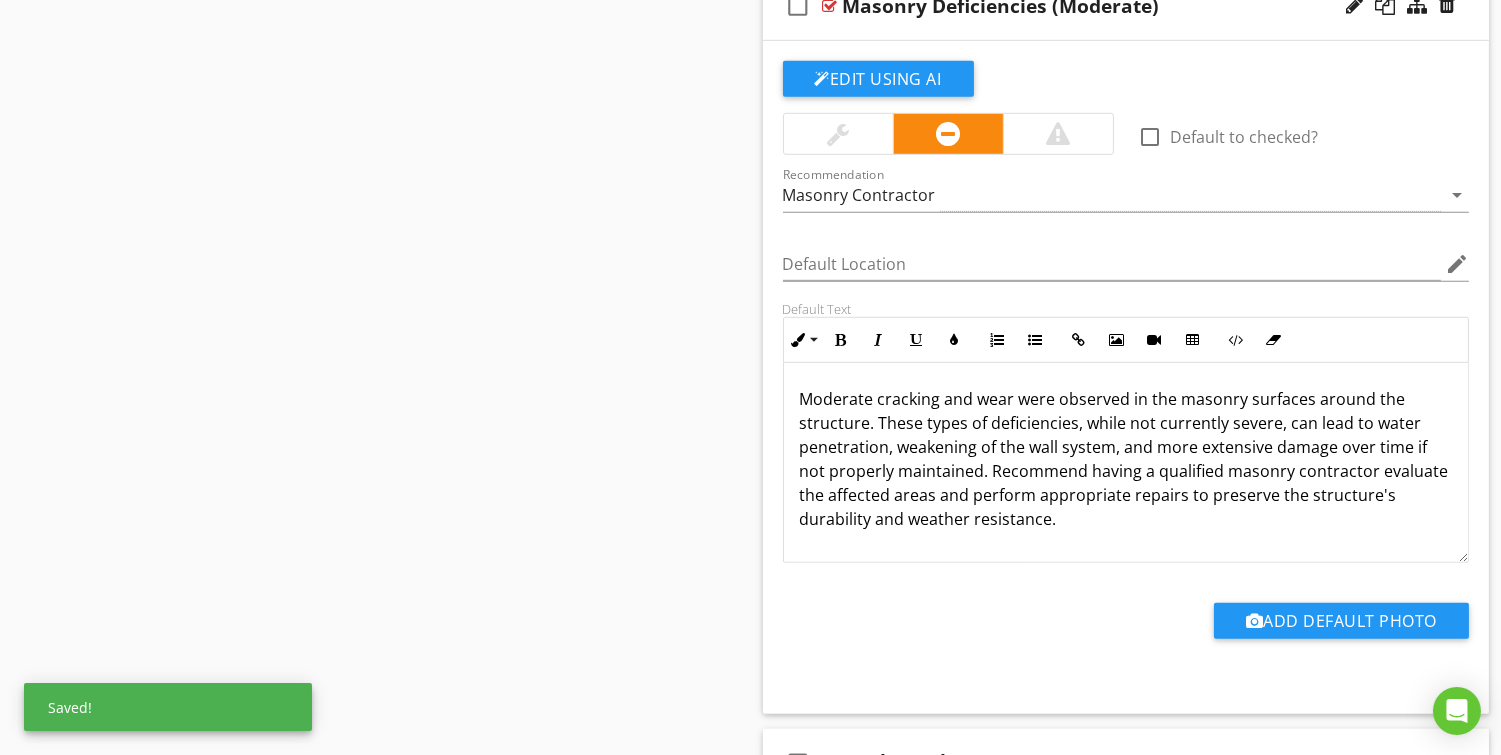 click on "check_box_outline_blank
Masonry Deficiencies (Moderate)" at bounding box center [1126, 6] 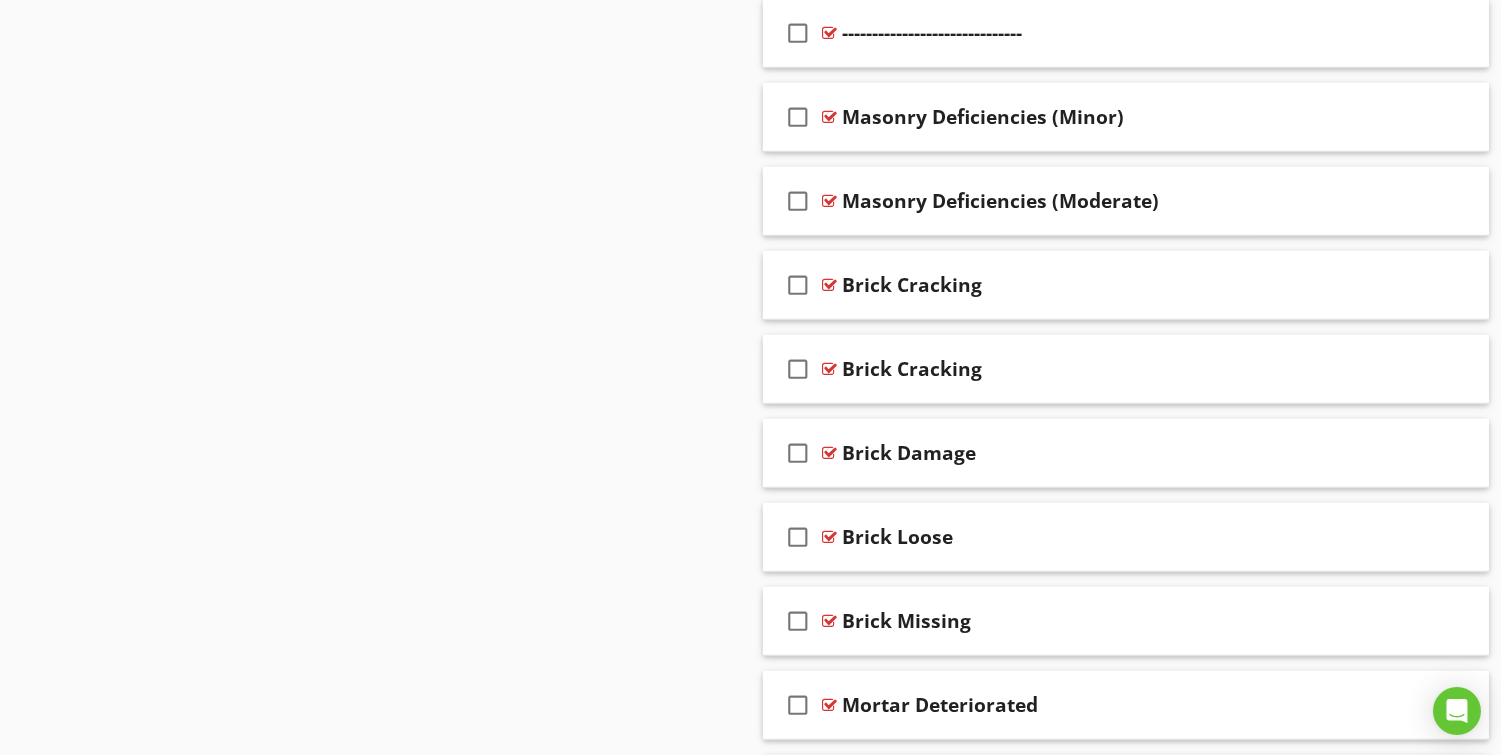 scroll, scrollTop: 1764, scrollLeft: 0, axis: vertical 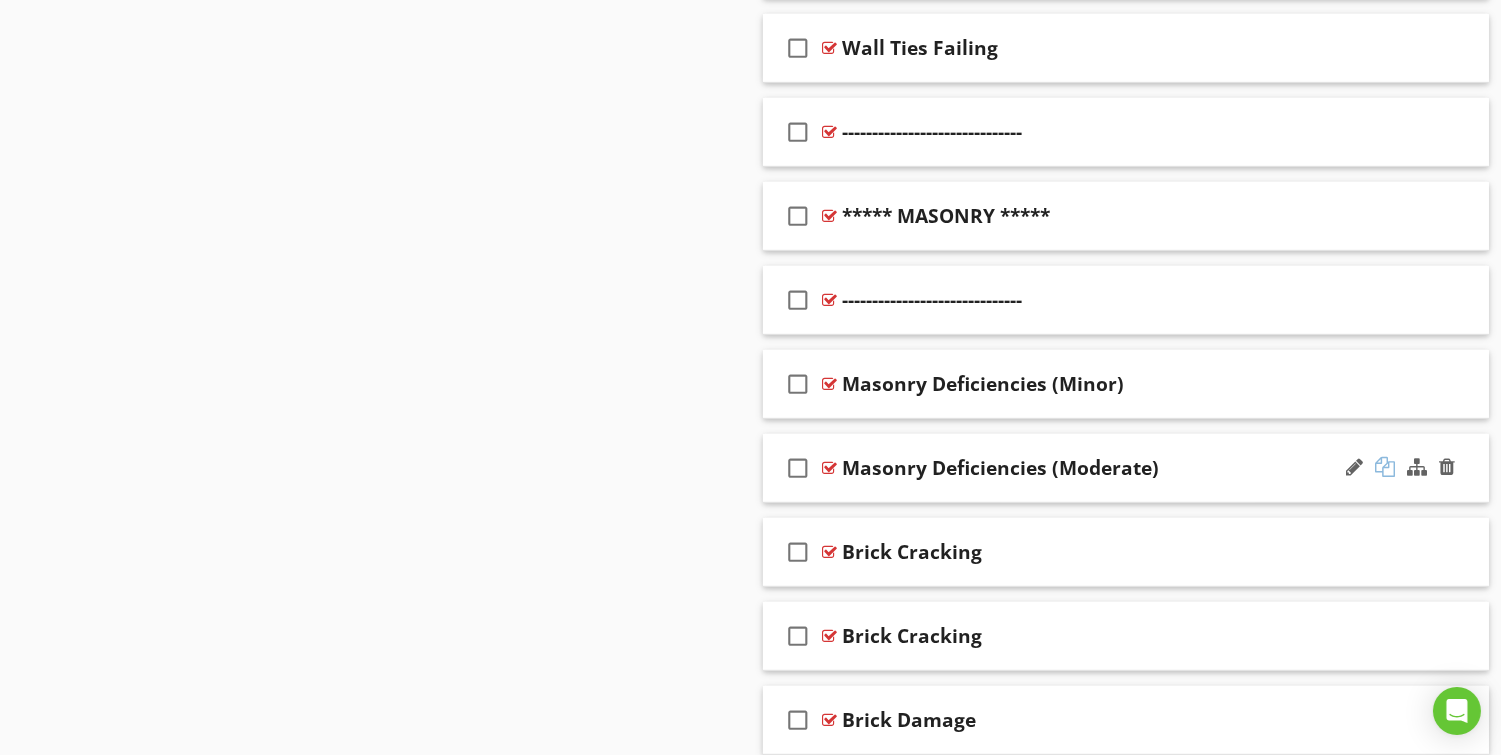 click at bounding box center [1385, 467] 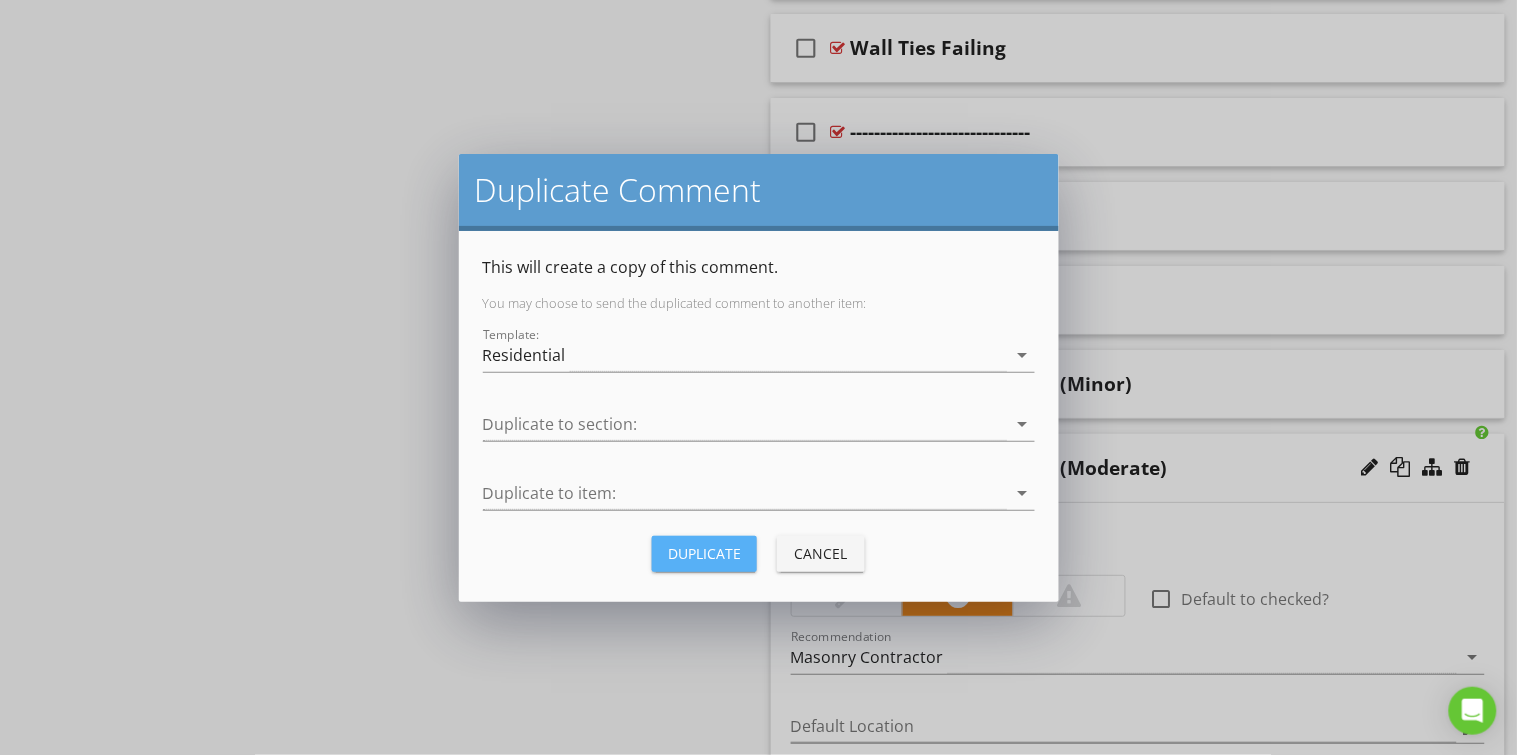 click on "Duplicate" at bounding box center (704, 553) 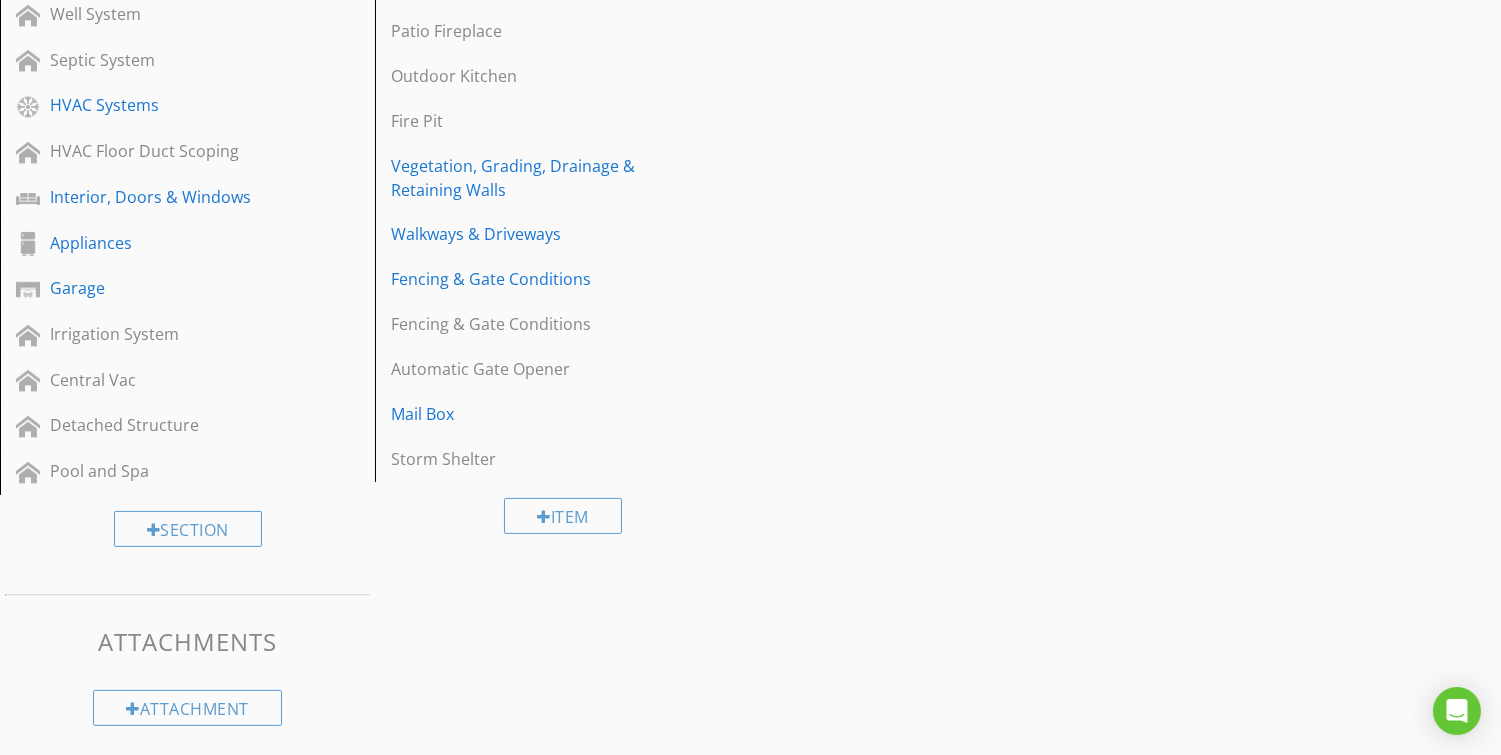 scroll, scrollTop: 1764, scrollLeft: 0, axis: vertical 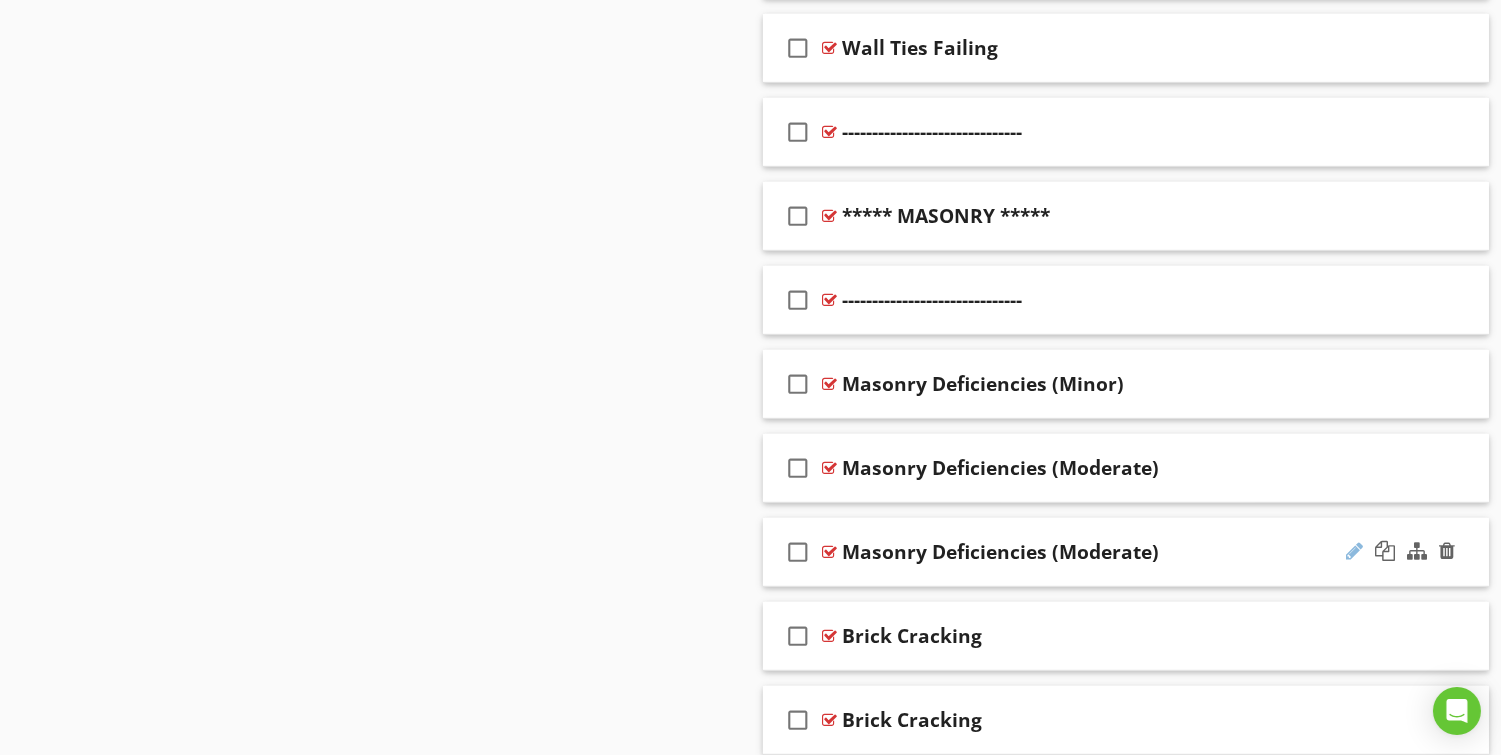 click at bounding box center (1354, 551) 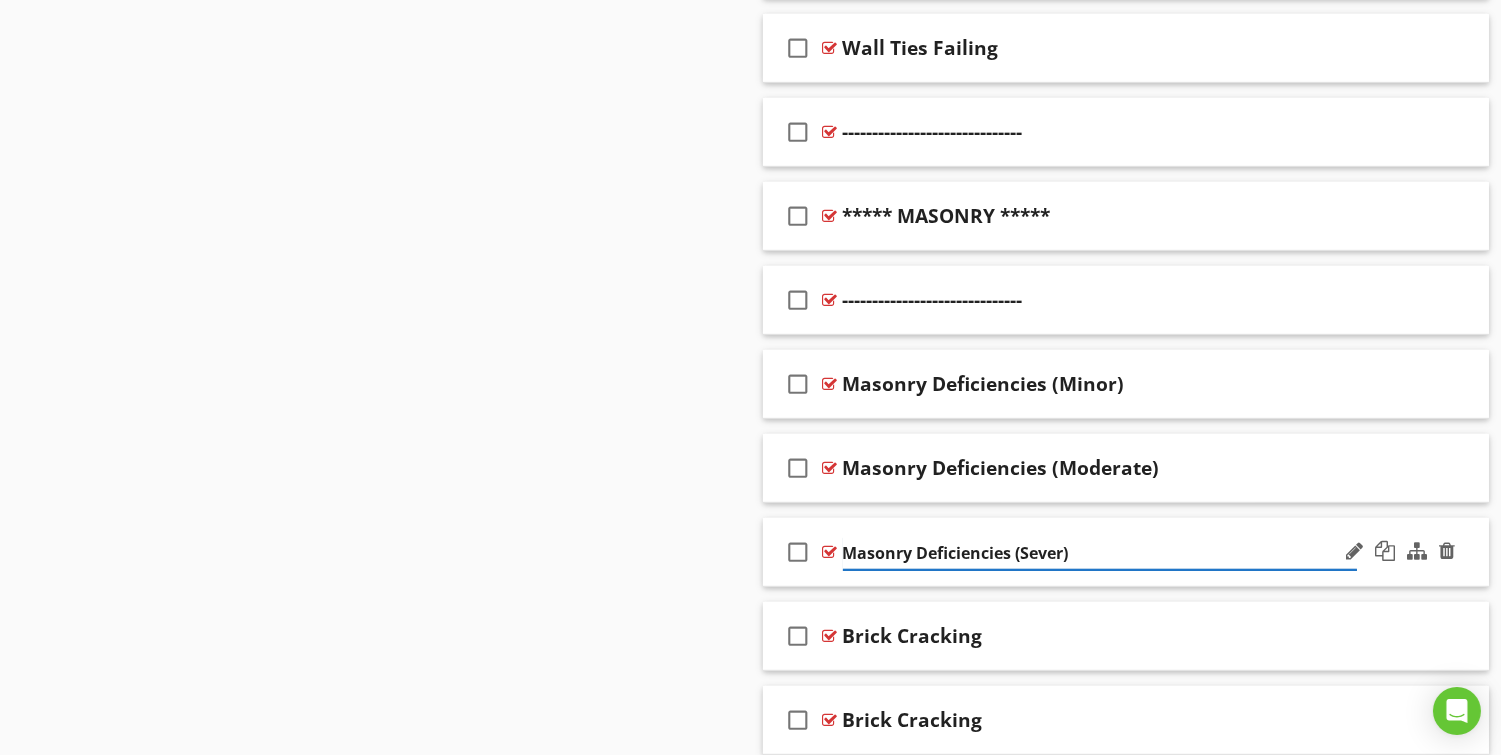 type on "Masonry Deficiencies (Severe)" 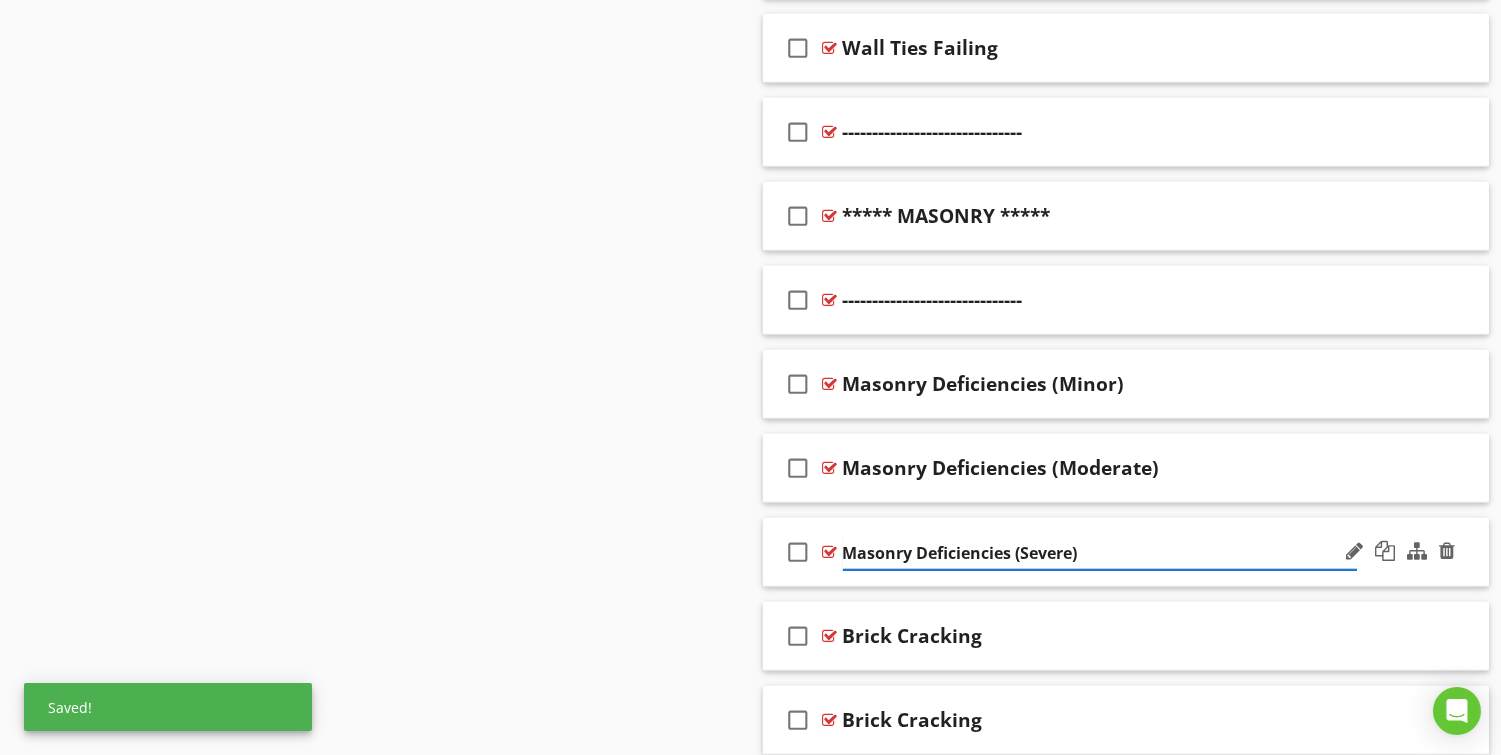 click on "Masonry Deficiencies (Severe)" at bounding box center (1100, 553) 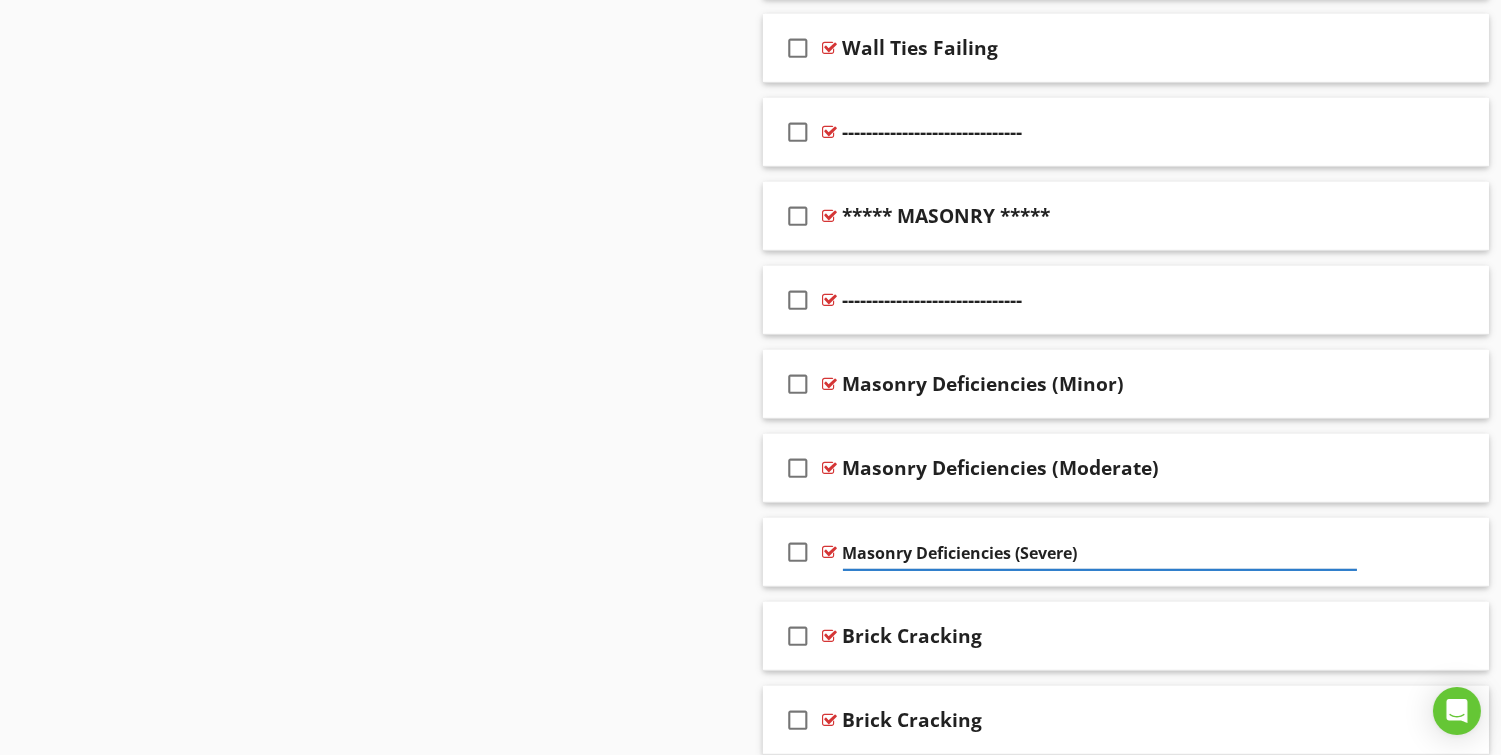 click on "Sections
Inspection Details           Structural System           Exterior System           Roof System           Attic, Insulation & Ventilation           Electrical Systems           Plumbing Systems           Sewer Scope           Well System           Septic System           HVAC Systems           HVAC Floor Duct Scoping           Interior, Doors & Windows           Appliances           Garage           Irrigation System           Central Vac           Detached Structure           Pool and Spa
Section
Attachments
Attachment
Items
General           Siding, Falhing, Trim, Soffits & Fascias           Flashing & Trim           Soffit & Fascias           Exterior Doors           Windows           Patios, Balconies & Decks           Stairways           Patio Fireplace           Outdoor Kitchen           Fire Pit           Vegetation, Grading, Drainage & Retaining Walls" at bounding box center (750, 1895) 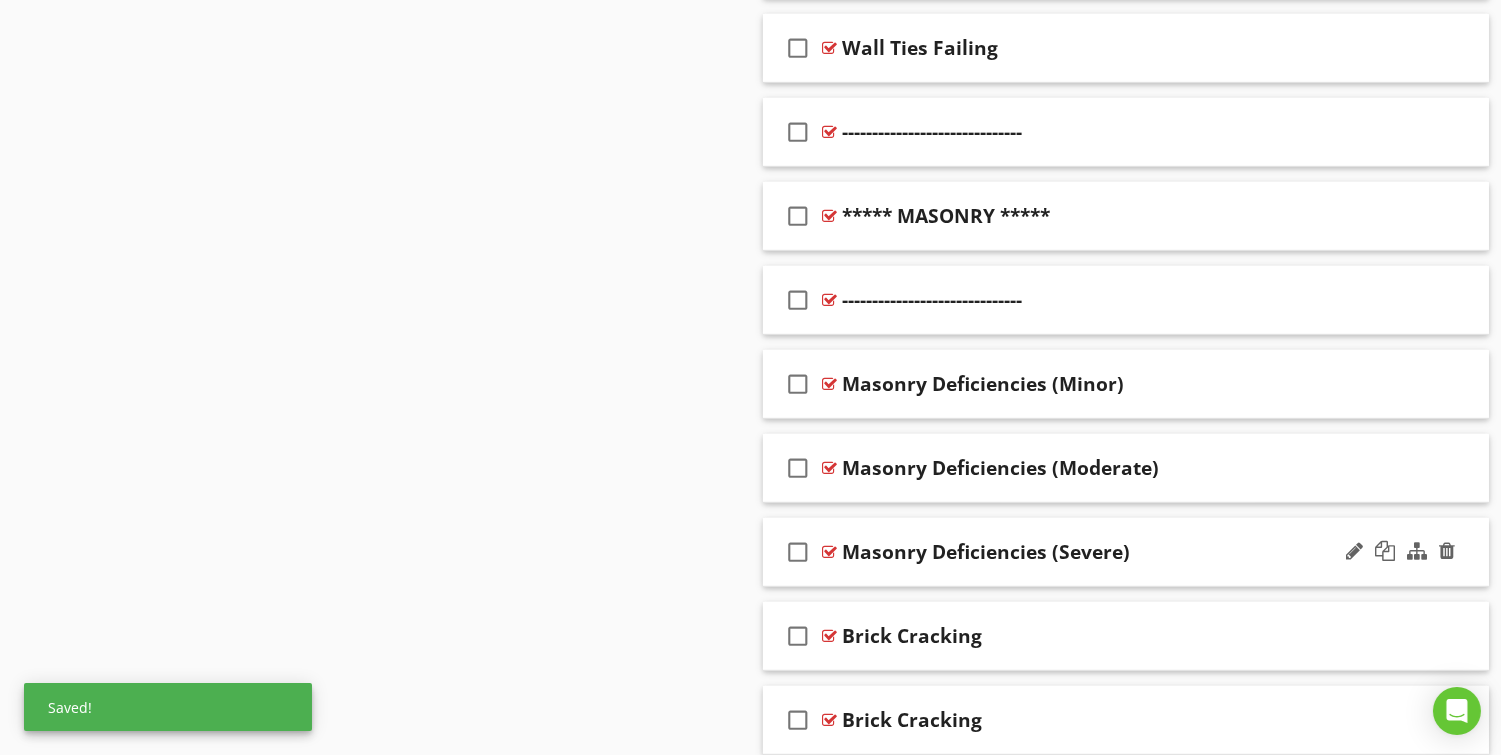 click on "check_box_outline_blank
Masonry Deficiencies (Severe)" at bounding box center (1126, 552) 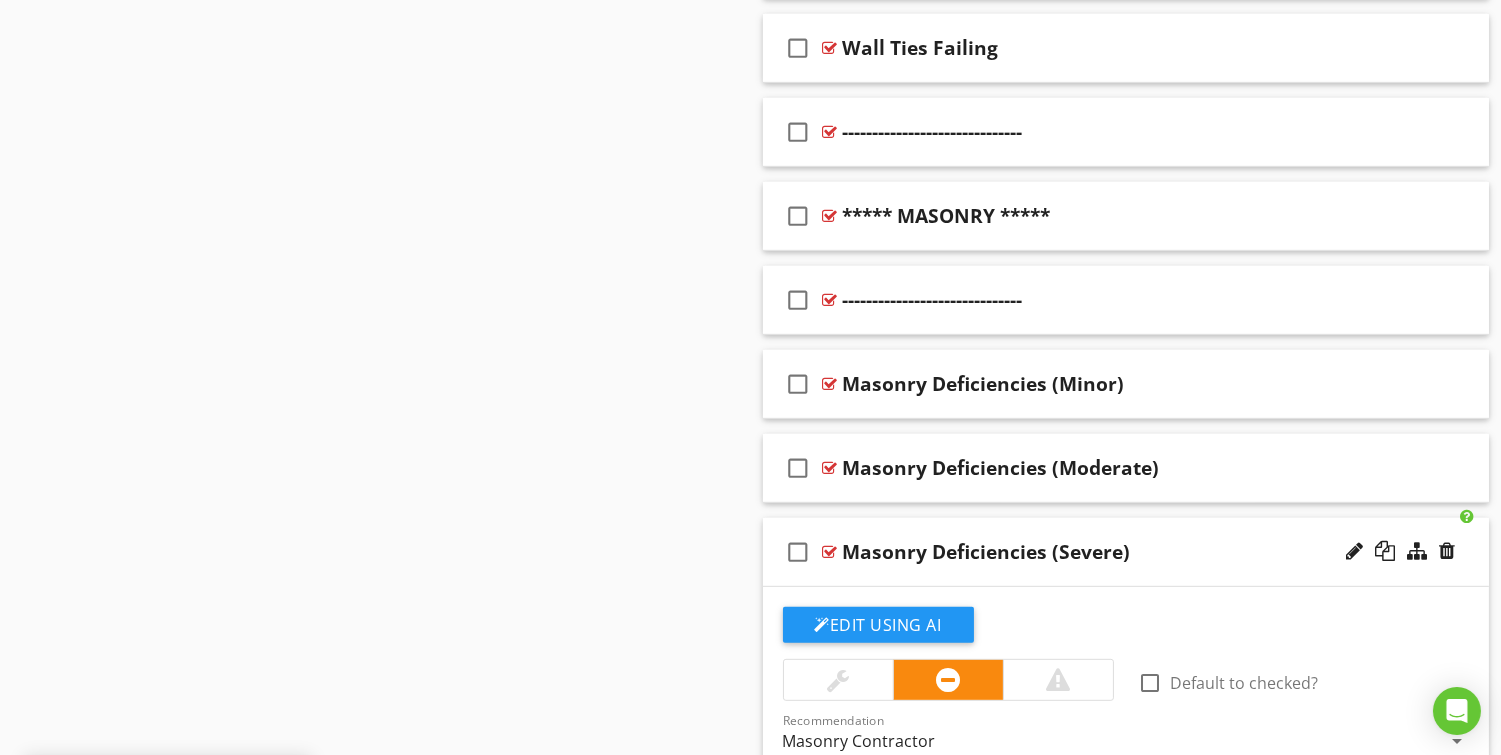 click at bounding box center (1058, 680) 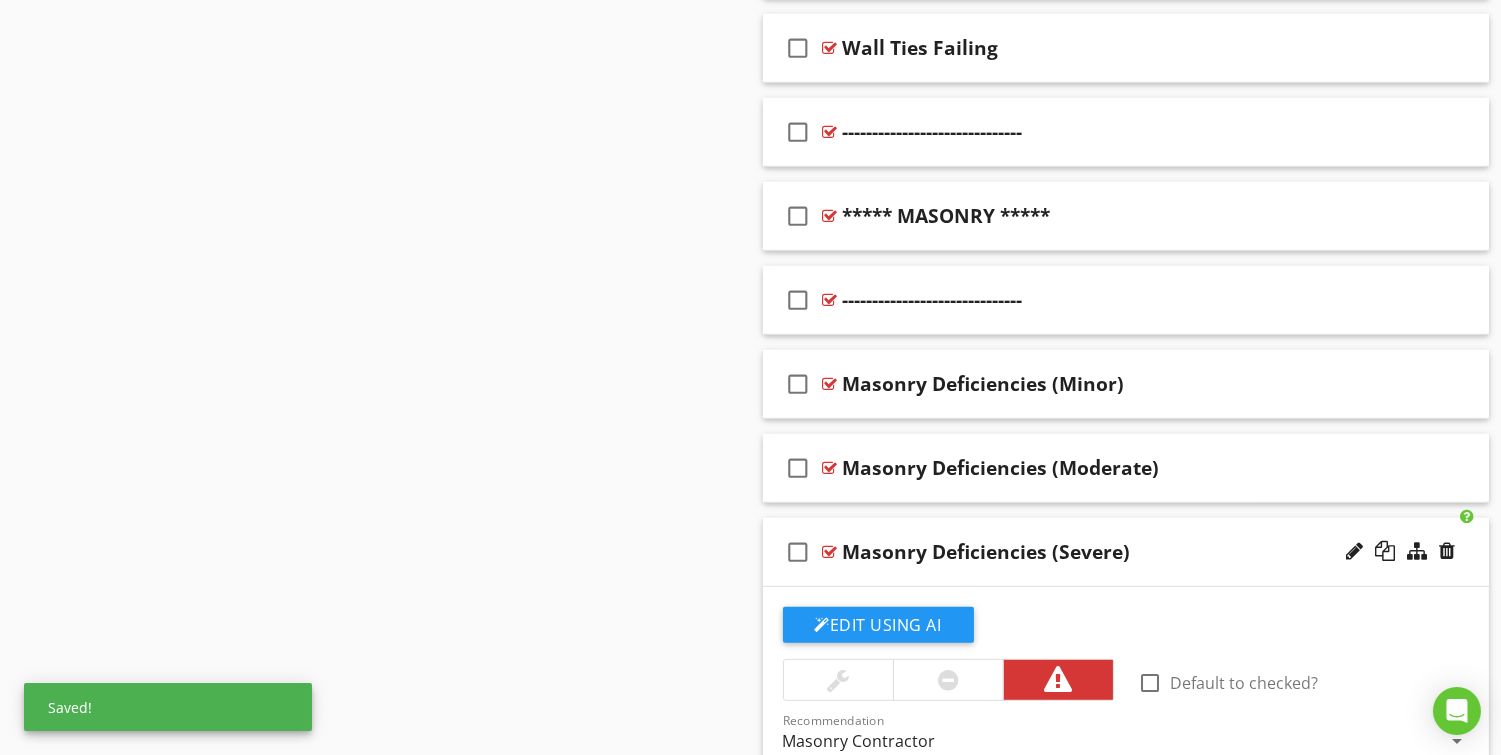 scroll, scrollTop: 2177, scrollLeft: 0, axis: vertical 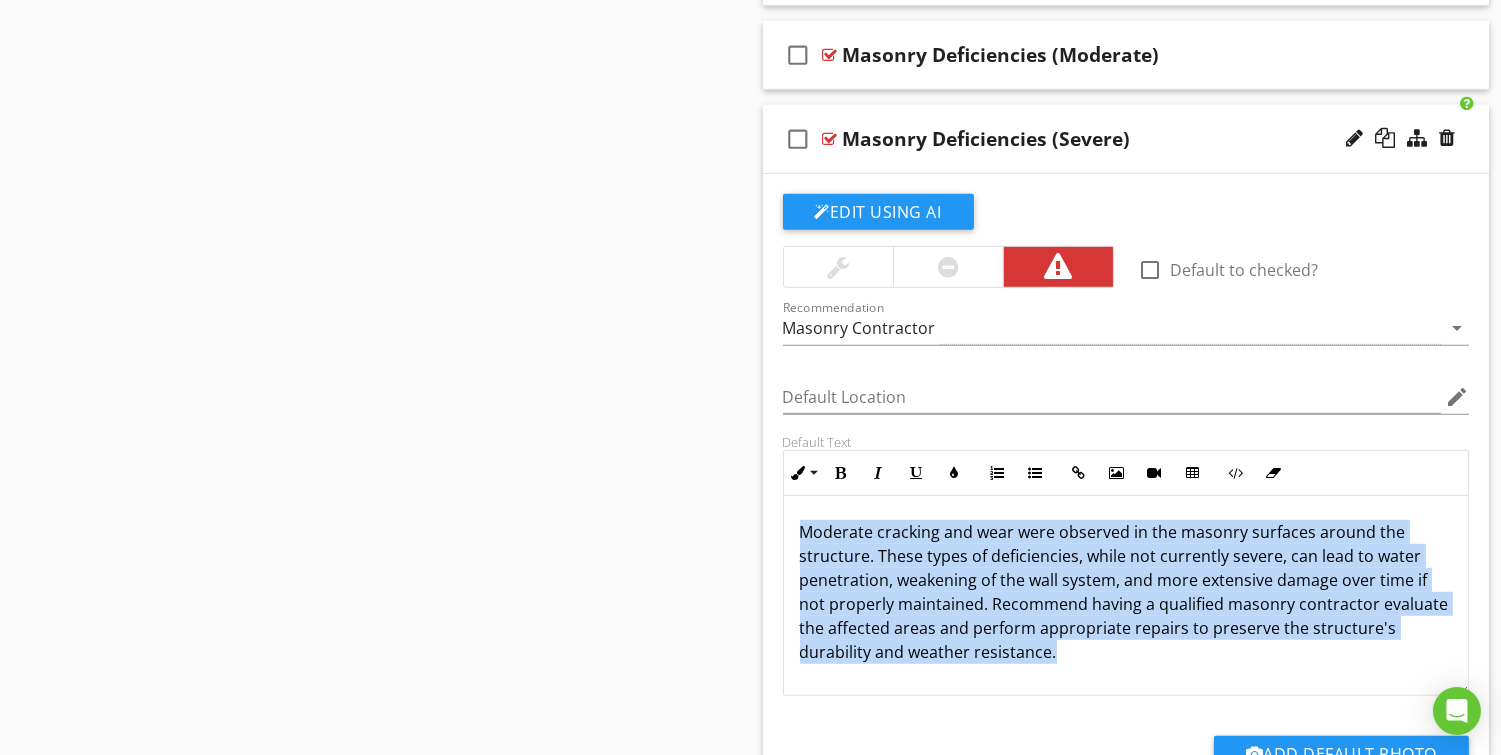 drag, startPoint x: 1176, startPoint y: 655, endPoint x: 773, endPoint y: 531, distance: 421.6456 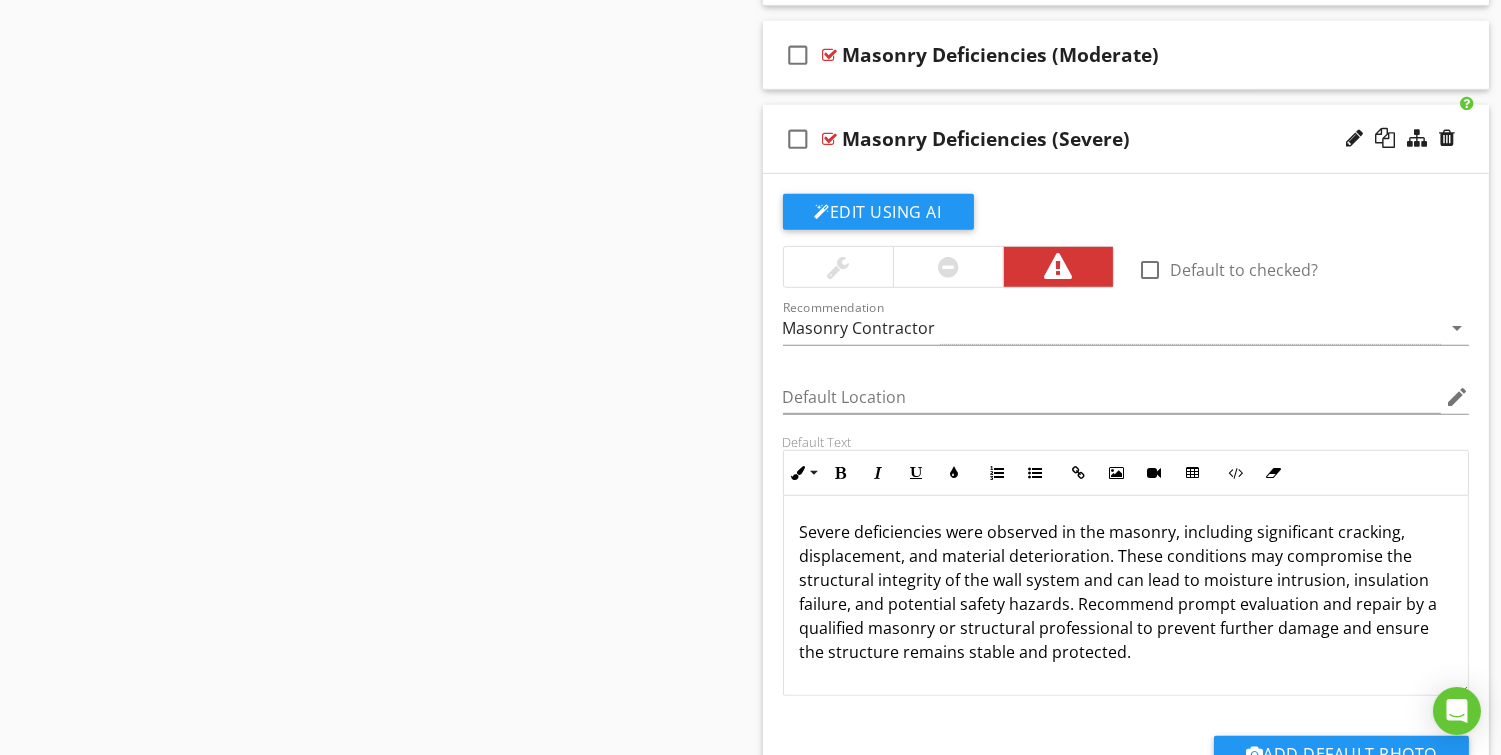 click on "Severe deficiencies were observed in the masonry, including significant cracking, displacement, and material deterioration. These conditions may compromise the structural integrity of the wall system and can lead to moisture intrusion, insulation failure, and potential safety hazards. Recommend prompt evaluation and repair by a qualified masonry or structural professional to prevent further damage and ensure the structure remains stable and protected." at bounding box center [1126, 592] 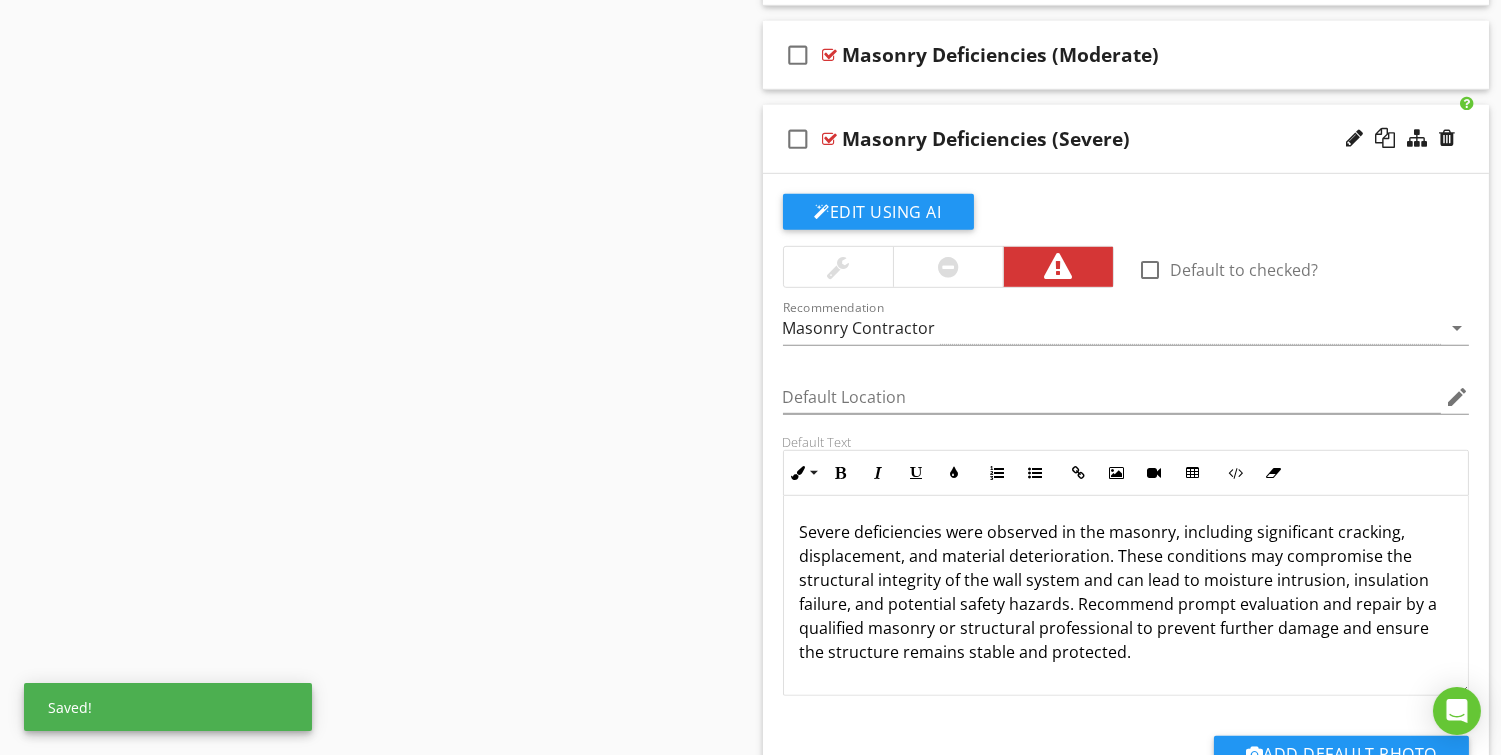 type 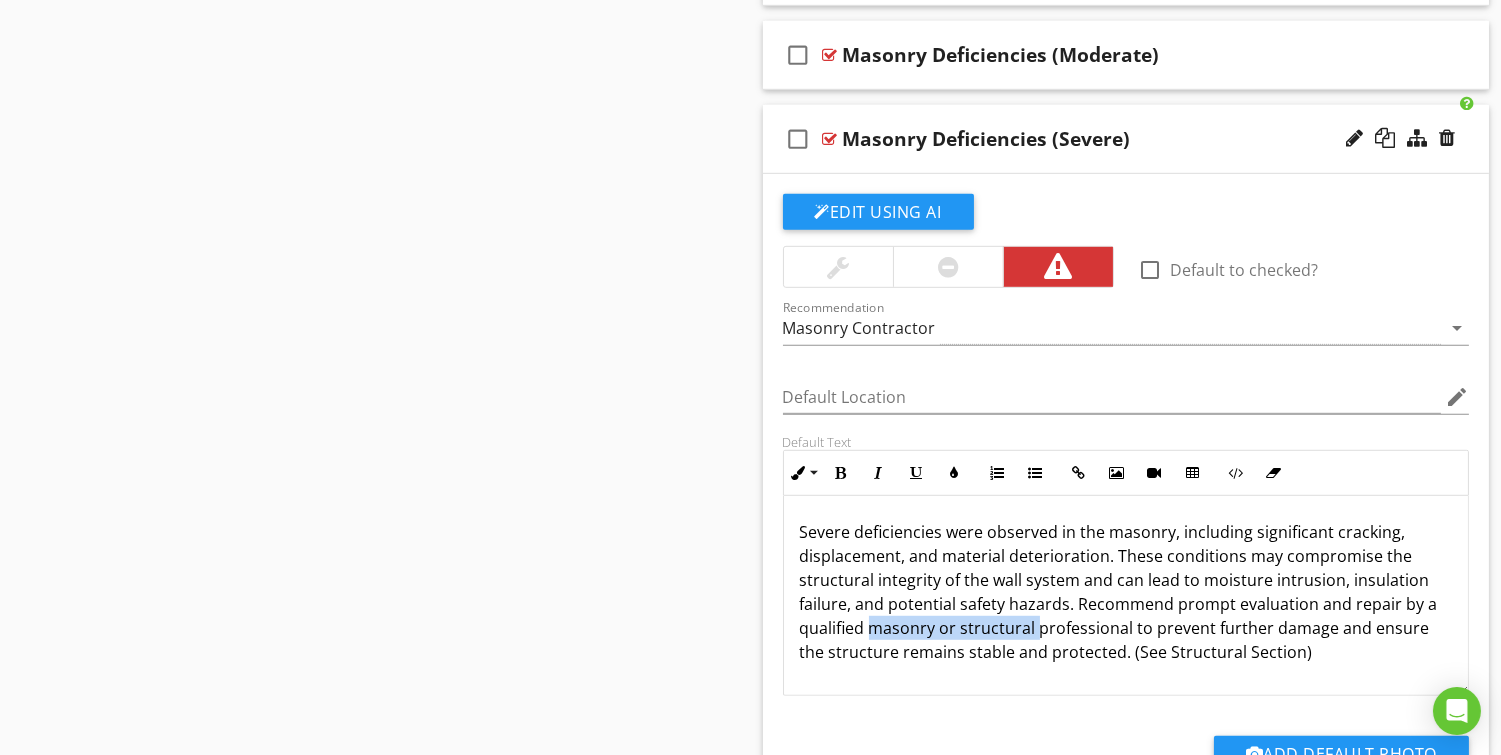drag, startPoint x: 1036, startPoint y: 630, endPoint x: 871, endPoint y: 639, distance: 165.24527 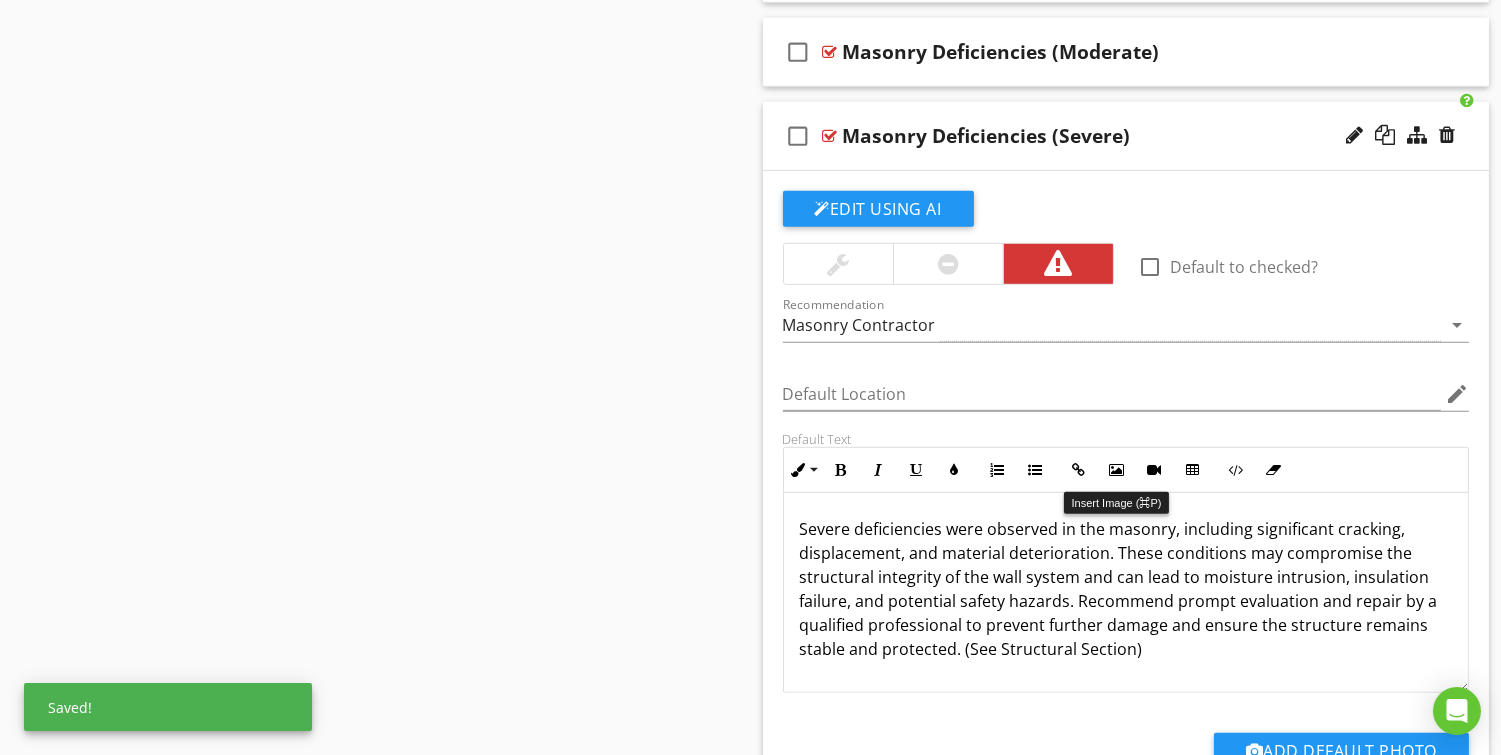 scroll, scrollTop: 2197, scrollLeft: 0, axis: vertical 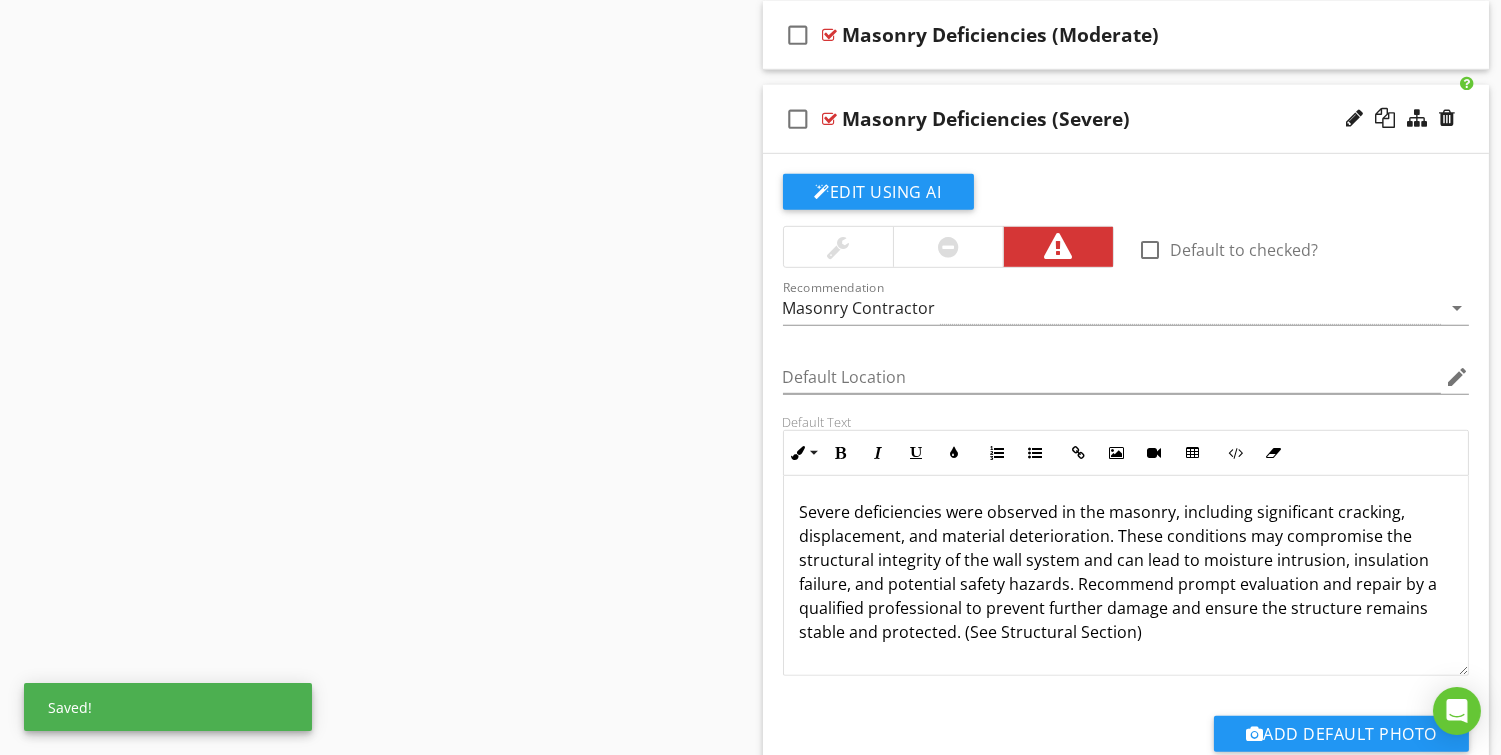 click on "check_box_outline_blank
Masonry Deficiencies (Severe)" at bounding box center (1126, 119) 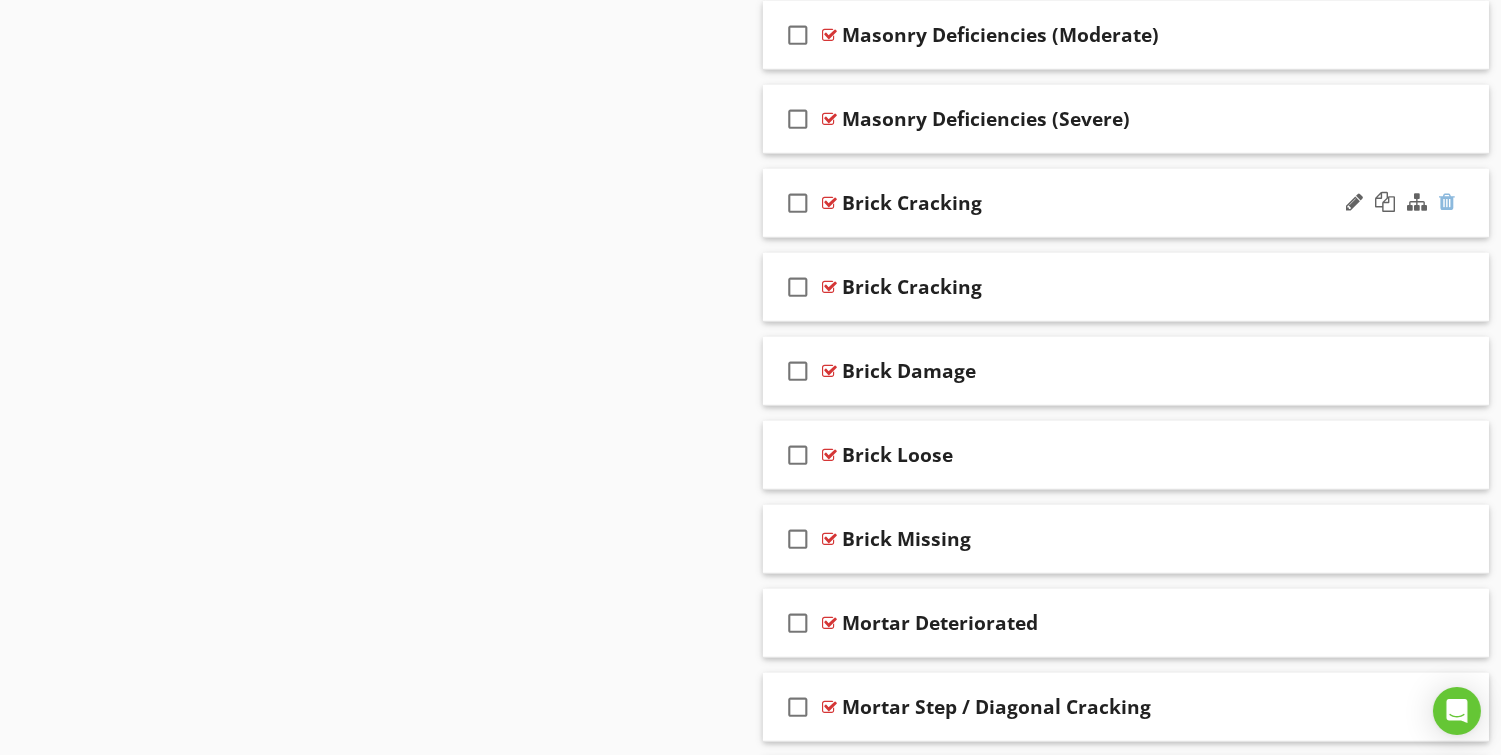 click at bounding box center [1447, 202] 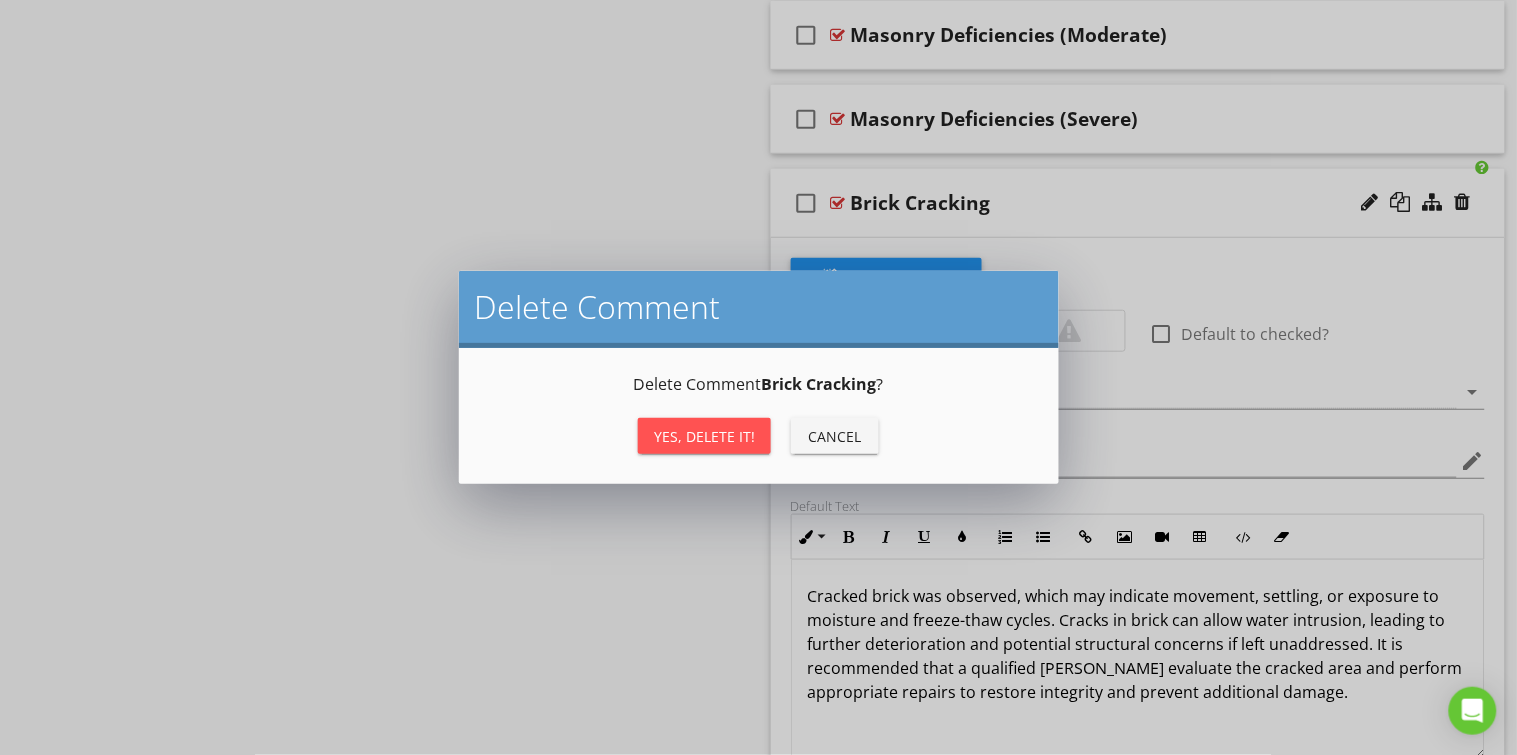 click on "Yes, Delete it!" at bounding box center (704, 436) 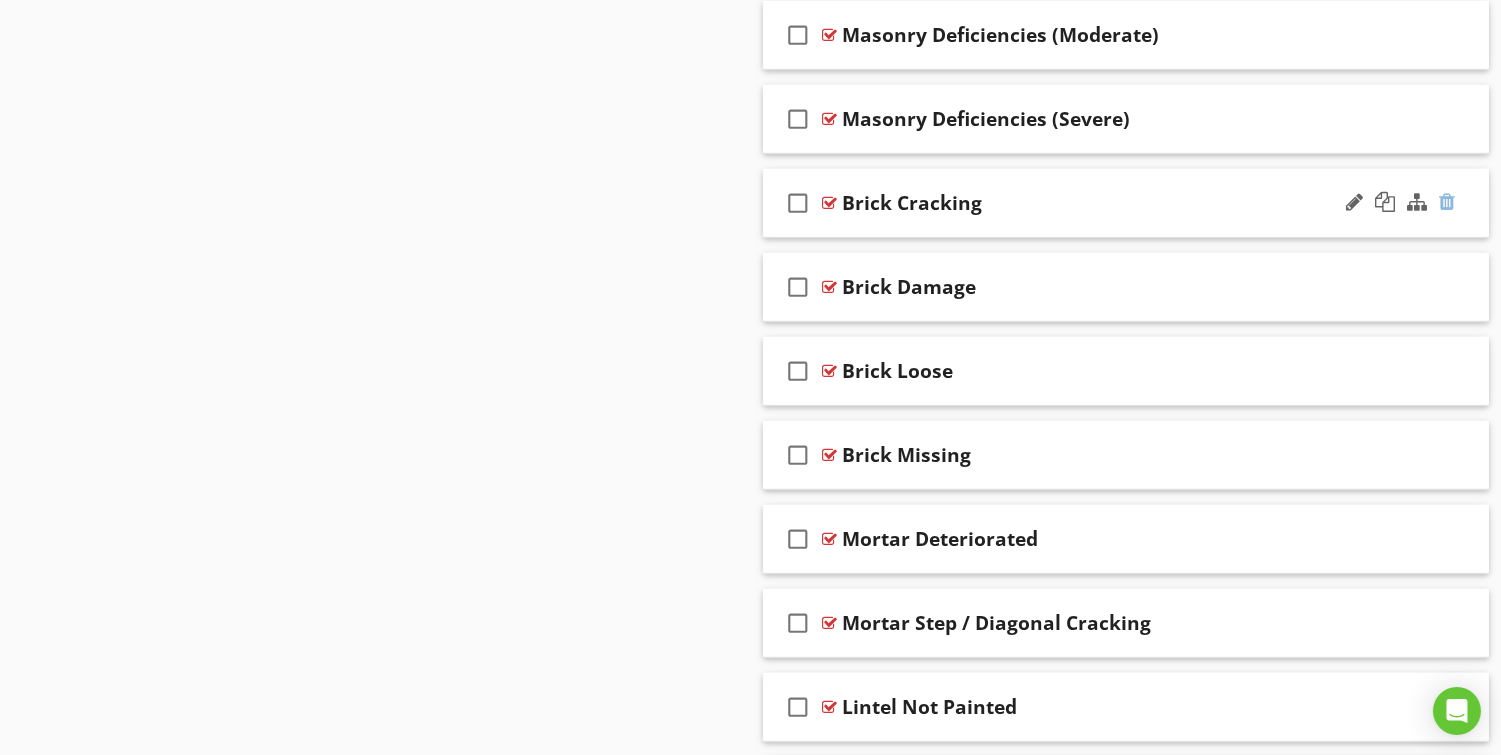 click at bounding box center [1447, 202] 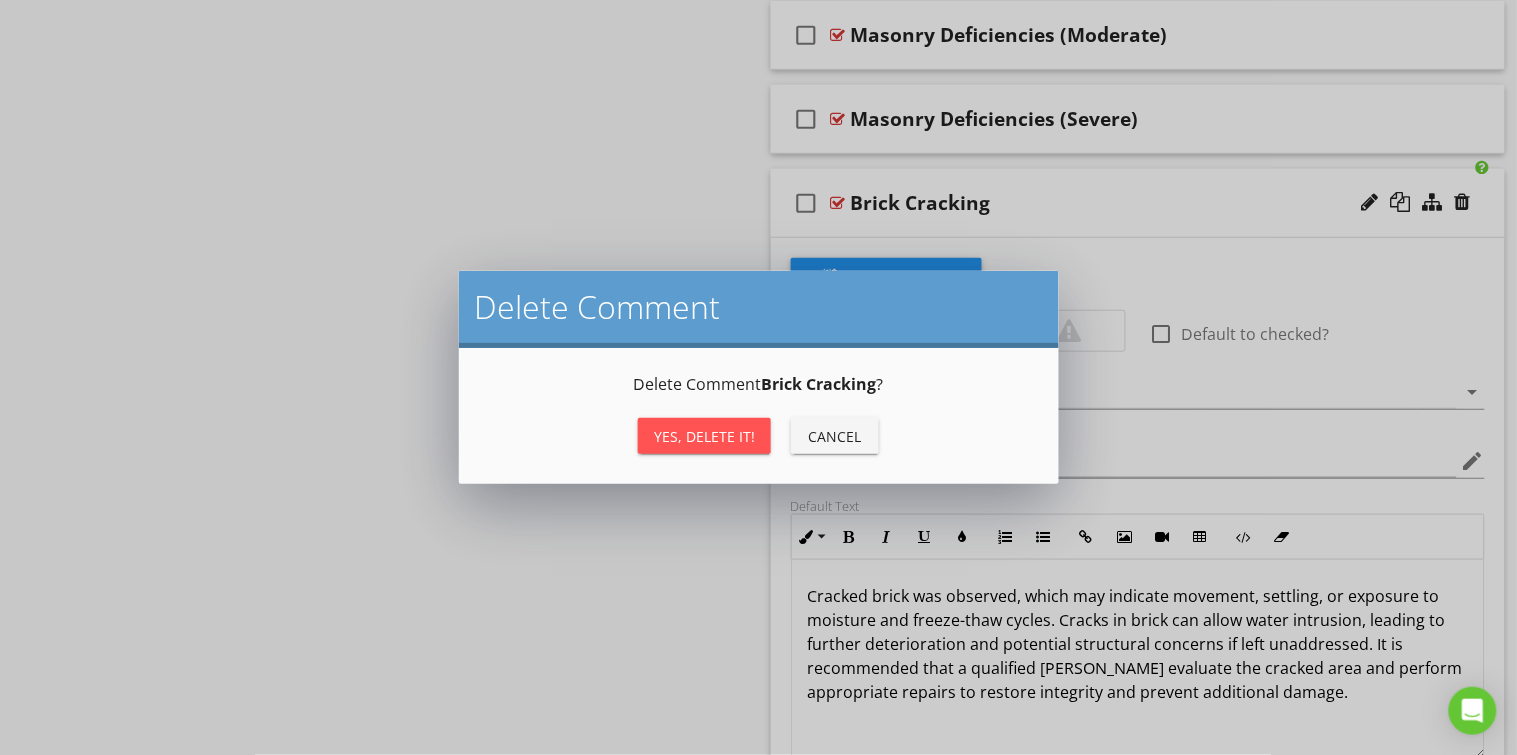 click on "Yes, Delete it!" at bounding box center (704, 436) 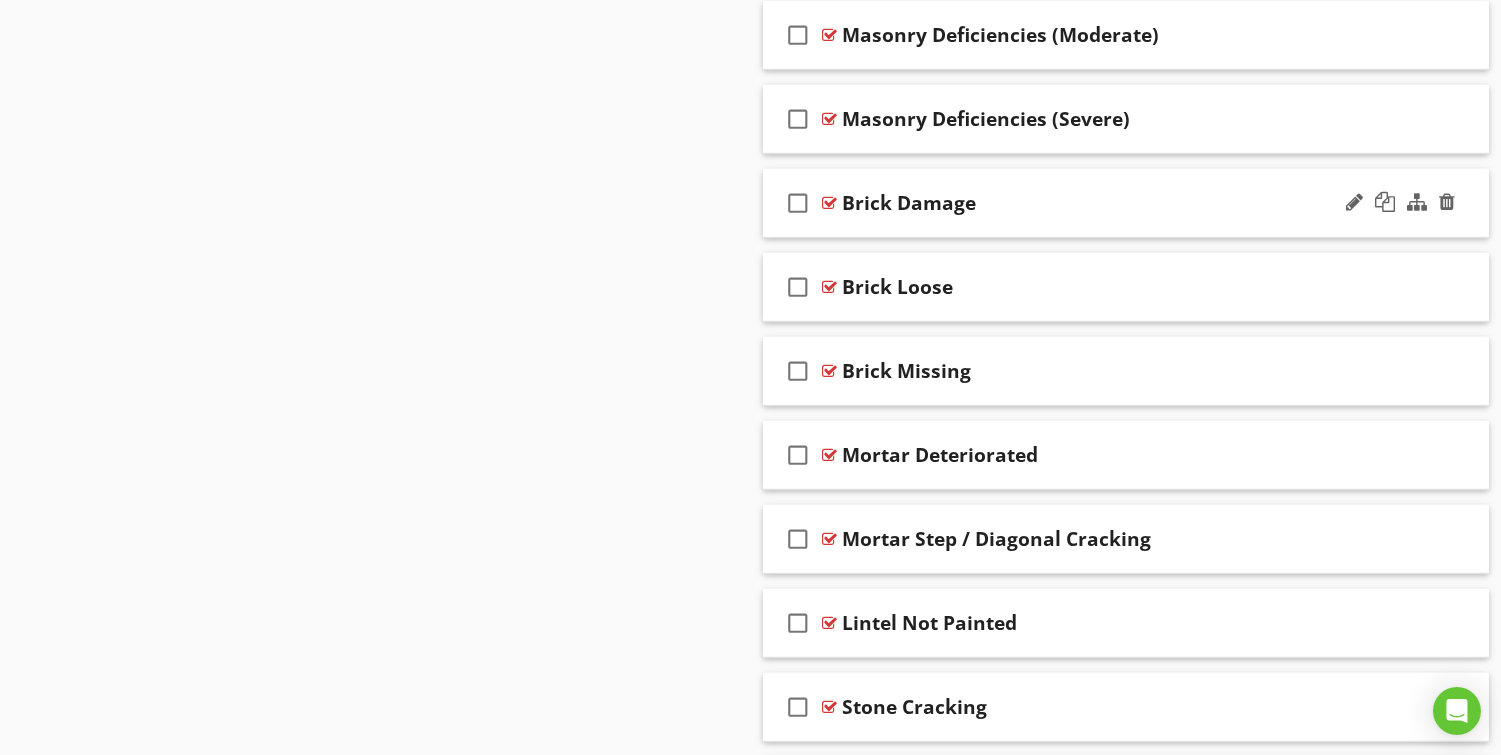 click on "check_box_outline_blank
Brick Damage" at bounding box center (1126, 203) 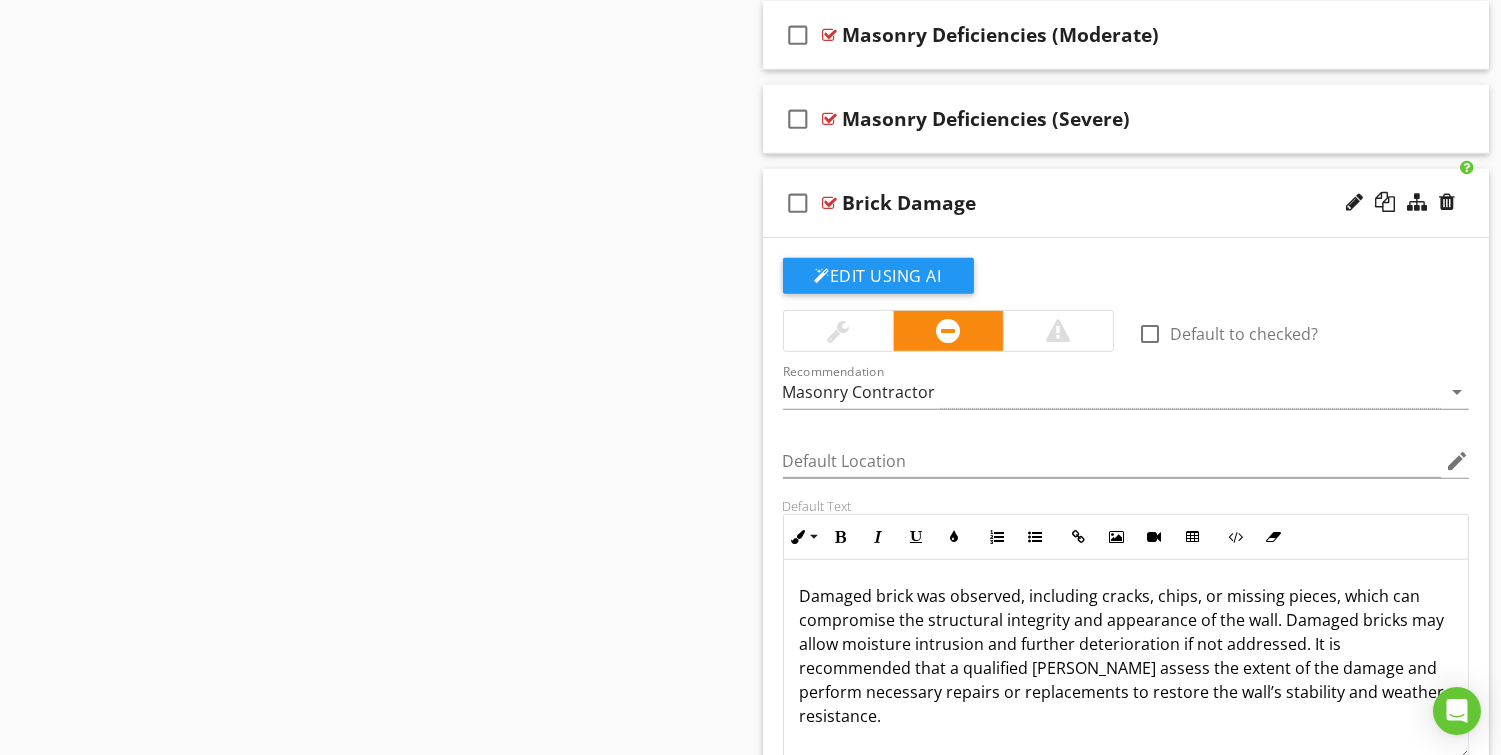 click on "check_box_outline_blank
Brick Damage" at bounding box center [1126, 203] 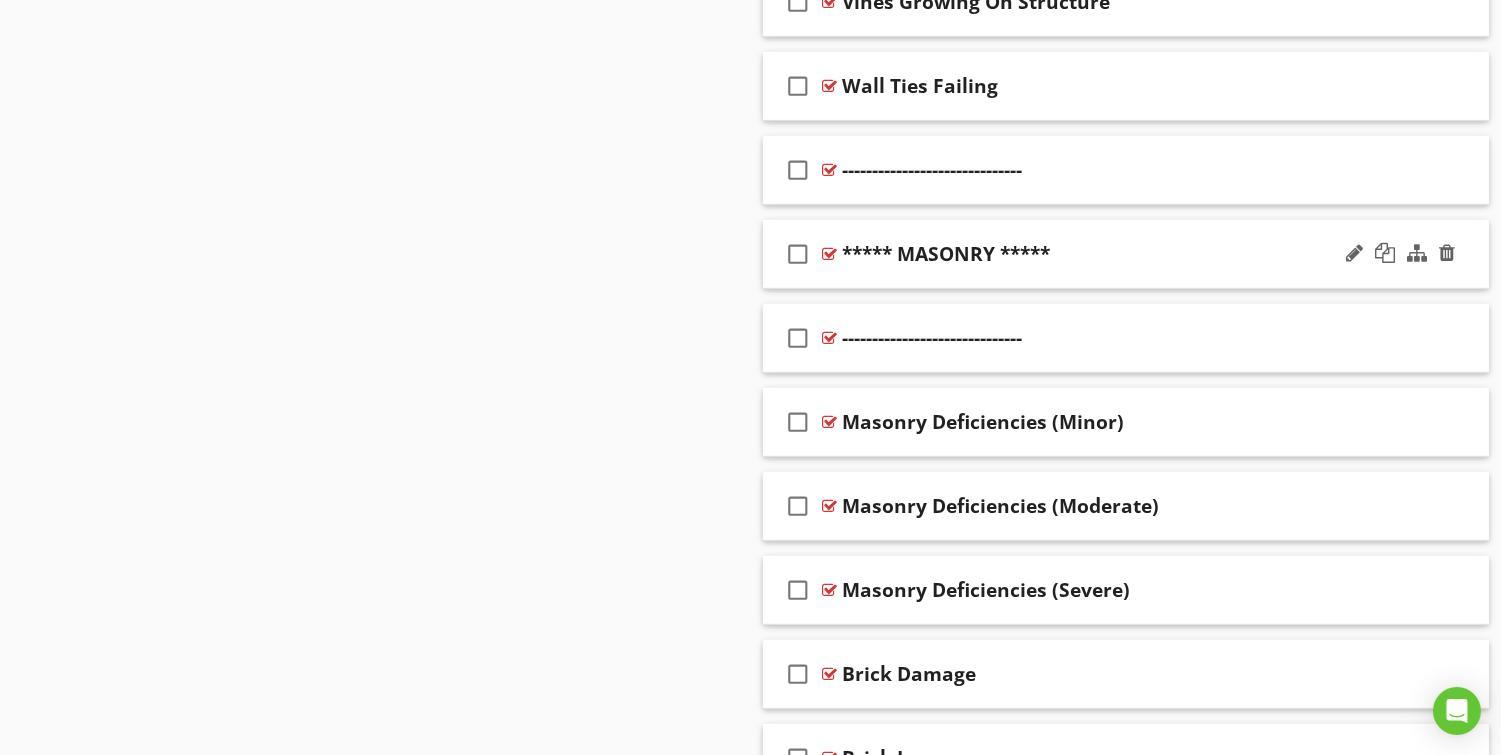 scroll, scrollTop: 1815, scrollLeft: 0, axis: vertical 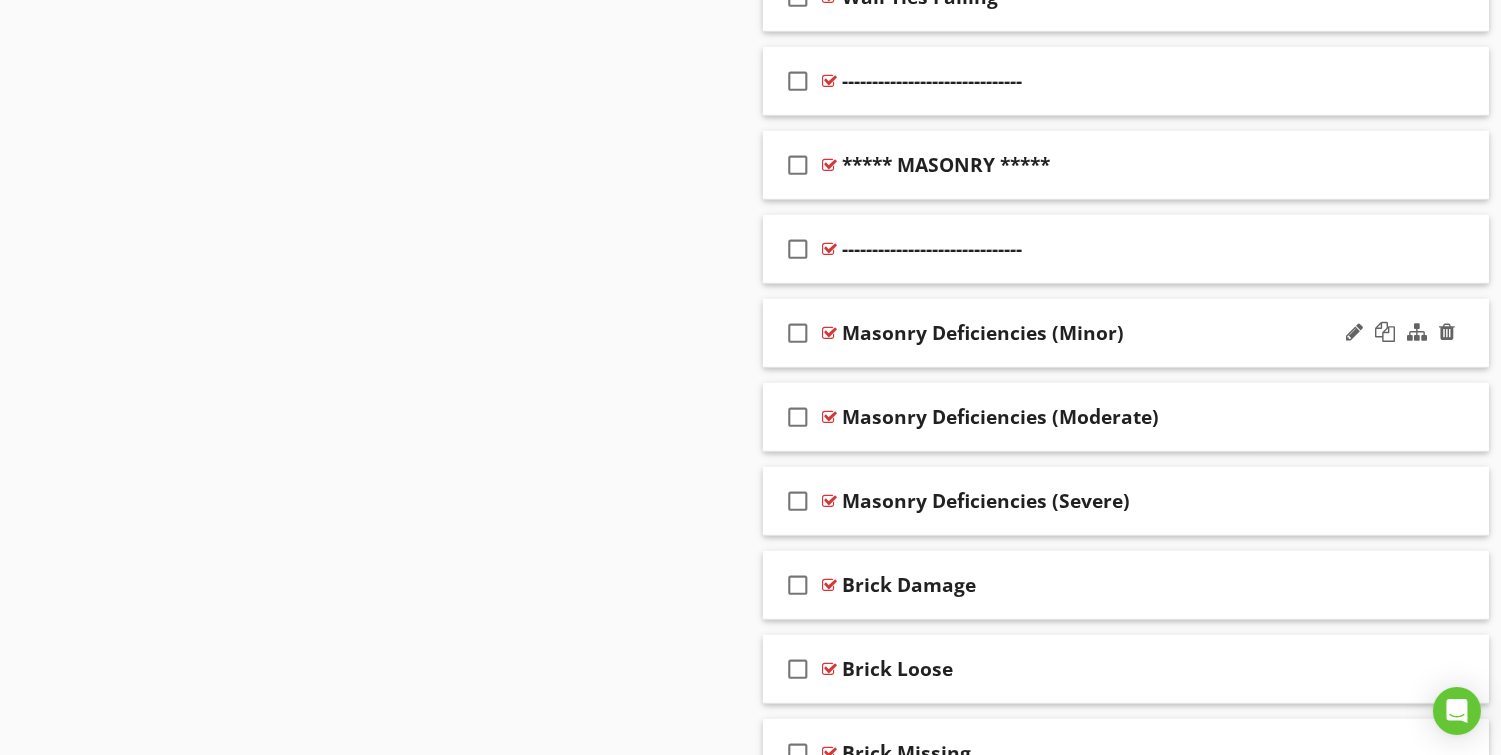 click on "check_box_outline_blank
Masonry Deficiencies (Minor)" at bounding box center (1126, 333) 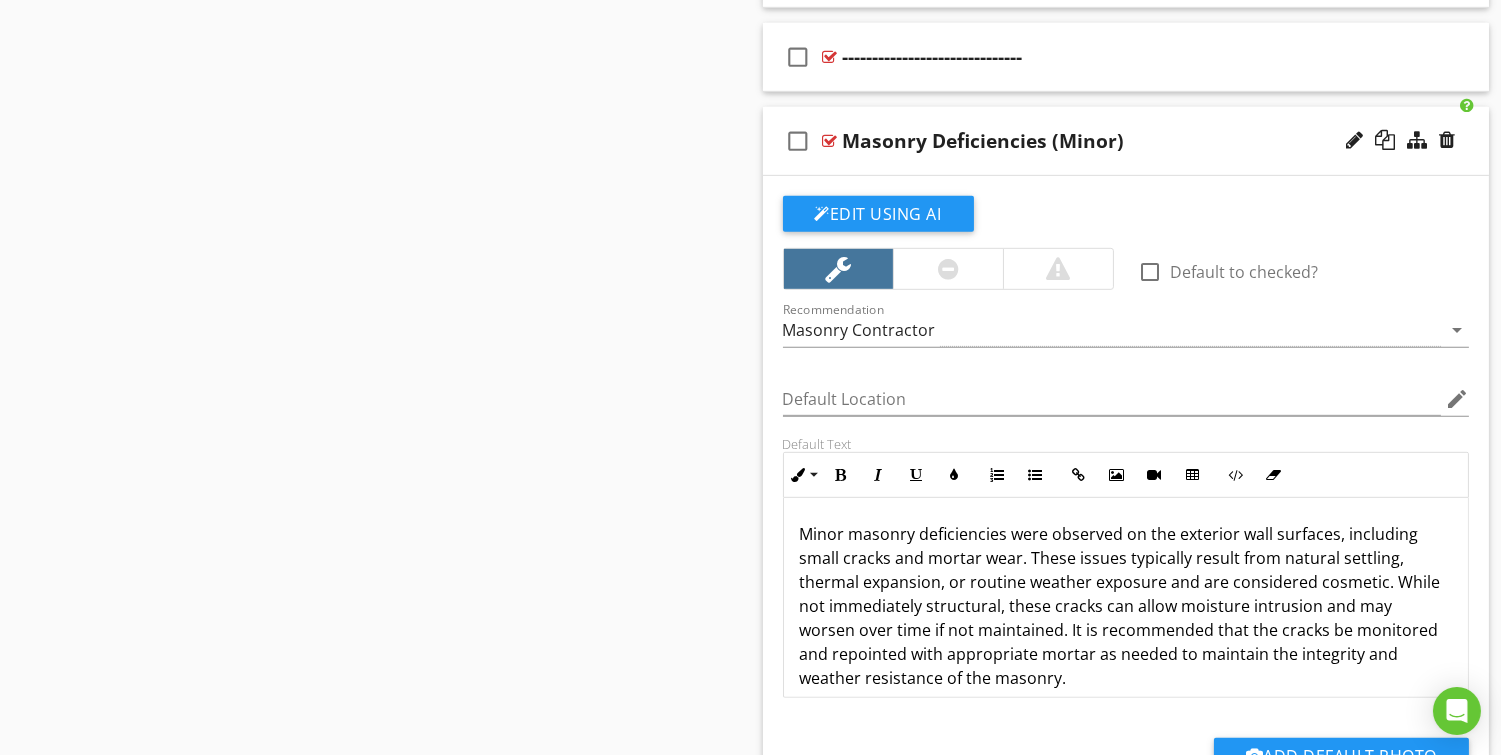 scroll, scrollTop: 2114, scrollLeft: 0, axis: vertical 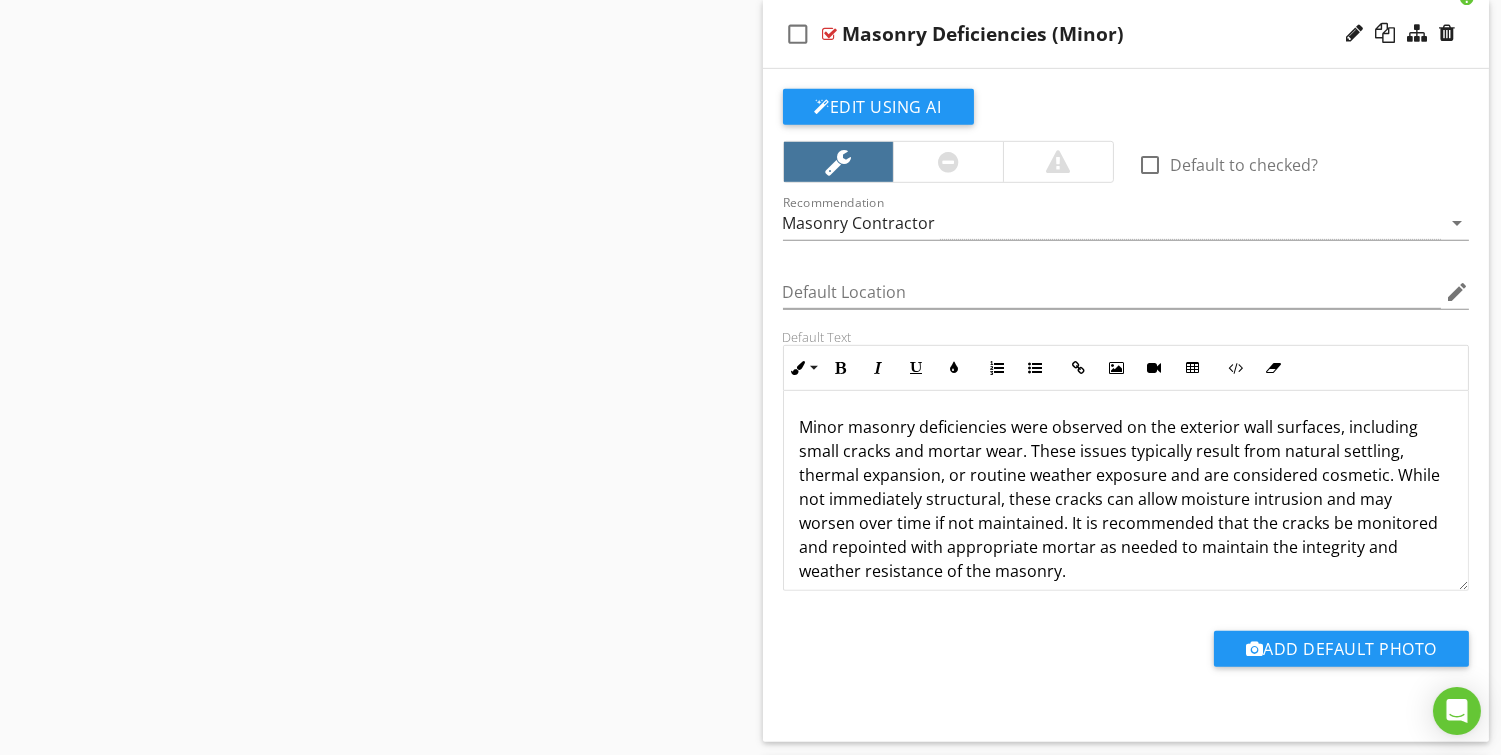 click on "Minor masonry deficiencies were observed on the exterior wall surfaces, including small cracks and mortar wear. These issues typically result from natural settling, thermal expansion, or routine weather exposure and are considered cosmetic. While not immediately structural, these cracks can allow moisture intrusion and may worsen over time if not maintained. It is recommended that the cracks be monitored and repointed with appropriate mortar as needed to maintain the integrity and weather resistance of the masonry." at bounding box center [1126, 499] 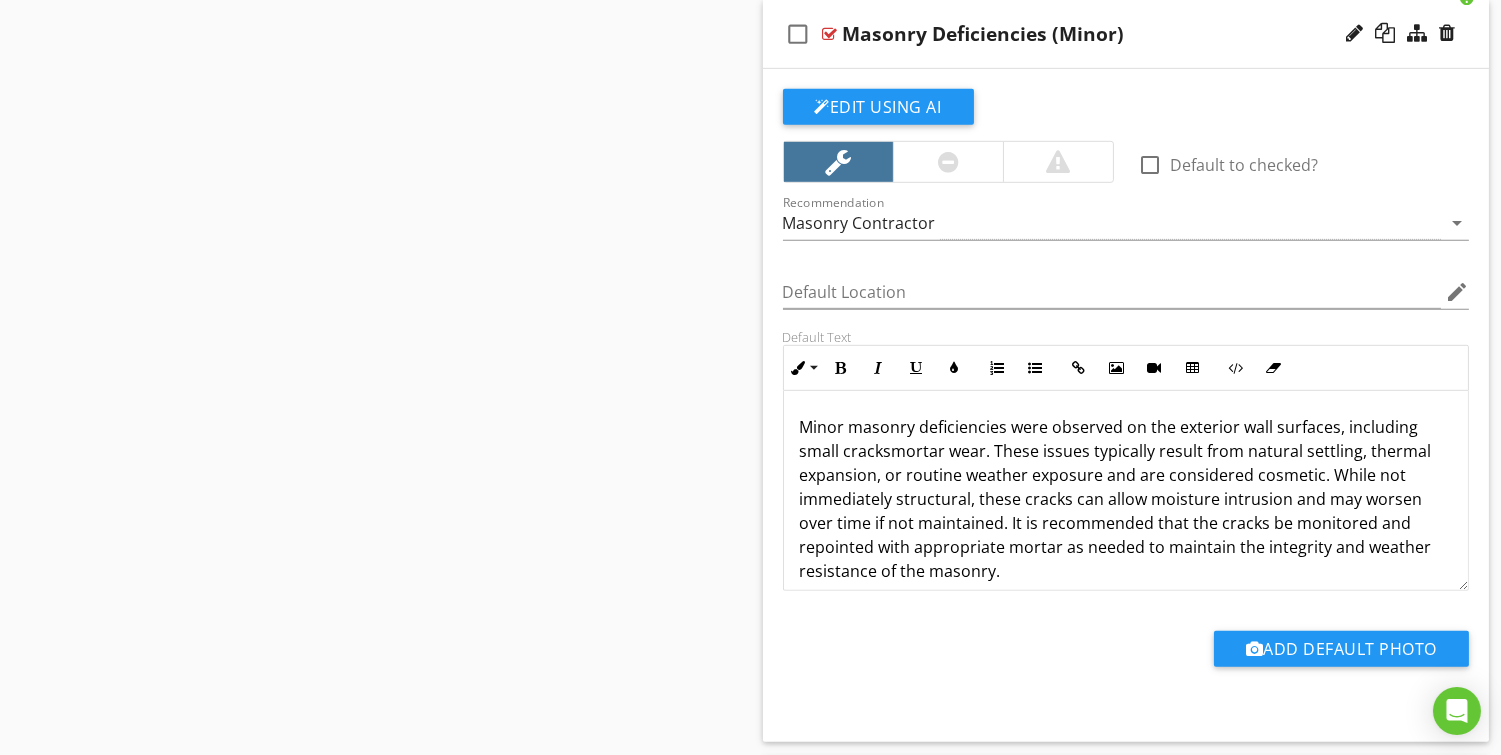 type 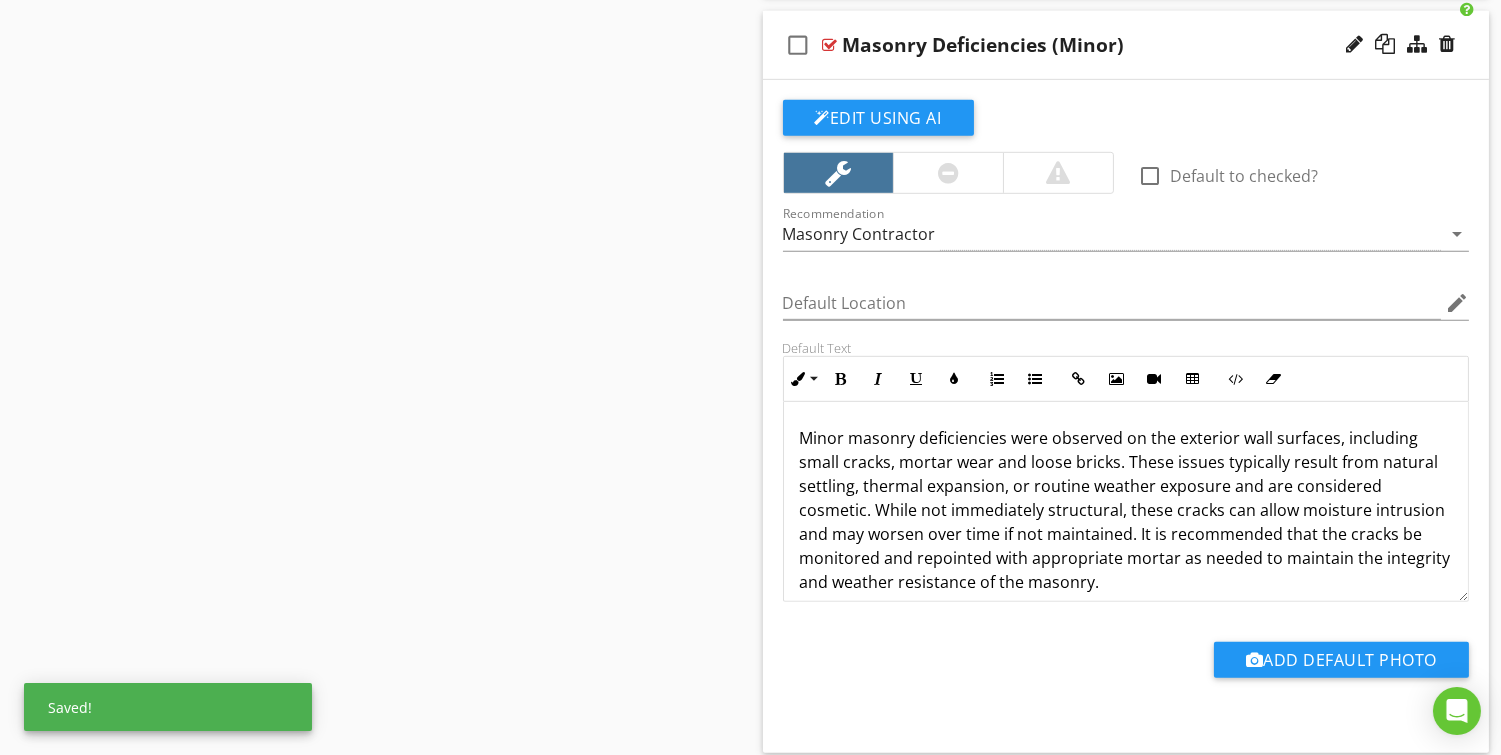 scroll, scrollTop: 1992, scrollLeft: 0, axis: vertical 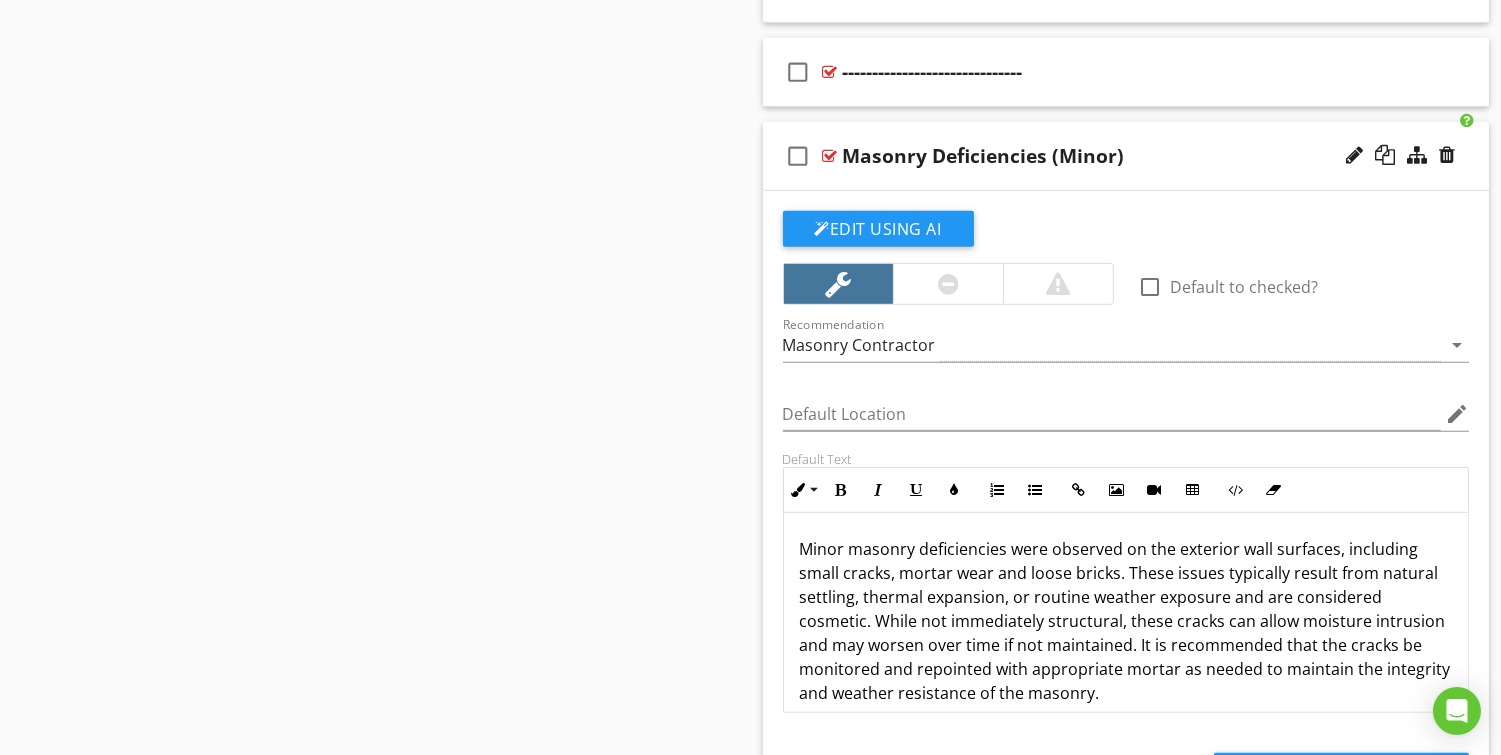 click on "check_box_outline_blank
Masonry Deficiencies (Minor)" at bounding box center (1126, 156) 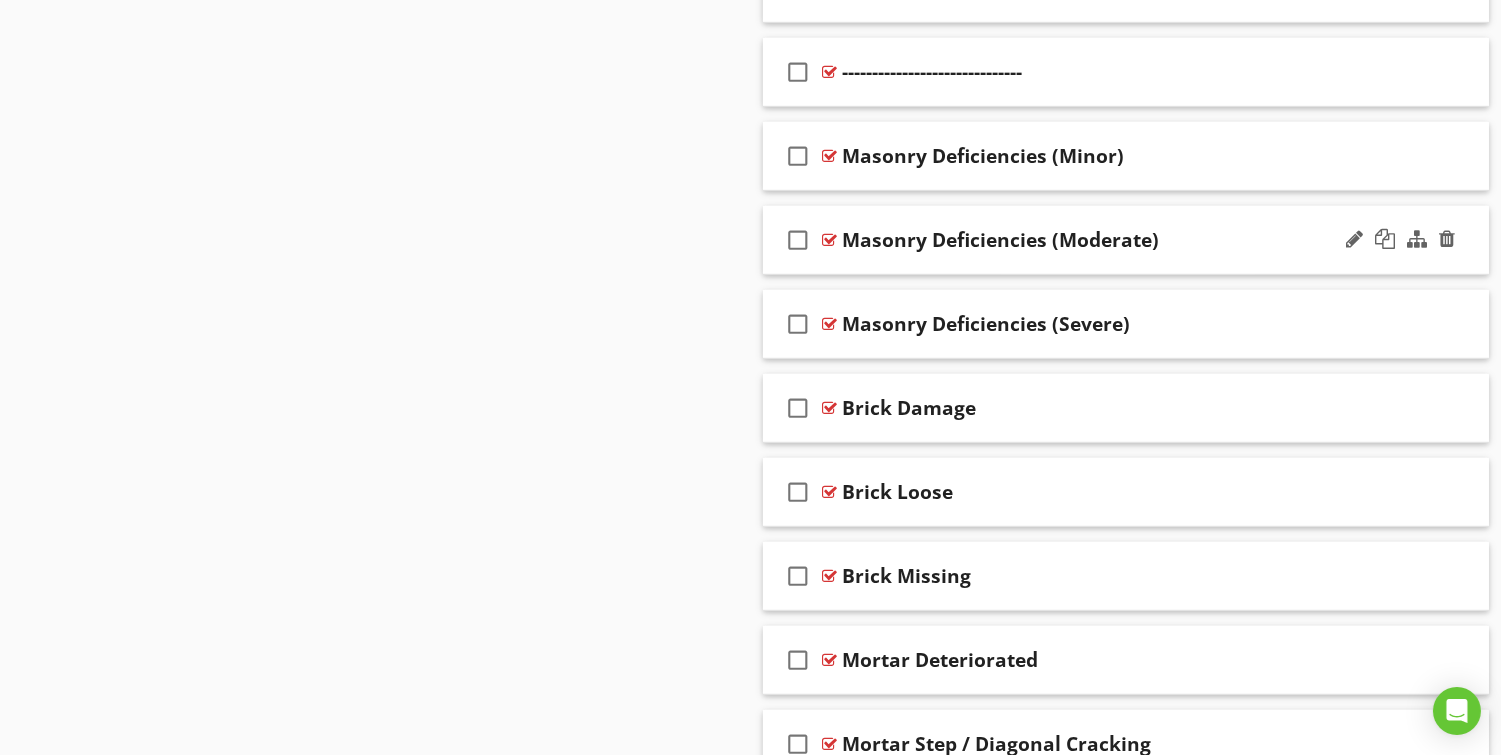 click on "check_box_outline_blank
Masonry Deficiencies (Moderate)" at bounding box center (1126, 240) 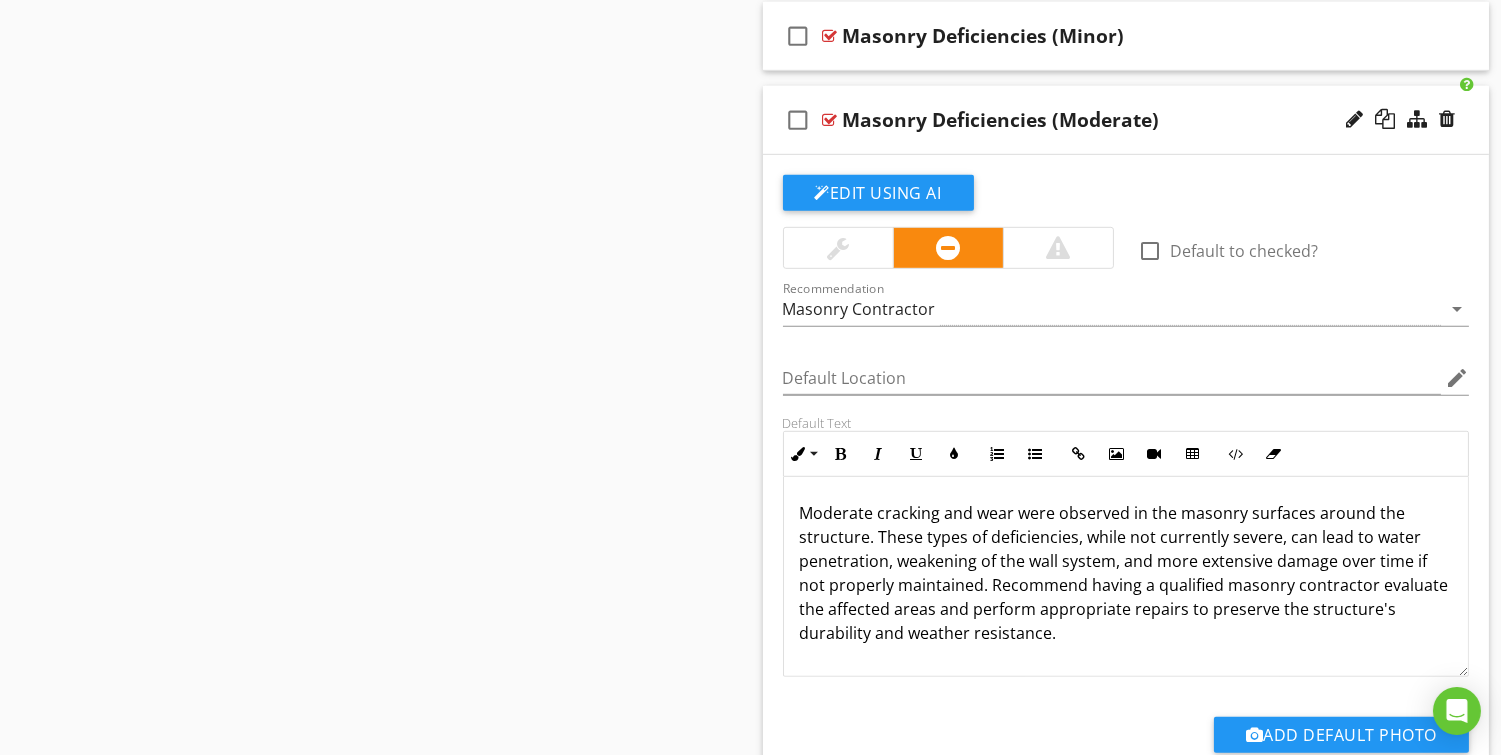 scroll, scrollTop: 2065, scrollLeft: 0, axis: vertical 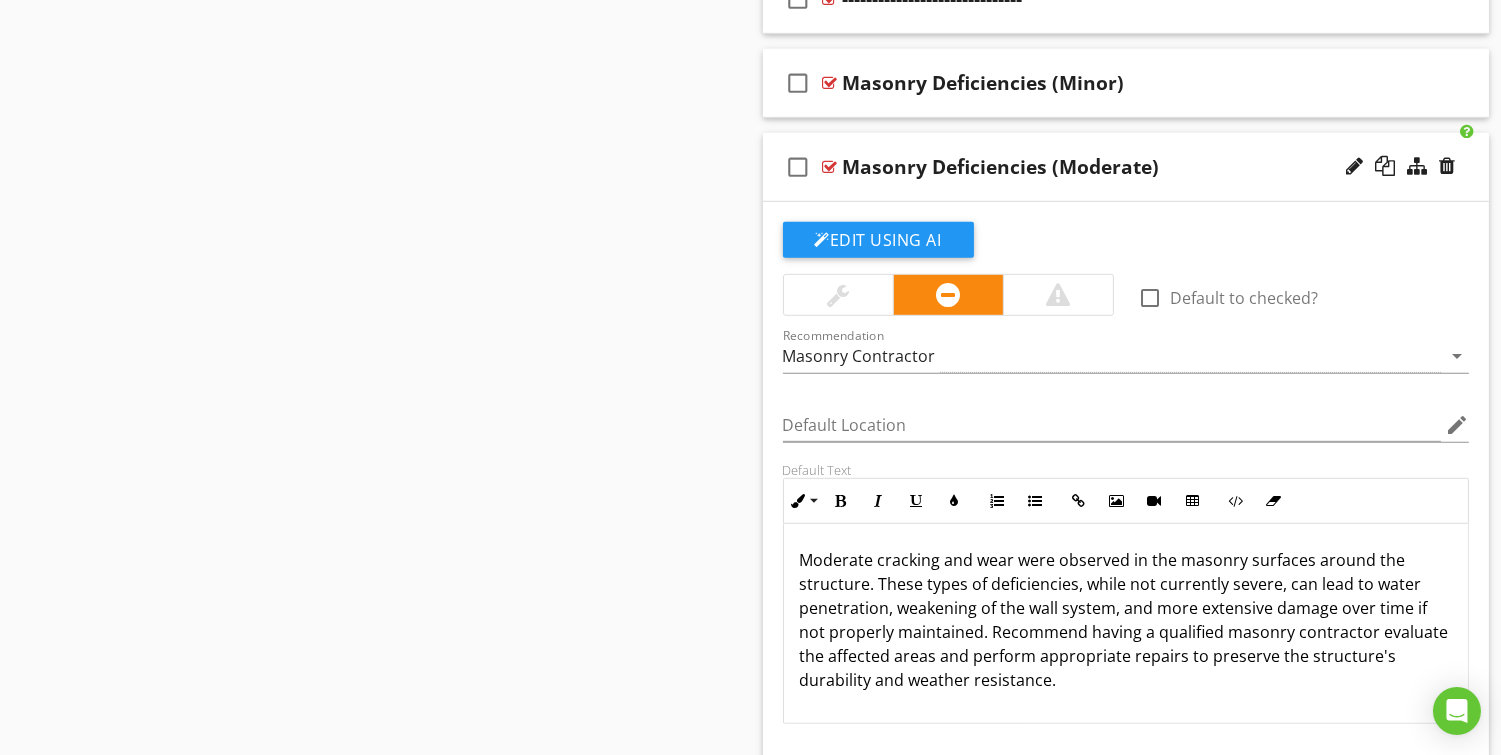 click on "check_box_outline_blank
Masonry Deficiencies (Moderate)" at bounding box center [1126, 167] 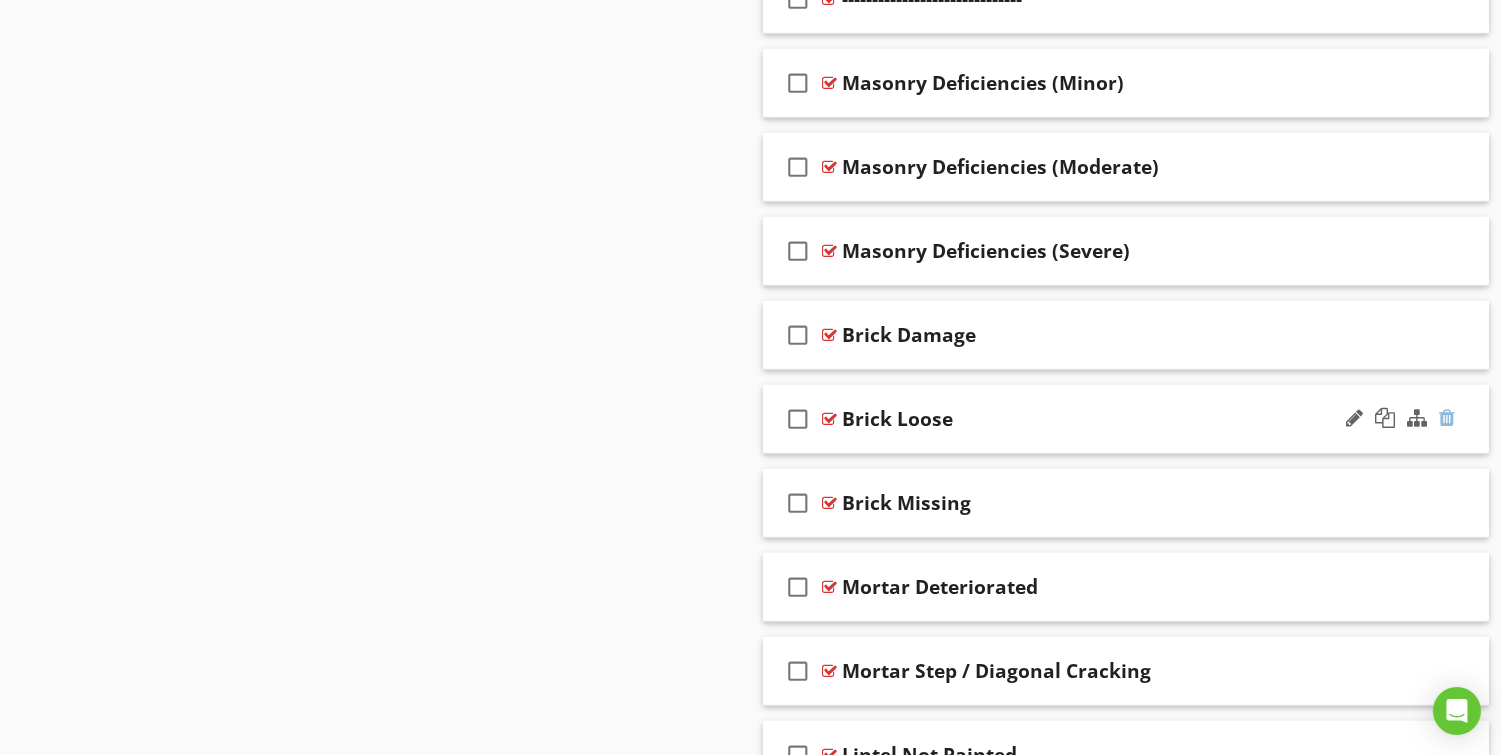 click at bounding box center (1447, 418) 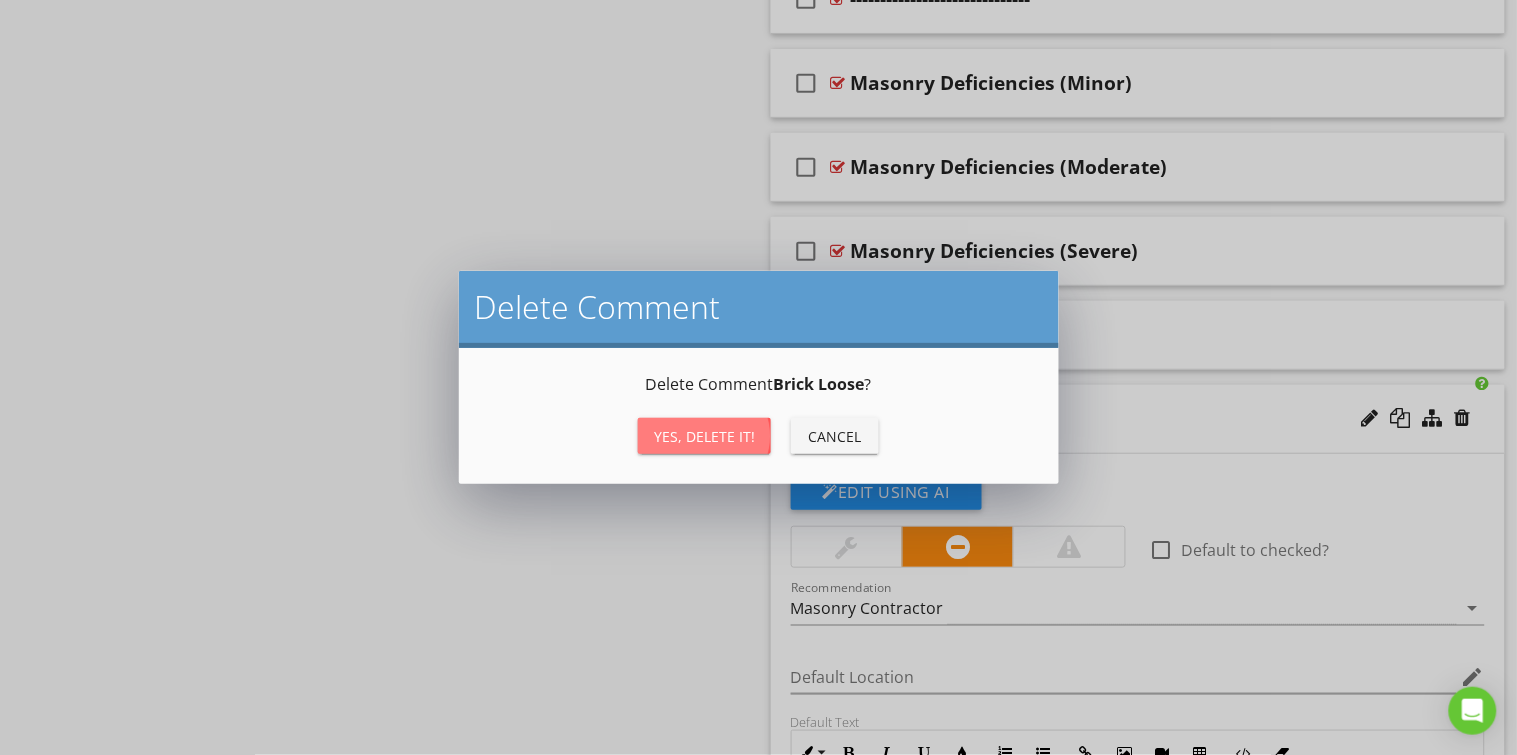 click on "Yes, Delete it!" at bounding box center (704, 436) 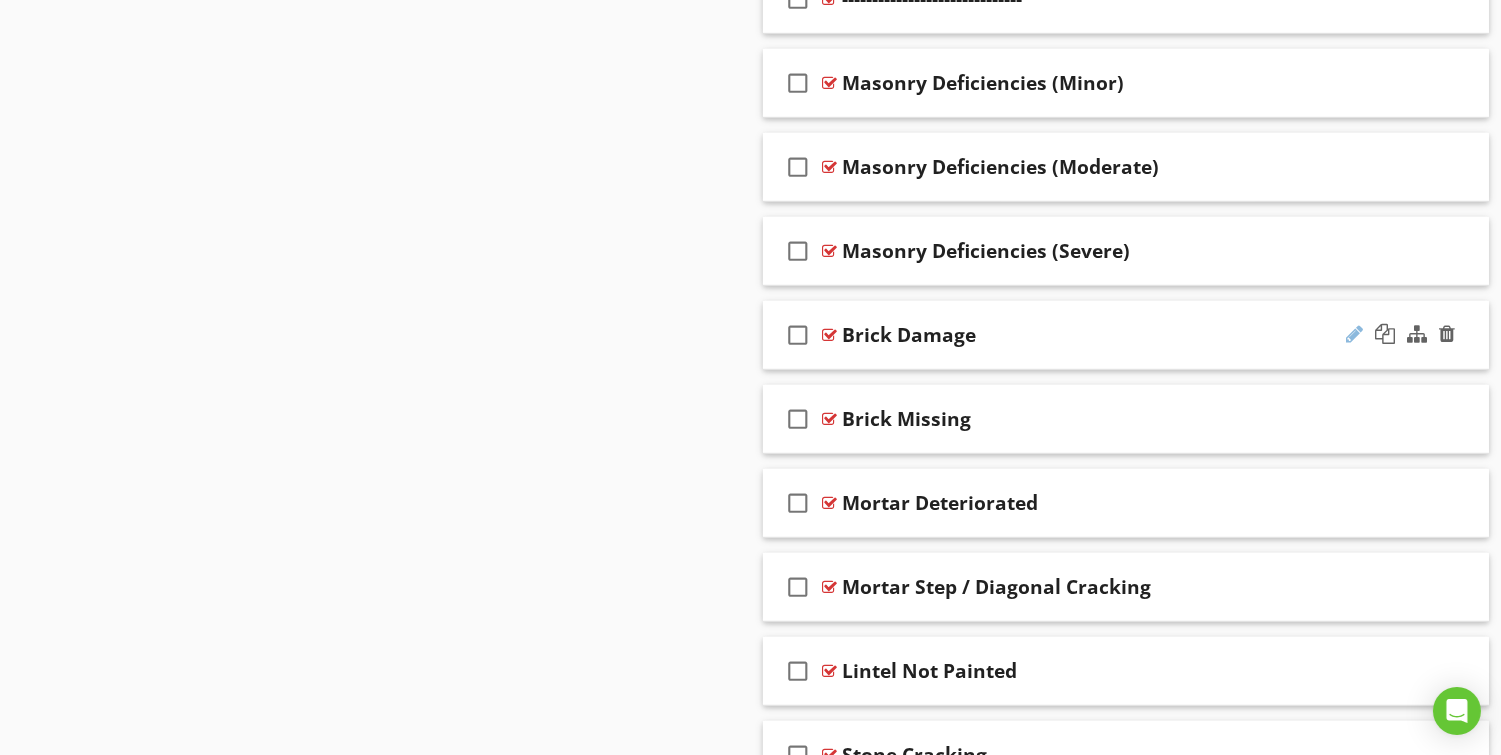 click at bounding box center [1354, 334] 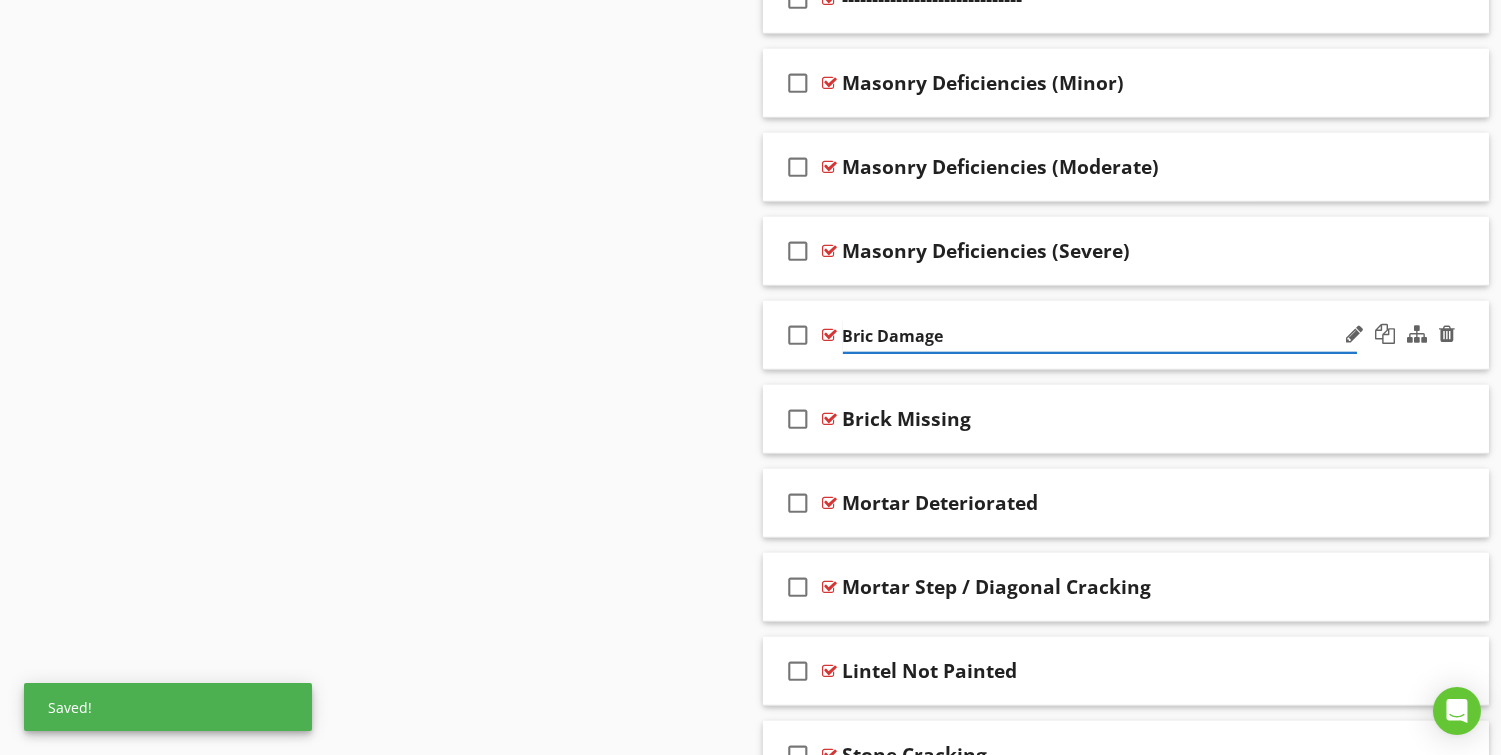 type on "Brick Damage" 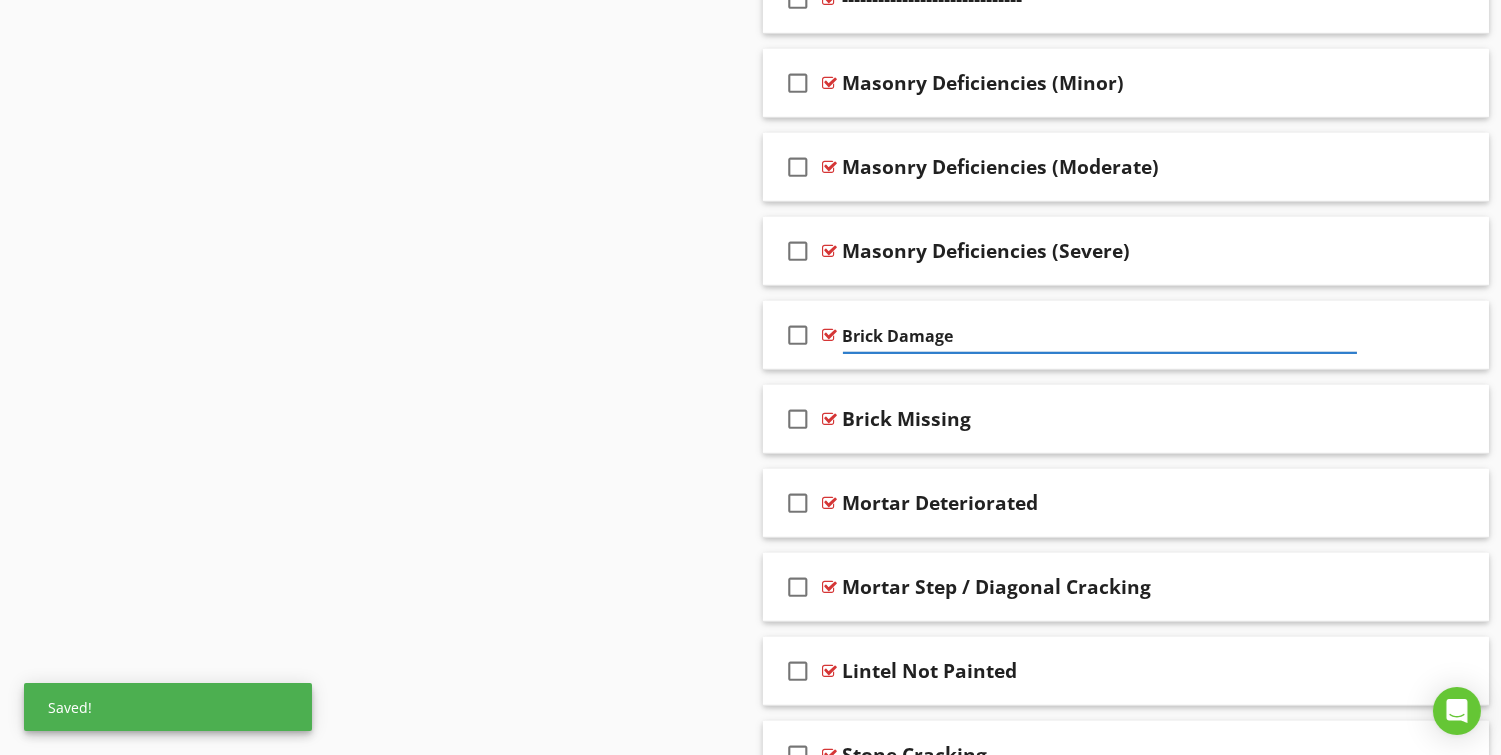 click on "Sections
Inspection Details           Structural System           Exterior System           Roof System           Attic, Insulation & Ventilation           Electrical Systems           Plumbing Systems           Sewer Scope           Well System           Septic System           HVAC Systems           HVAC Floor Duct Scoping           Interior, Doors & Windows           Appliances           Garage           Irrigation System           Central Vac           Detached Structure           Pool and Spa
Section
Attachments
Attachment
Items
General           Siding, Falhing, Trim, Soffits & Fascias           Flashing & Trim           Soffit & Fascias           Exterior Doors           Windows           Patios, Balconies & Decks           Stairways           Patio Fireplace           Outdoor Kitchen           Fire Pit           Vegetation, Grading, Drainage & Retaining Walls" at bounding box center (750, 1468) 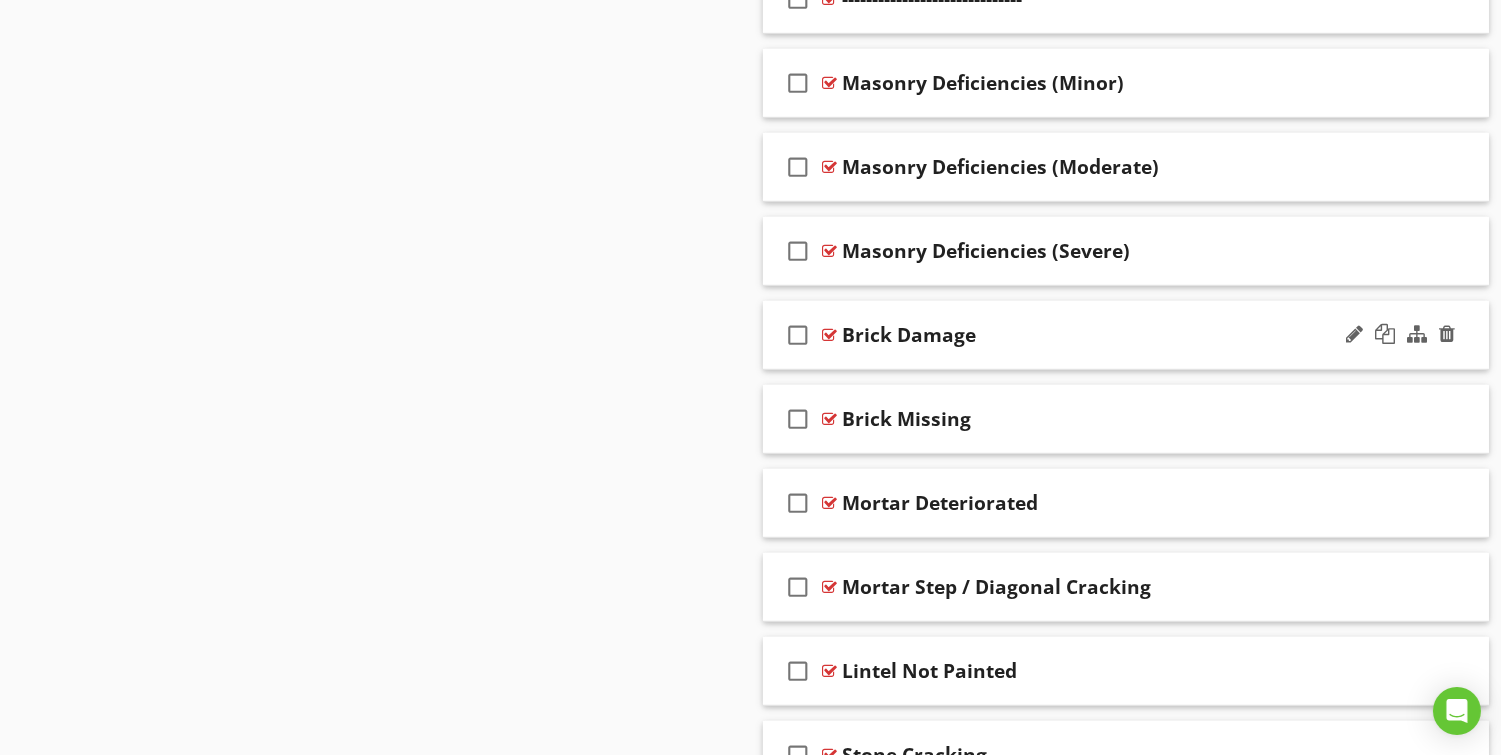 click on "Brick Damage" at bounding box center (1100, 335) 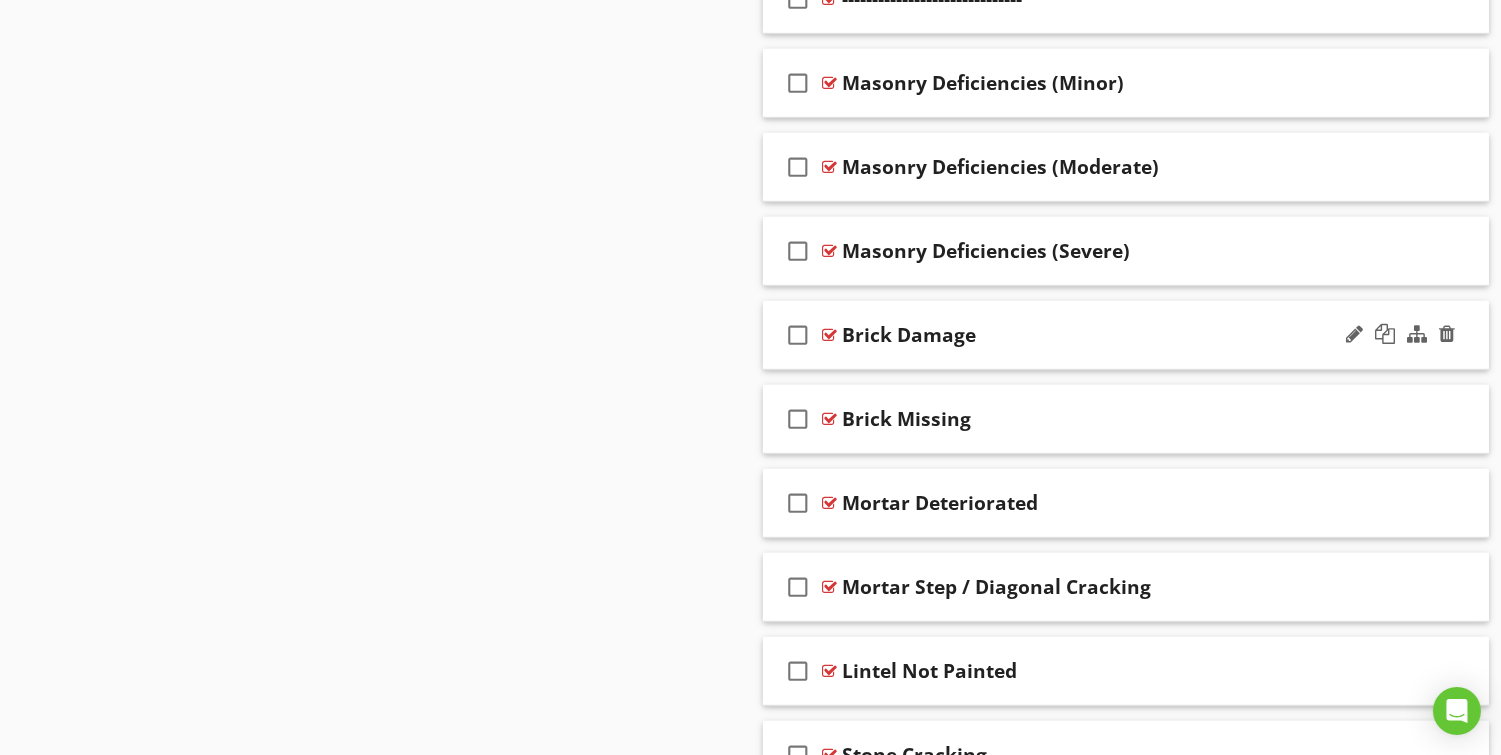 click on "Brick Damage" at bounding box center [1100, 335] 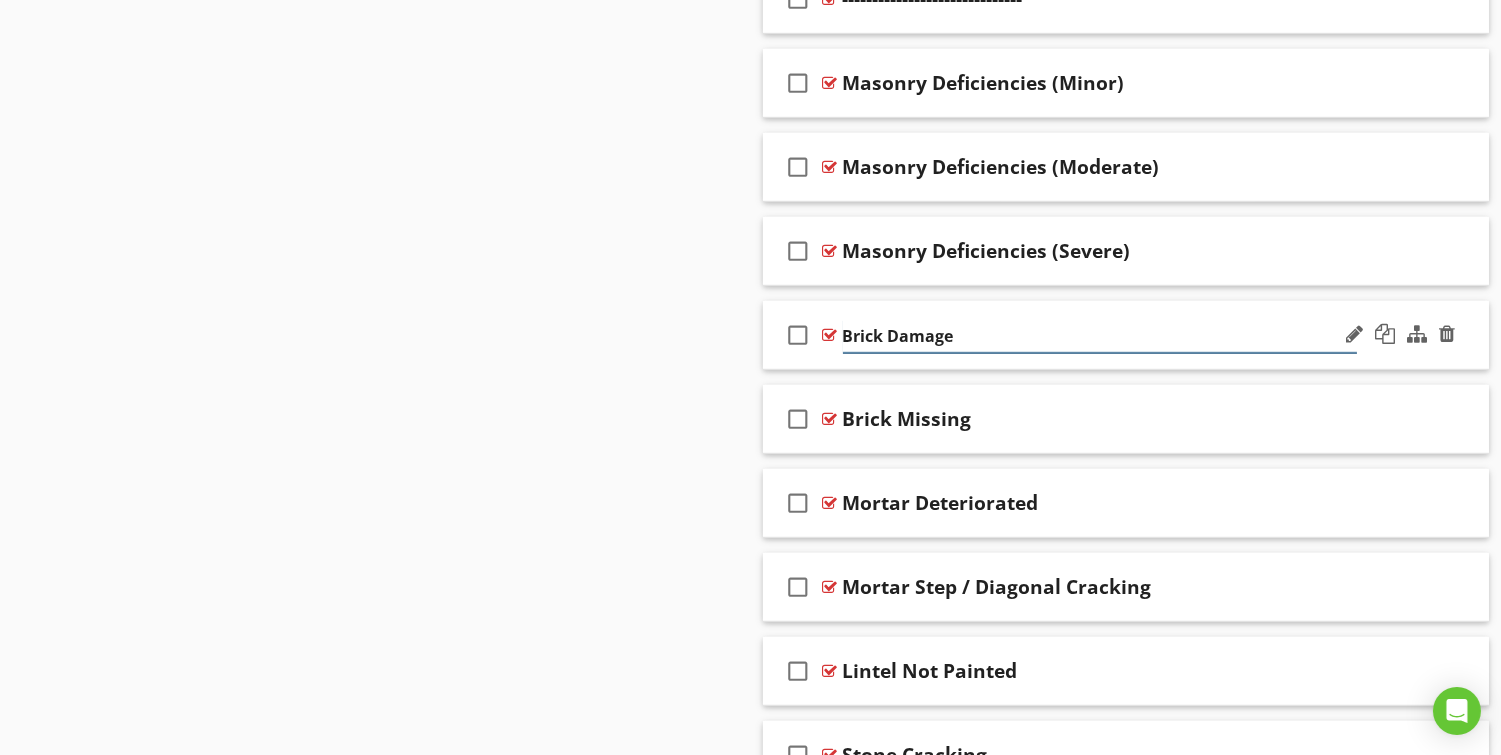 click on "Brick Damage" at bounding box center [1100, 336] 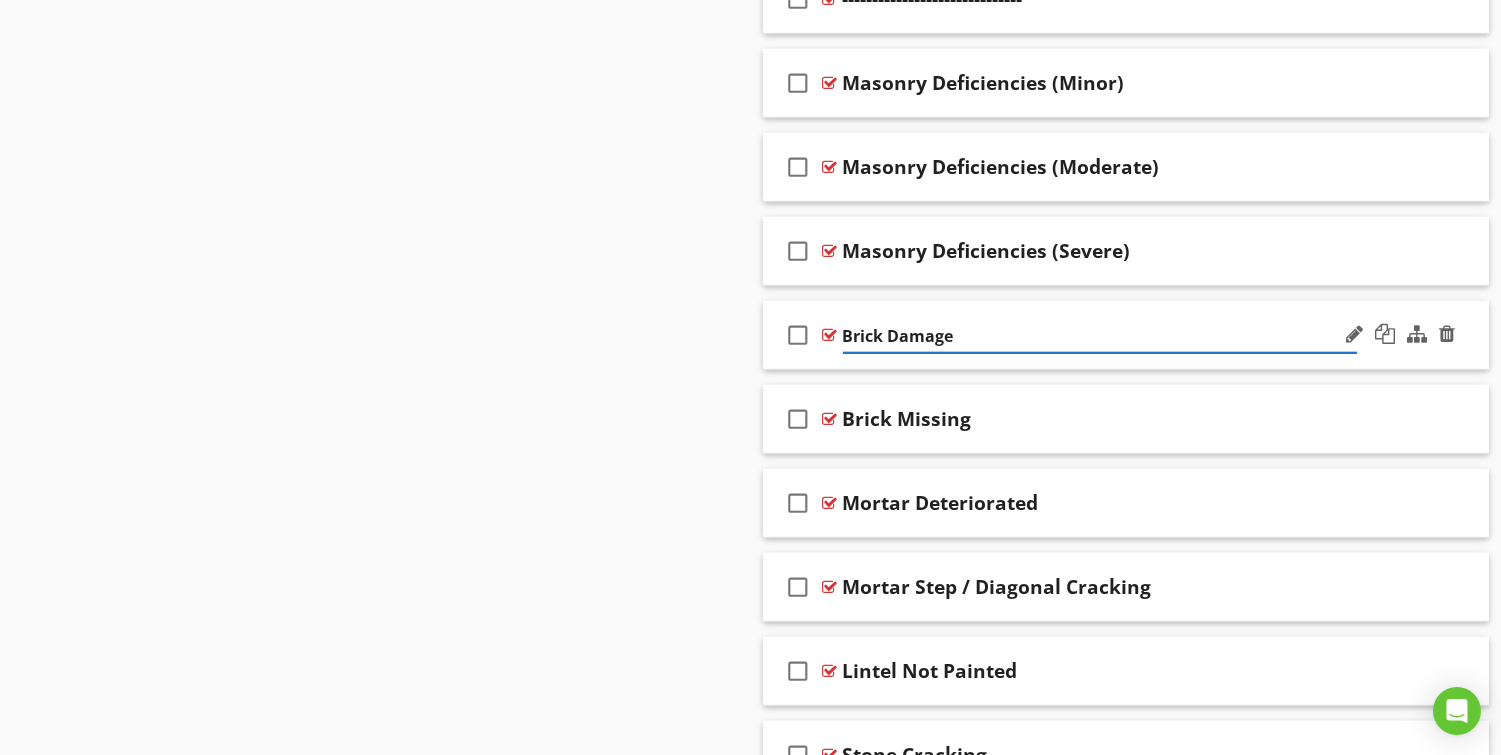 click on "Brick Damage" at bounding box center (1100, 336) 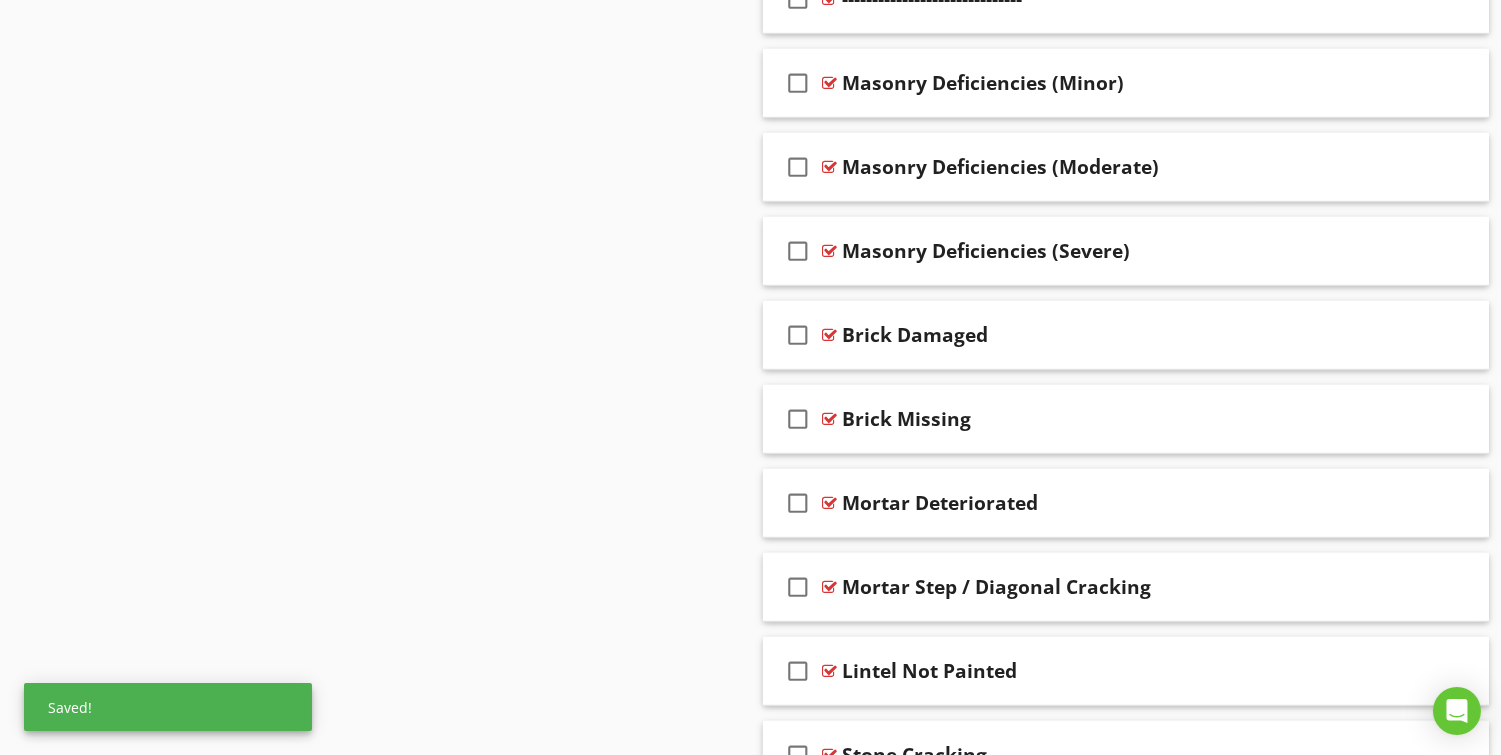 drag, startPoint x: 573, startPoint y: 459, endPoint x: 584, endPoint y: 456, distance: 11.401754 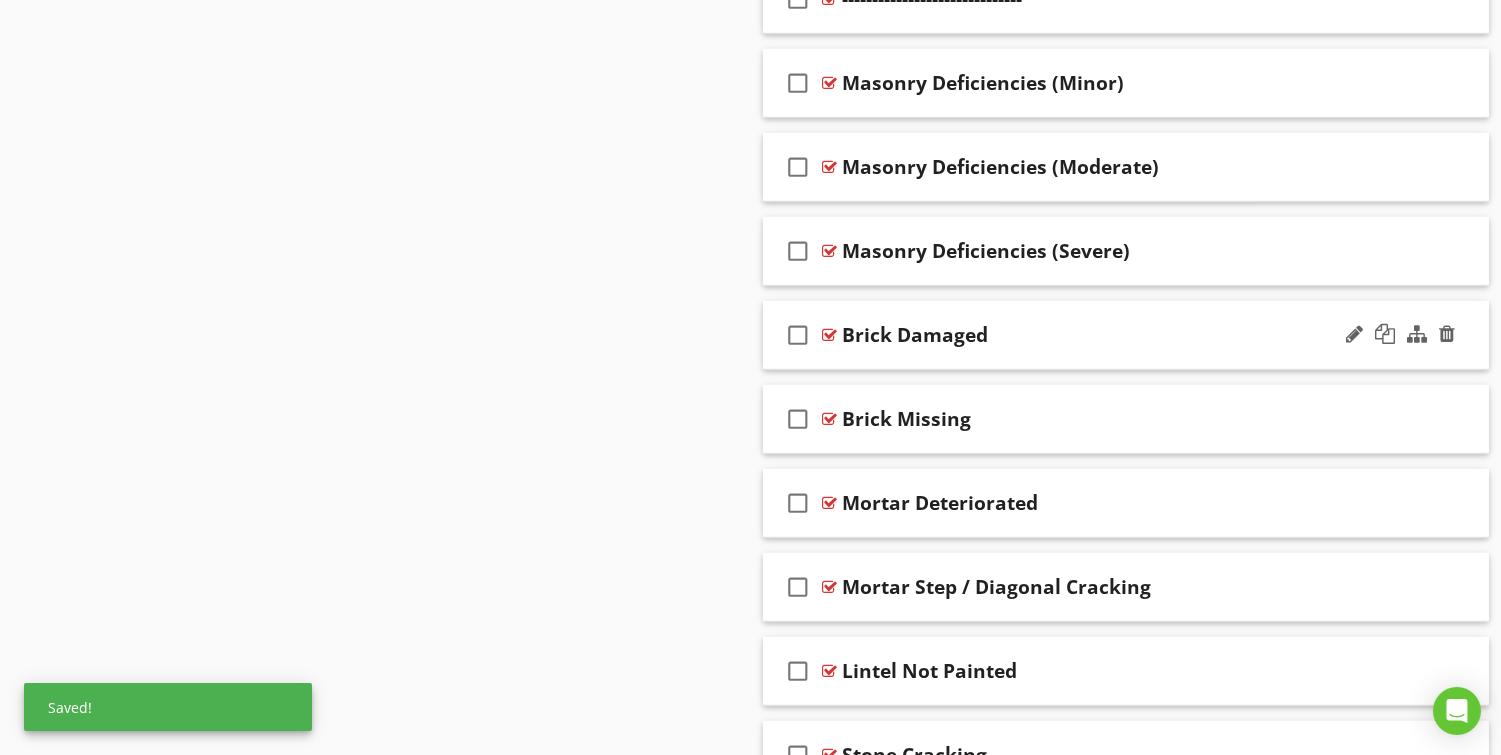 click on "check_box_outline_blank
Brick Damaged" at bounding box center [1126, 335] 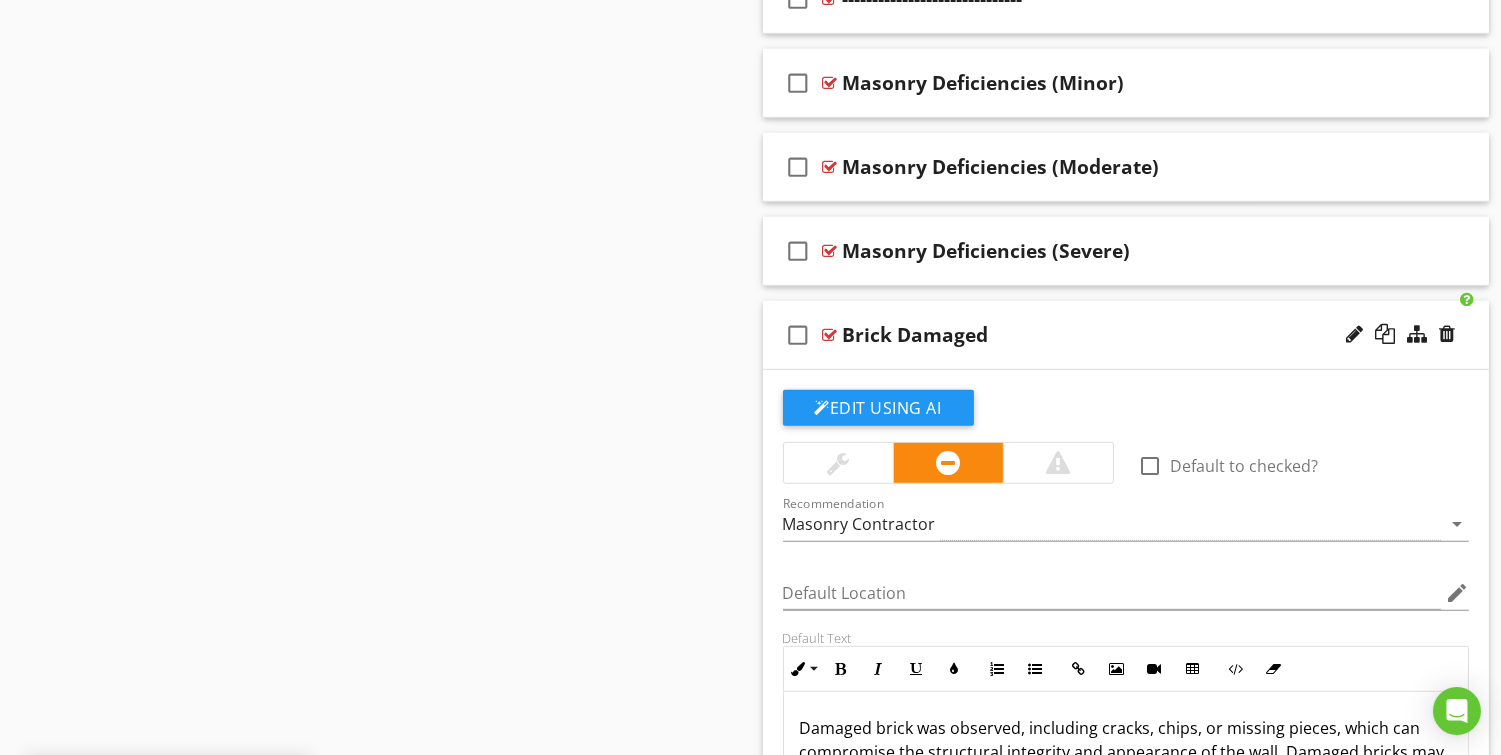 click on "check_box_outline_blank
Brick Damaged" at bounding box center [1126, 335] 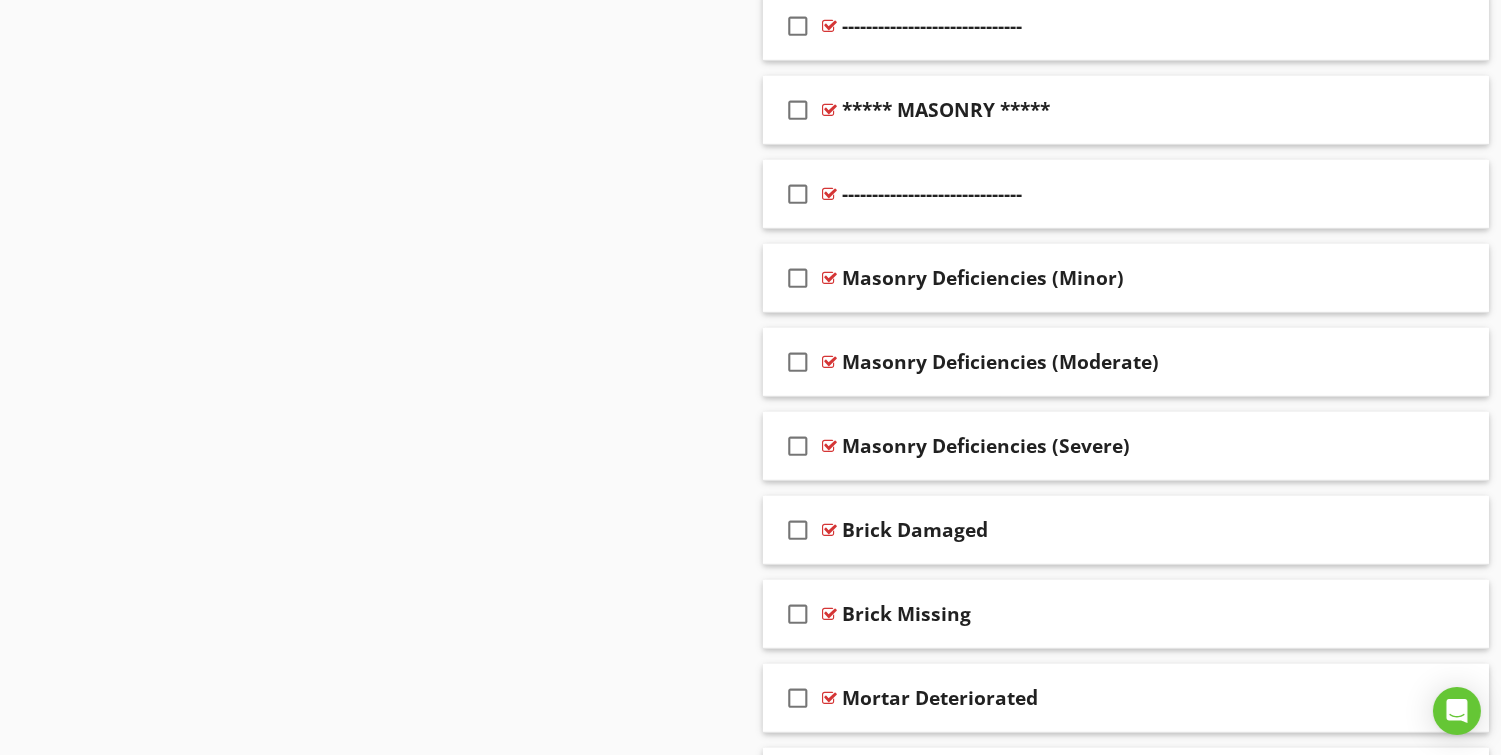scroll, scrollTop: 1880, scrollLeft: 0, axis: vertical 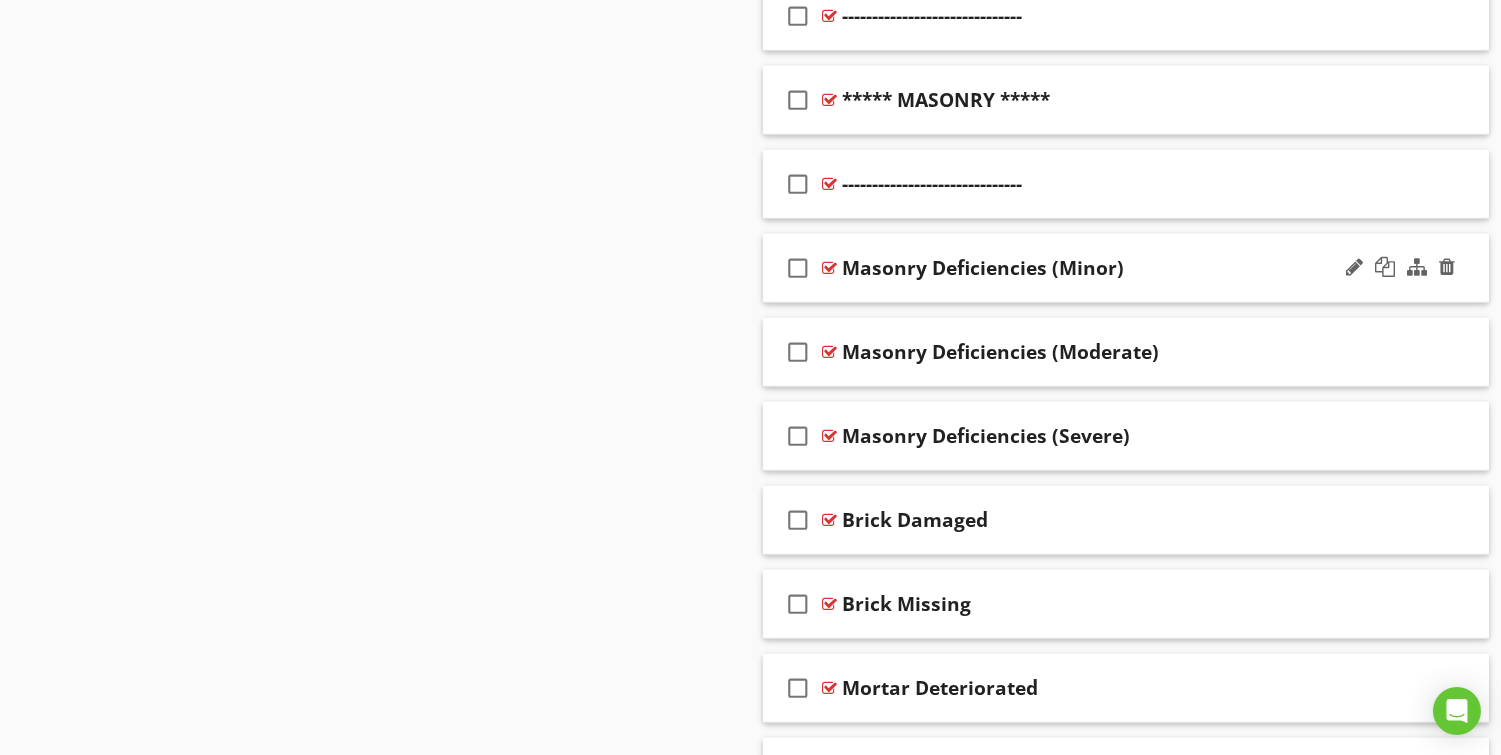 click on "check_box_outline_blank
Masonry Deficiencies (Minor)" at bounding box center [1126, 268] 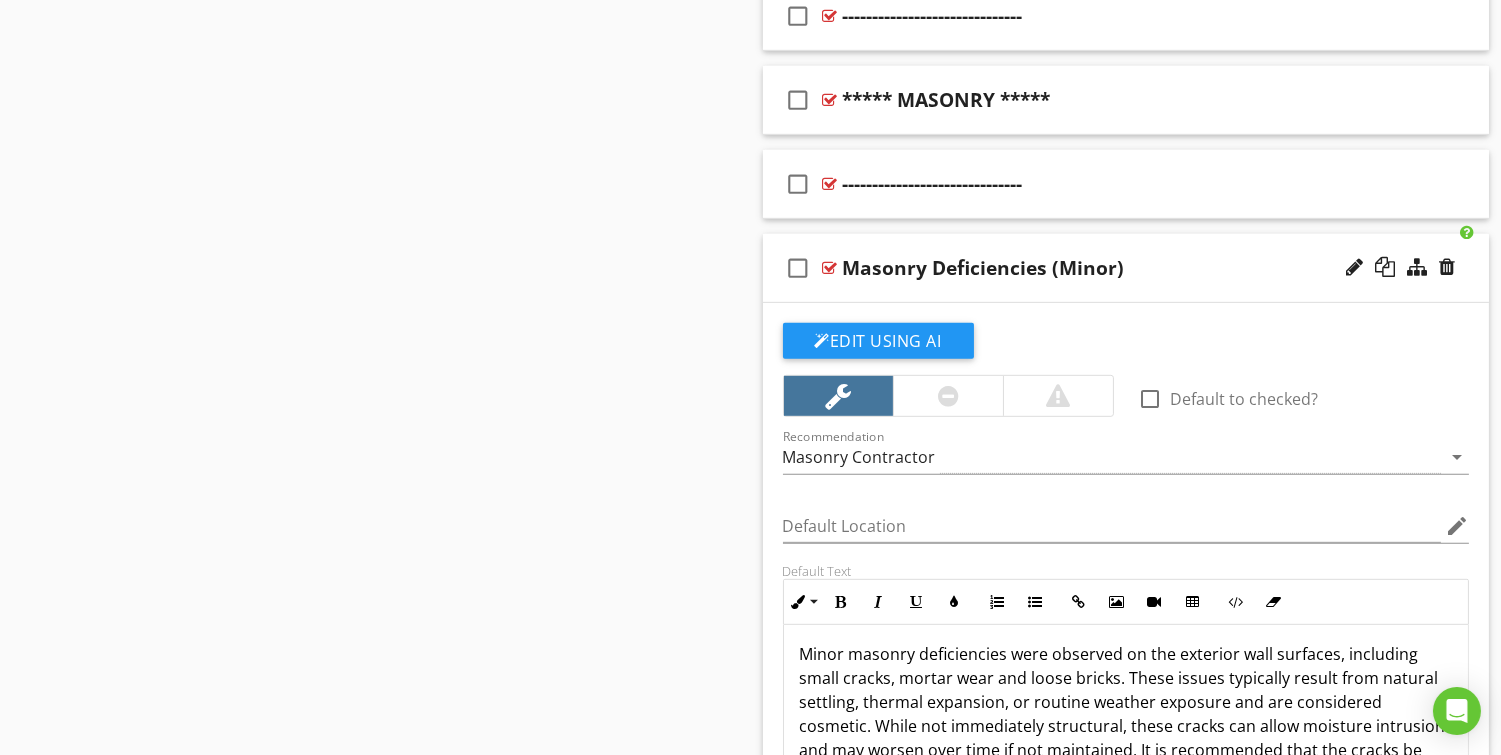 scroll, scrollTop: 16, scrollLeft: 0, axis: vertical 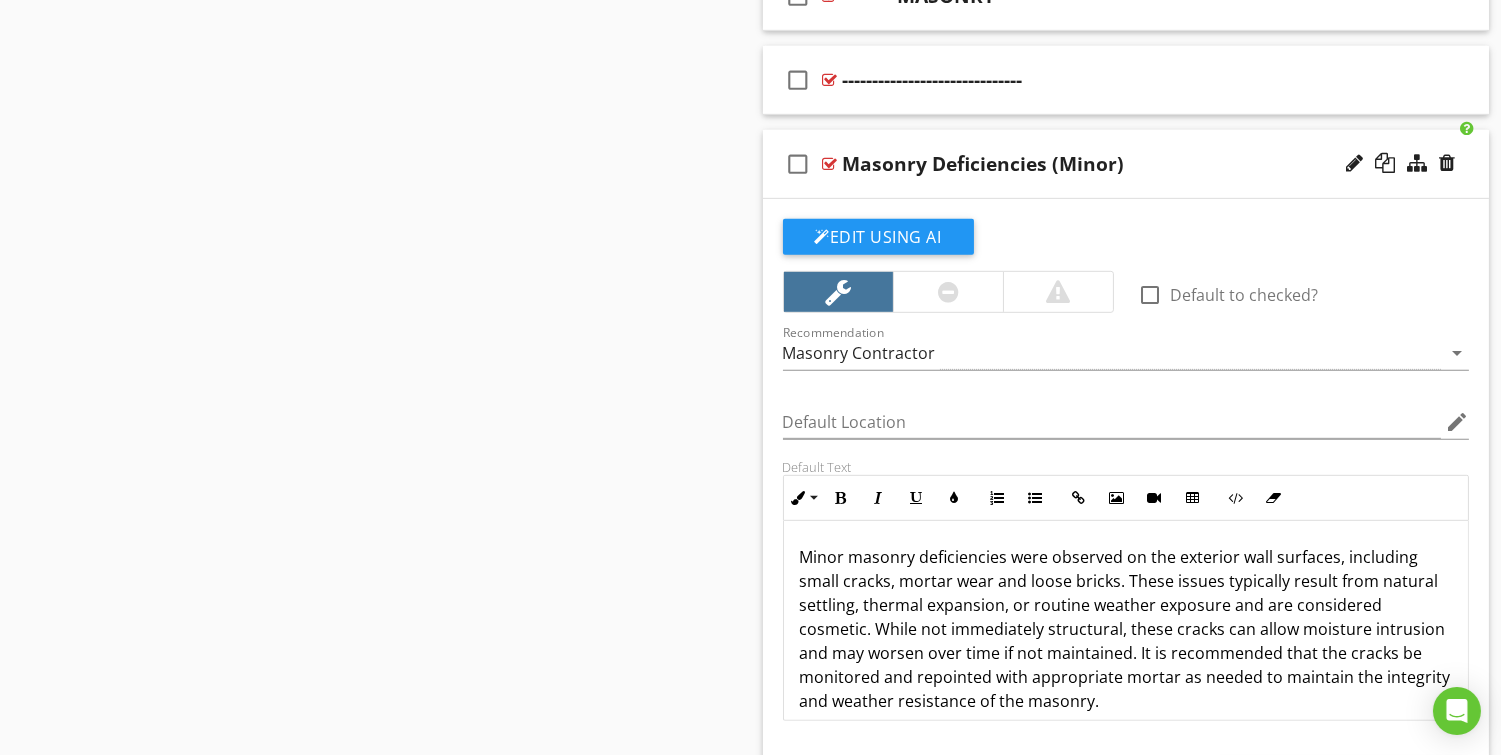 click on "check_box_outline_blank
Masonry Deficiencies (Minor)" at bounding box center (1126, 164) 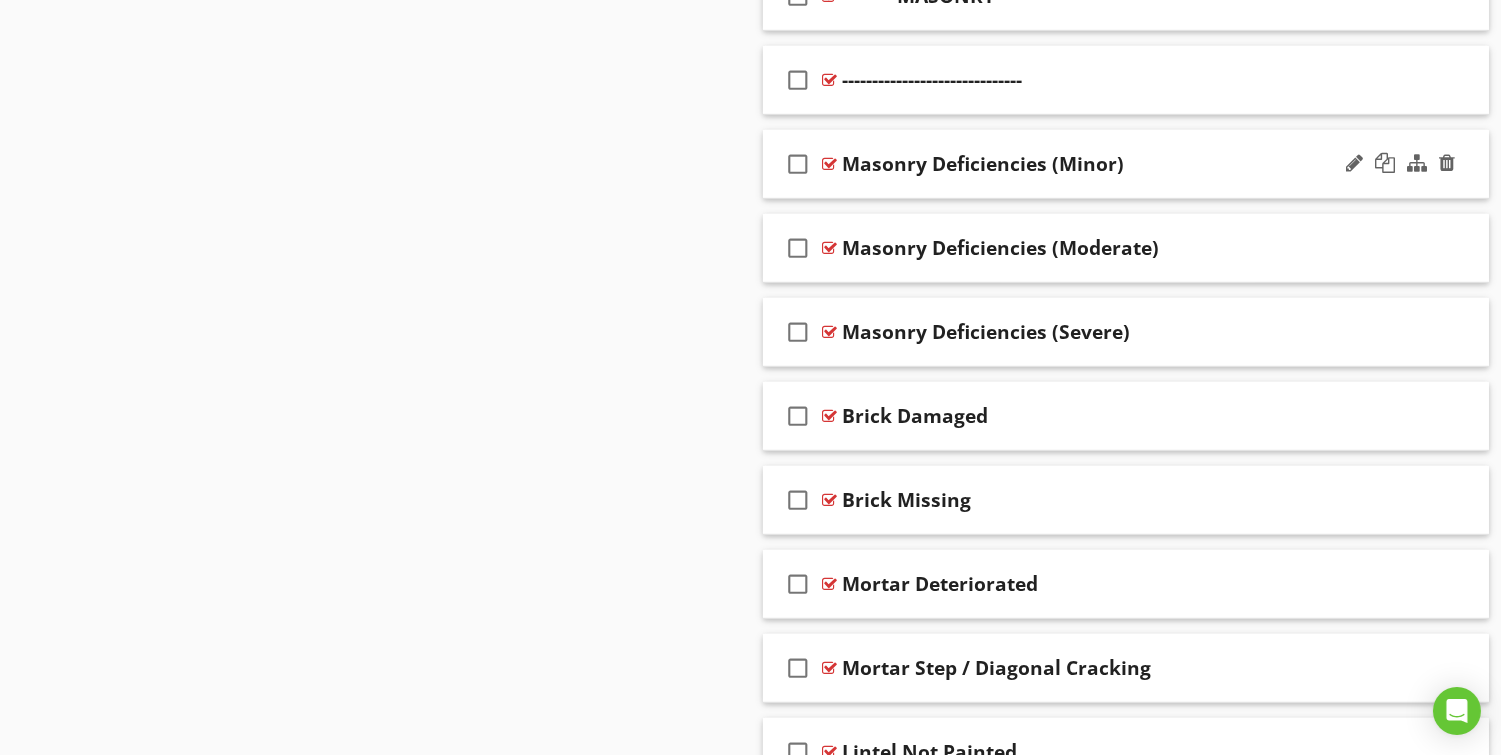click on "check_box_outline_blank
Masonry Deficiencies (Minor)" at bounding box center [1126, 164] 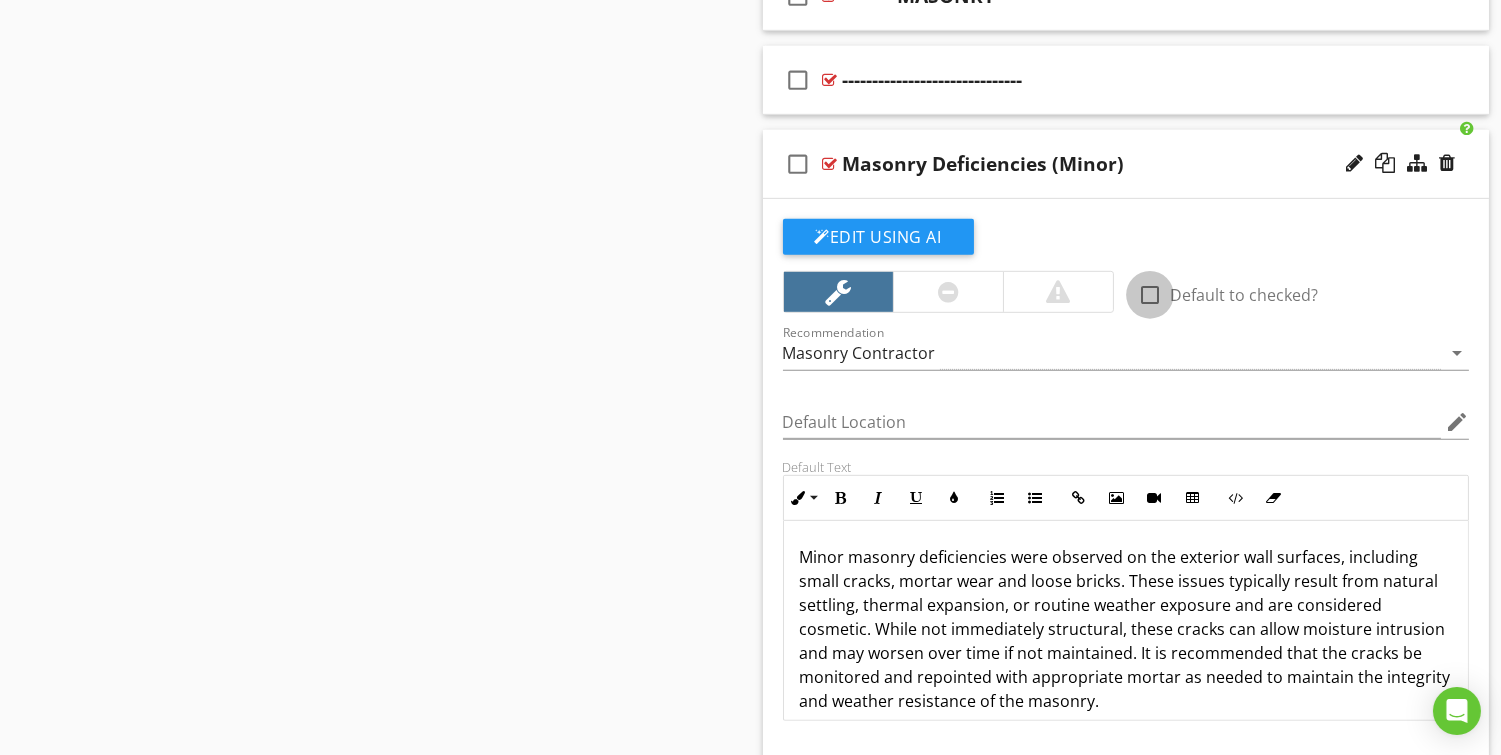click at bounding box center (1150, 295) 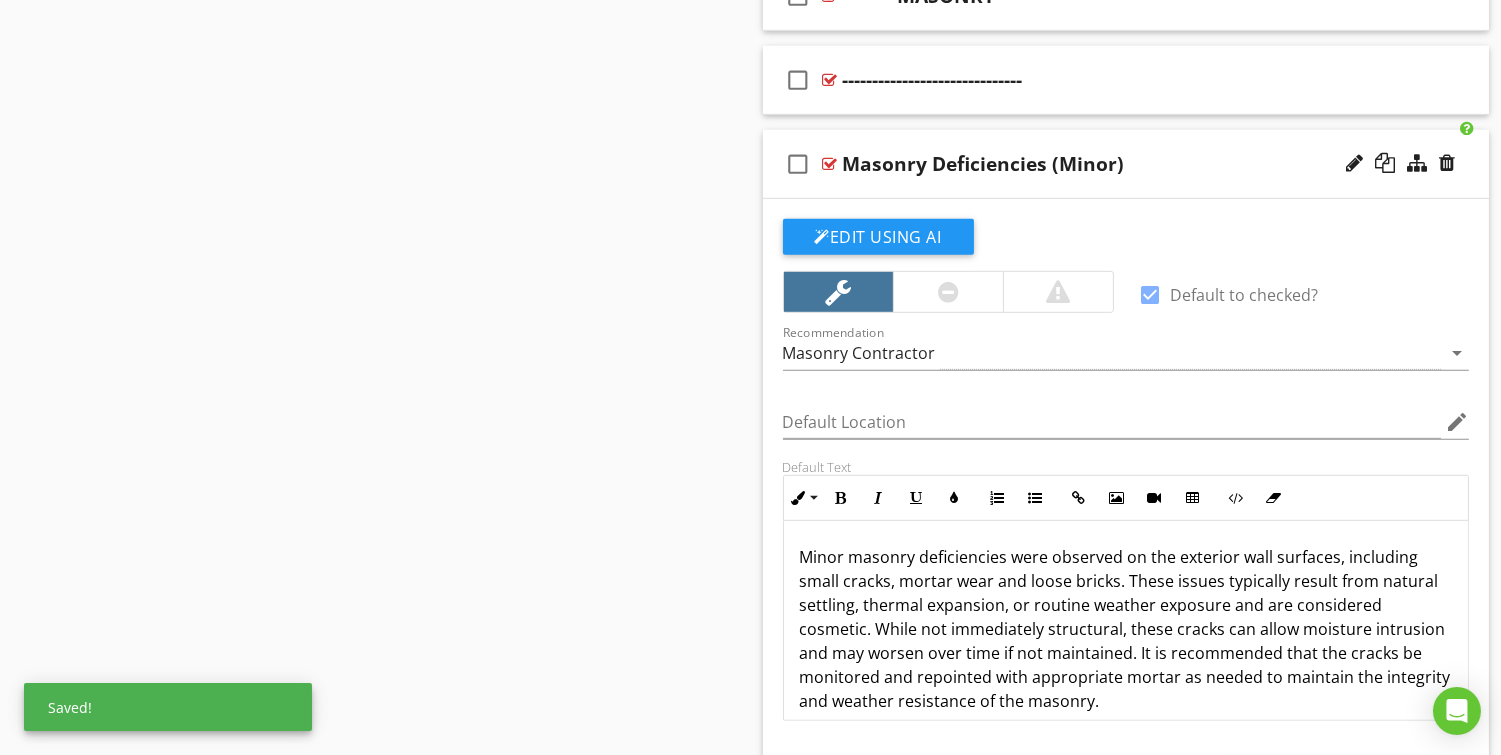 click on "check_box_outline_blank
Masonry Deficiencies (Minor)" at bounding box center [1126, 164] 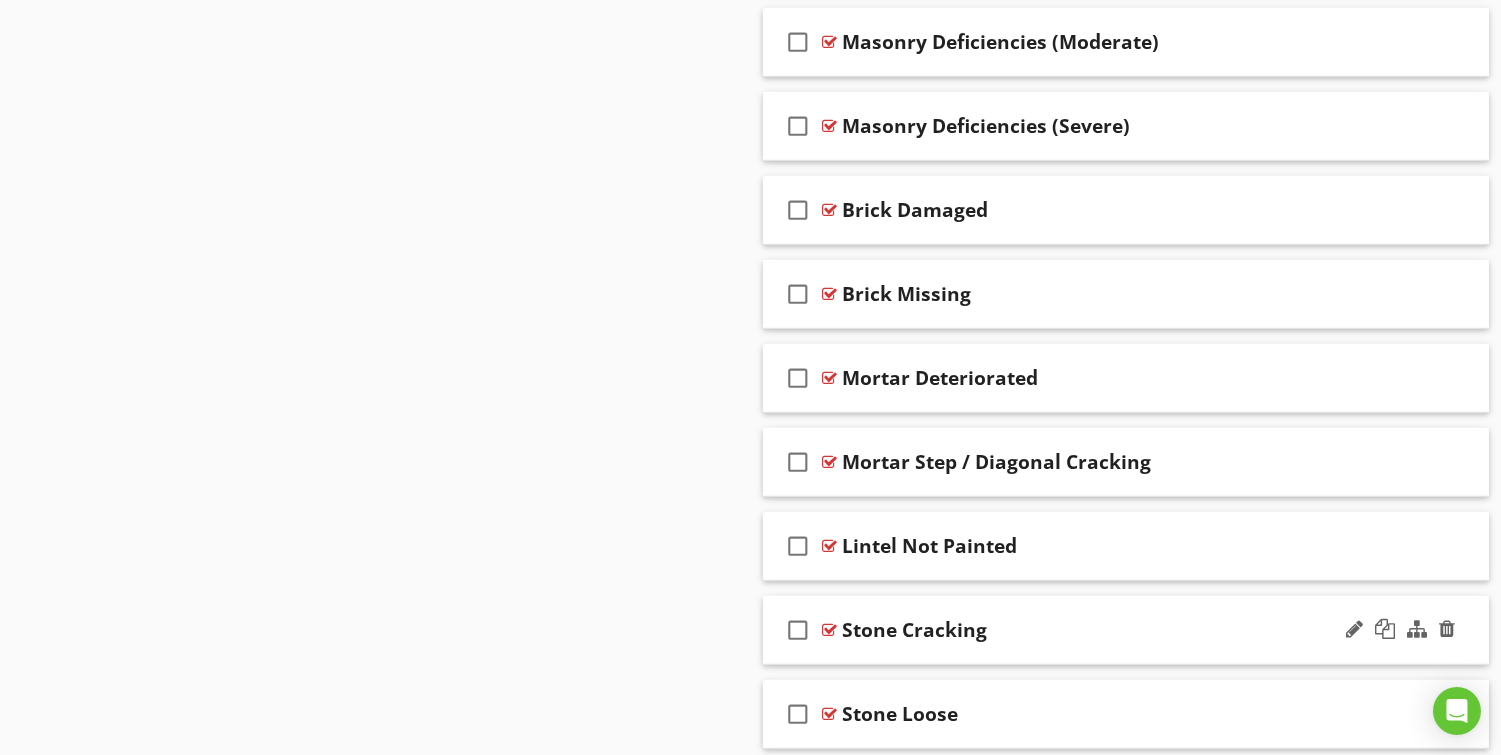scroll, scrollTop: 2284, scrollLeft: 0, axis: vertical 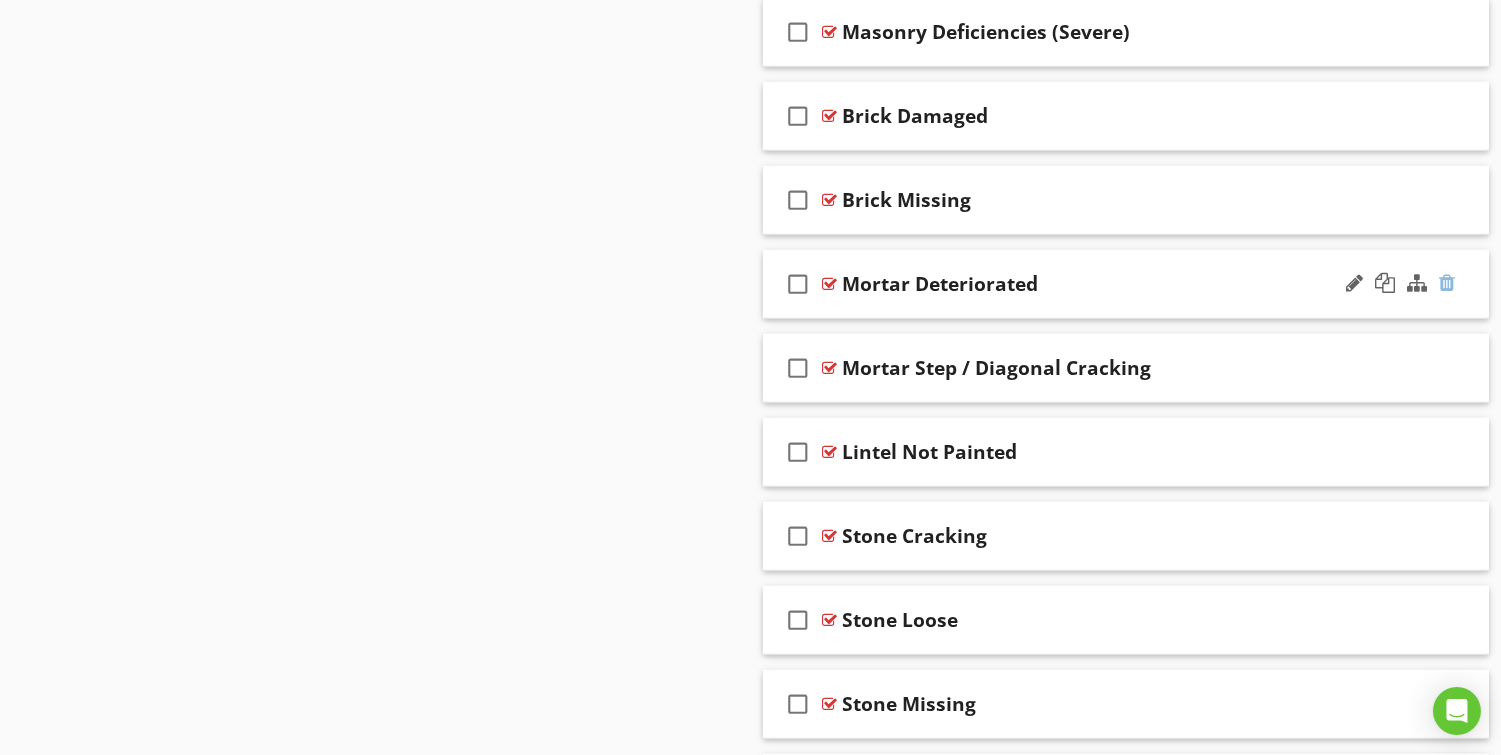 click at bounding box center (1447, 283) 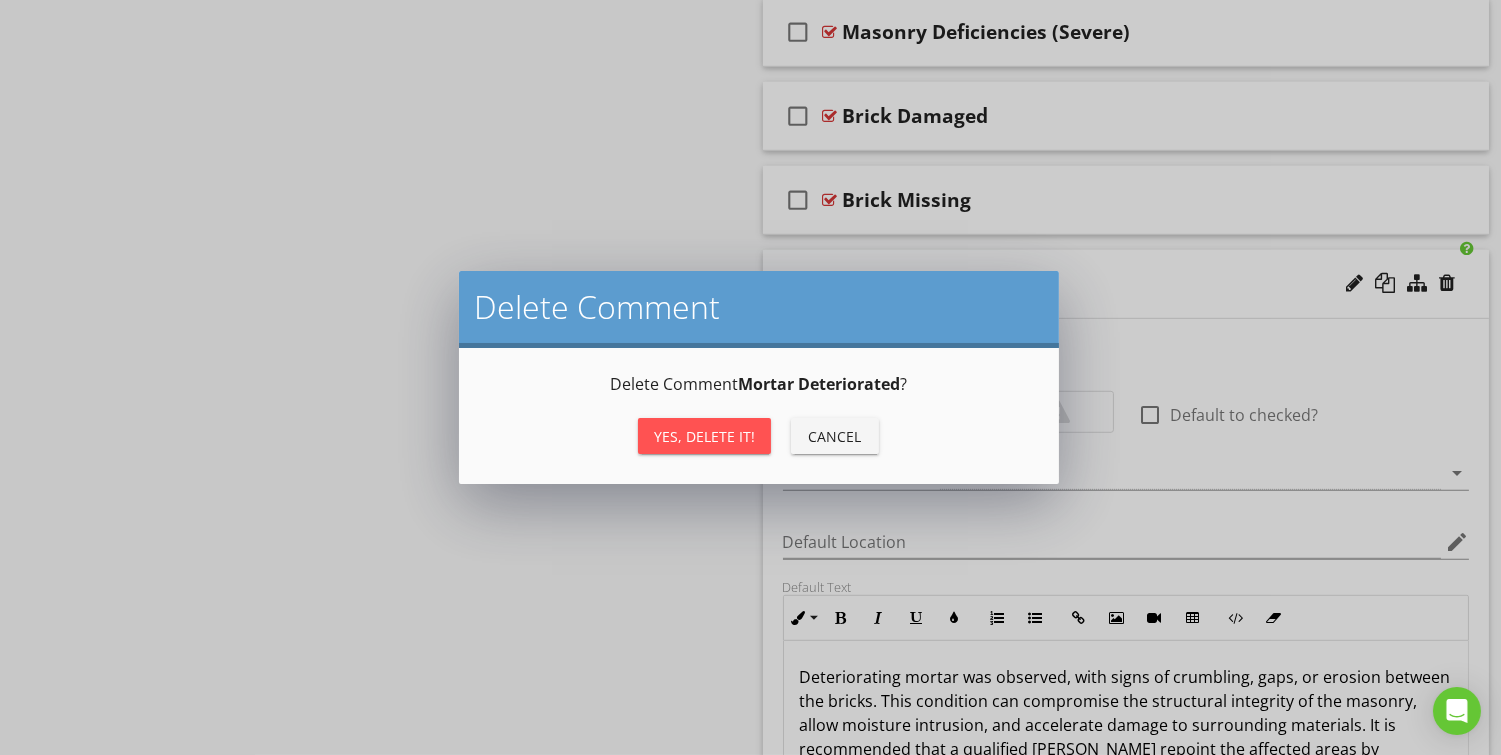 click on "Delete Comment   Delete Comment
Mortar Deteriorated ?   Yes, Delete it!   Cancel" at bounding box center (750, 377) 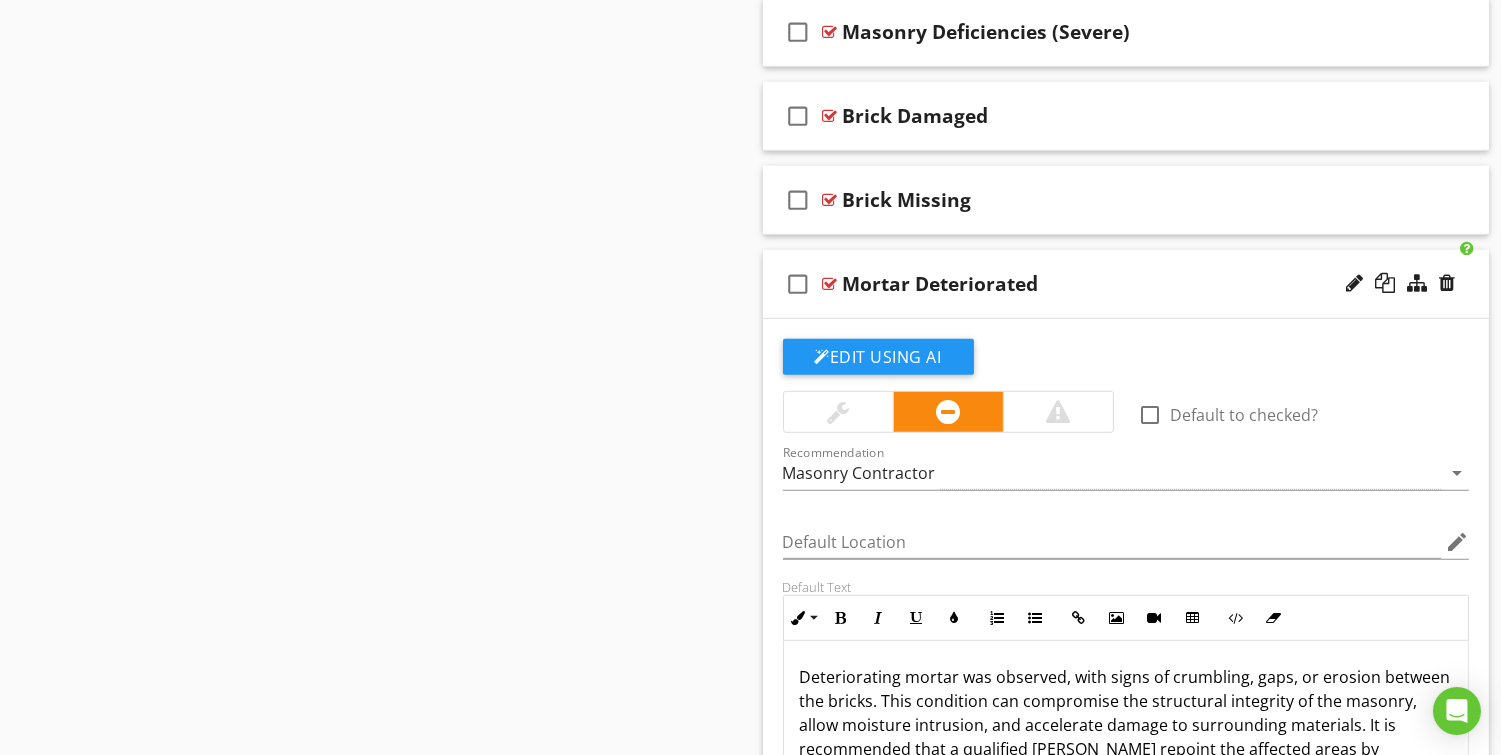 click on "check_box_outline_blank
Mortar Deteriorated" at bounding box center (1126, 284) 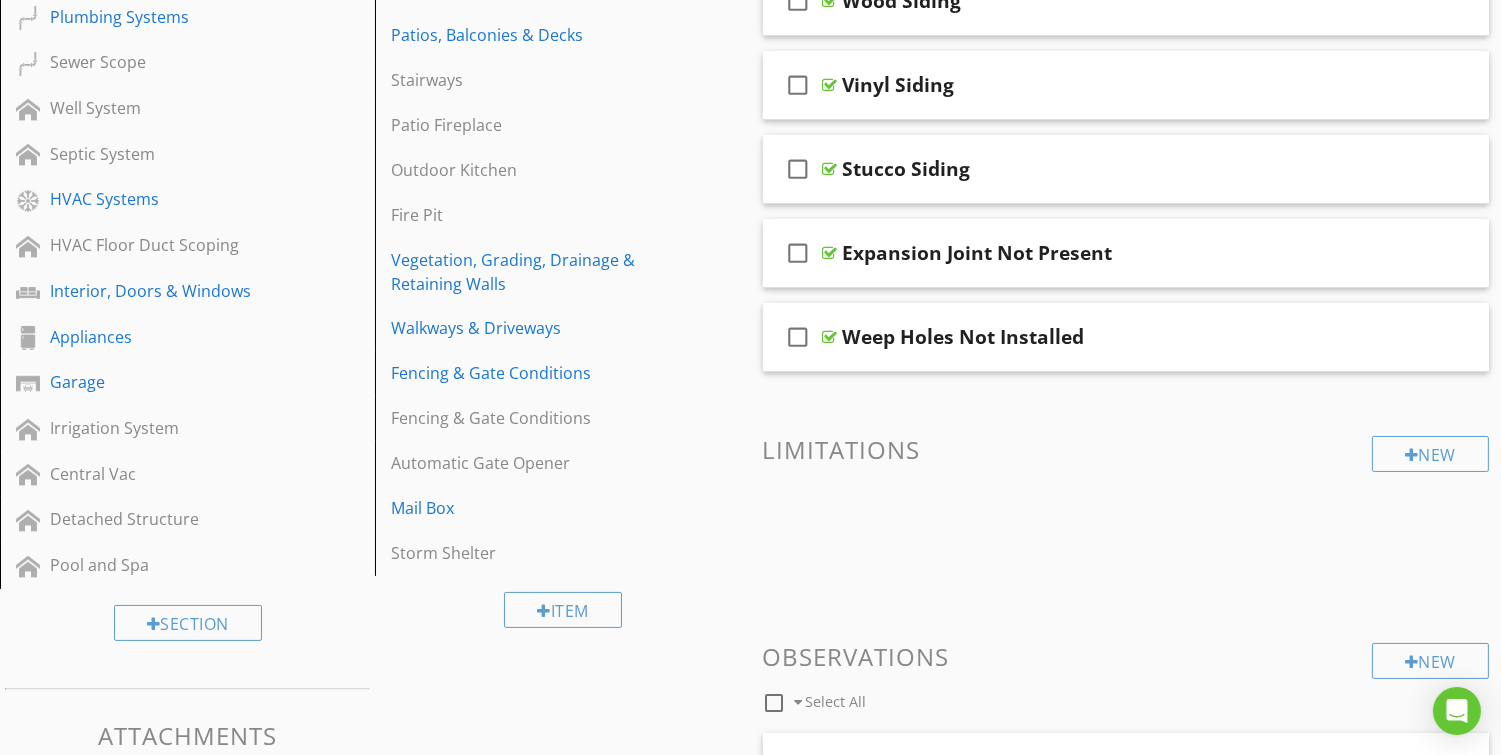 scroll, scrollTop: 1243, scrollLeft: 0, axis: vertical 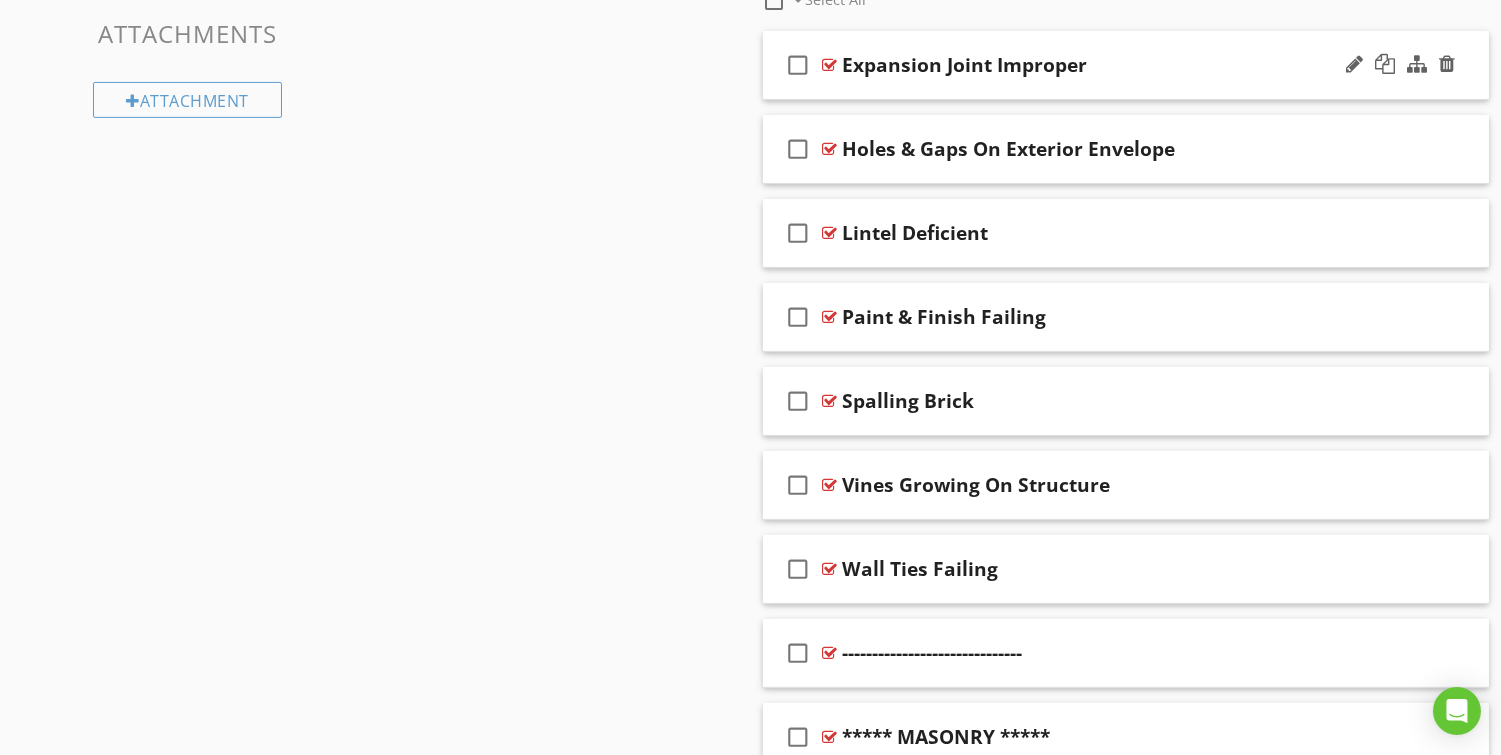 type 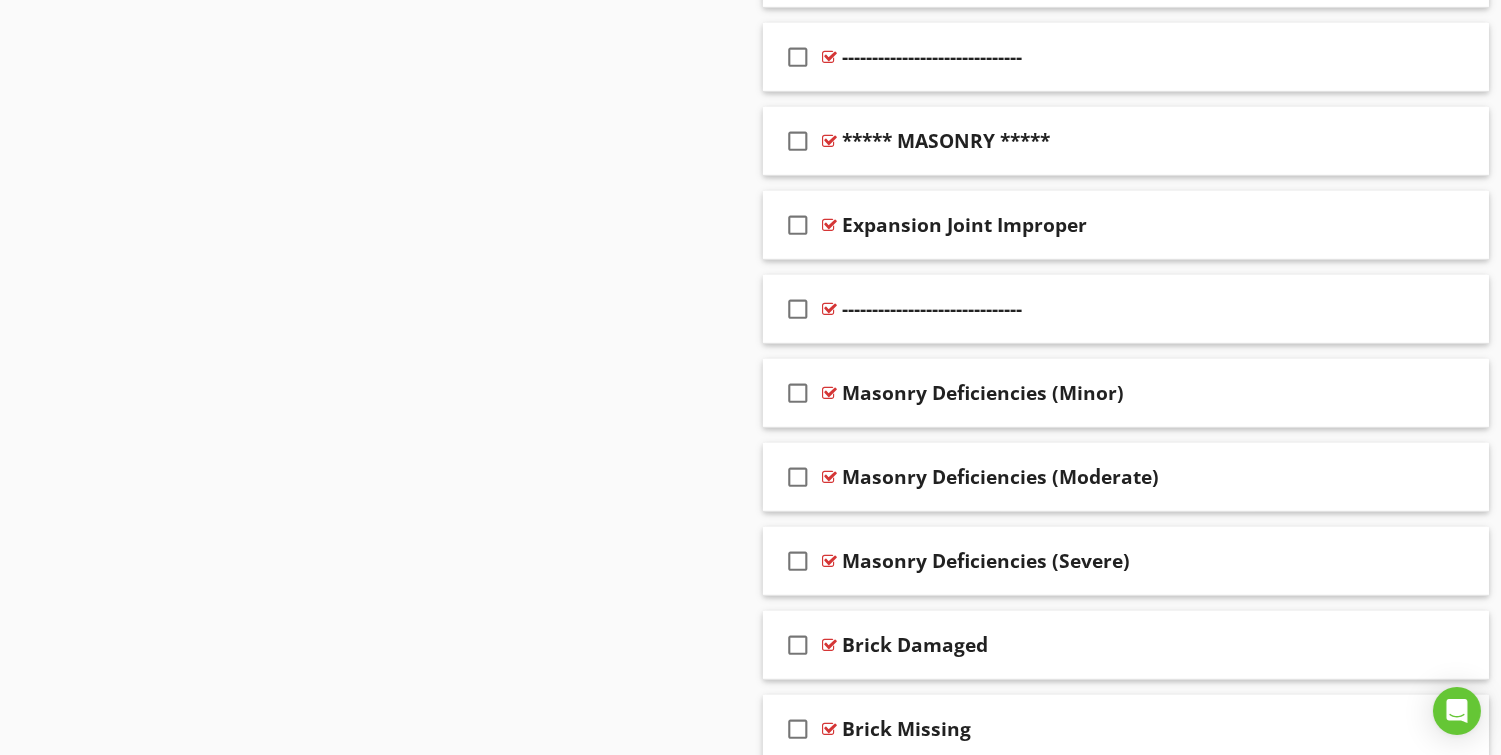 scroll, scrollTop: 1808, scrollLeft: 0, axis: vertical 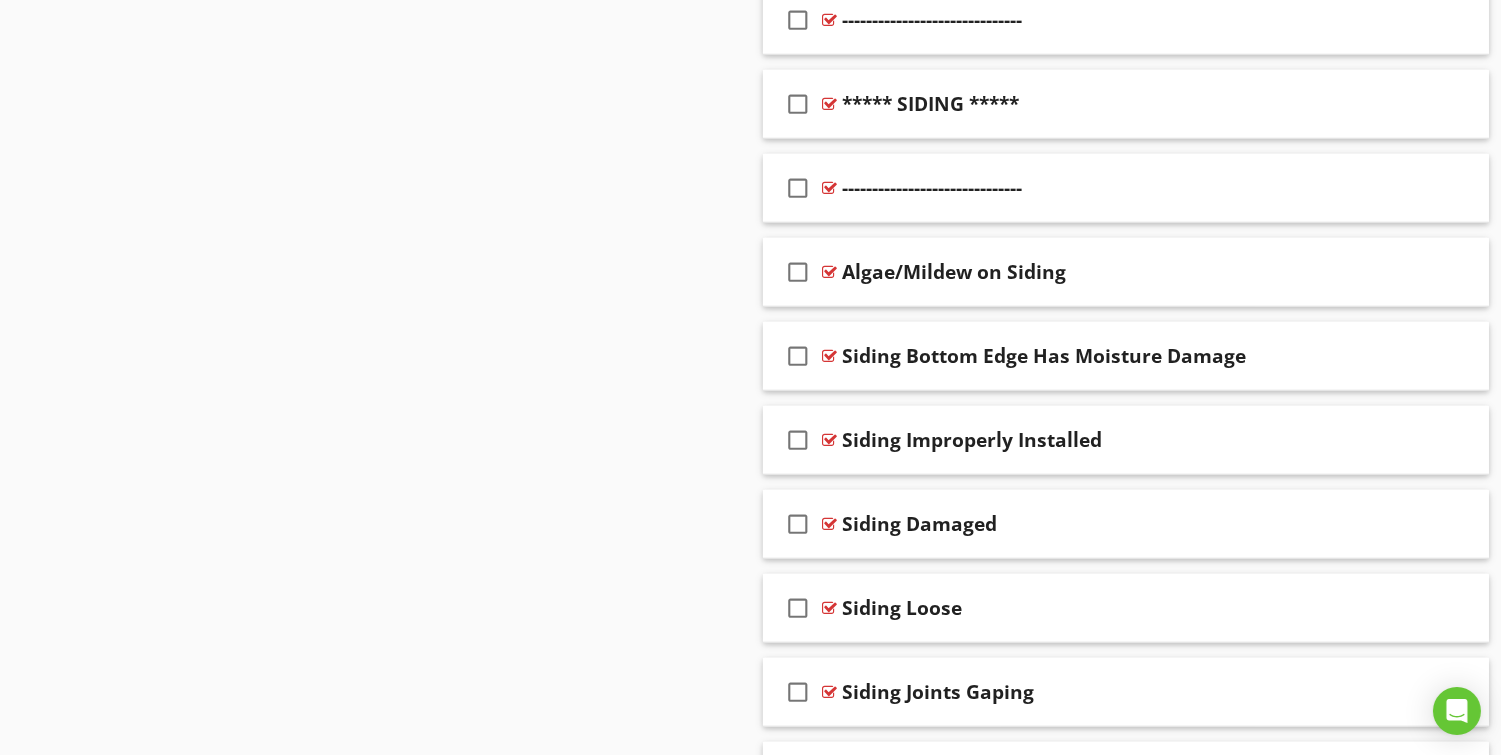 drag, startPoint x: 1191, startPoint y: 157, endPoint x: 272, endPoint y: 0, distance: 932.31433 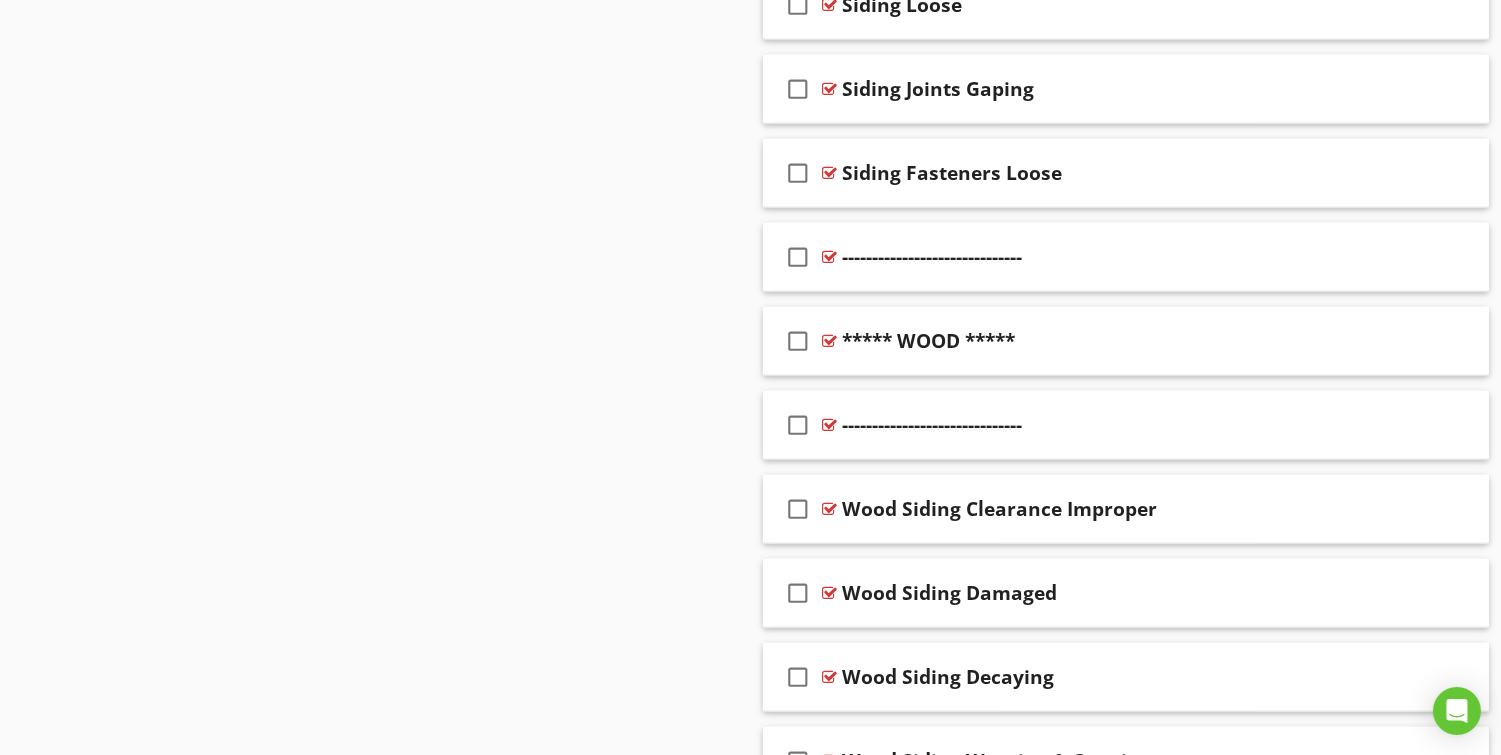 scroll, scrollTop: 3873, scrollLeft: 0, axis: vertical 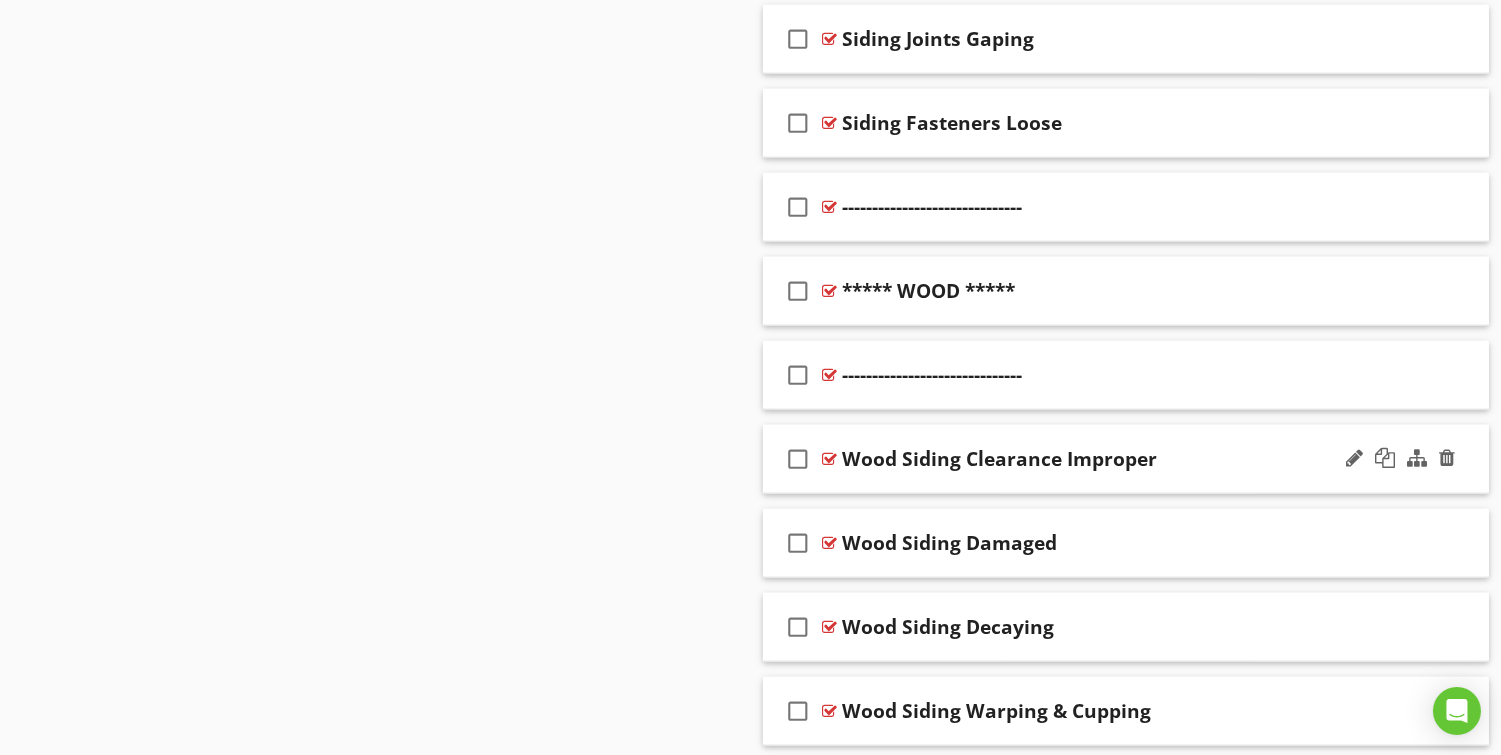 click on "check_box_outline_blank
Wood Siding Clearance Improper" at bounding box center [1126, 459] 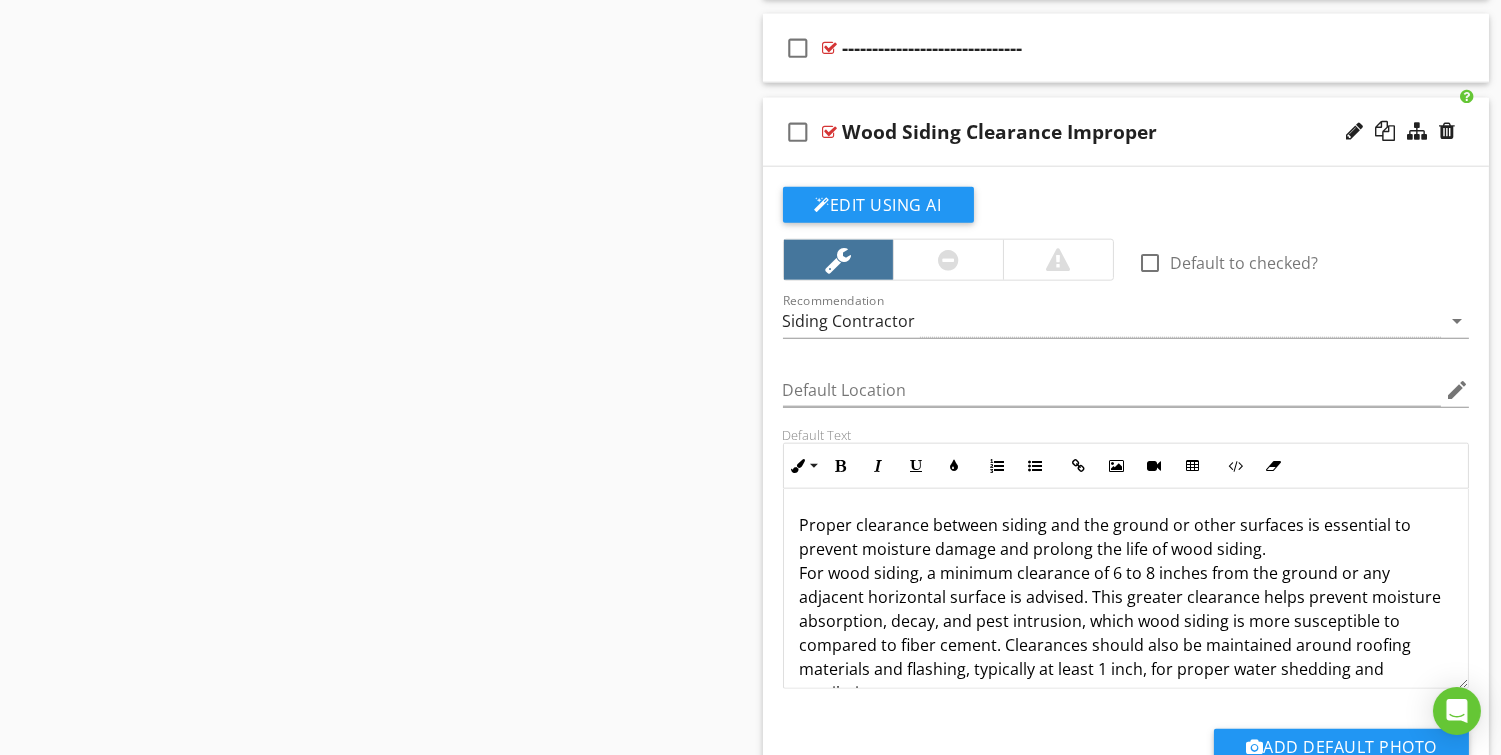 scroll, scrollTop: 4582, scrollLeft: 0, axis: vertical 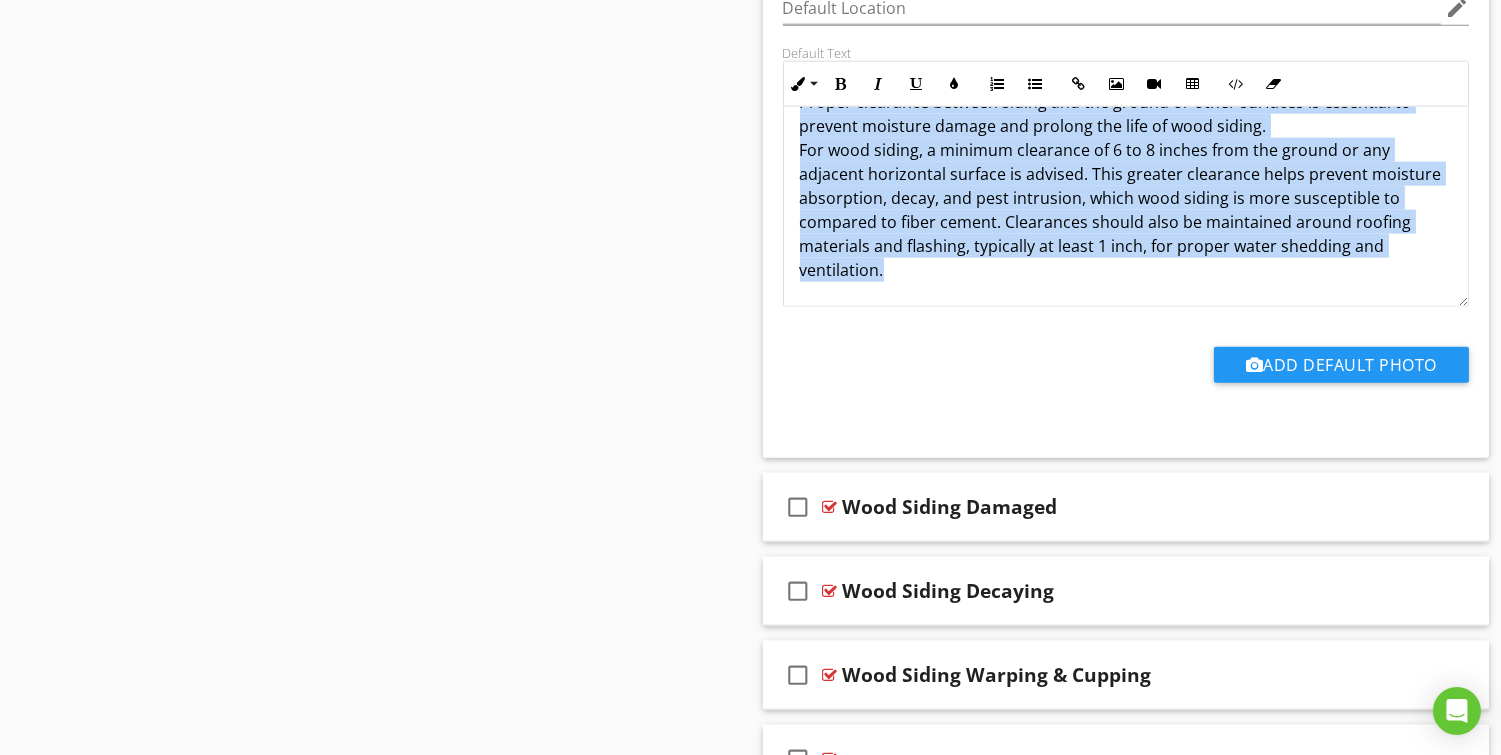 drag, startPoint x: 803, startPoint y: 143, endPoint x: 1361, endPoint y: 322, distance: 586.0077 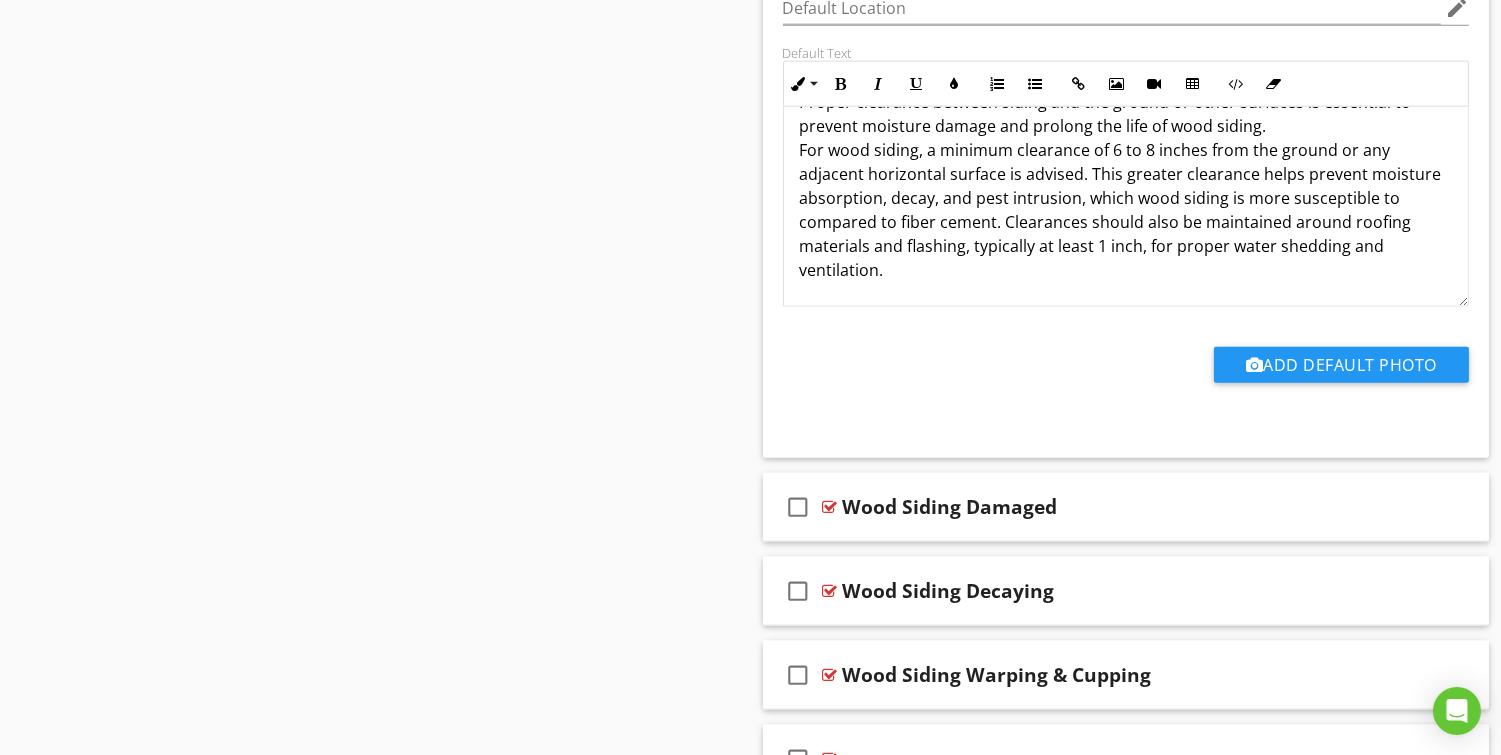 scroll, scrollTop: 398, scrollLeft: 0, axis: vertical 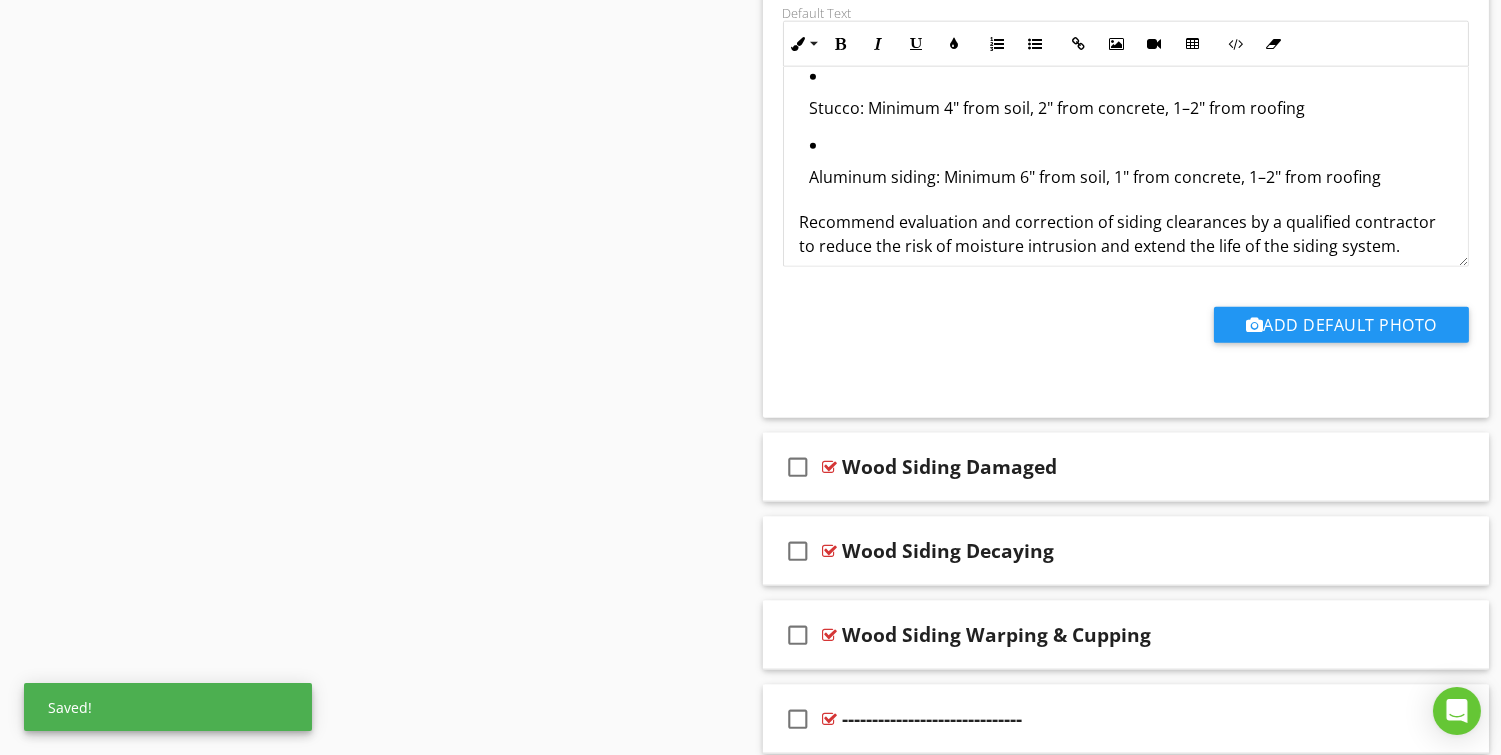click on "Aluminum siding: Minimum 6" from soil, 1" from concrete, 1–2" from roofing" at bounding box center (1131, 177) 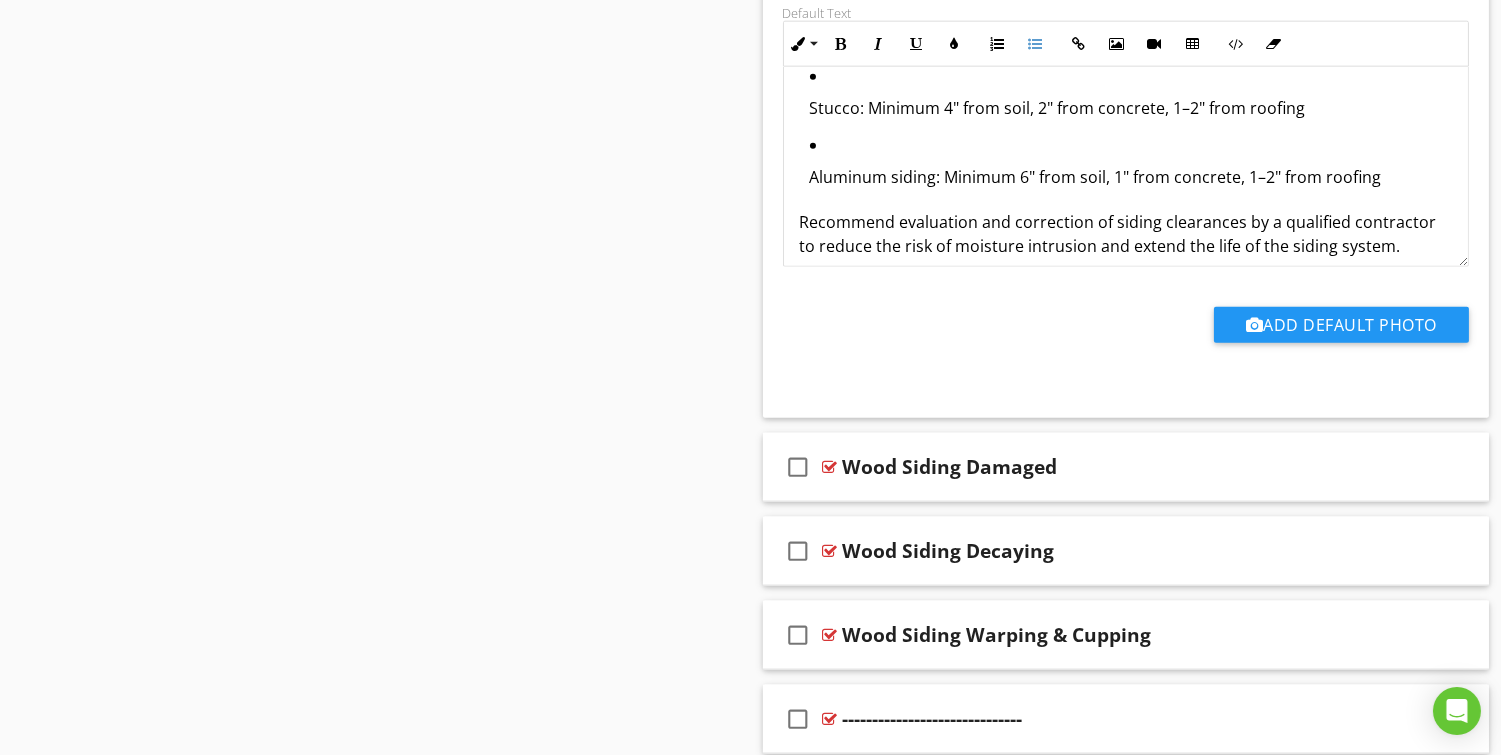 scroll, scrollTop: 381, scrollLeft: 0, axis: vertical 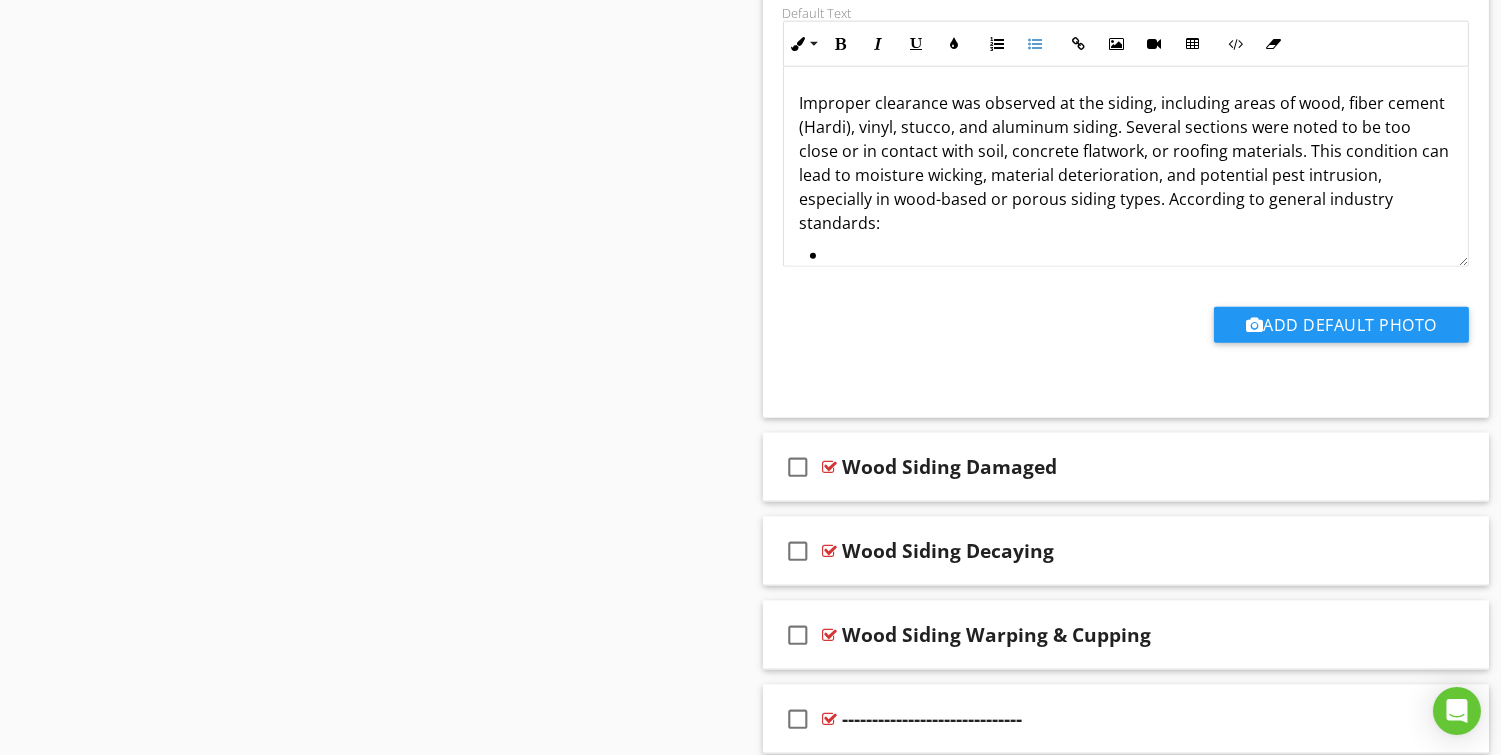 click on "Wood siding: Minimum 6" clearance from soil, 1–2" from concrete, 1–2" from roofing" at bounding box center [1131, 277] 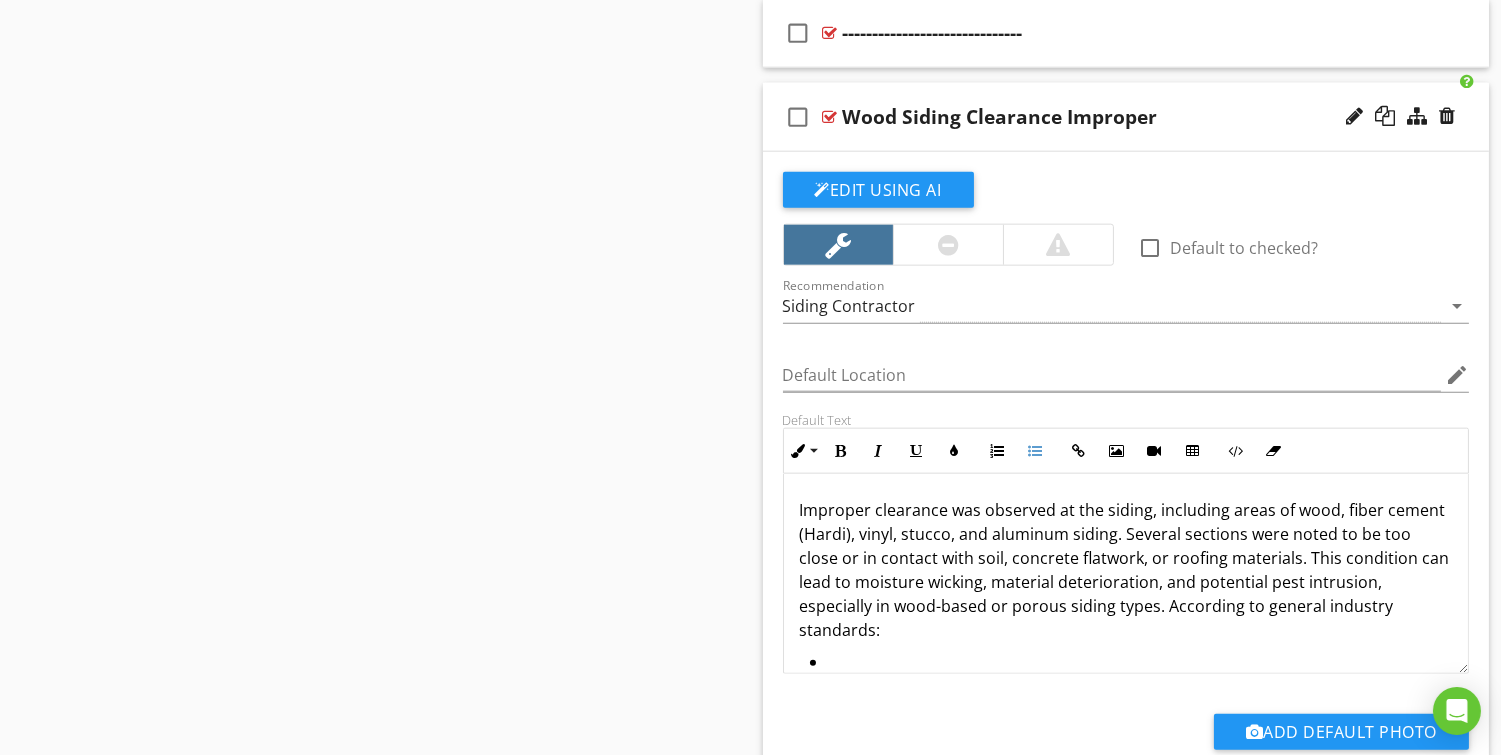scroll, scrollTop: 4676, scrollLeft: 0, axis: vertical 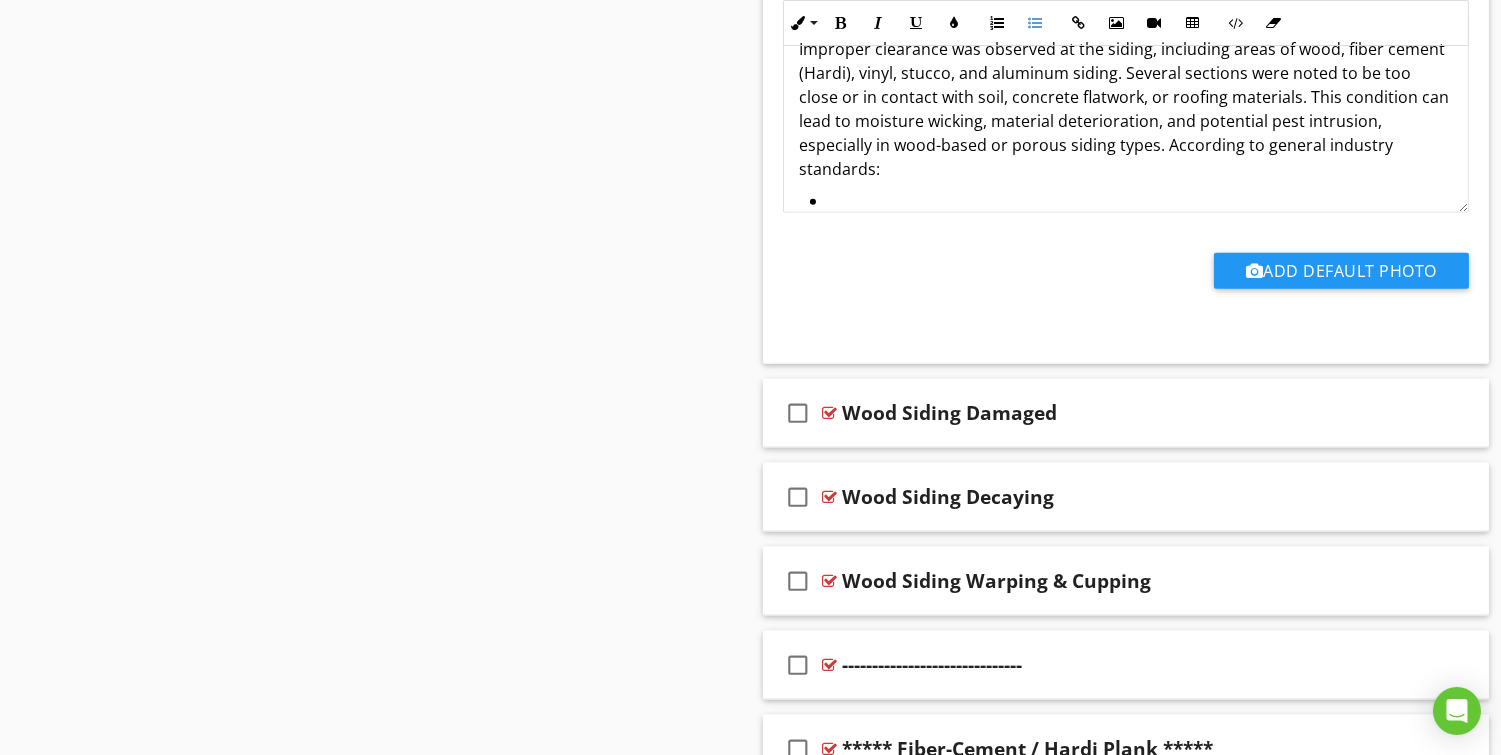 click on "Improper clearance was observed at the siding, including areas of wood, fiber cement (Hardi), vinyl, stucco, and aluminum siding. Several sections were noted to be too close or in contact with soil, concrete flatwork, or roofing materials. This condition can lead to moisture wicking, material deterioration, and potential pest intrusion, especially in wood-based or porous siding types. According to general industry standards:" at bounding box center (1126, 109) 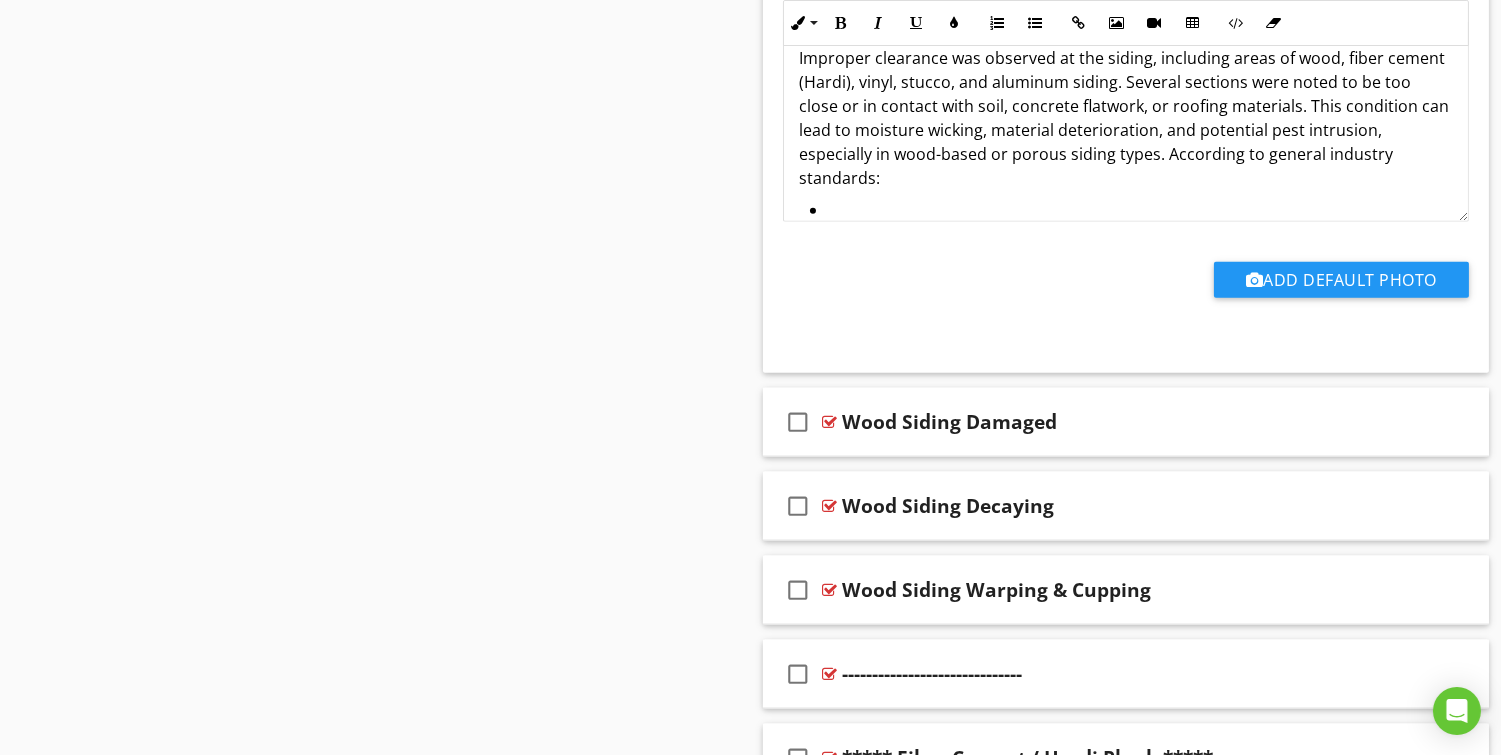 scroll, scrollTop: 4672, scrollLeft: 0, axis: vertical 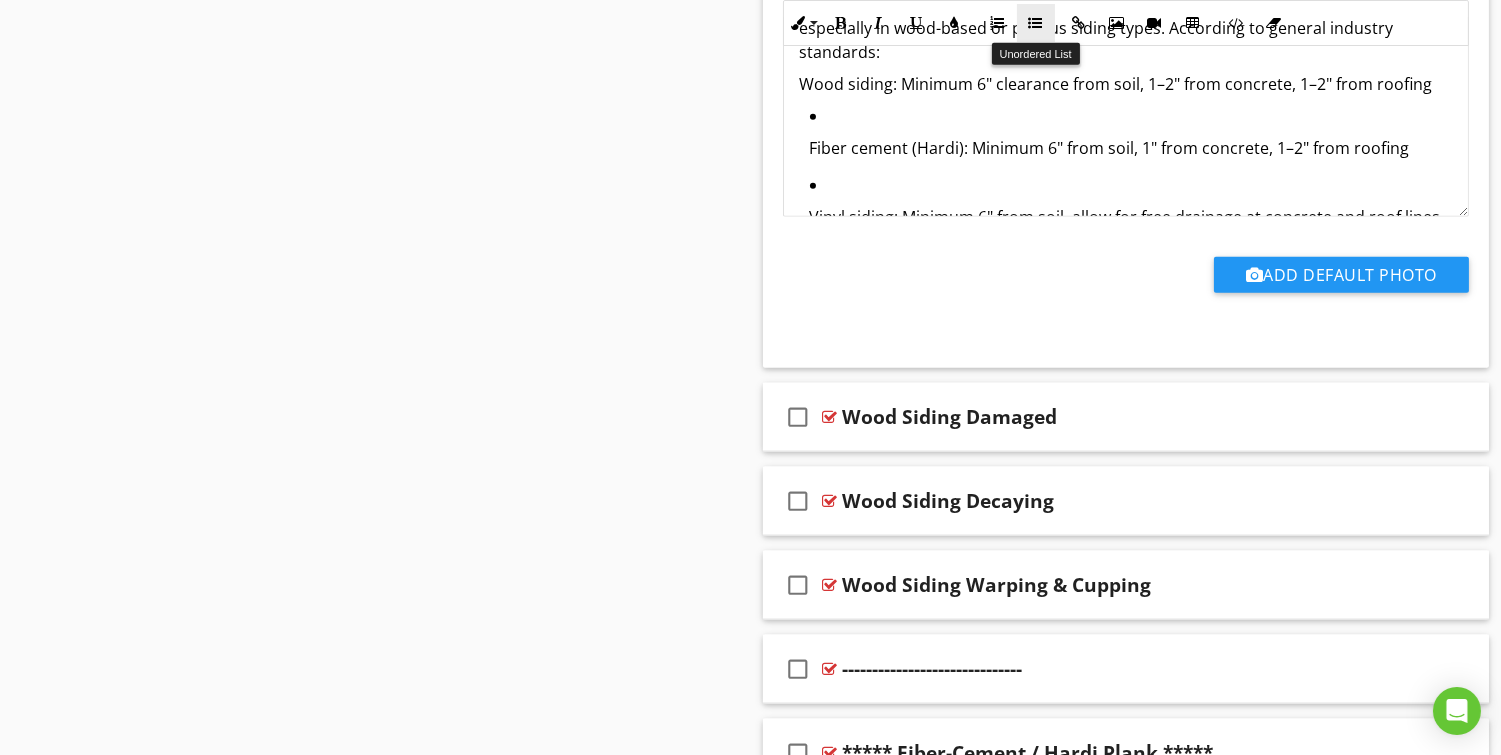 click at bounding box center (1036, 23) 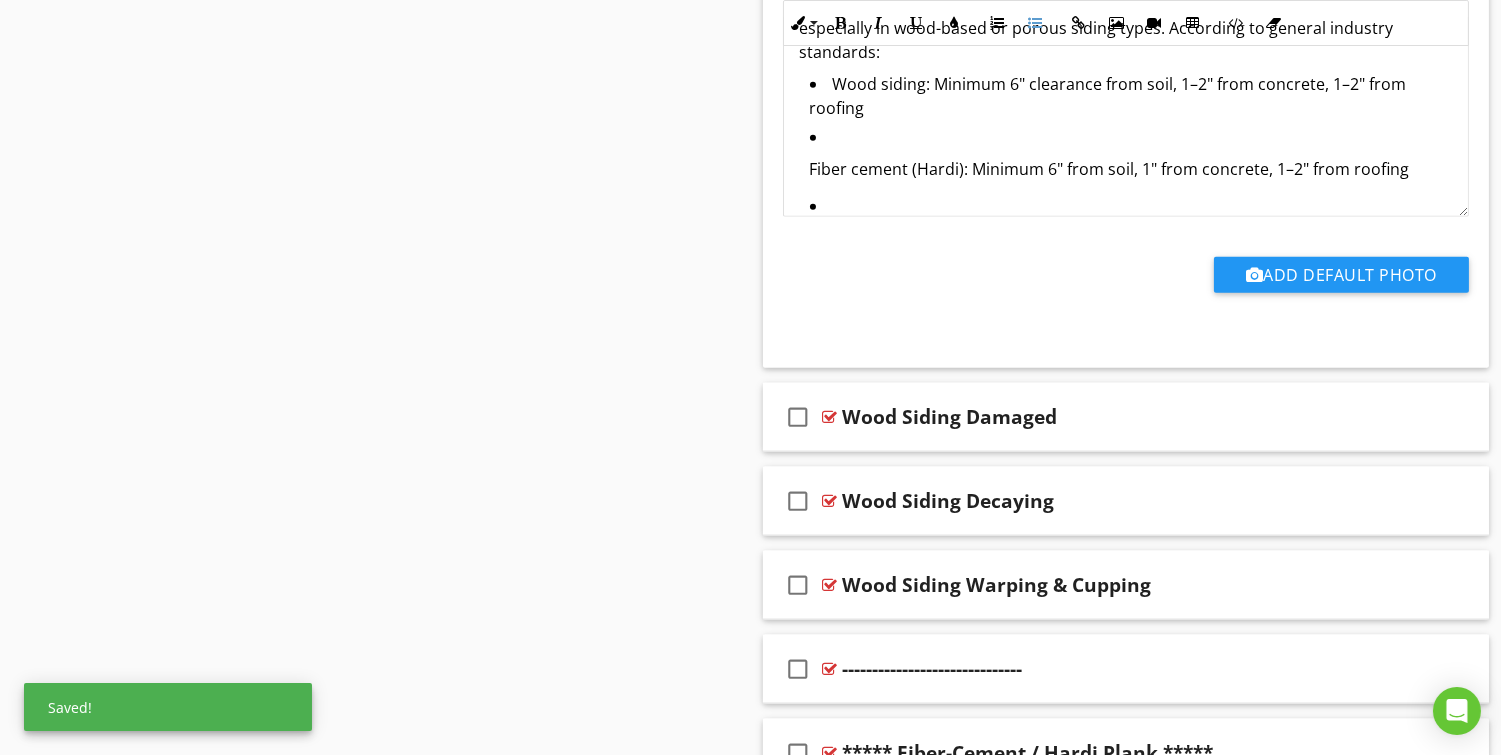 click on "Wood siding: Minimum 6" clearance from soil, 1–2" from concrete, 1–2" from roofing Fiber cement (Hardi): Minimum 6" from soil, 1" from concrete, 1–2" from roofing Vinyl siding: Minimum 6" from soil, allow for free drainage at concrete and roof lines Stucco: Minimum 4" from soil, 2" from concrete, 1–2" from roofing Aluminum siding: Minimum 6" from soil, 1" from concrete, 1–2" from roofing" at bounding box center [1126, 255] 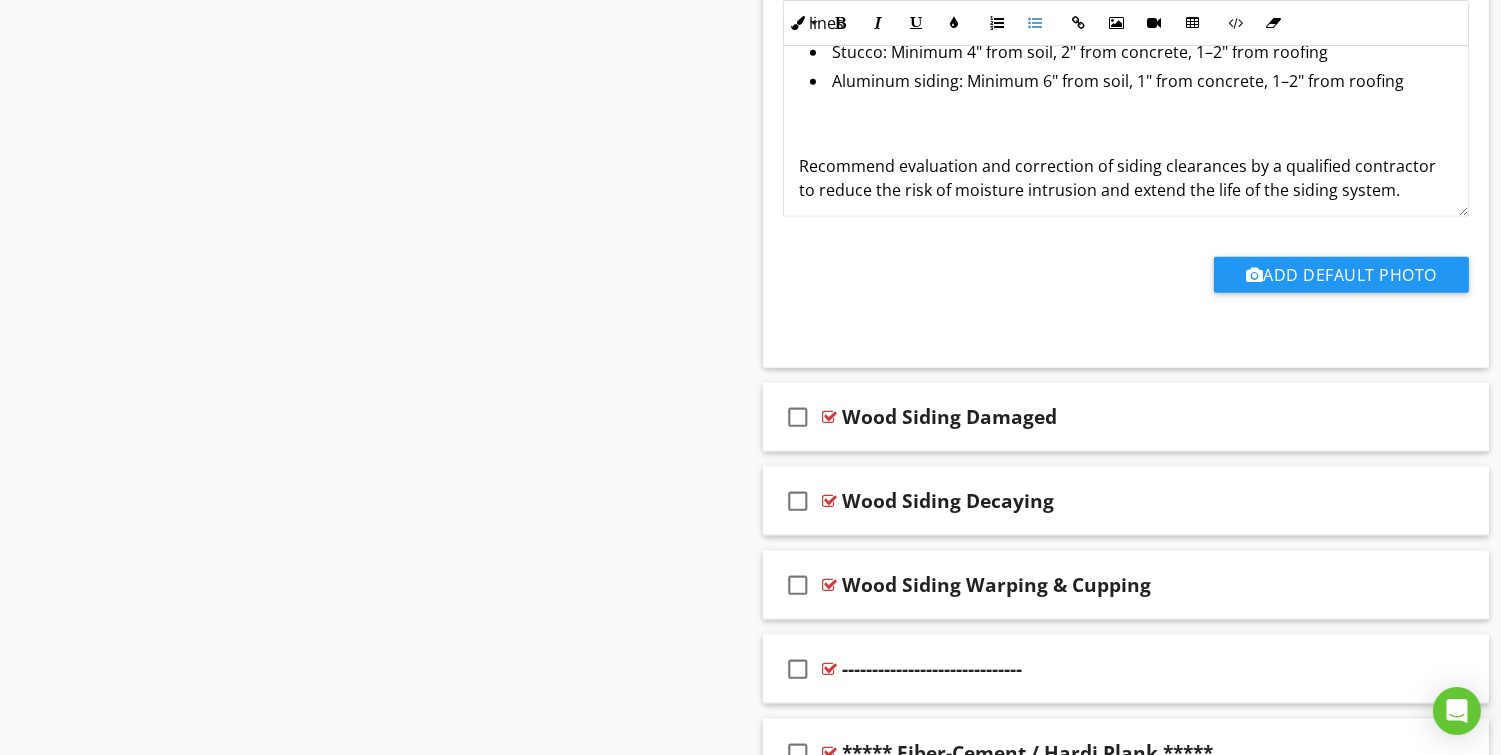 scroll, scrollTop: 297, scrollLeft: 0, axis: vertical 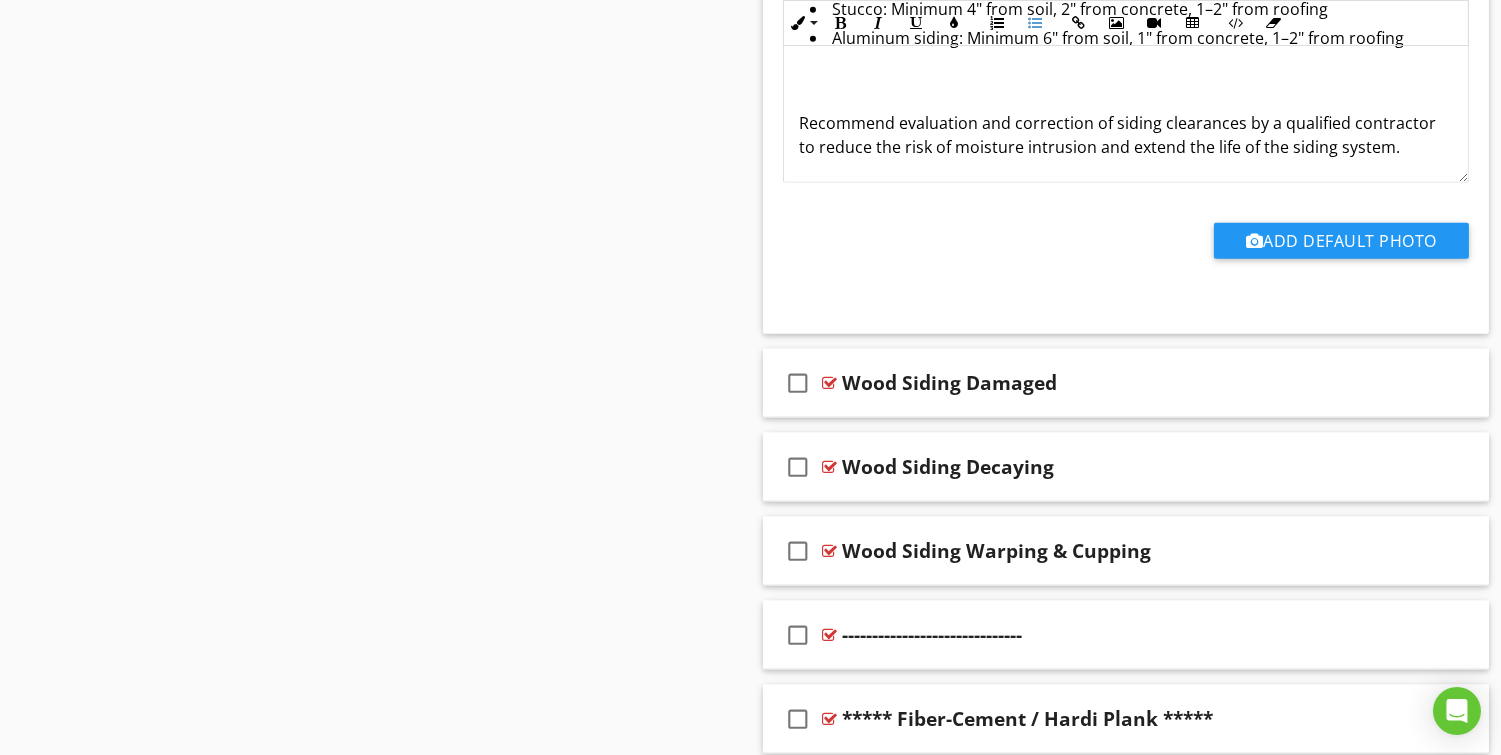 click on "Aluminum siding: Minimum 6" from soil, 1" from concrete, 1–2" from roofing" at bounding box center [1131, 64] 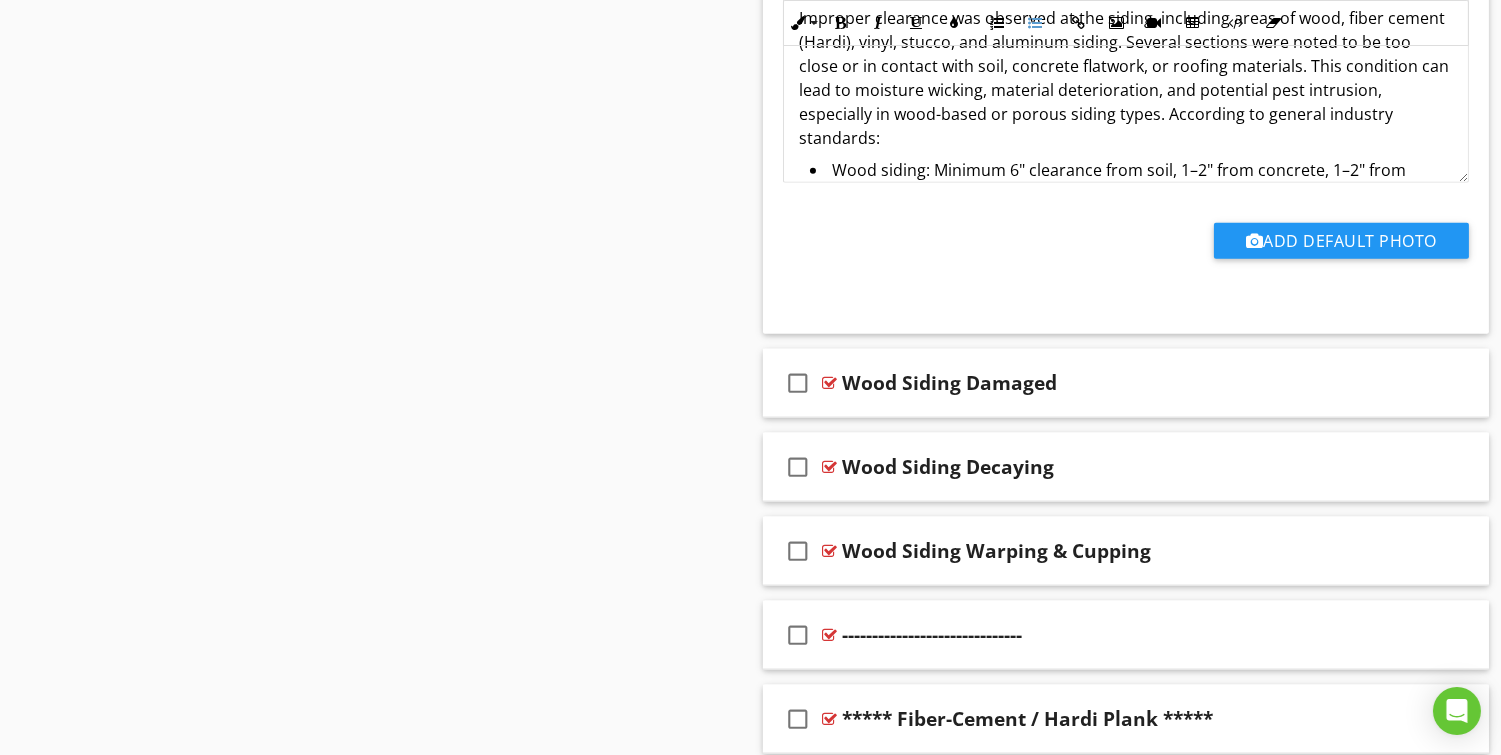 scroll, scrollTop: 0, scrollLeft: 0, axis: both 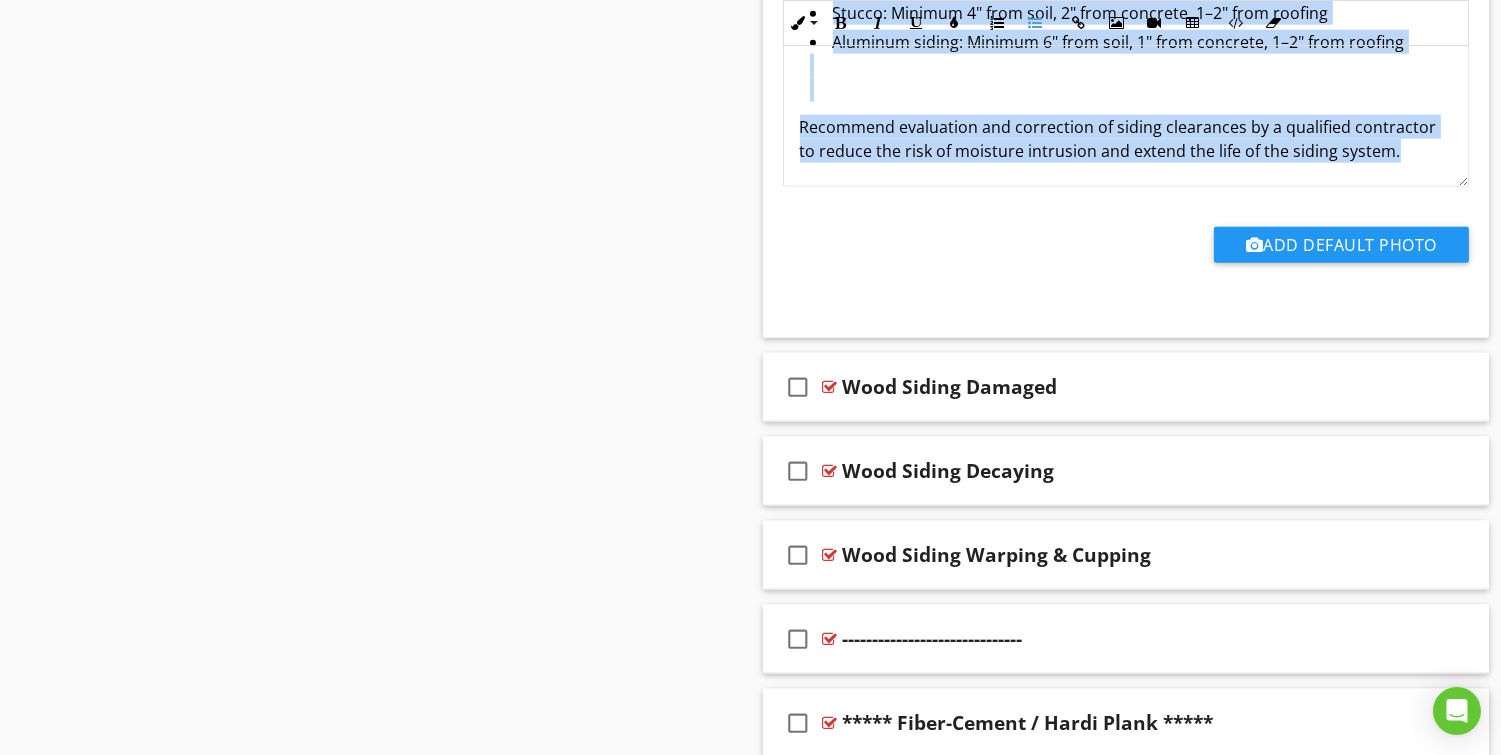 drag, startPoint x: 931, startPoint y: 180, endPoint x: 901, endPoint y: 183, distance: 30.149628 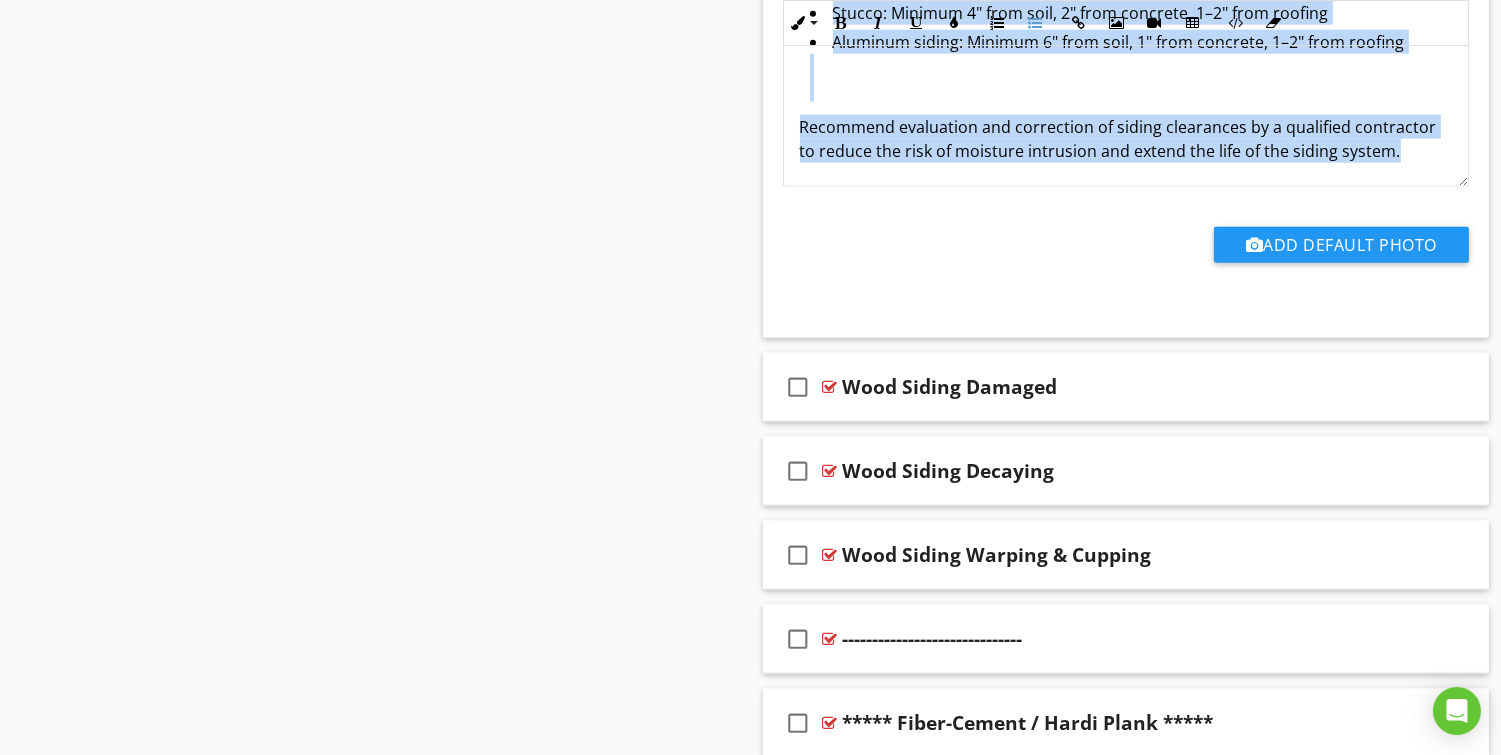 click on "Improper clearance was observed at the siding, including areas of wood, fiber cement (Hardi), vinyl, stucco, and aluminum siding. Several sections were noted to be too close or in contact with soil, concrete flatwork, or roofing materials. This condition can lead to moisture wicking, material deterioration, and potential pest intrusion, especially in wood-based or porous siding types. According to general industry standards: Wood siding: Minimum 6" clearance from soil, 1–2" from concrete, 1–2" from roofing Fiber cement (Hardi): Minimum 6" from soil, 1" from concrete, 1–2" from roofing Vinyl siding: Minimum 6" from soil, allow for free drainage at concrete and roof lines Stucco: Minimum 4" from soil, 2" from concrete, 1–2" from roofing Aluminum siding: Minimum 6" from soil, 1" from concrete, 1–2" from roofing Recommend evaluation and correction of siding clearances by a qualified contractor to reduce the risk of moisture intrusion and extend the life of the siding system." at bounding box center [1126, -62] 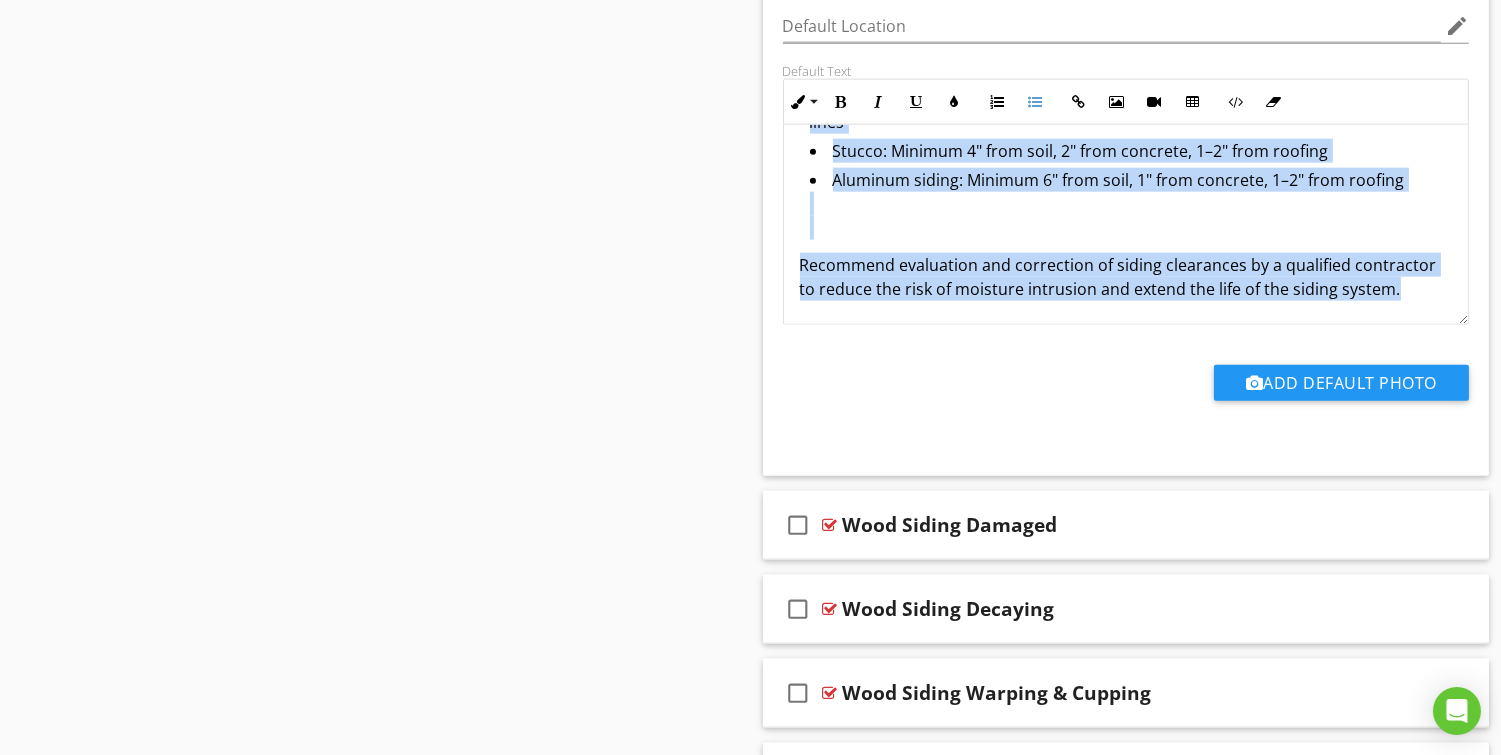 scroll, scrollTop: 4513, scrollLeft: 0, axis: vertical 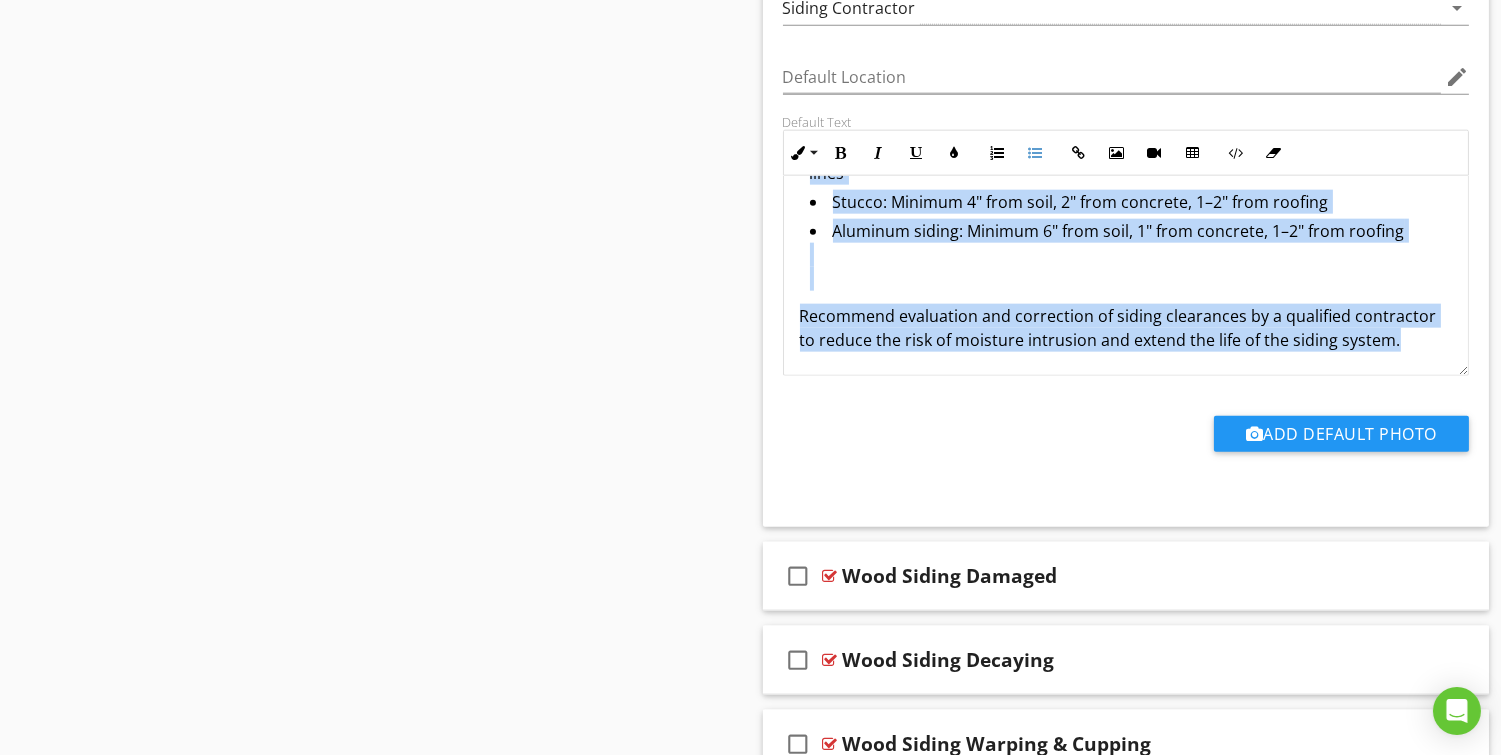 click on "Aluminum siding: Minimum 6" from soil, 1" from concrete, 1–2" from roofing" at bounding box center (1131, 257) 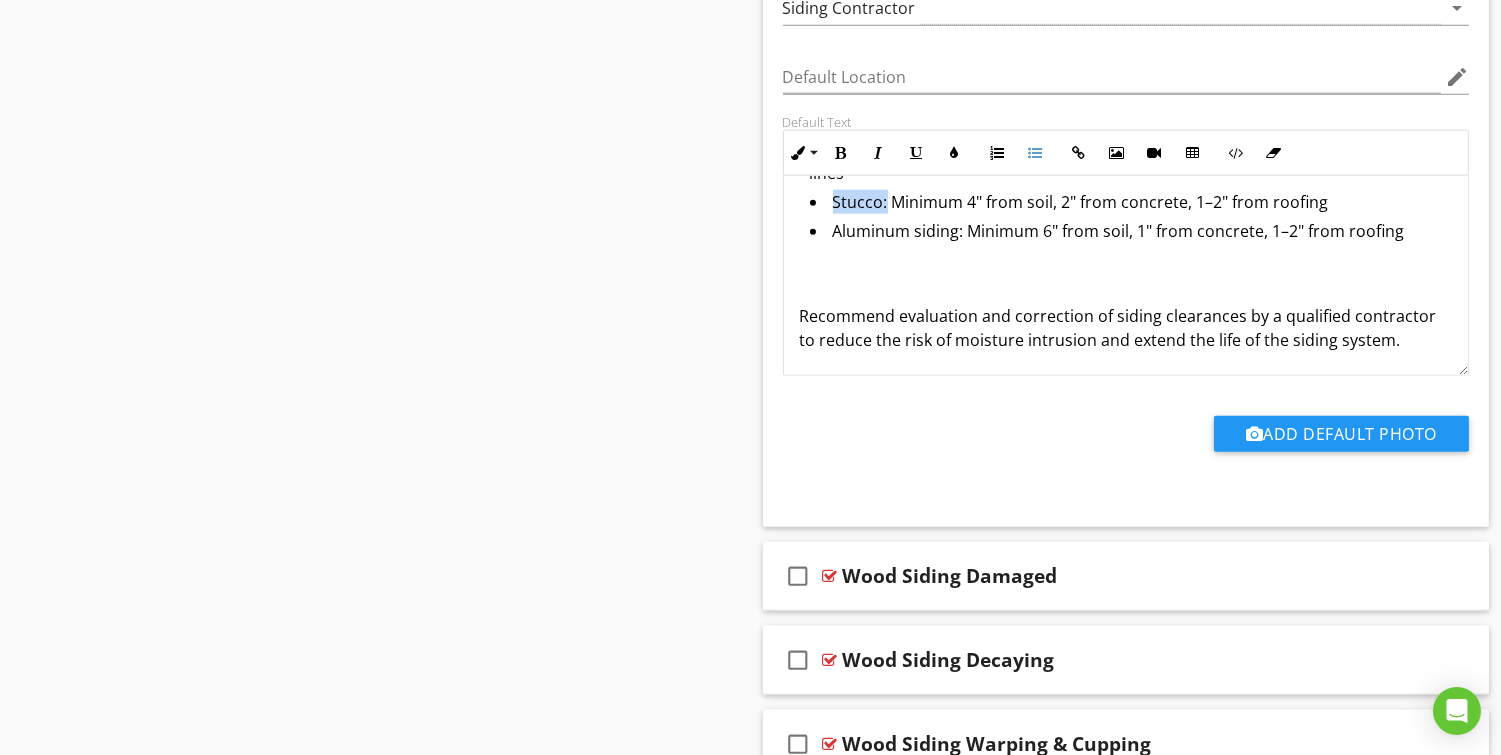 drag, startPoint x: 888, startPoint y: 206, endPoint x: 836, endPoint y: 209, distance: 52.086468 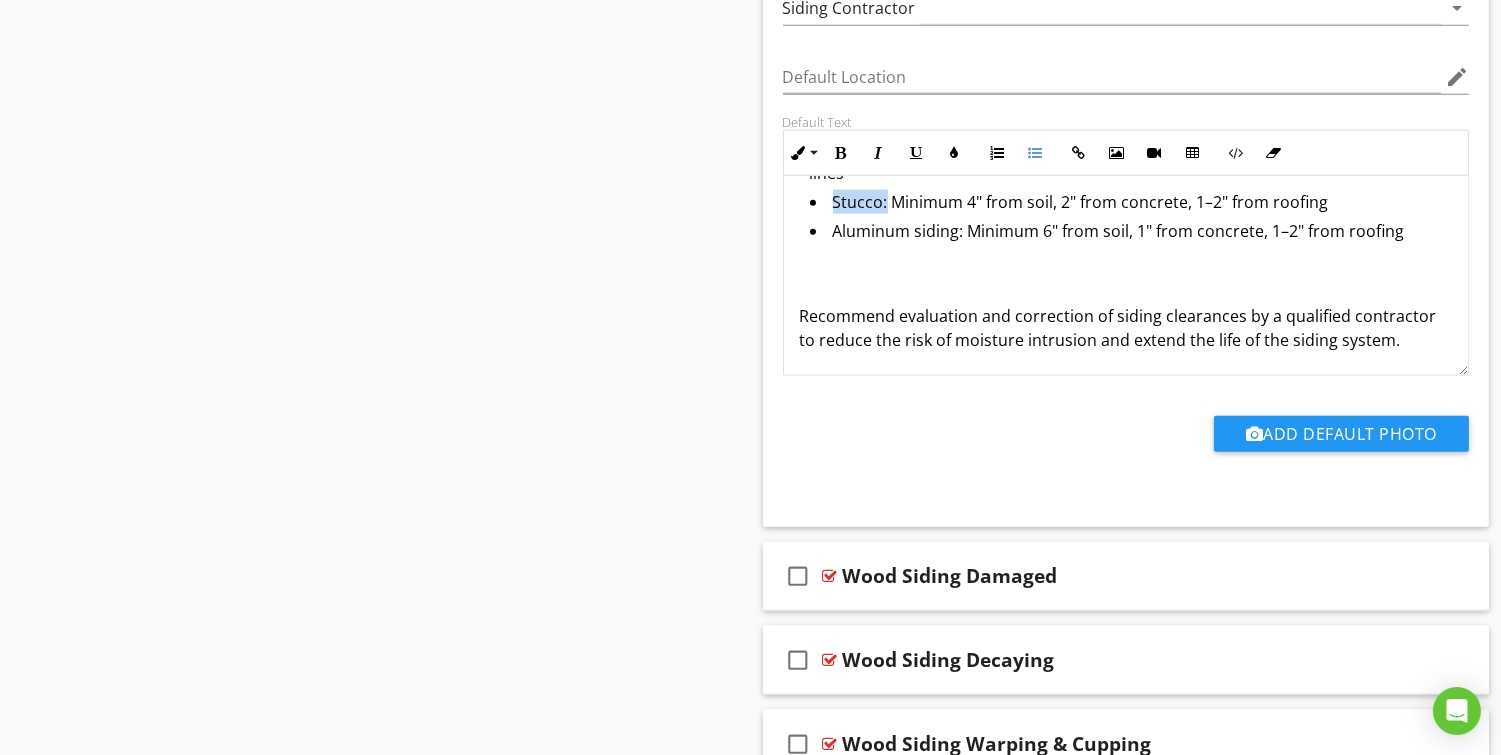 click on "Stucco: Minimum 4" from soil, 2" from concrete, 1–2" from roofing" at bounding box center [1131, 204] 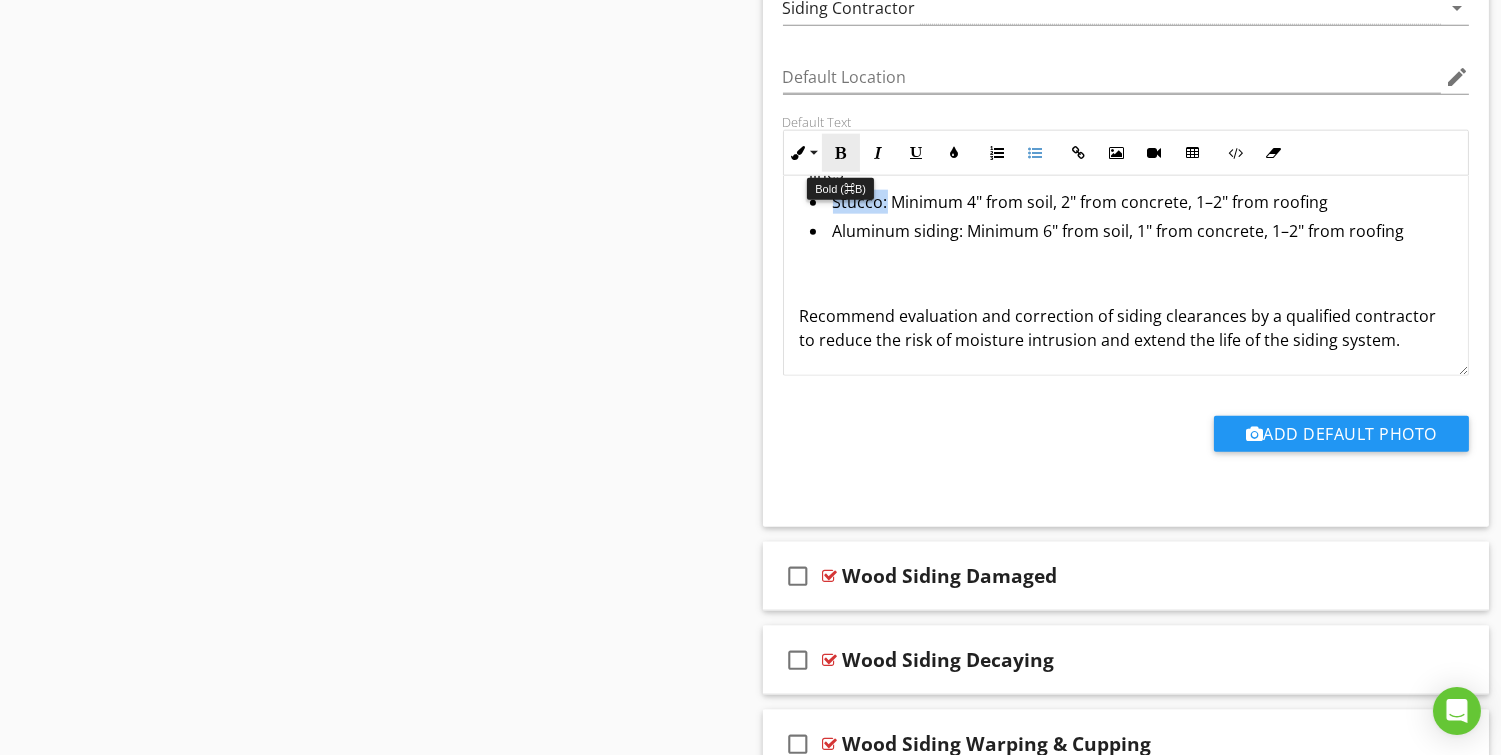 click at bounding box center [841, 153] 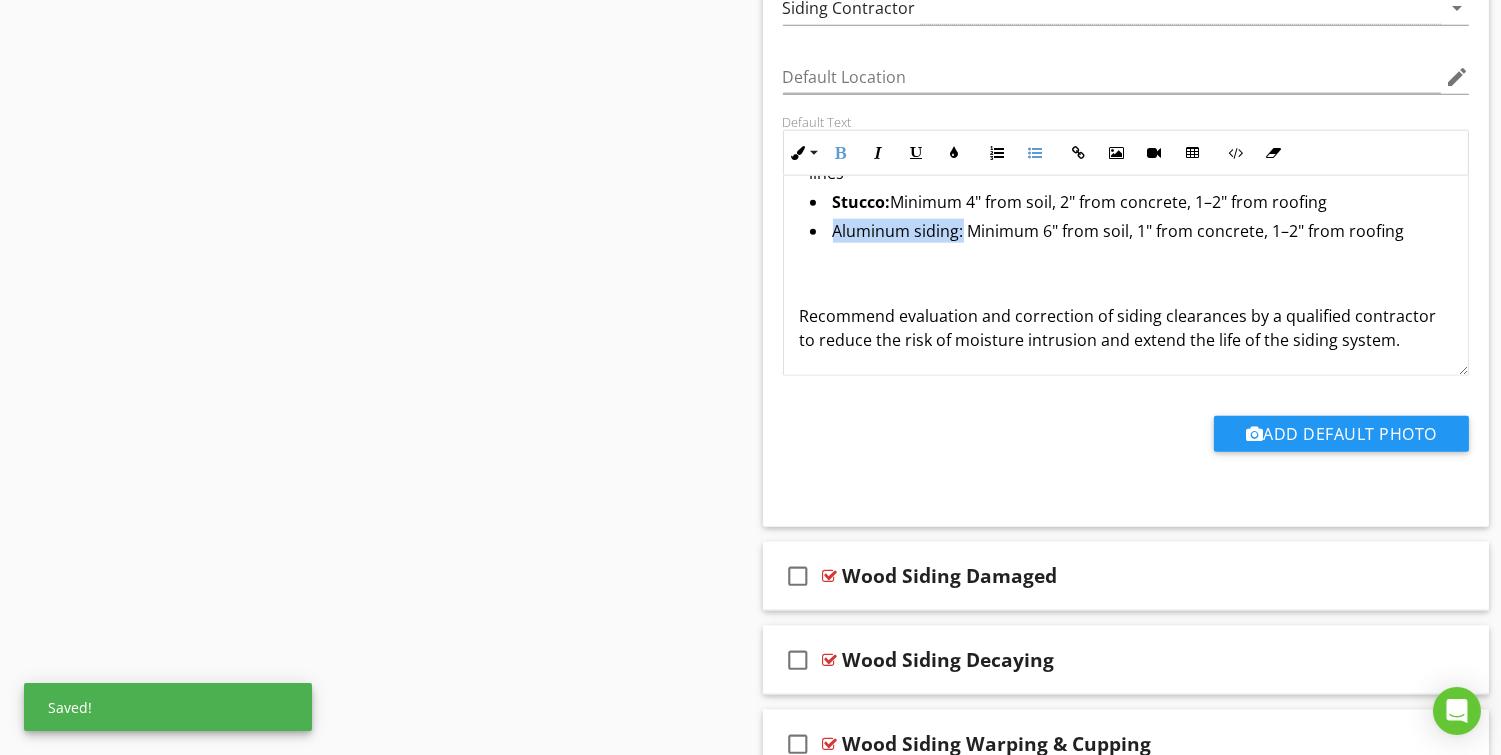 drag, startPoint x: 963, startPoint y: 238, endPoint x: 835, endPoint y: 240, distance: 128.01562 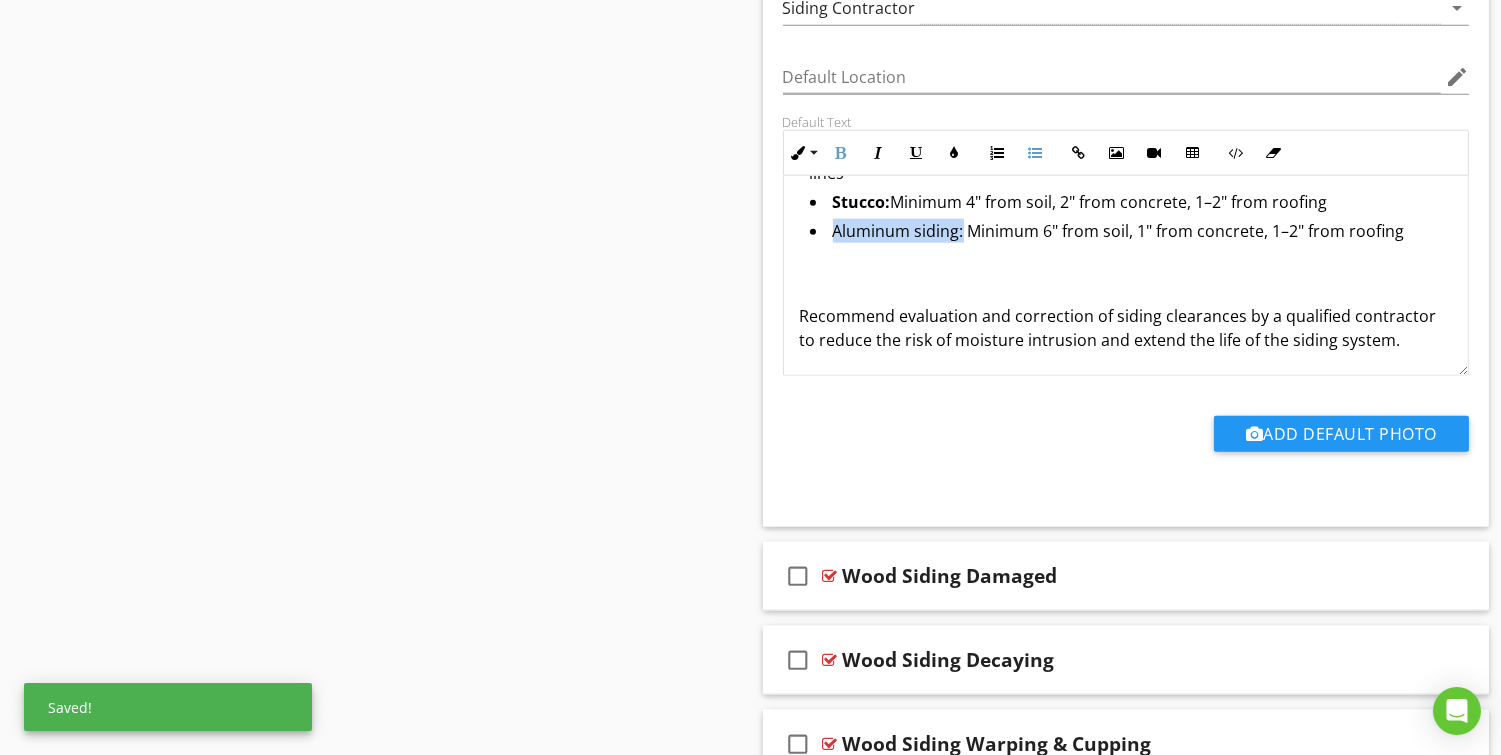 click on "Aluminum siding: Minimum 6" from soil, 1" from concrete, 1–2" from roofing" at bounding box center (1131, 257) 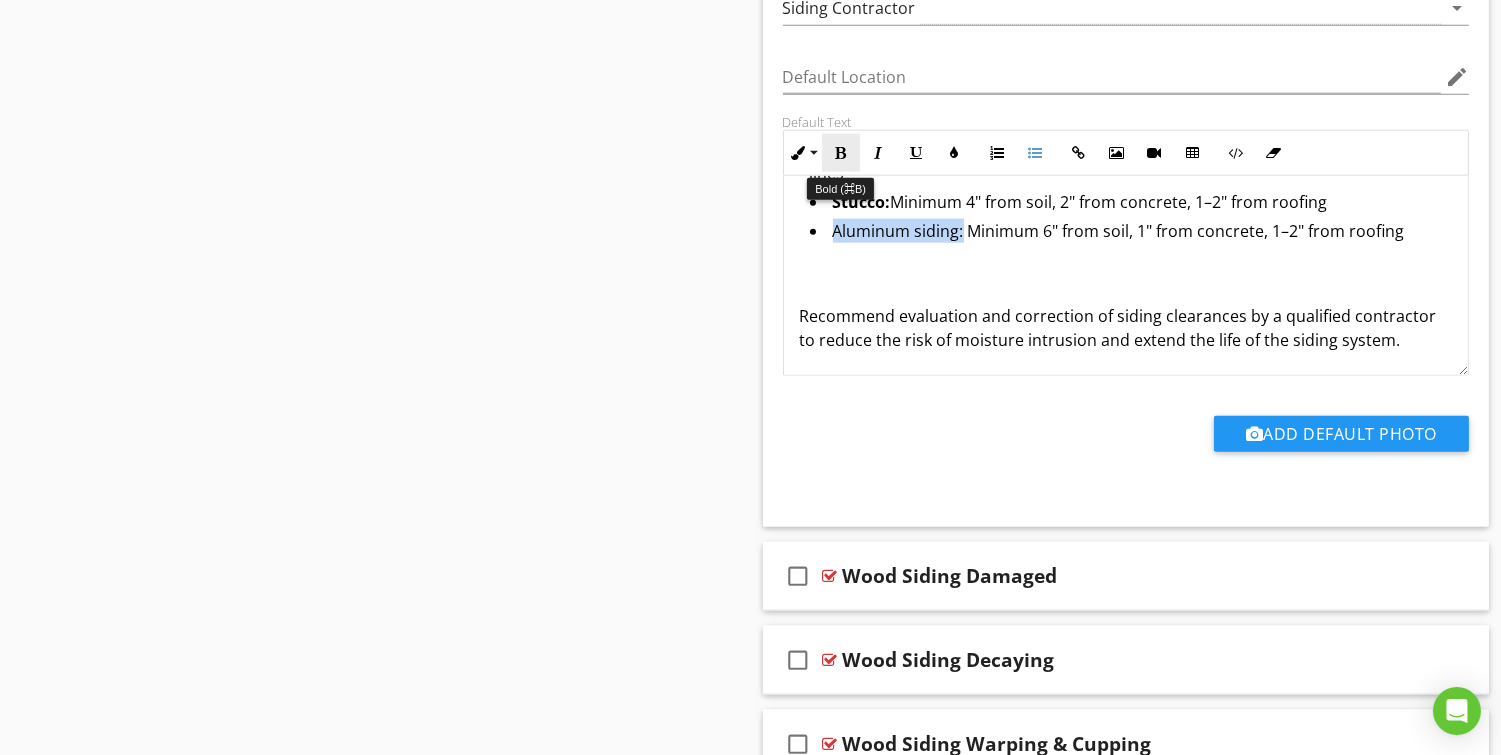 click on "Bold" at bounding box center (841, 153) 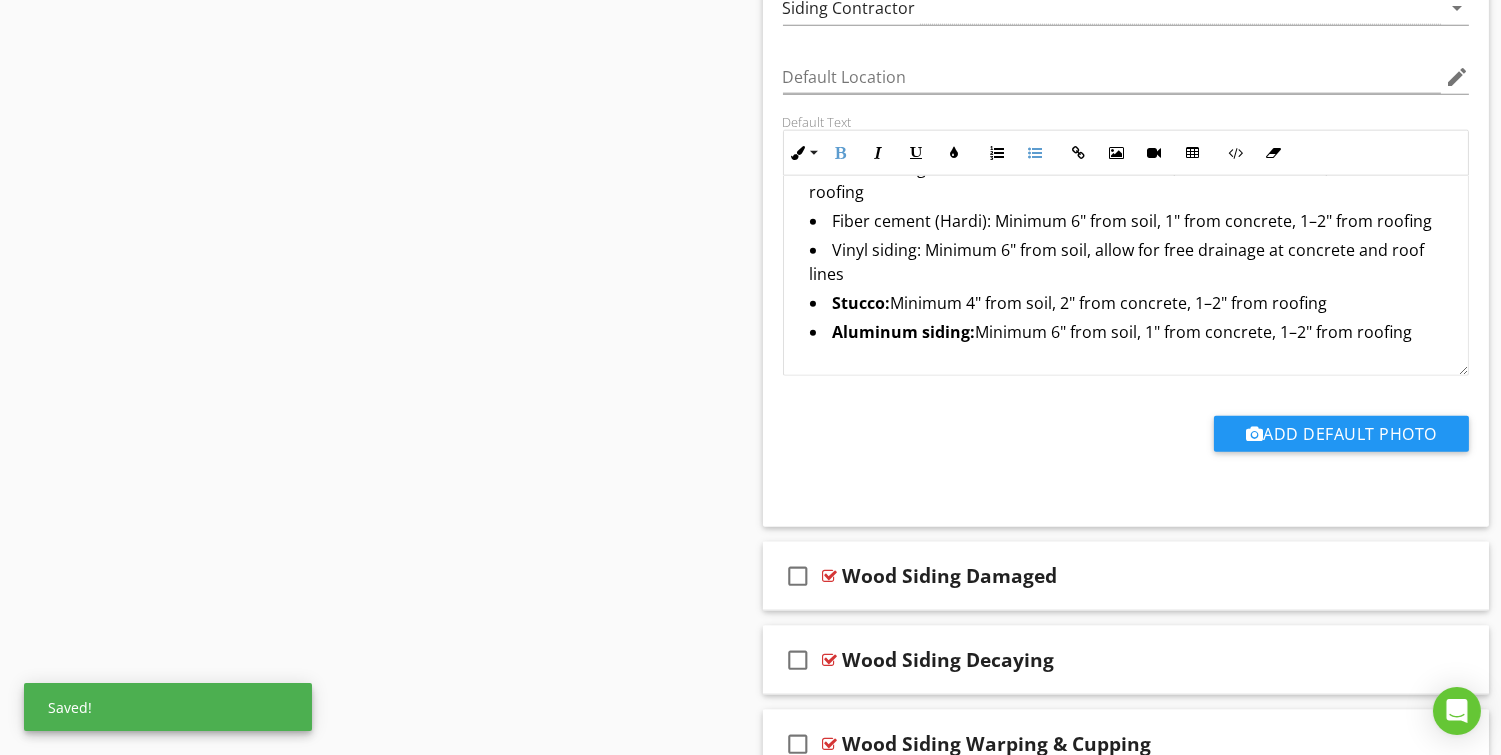 scroll, scrollTop: 182, scrollLeft: 0, axis: vertical 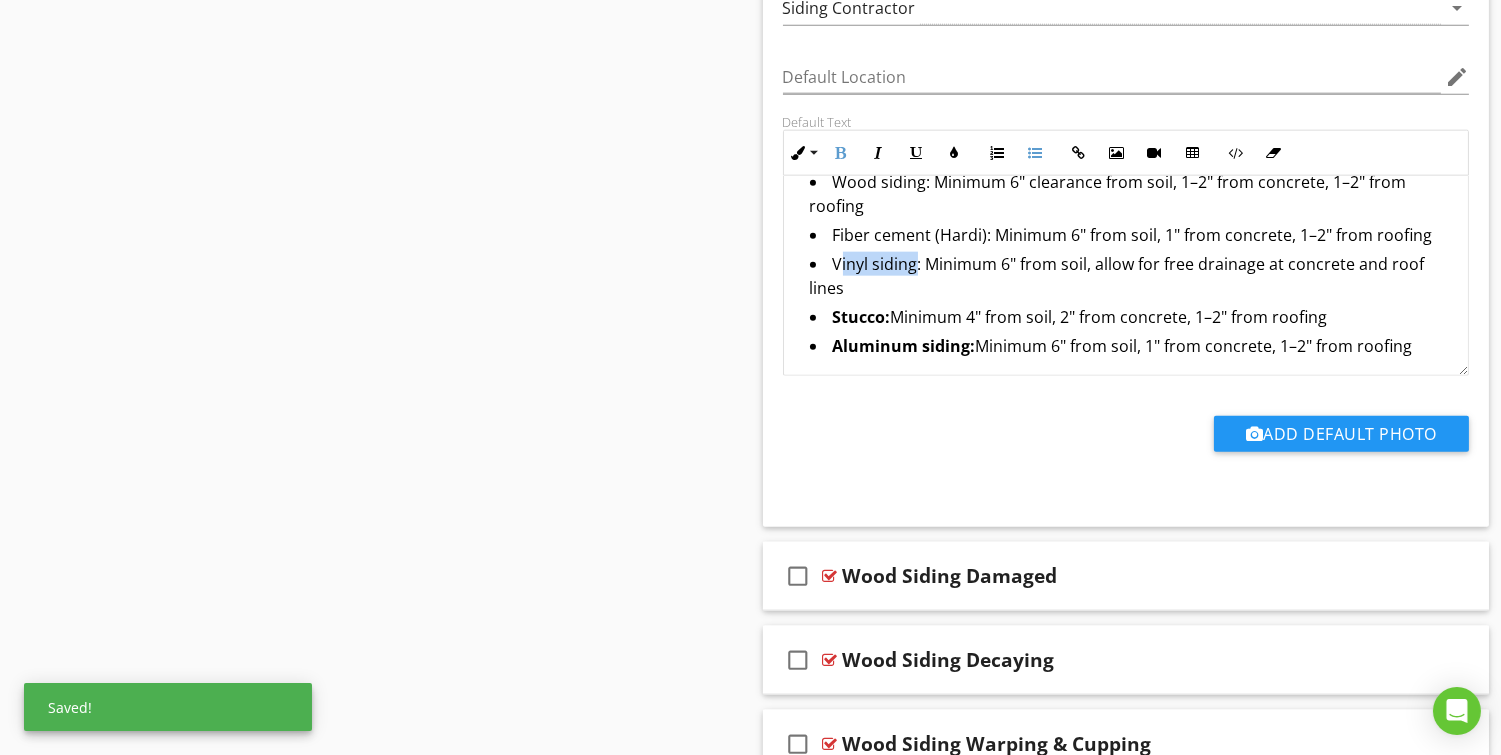drag, startPoint x: 918, startPoint y: 271, endPoint x: 844, endPoint y: 274, distance: 74.06078 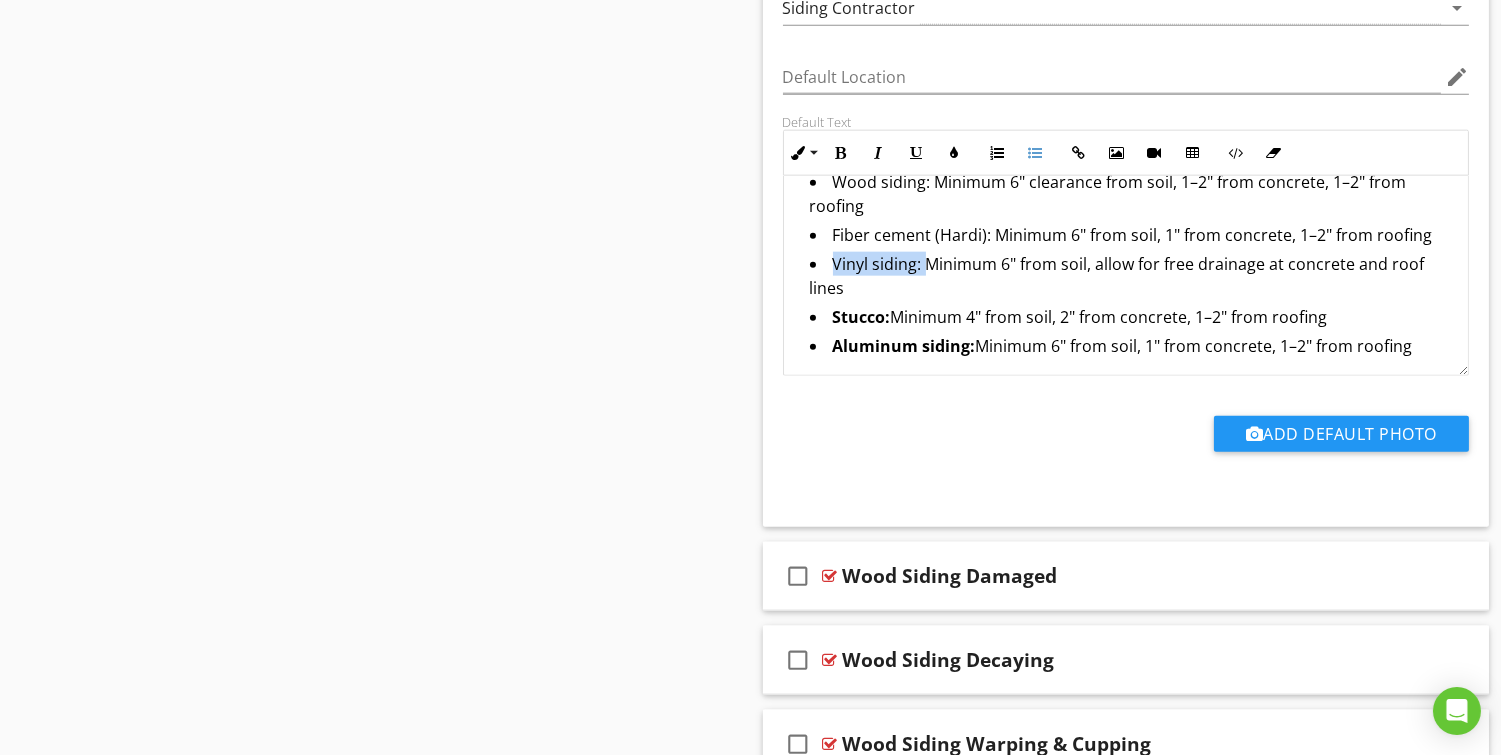 drag, startPoint x: 832, startPoint y: 268, endPoint x: 931, endPoint y: 269, distance: 99.00505 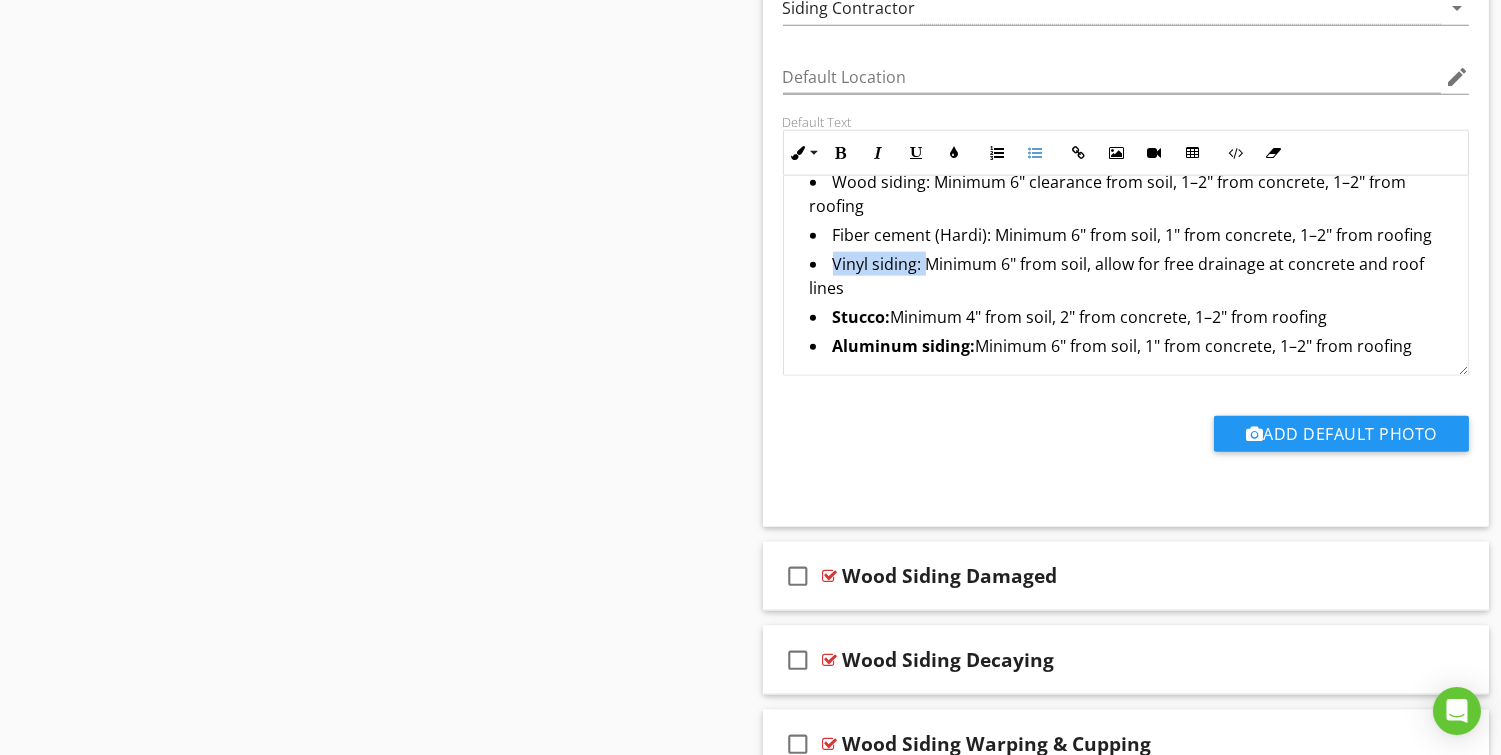 click on "Vinyl siding: Minimum 6" from soil, allow for free drainage at concrete and roof lines" at bounding box center [1131, 278] 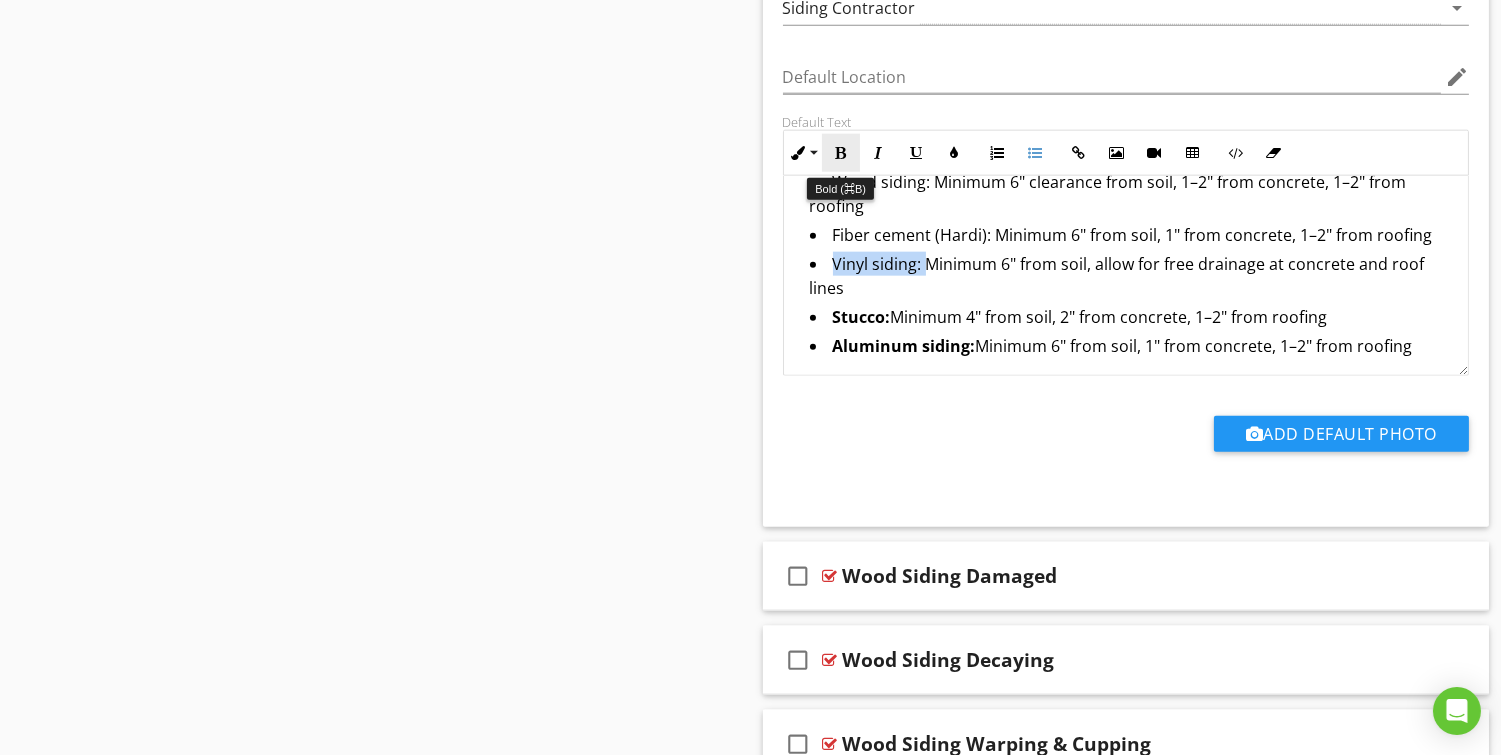 click on "Bold" at bounding box center (841, 153) 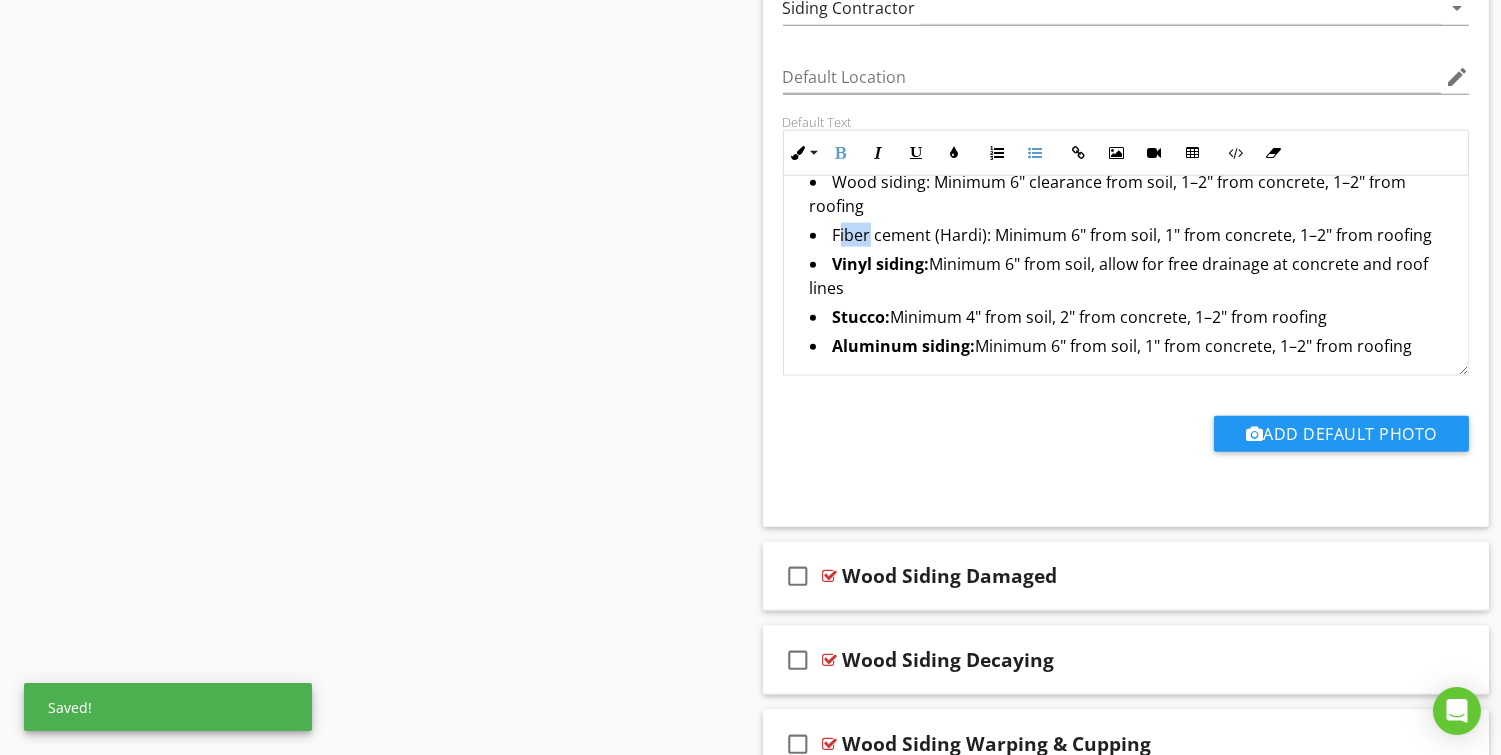 drag, startPoint x: 837, startPoint y: 239, endPoint x: 869, endPoint y: 241, distance: 32.06244 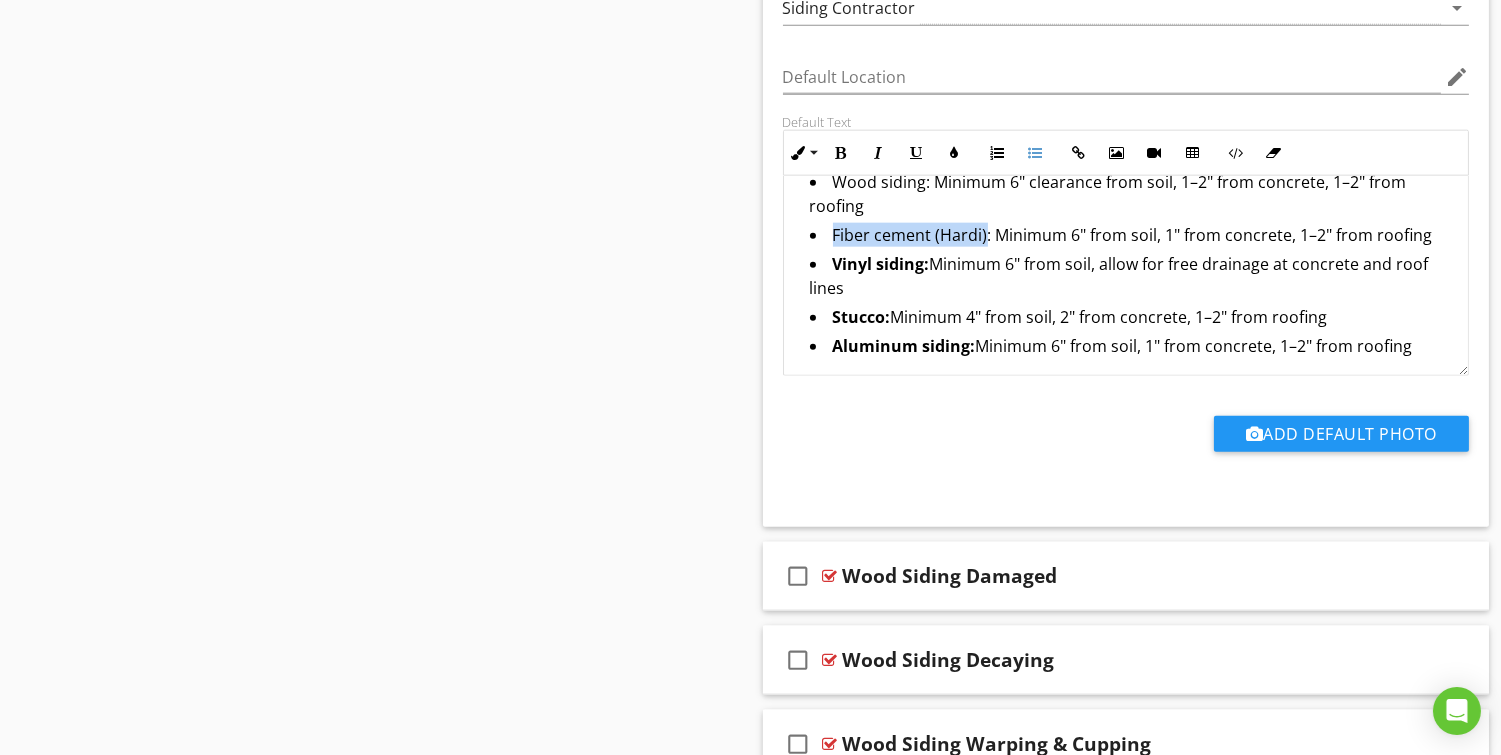 drag, startPoint x: 831, startPoint y: 240, endPoint x: 987, endPoint y: 243, distance: 156.02884 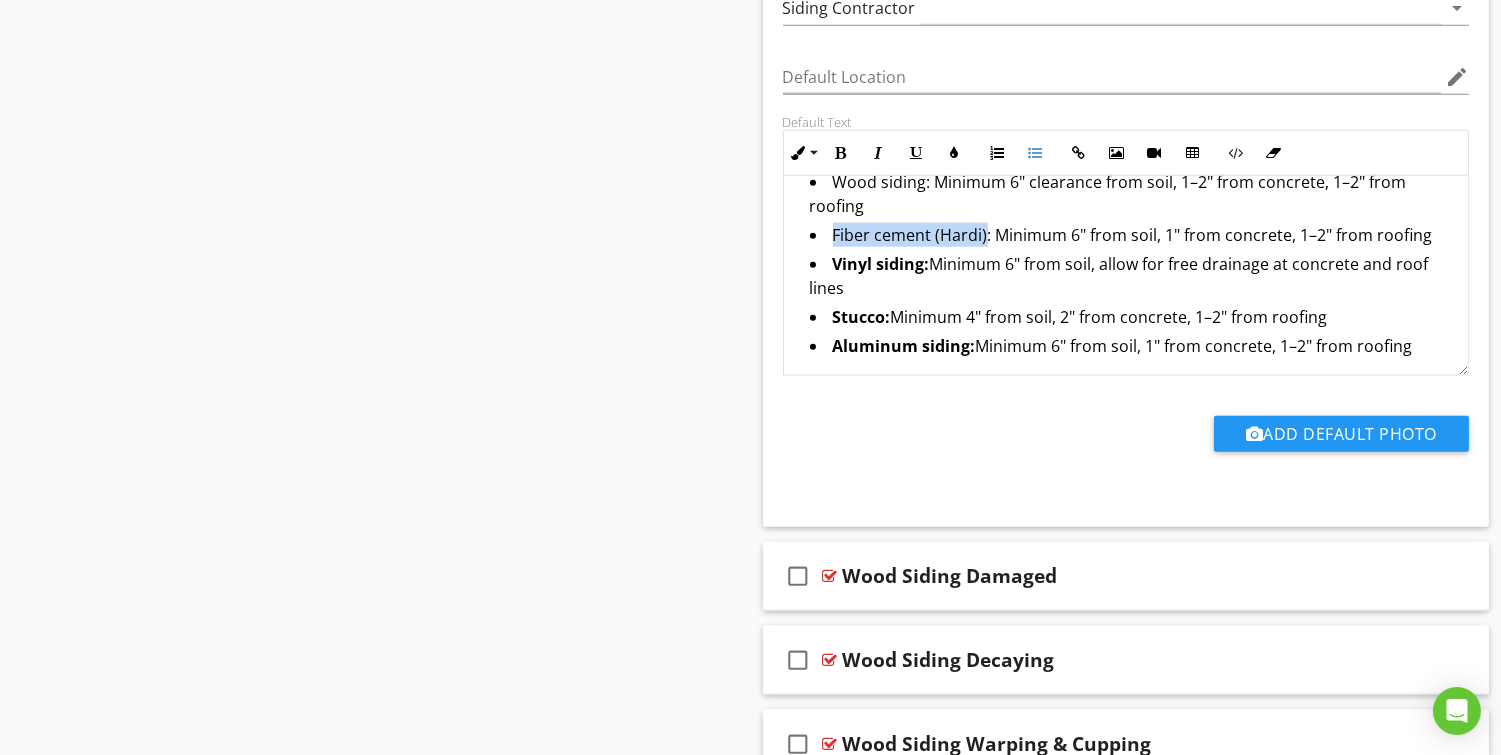 click on "Fiber cement (Hardi): Minimum 6" from soil, 1" from concrete, 1–2" from roofing" at bounding box center (1131, 237) 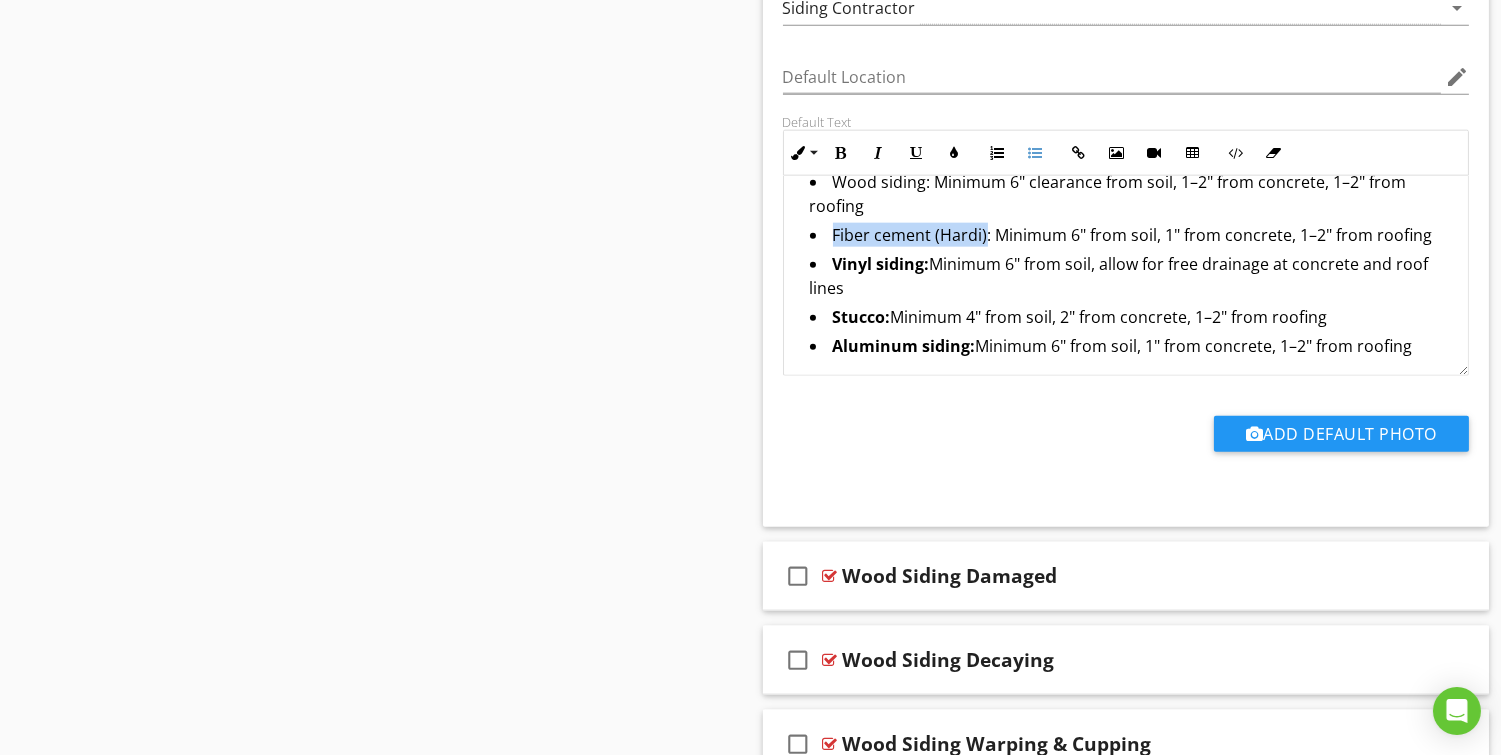 click on "Fiber cement (Hardi): Minimum 6" from soil, 1" from concrete, 1–2" from roofing" at bounding box center (1131, 237) 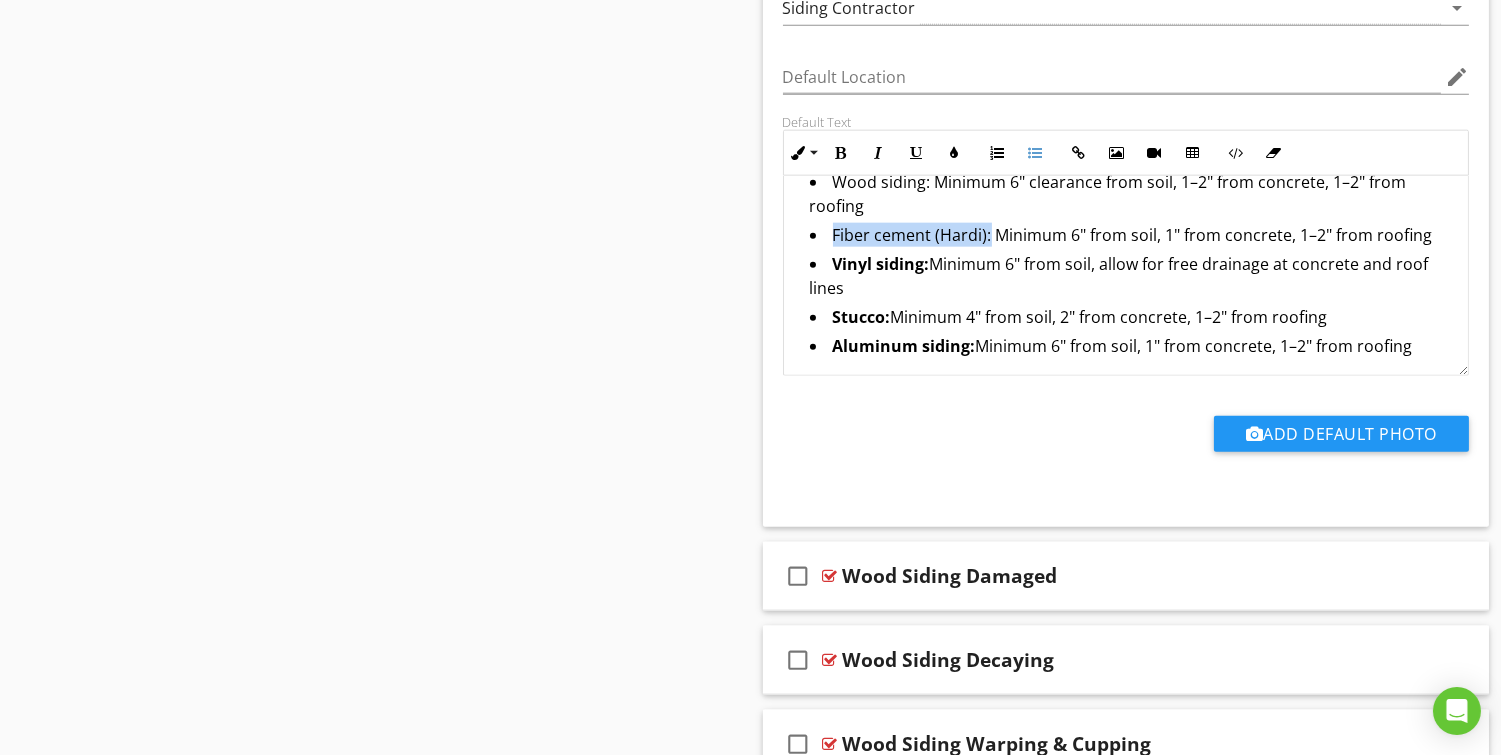 drag, startPoint x: 831, startPoint y: 245, endPoint x: 990, endPoint y: 246, distance: 159.00314 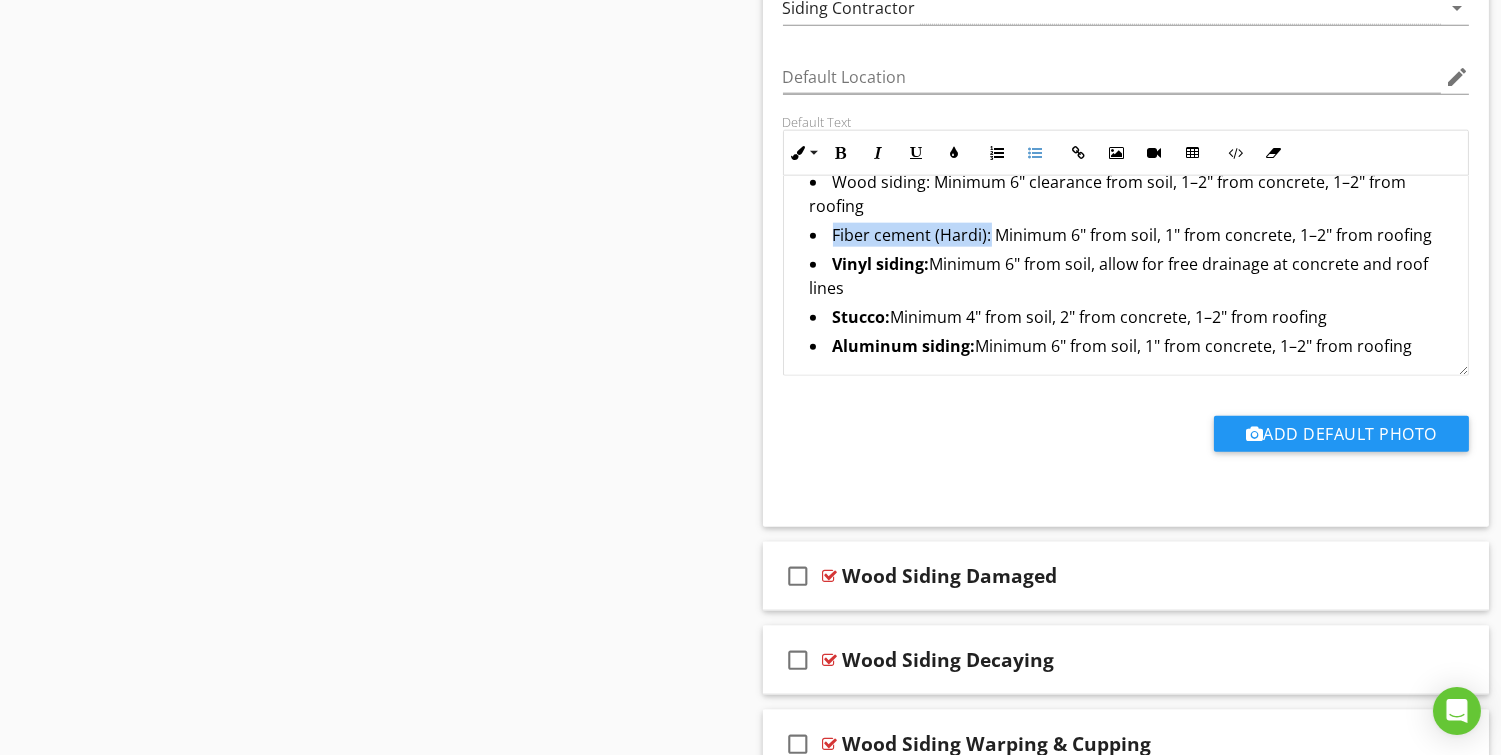 click on "Fiber cement (Hardi): Minimum 6" from soil, 1" from concrete, 1–2" from roofing" at bounding box center [1131, 237] 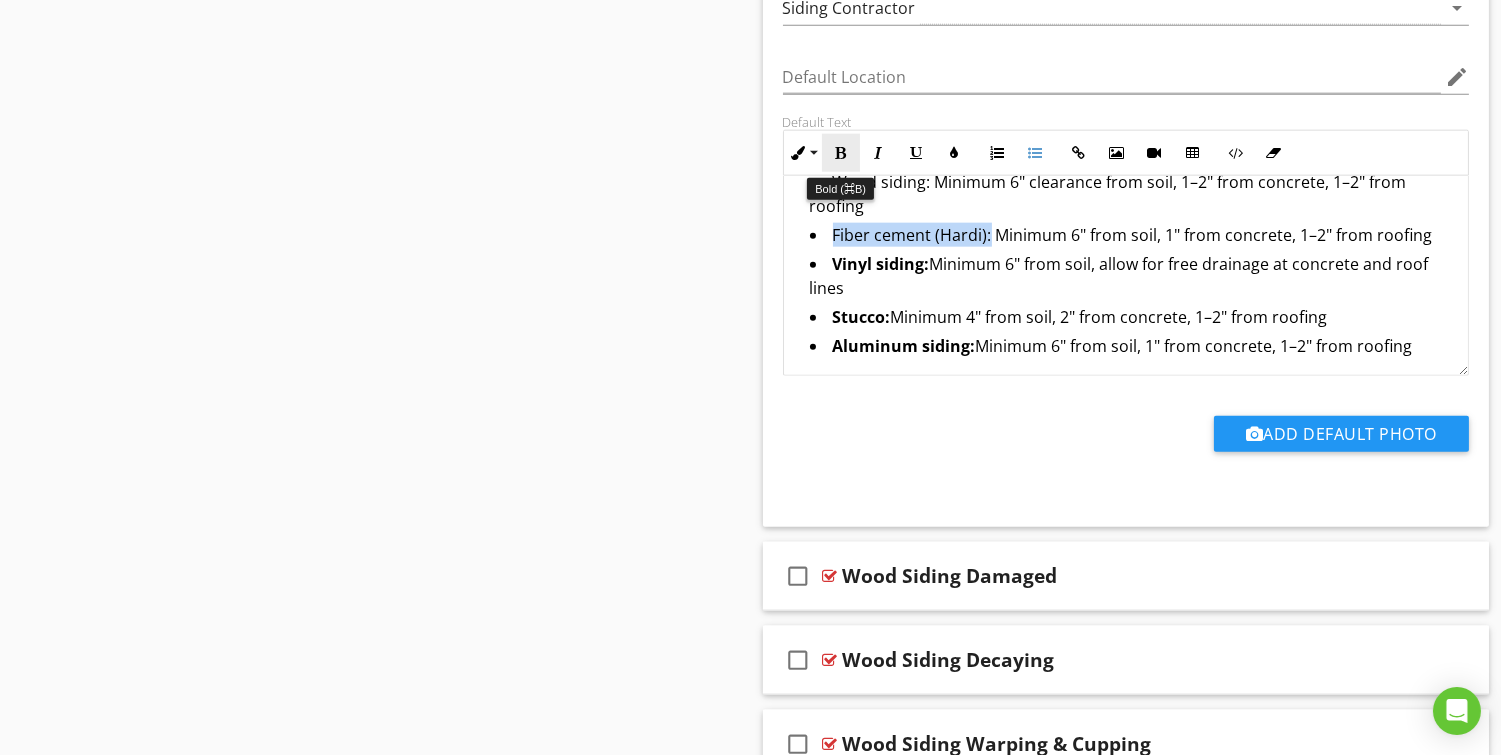 click on "Bold" at bounding box center [841, 153] 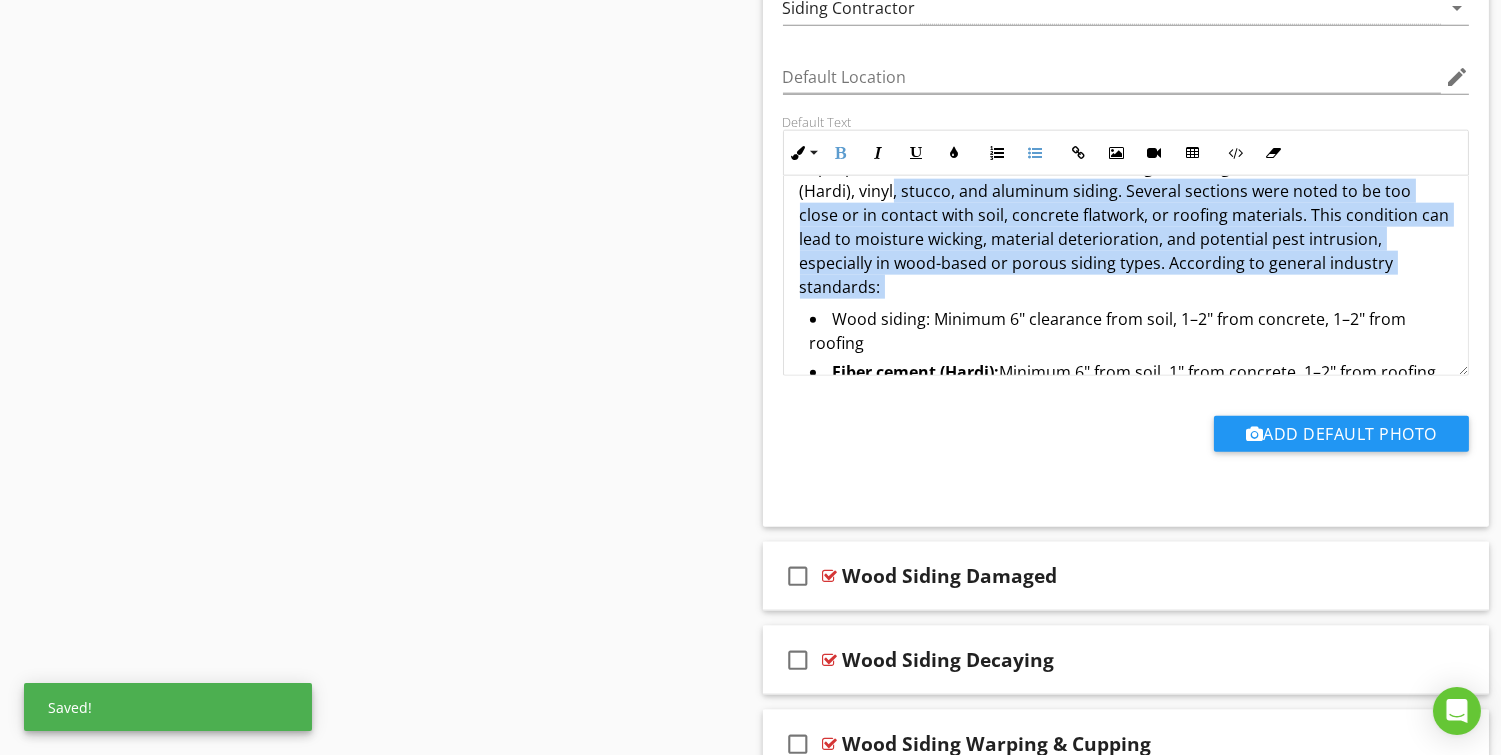 scroll, scrollTop: 30, scrollLeft: 0, axis: vertical 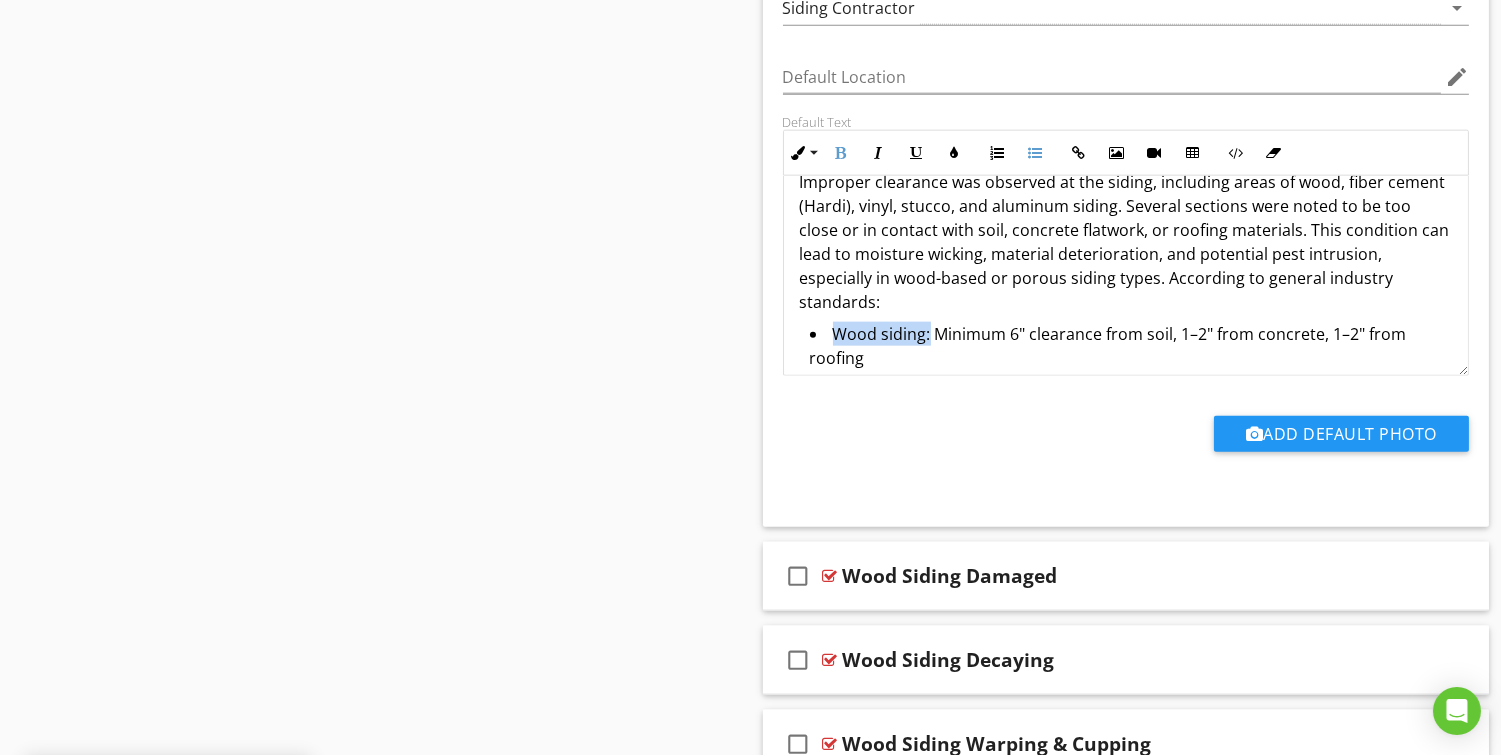 drag, startPoint x: 832, startPoint y: 192, endPoint x: 930, endPoint y: 339, distance: 176.67201 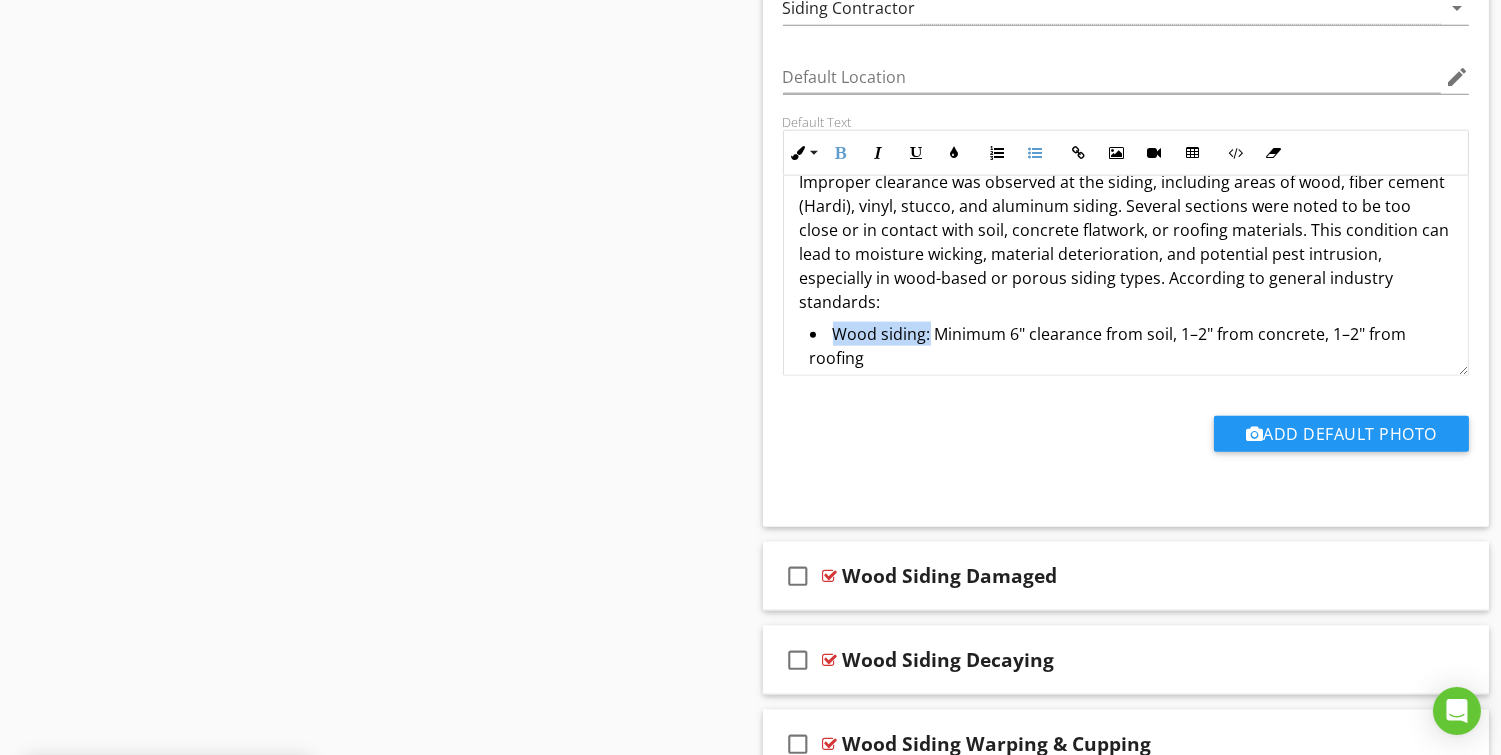 click on "Wood siding: Minimum 6" clearance from soil, 1–2" from concrete, 1–2" from roofing" at bounding box center [1131, 348] 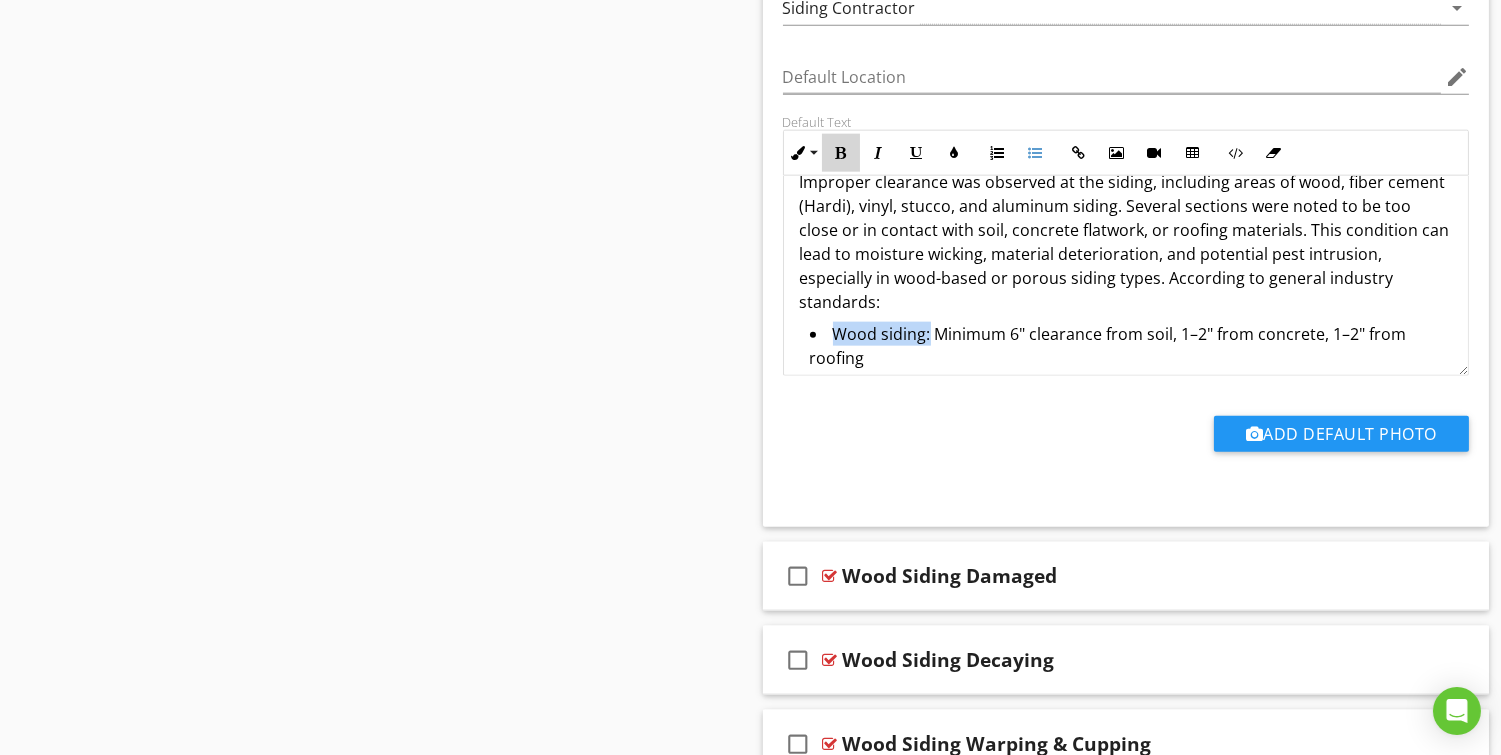 click at bounding box center [841, 153] 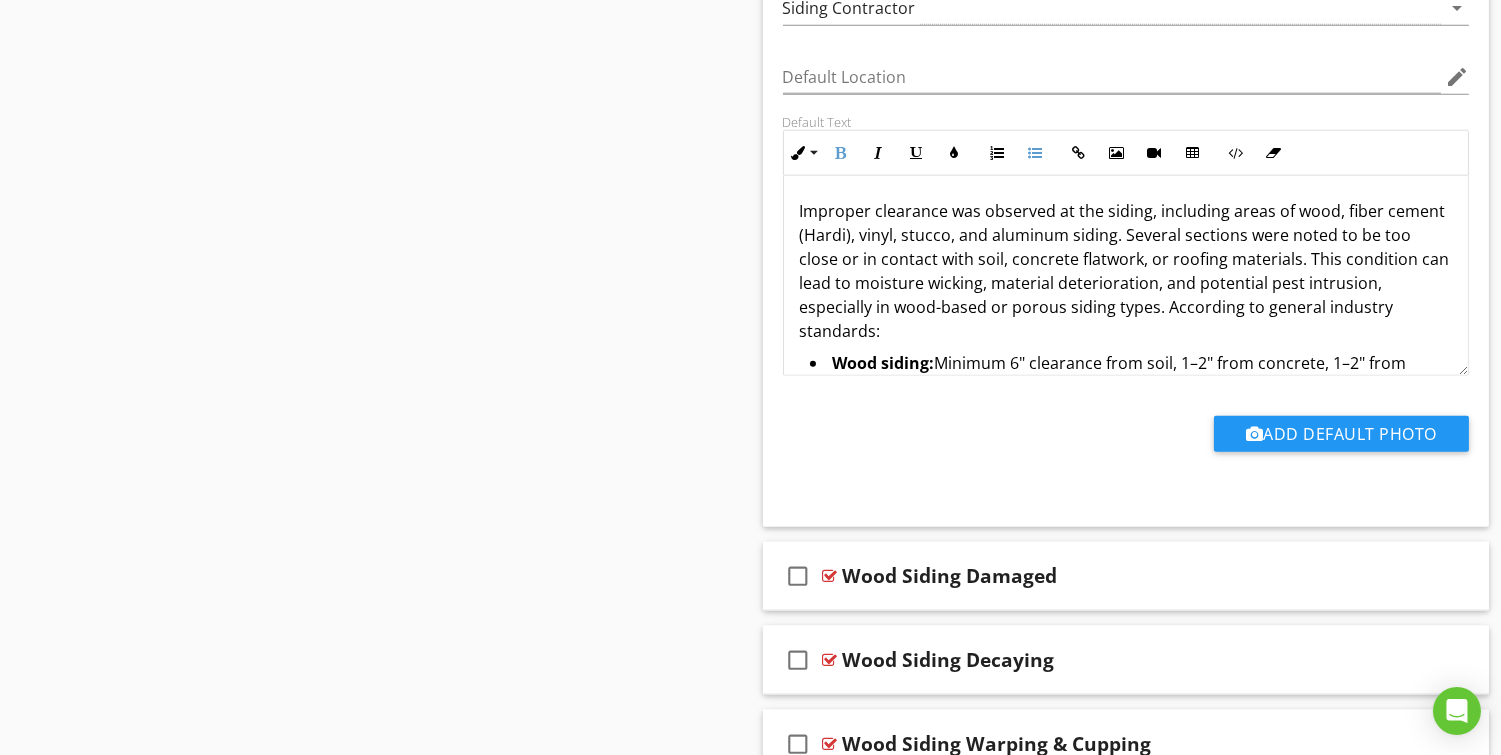 scroll, scrollTop: 0, scrollLeft: 0, axis: both 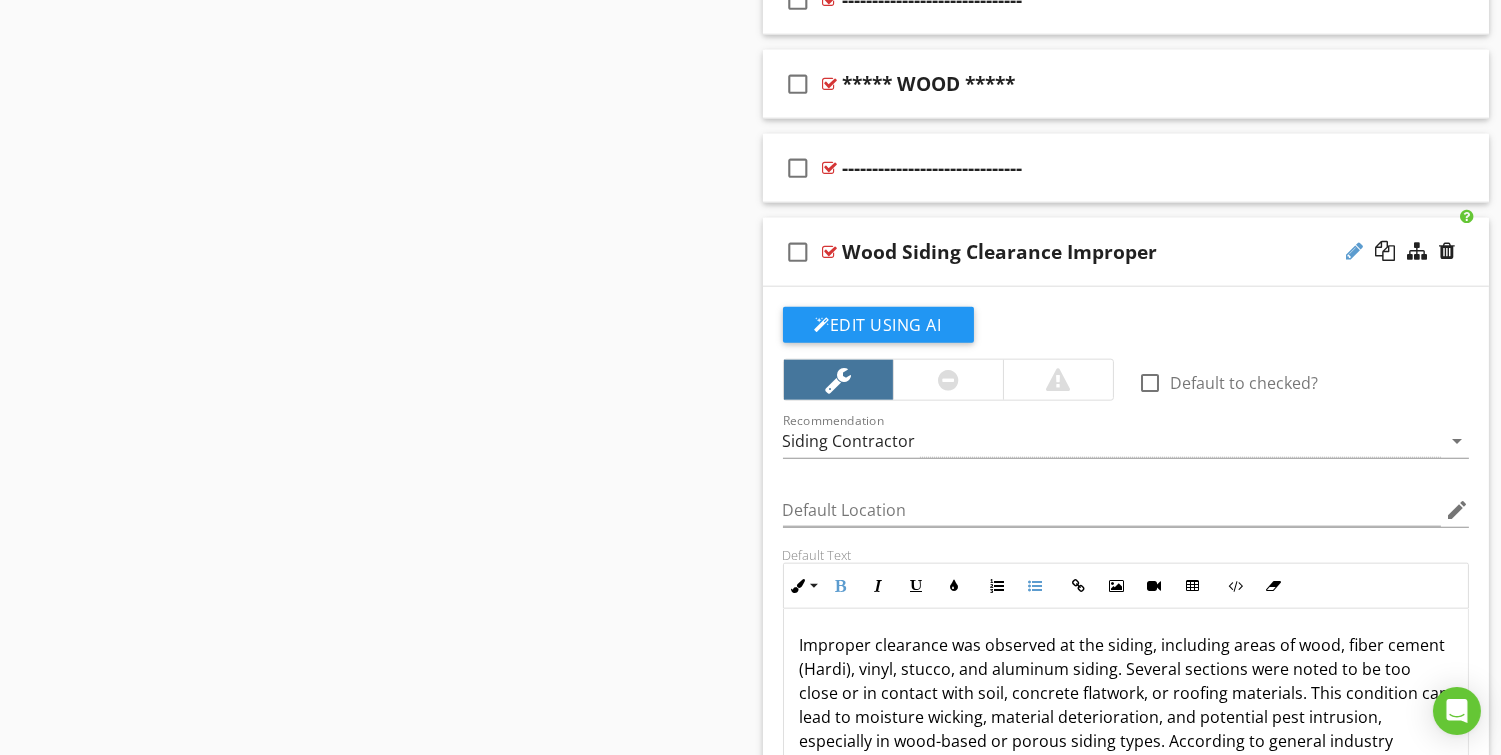 click at bounding box center (1354, 251) 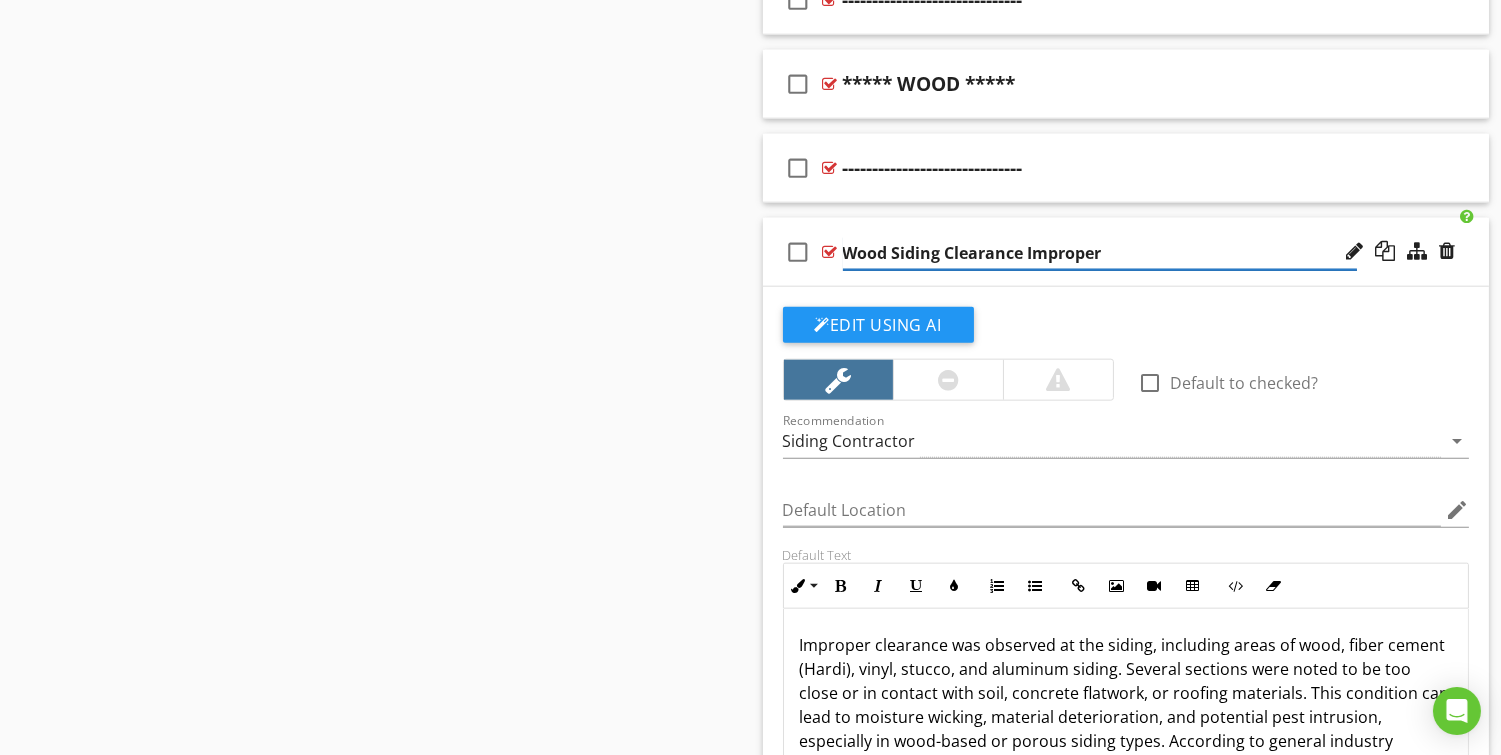 click on "Wood Siding Clearance Improper" at bounding box center (1100, 253) 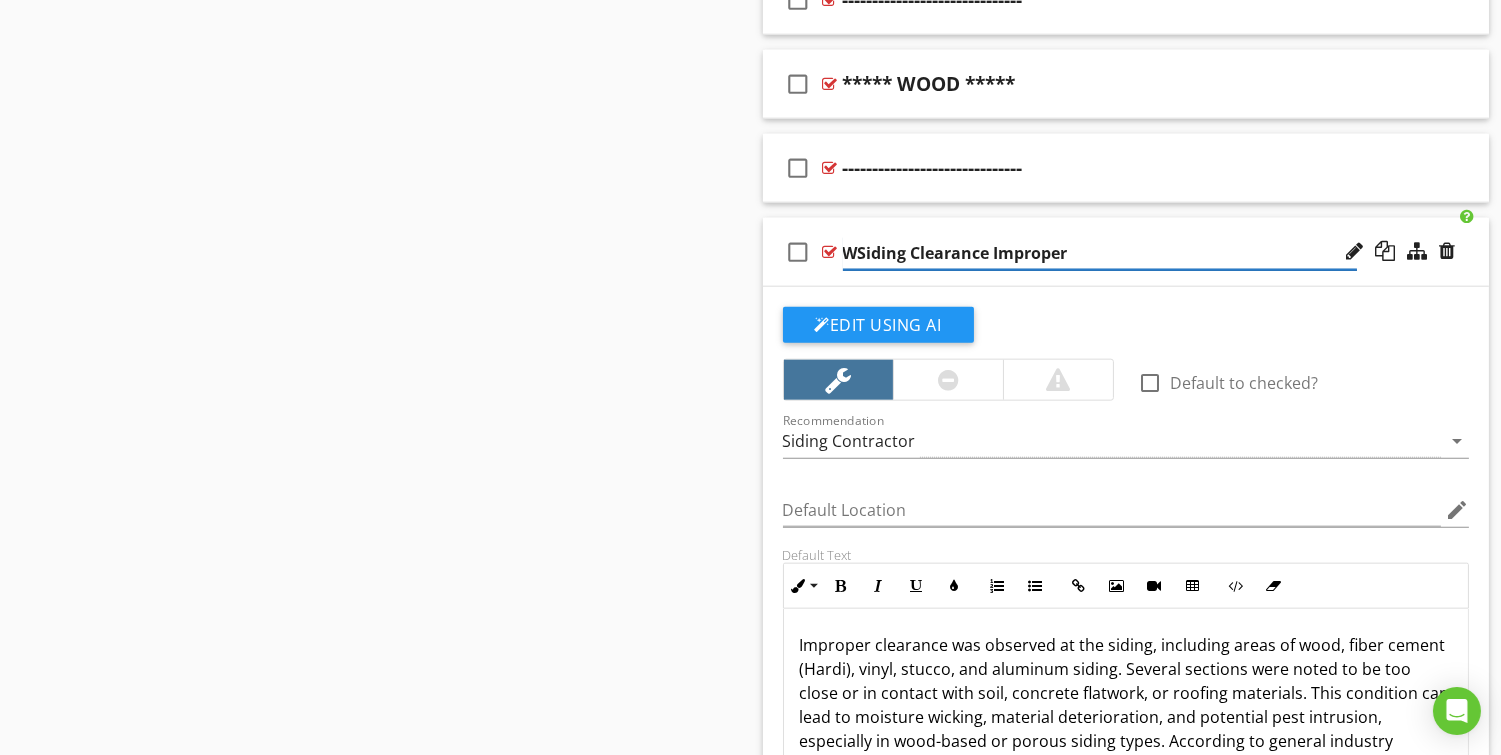 type on "Siding Clearance Improper" 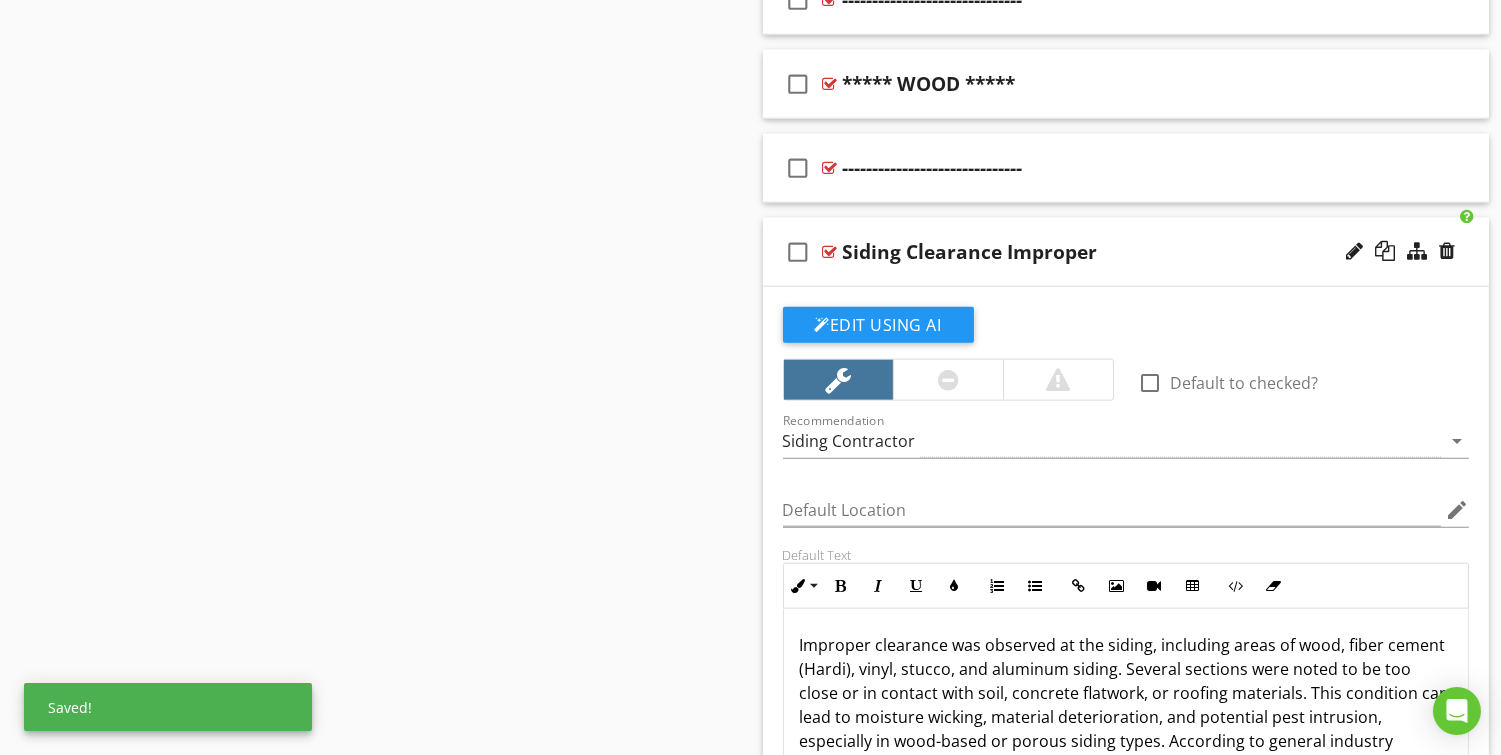 click on "Sections
Inspection Details           Structural System           Exterior System           Roof System           Attic, Insulation & Ventilation           Electrical Systems           Plumbing Systems           Sewer Scope           Well System           Septic System           HVAC Systems           HVAC Floor Duct Scoping           Interior, Doors & Windows           Appliances           Garage           Irrigation System           Central Vac           Detached Structure           Pool and Spa
Section
Attachments
Attachment
Items
General           Siding, Falhing, Trim, Soffits & Fascias           Flashing & Trim           Soffit & Fascias           Exterior Doors           Windows           Patios, Balconies & Decks           Stairways           Patio Fireplace           Outdoor Kitchen           Fire Pit           Vegetation, Grading, Drainage & Retaining Walls" at bounding box center (750, -210) 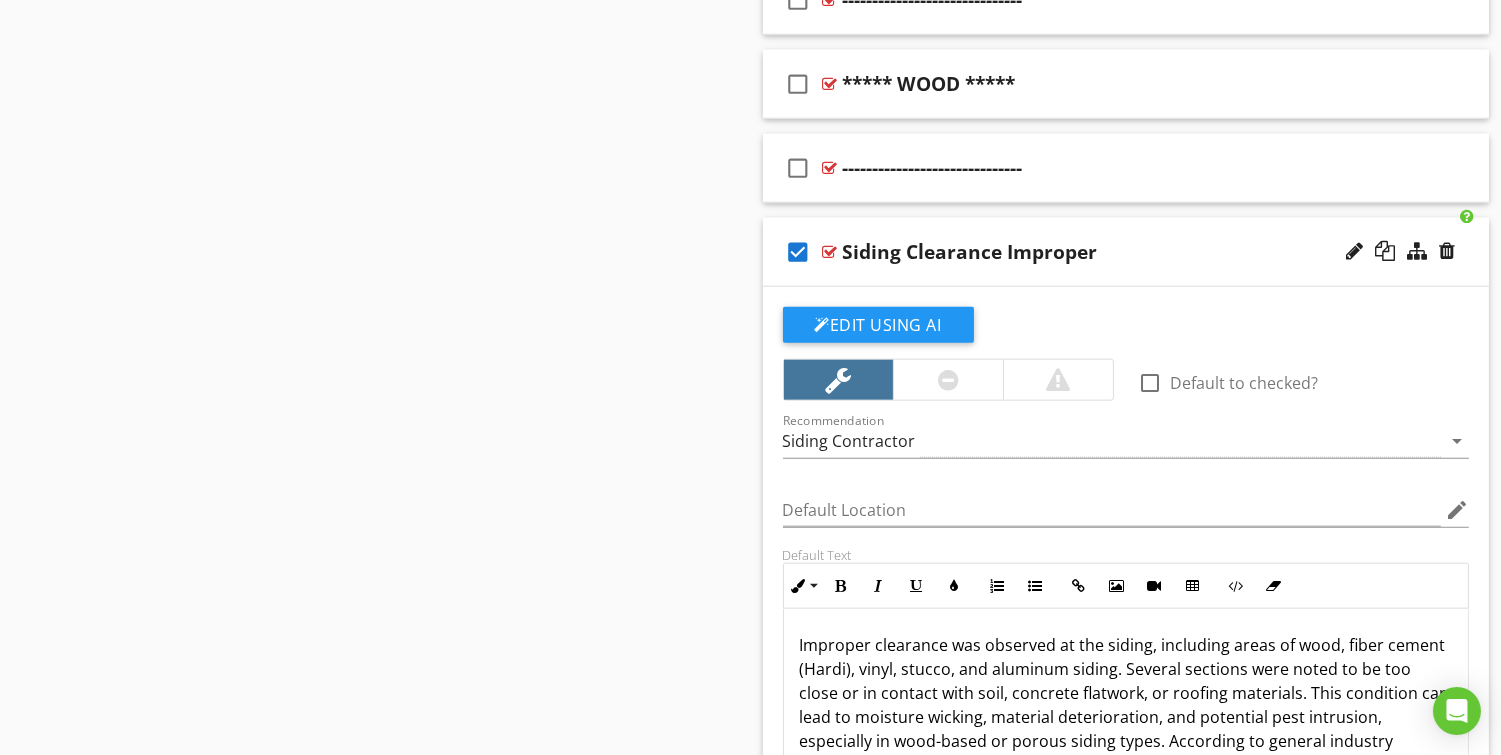click on "check_box" at bounding box center [799, 252] 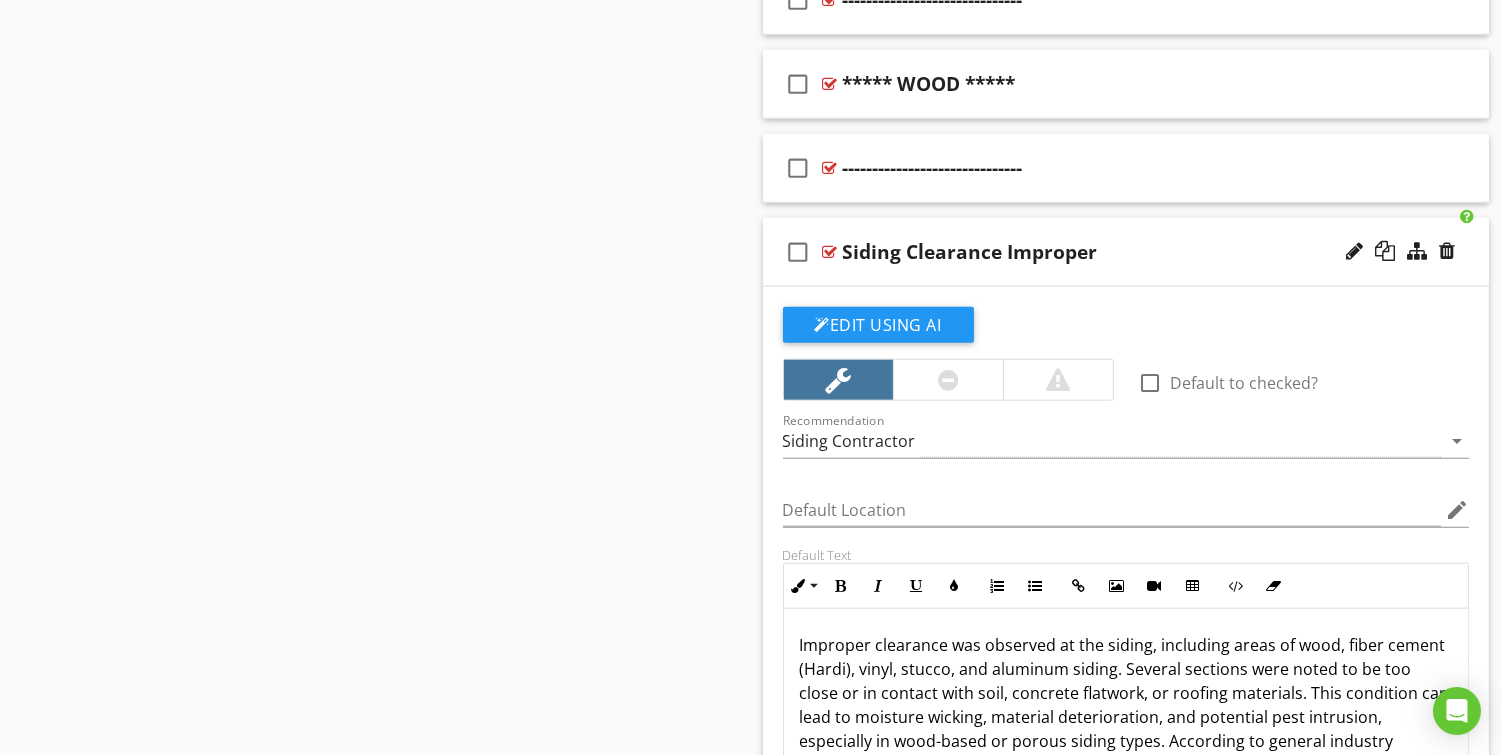 click on "check_box_outline_blank
Siding Clearance Improper" at bounding box center [1126, 252] 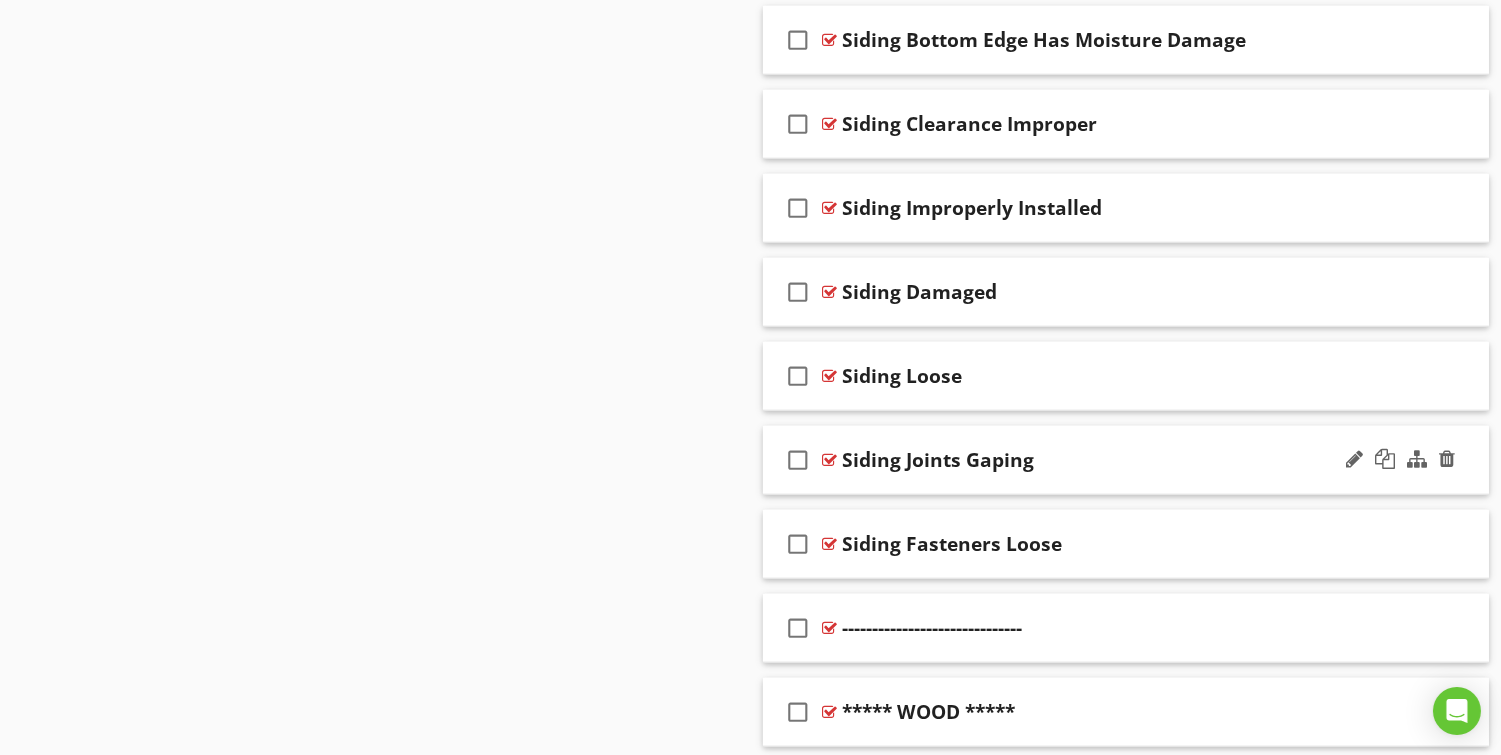 scroll, scrollTop: 3492, scrollLeft: 0, axis: vertical 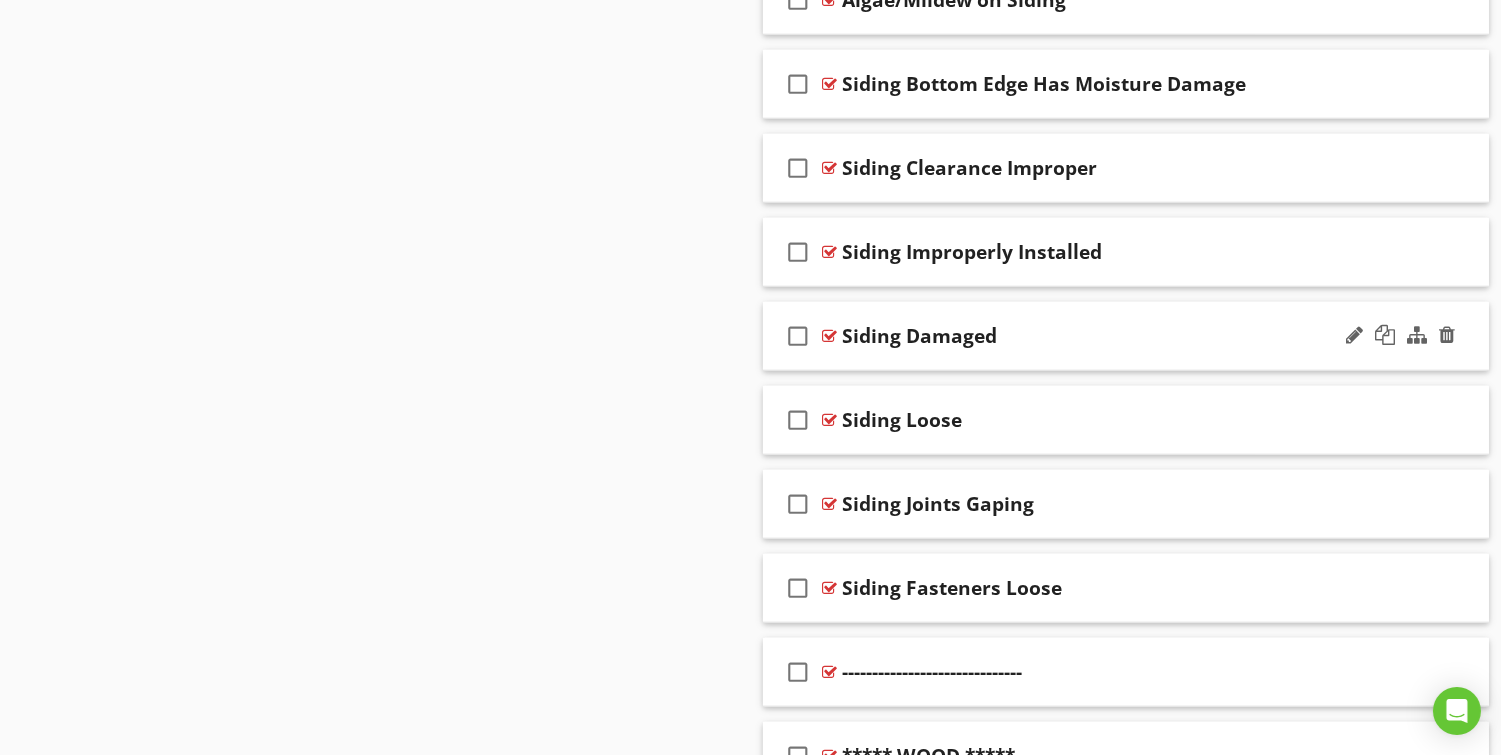 click on "check_box_outline_blank
Siding Damaged" at bounding box center [1126, 336] 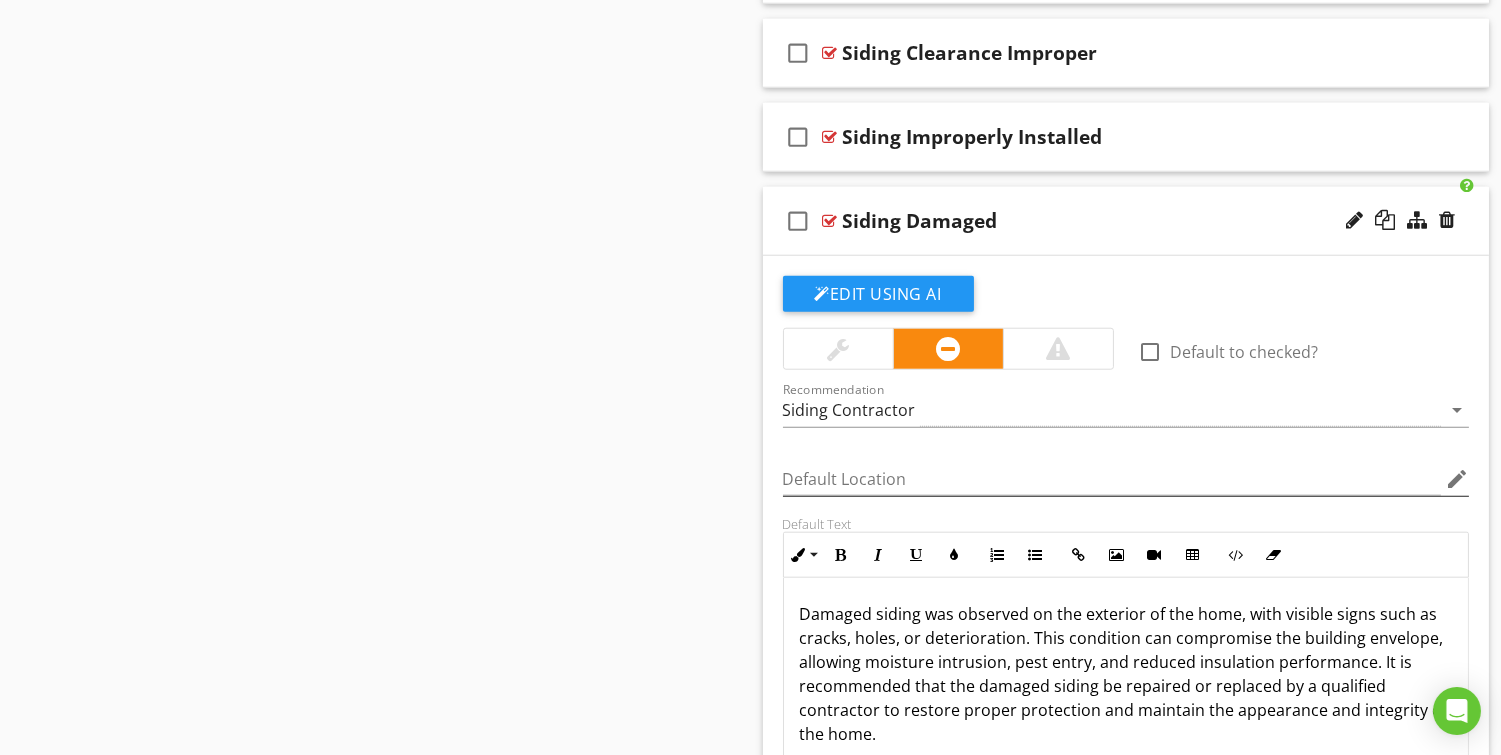 scroll, scrollTop: 3605, scrollLeft: 0, axis: vertical 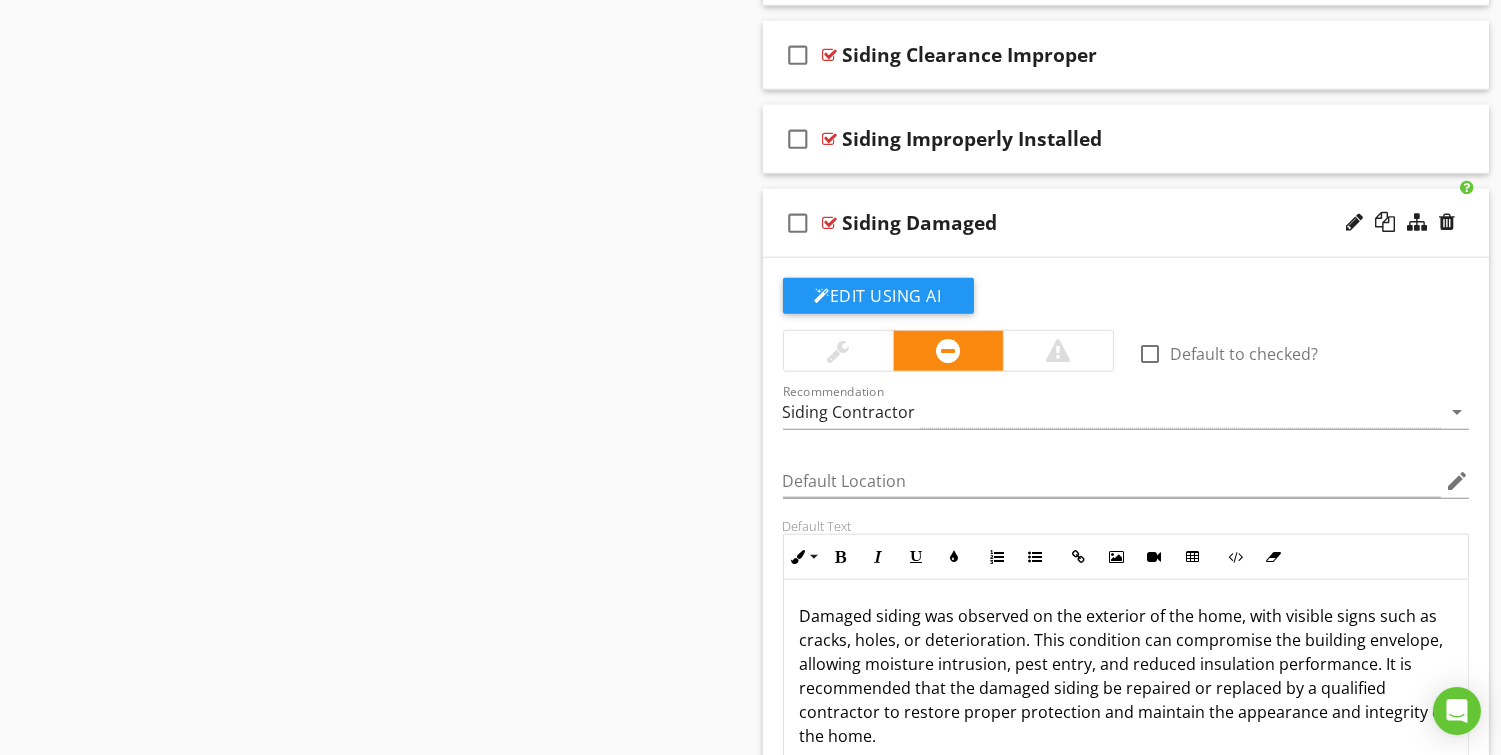 click on "check_box_outline_blank
Siding Damaged" at bounding box center [1126, 223] 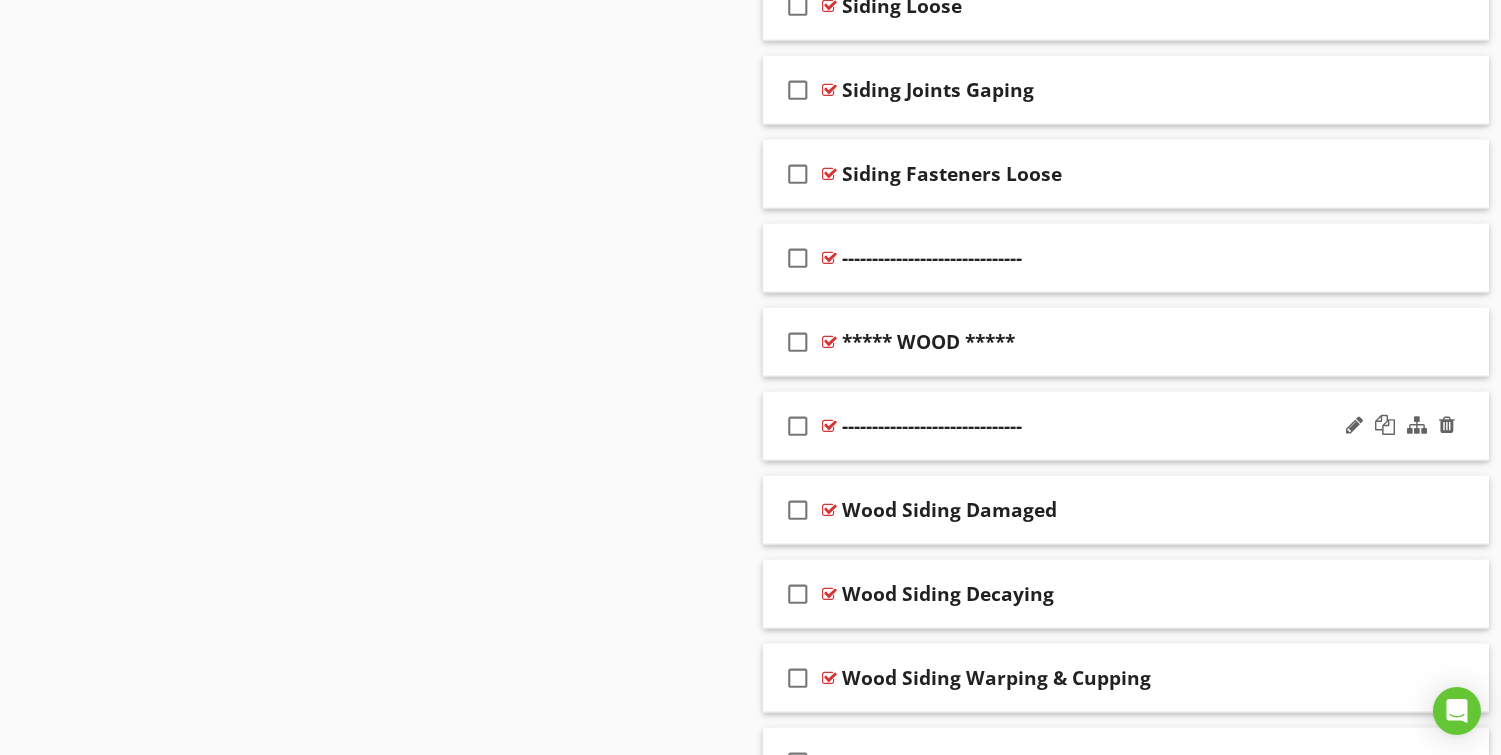 scroll, scrollTop: 3960, scrollLeft: 0, axis: vertical 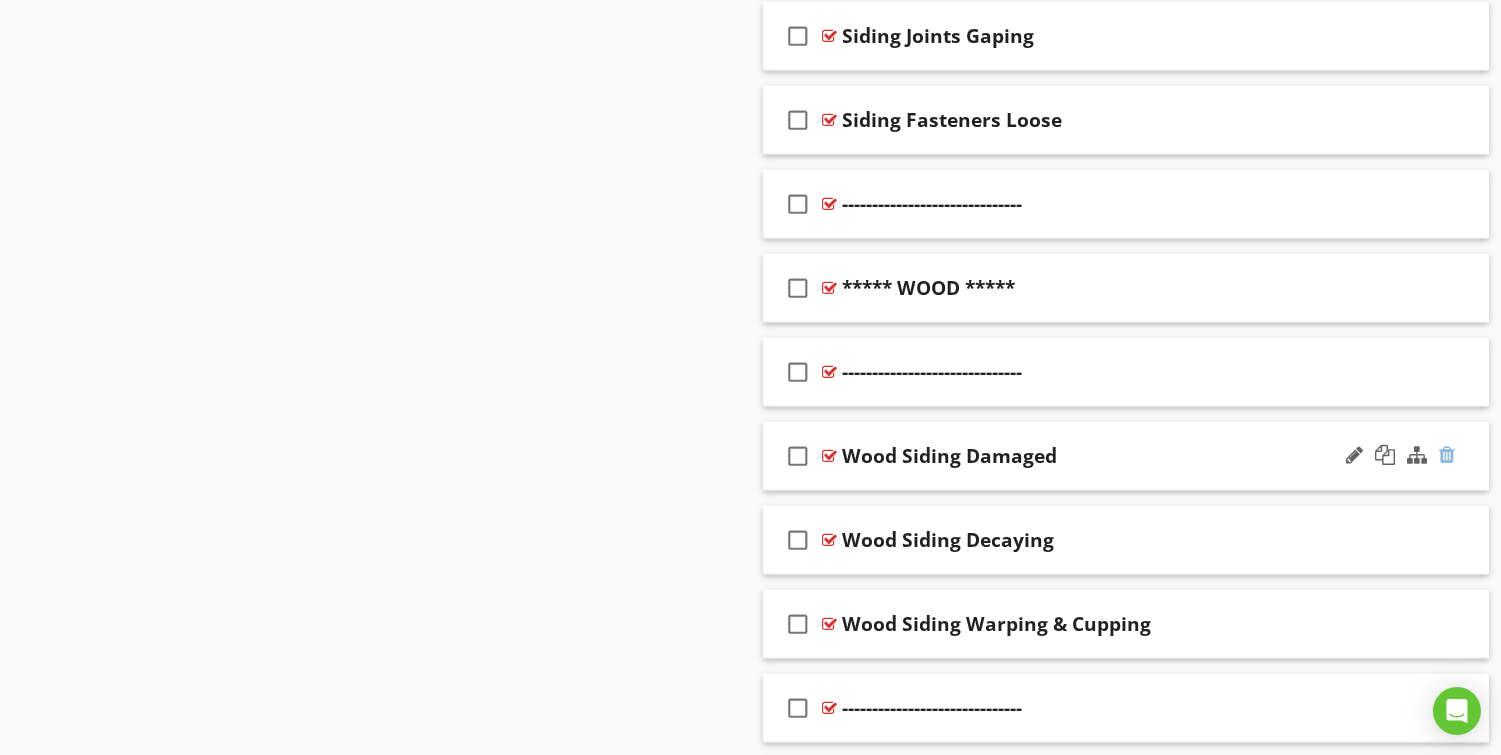 click at bounding box center (1447, 455) 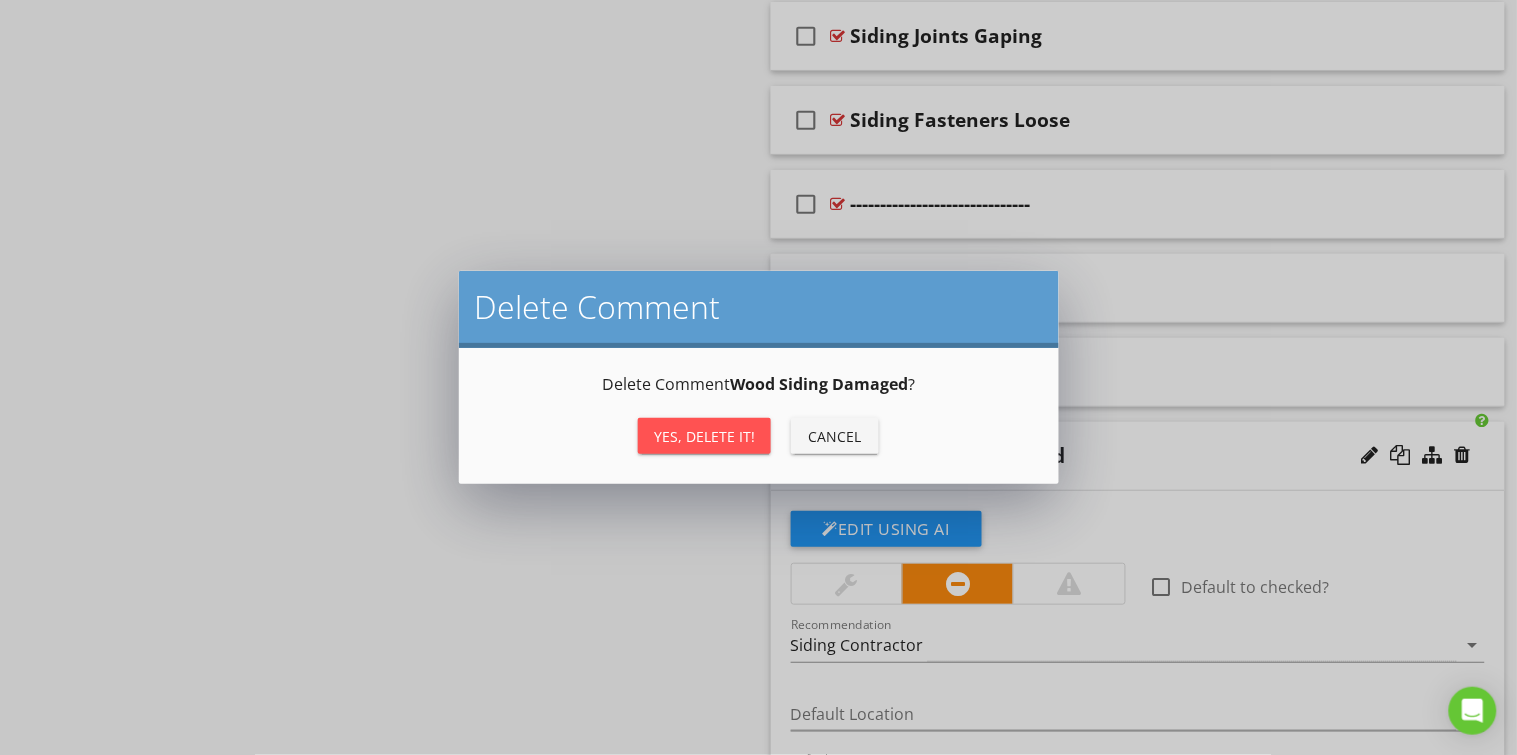click on "Yes, Delete it!" at bounding box center [704, 436] 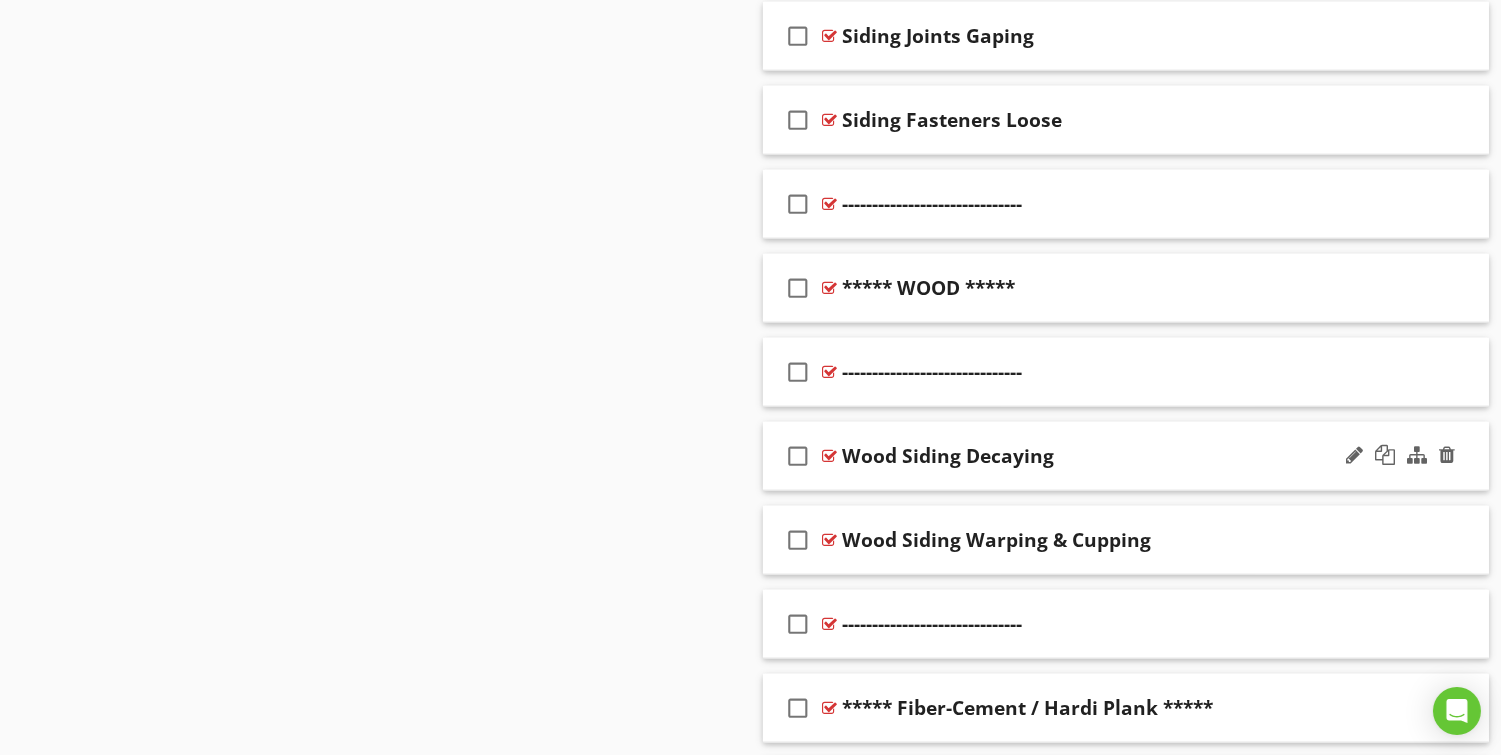 click at bounding box center [1400, 456] 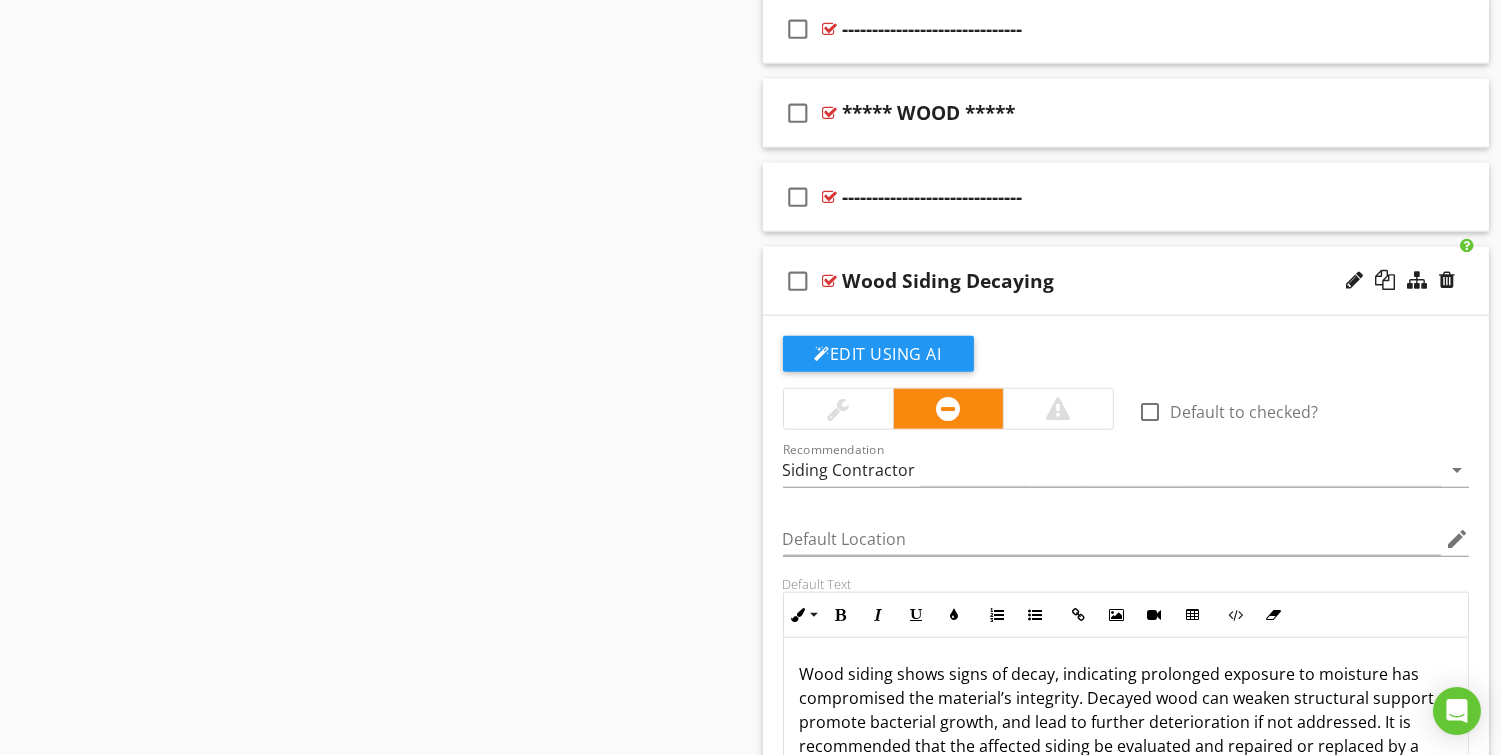 scroll, scrollTop: 4117, scrollLeft: 0, axis: vertical 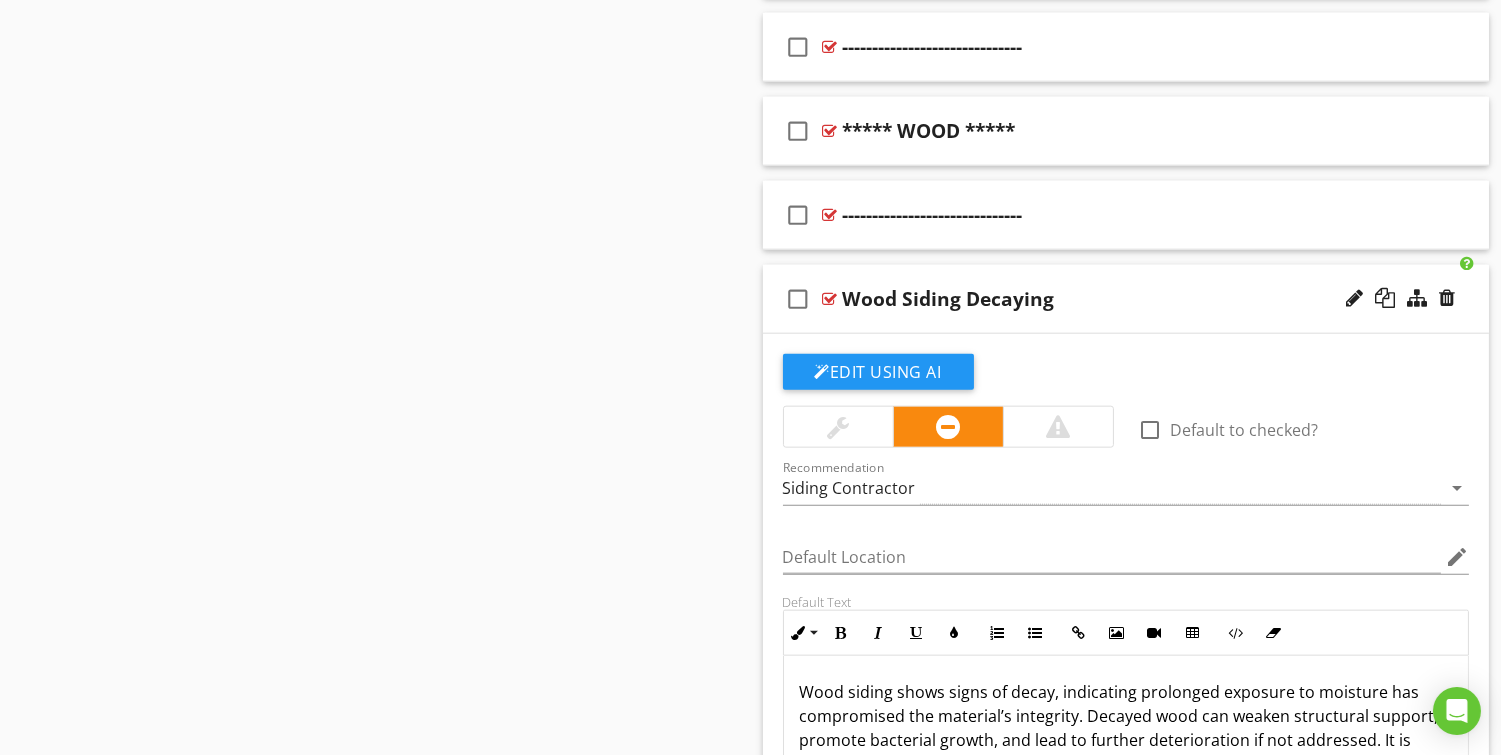 click on "check_box_outline_blank
Wood Siding Decaying" at bounding box center [1126, 299] 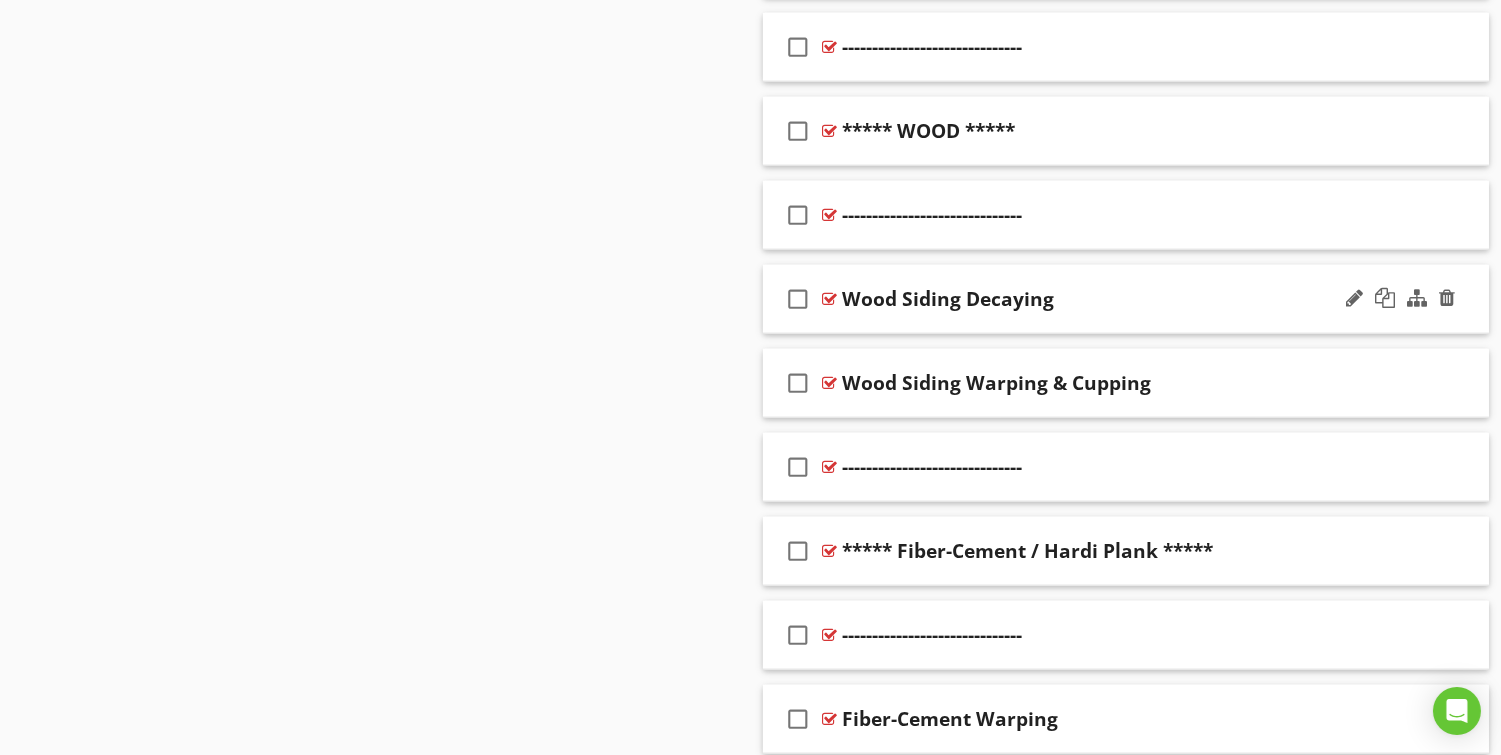 click on "Wood Siding Decaying" at bounding box center (949, 299) 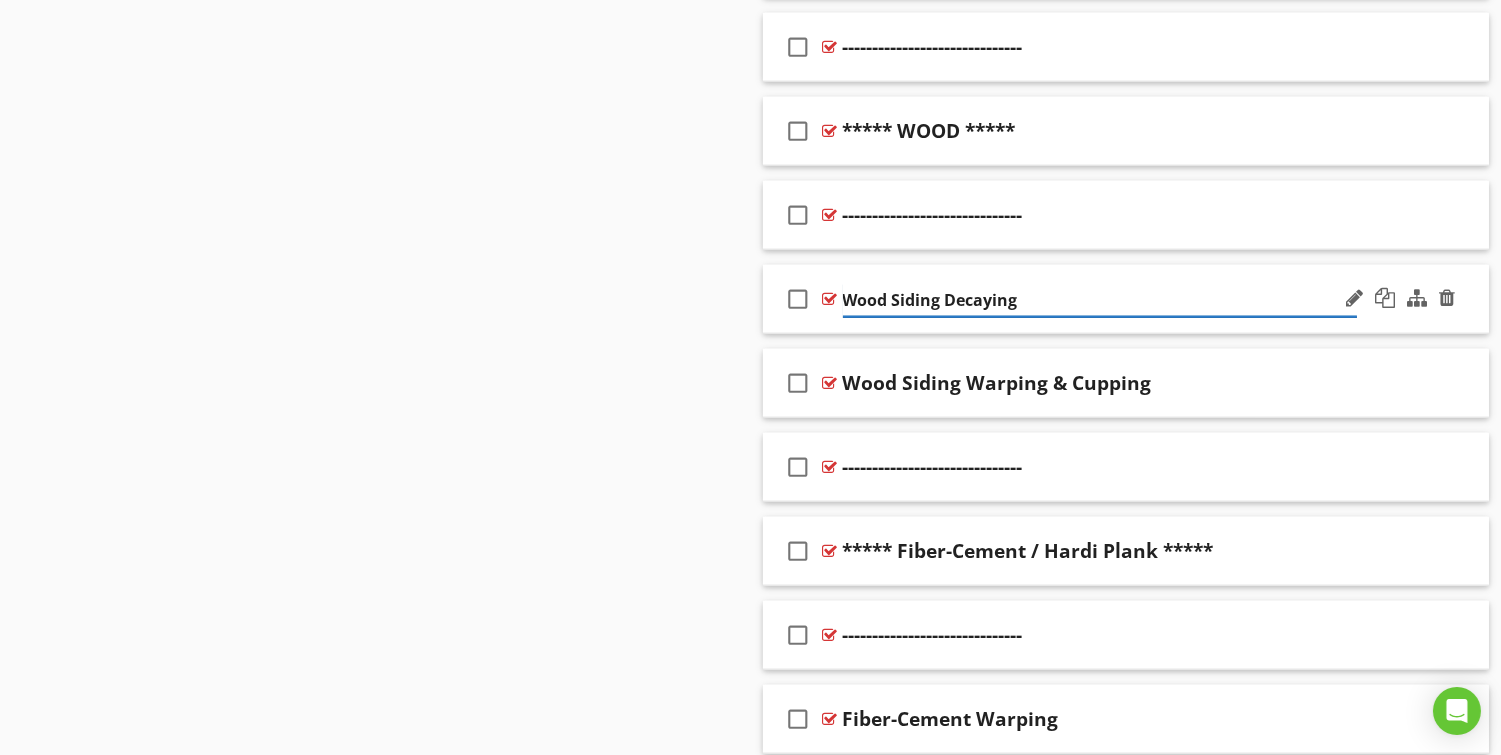 click on "Wood Siding Decaying" at bounding box center (1100, 300) 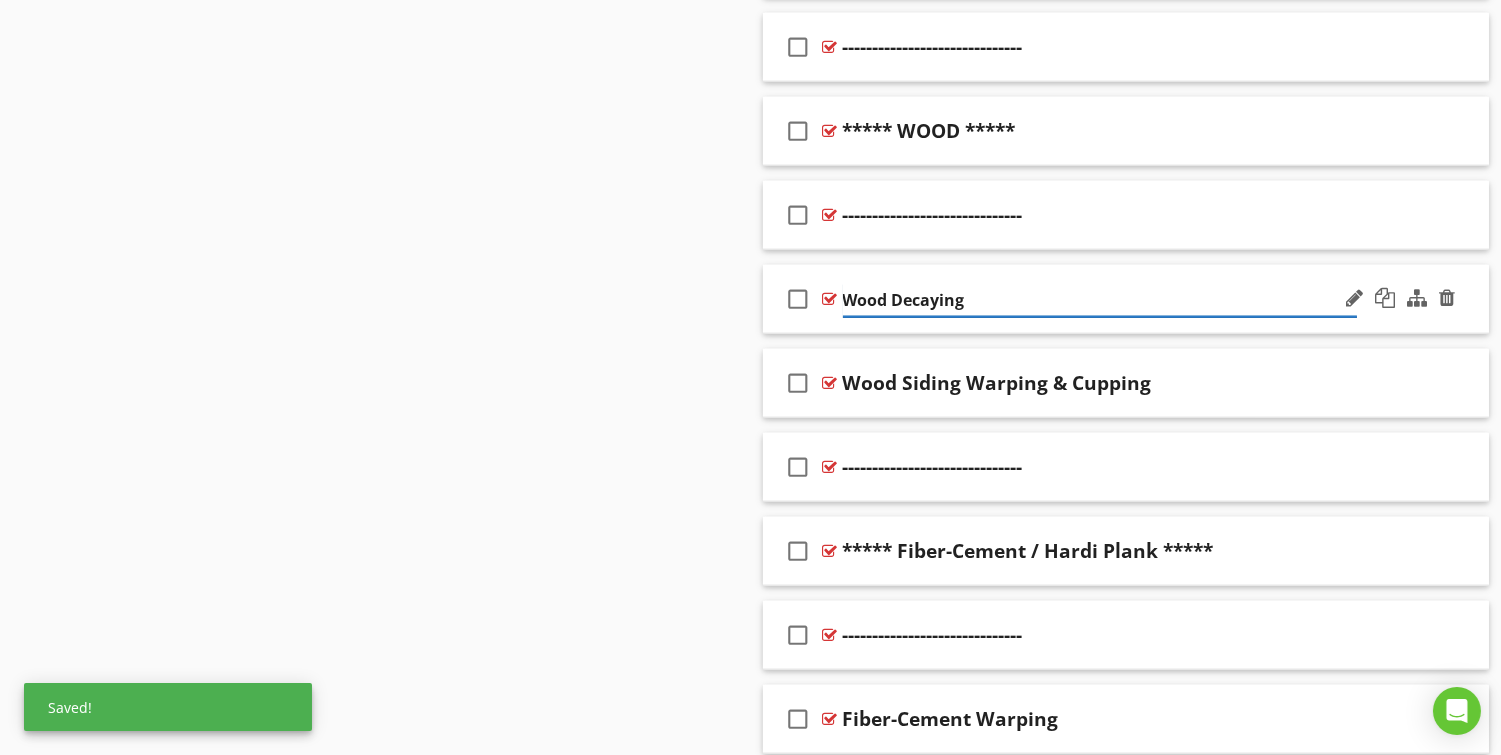 click on "Wood Decaying" at bounding box center (1100, 300) 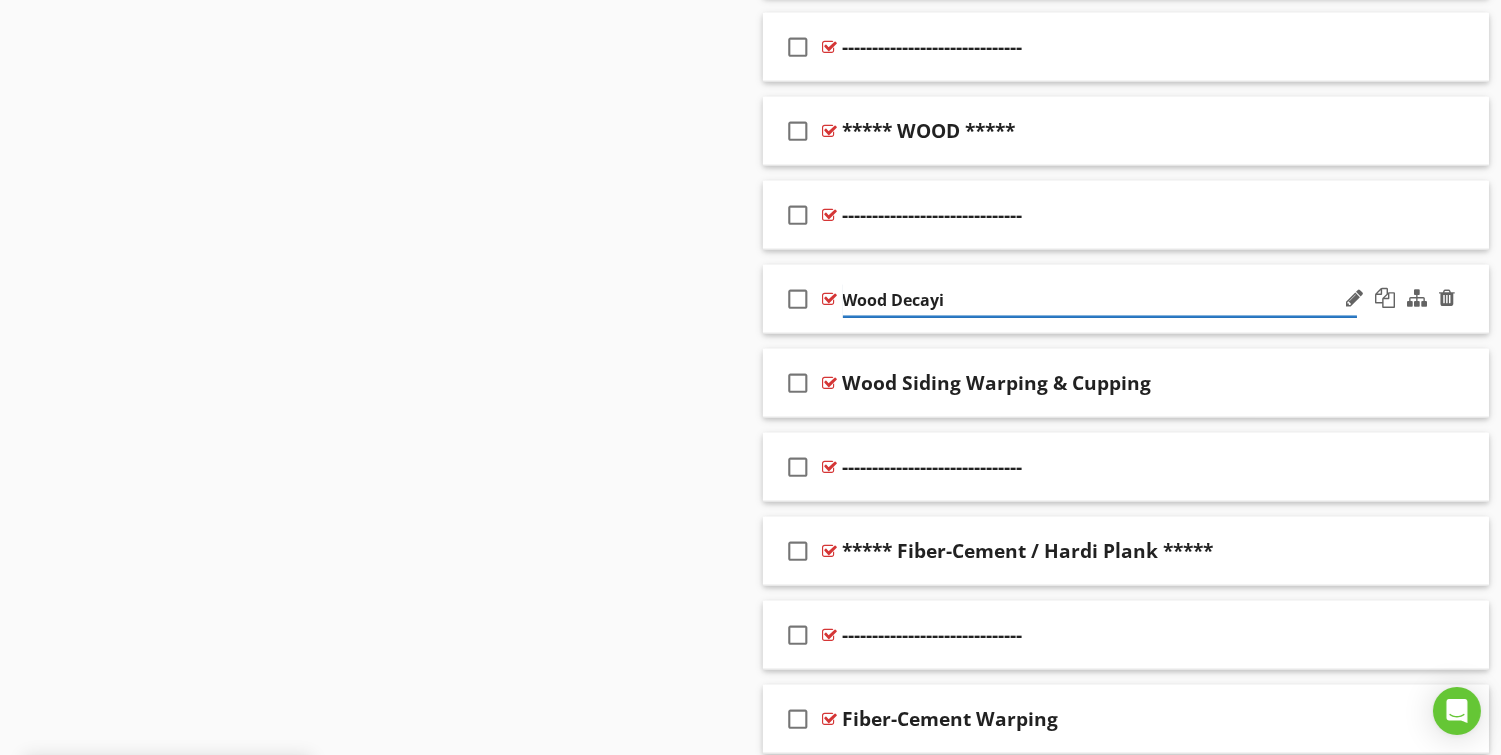 type on "Wood Decay" 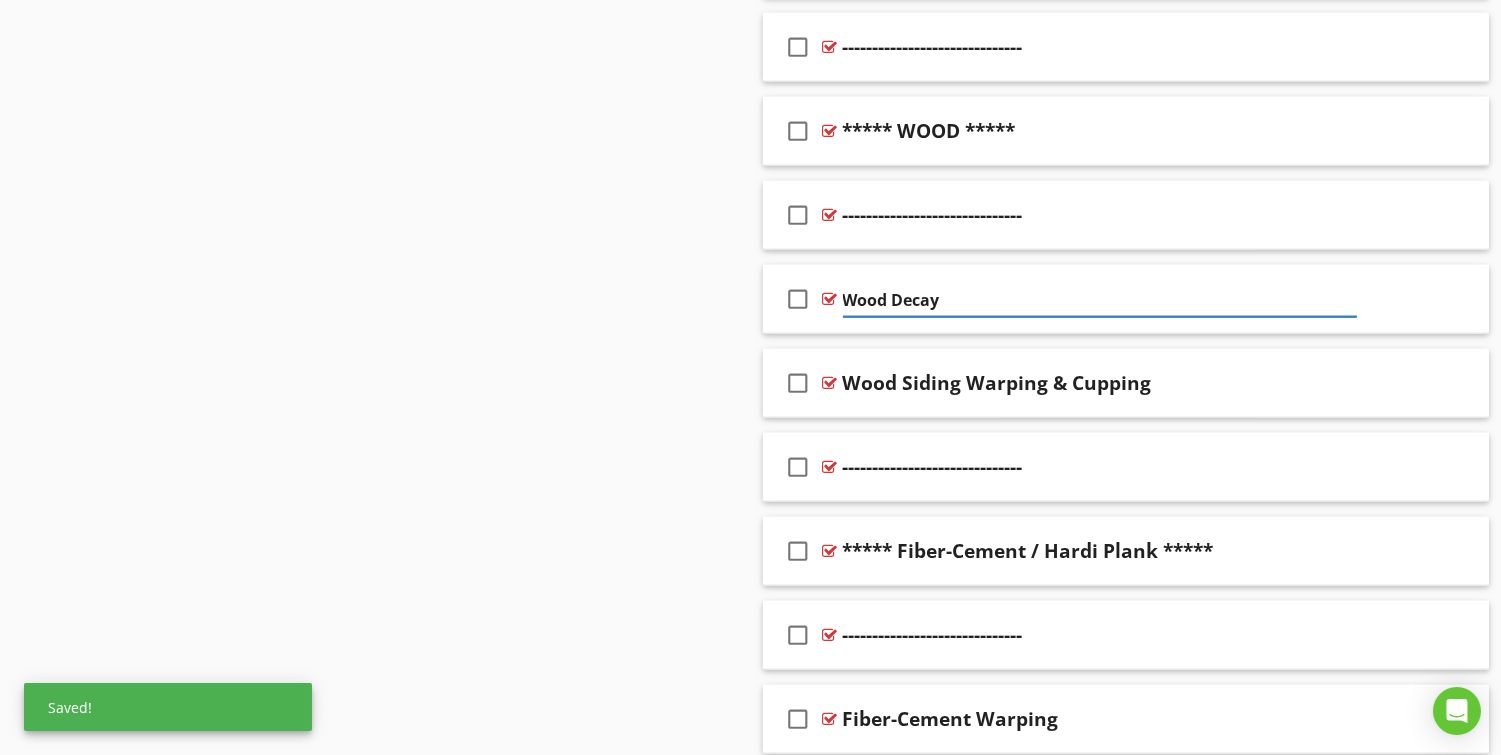 click on "Sections
Inspection Details           Structural System           Exterior System           Roof System           Attic, Insulation & Ventilation           Electrical Systems           Plumbing Systems           Sewer Scope           Well System           Septic System           HVAC Systems           HVAC Floor Duct Scoping           Interior, Doors & Windows           Appliances           Garage           Irrigation System           Central Vac           Detached Structure           Pool and Spa
Section
Attachments
Attachment
Items
General           Siding, Falhing, Trim, Soffits & Fascias           Flashing & Trim           Soffit & Fascias           Exterior Doors           Windows           Patios, Balconies & Decks           Stairways           Patio Fireplace           Outdoor Kitchen           Fire Pit           Vegetation, Grading, Drainage & Retaining Walls" at bounding box center [750, -626] 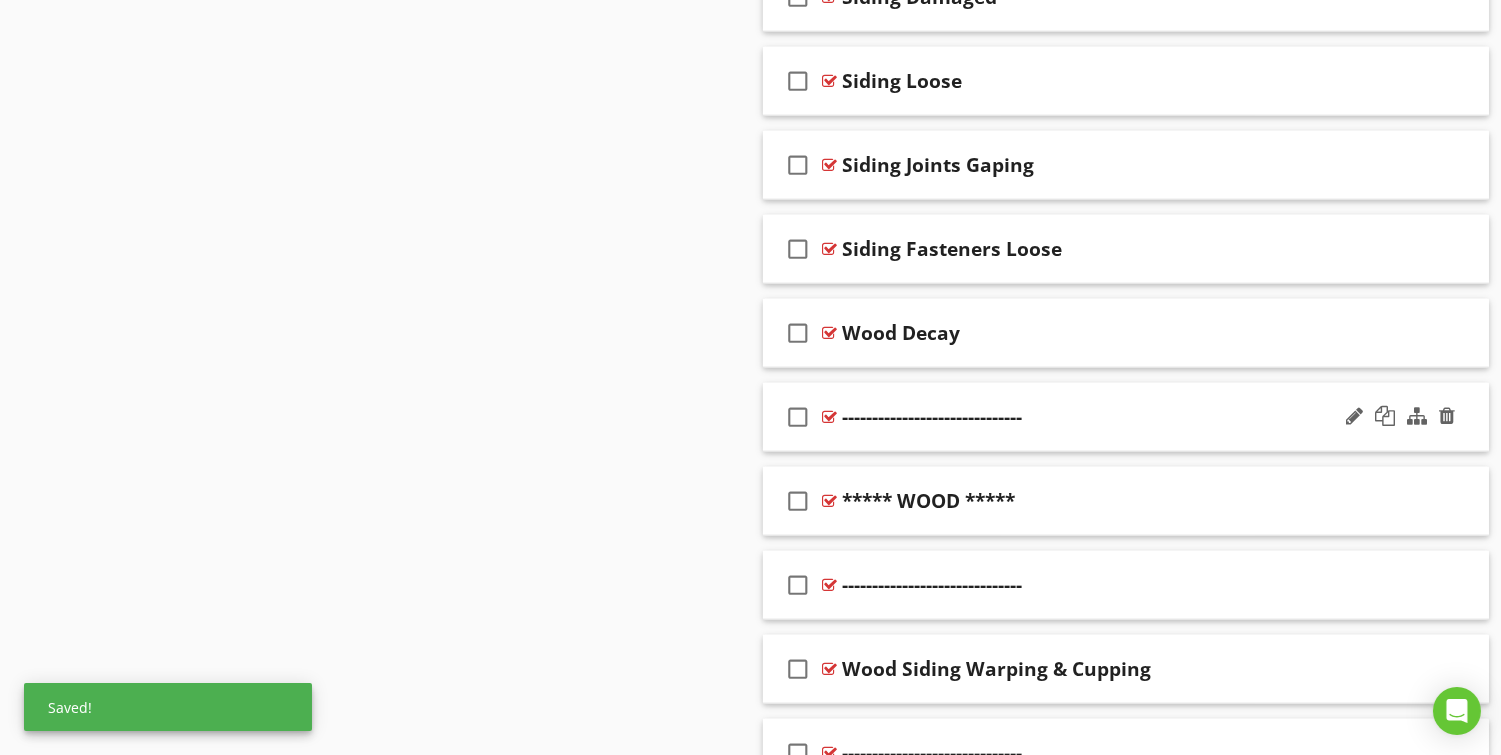 scroll, scrollTop: 3787, scrollLeft: 0, axis: vertical 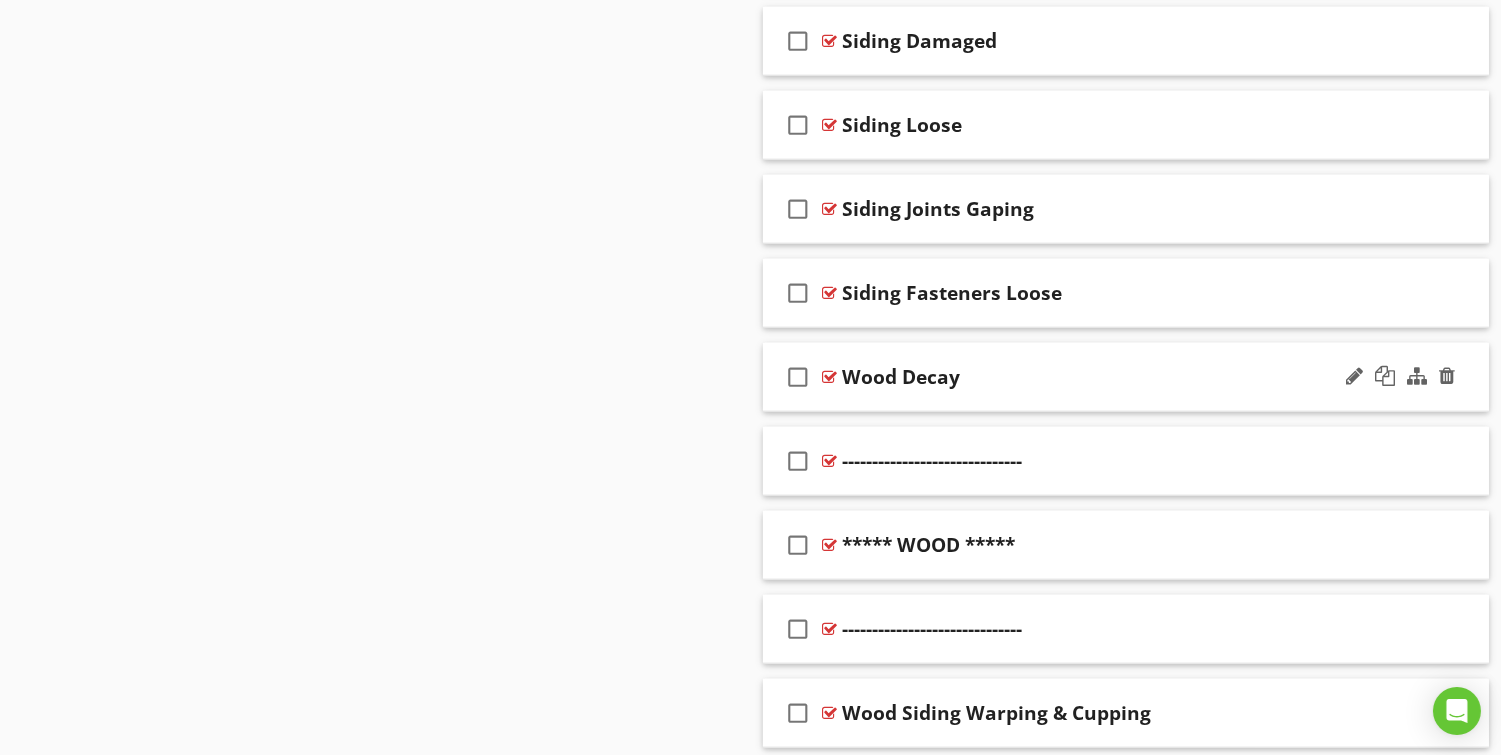 click on "check_box_outline_blank
Wood Decay" at bounding box center [1126, 377] 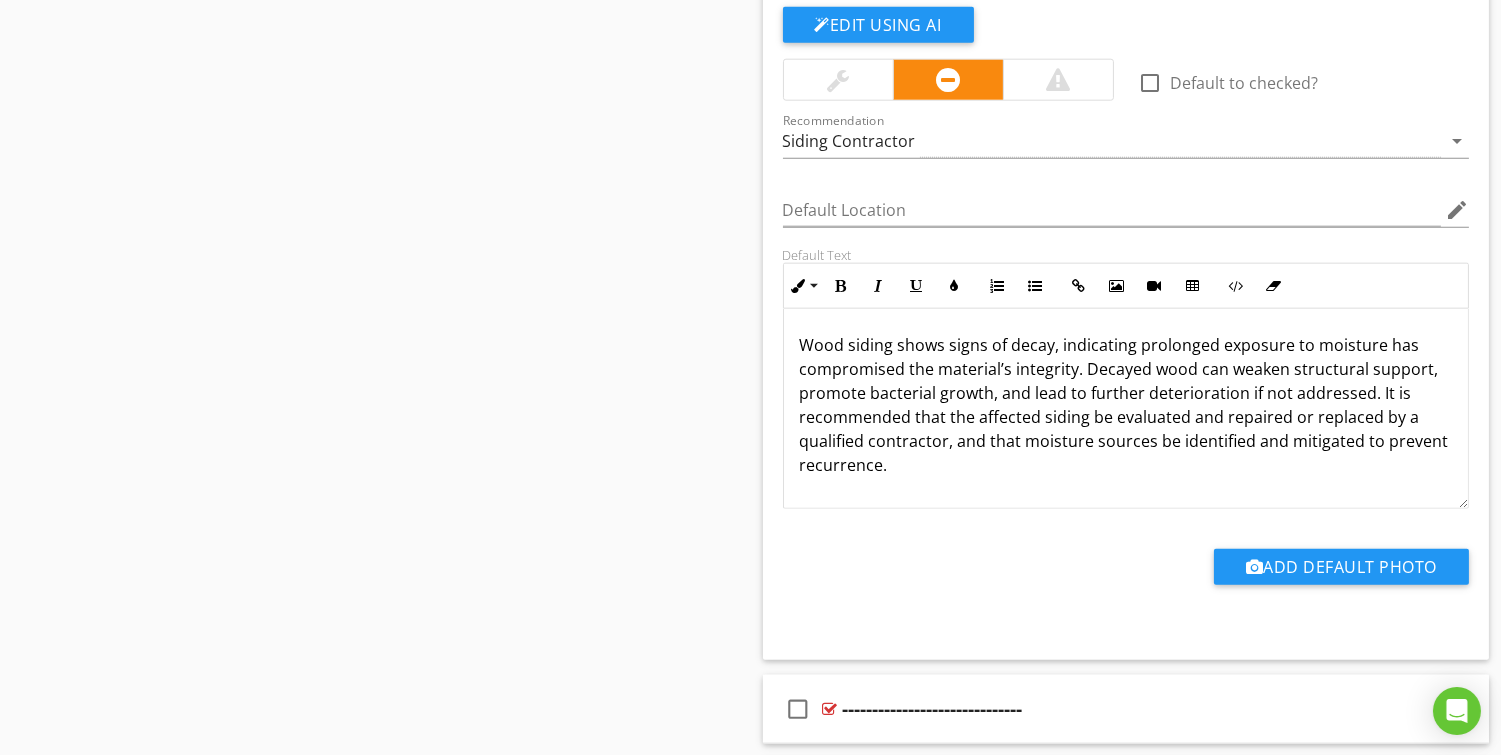scroll, scrollTop: 4213, scrollLeft: 0, axis: vertical 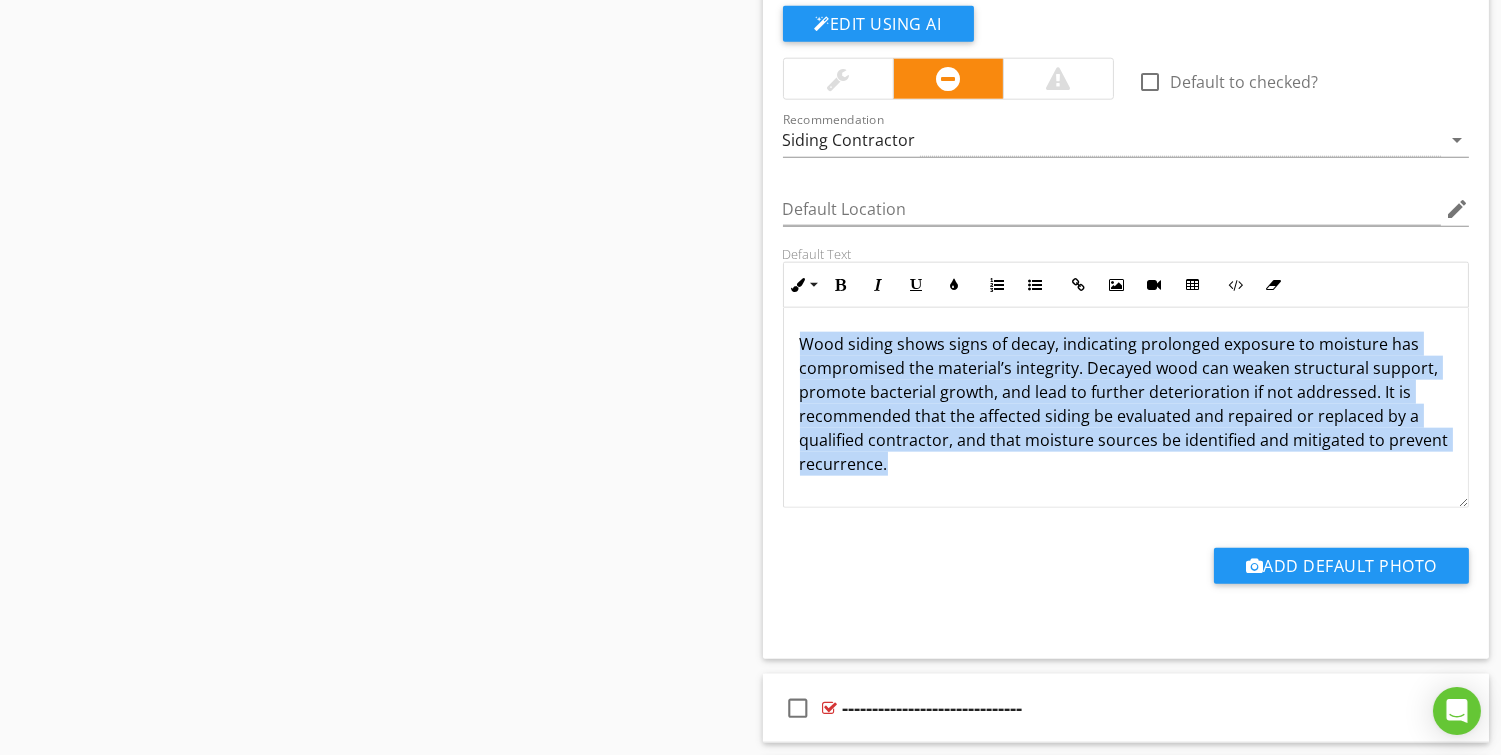drag, startPoint x: 1014, startPoint y: 474, endPoint x: 793, endPoint y: 338, distance: 259.49374 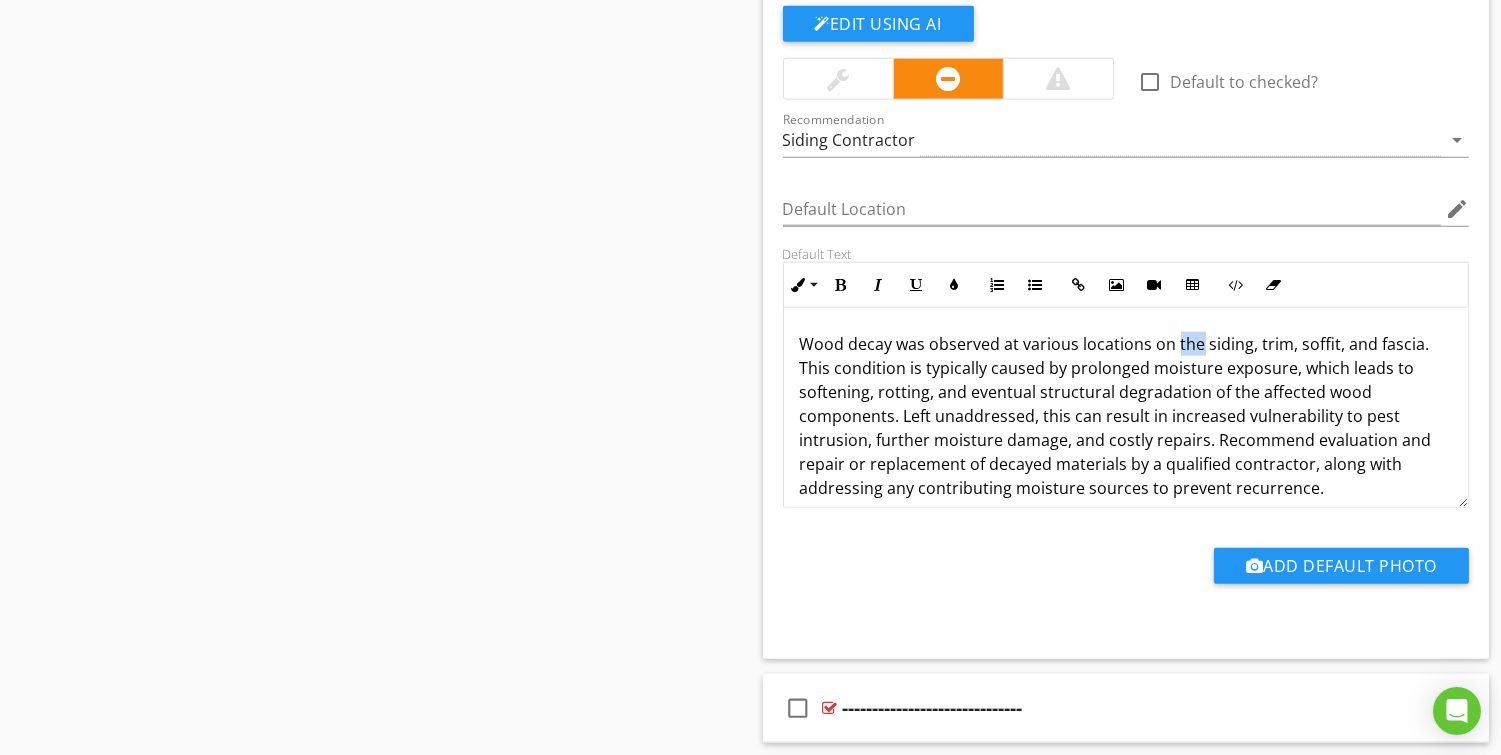 drag, startPoint x: 1200, startPoint y: 348, endPoint x: 1172, endPoint y: 350, distance: 28.071337 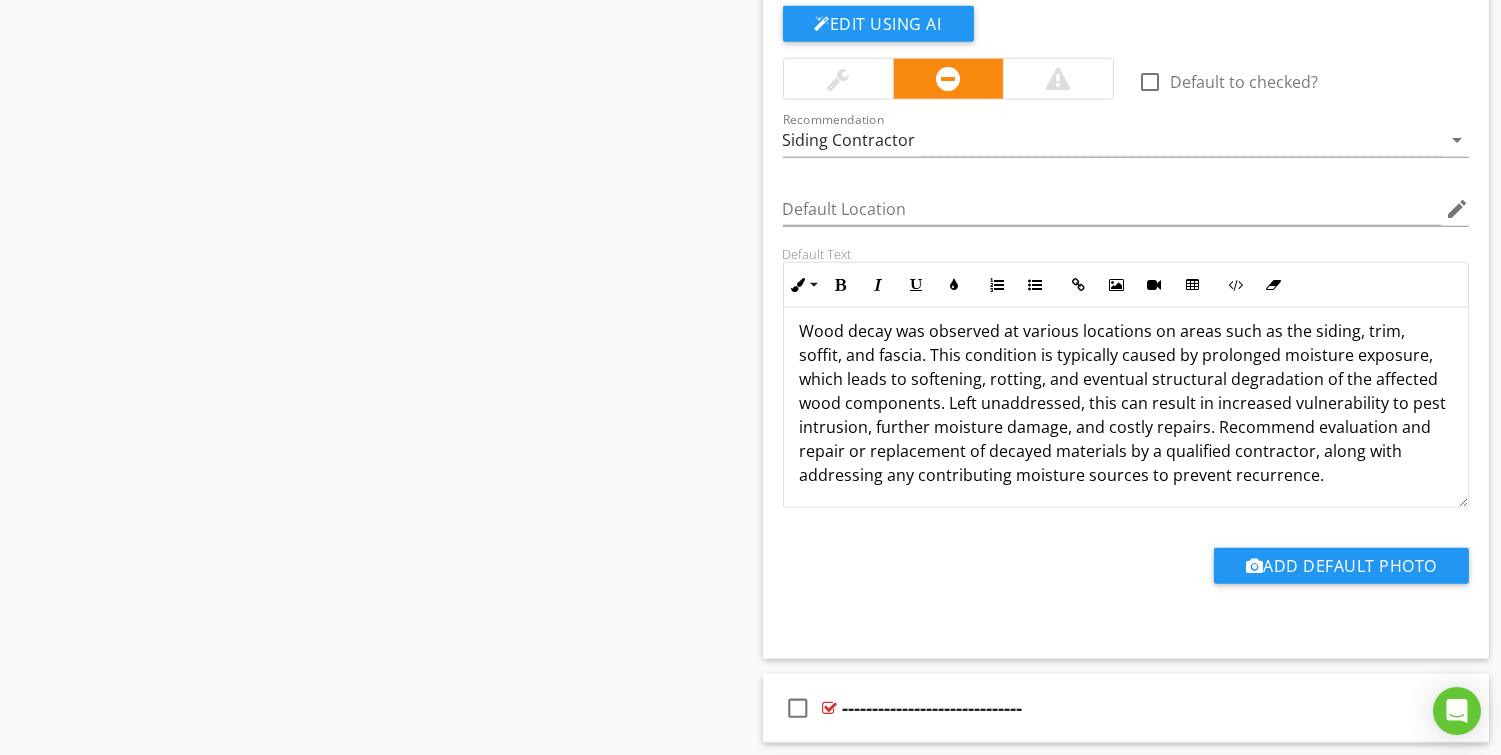 scroll, scrollTop: 16, scrollLeft: 0, axis: vertical 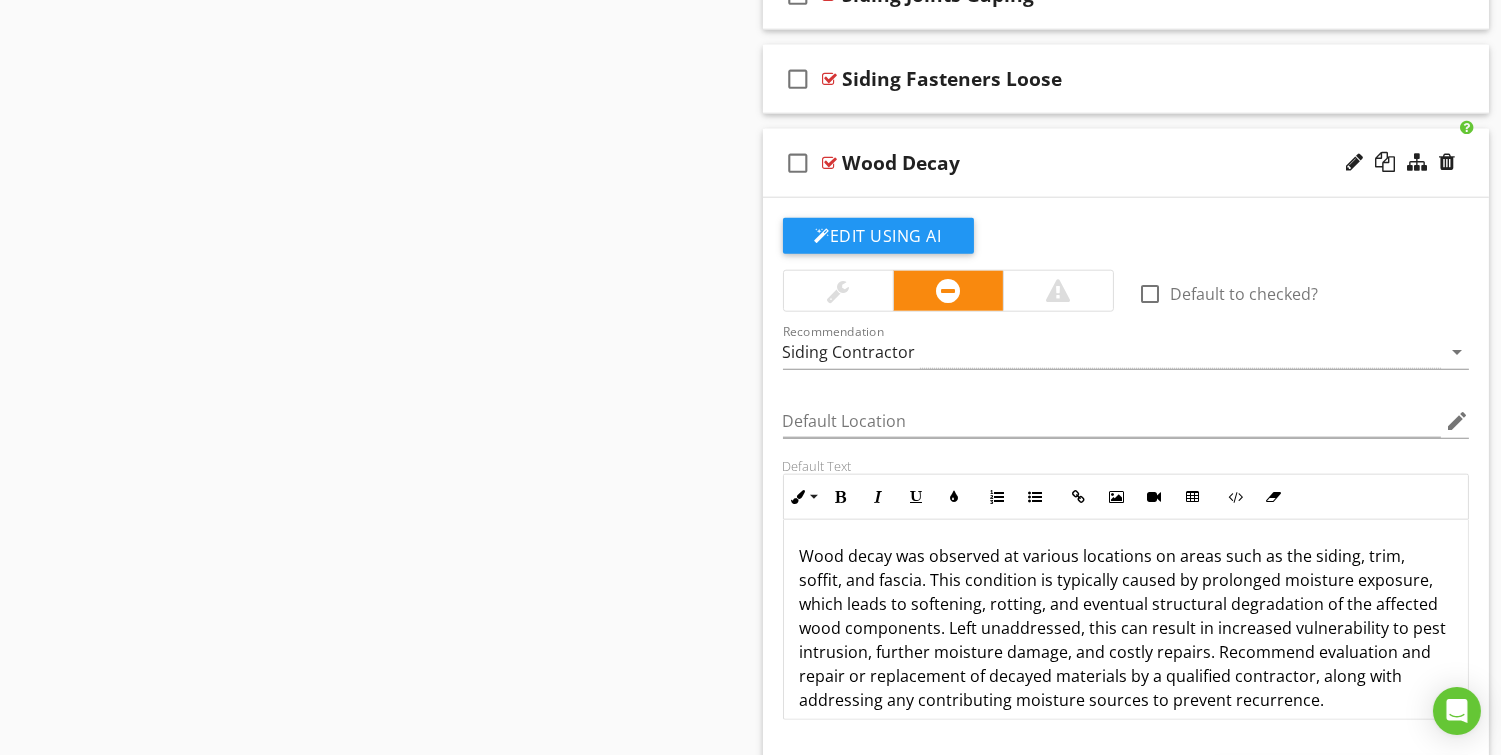 click on "check_box_outline_blank
Wood Decay" at bounding box center (1126, 163) 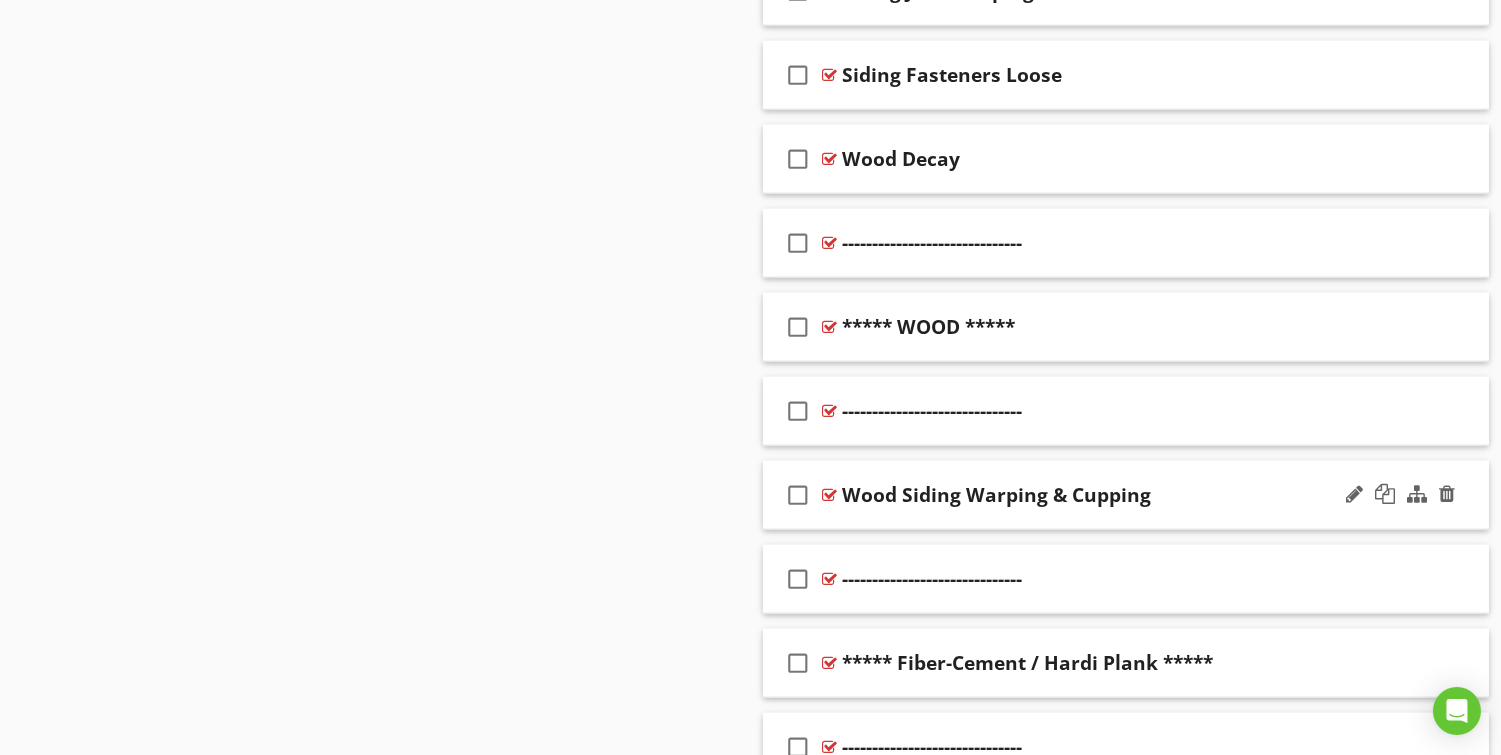 scroll, scrollTop: 4010, scrollLeft: 0, axis: vertical 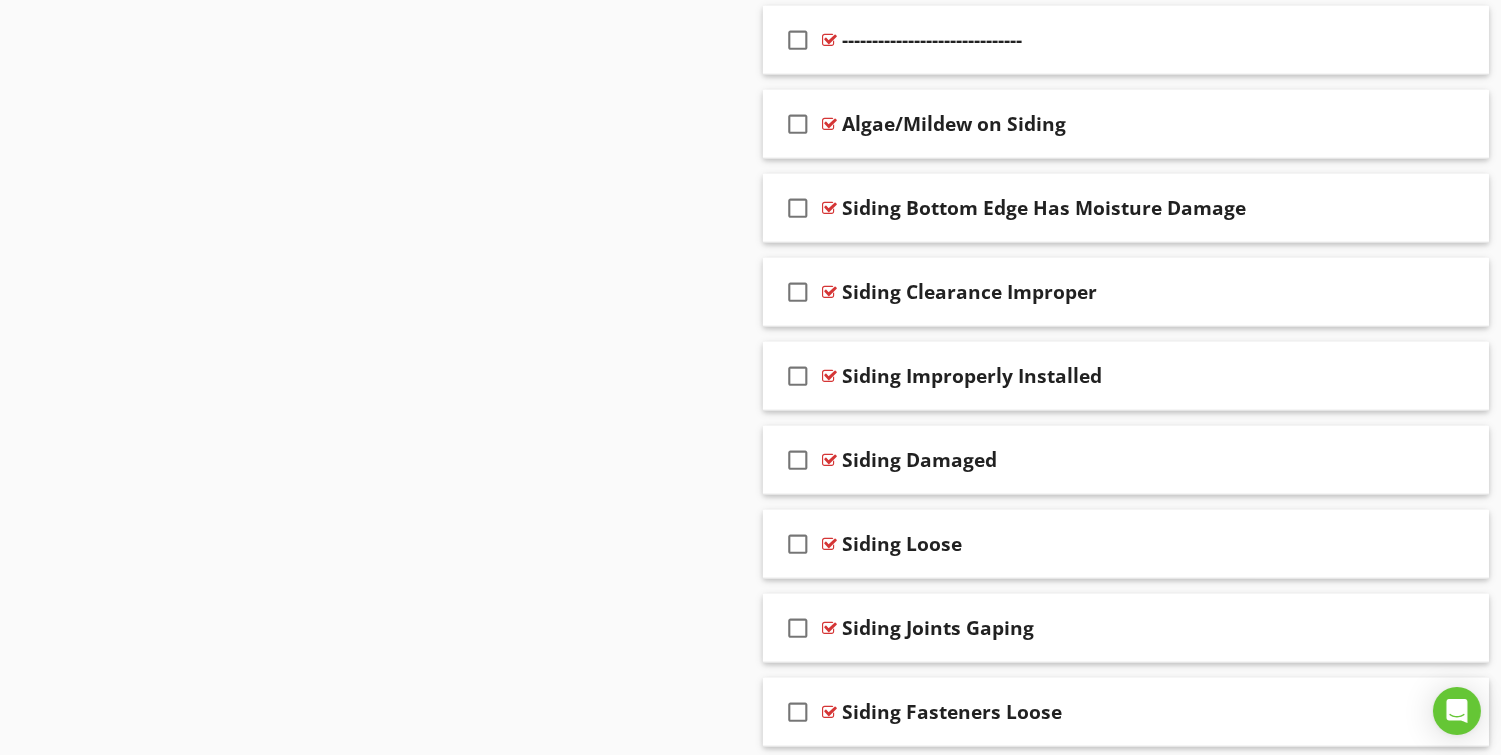 drag, startPoint x: 1011, startPoint y: 182, endPoint x: 293, endPoint y: 18, distance: 736.4917 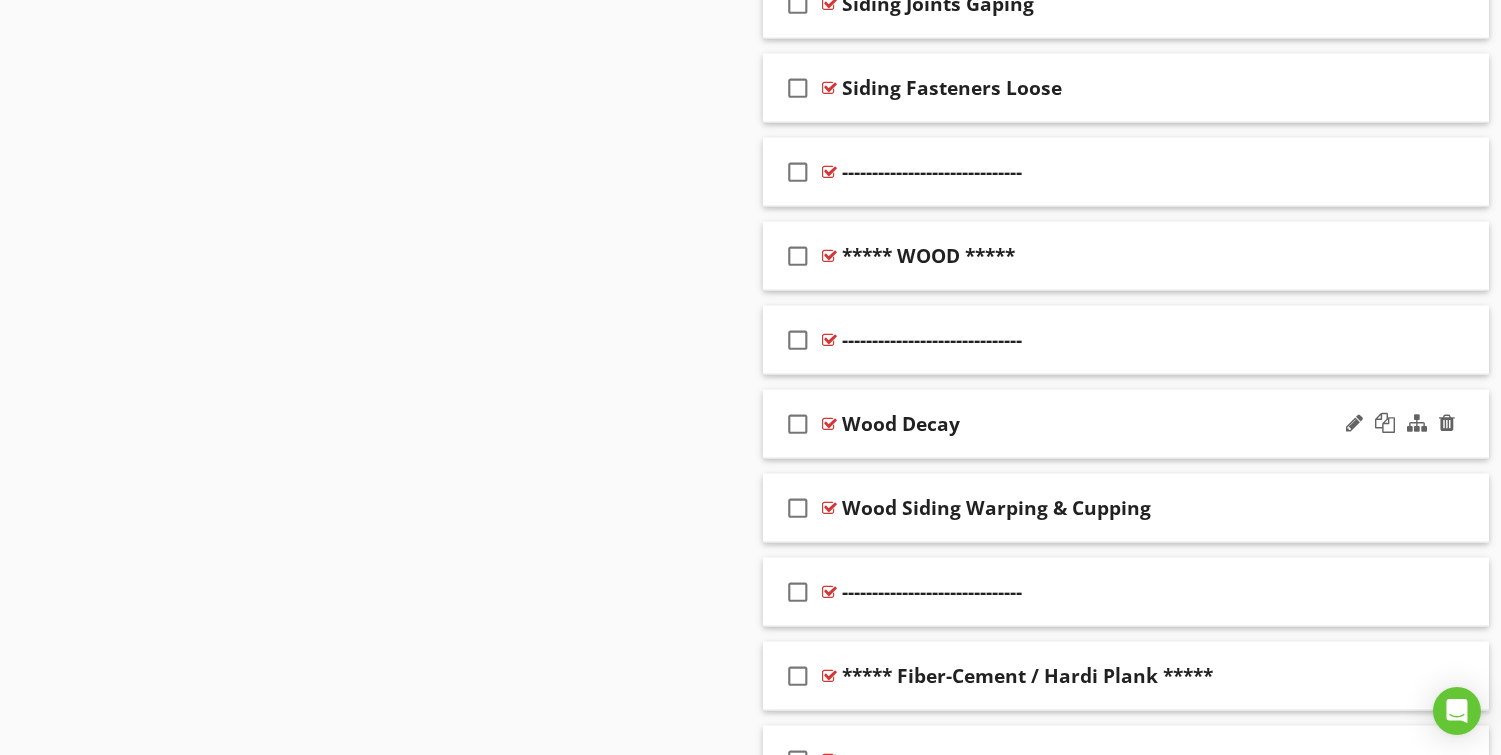 scroll, scrollTop: 4003, scrollLeft: 0, axis: vertical 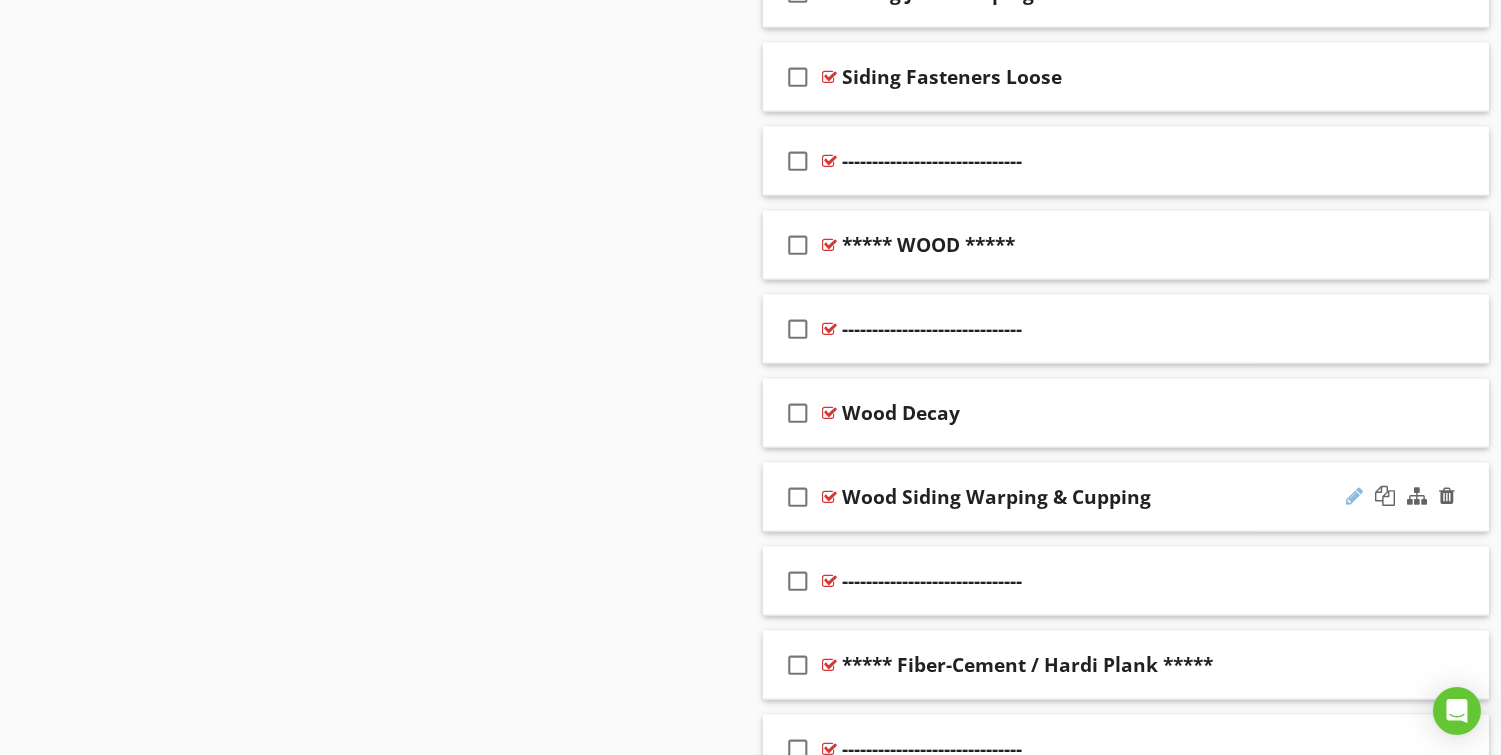 click at bounding box center (1354, 496) 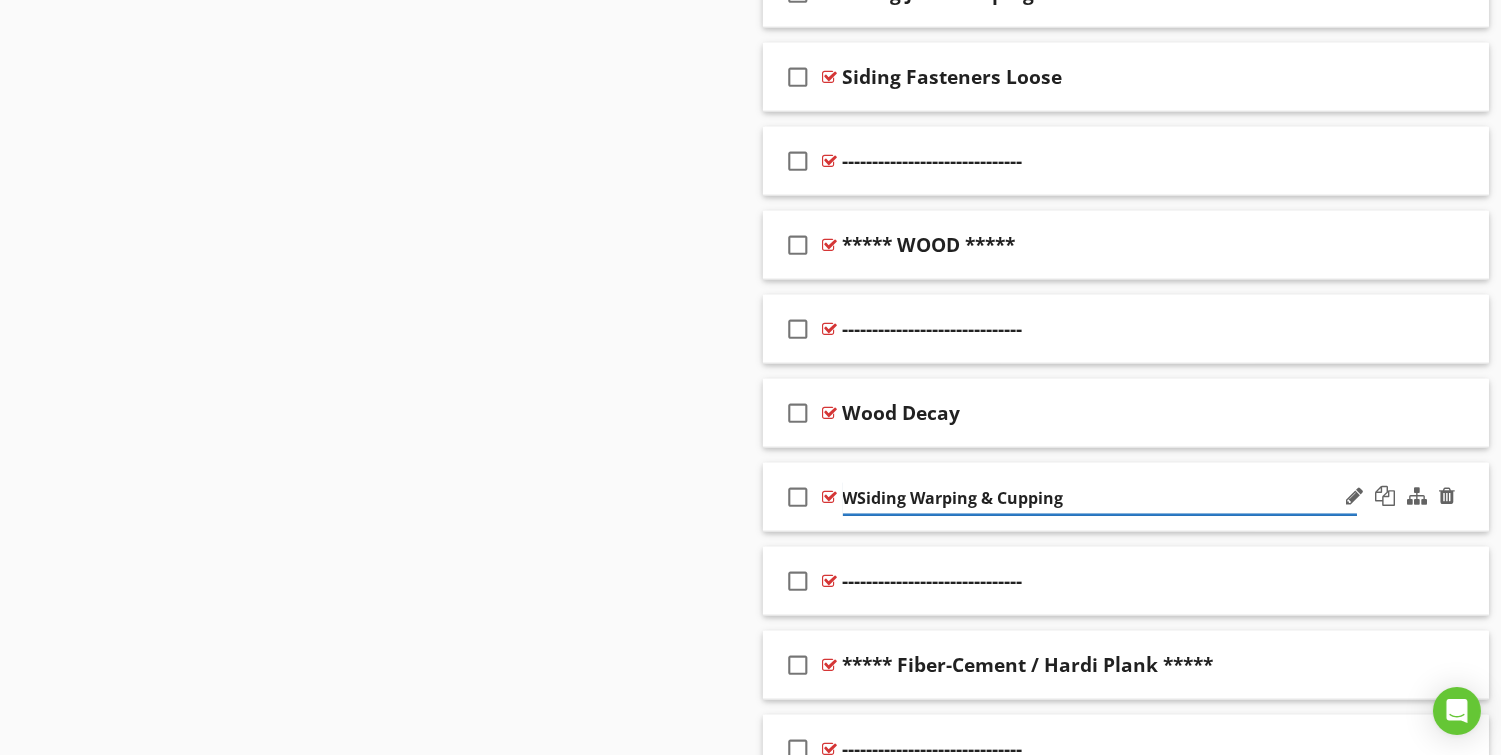 type on "Siding Warping & Cupping" 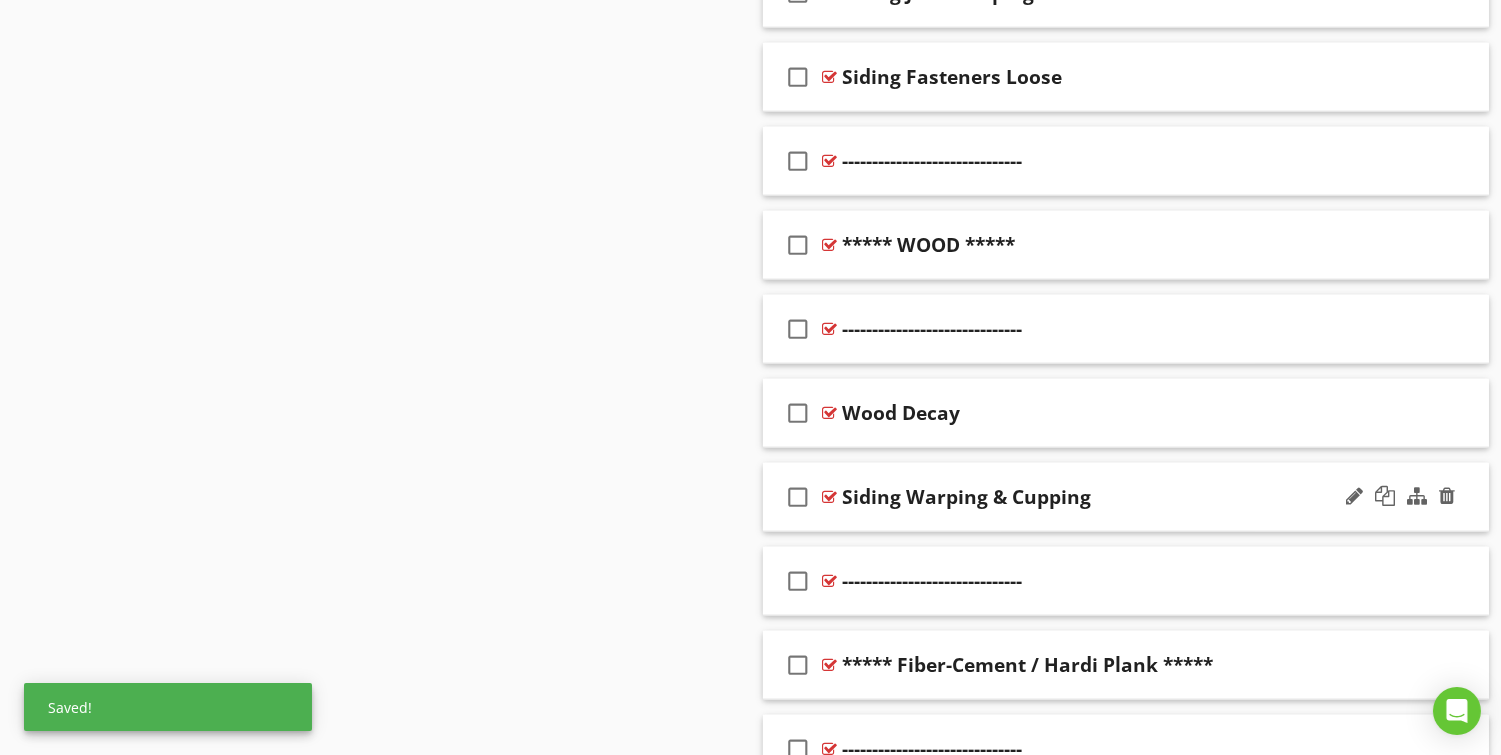 click on "check_box_outline_blank
Siding Warping & Cupping" at bounding box center [1126, 497] 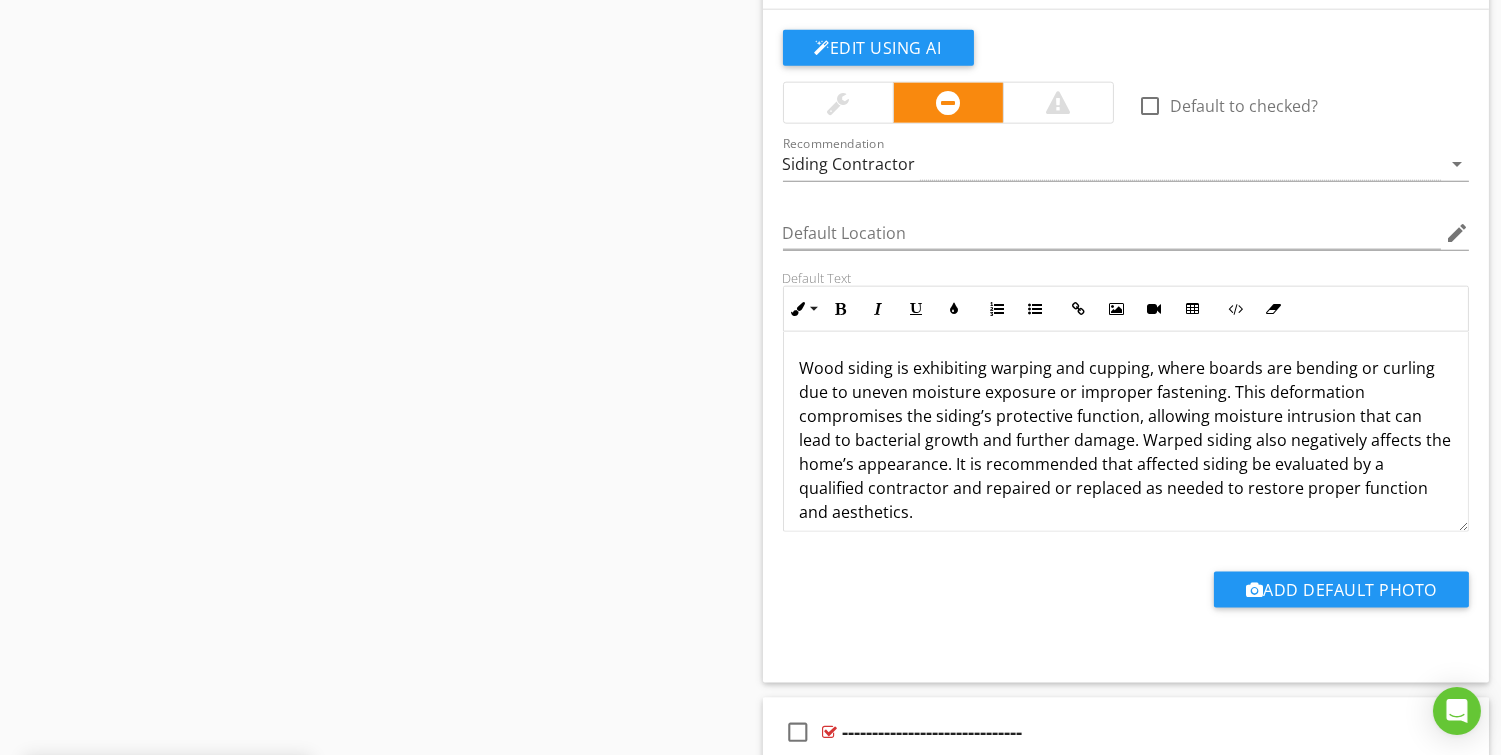 scroll, scrollTop: 4547, scrollLeft: 0, axis: vertical 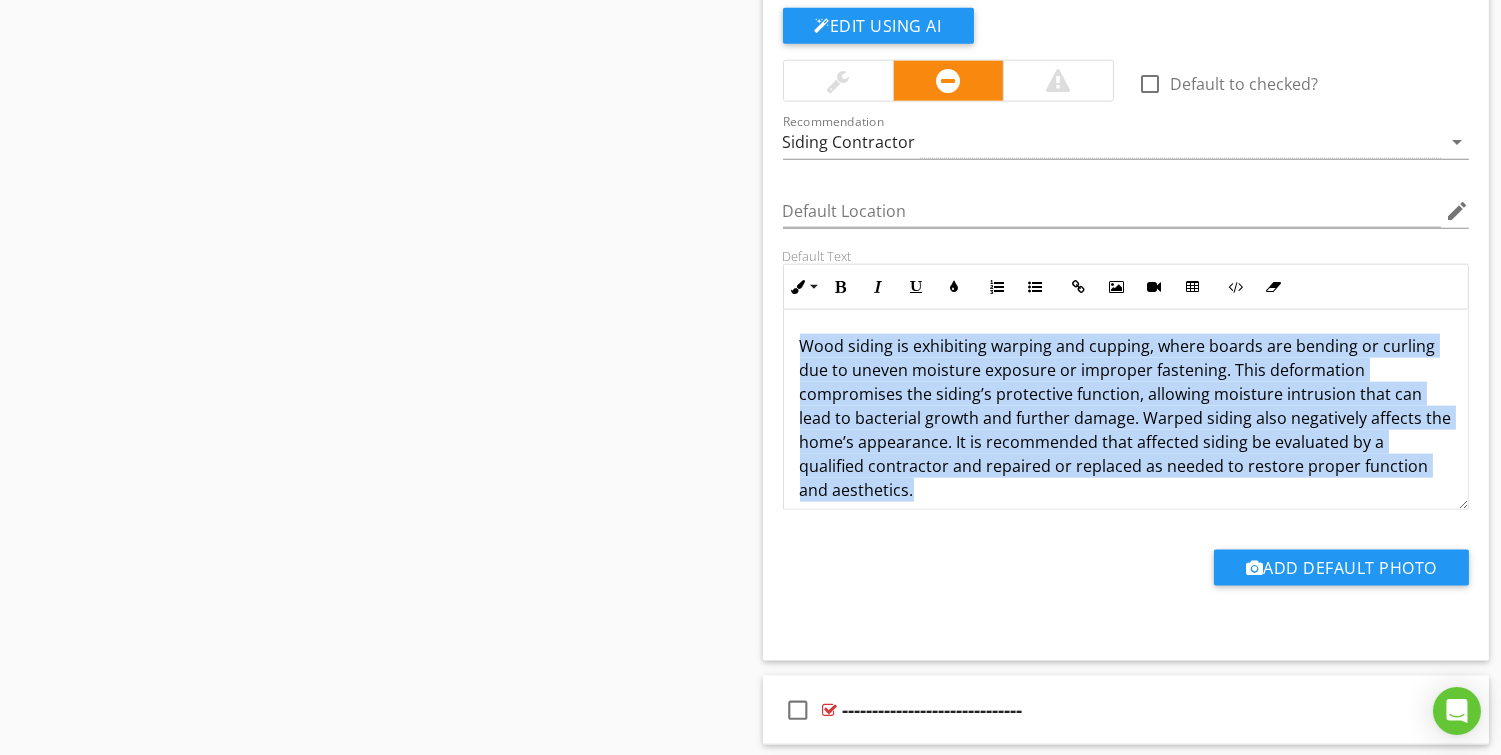drag, startPoint x: 1061, startPoint y: 507, endPoint x: 782, endPoint y: 341, distance: 324.64905 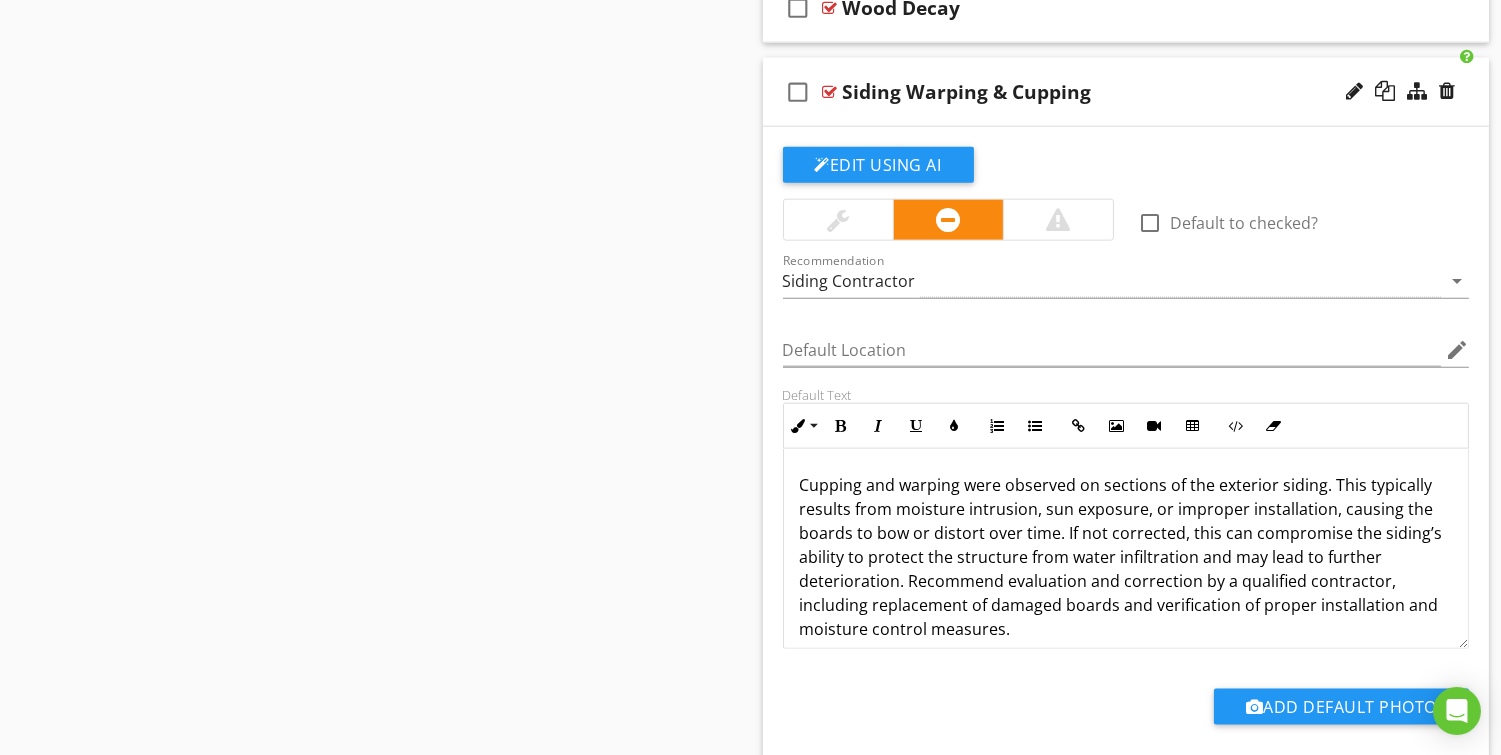 scroll, scrollTop: 4397, scrollLeft: 0, axis: vertical 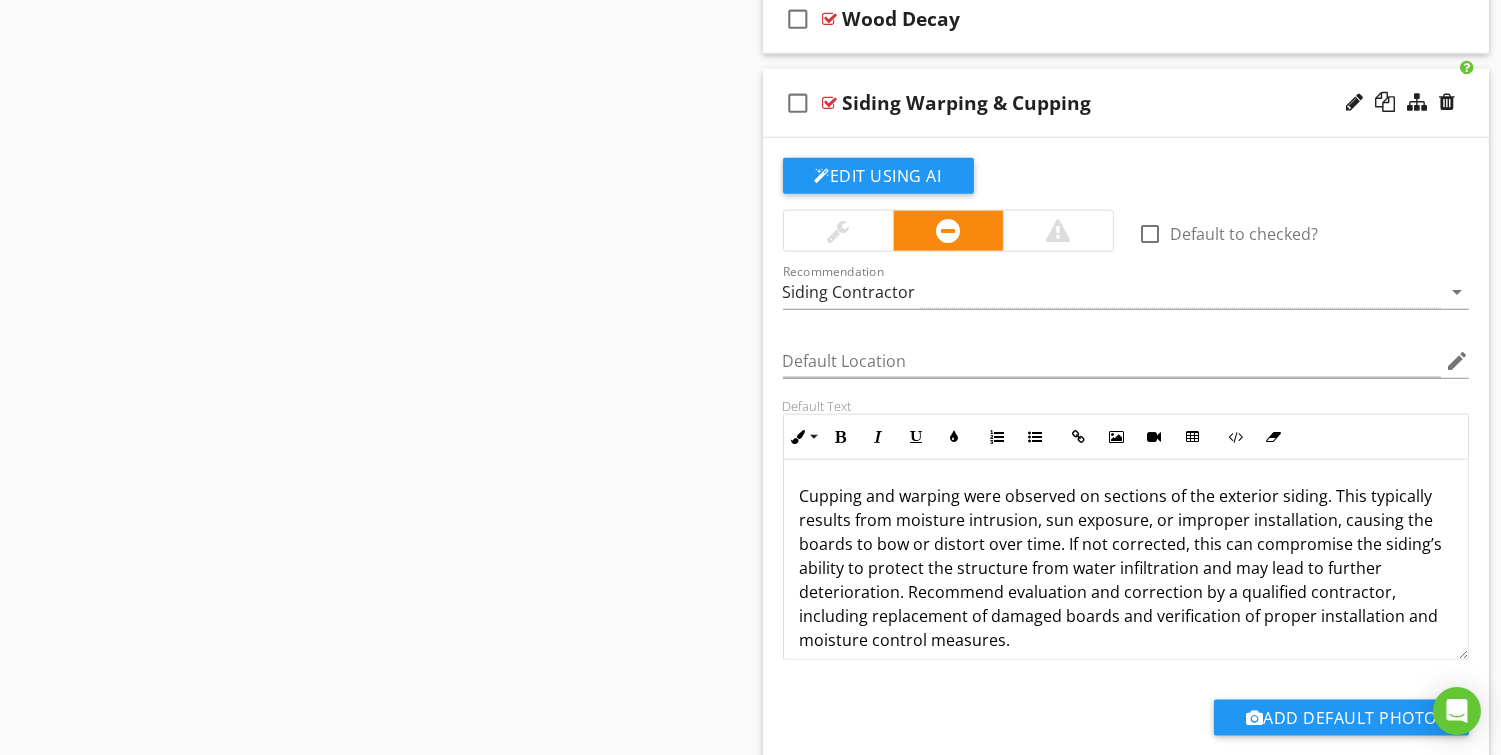 click on "check_box_outline_blank
Siding Warping & Cupping" at bounding box center [1126, 103] 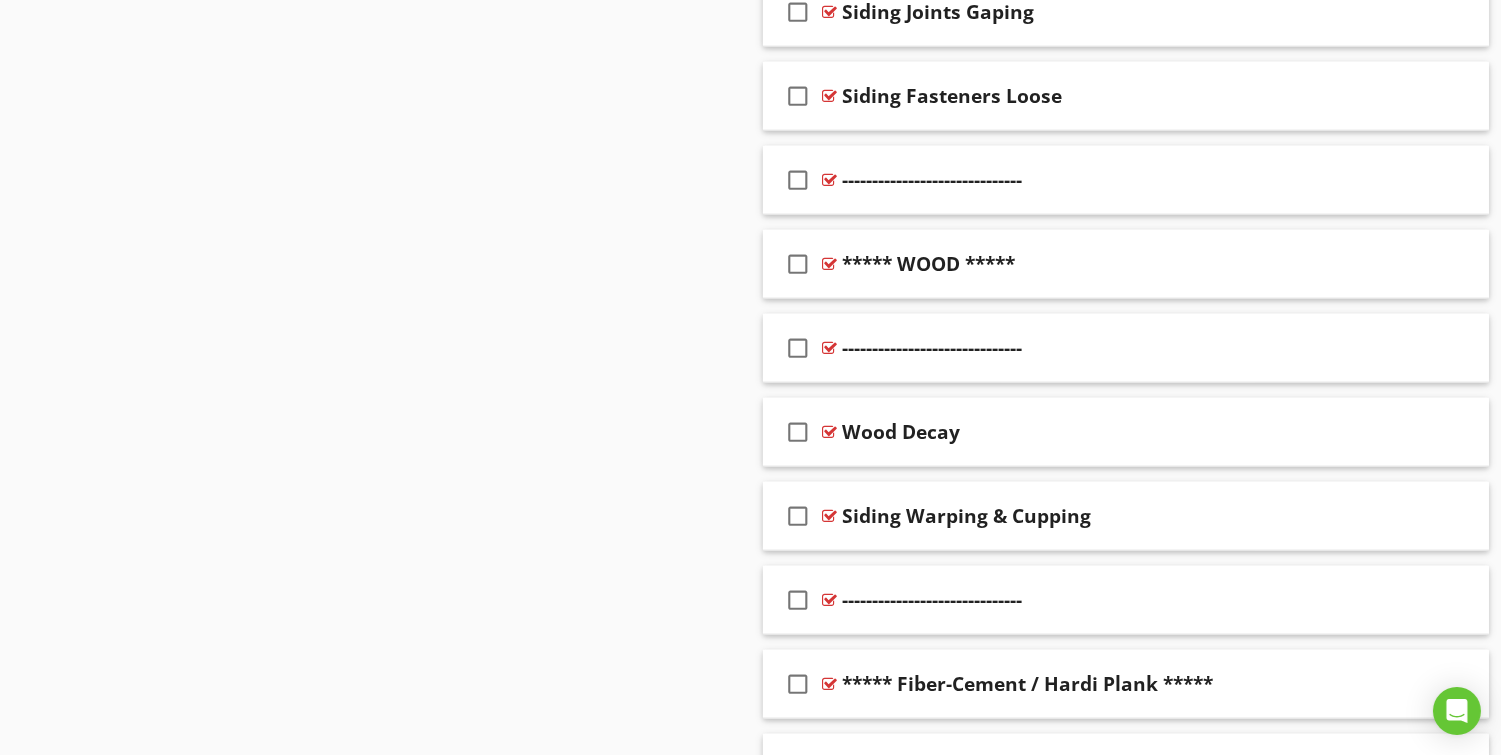 scroll, scrollTop: 3981, scrollLeft: 0, axis: vertical 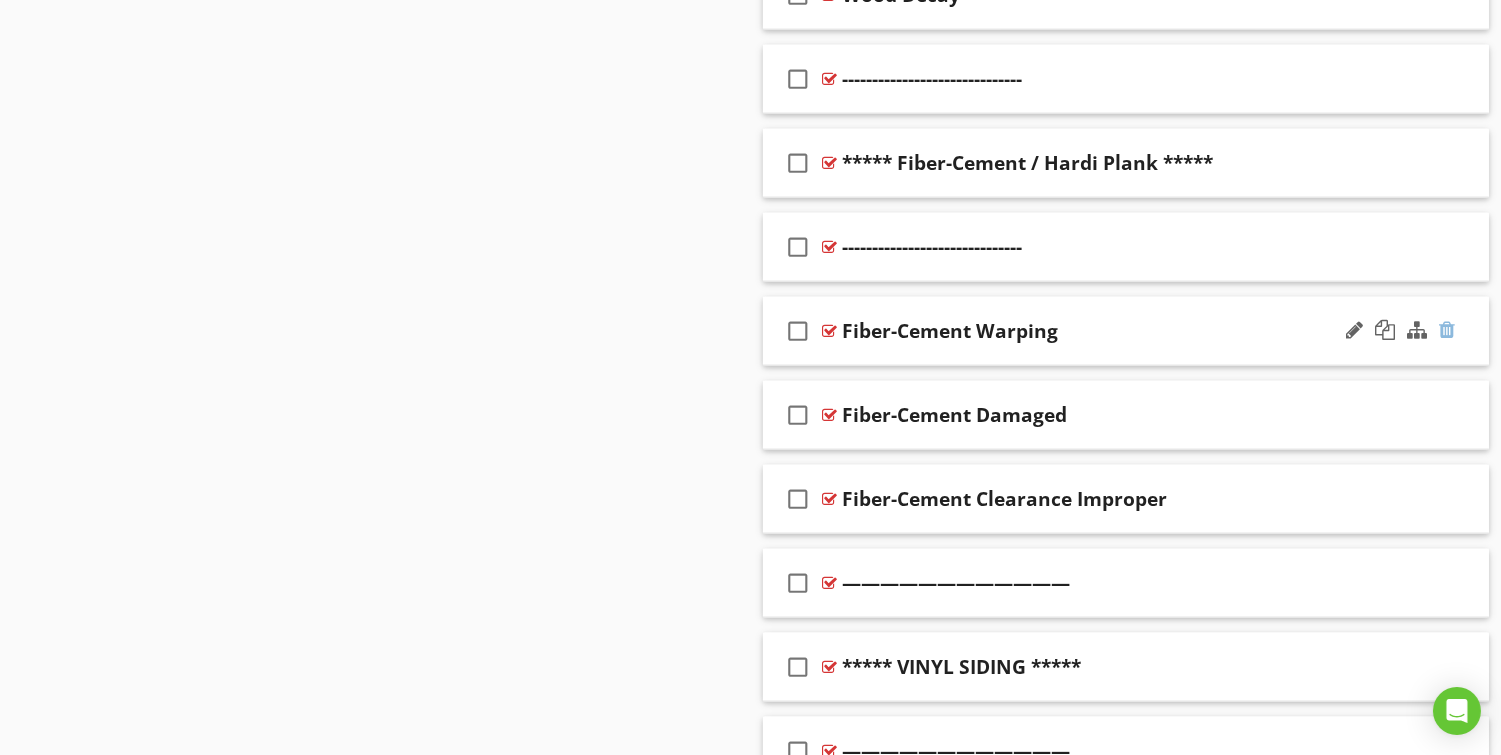 click at bounding box center (1447, 330) 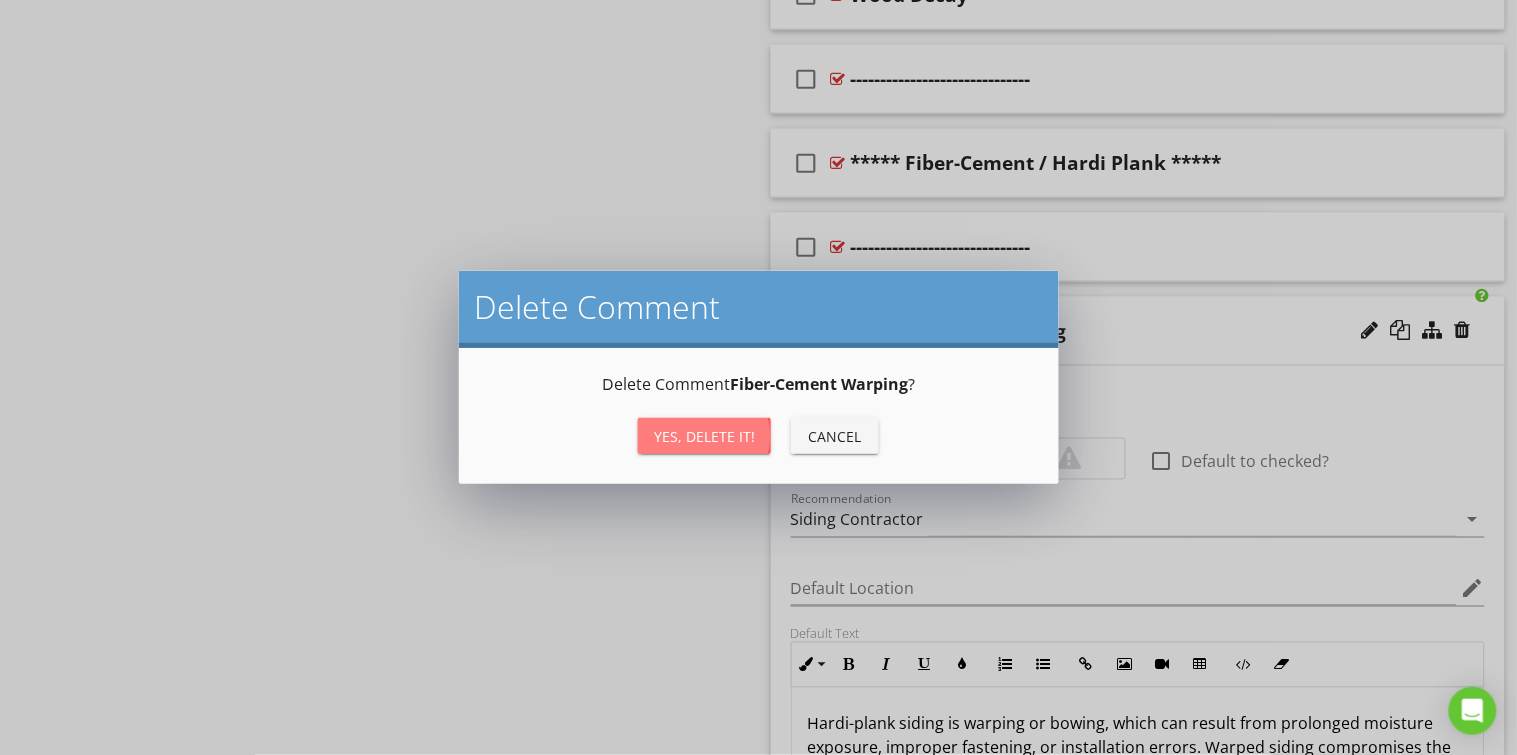 click on "Yes, Delete it!" at bounding box center [704, 436] 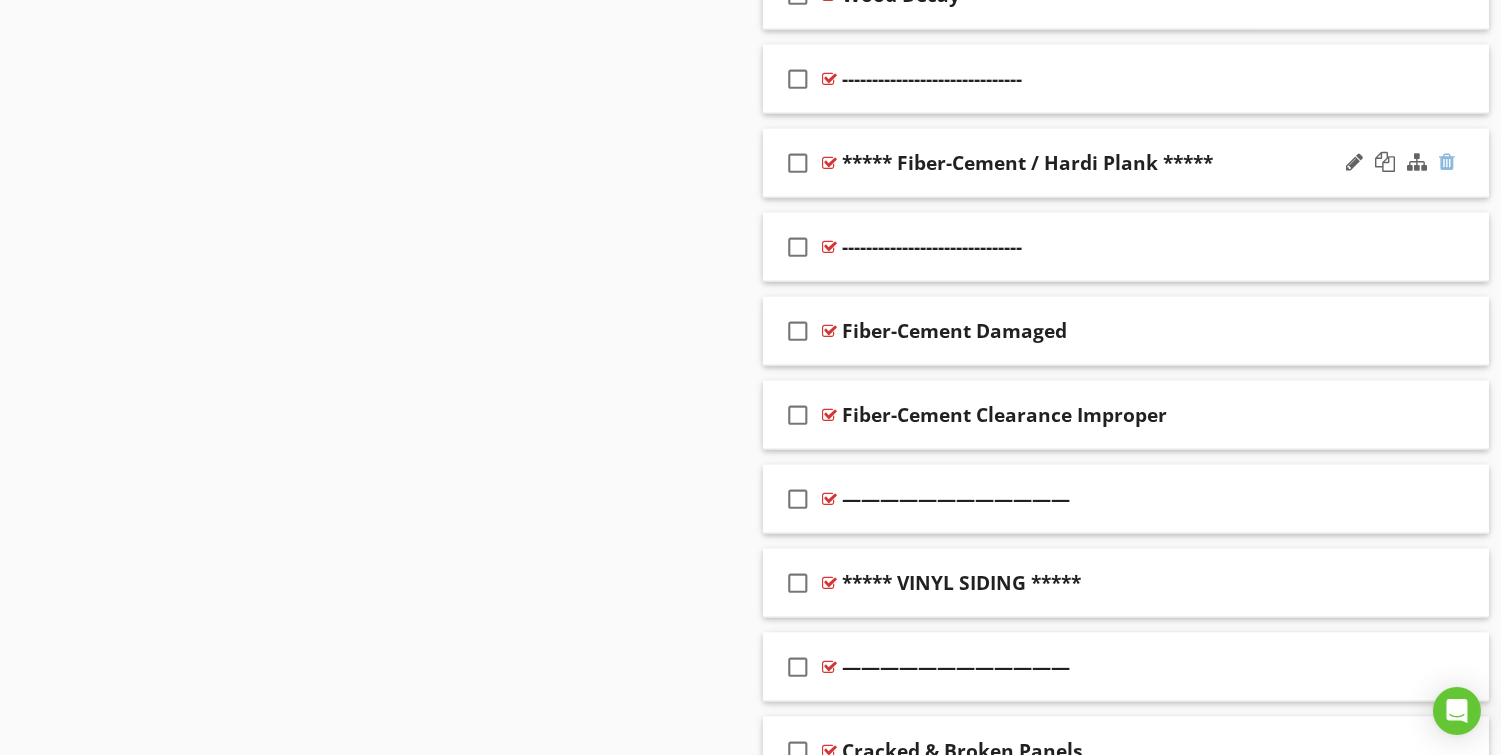 click at bounding box center (1447, 162) 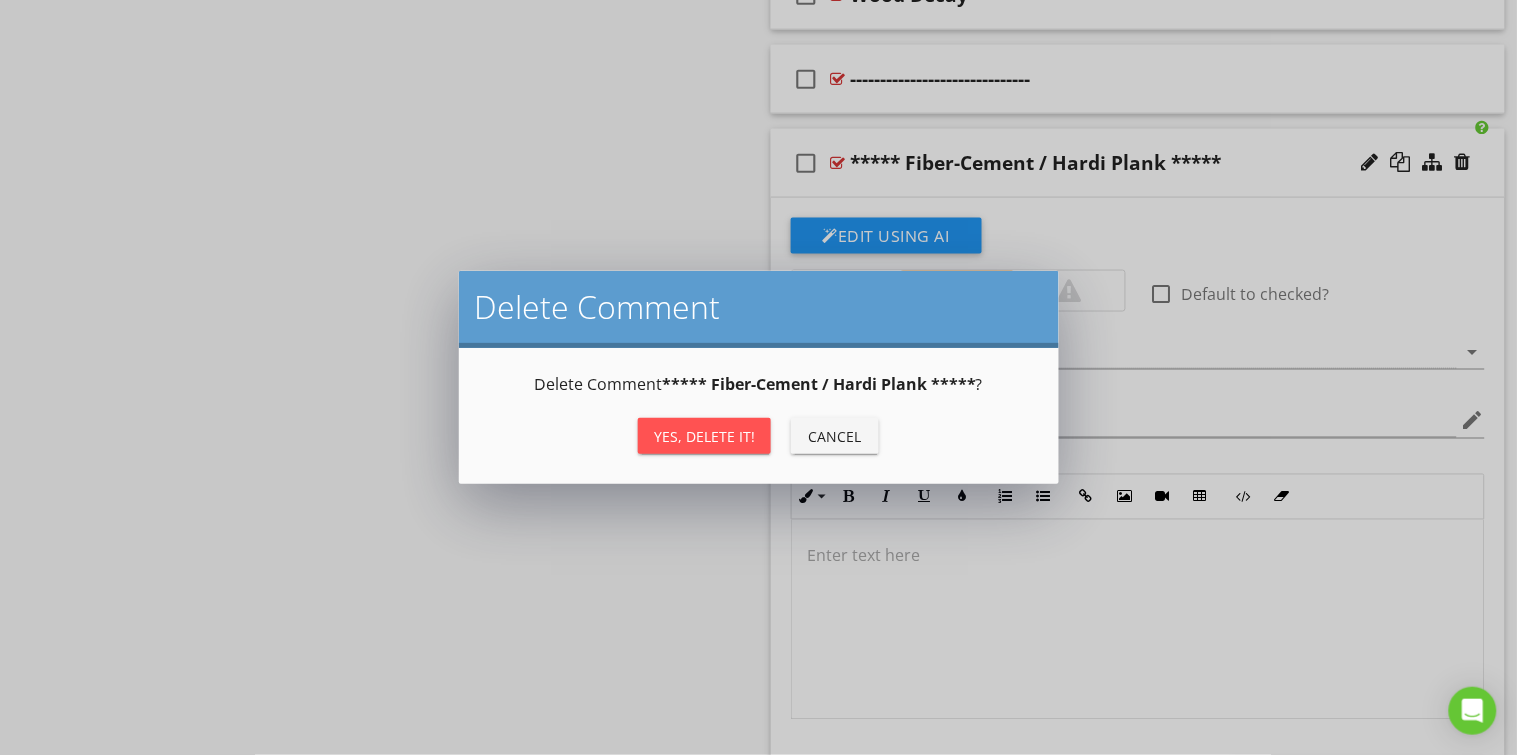 click on "Yes, Delete it!" at bounding box center (704, 436) 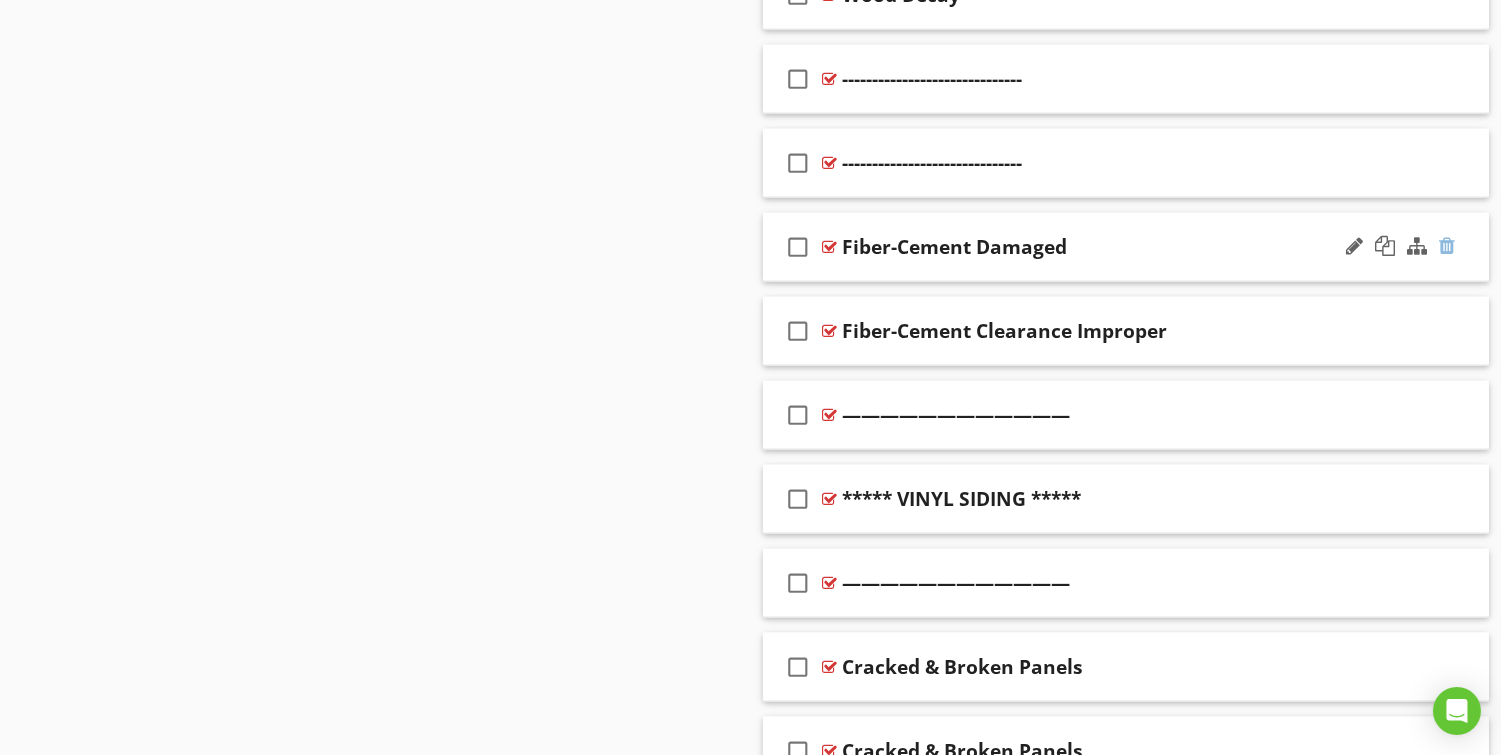 click at bounding box center [1447, 246] 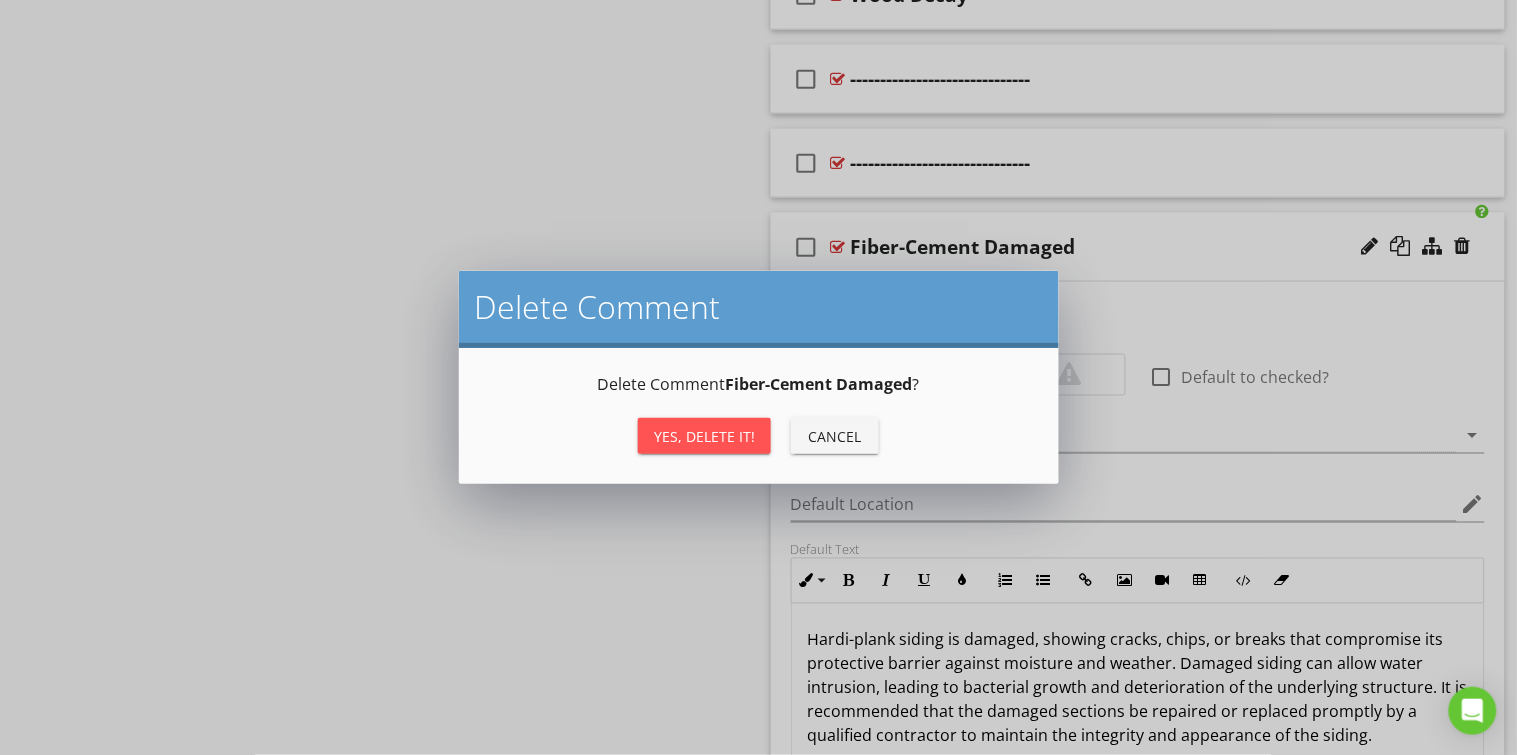 click on "Yes, Delete it!" at bounding box center (704, 436) 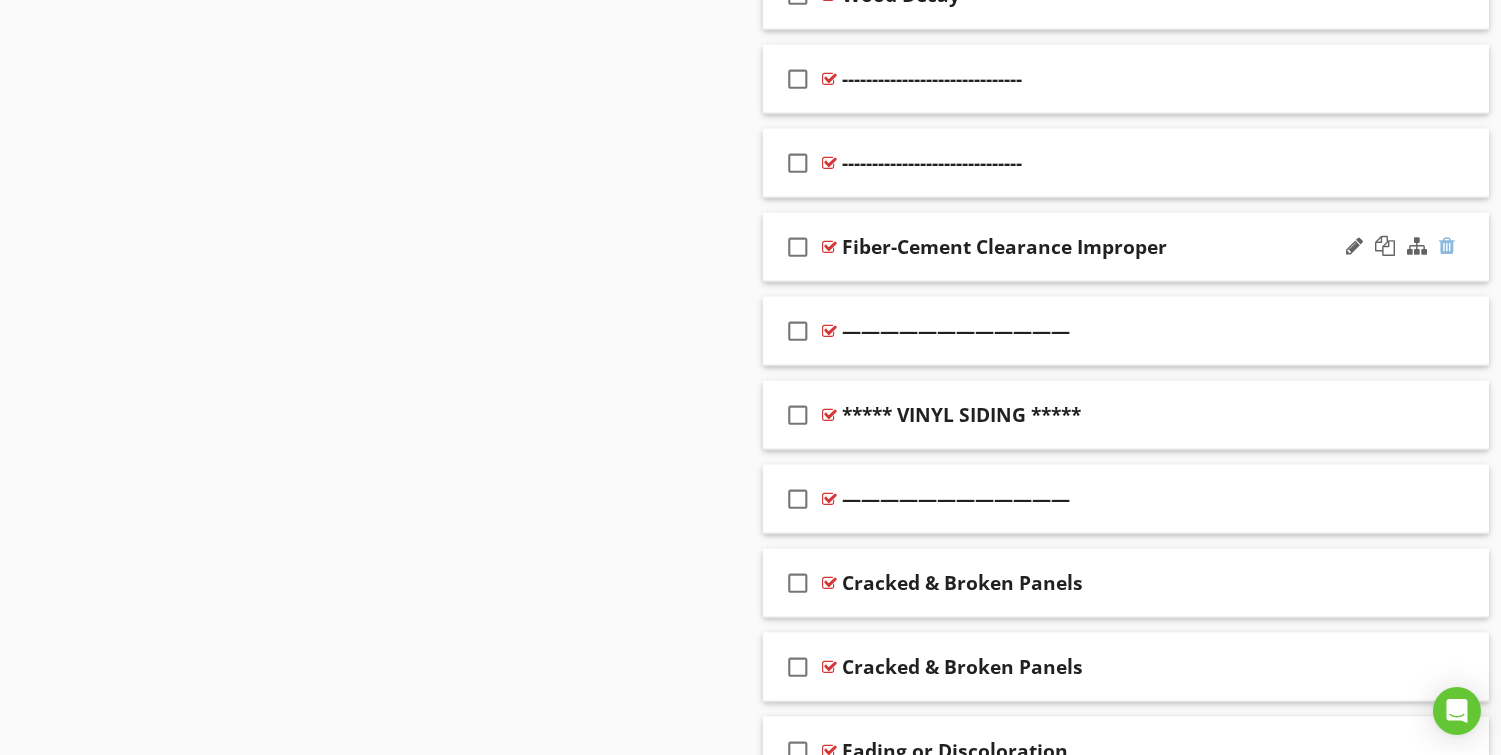 click at bounding box center [1447, 246] 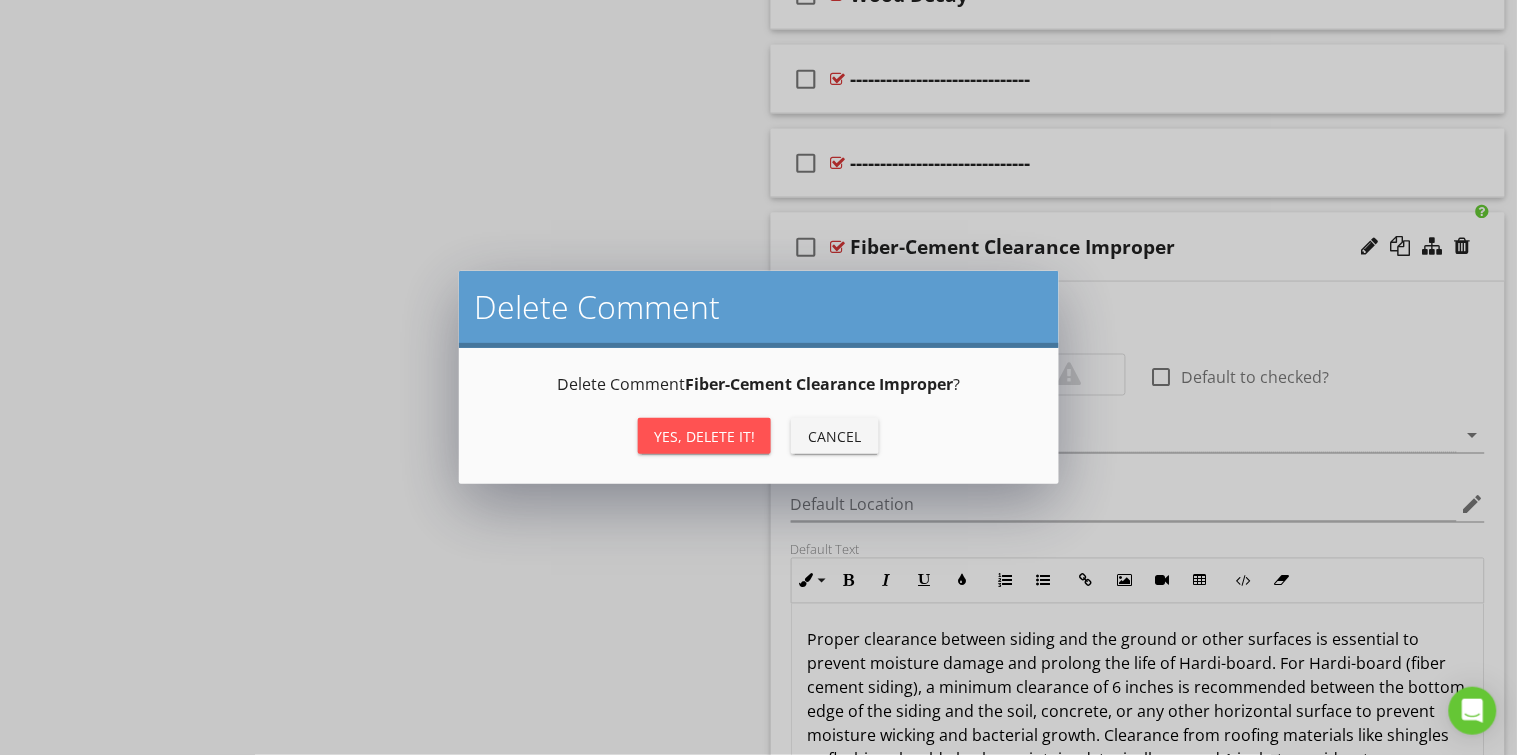 click on "Yes, Delete it!" at bounding box center (704, 436) 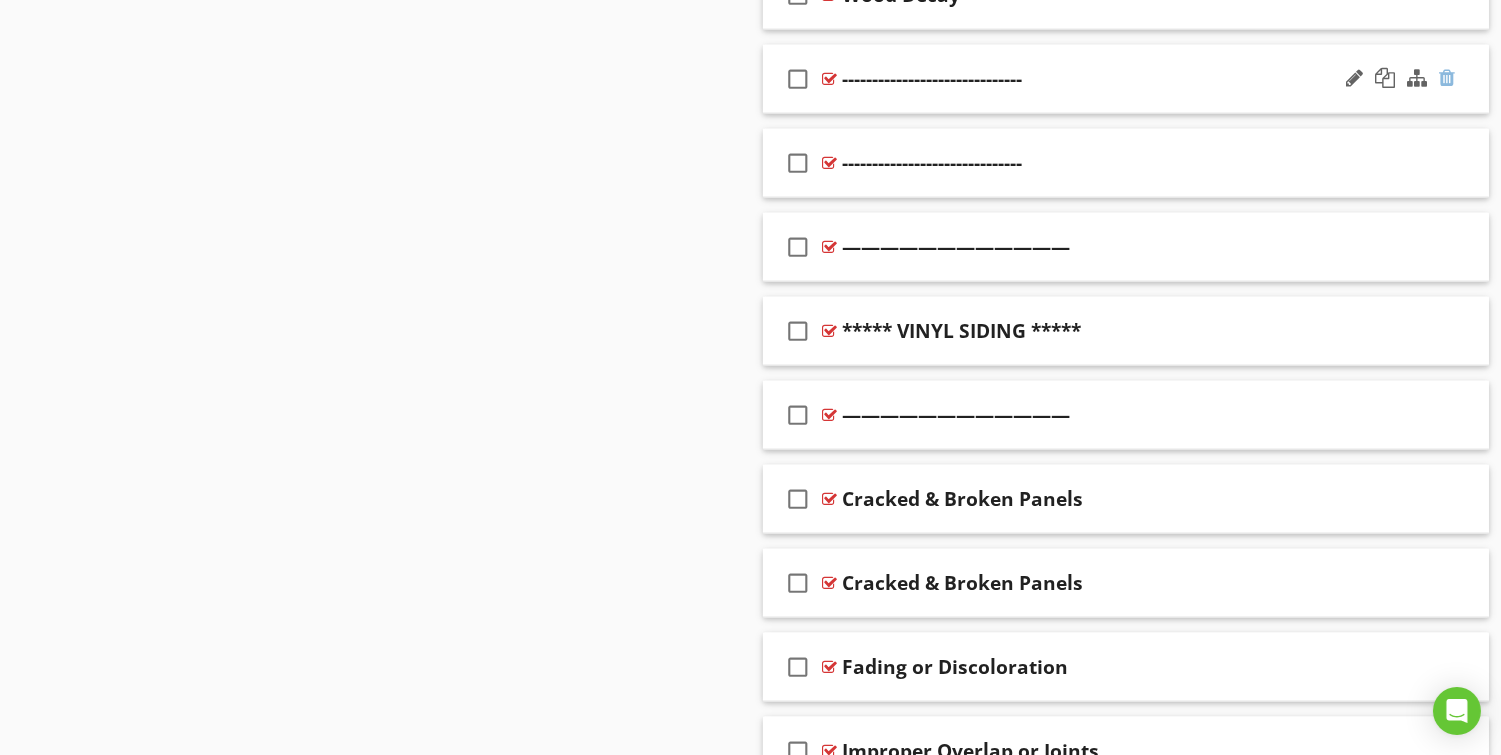 click at bounding box center [1447, 78] 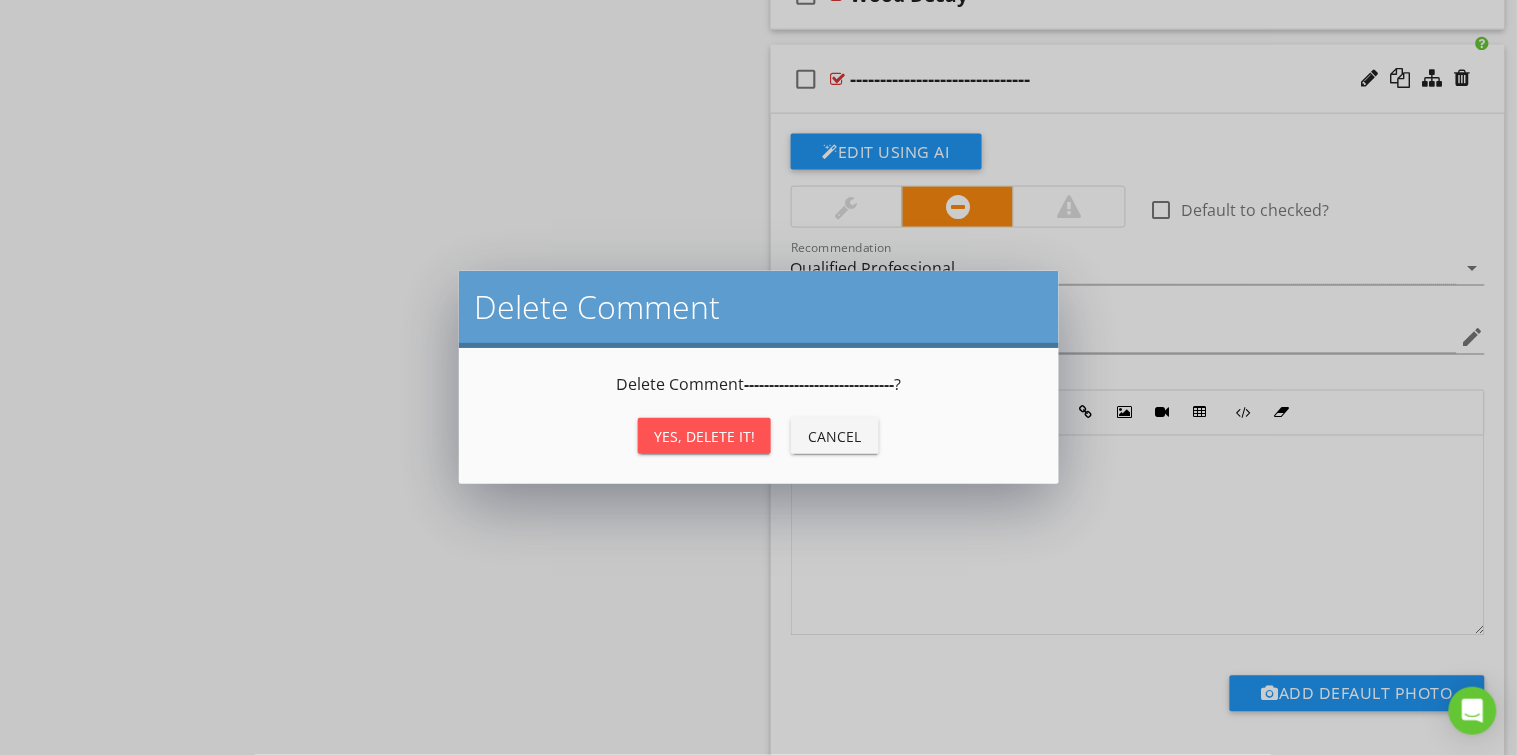 click on "Yes, Delete it!" at bounding box center (704, 436) 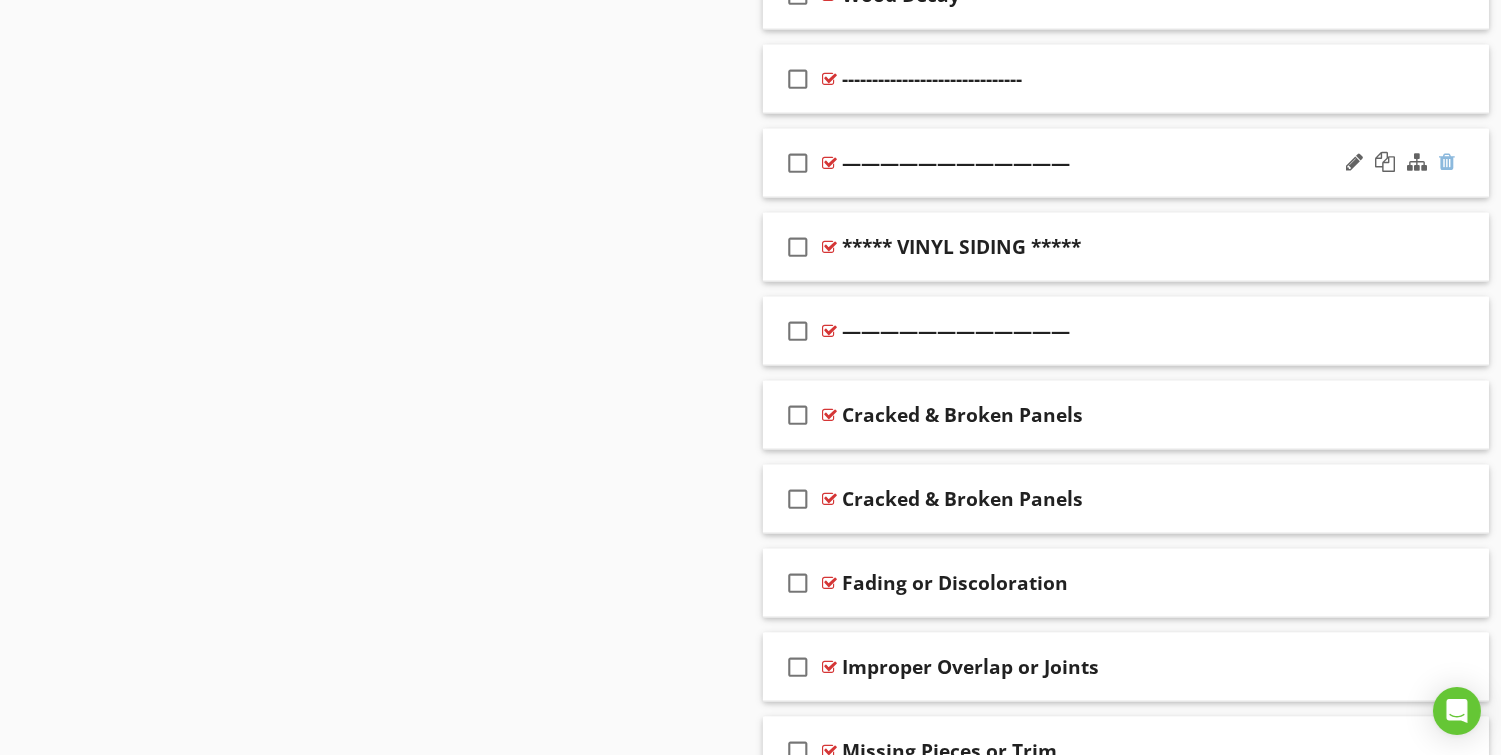 click at bounding box center [1447, 162] 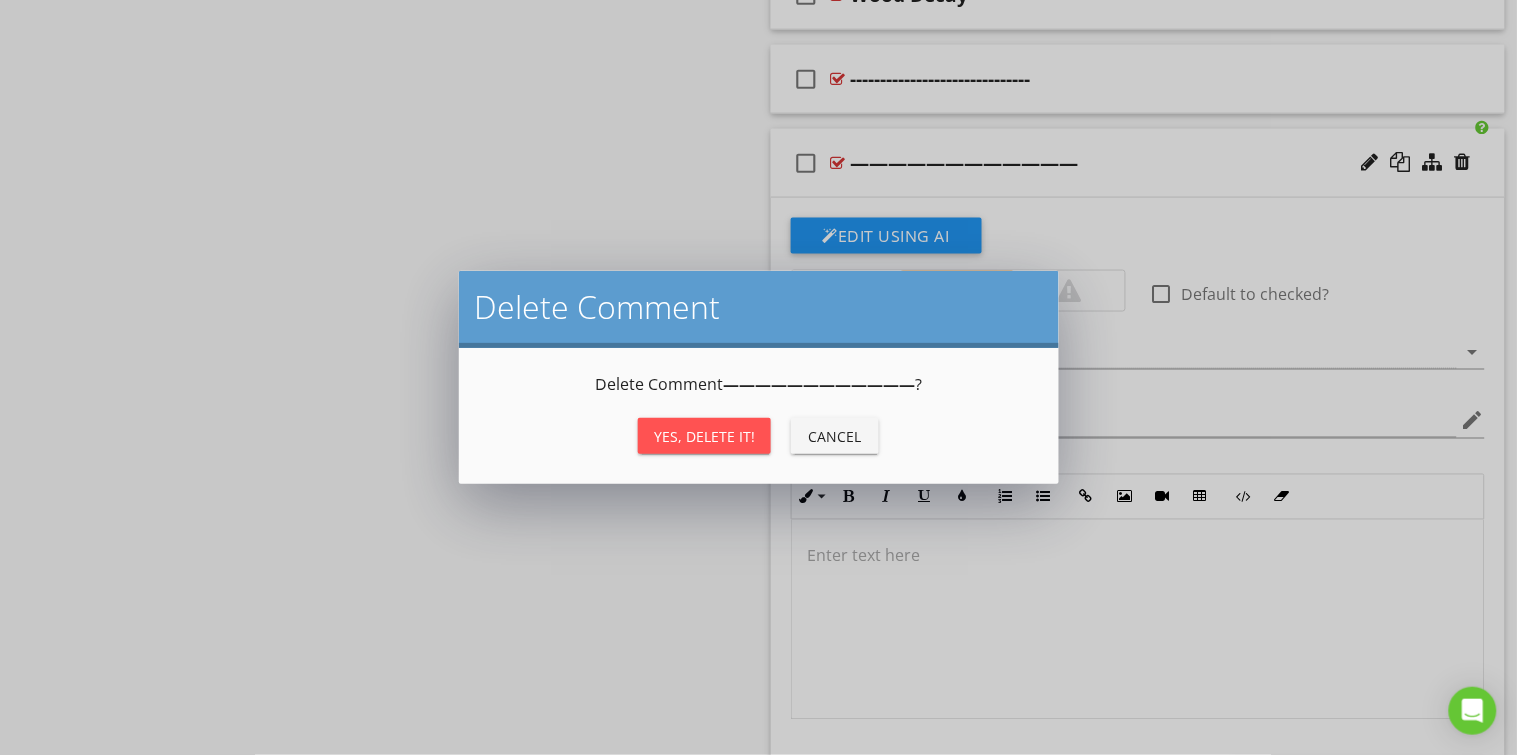 click on "Yes, Delete it!" at bounding box center [704, 436] 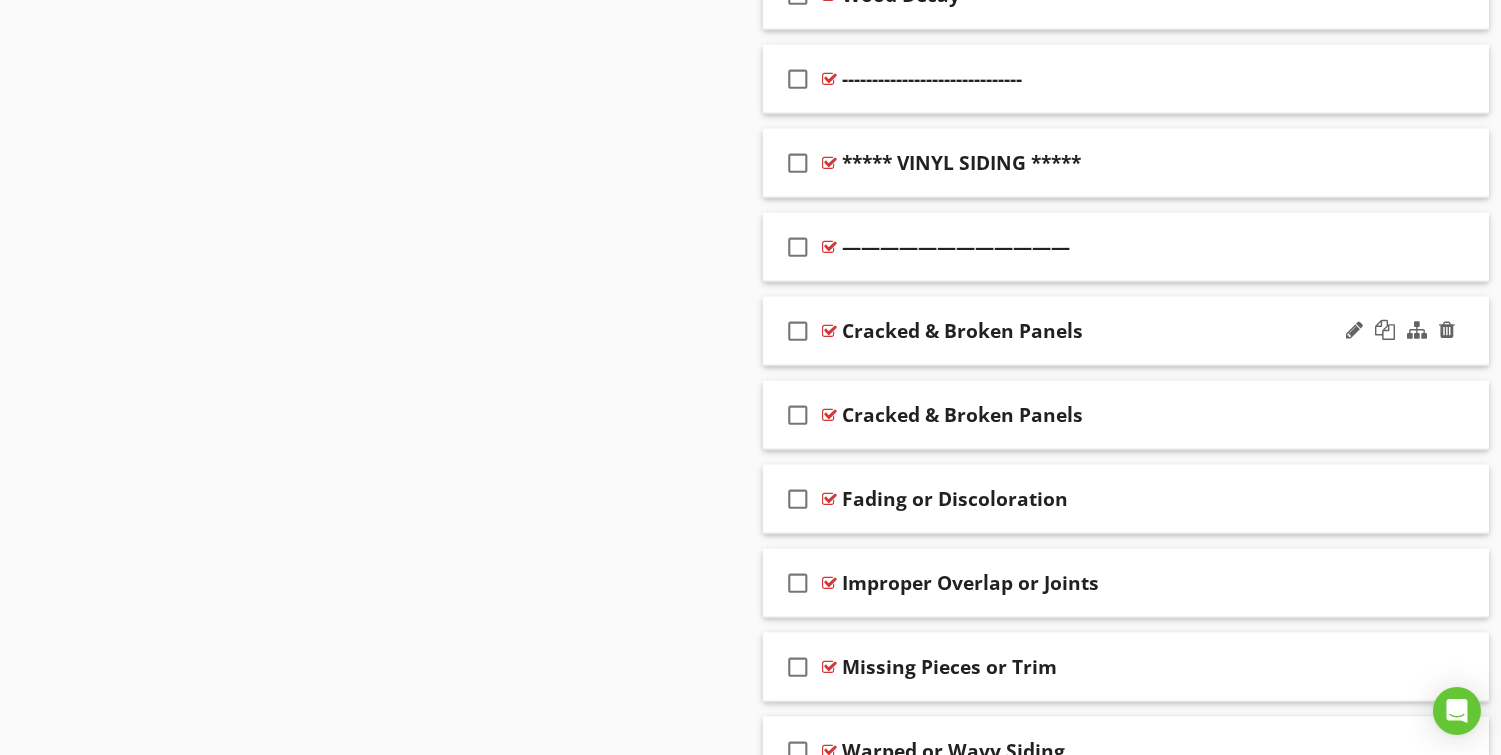 click on "check_box_outline_blank
Cracked & Broken Panels" at bounding box center (1126, 331) 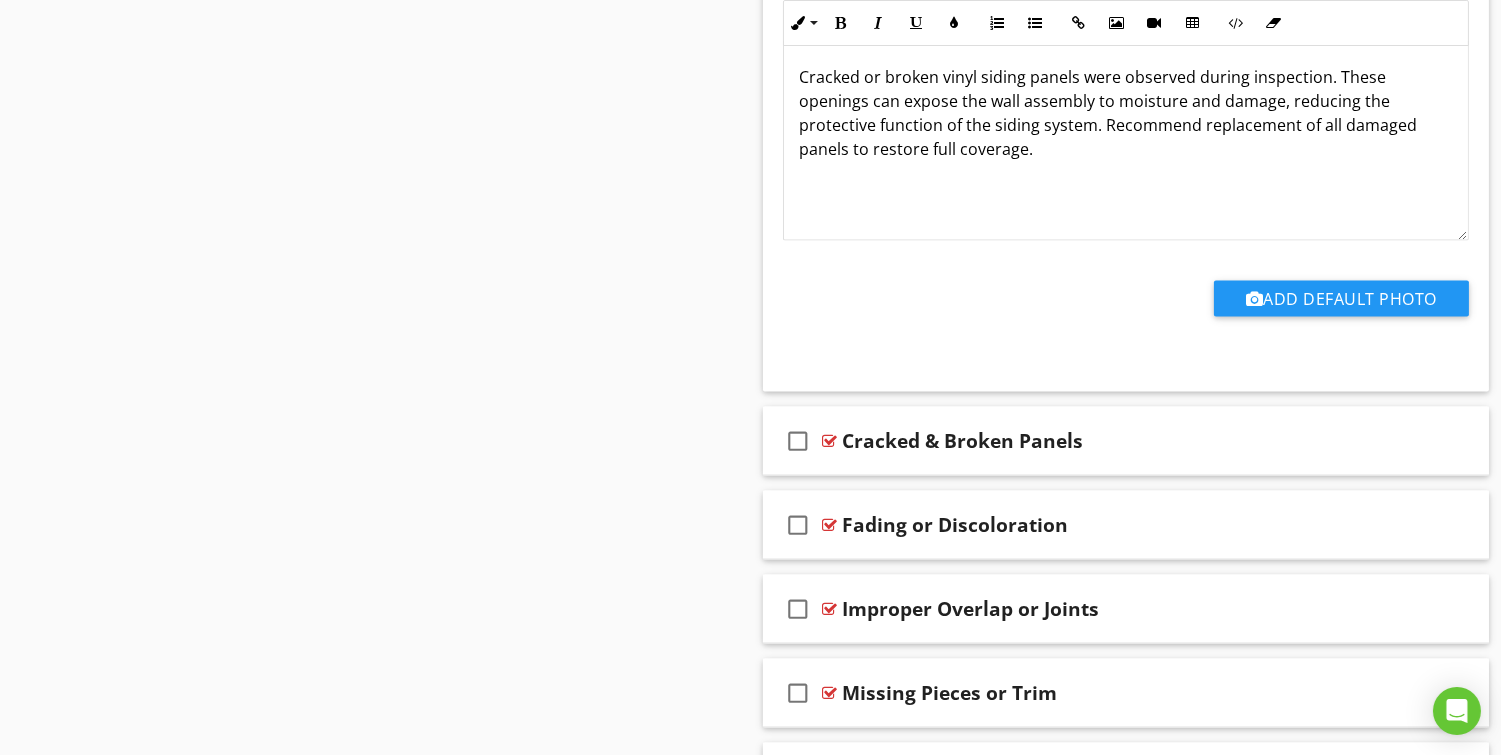 scroll, scrollTop: 5161, scrollLeft: 0, axis: vertical 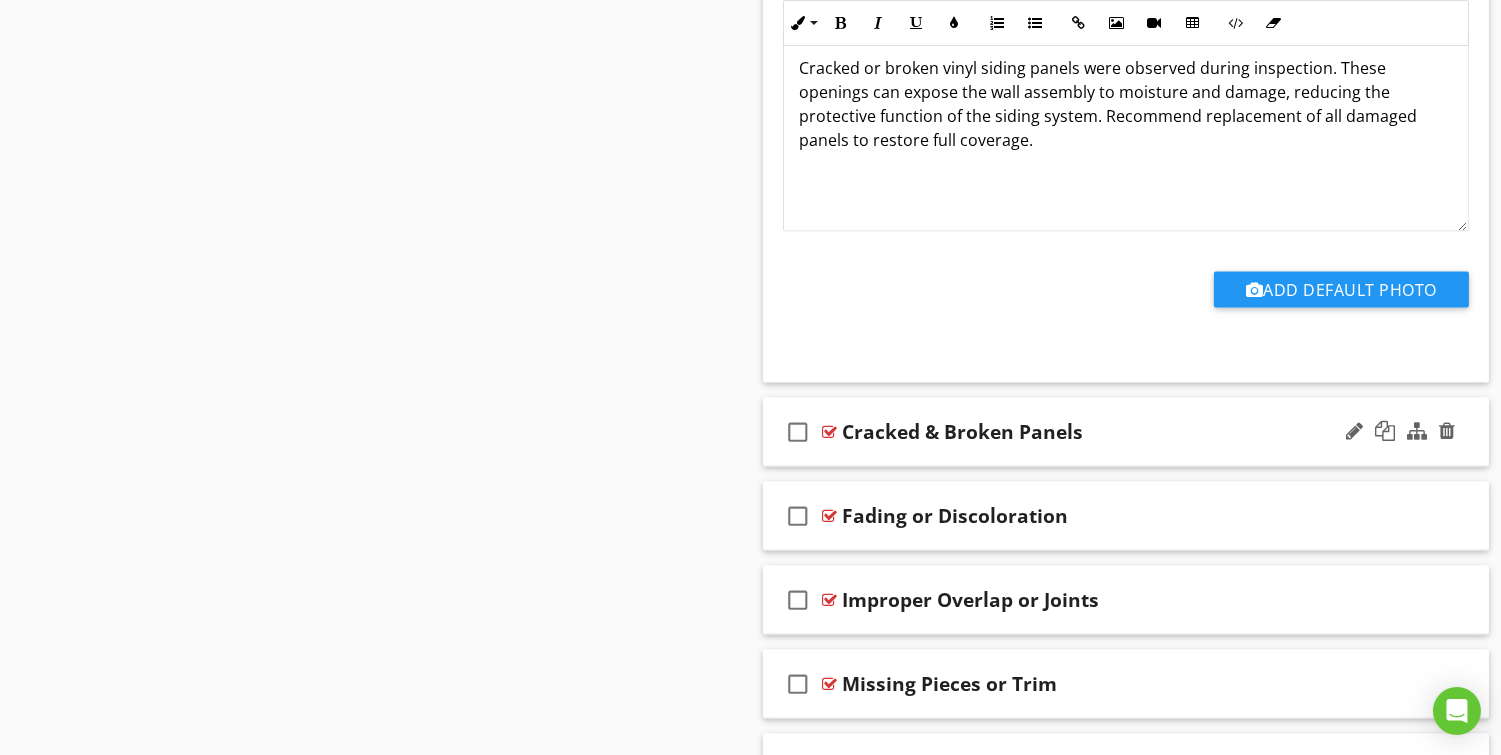 click on "Cracked & Broken Panels" at bounding box center [1100, 432] 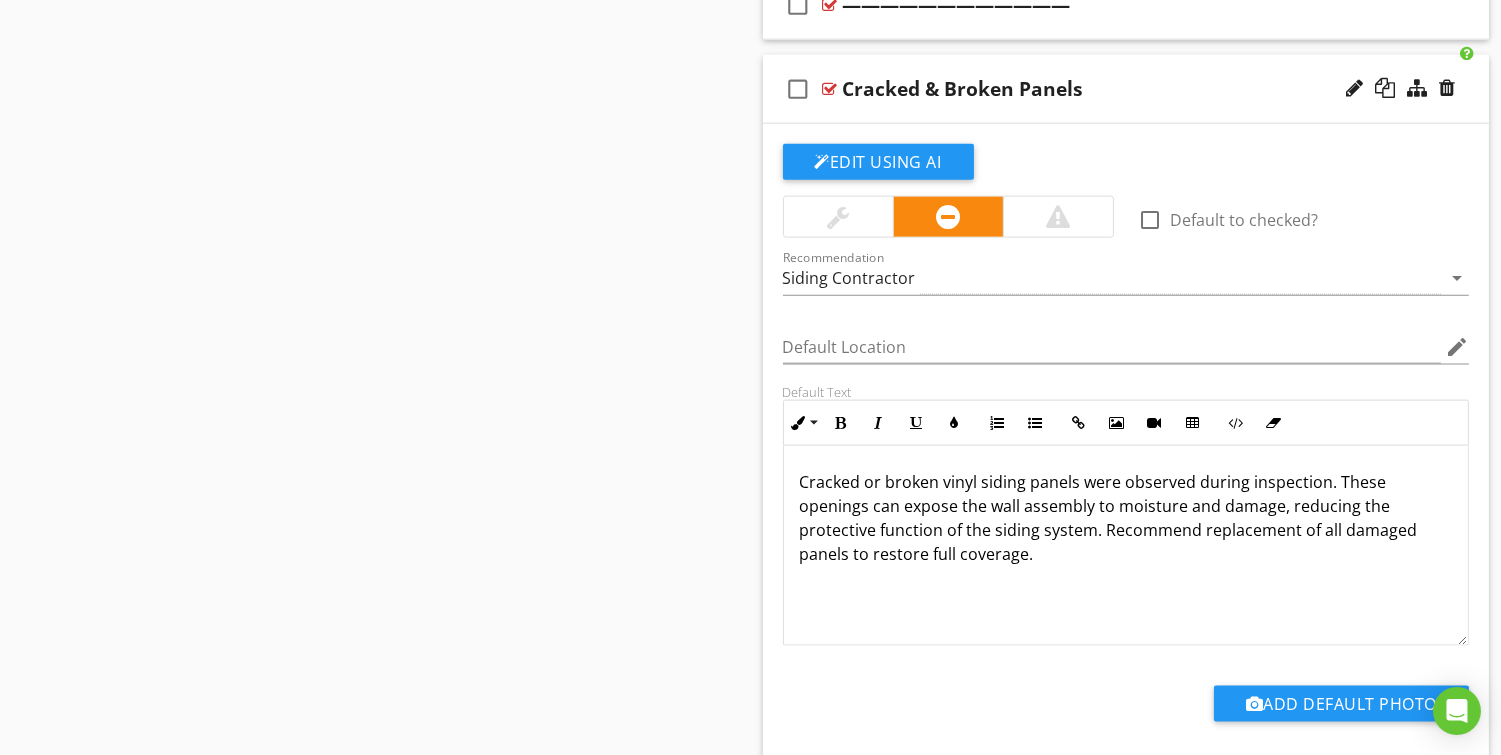 scroll, scrollTop: 4738, scrollLeft: 0, axis: vertical 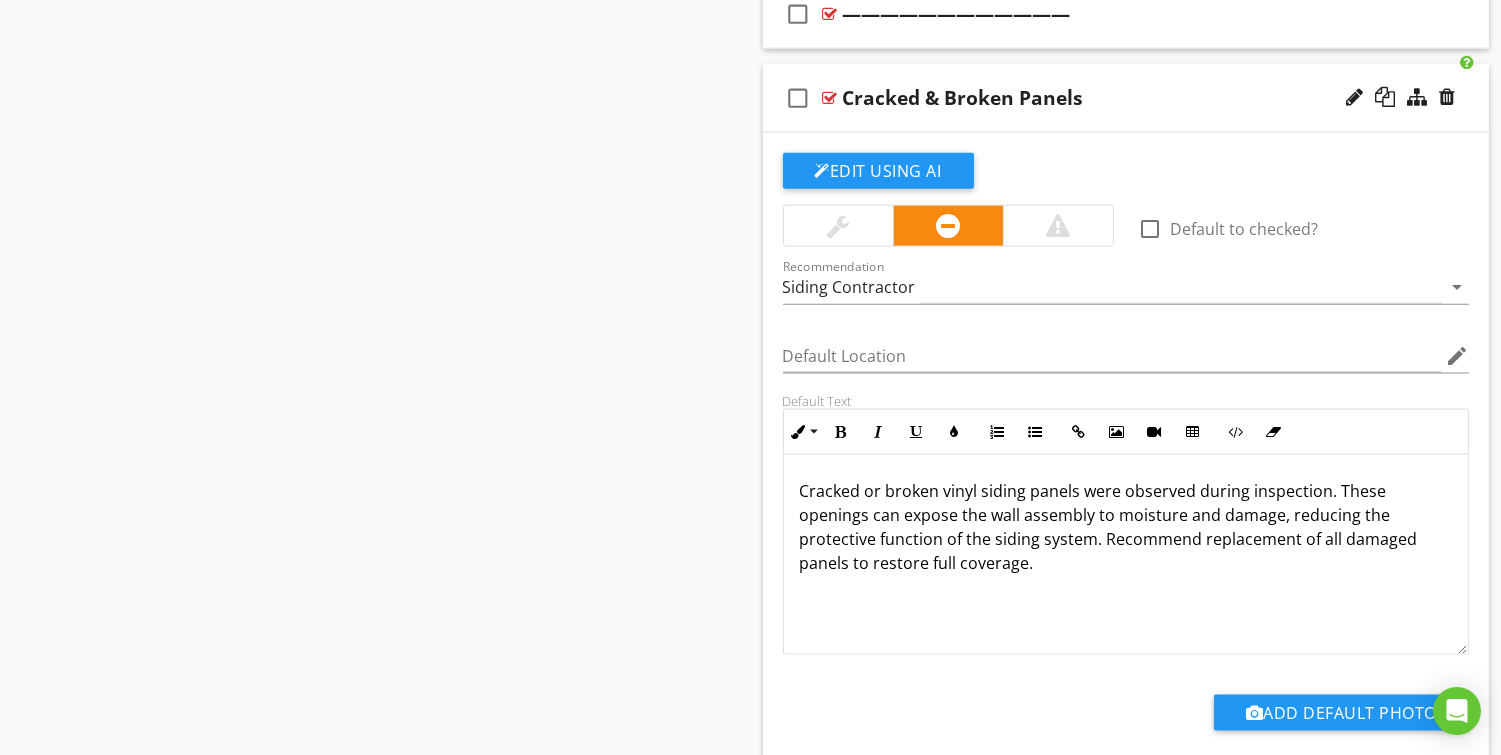 click on "Cracked & Broken Panels" at bounding box center [963, 98] 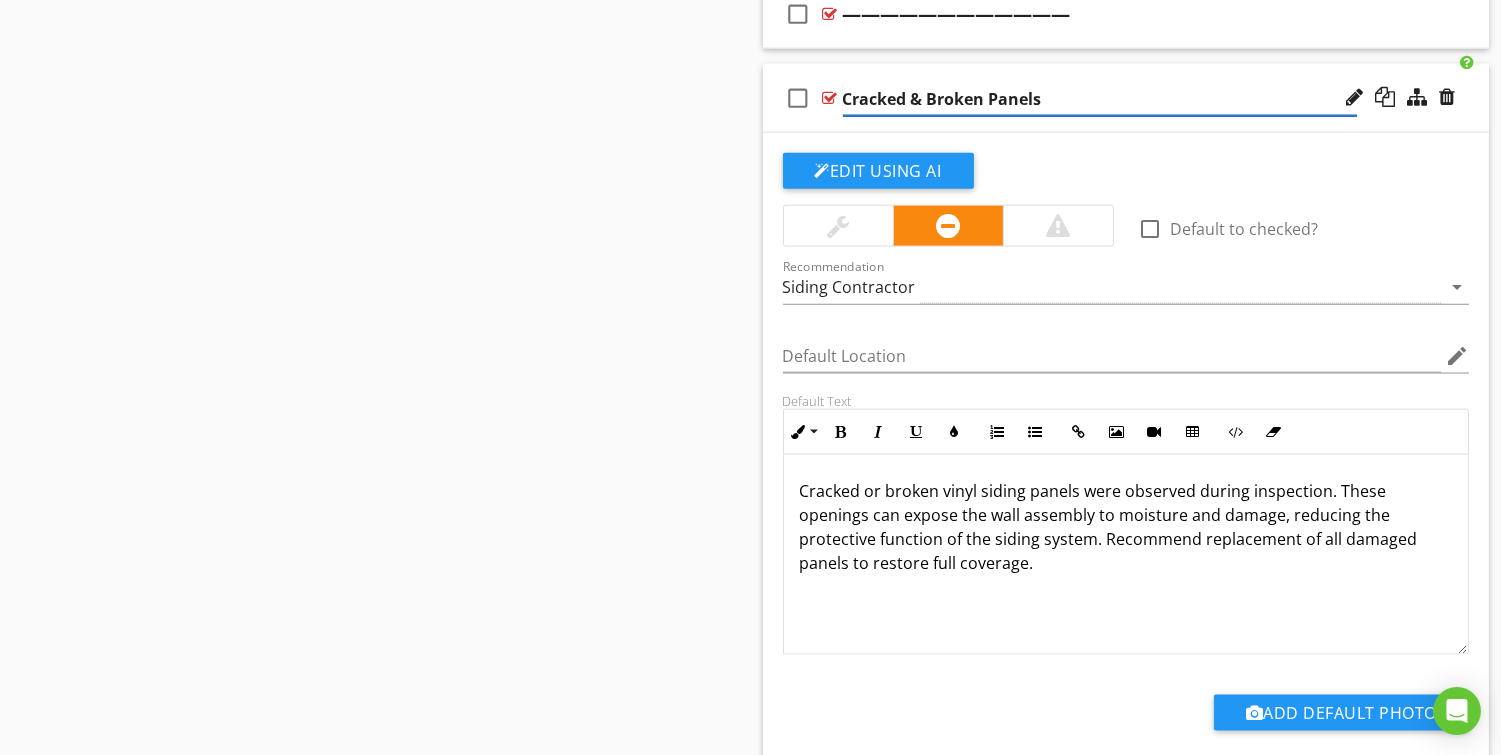 click on "Cracked & Broken Panels" at bounding box center (1100, 99) 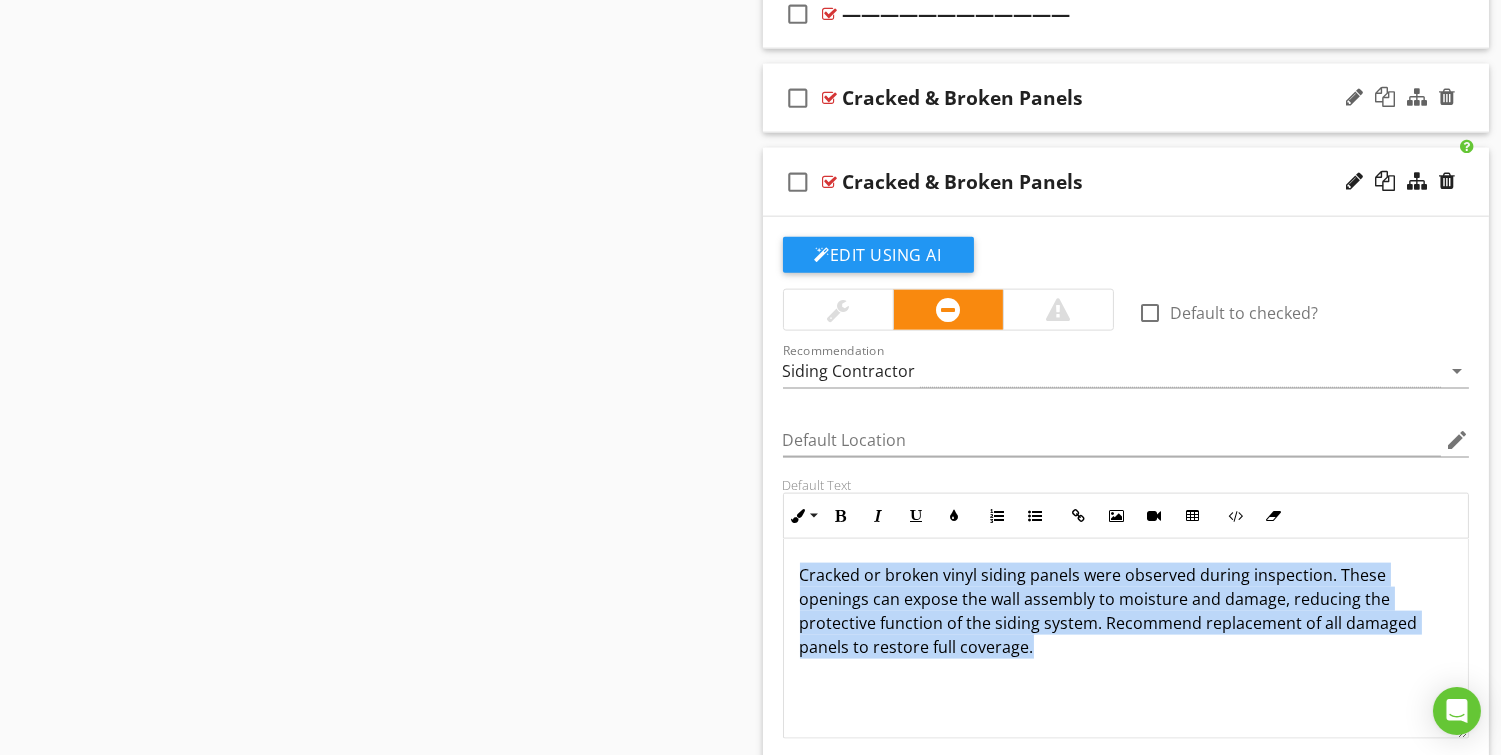 drag, startPoint x: 1000, startPoint y: 652, endPoint x: 774, endPoint y: 570, distance: 240.4163 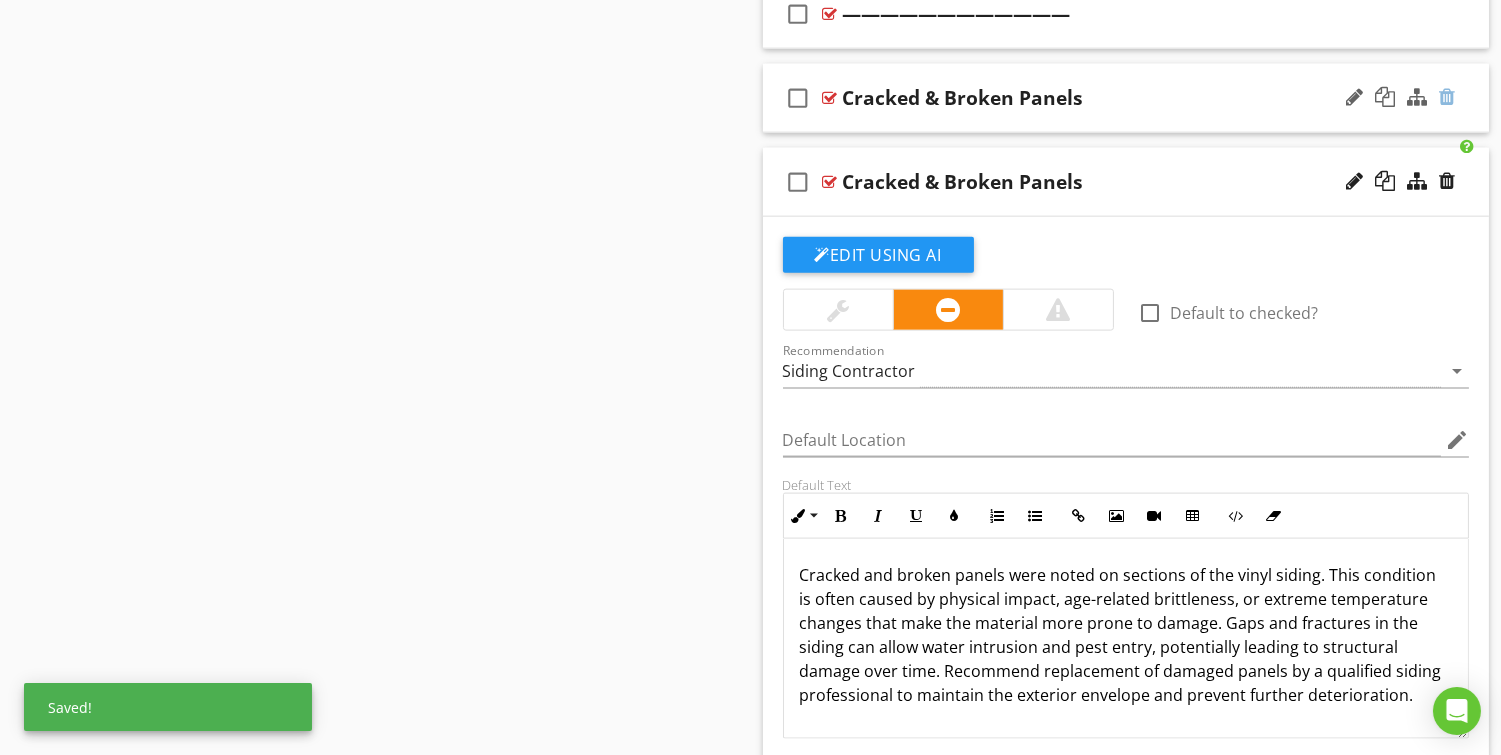 click at bounding box center (1447, 97) 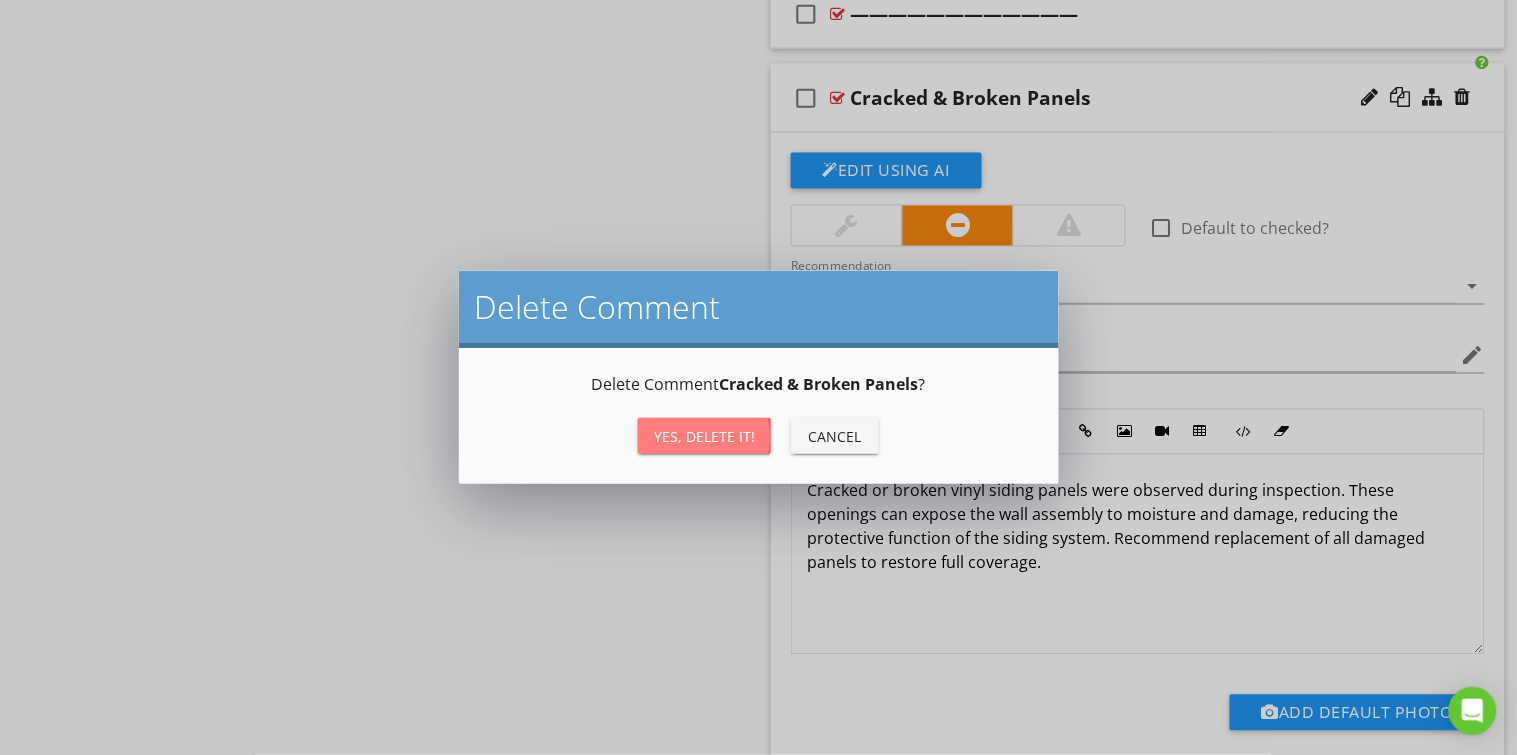 click on "Yes, Delete it!" at bounding box center (704, 436) 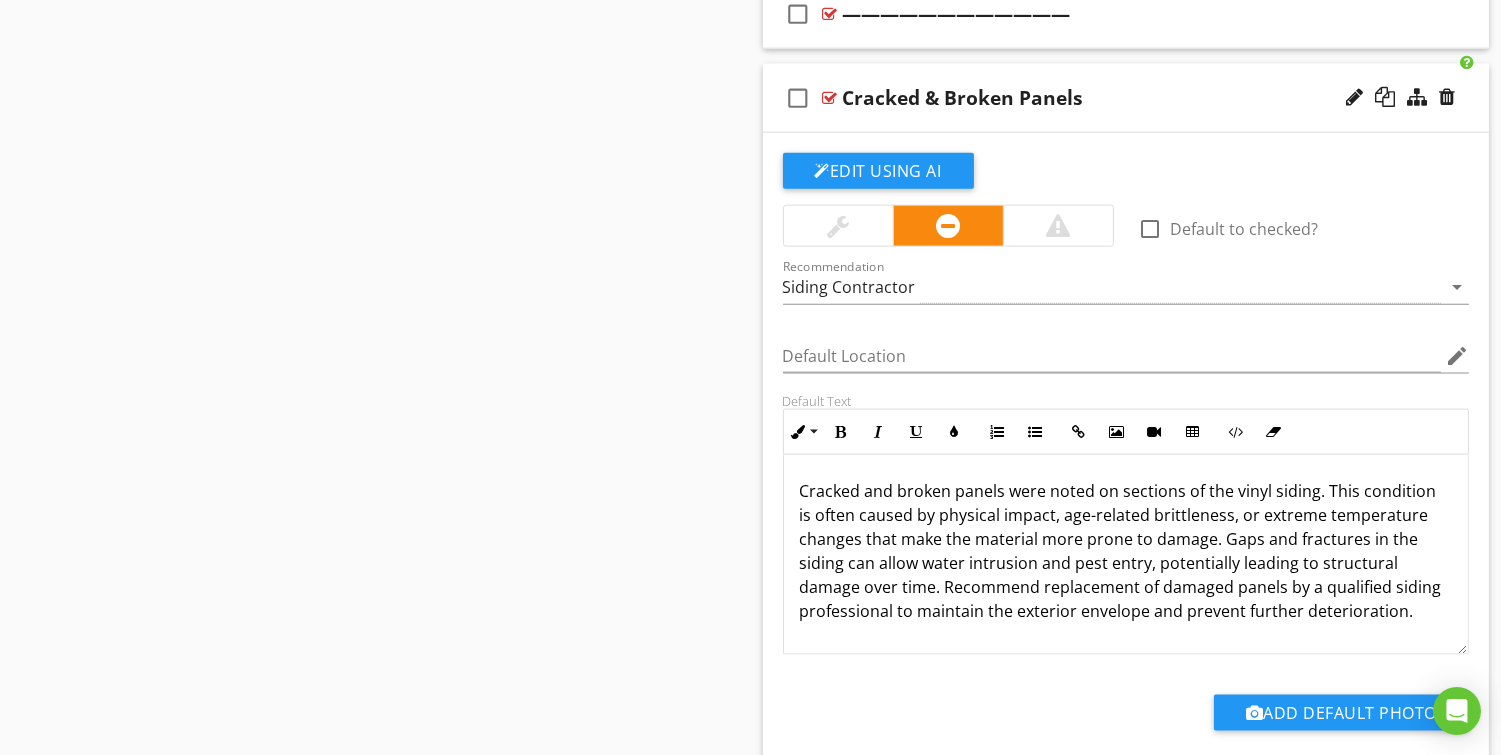 click on "Cracked & Broken Panels" at bounding box center [1100, 98] 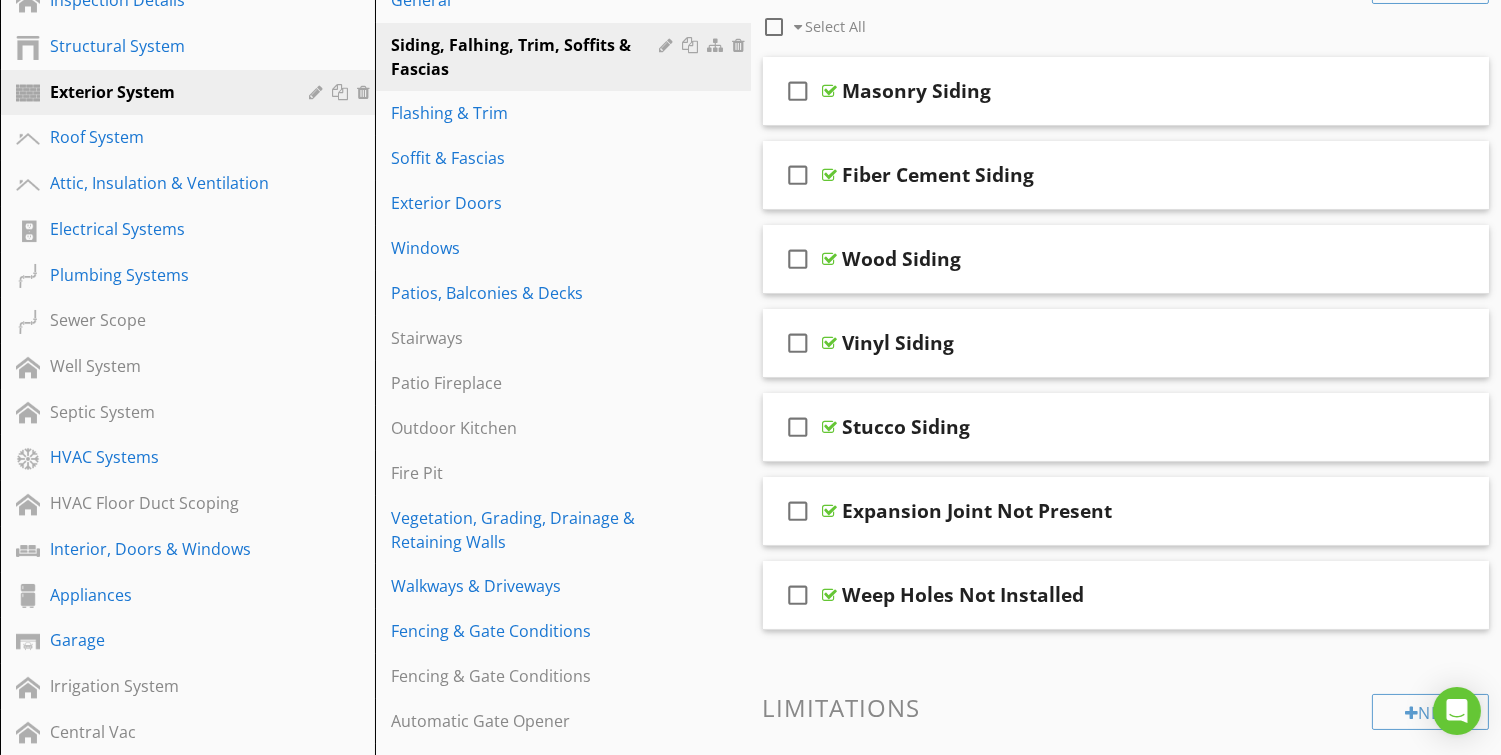 scroll, scrollTop: 0, scrollLeft: 0, axis: both 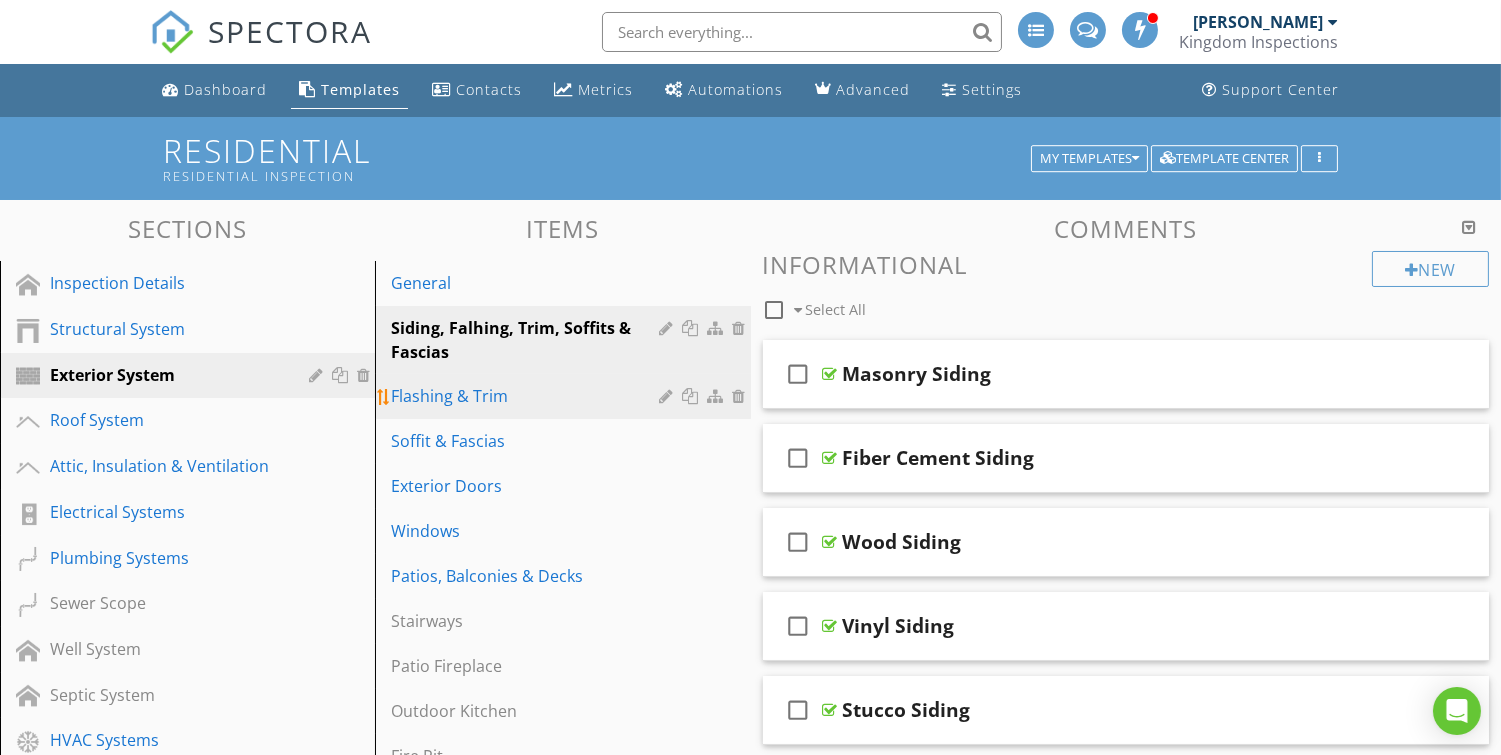 click on "Flashing & Trim" at bounding box center (528, 396) 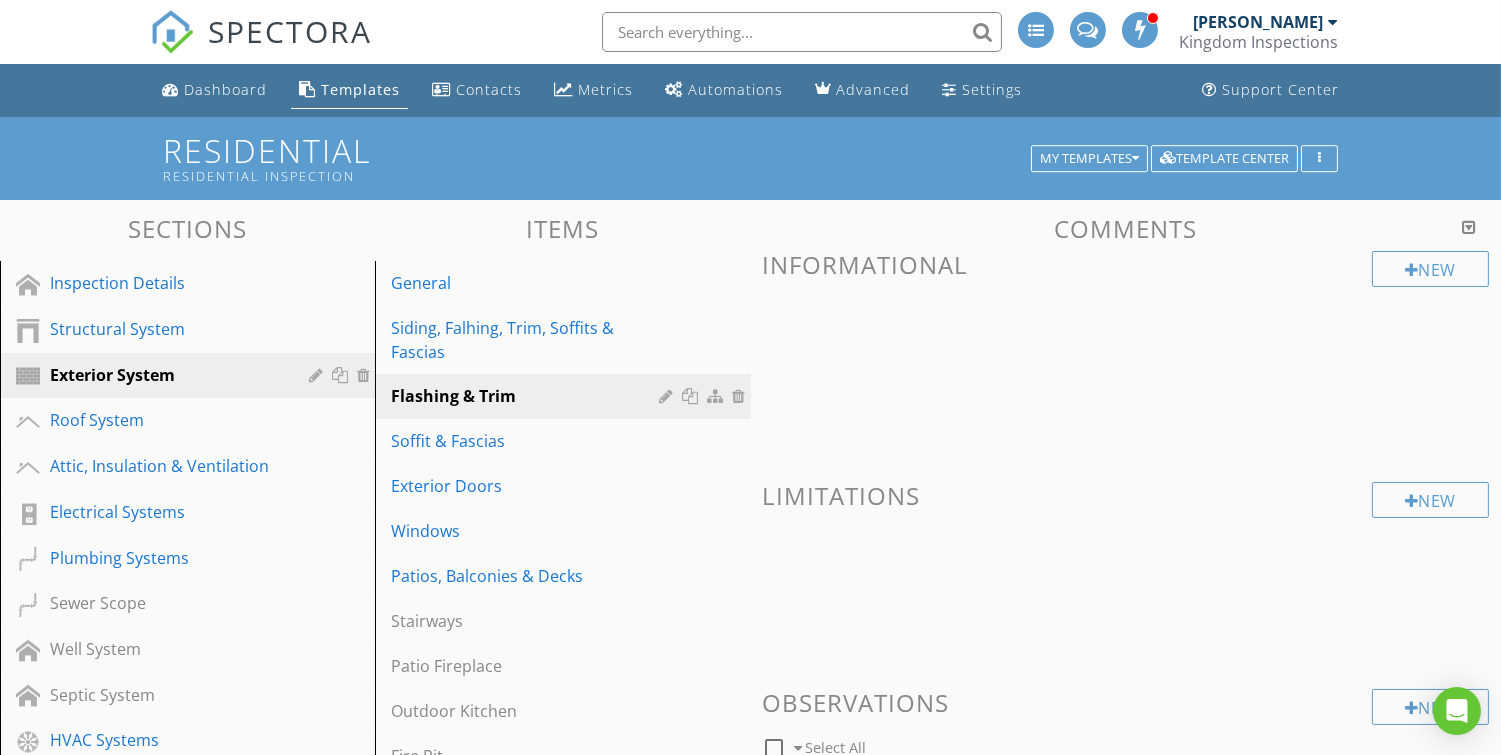 scroll, scrollTop: 664, scrollLeft: 0, axis: vertical 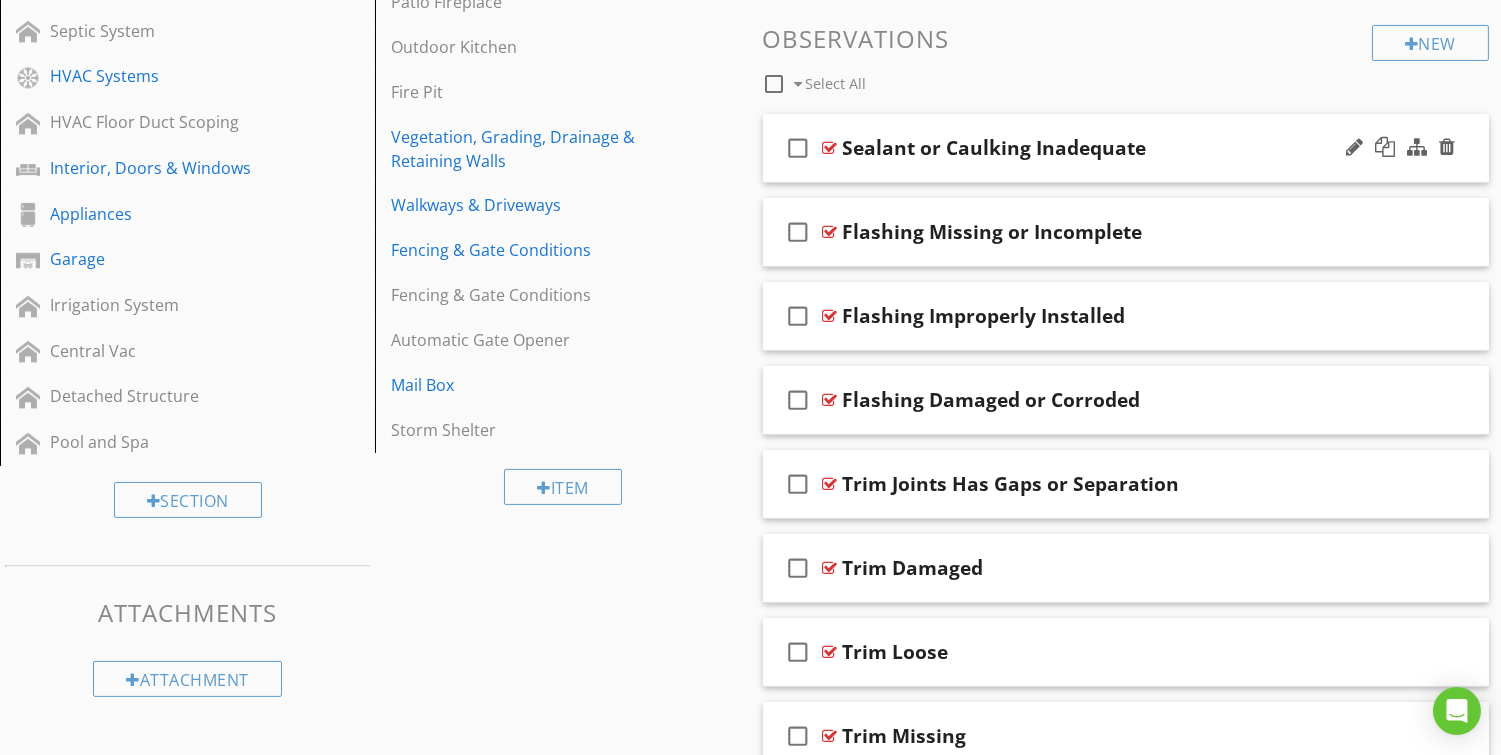 click on "check_box_outline_blank" at bounding box center (799, 148) 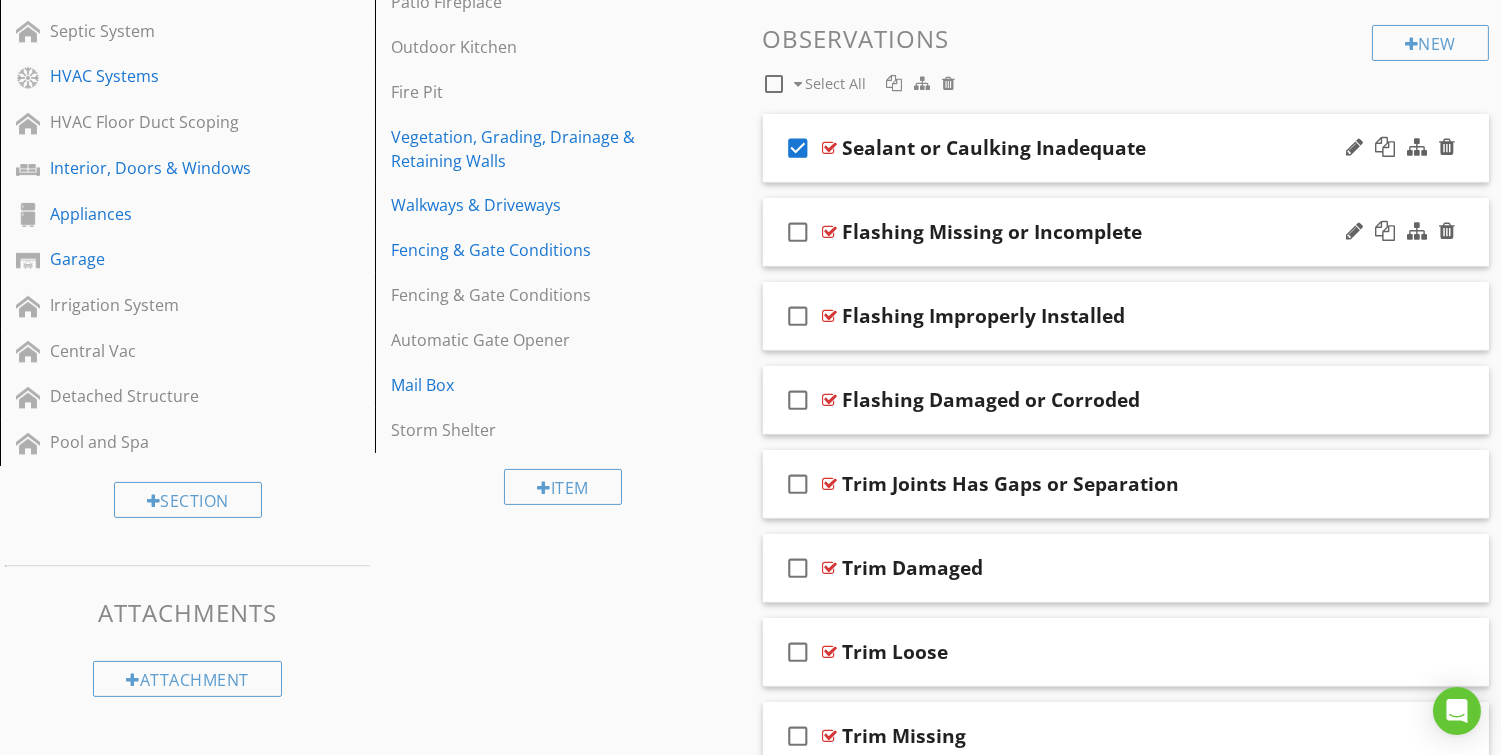click on "check_box_outline_blank" at bounding box center [799, 232] 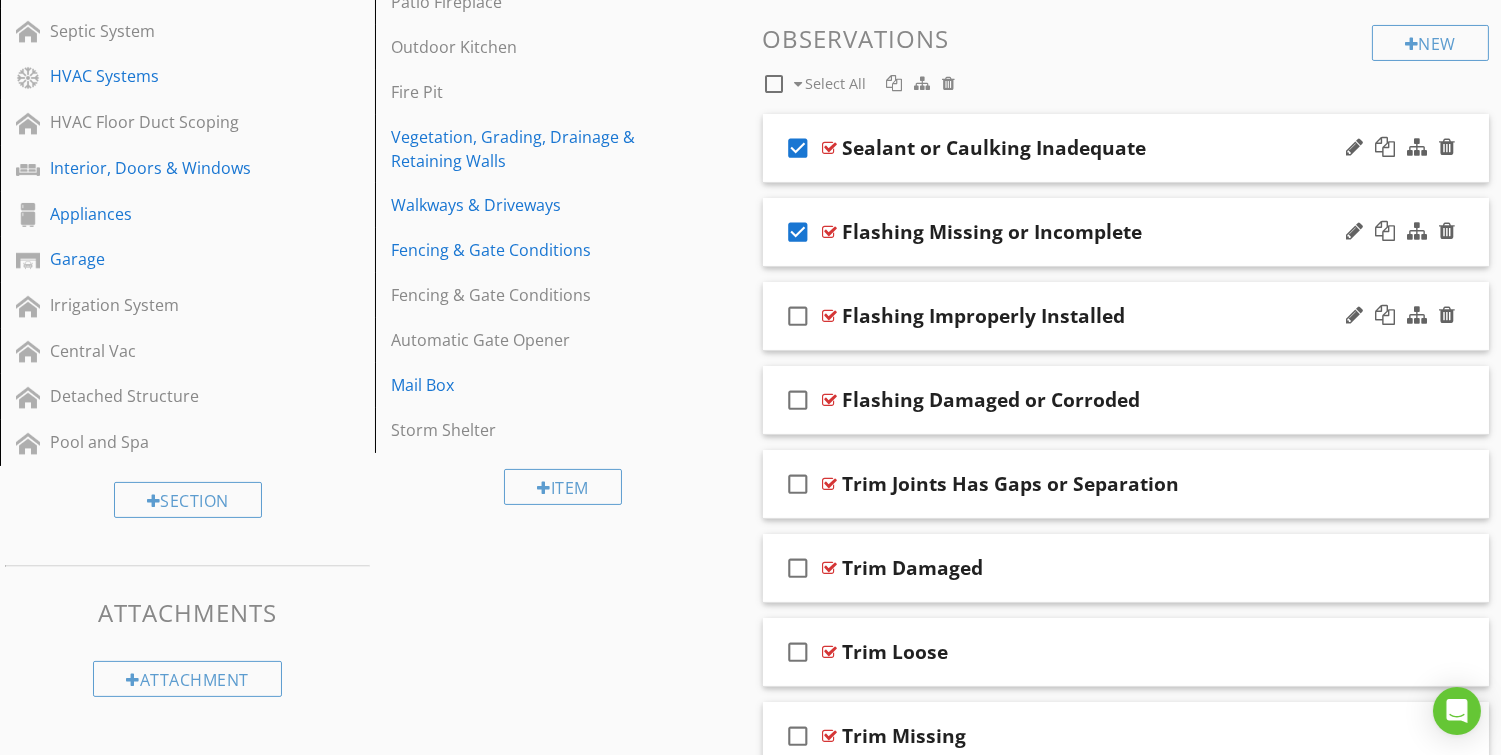 click on "check_box_outline_blank" at bounding box center [799, 316] 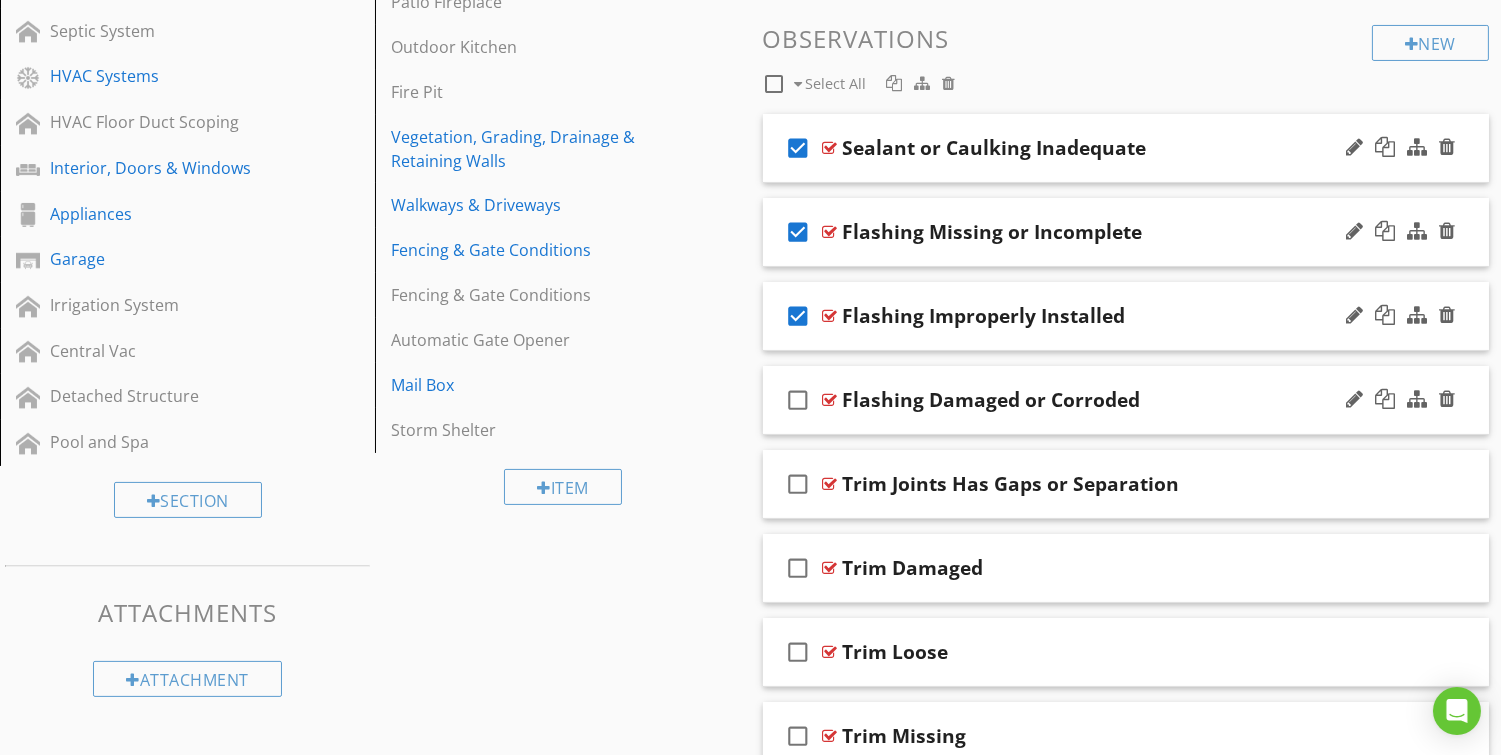 click on "check_box_outline_blank" at bounding box center (799, 400) 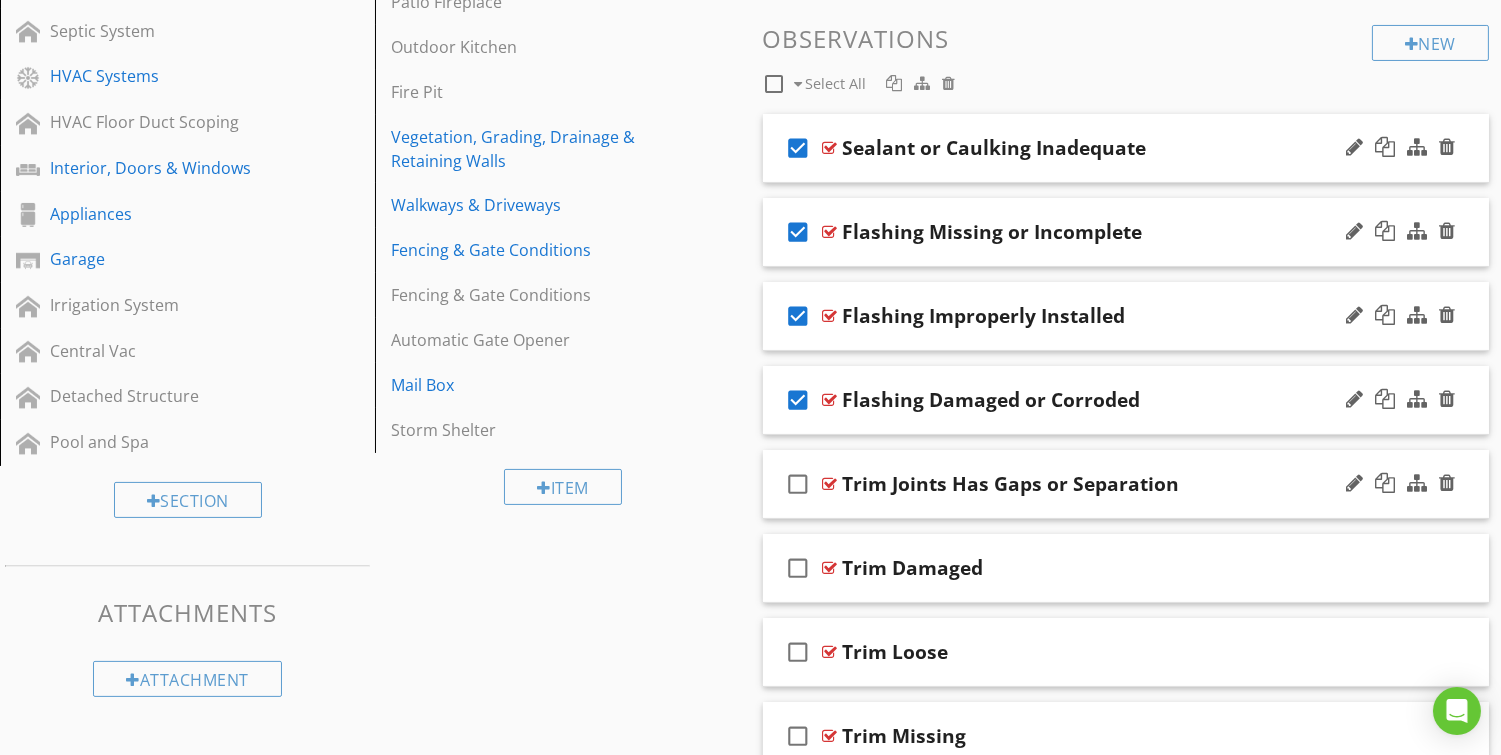 click on "check_box_outline_blank" at bounding box center [799, 484] 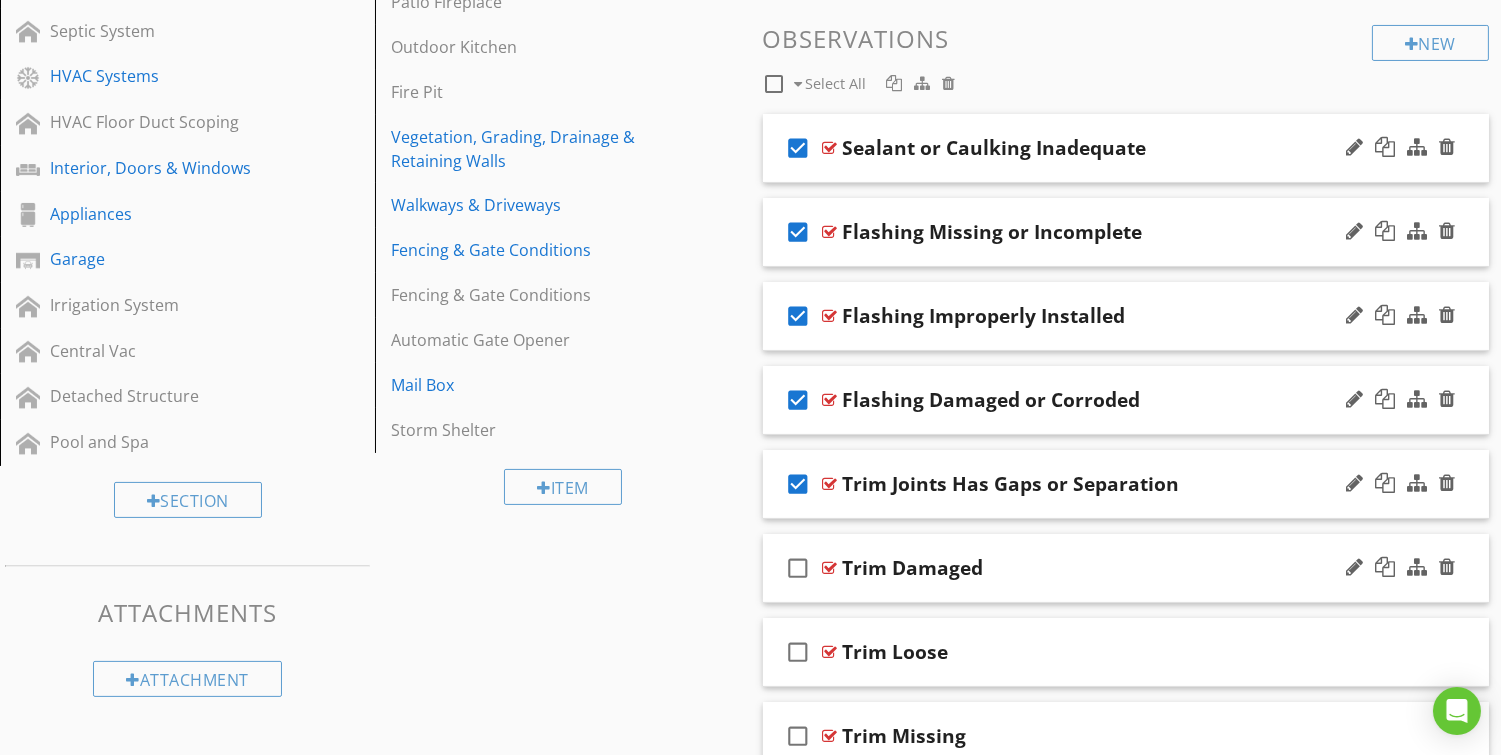 click on "check_box_outline_blank" at bounding box center [799, 568] 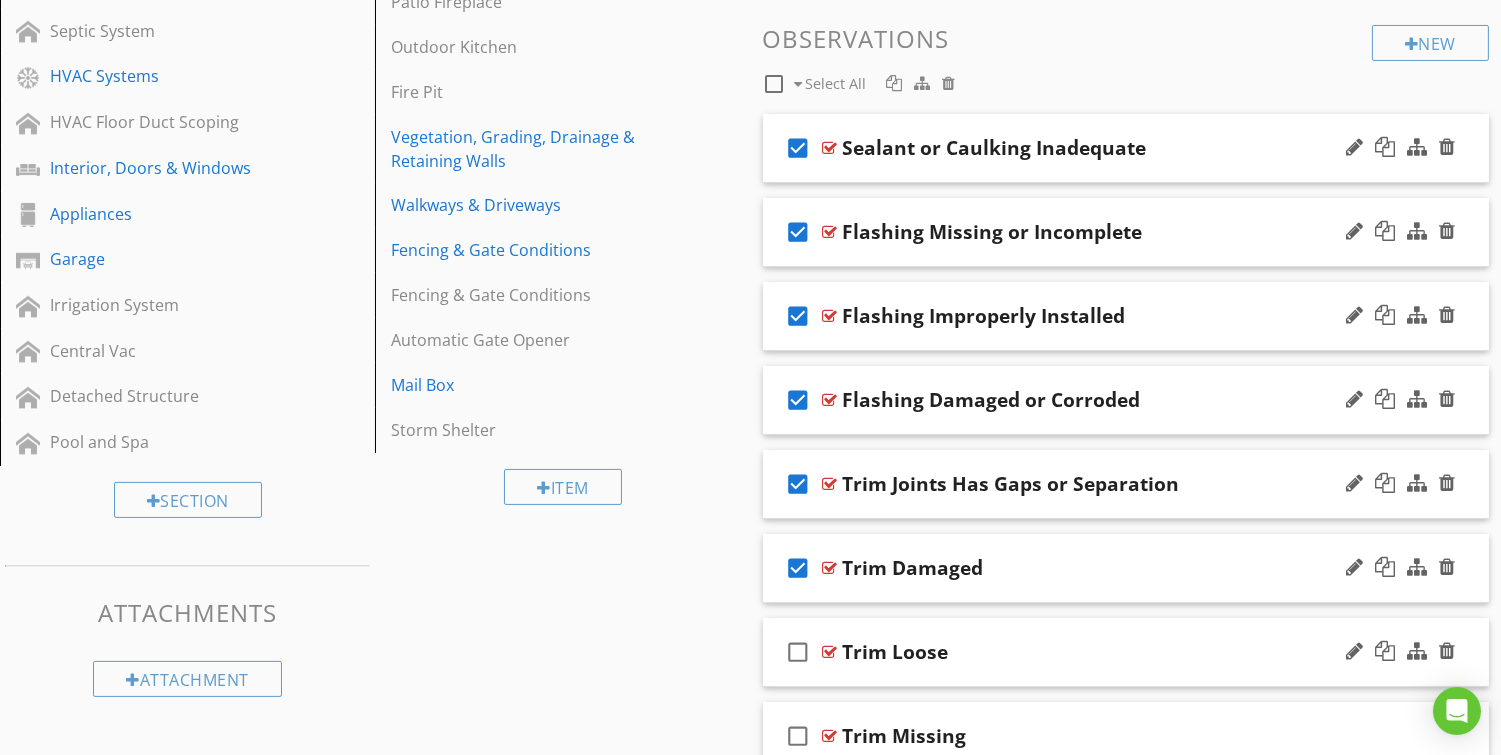 click on "check_box_outline_blank" at bounding box center (799, 652) 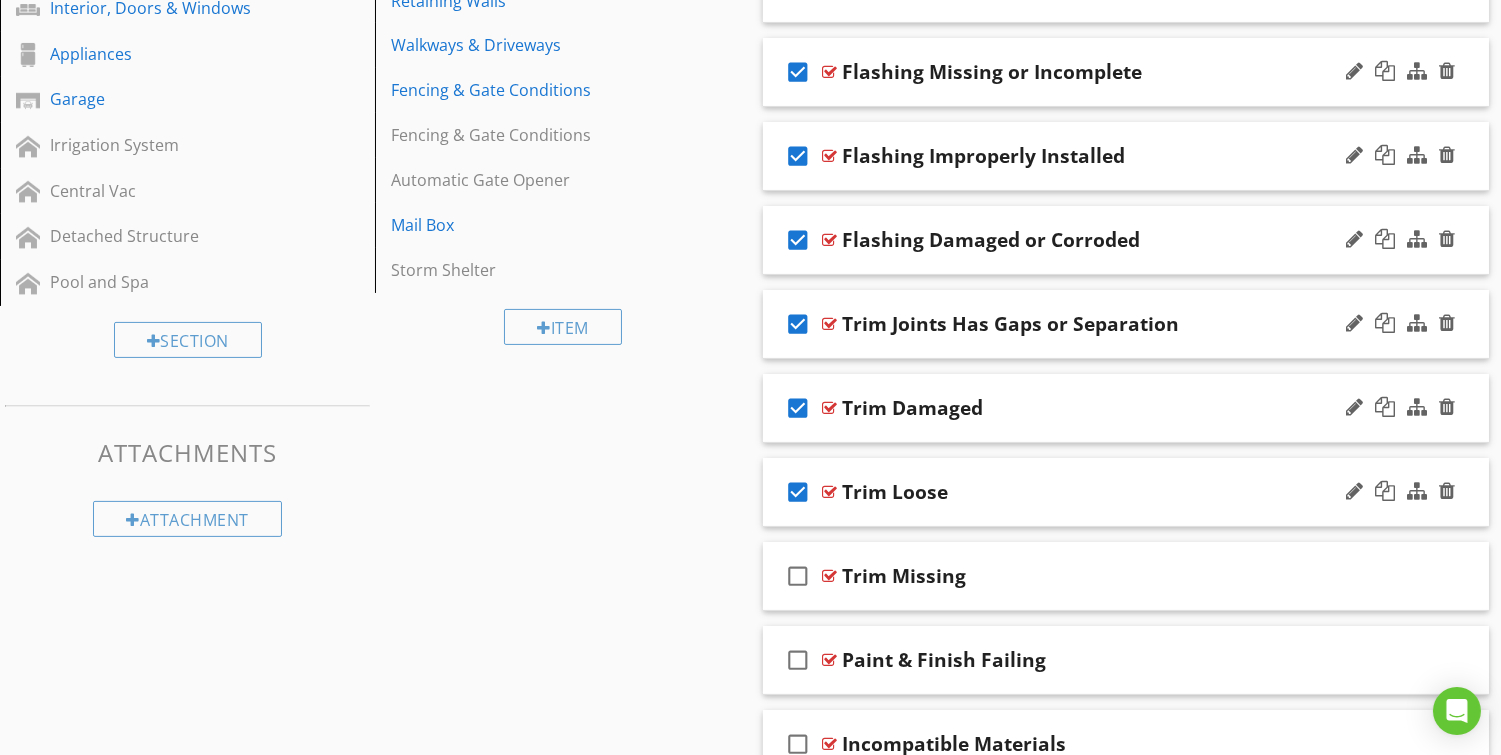 scroll, scrollTop: 831, scrollLeft: 0, axis: vertical 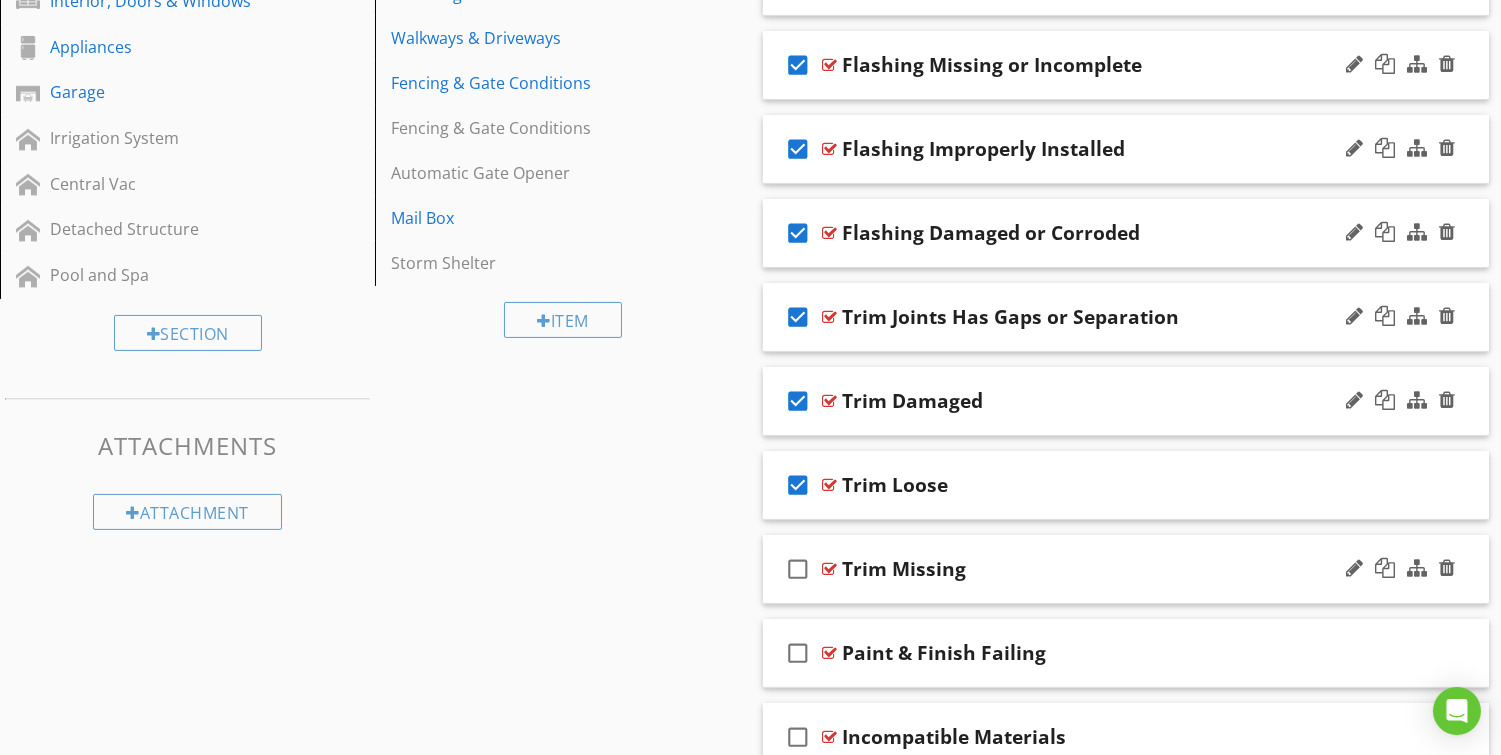 click on "check_box_outline_blank" at bounding box center [799, 569] 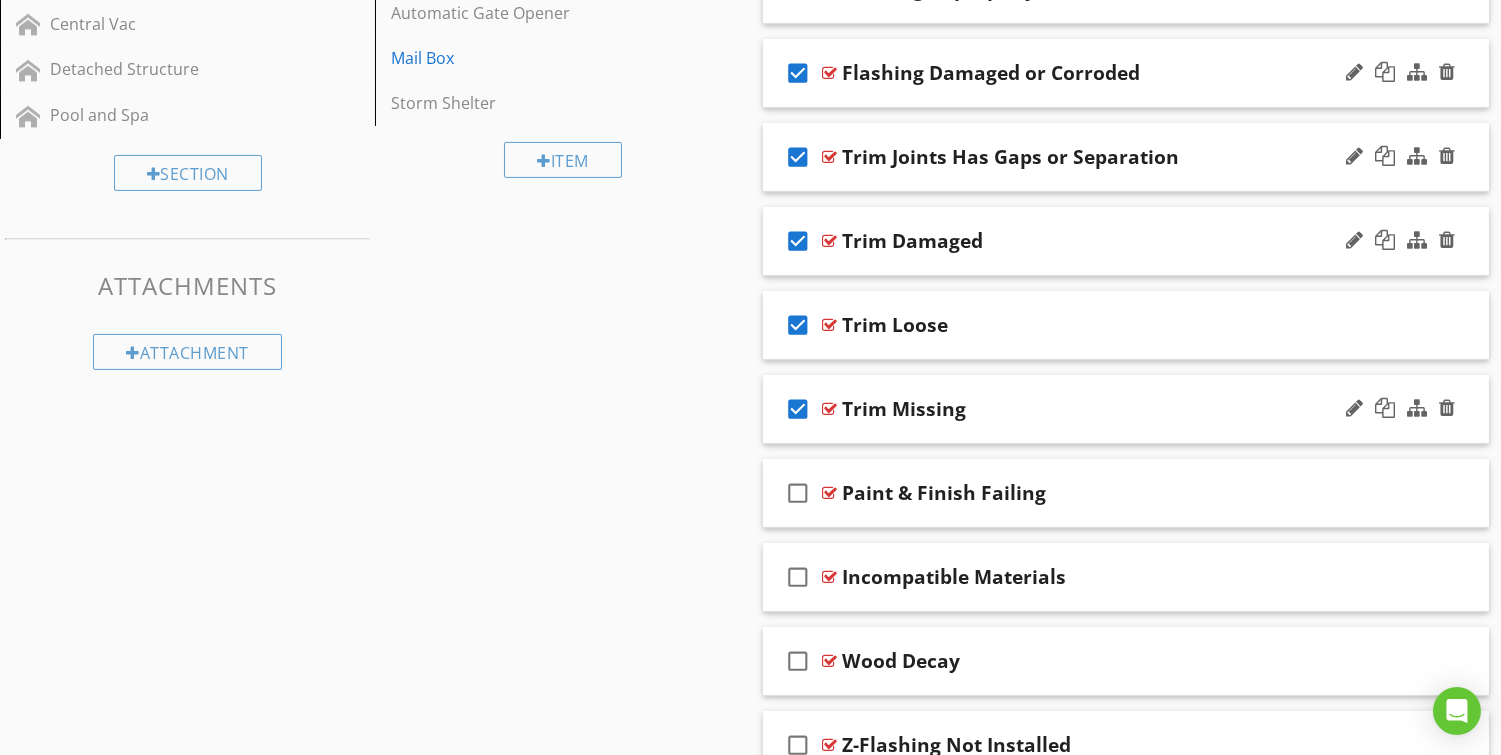 scroll, scrollTop: 1100, scrollLeft: 0, axis: vertical 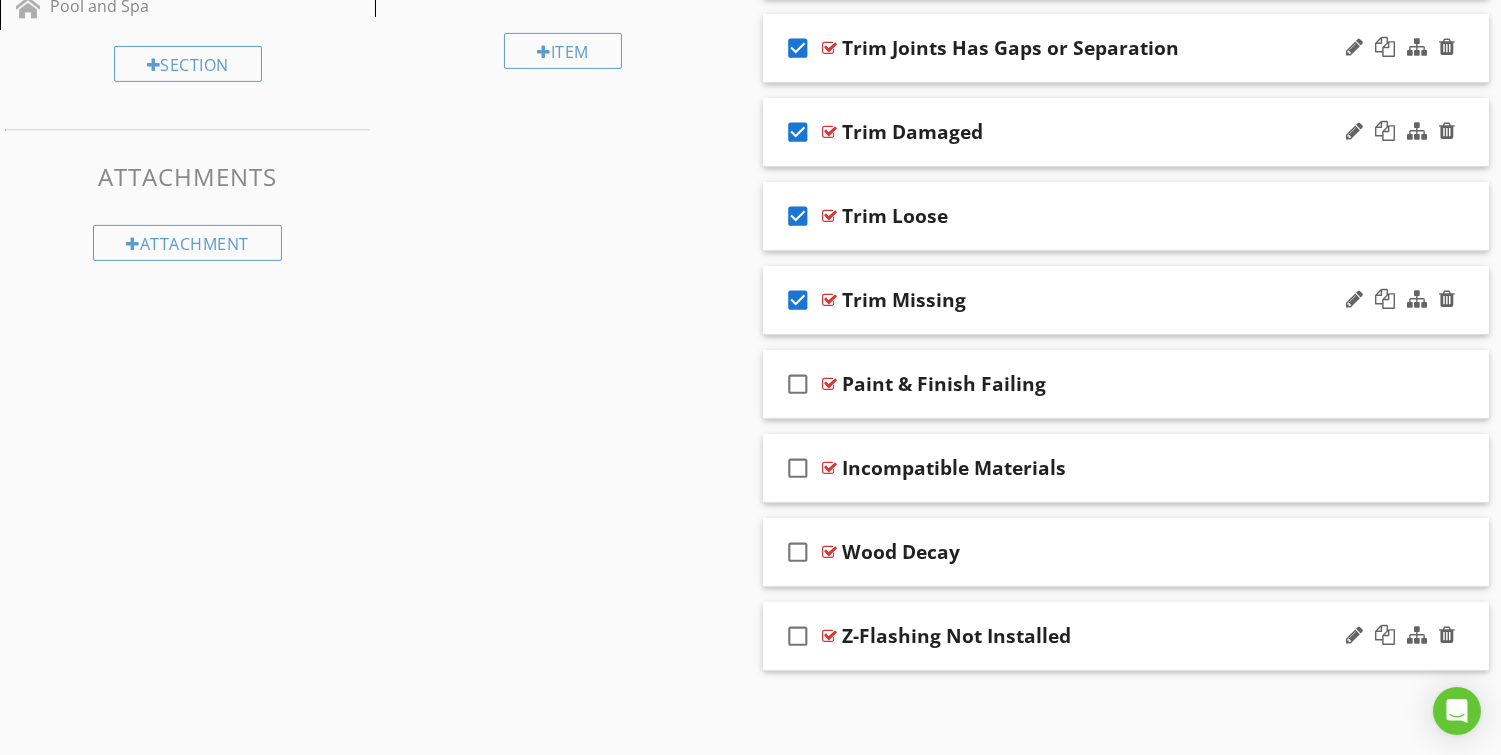 click on "check_box_outline_blank" at bounding box center (799, 636) 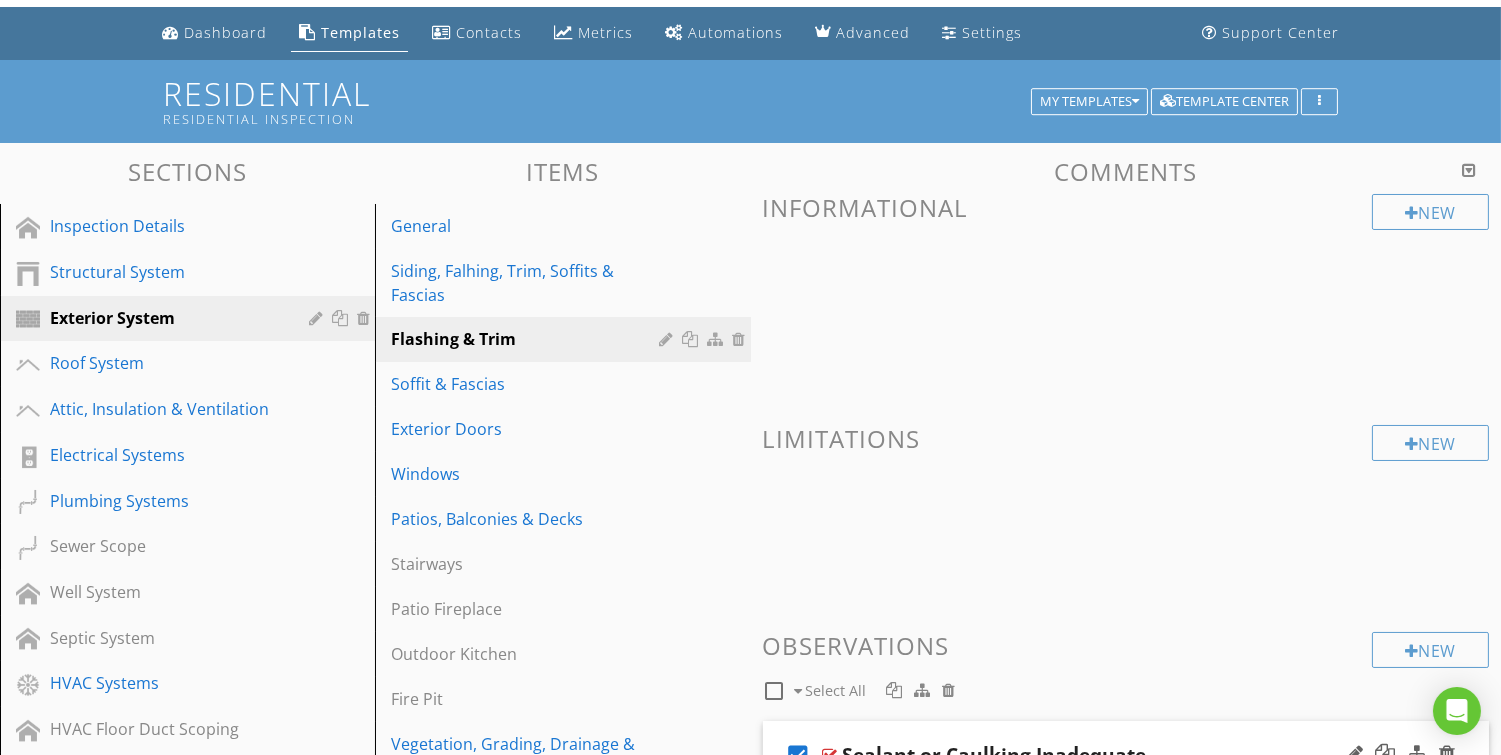 scroll, scrollTop: 354, scrollLeft: 0, axis: vertical 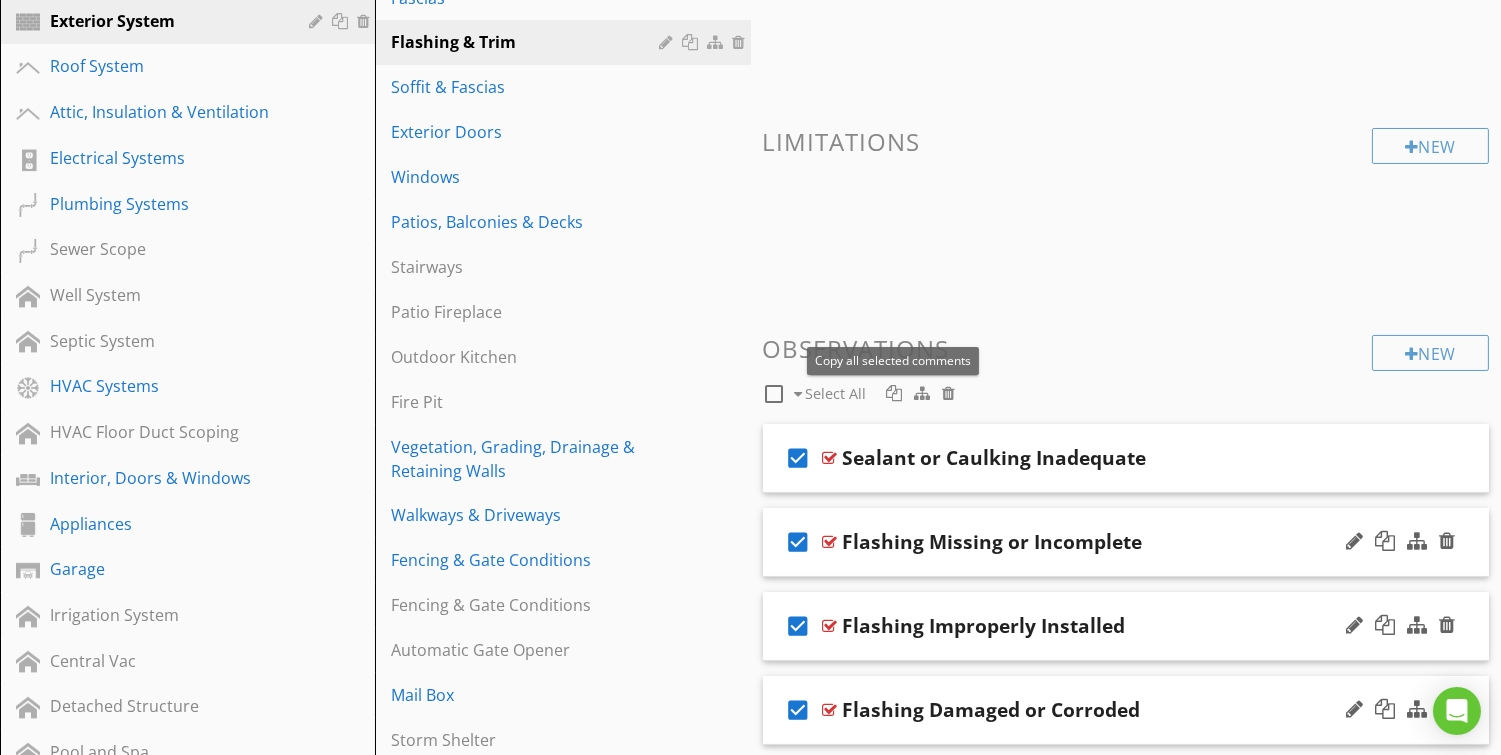 click at bounding box center (894, 393) 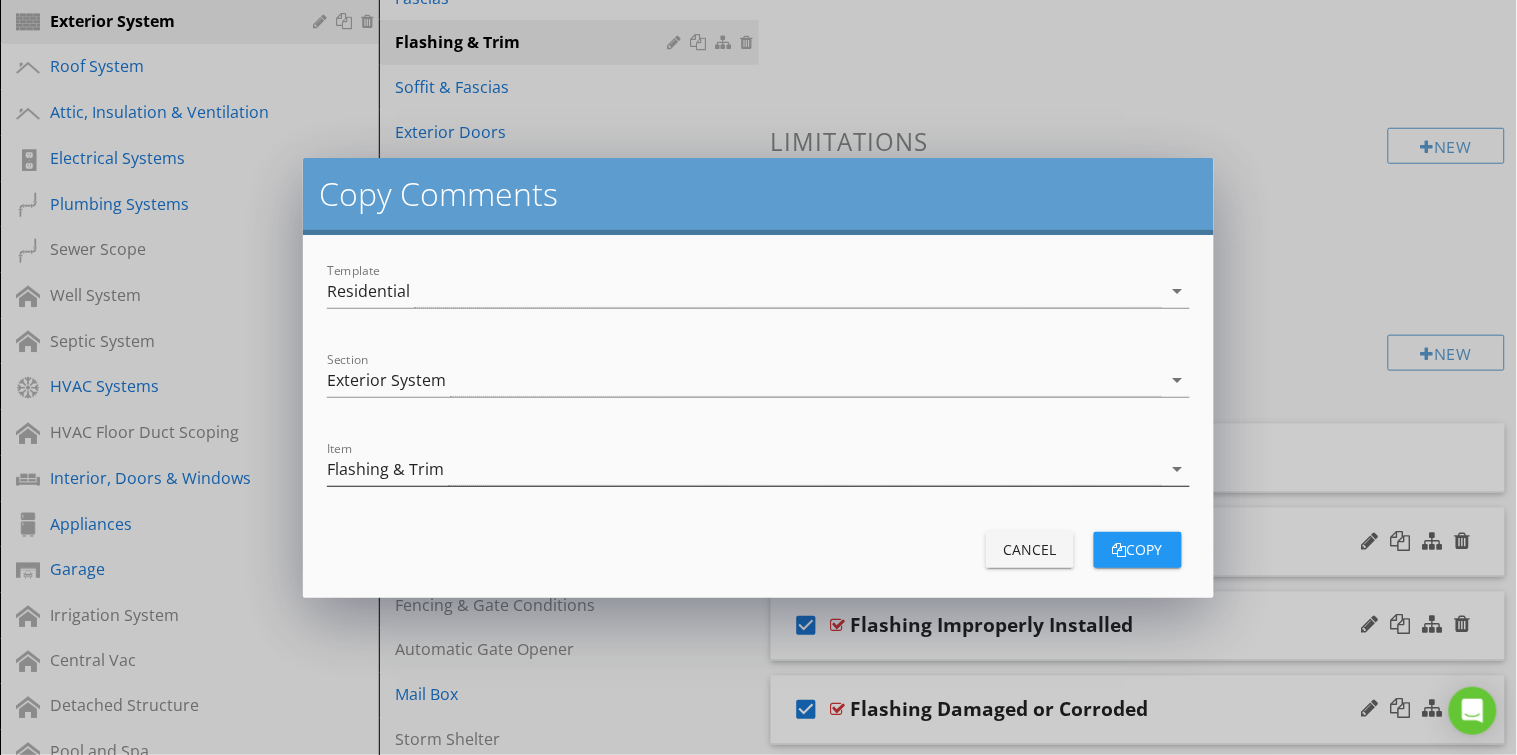 click on "Flashing & Trim" at bounding box center (744, 469) 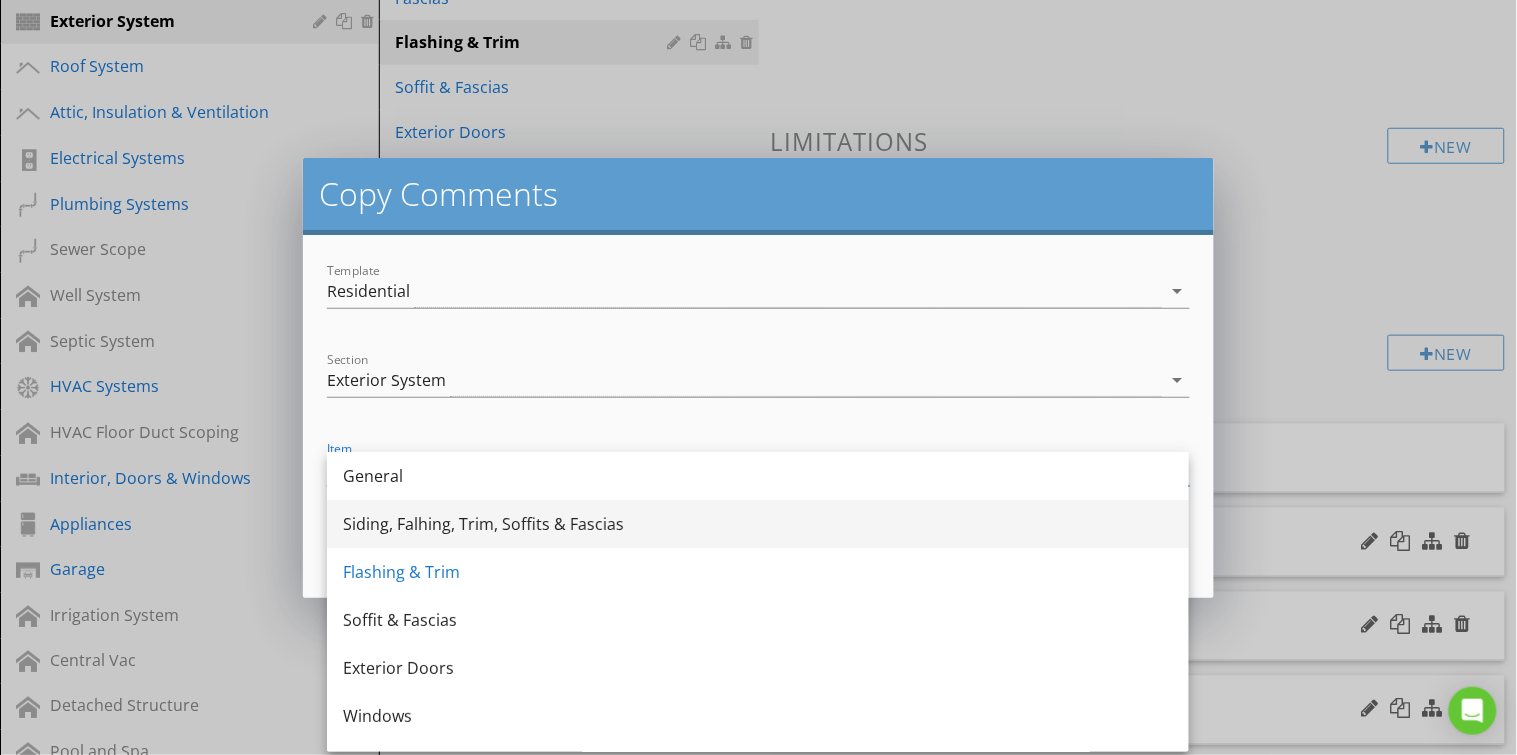 click on "Siding, Falhing, Trim, Soffits & Fascias" at bounding box center [758, 524] 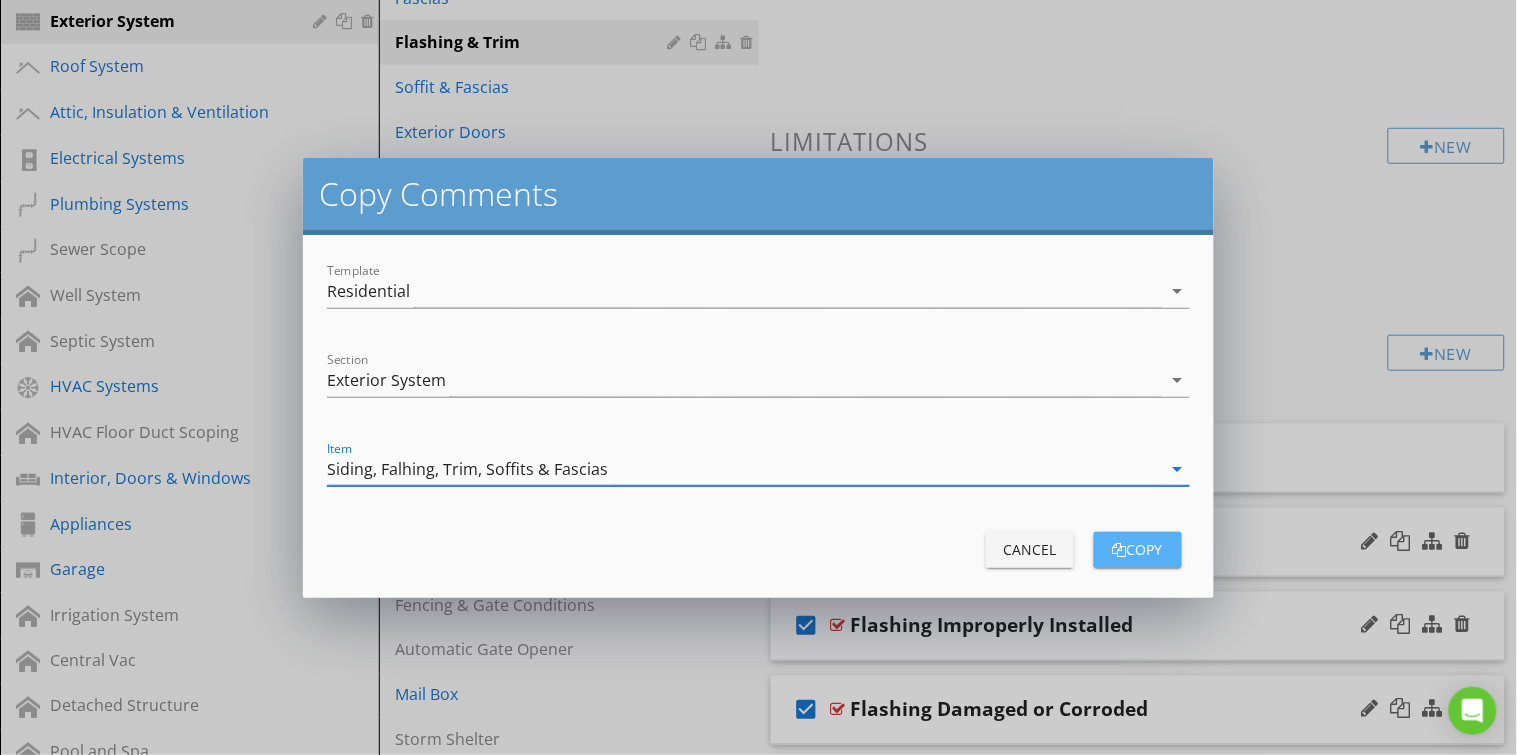 click on "copy" at bounding box center [1138, 550] 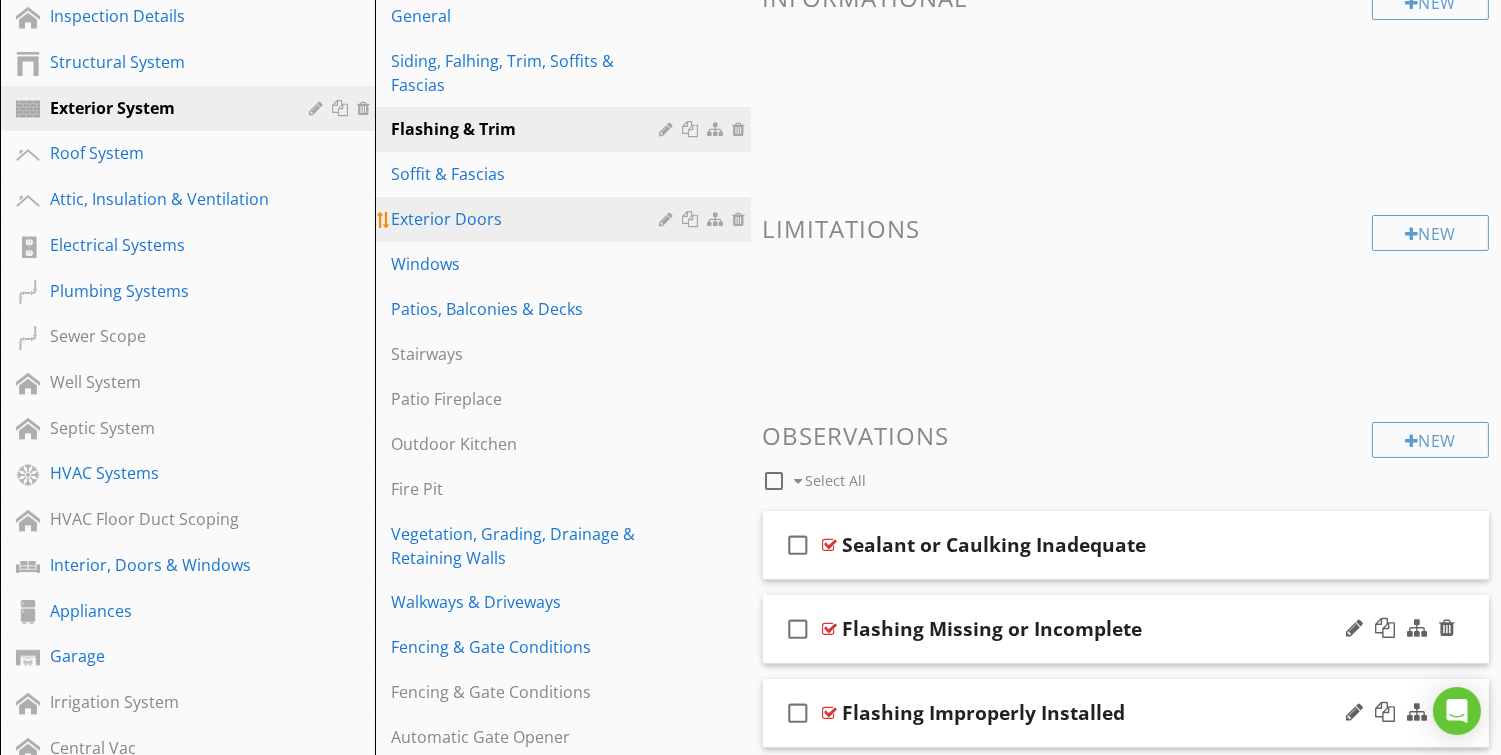 scroll, scrollTop: 253, scrollLeft: 0, axis: vertical 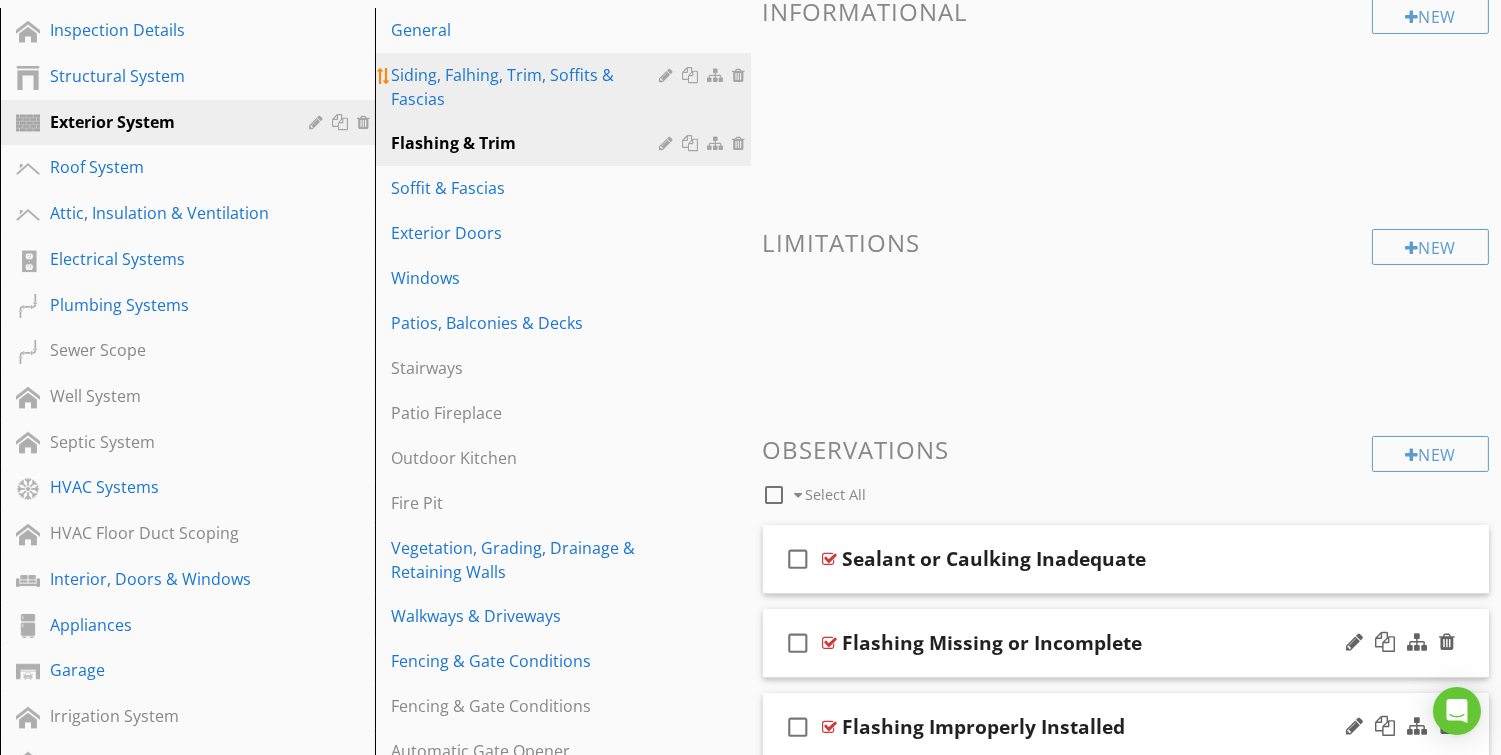 click on "Siding, Falhing, Trim, Soffits & Fascias" at bounding box center [528, 87] 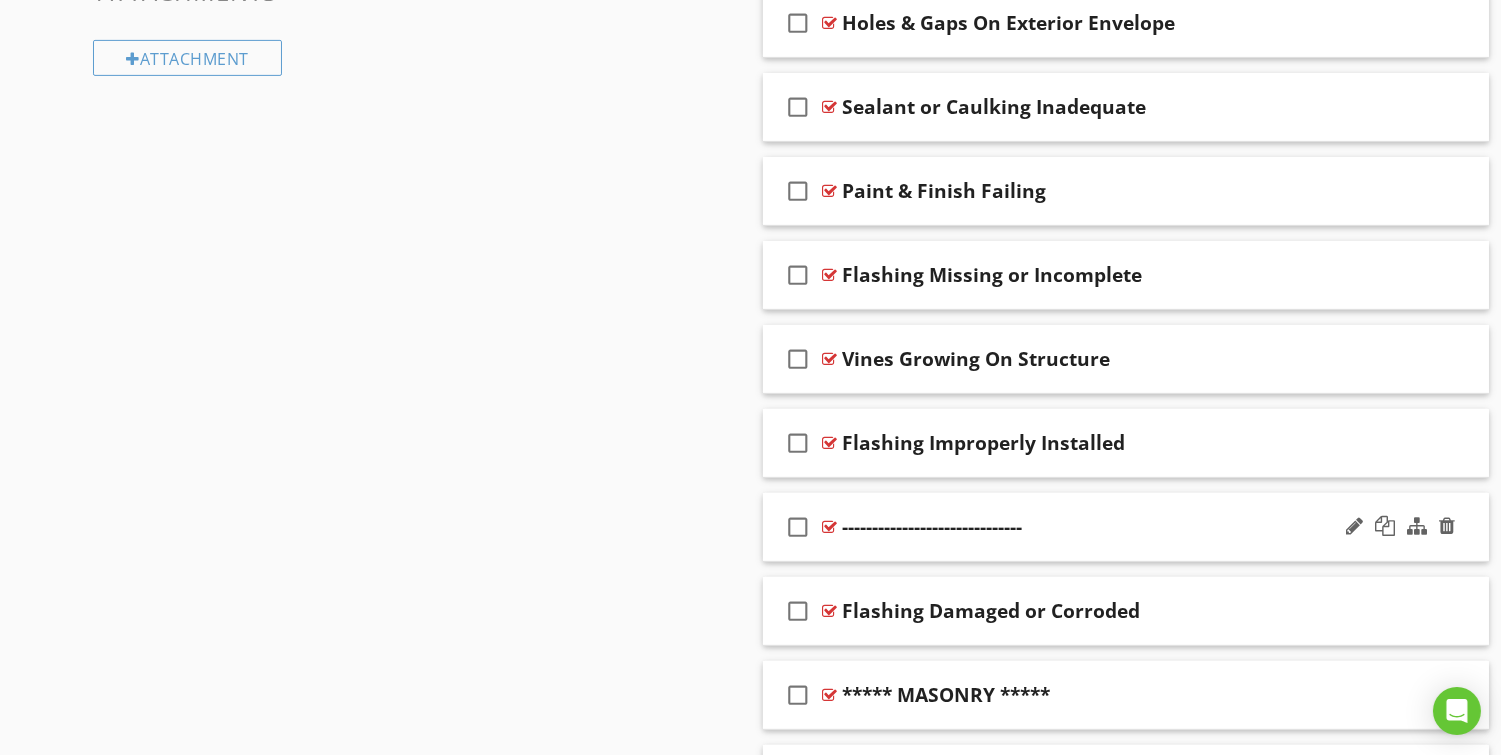 scroll, scrollTop: 1351, scrollLeft: 0, axis: vertical 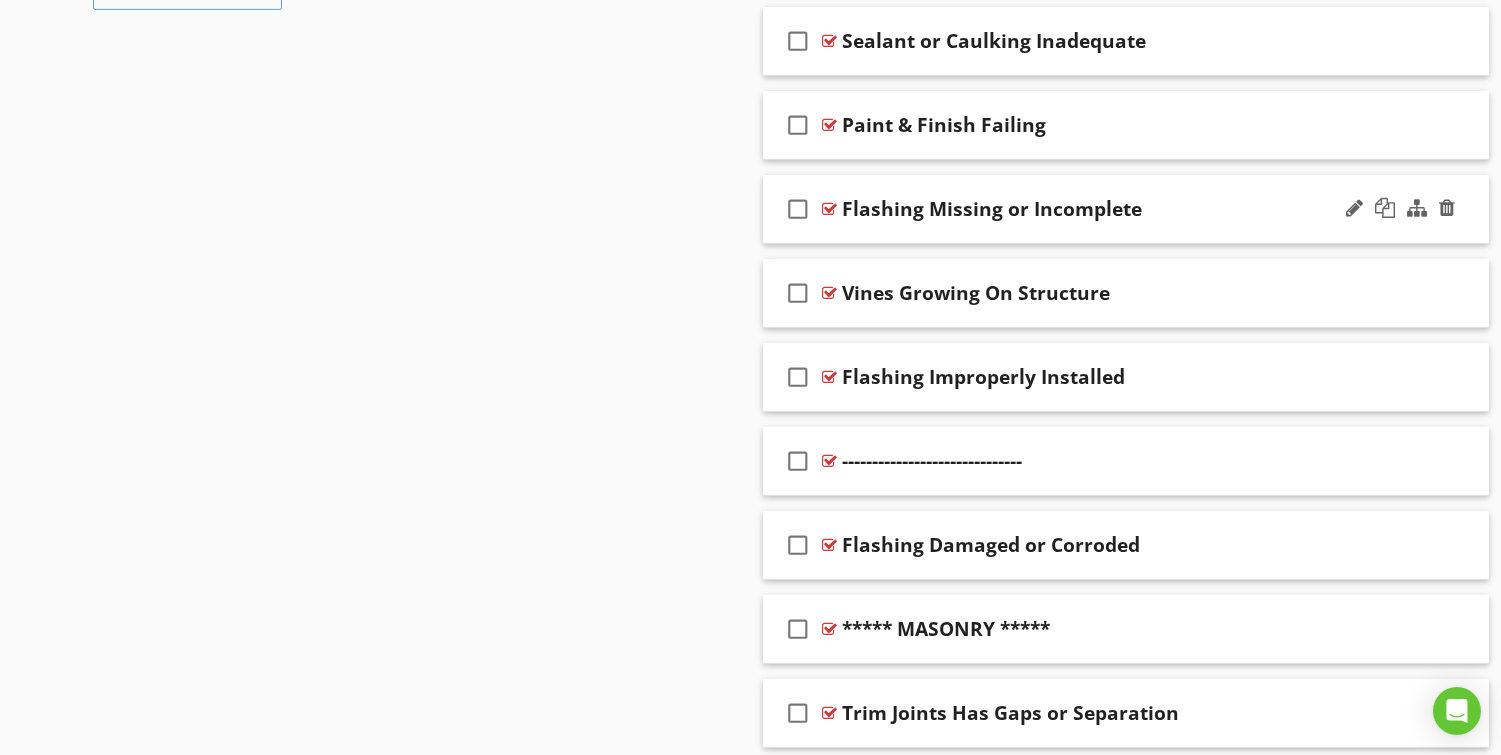type 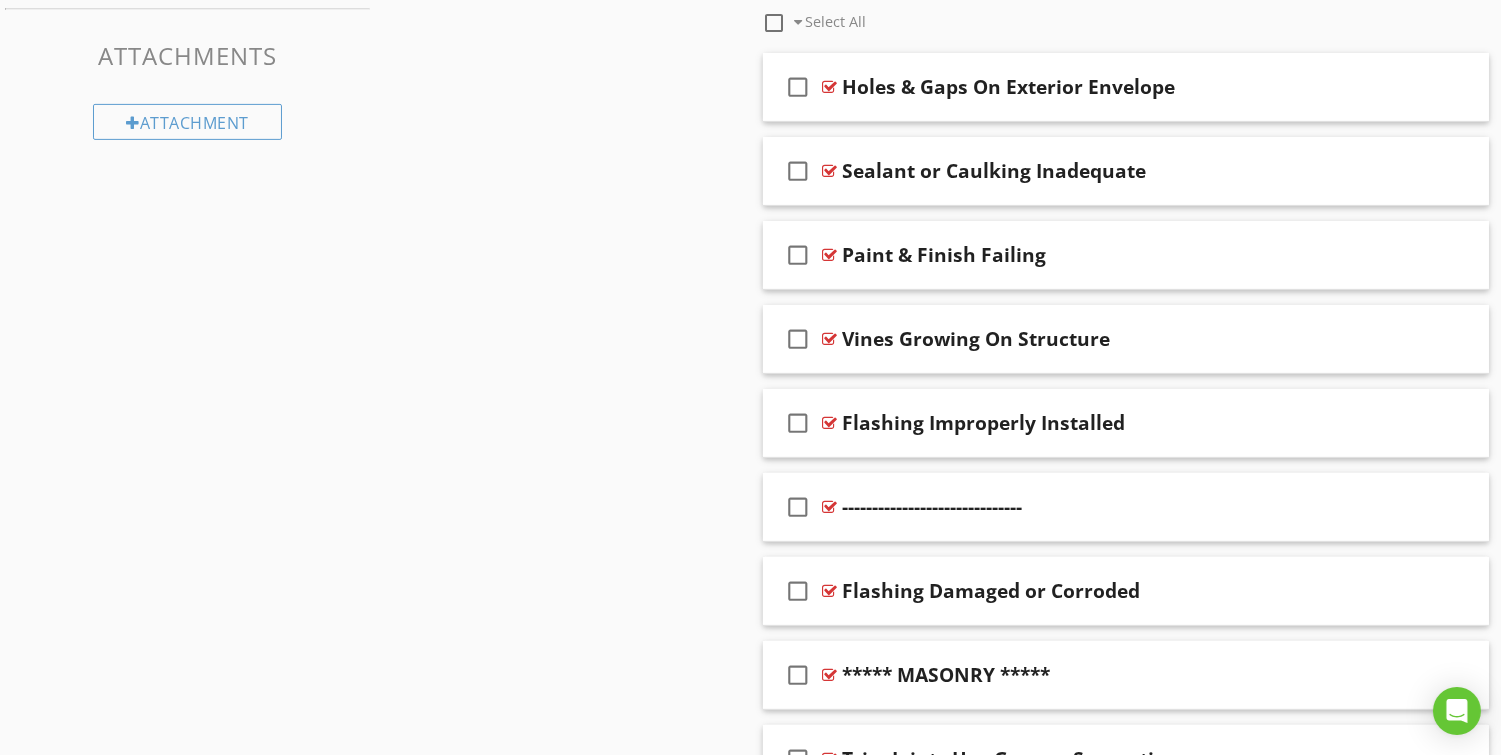 scroll, scrollTop: 1237, scrollLeft: 0, axis: vertical 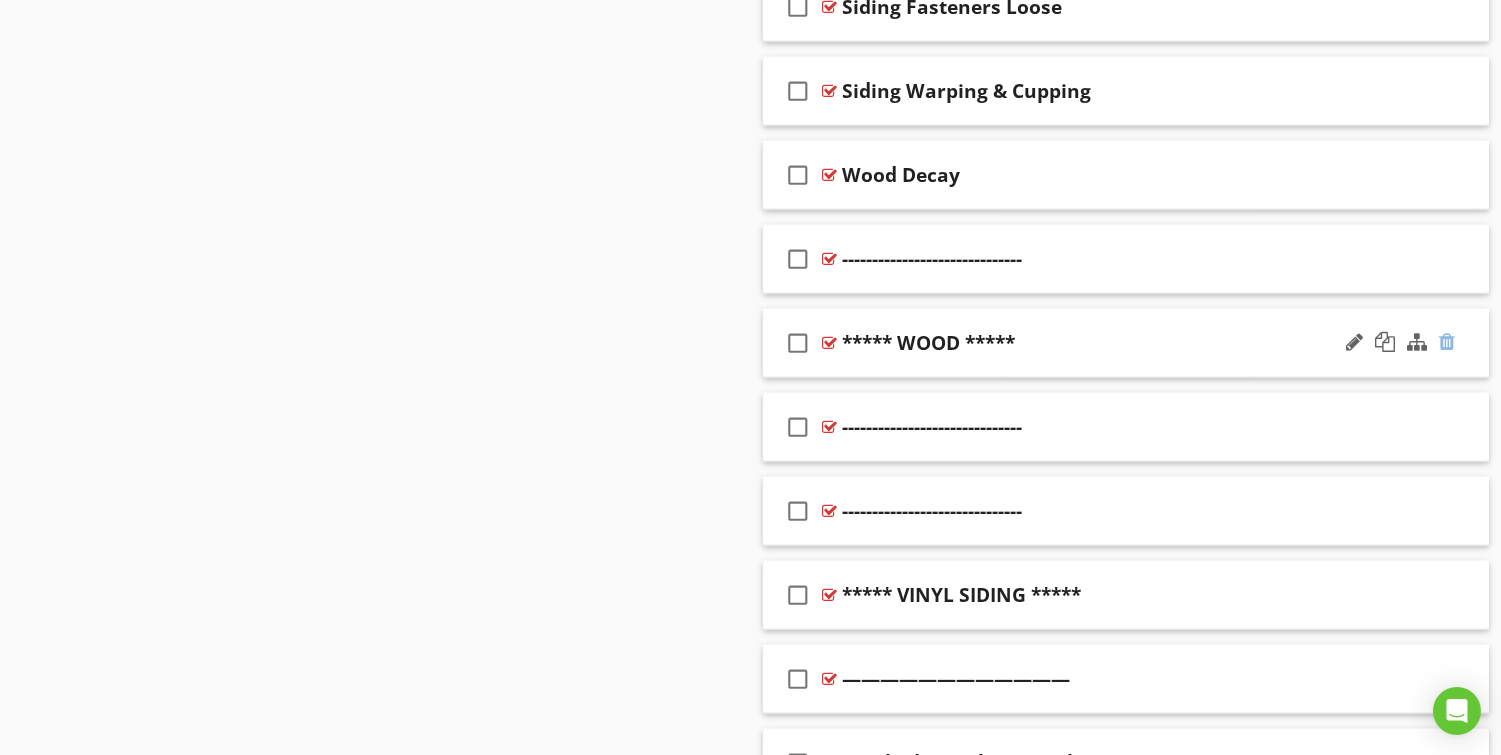 click at bounding box center (1447, 342) 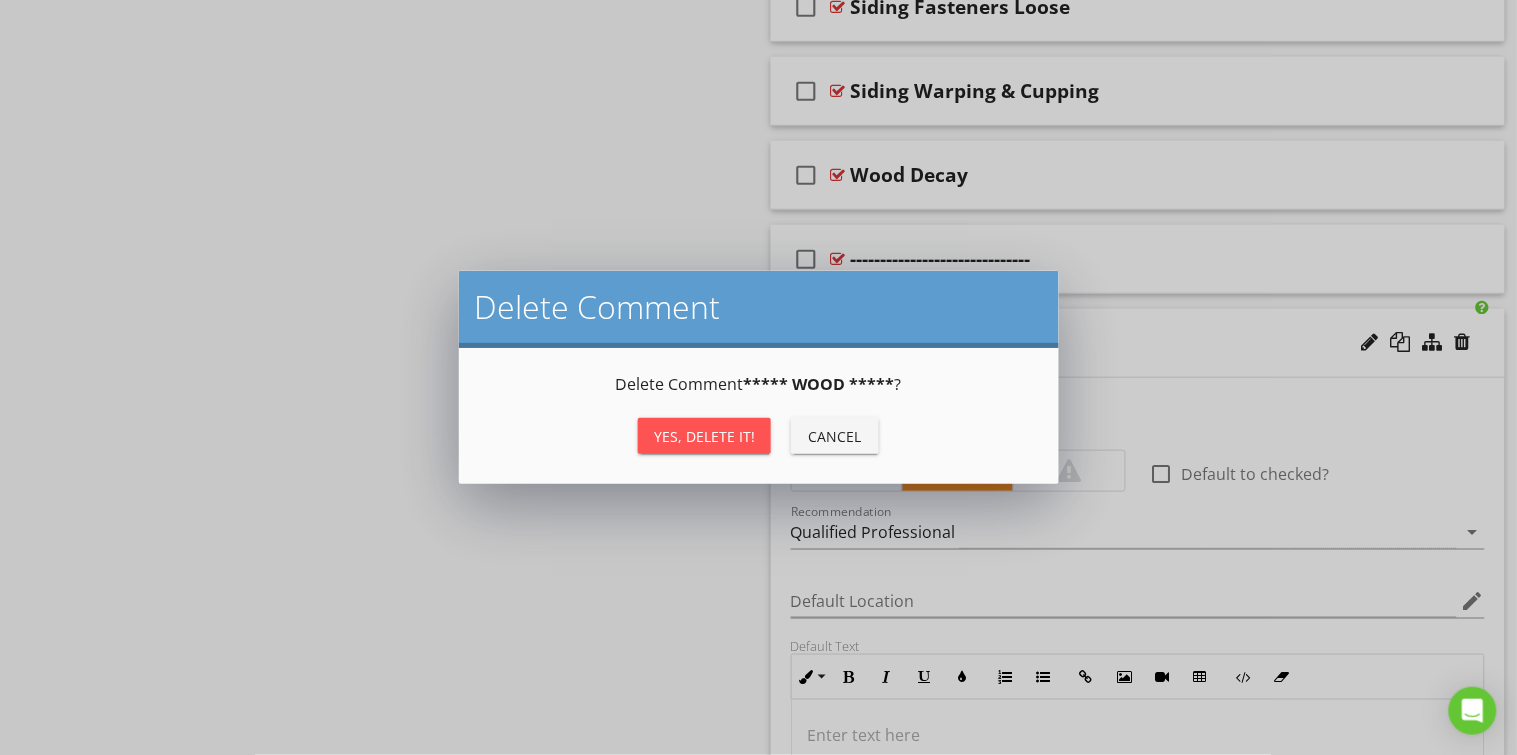 click on "Yes, Delete it!" at bounding box center (704, 436) 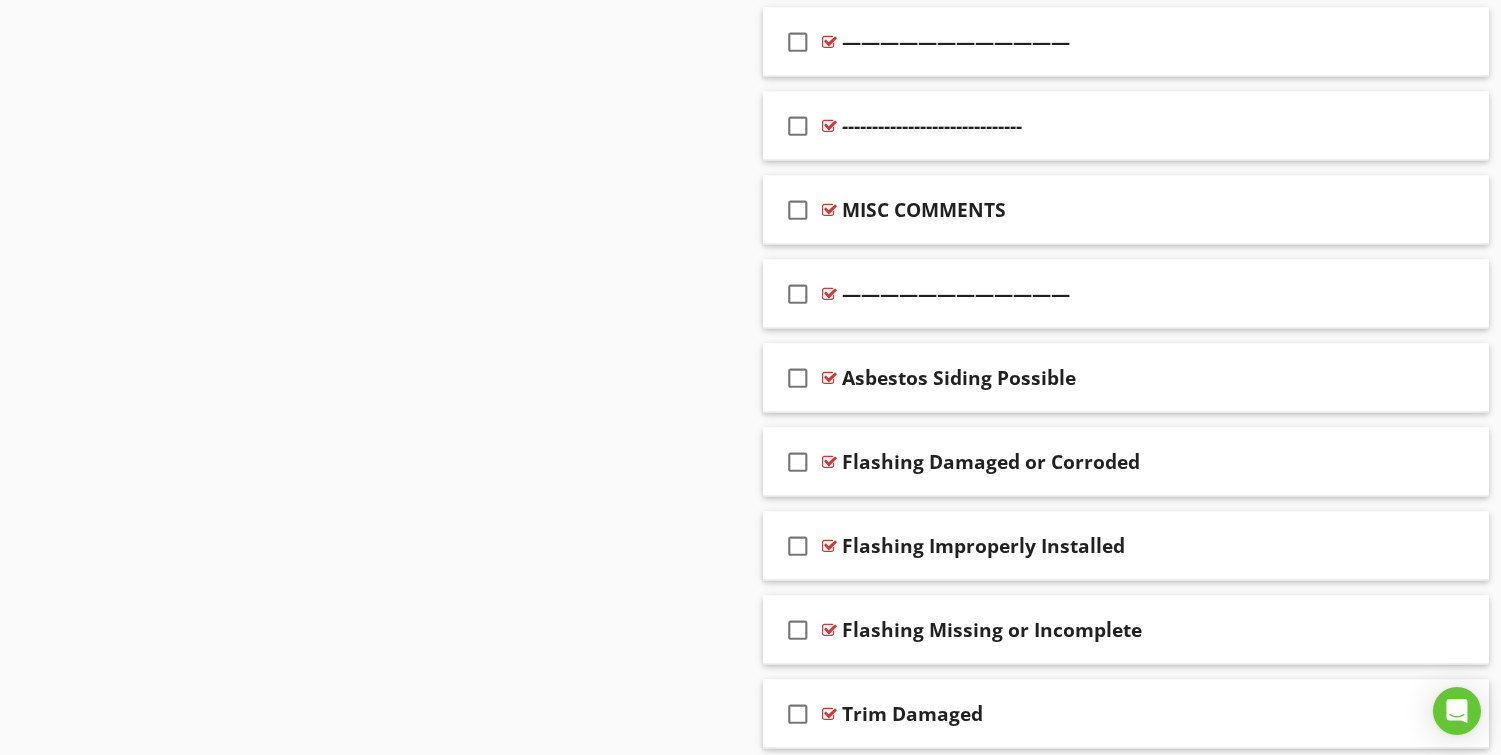 scroll, scrollTop: 5634, scrollLeft: 0, axis: vertical 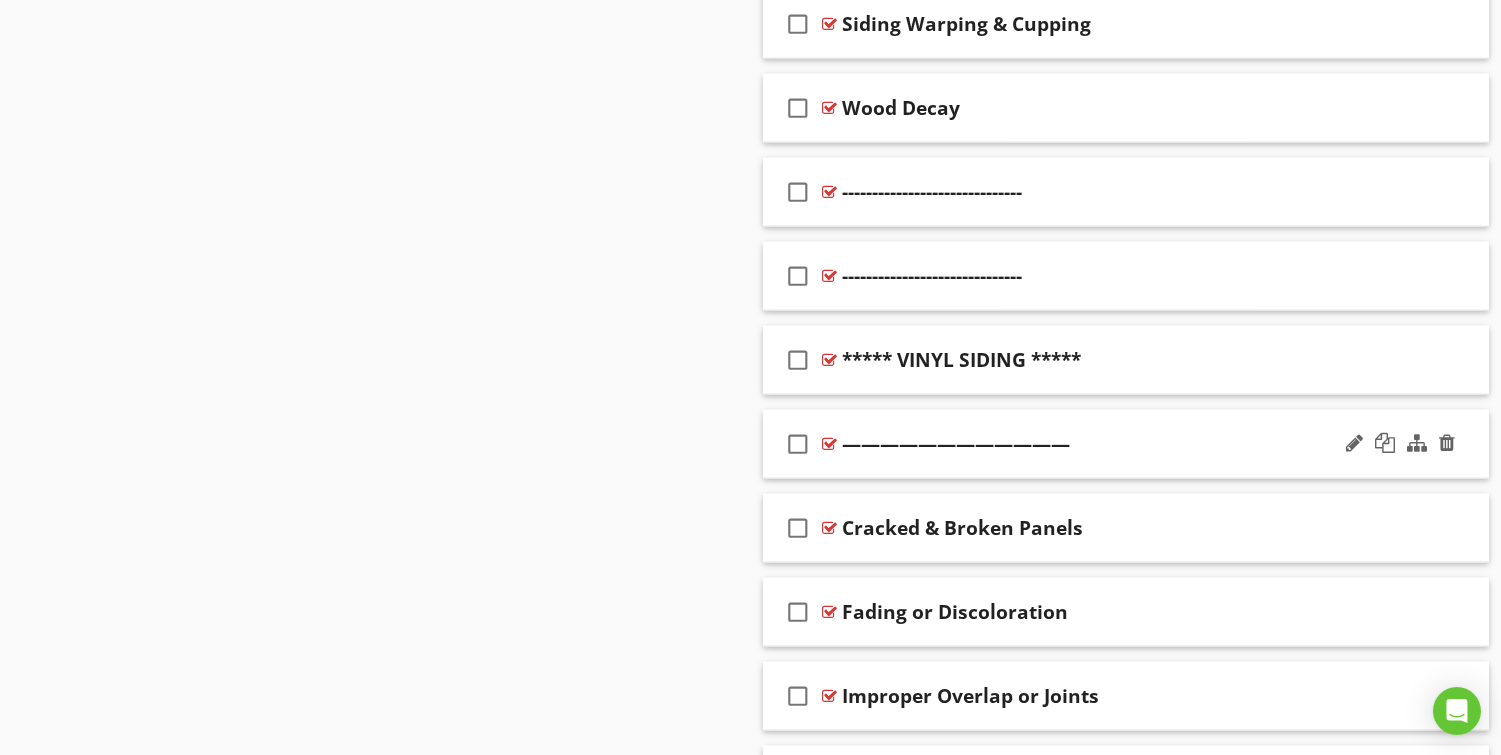 click on "check_box_outline_blank
————————————" at bounding box center [1126, 444] 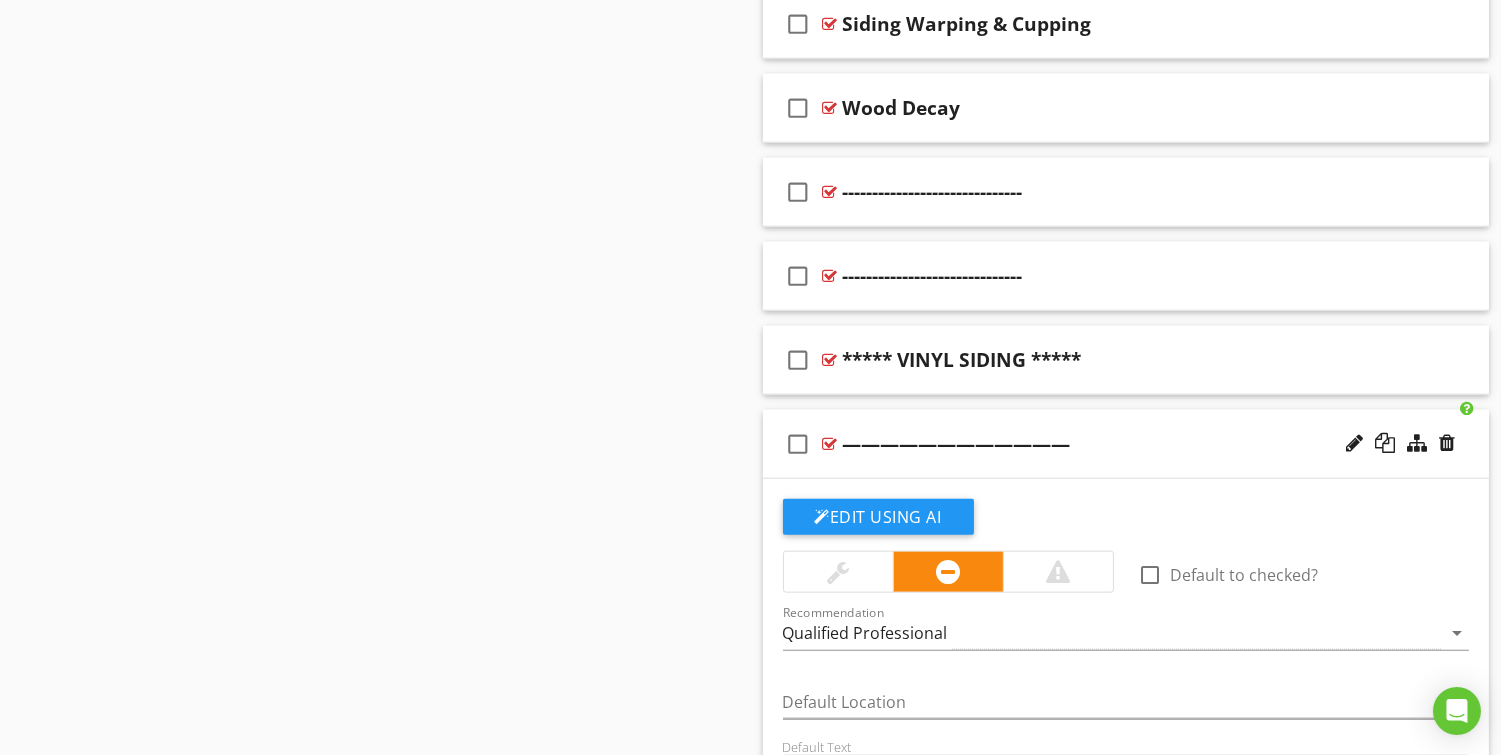 click on "check_box_outline_blank
————————————" at bounding box center [1126, 444] 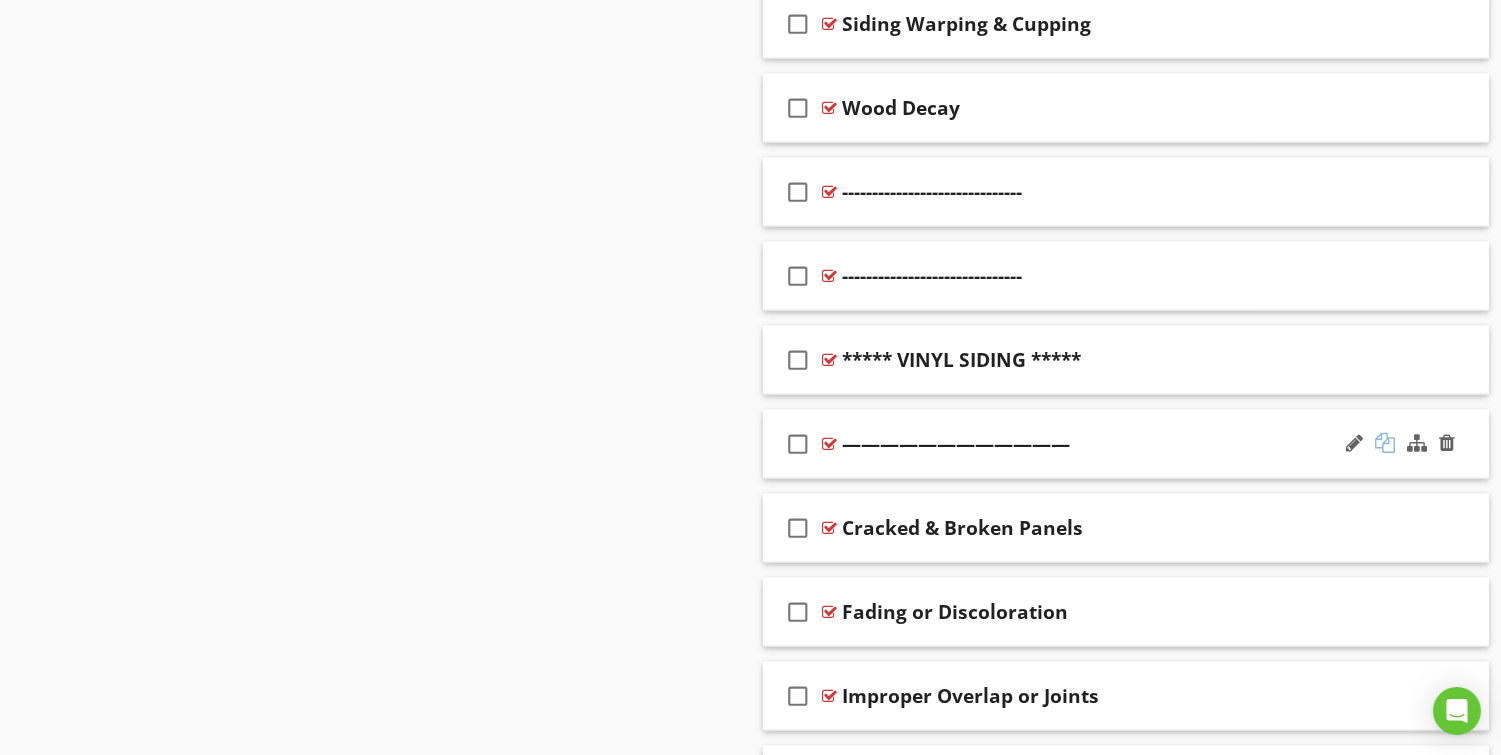 click at bounding box center (1385, 443) 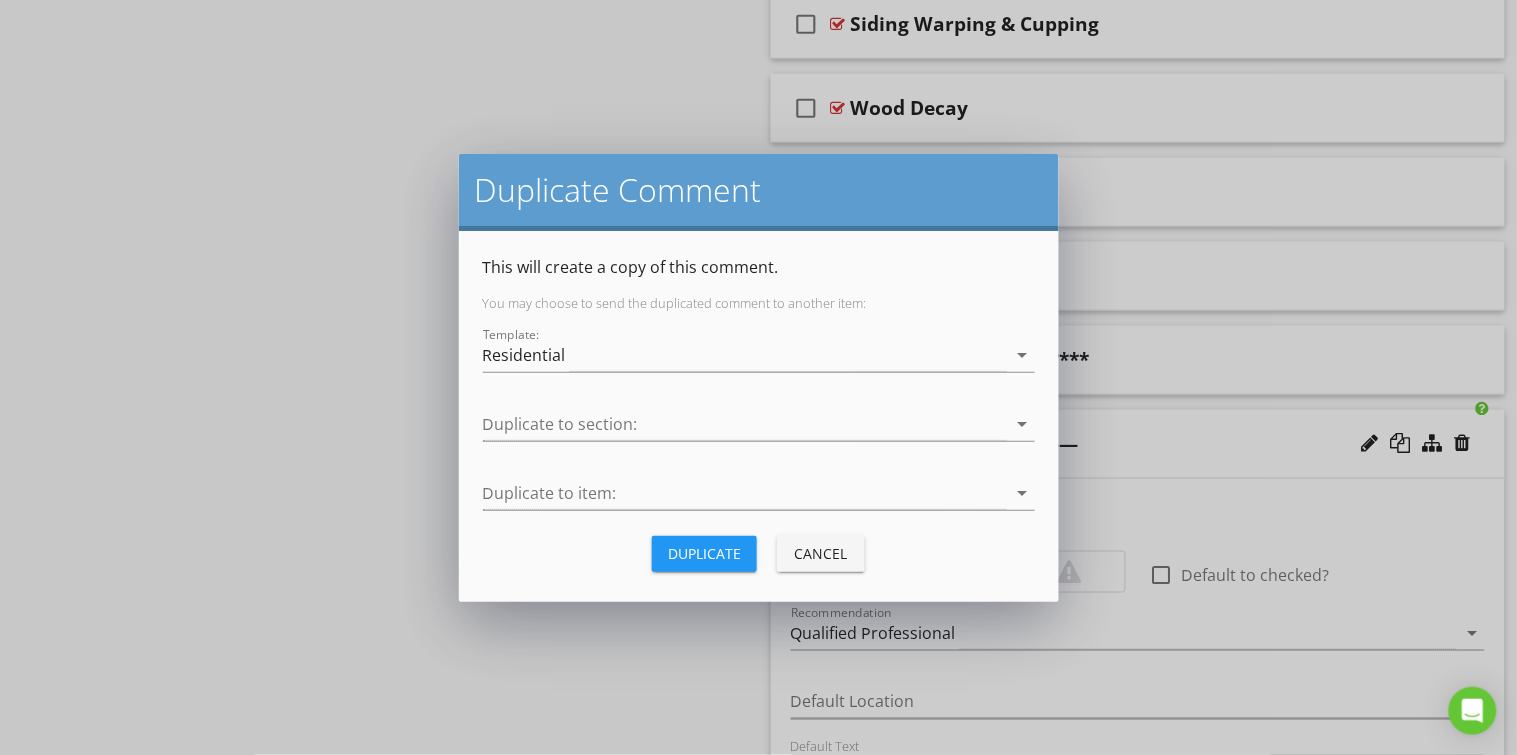 click on "Duplicate" at bounding box center (704, 553) 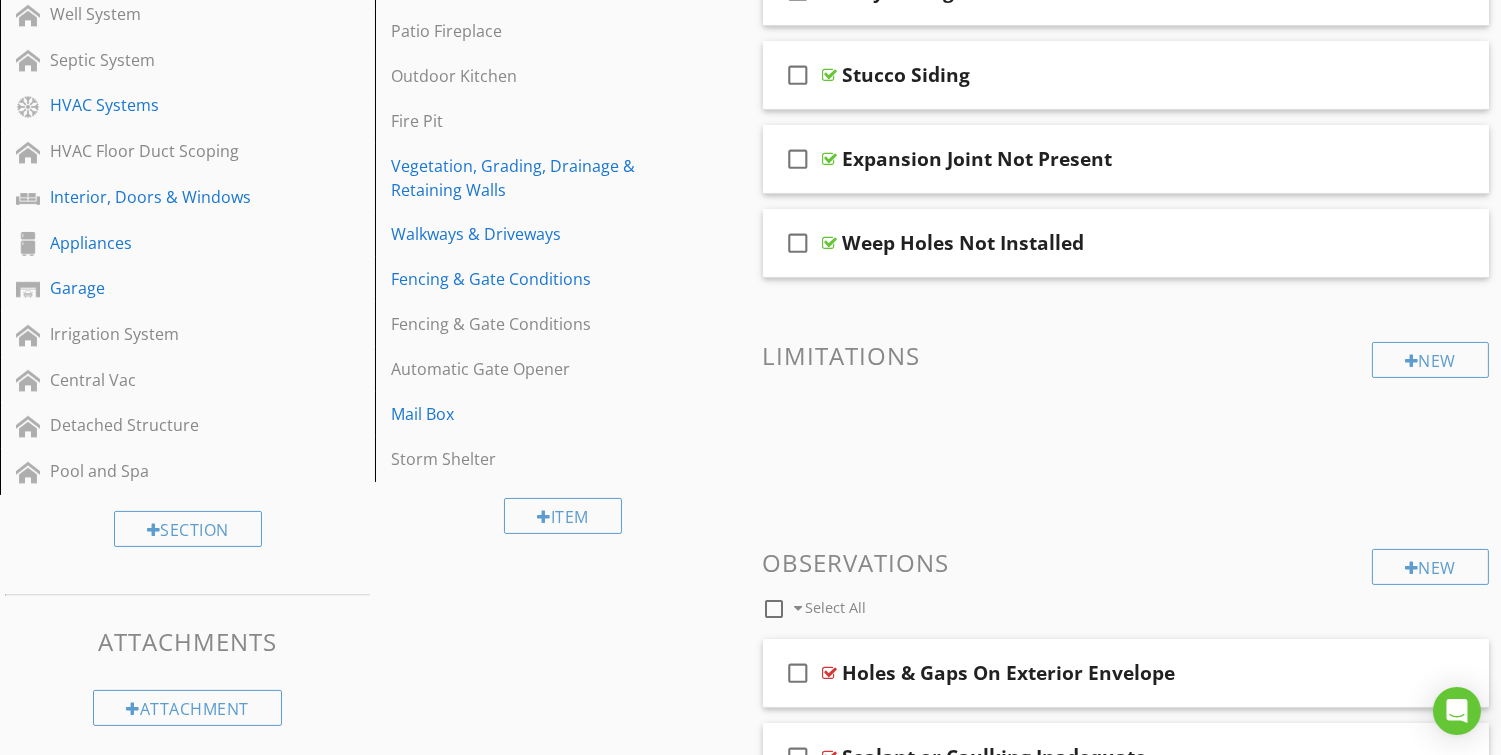 scroll, scrollTop: 4224, scrollLeft: 0, axis: vertical 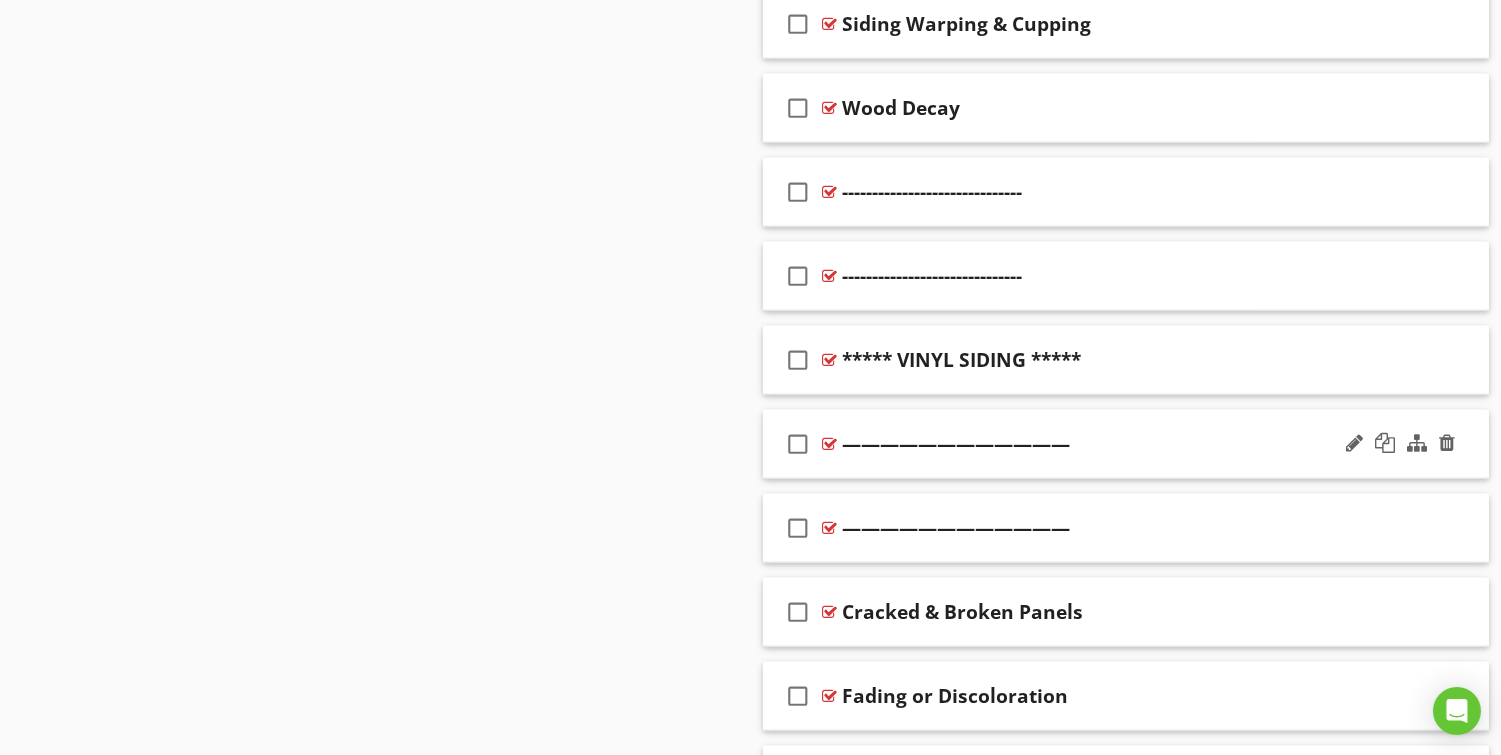 type 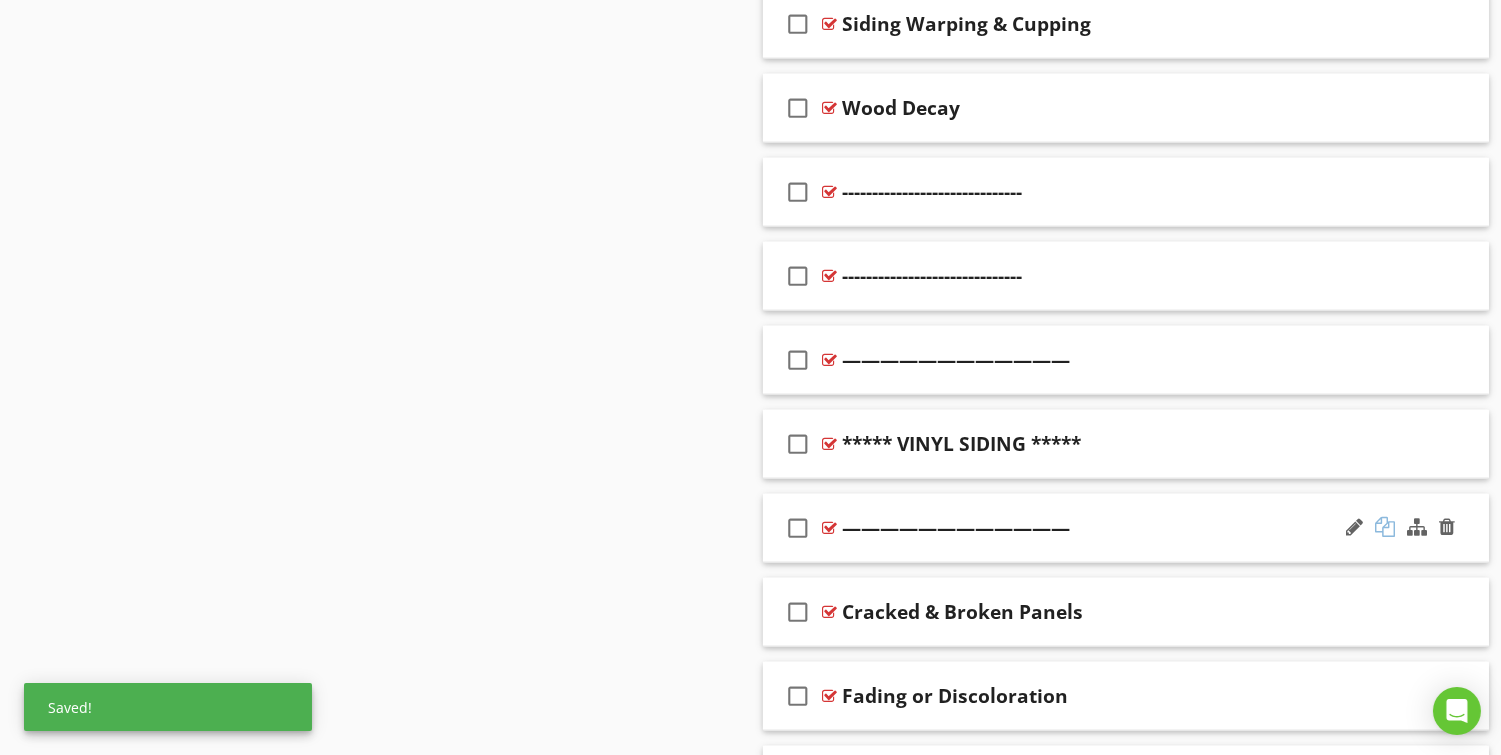 click at bounding box center [1385, 527] 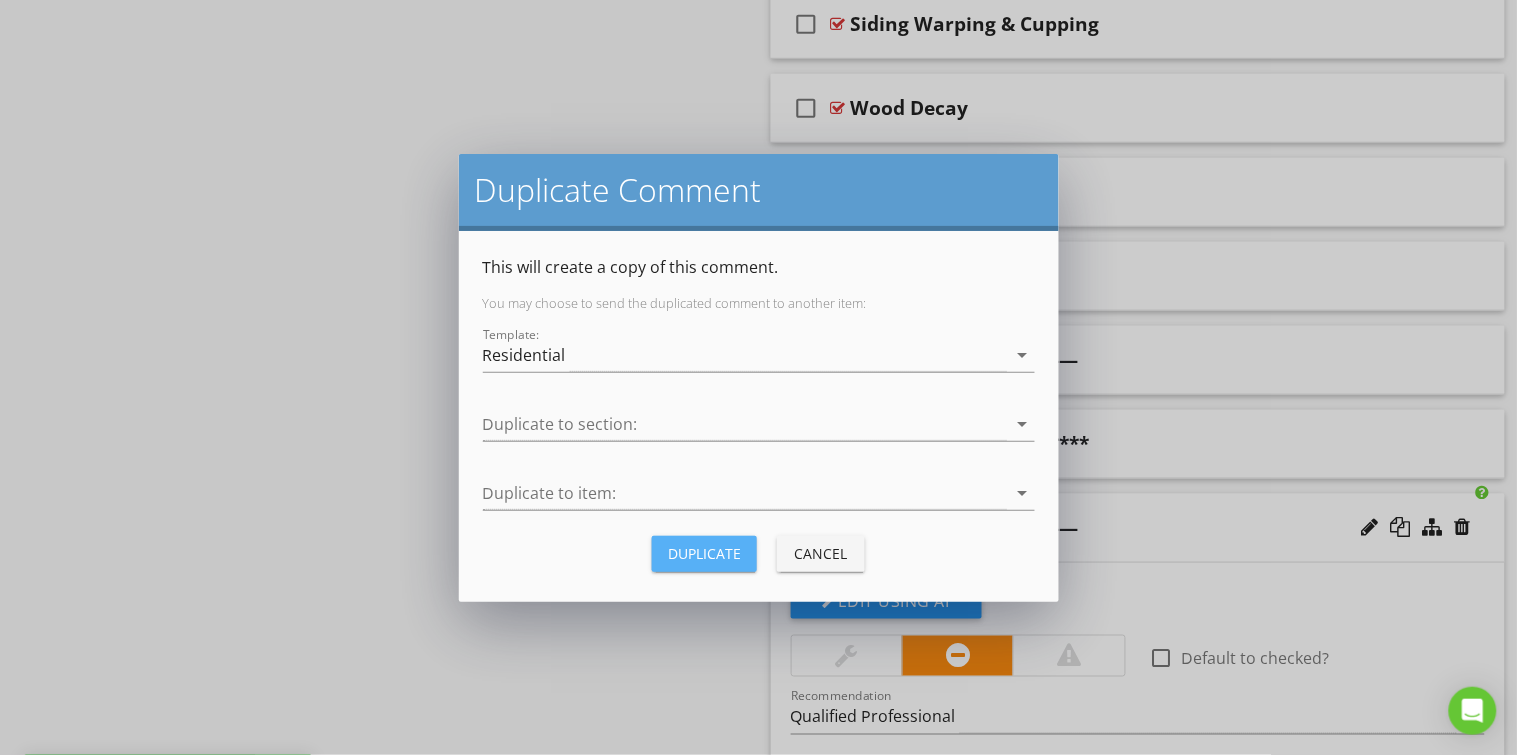 click on "Duplicate" at bounding box center [704, 553] 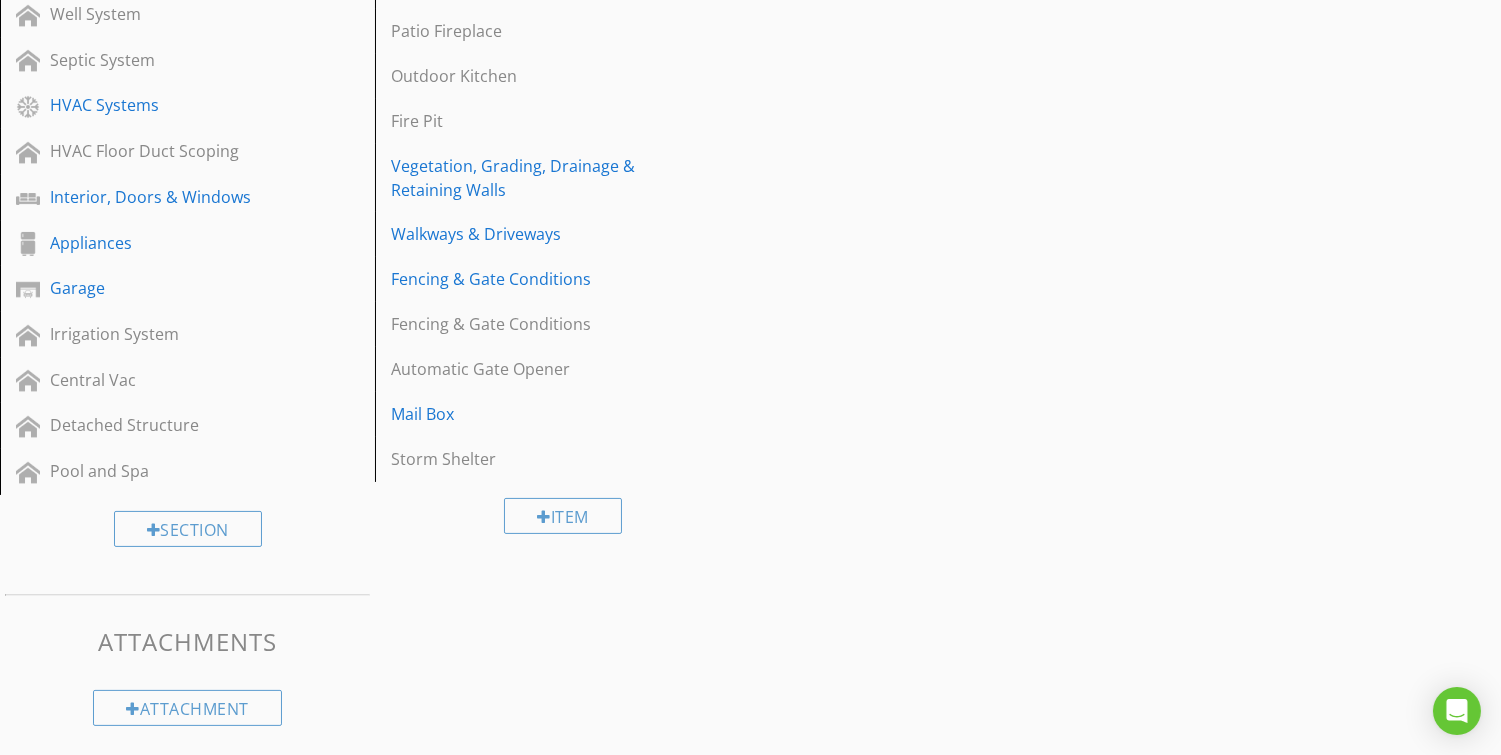 scroll, scrollTop: 4224, scrollLeft: 0, axis: vertical 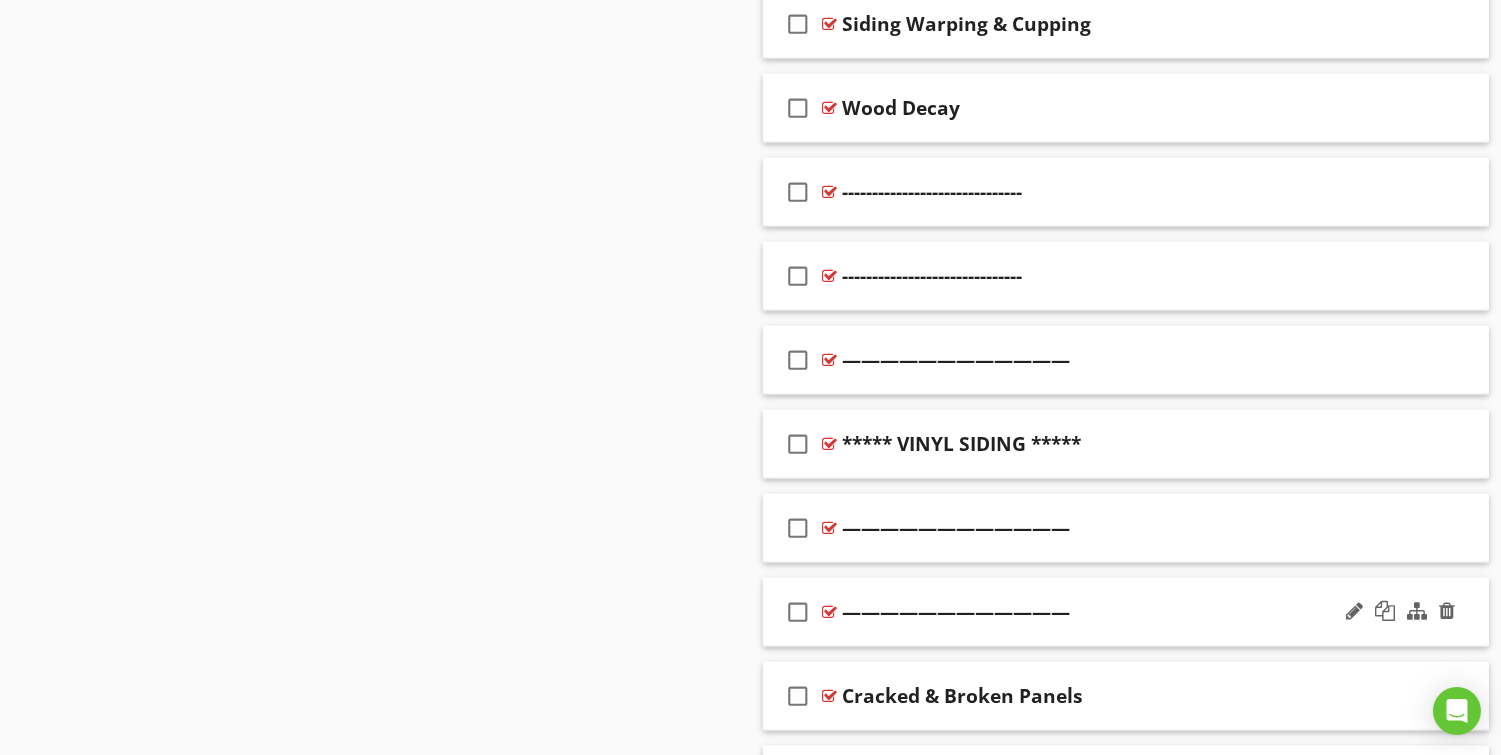 type 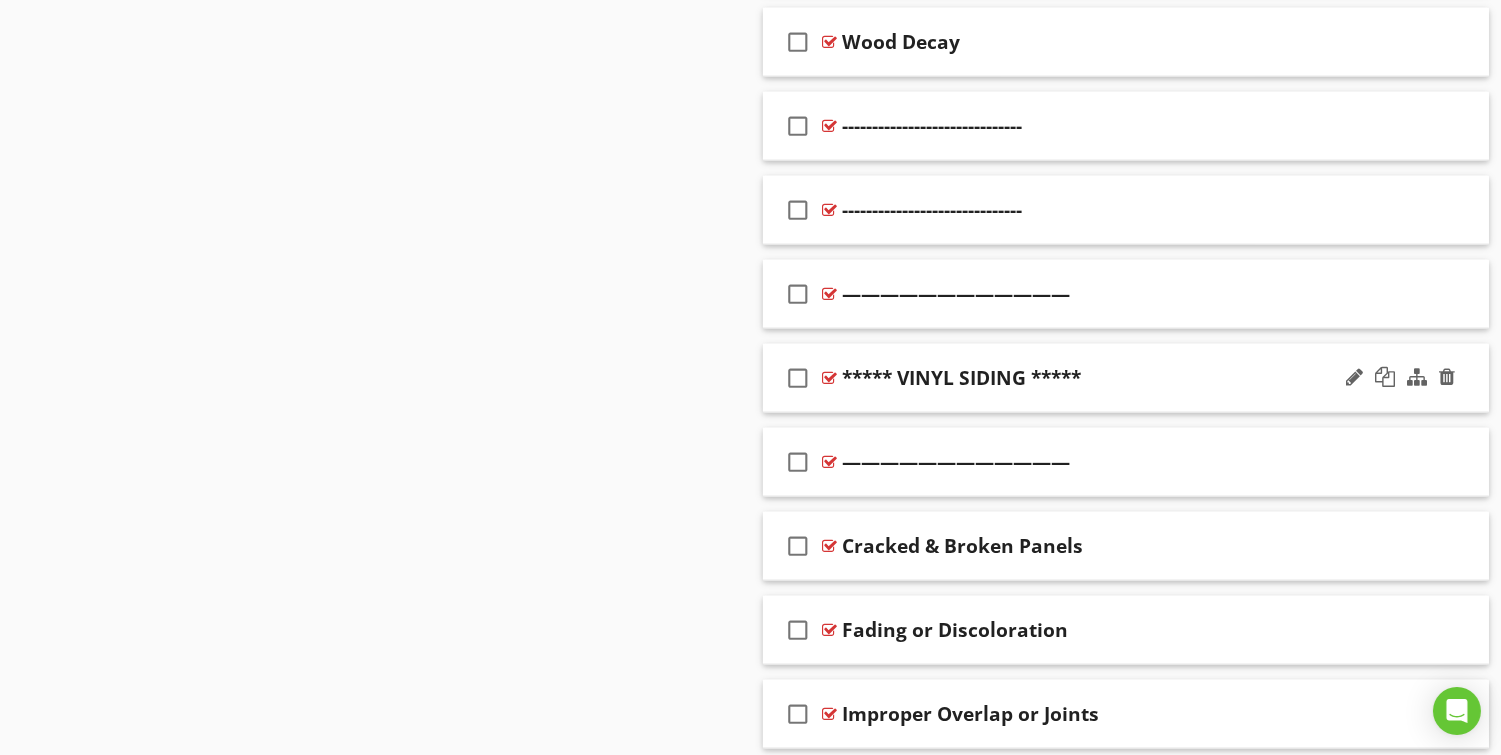 scroll, scrollTop: 4280, scrollLeft: 0, axis: vertical 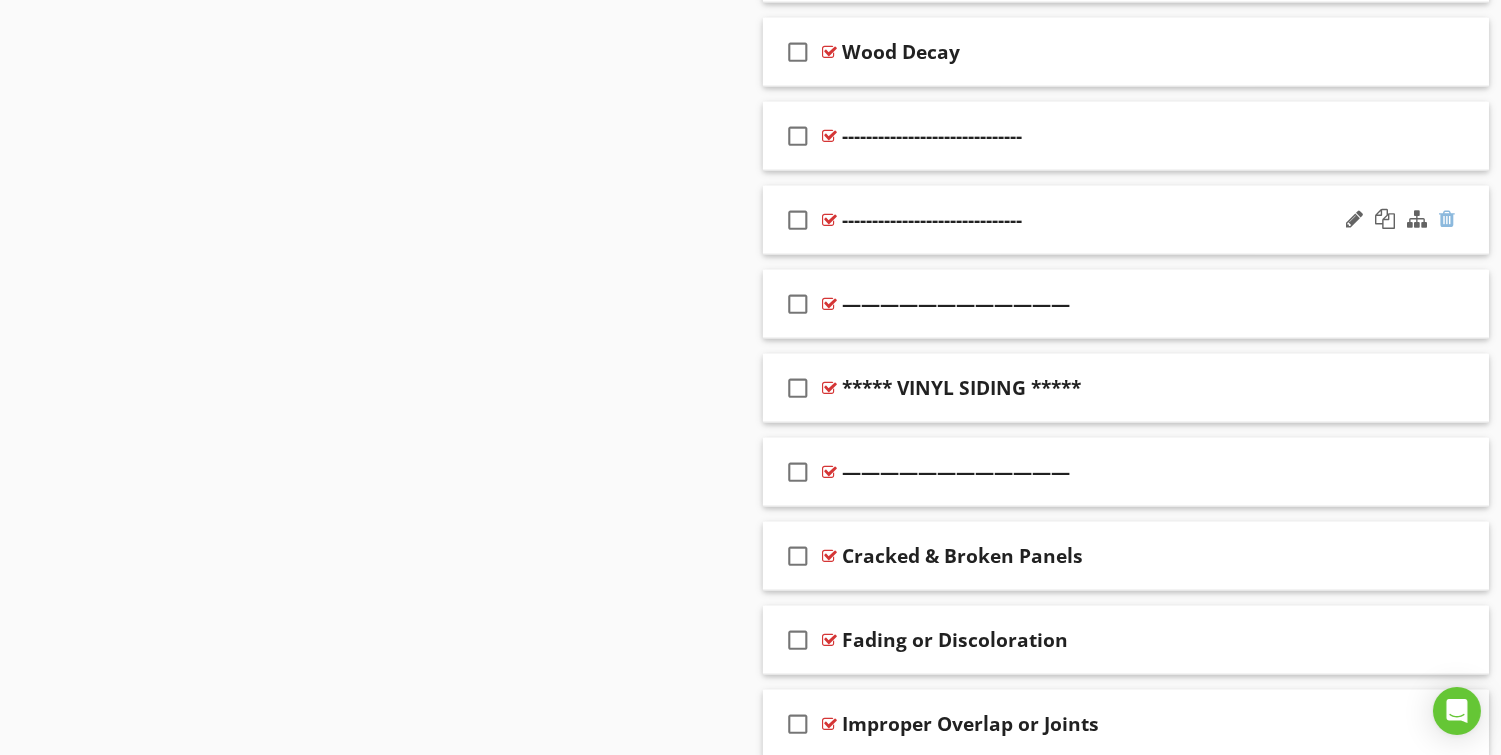 click at bounding box center (1447, 219) 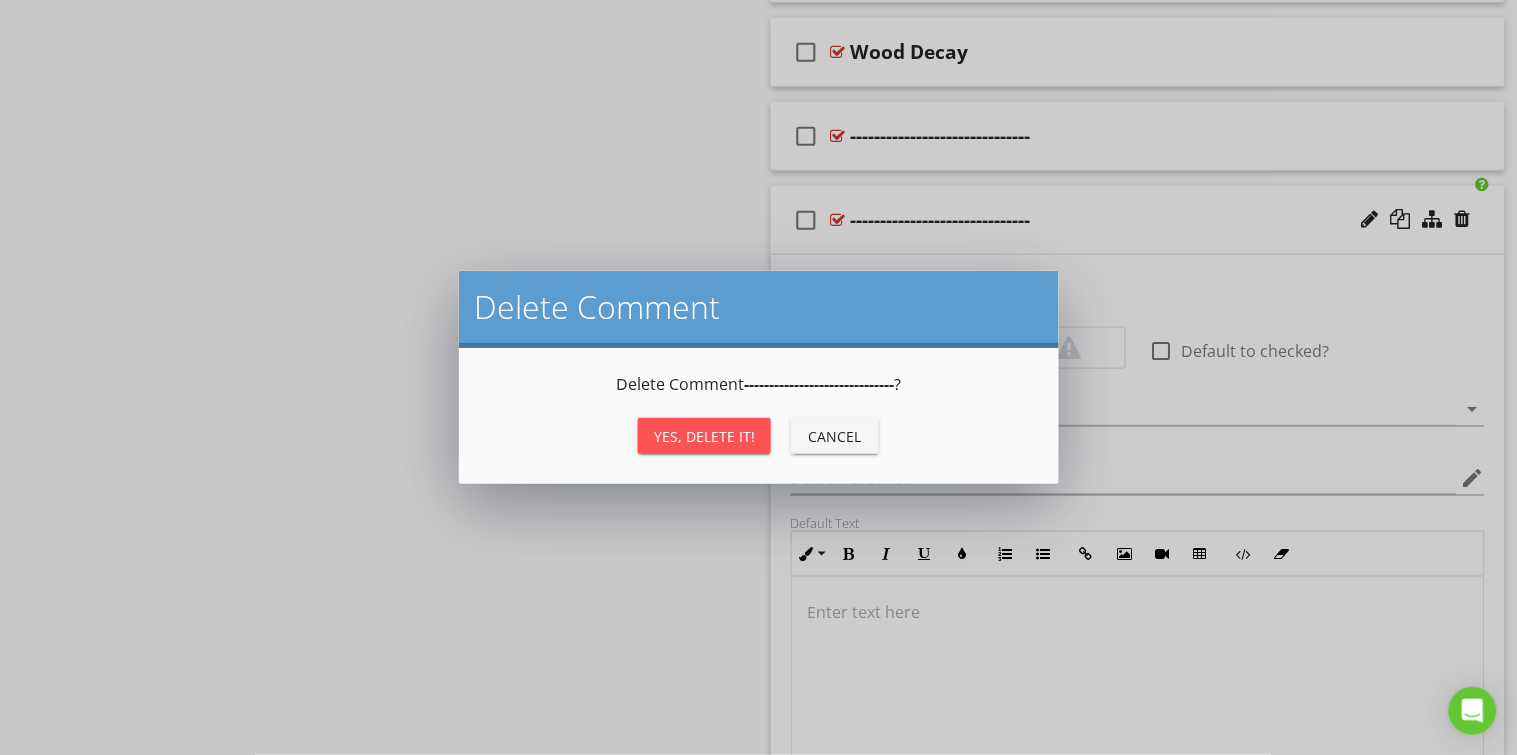 click on "Yes, Delete it!" at bounding box center [704, 436] 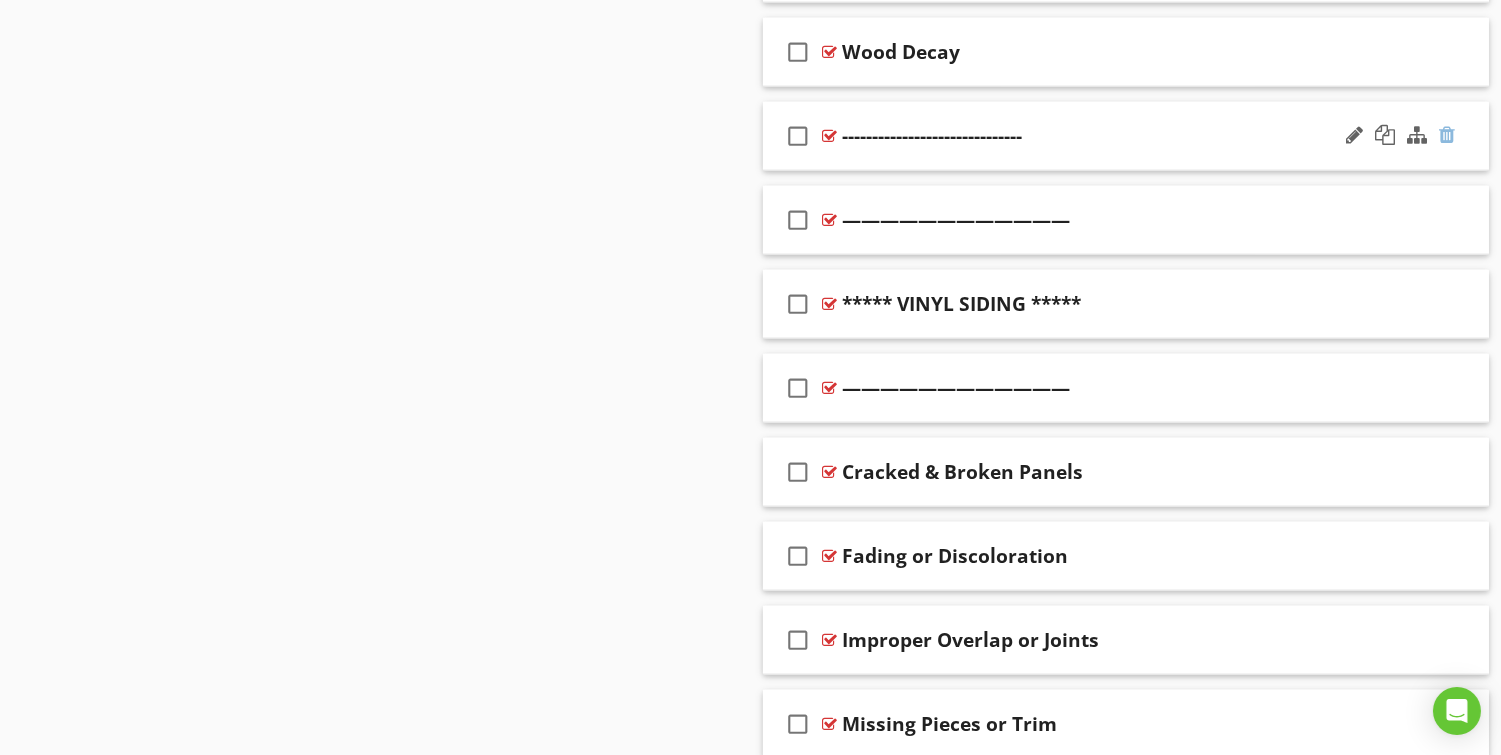 click at bounding box center [1447, 135] 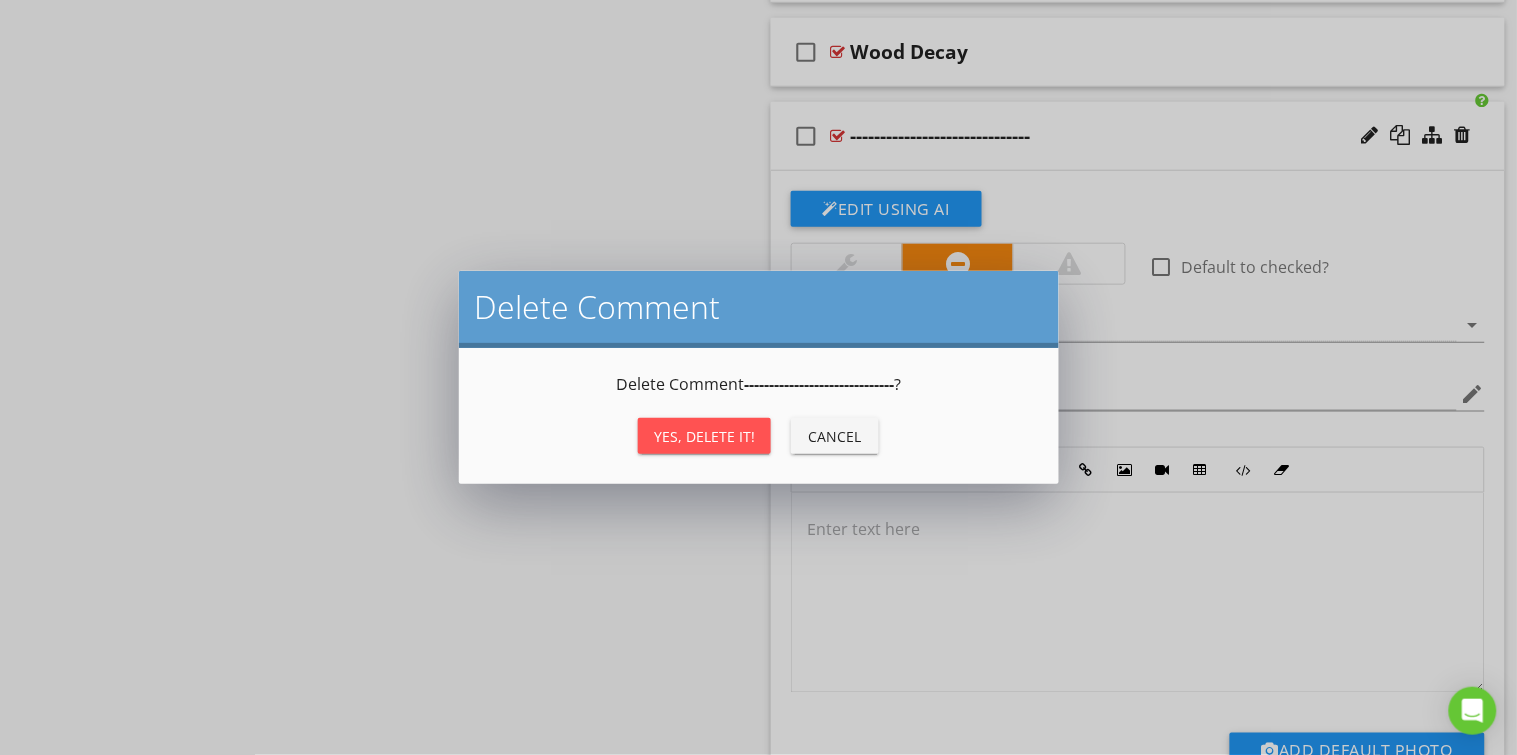 click on "Yes, Delete it!" at bounding box center [704, 436] 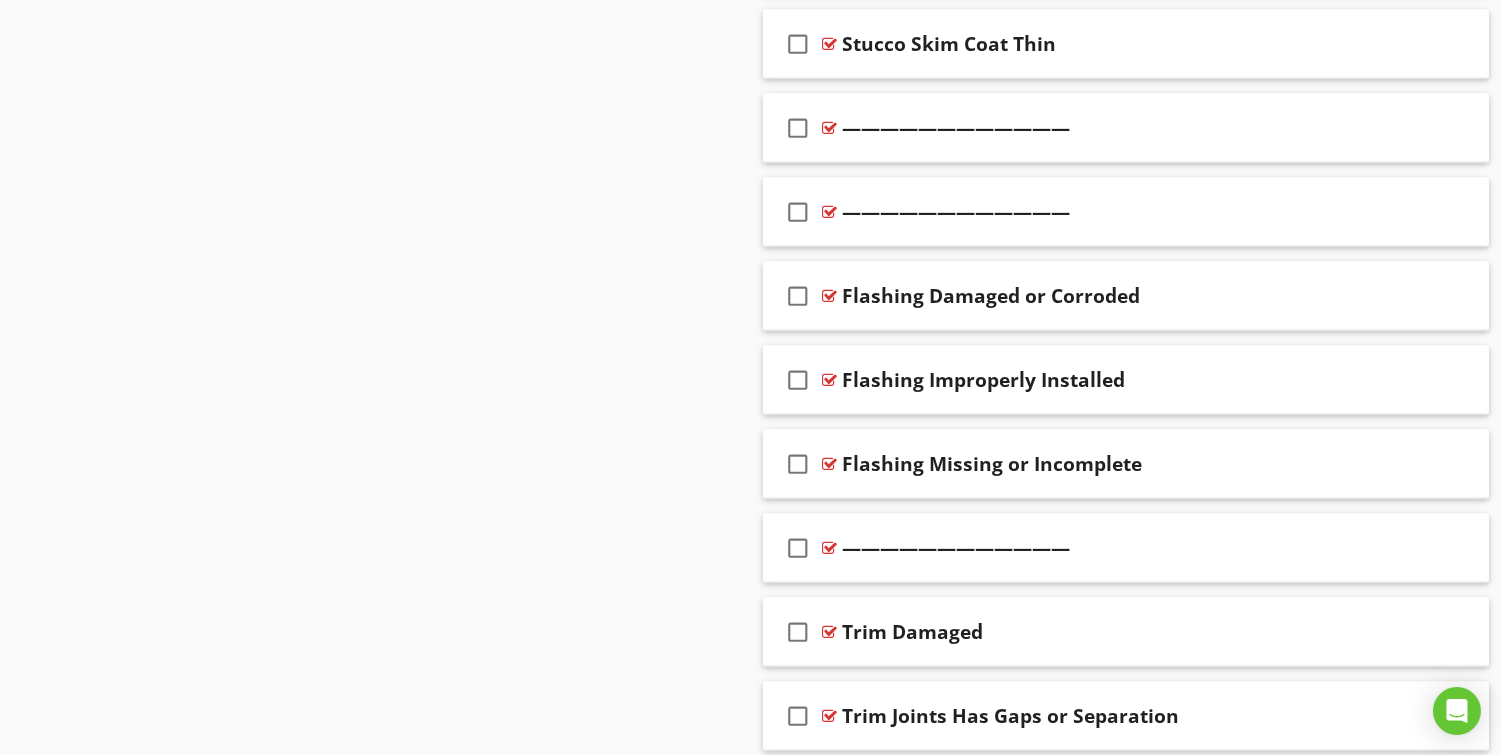 scroll, scrollTop: 5322, scrollLeft: 0, axis: vertical 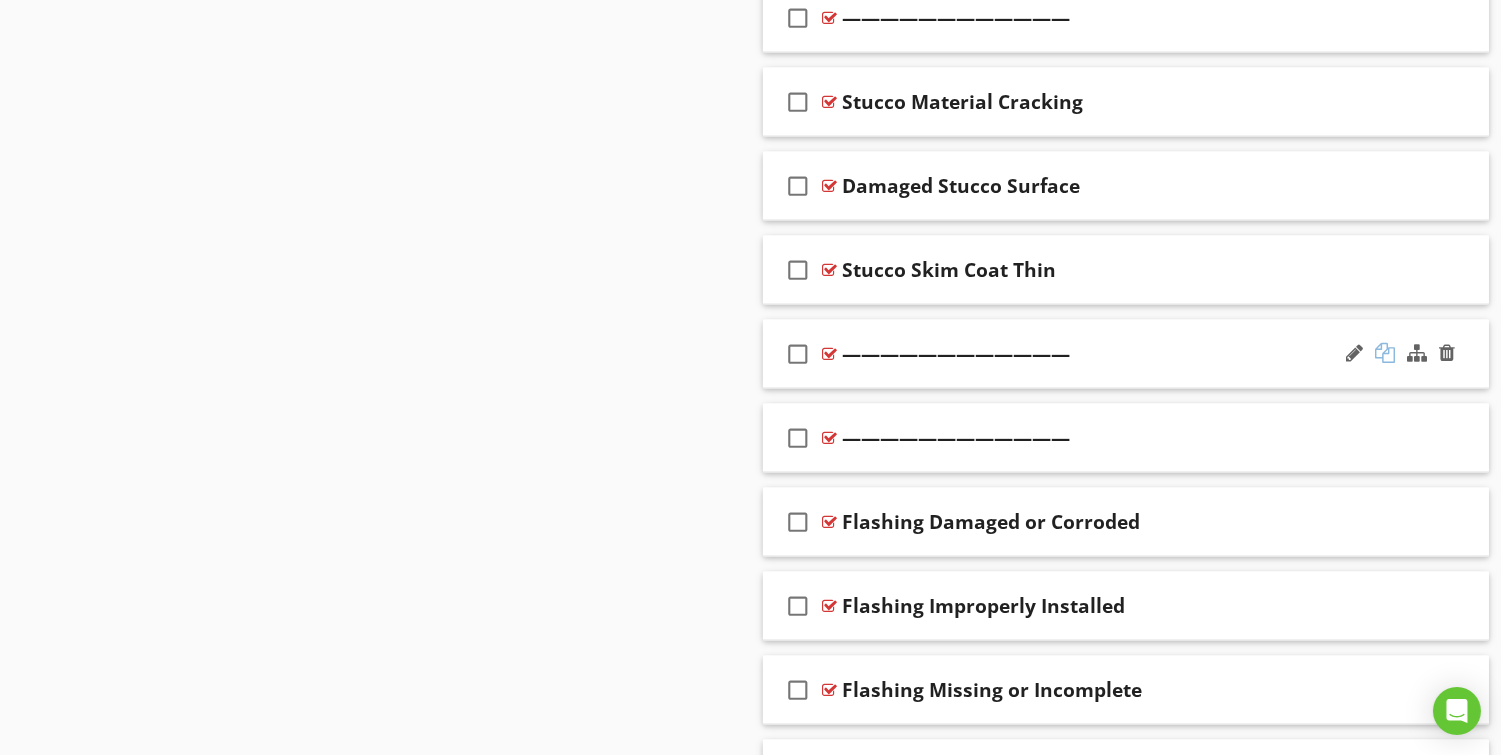 click at bounding box center (1385, 353) 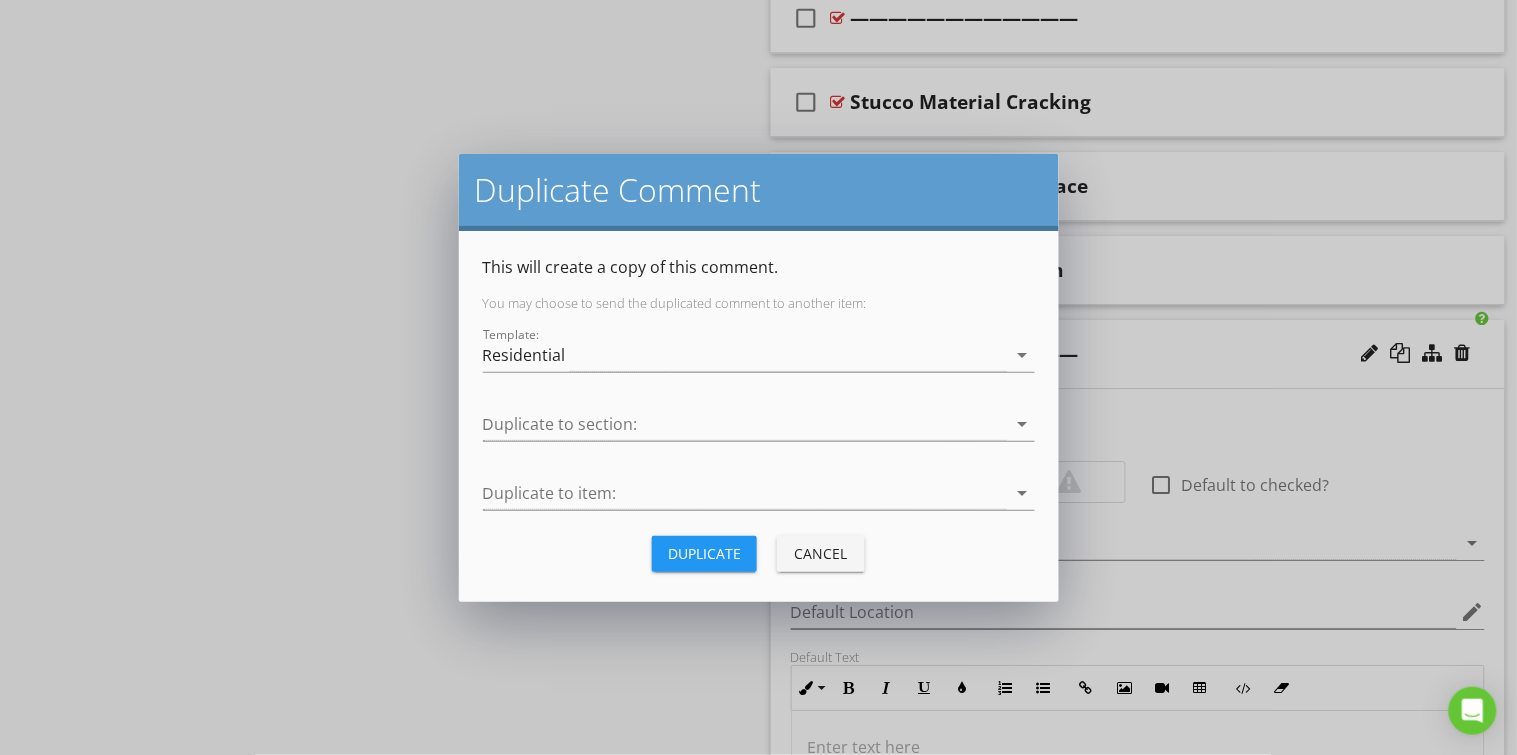 click on "Duplicate" at bounding box center (704, 553) 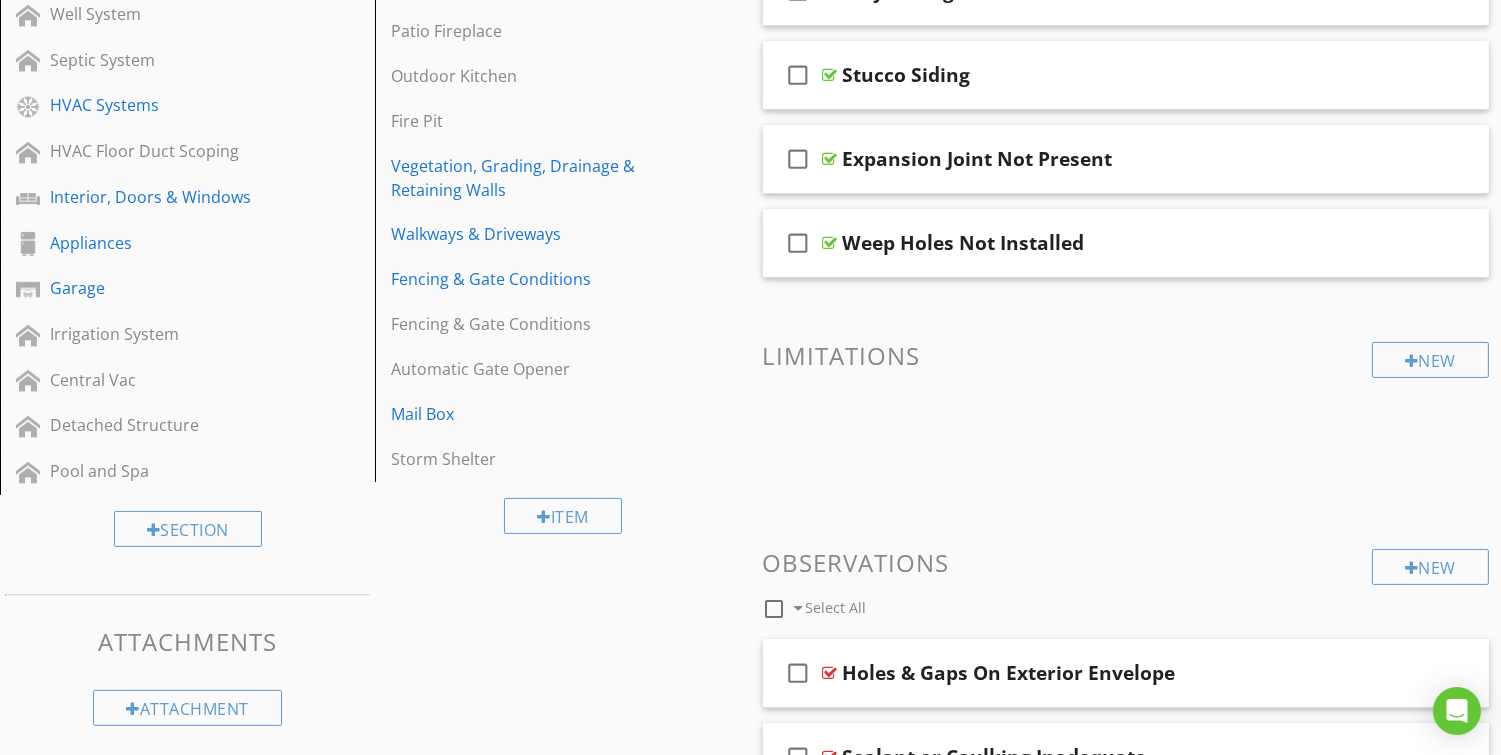 scroll, scrollTop: 5322, scrollLeft: 0, axis: vertical 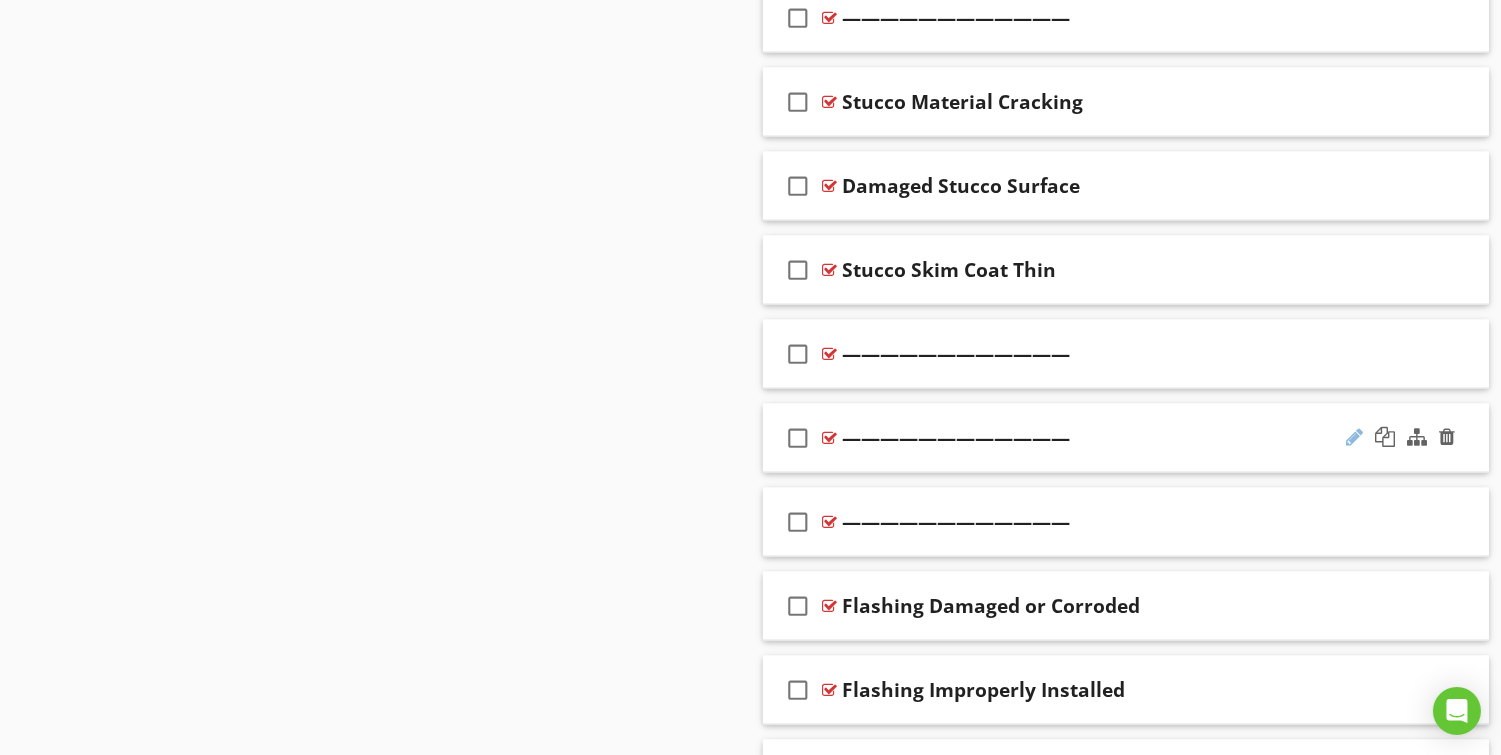 click at bounding box center [1354, 437] 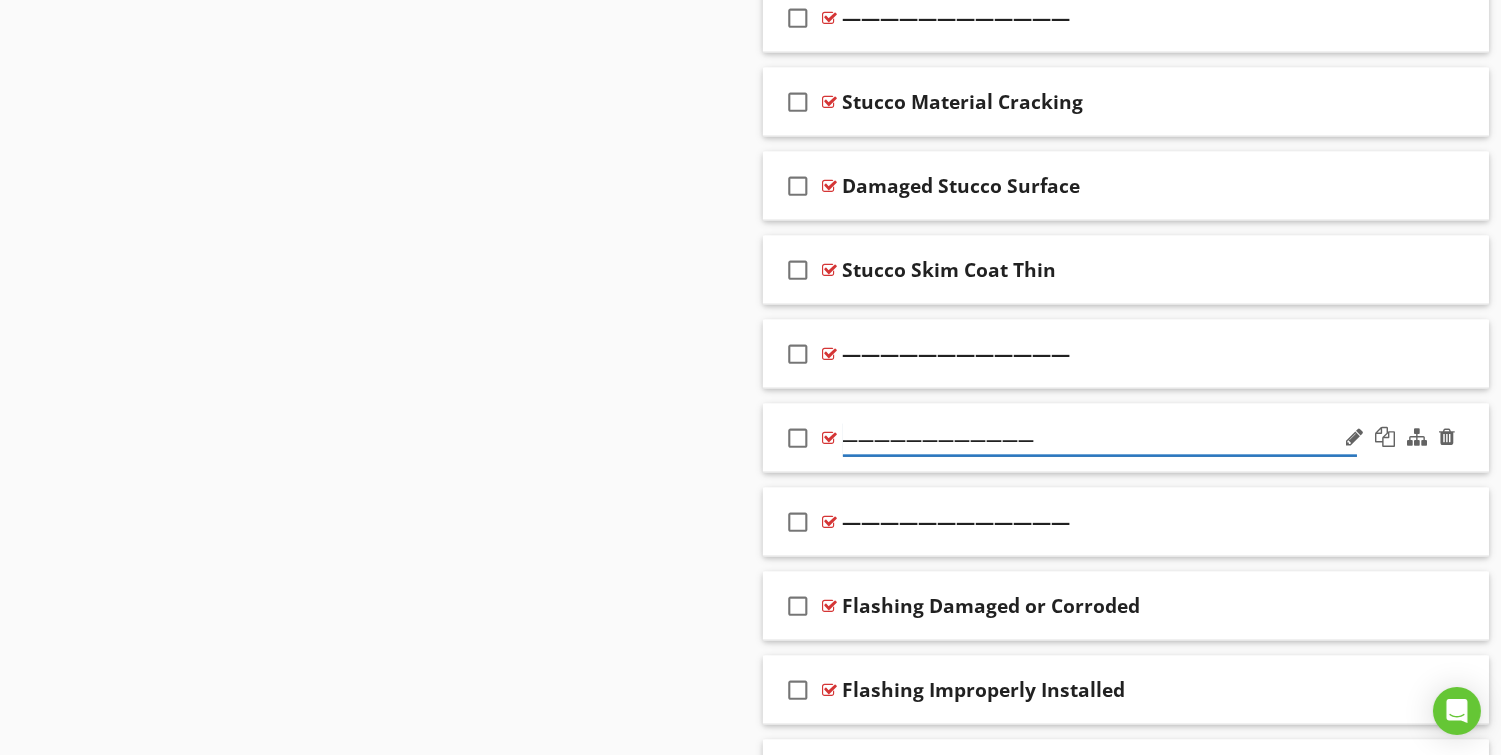 click on "————————————" at bounding box center [1100, 439] 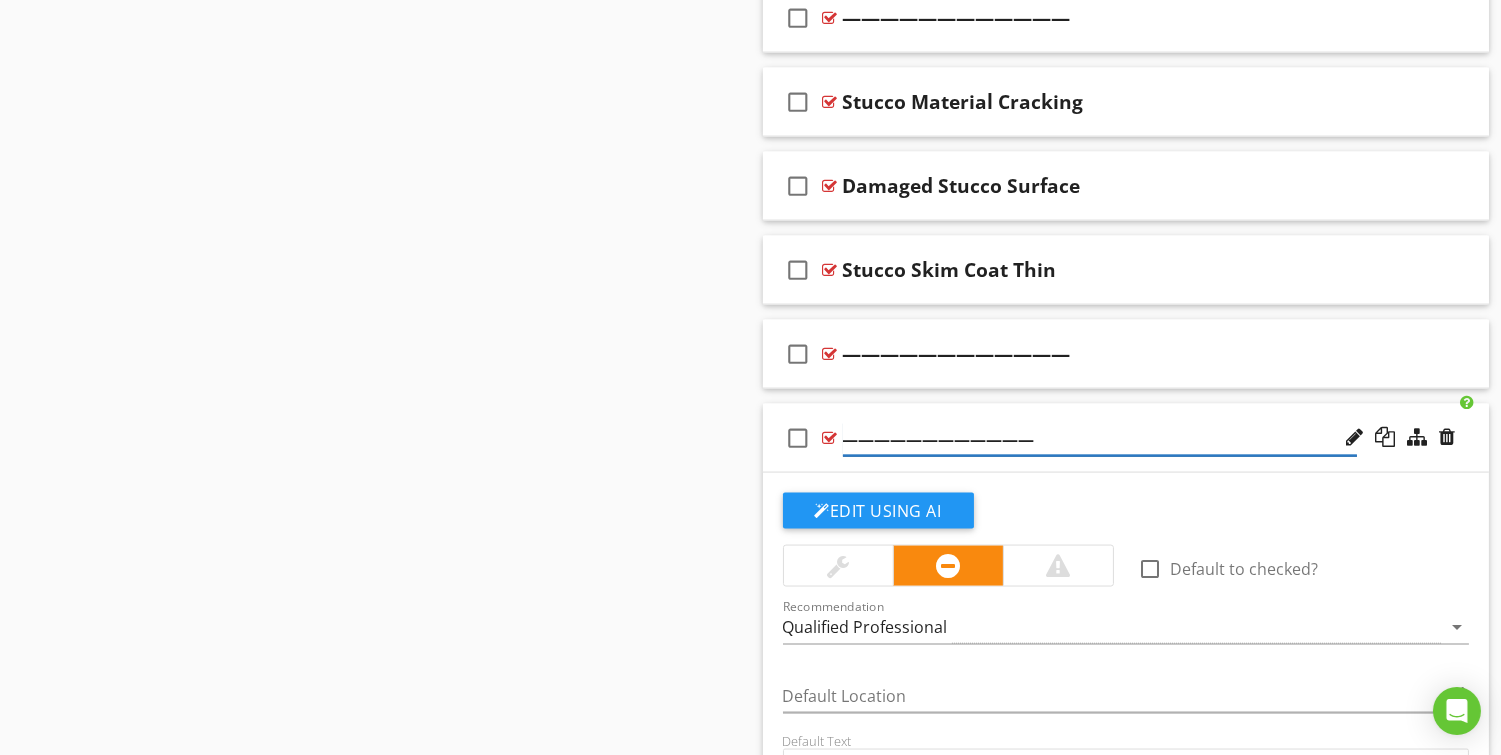 type on "S" 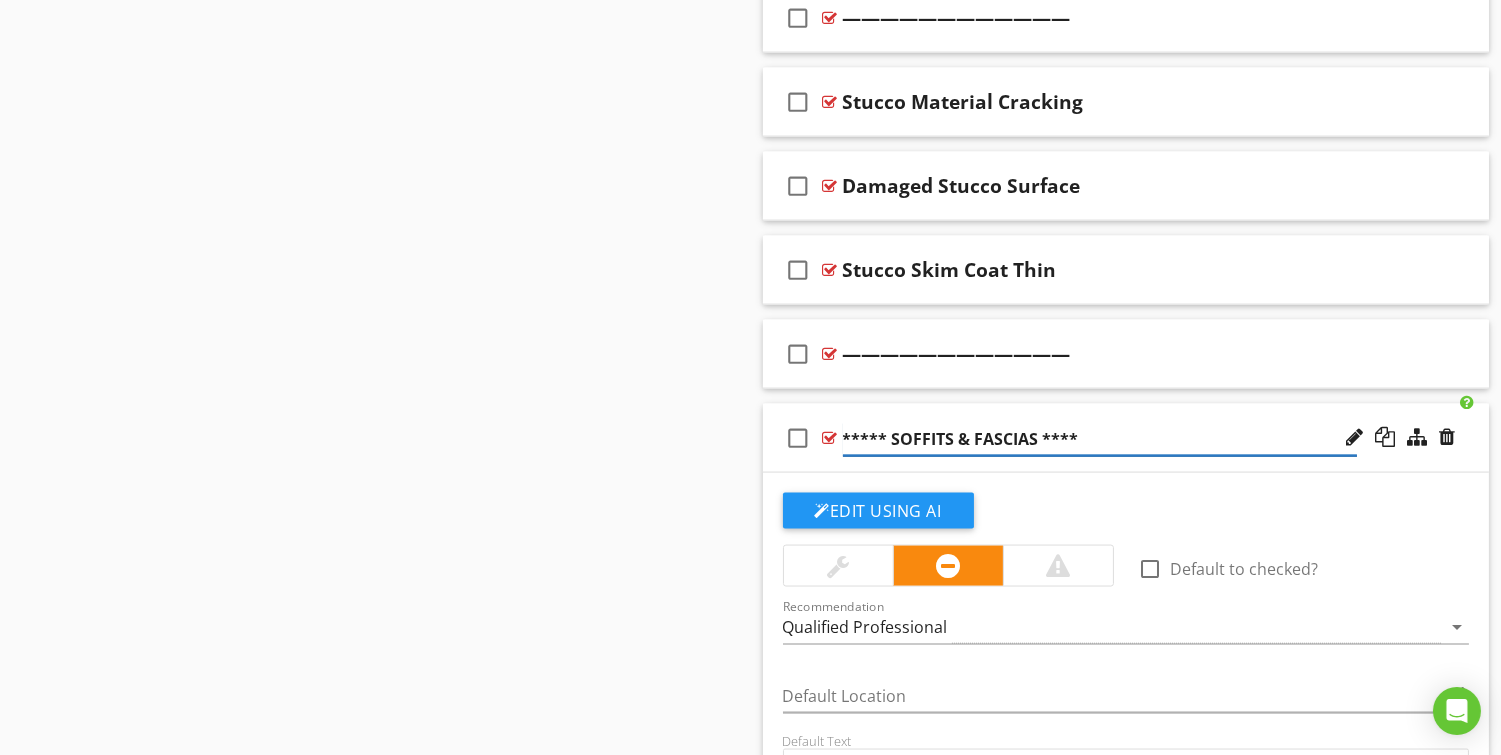 type on "***** SOFFITS & FASCIAS *****" 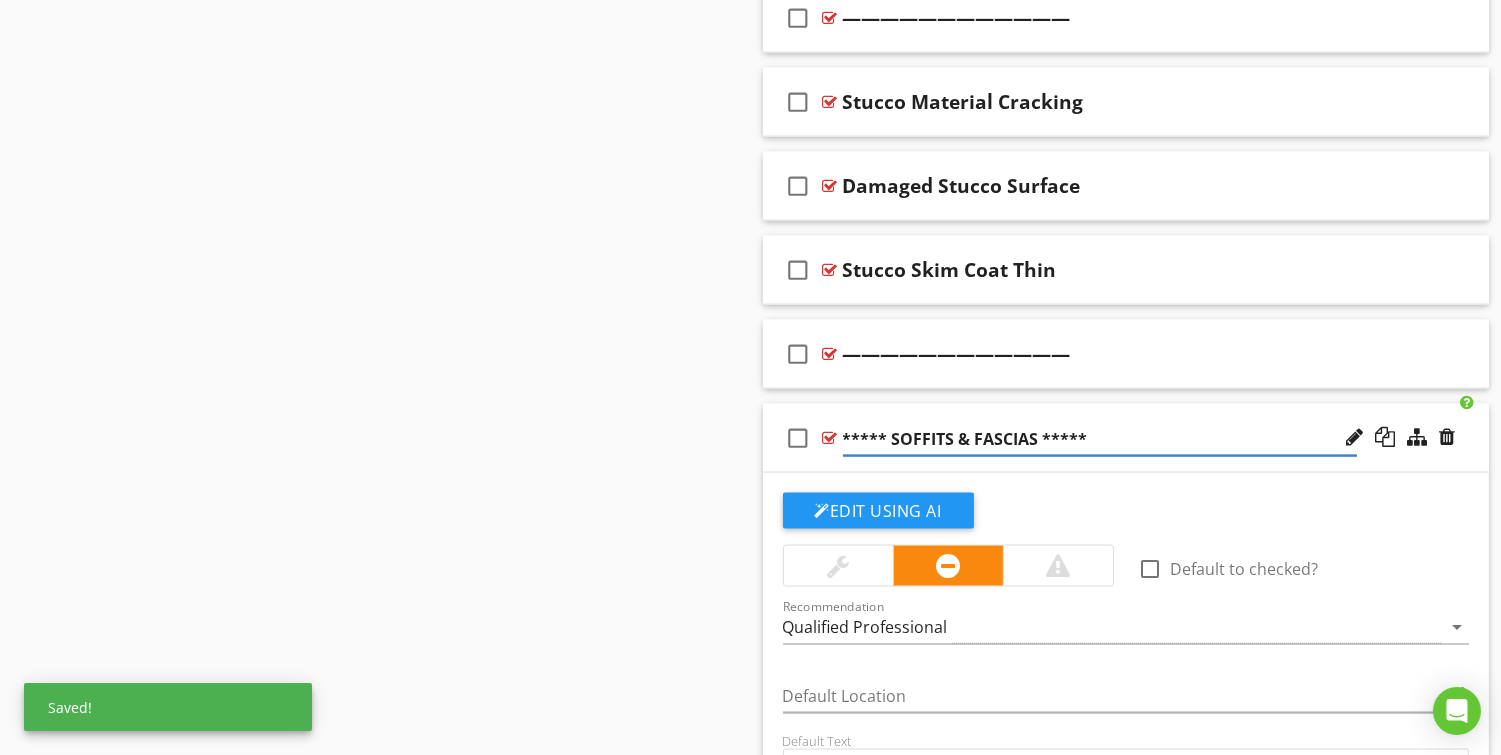 click on "check_box_outline_blank         ***** SOFFITS & FASCIAS *****" at bounding box center [1126, 438] 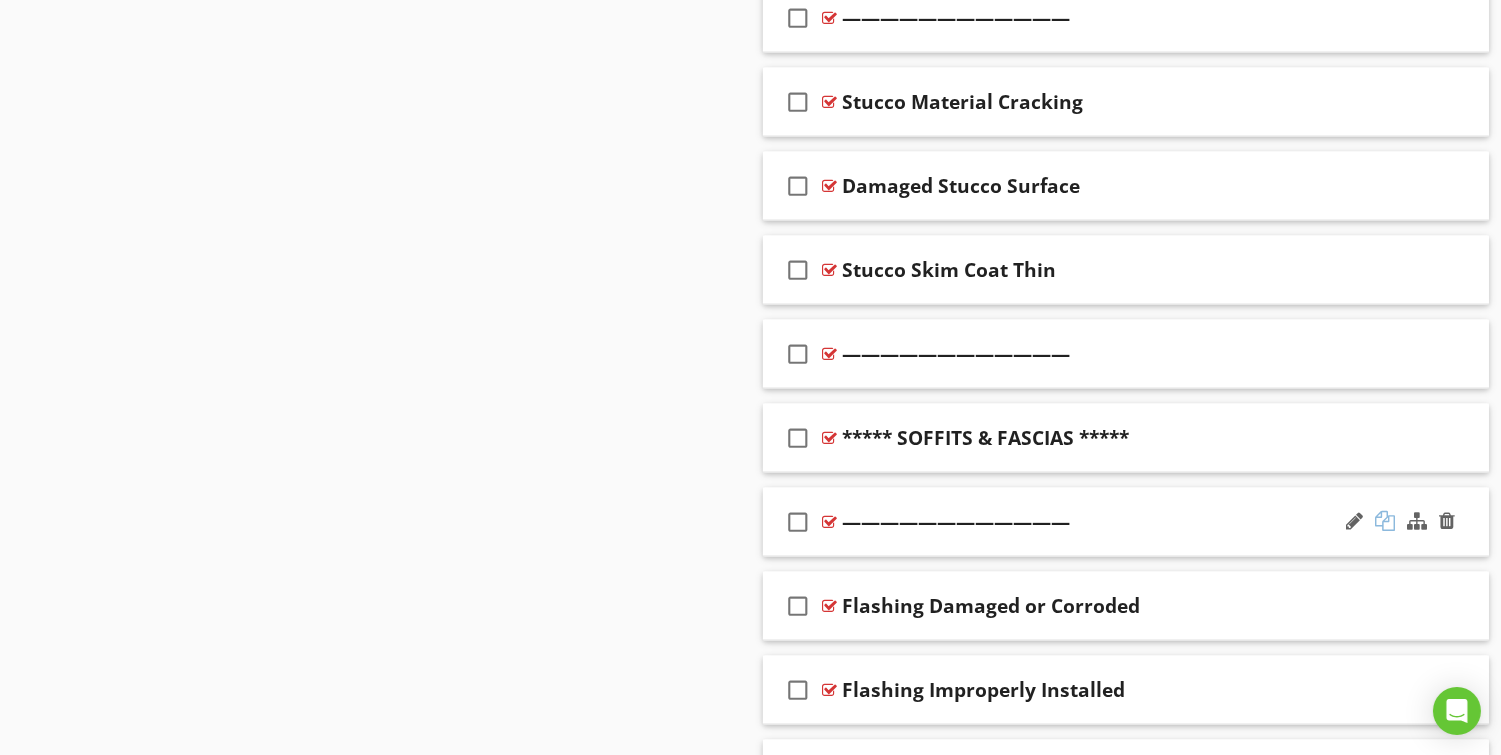 click at bounding box center [1385, 521] 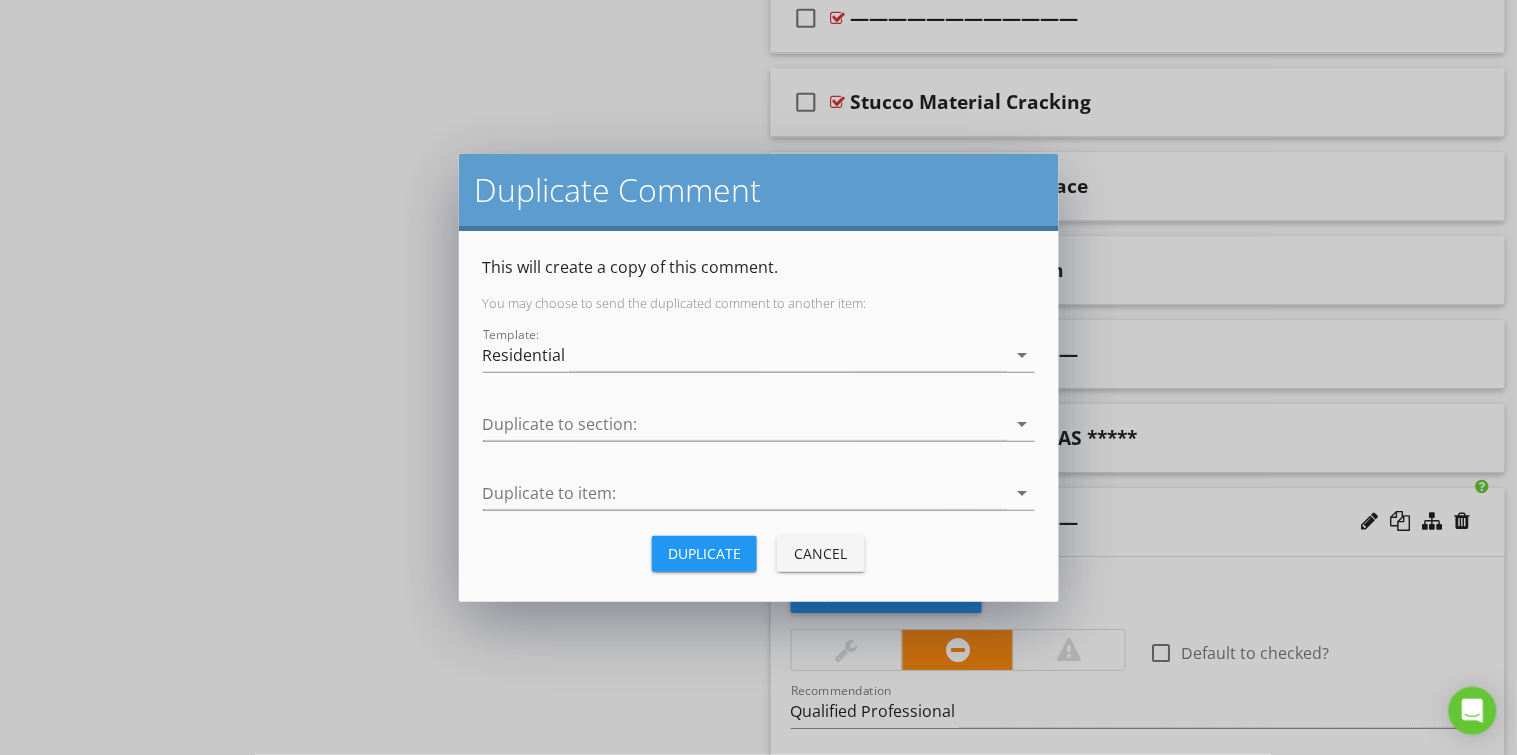 click on "Duplicate" at bounding box center [704, 553] 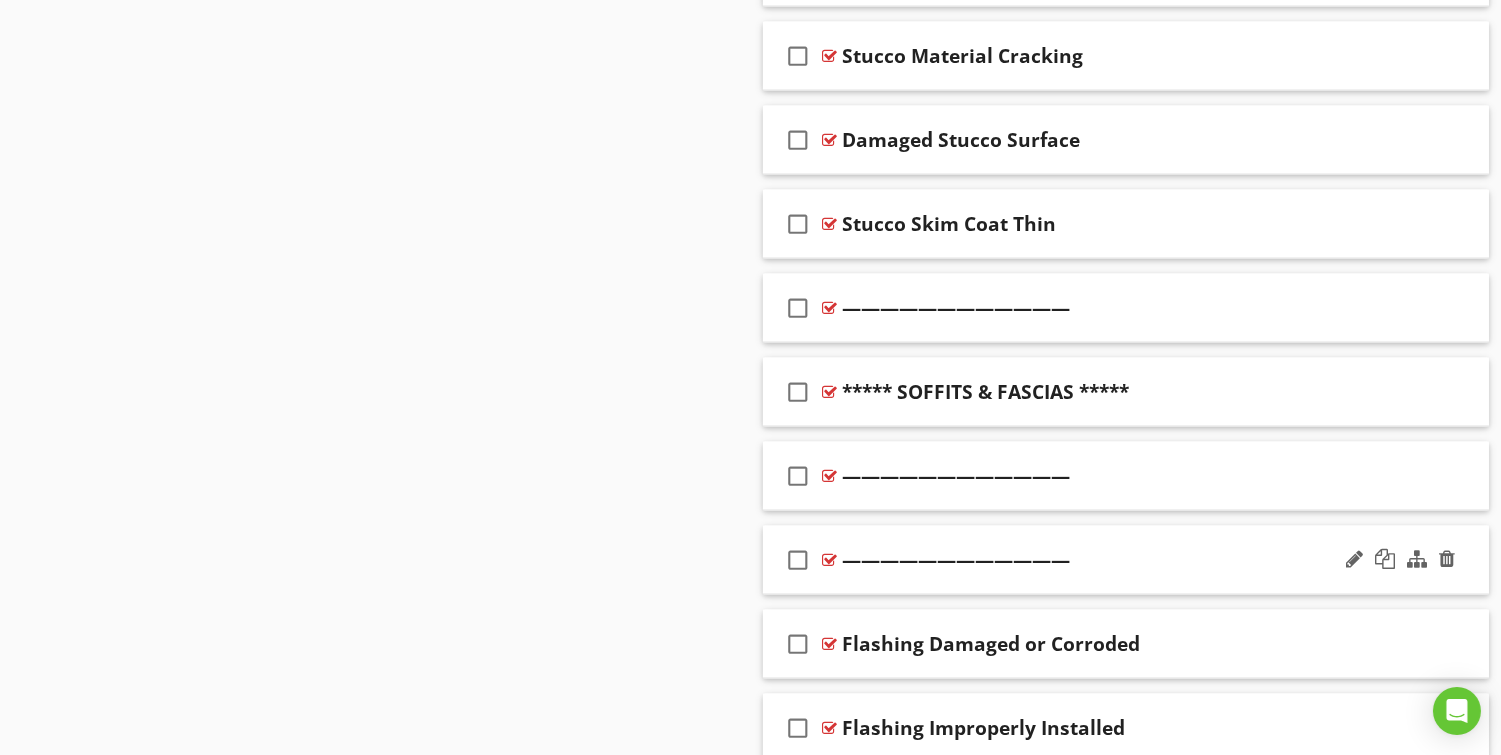 scroll, scrollTop: 5397, scrollLeft: 0, axis: vertical 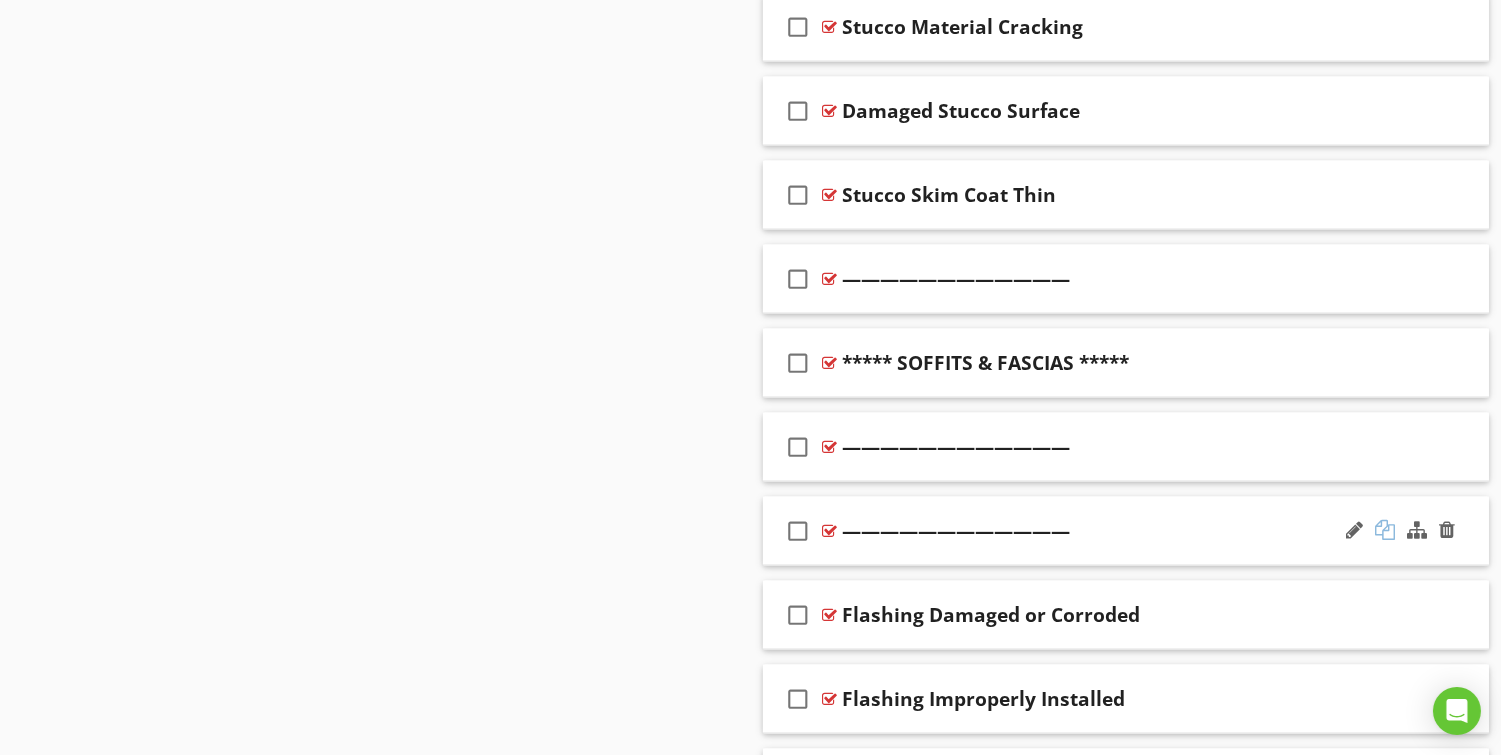 click at bounding box center (1385, 530) 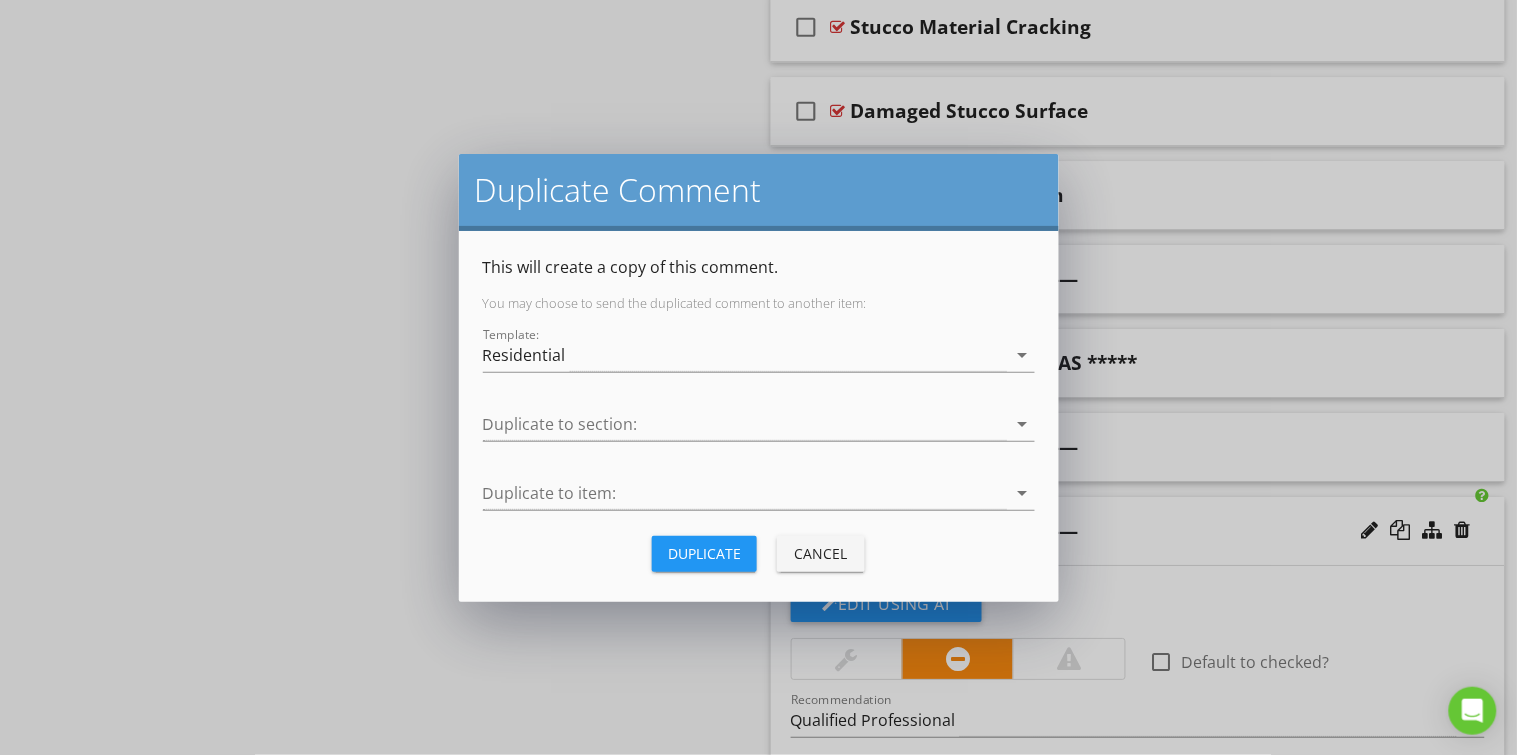 click on "Duplicate" at bounding box center (704, 553) 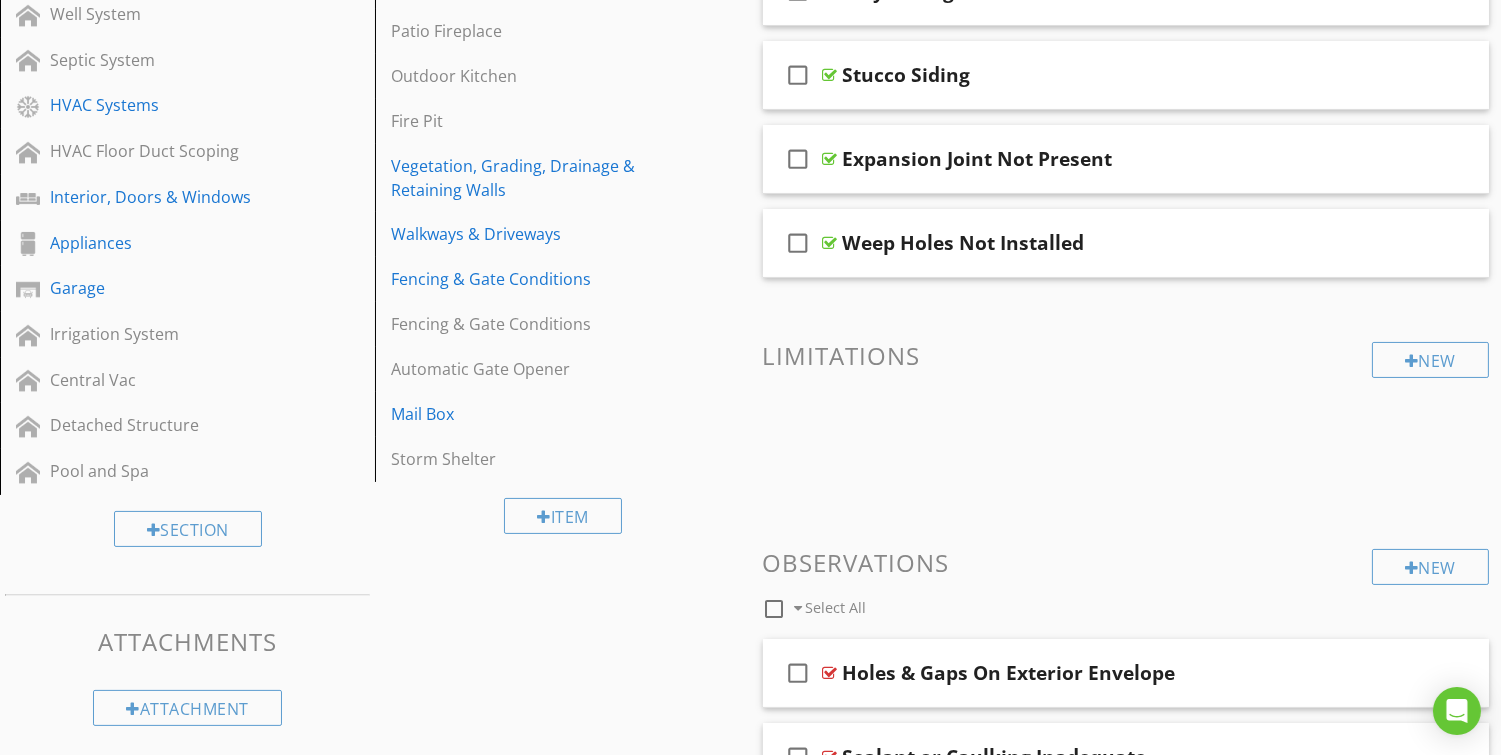 scroll, scrollTop: 5397, scrollLeft: 0, axis: vertical 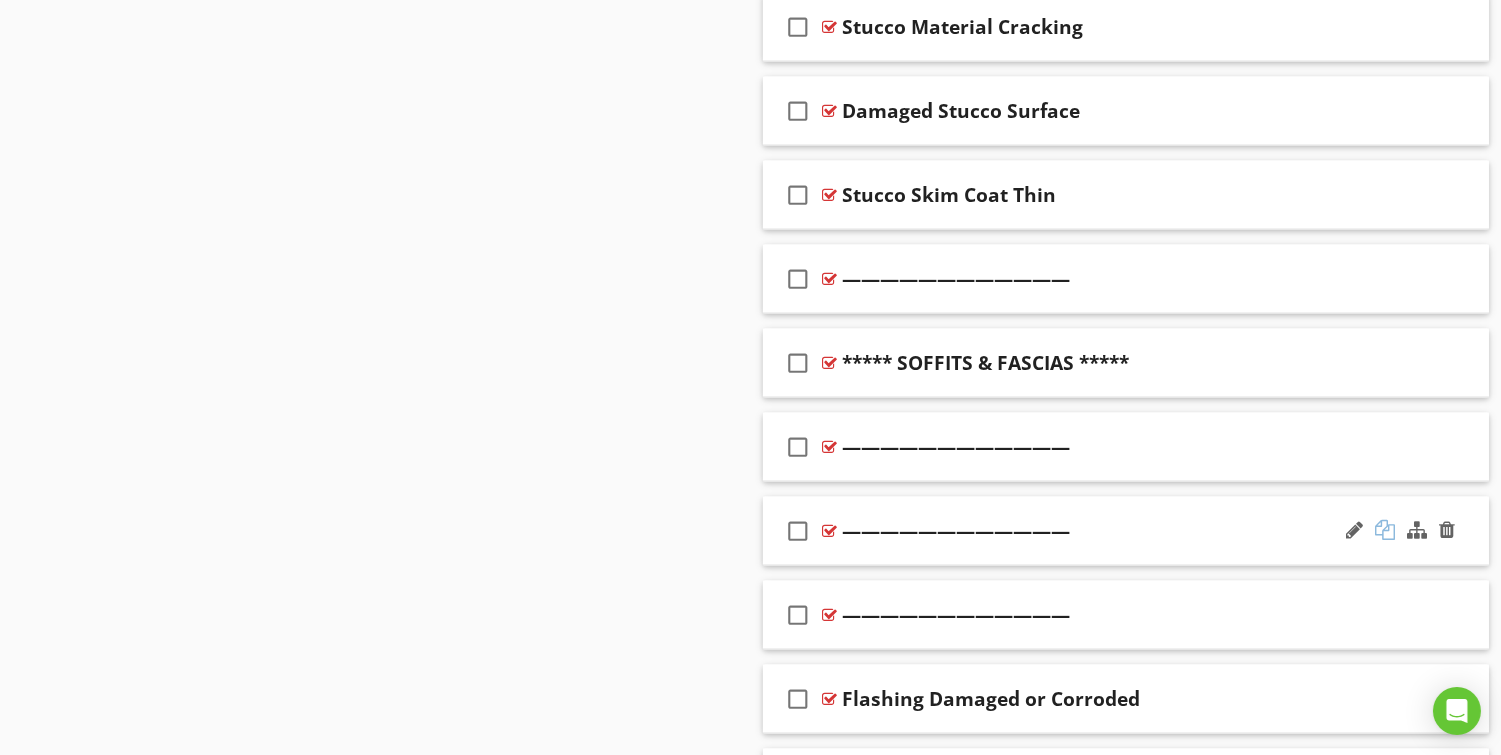click at bounding box center (1385, 530) 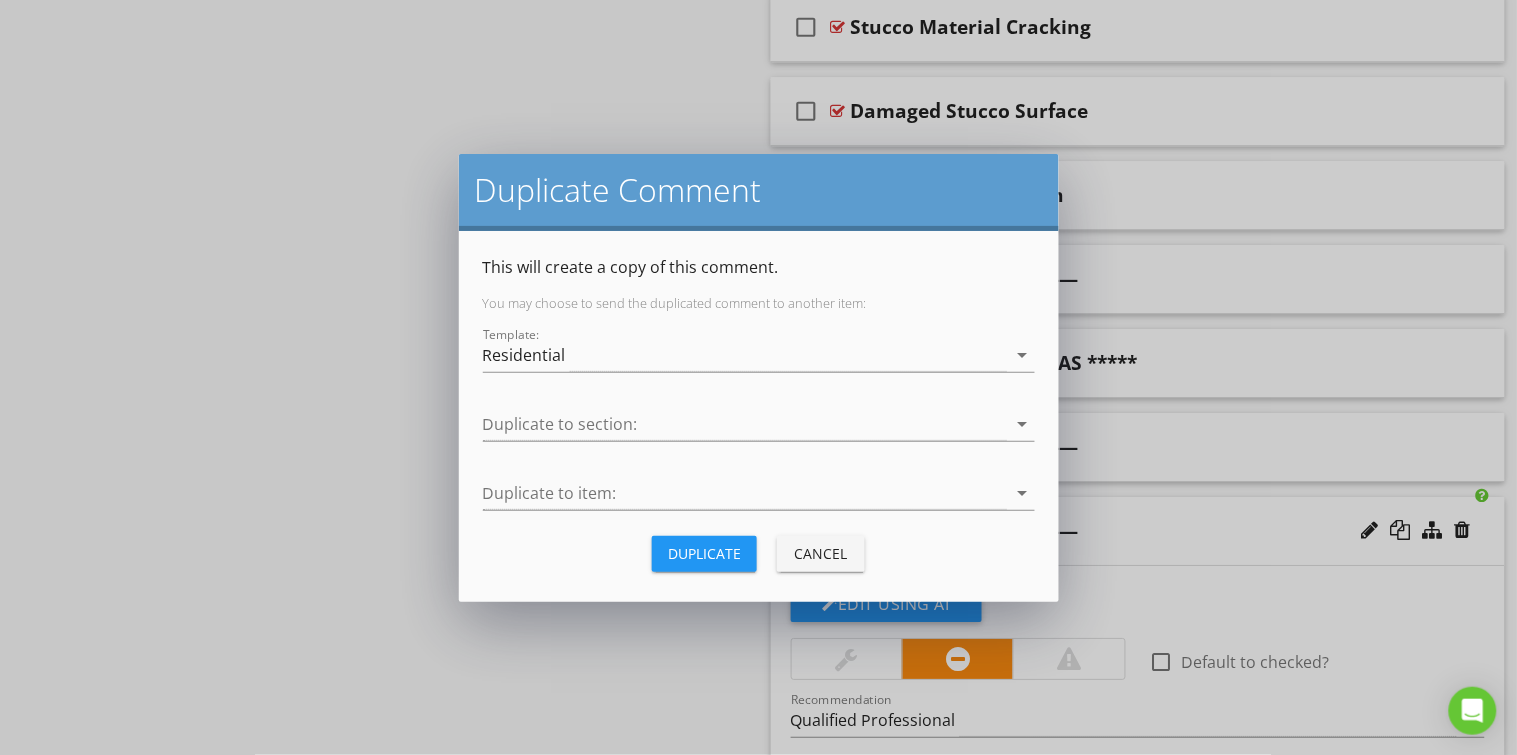 click on "Duplicate" at bounding box center (704, 554) 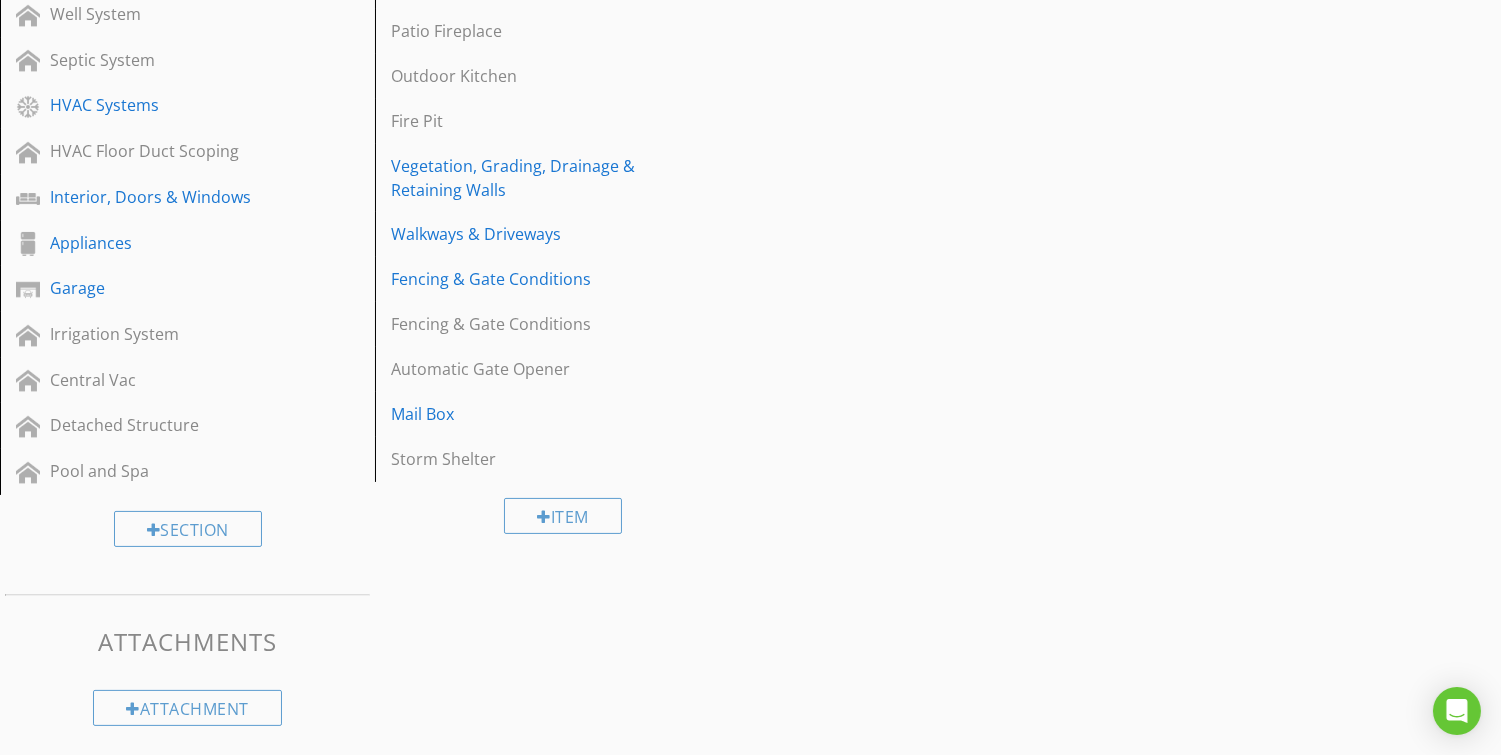 scroll, scrollTop: 5397, scrollLeft: 0, axis: vertical 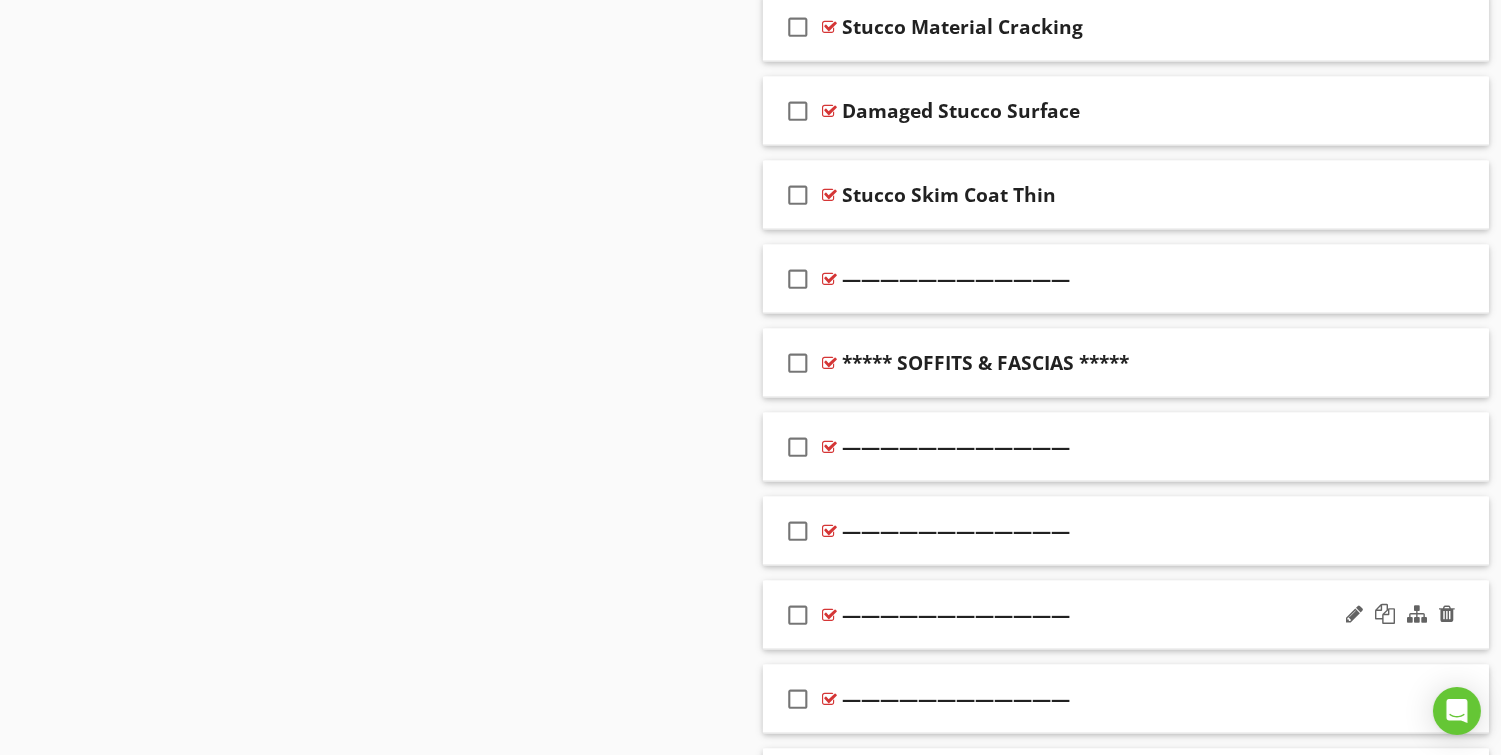 click on "————————————" at bounding box center (957, 615) 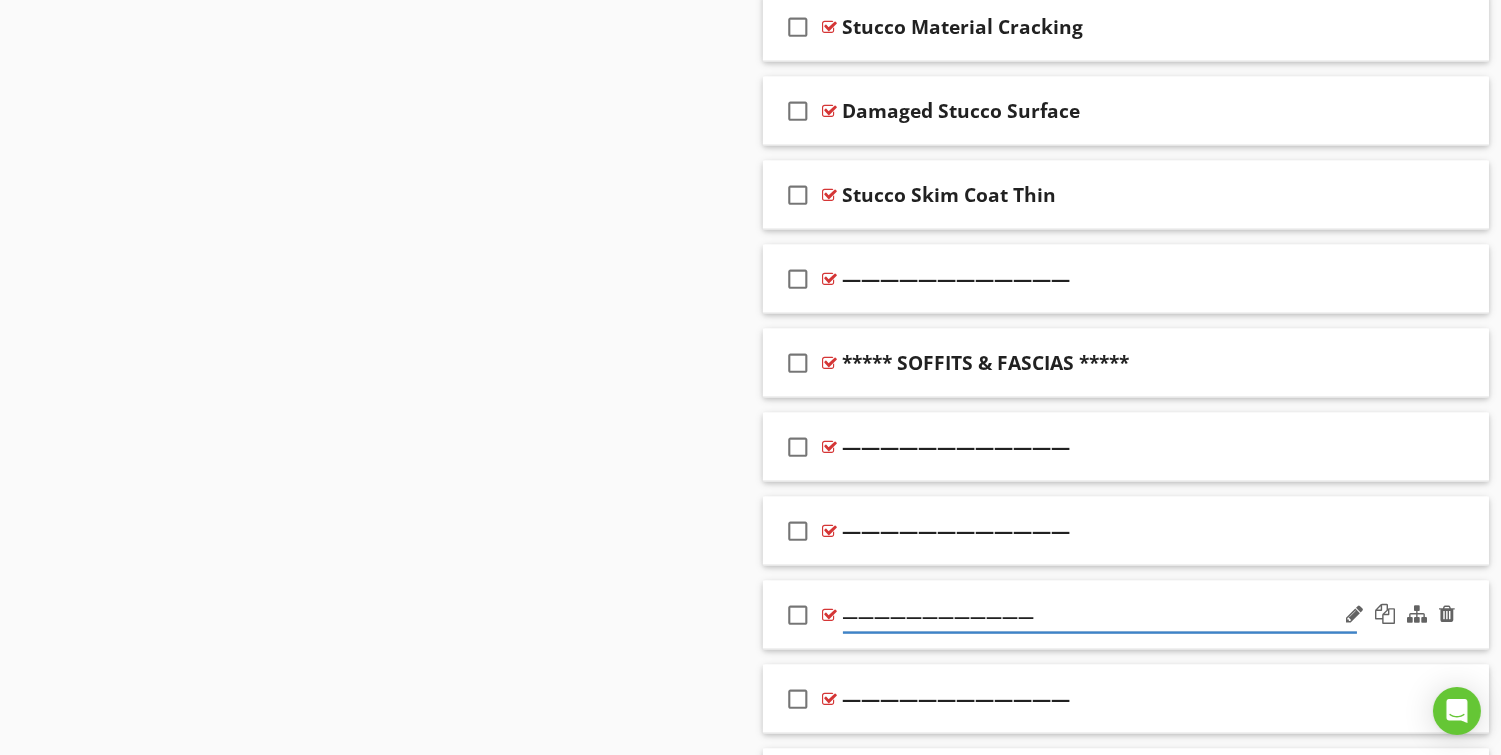 click on "————————————" at bounding box center (1100, 616) 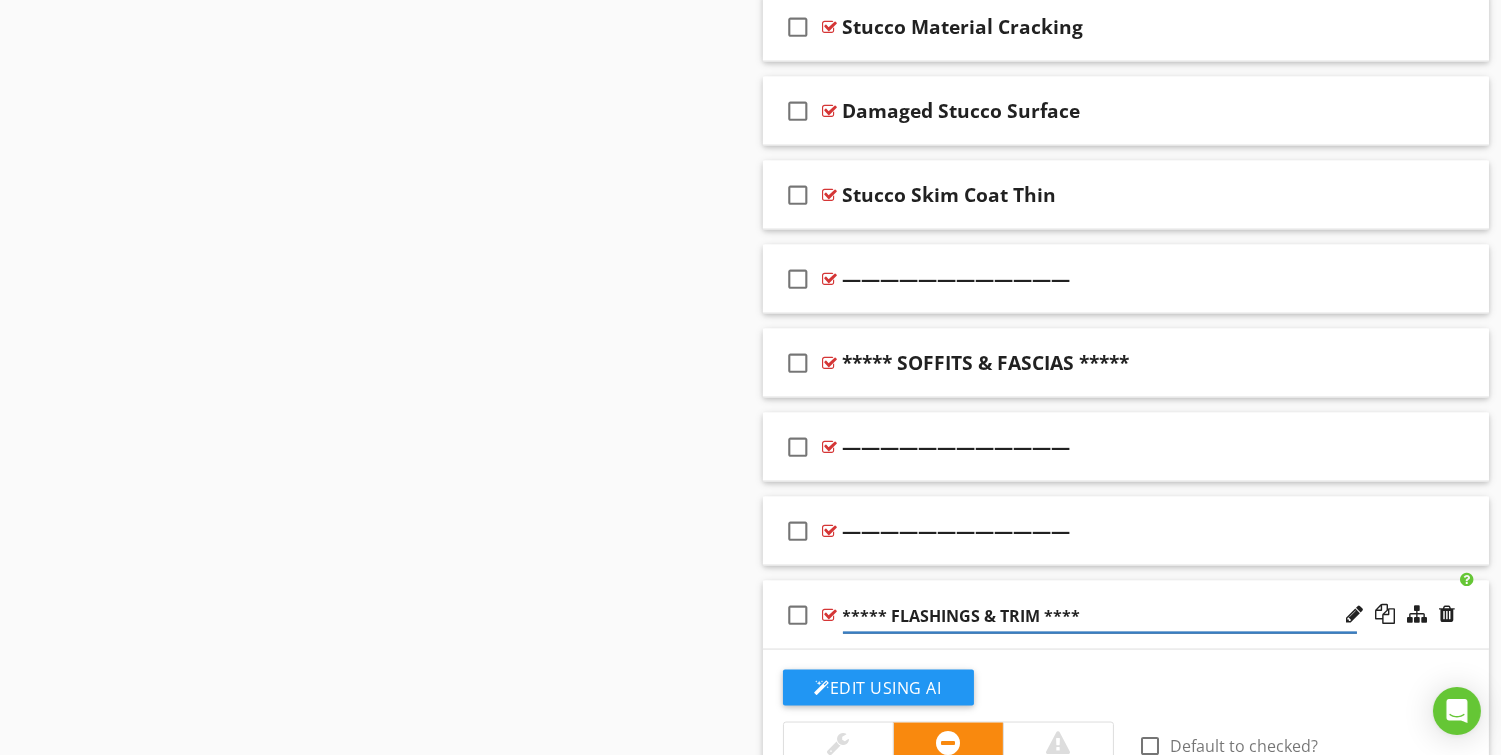type on "***** FLASHINGS & TRIM *****" 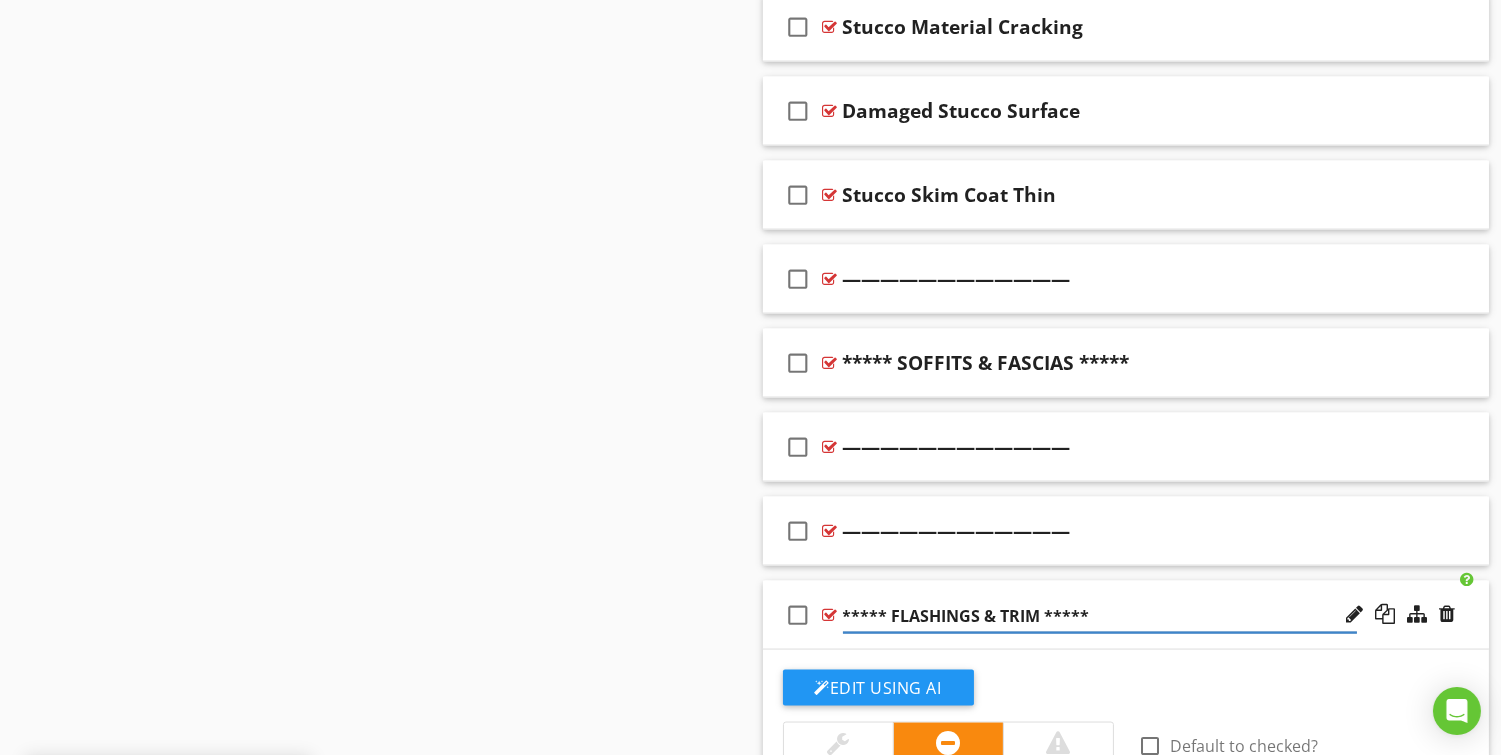 click on "Sections
Inspection Details           Structural System           Exterior System           Roof System           Attic, Insulation & Ventilation           Electrical Systems           Plumbing Systems           Sewer Scope           Well System           Septic System           HVAC Systems           HVAC Floor Duct Scoping           Interior, Doors & Windows           Appliances           Garage           Irrigation System           Central Vac           Detached Structure           Pool and Spa
Section
Attachments
Attachment
Items
General           Siding, Falhing, Trim, Soffits & Fascias           Flashing & Trim           Soffit & Fascias           Exterior Doors           Windows           Patios, Balconies & Decks           Stairways           Patio Fireplace           Outdoor Kitchen           Fire Pit           Vegetation, Grading, Drainage & Retaining Walls" at bounding box center [750, -1359] 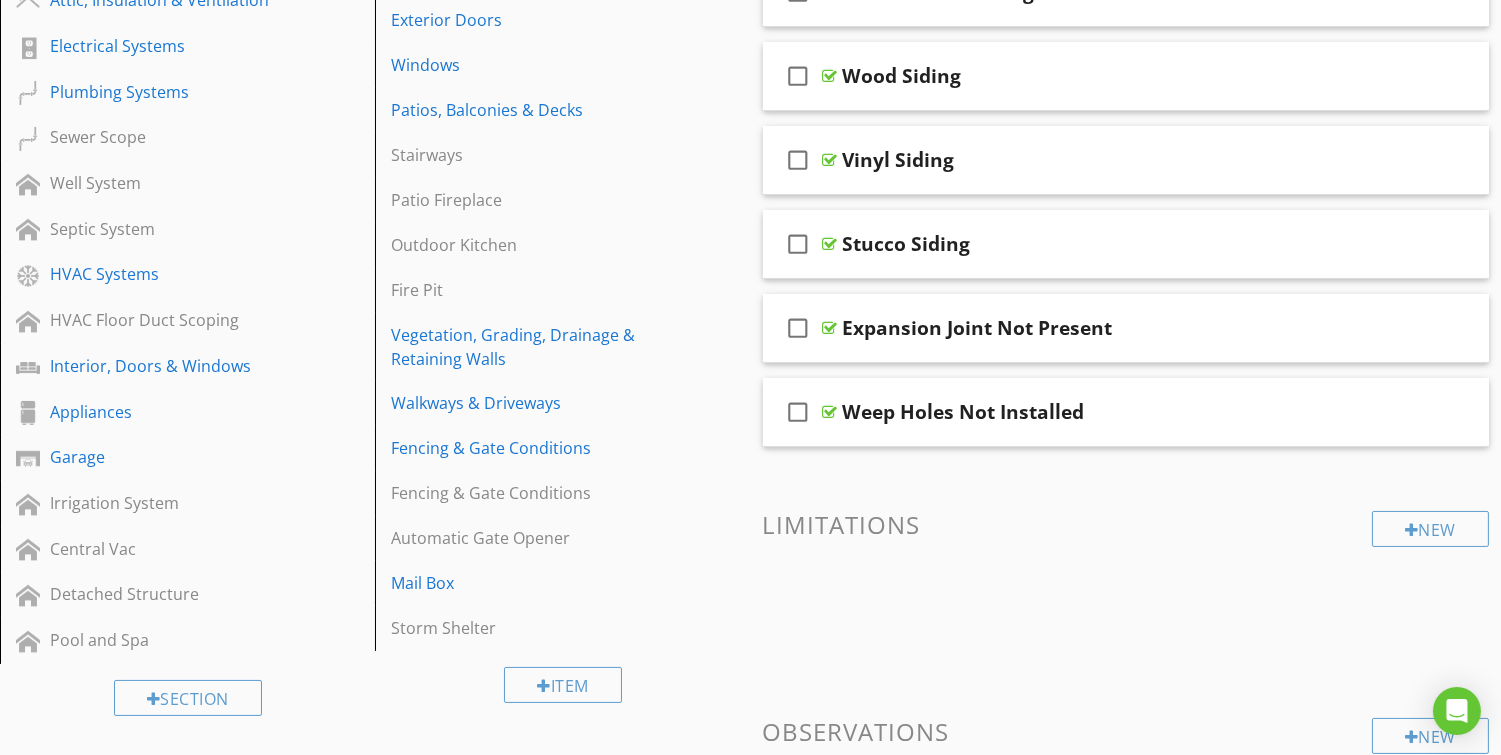 scroll, scrollTop: 0, scrollLeft: 0, axis: both 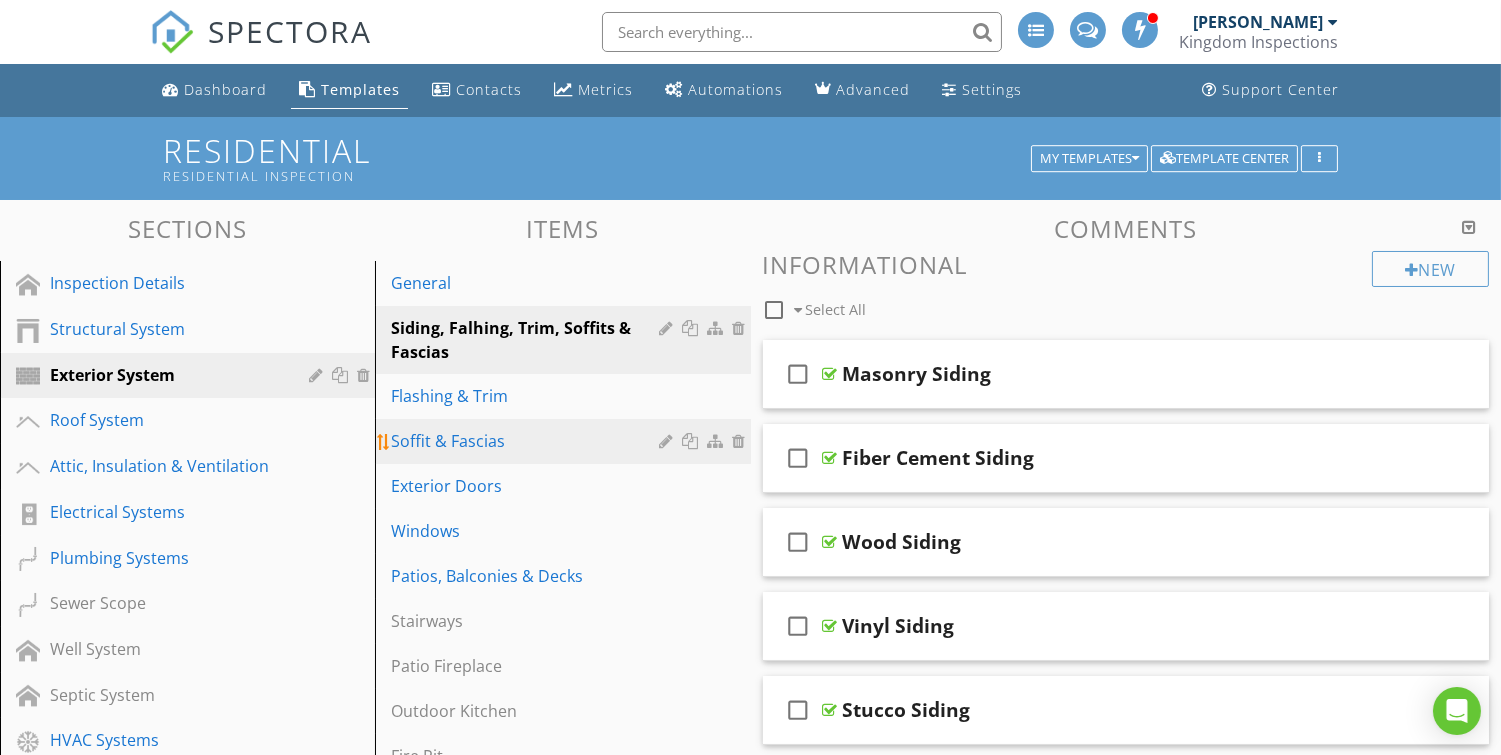 click on "Soffit & Fascias" at bounding box center [528, 441] 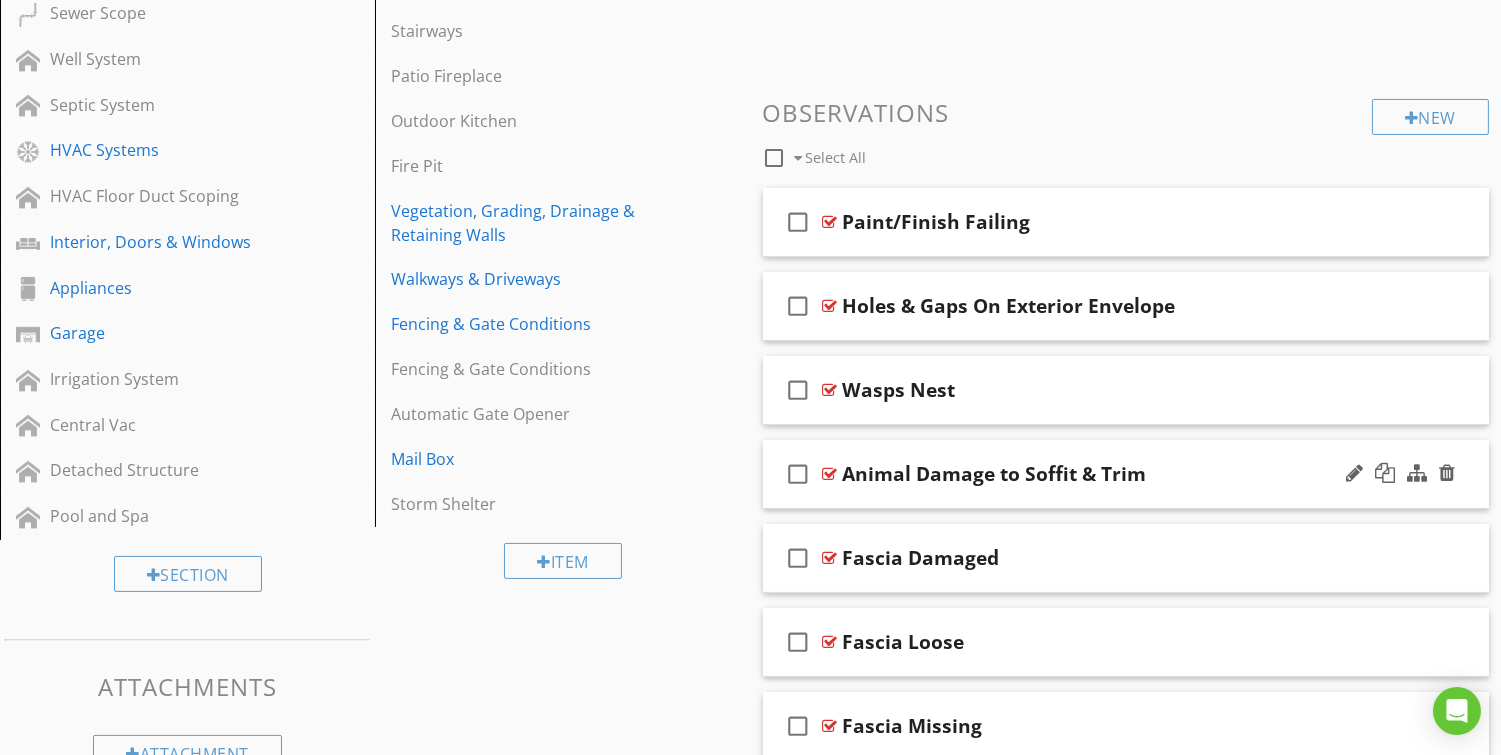 scroll, scrollTop: 602, scrollLeft: 0, axis: vertical 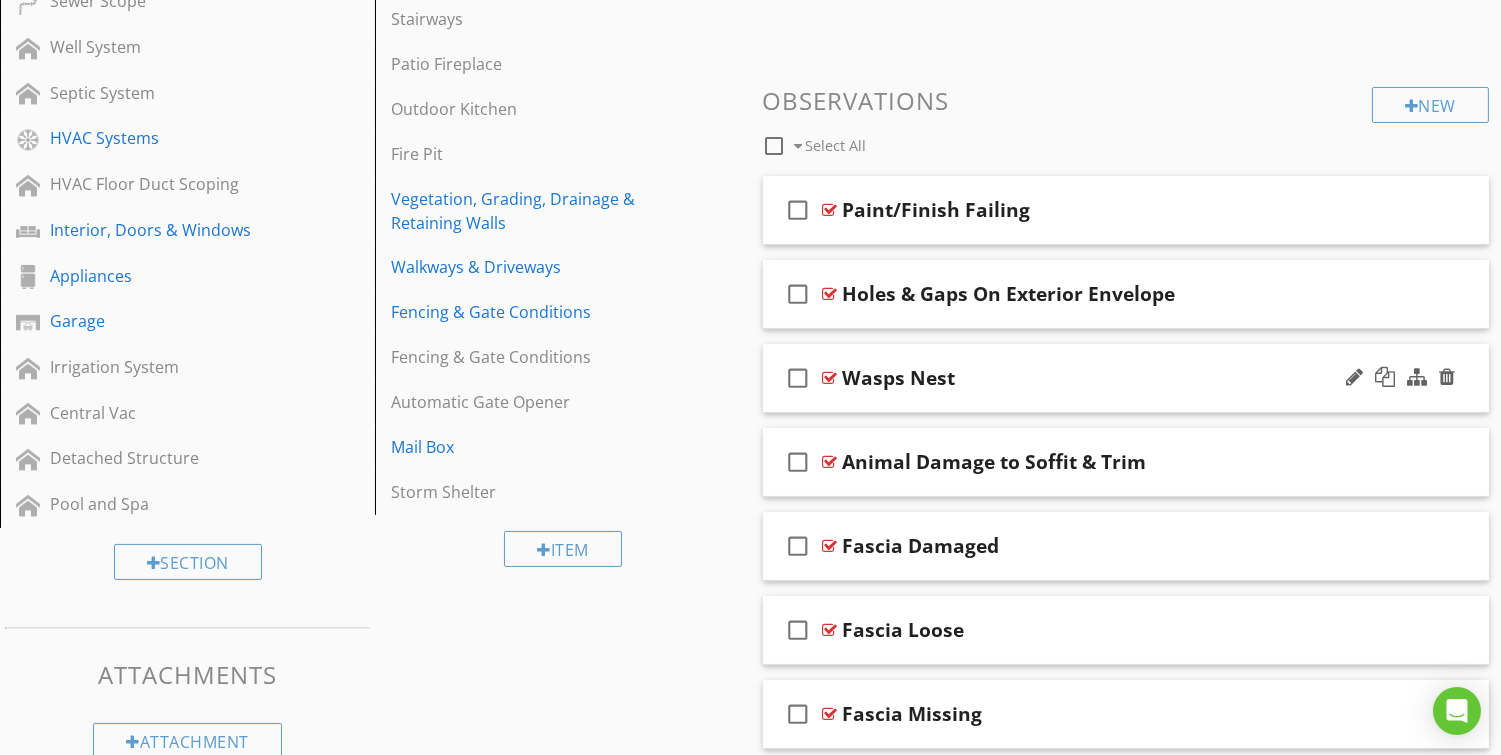 click on "check_box_outline_blank" at bounding box center (799, 378) 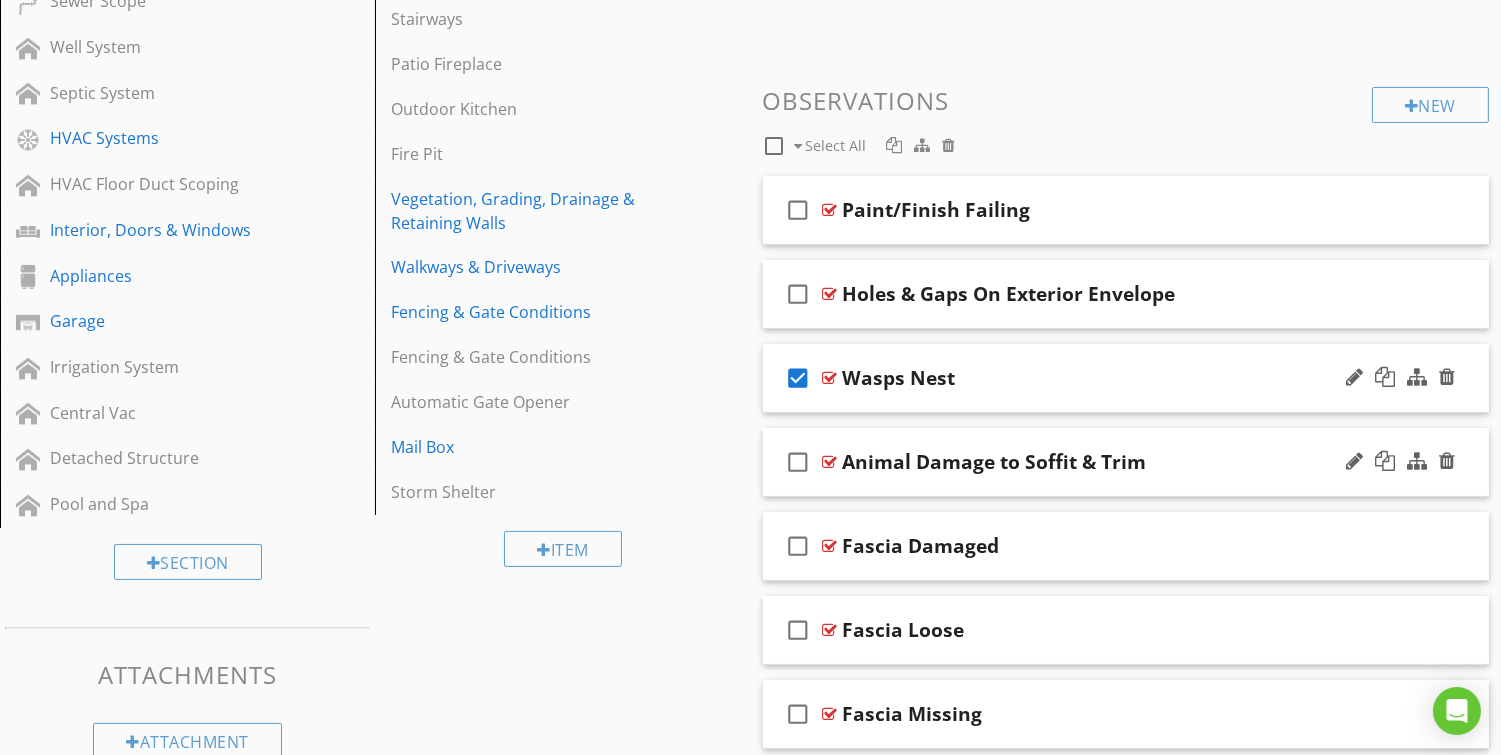 click on "check_box_outline_blank" at bounding box center [799, 462] 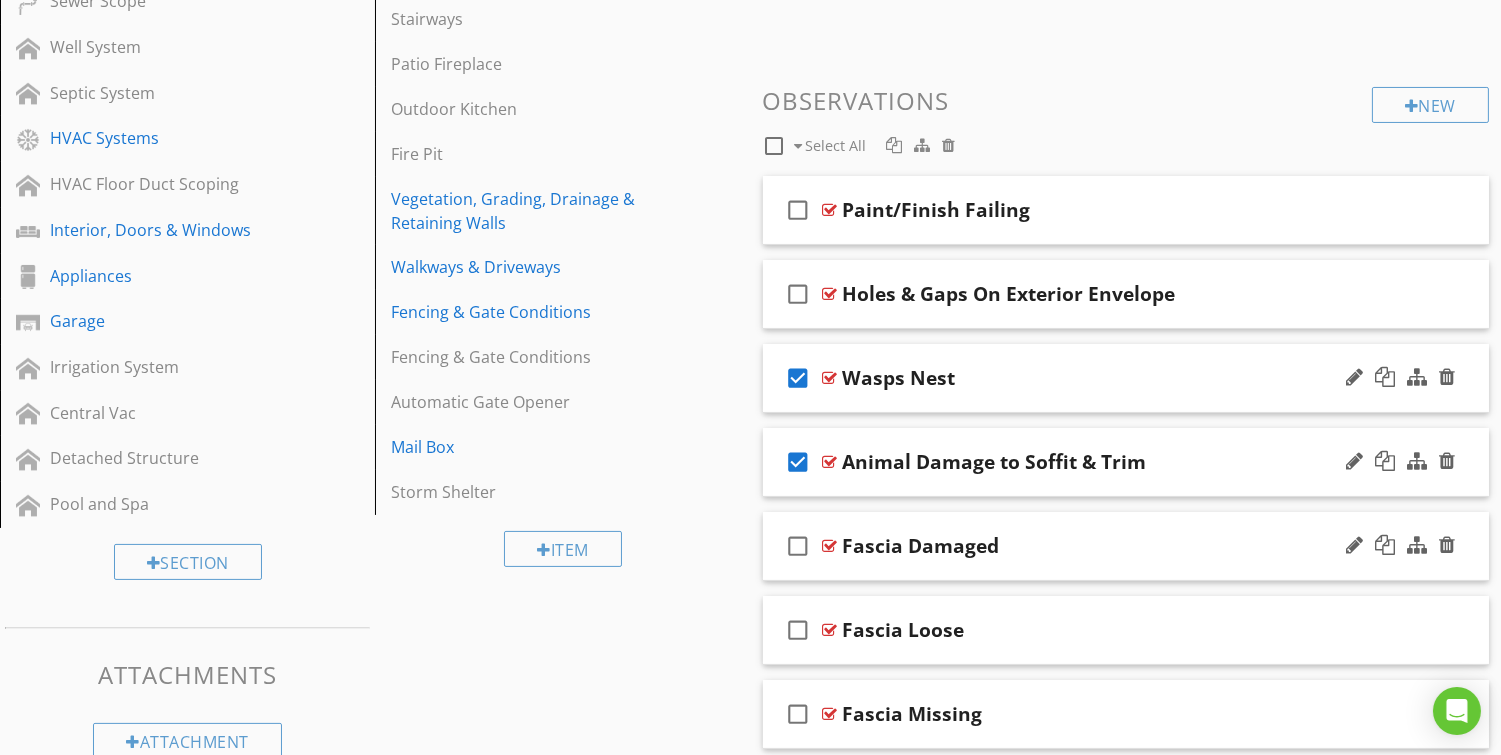 click on "check_box_outline_blank" at bounding box center (799, 546) 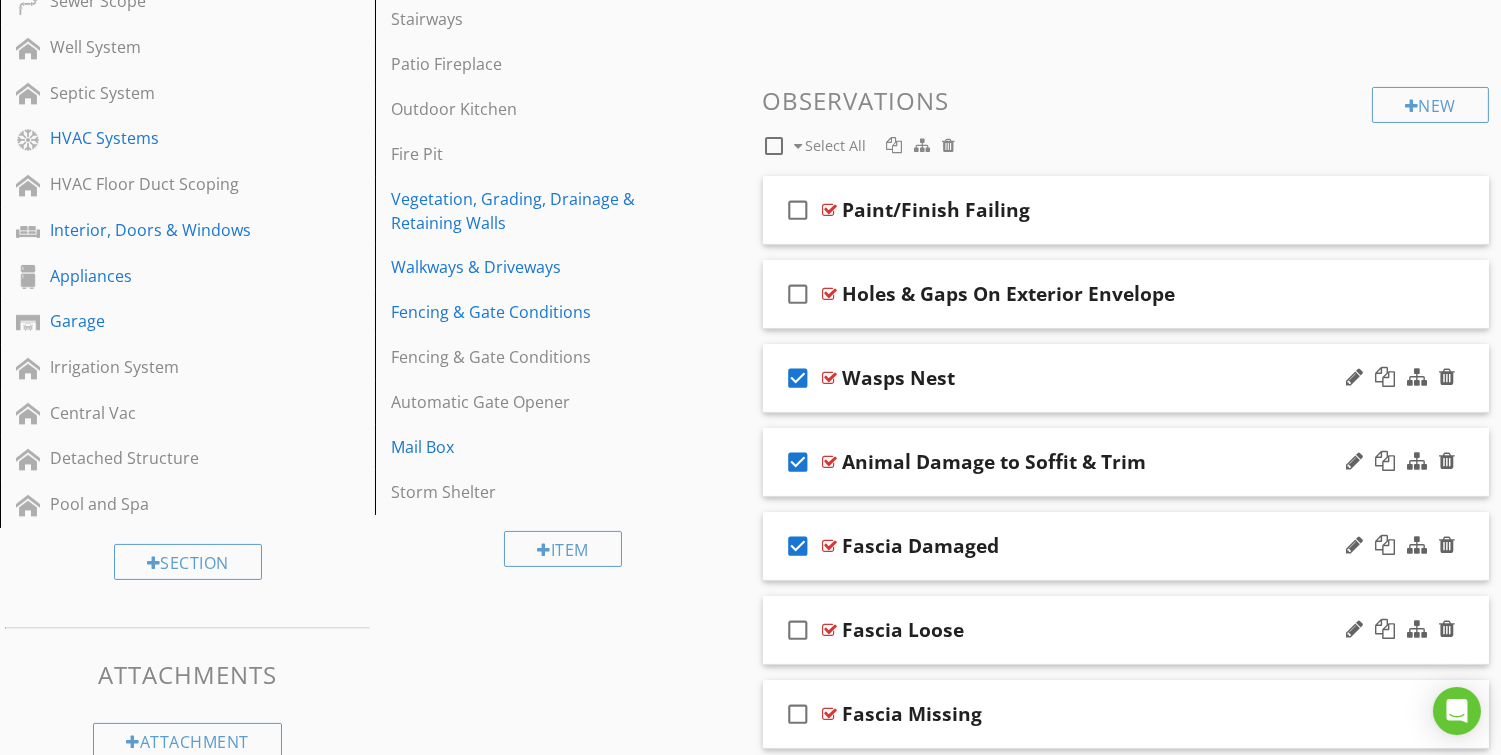 click on "check_box_outline_blank" at bounding box center (799, 630) 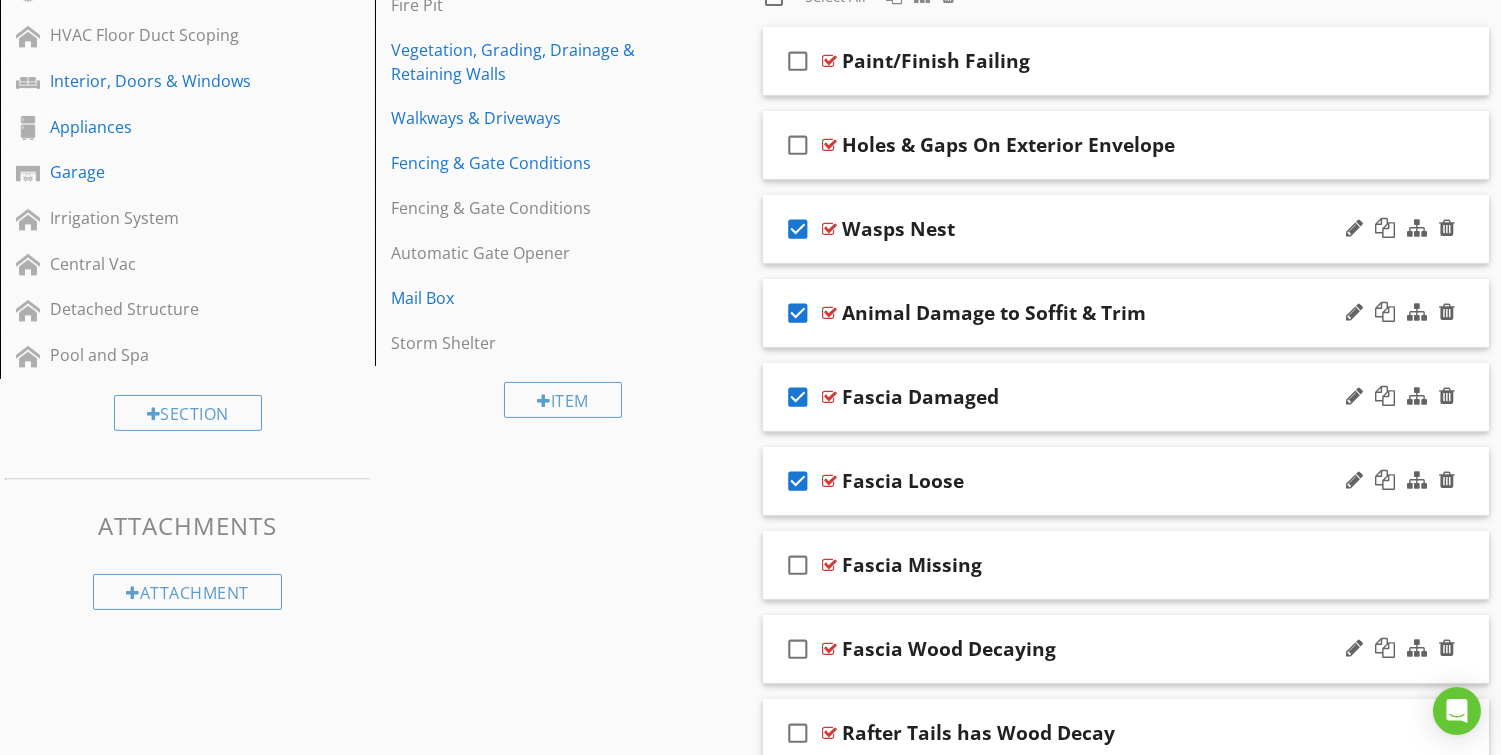 scroll, scrollTop: 863, scrollLeft: 0, axis: vertical 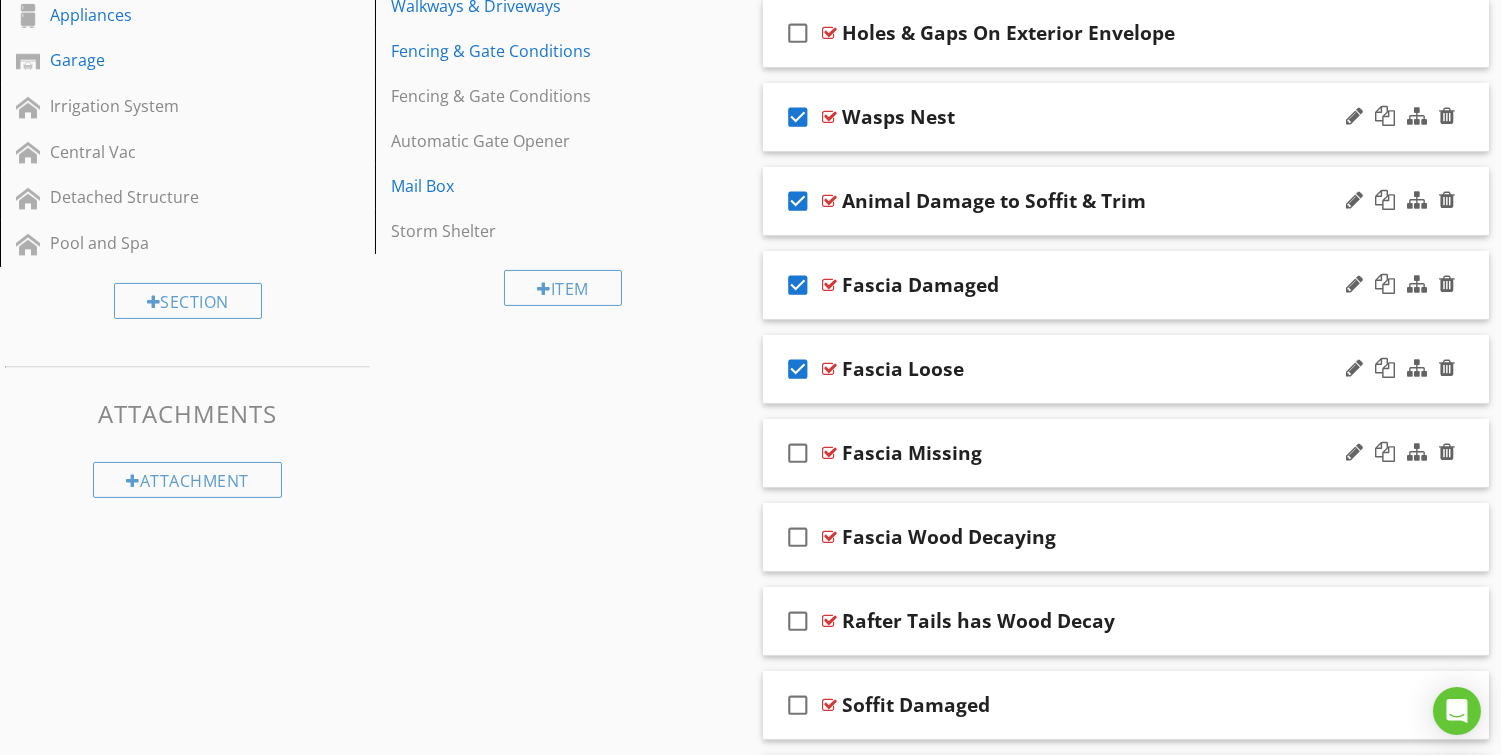 click on "check_box_outline_blank" at bounding box center (799, 453) 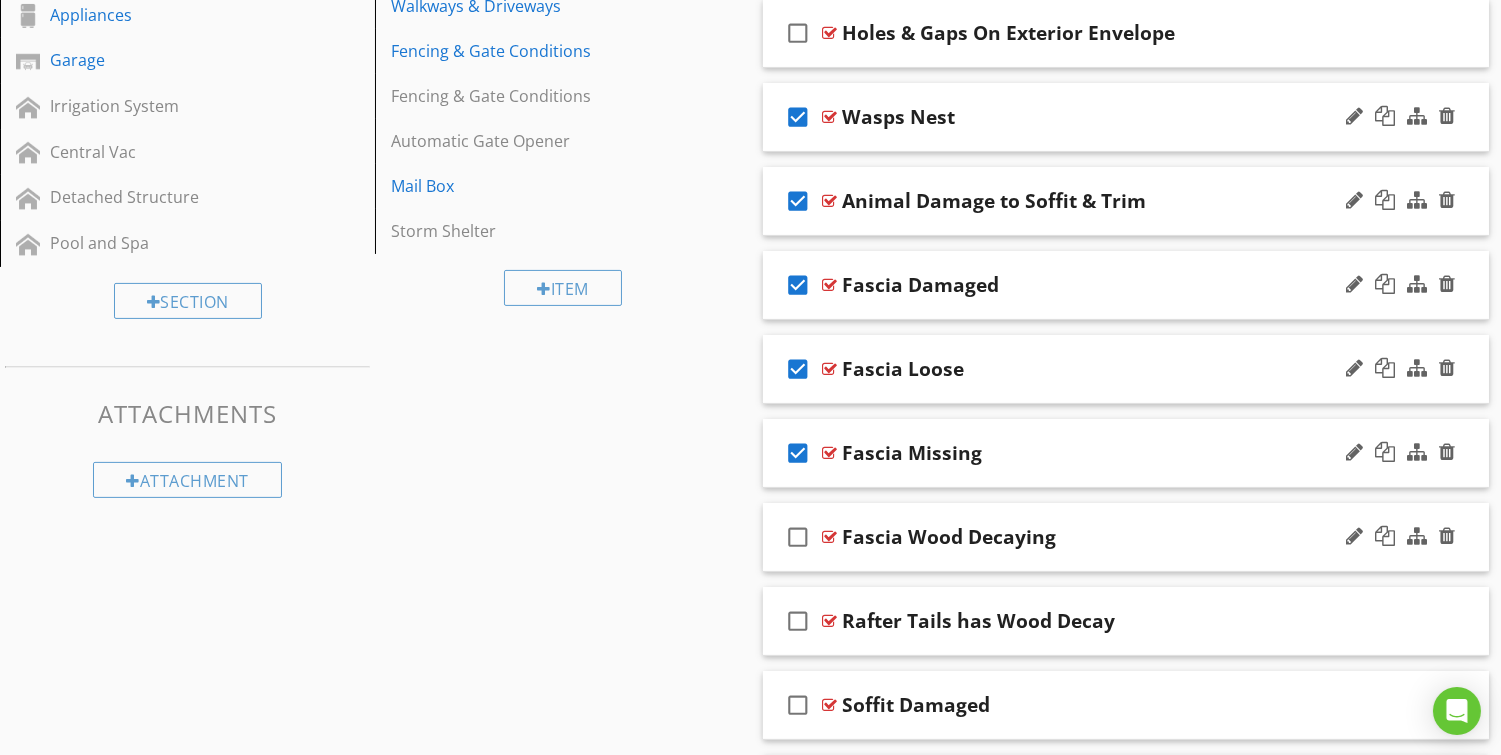 click on "check_box_outline_blank" at bounding box center [799, 537] 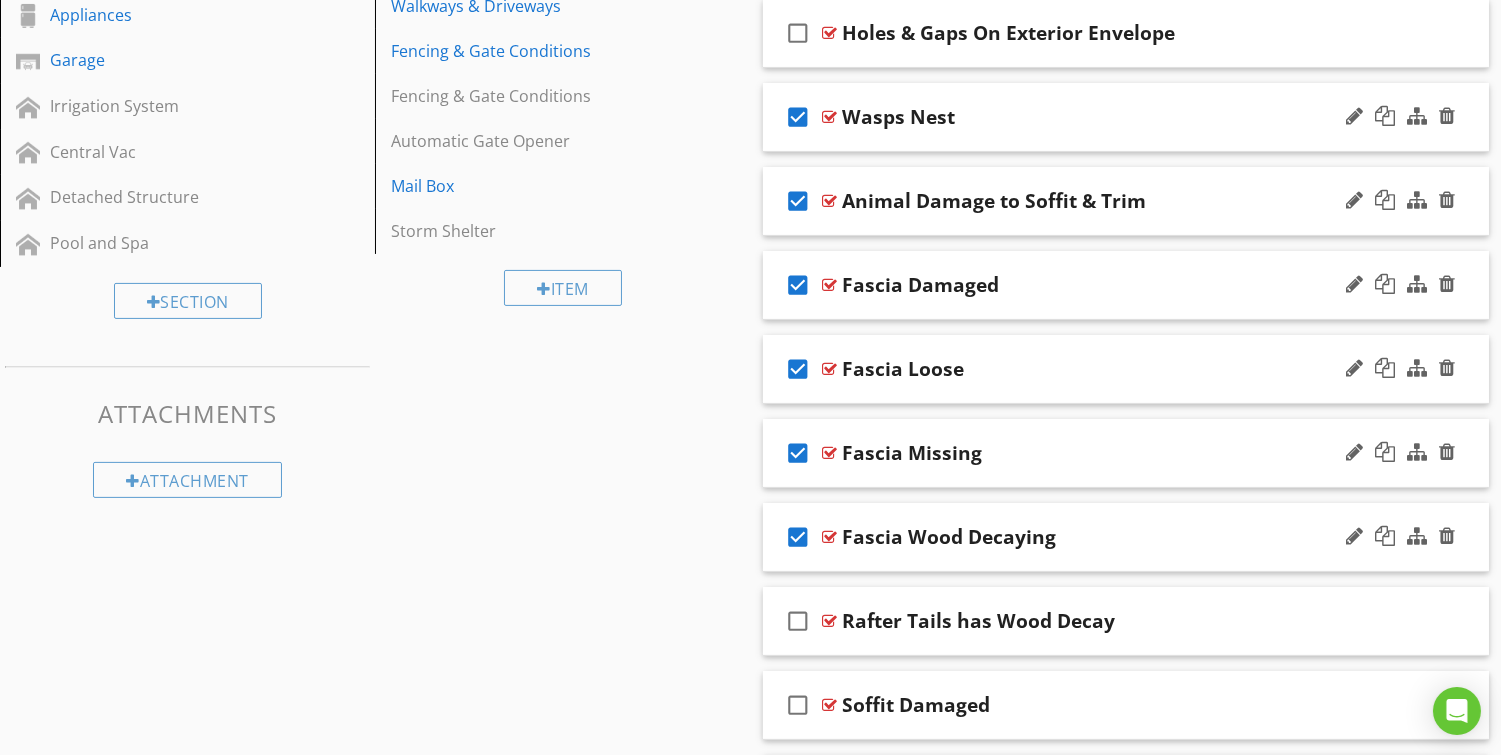 click on "check_box" at bounding box center (799, 537) 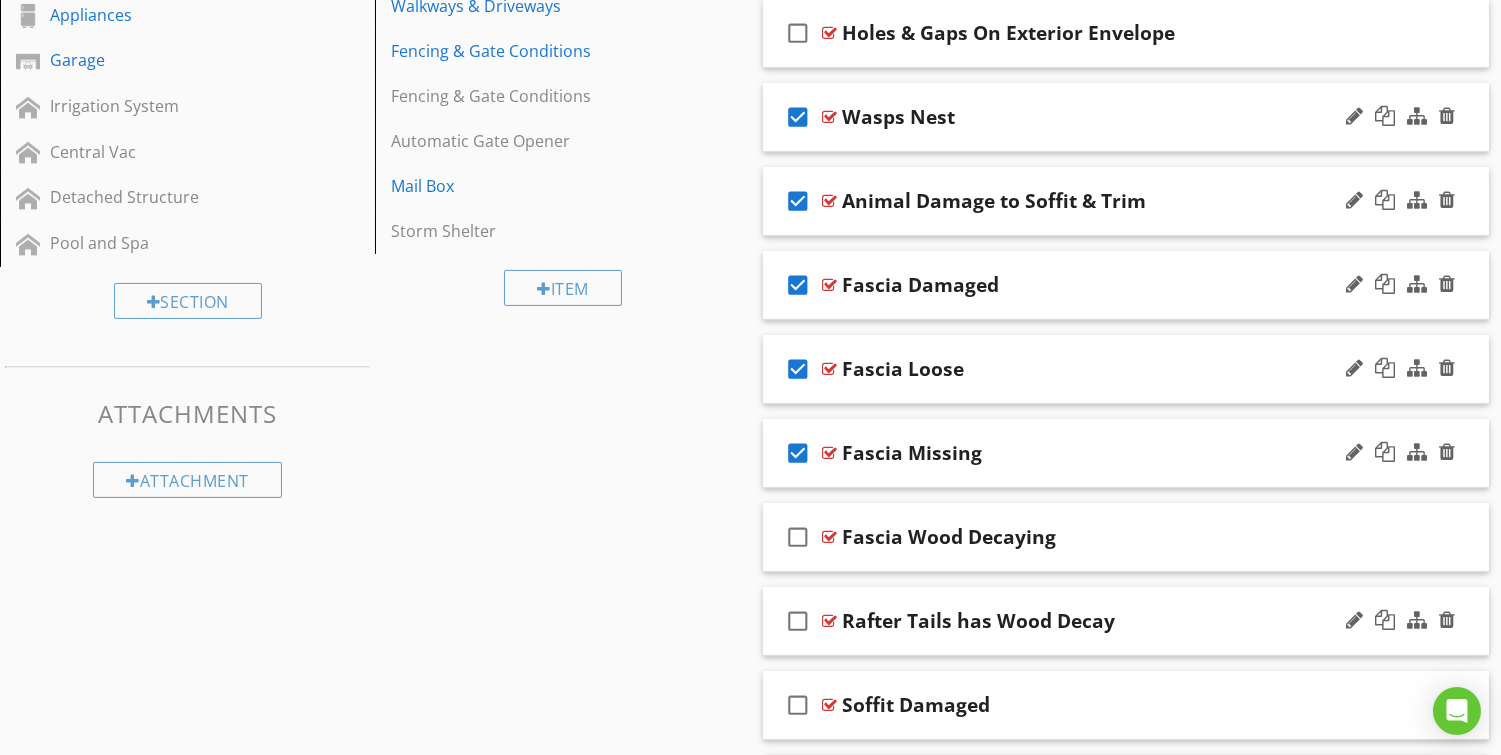 click on "check_box_outline_blank" at bounding box center (799, 621) 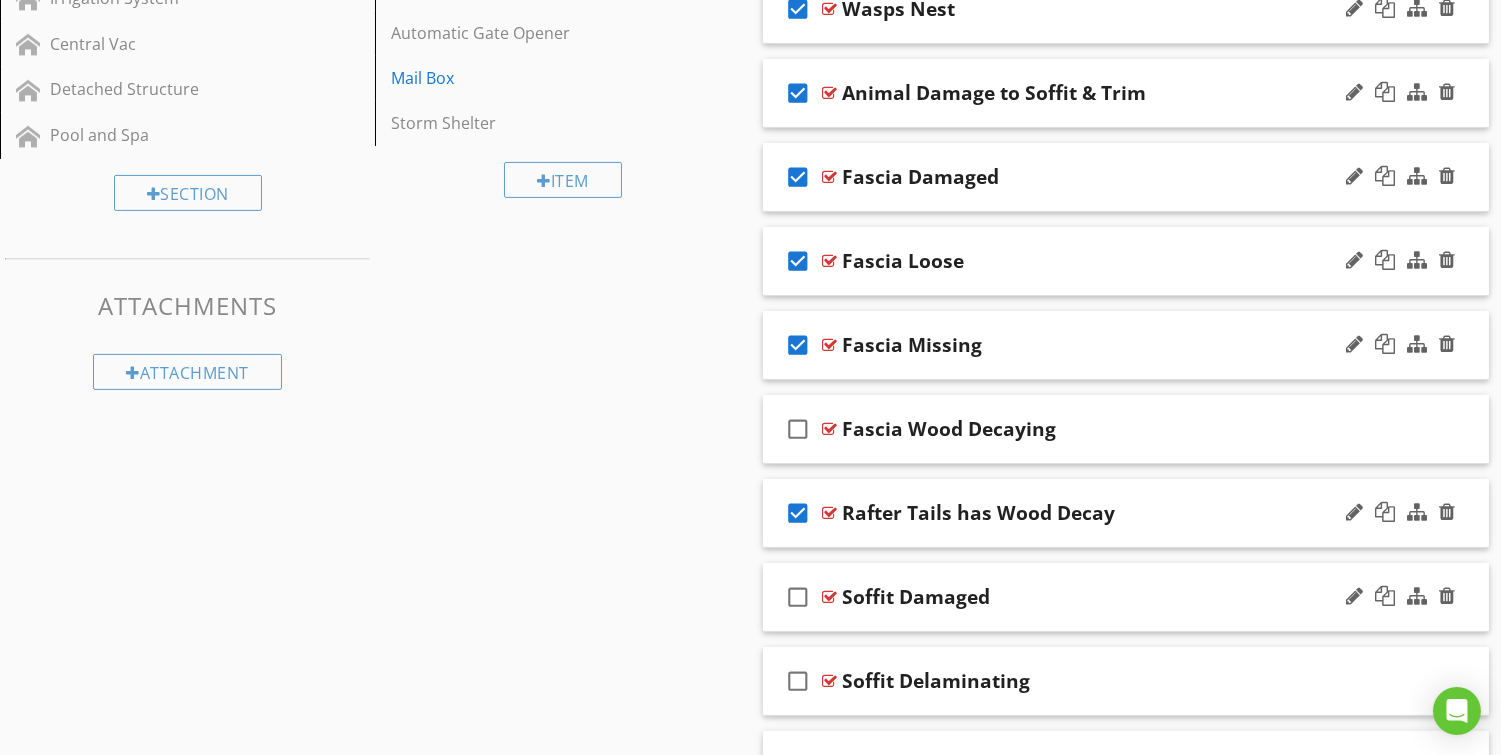 scroll, scrollTop: 976, scrollLeft: 0, axis: vertical 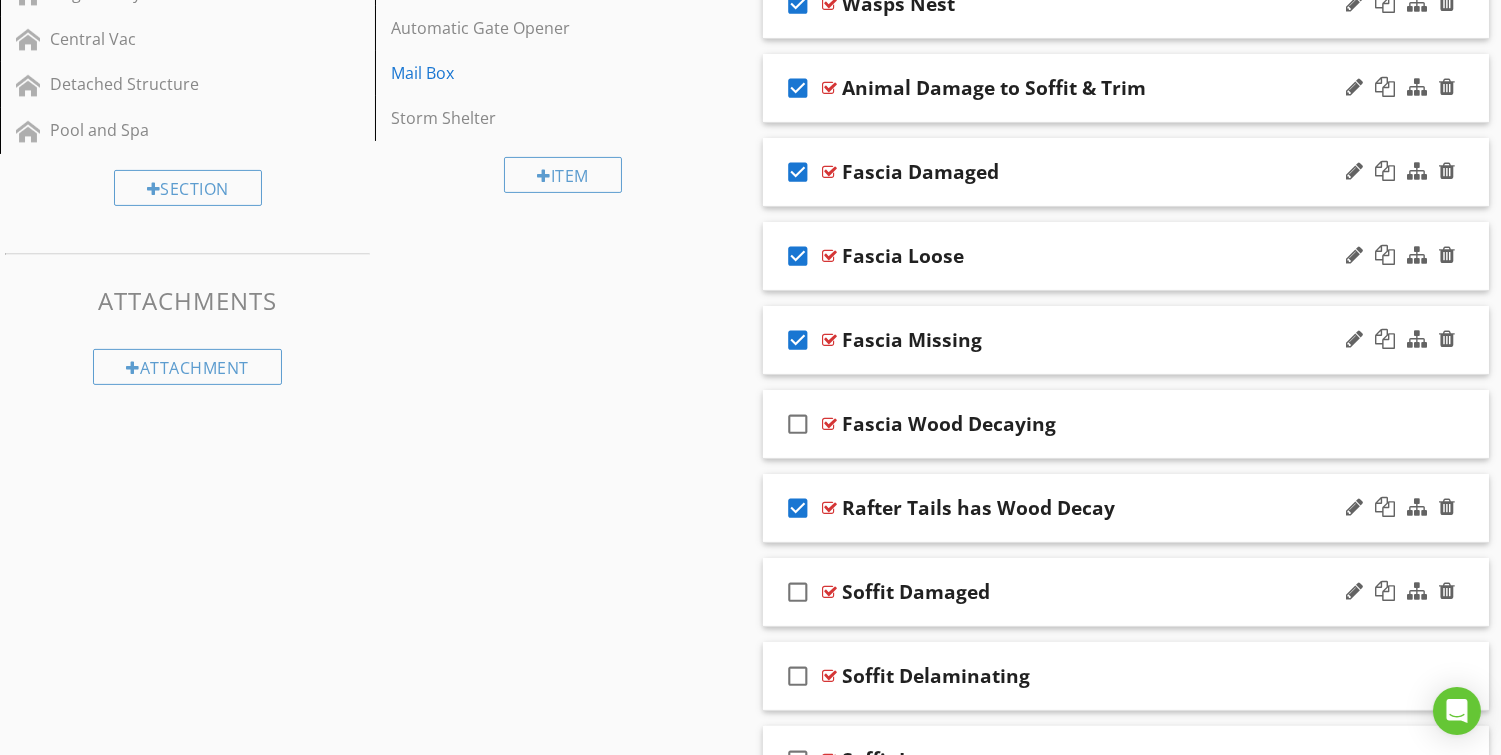 click on "check_box_outline_blank" at bounding box center (799, 592) 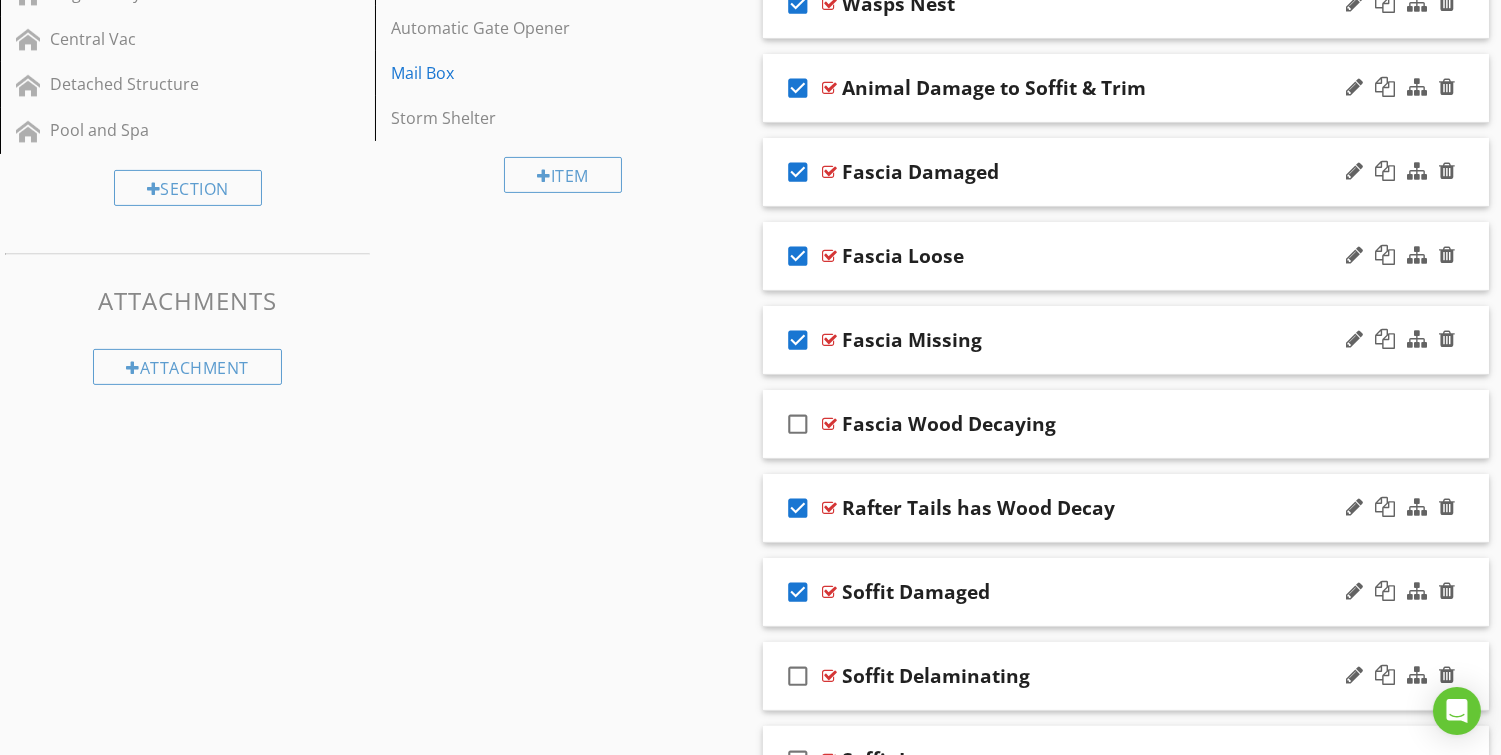 click on "check_box_outline_blank" at bounding box center (799, 676) 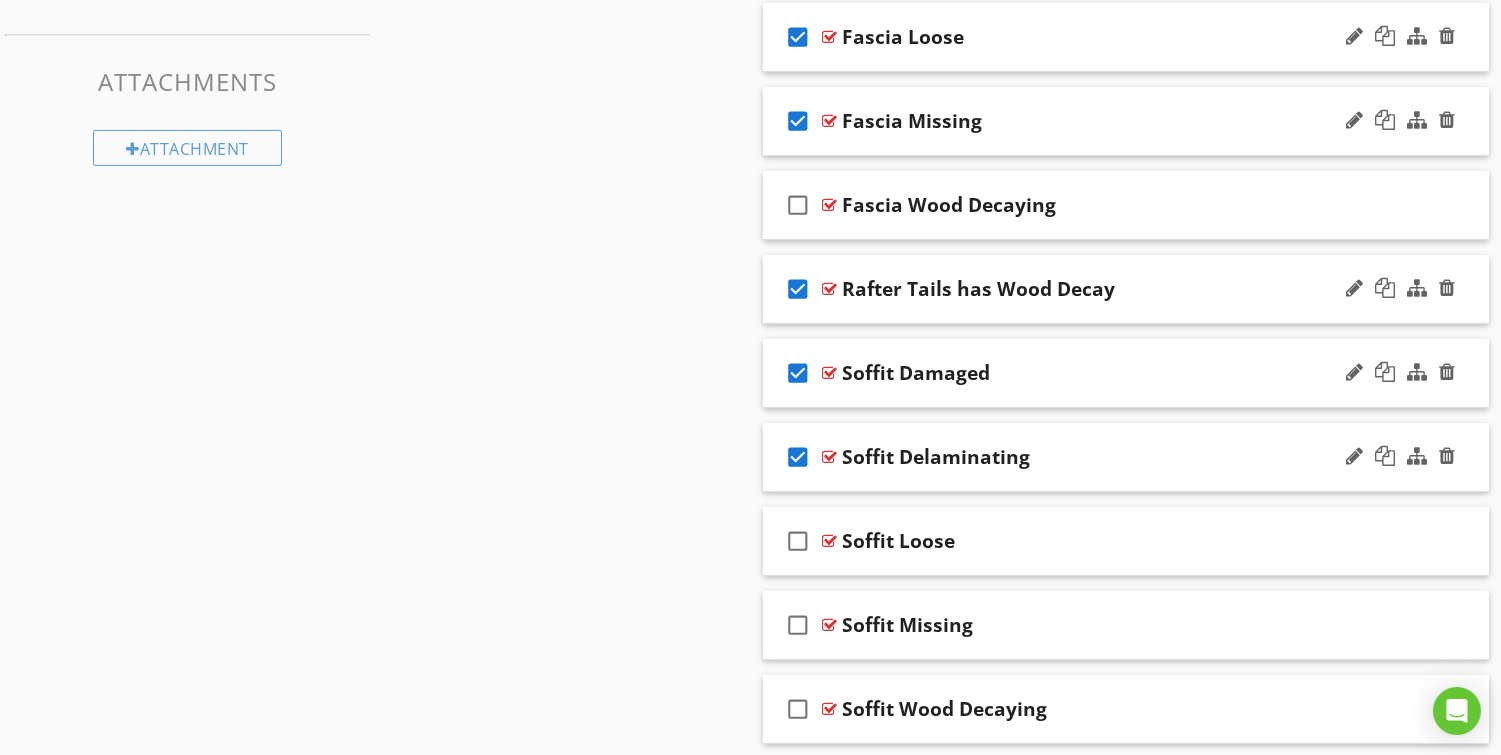 scroll, scrollTop: 1268, scrollLeft: 0, axis: vertical 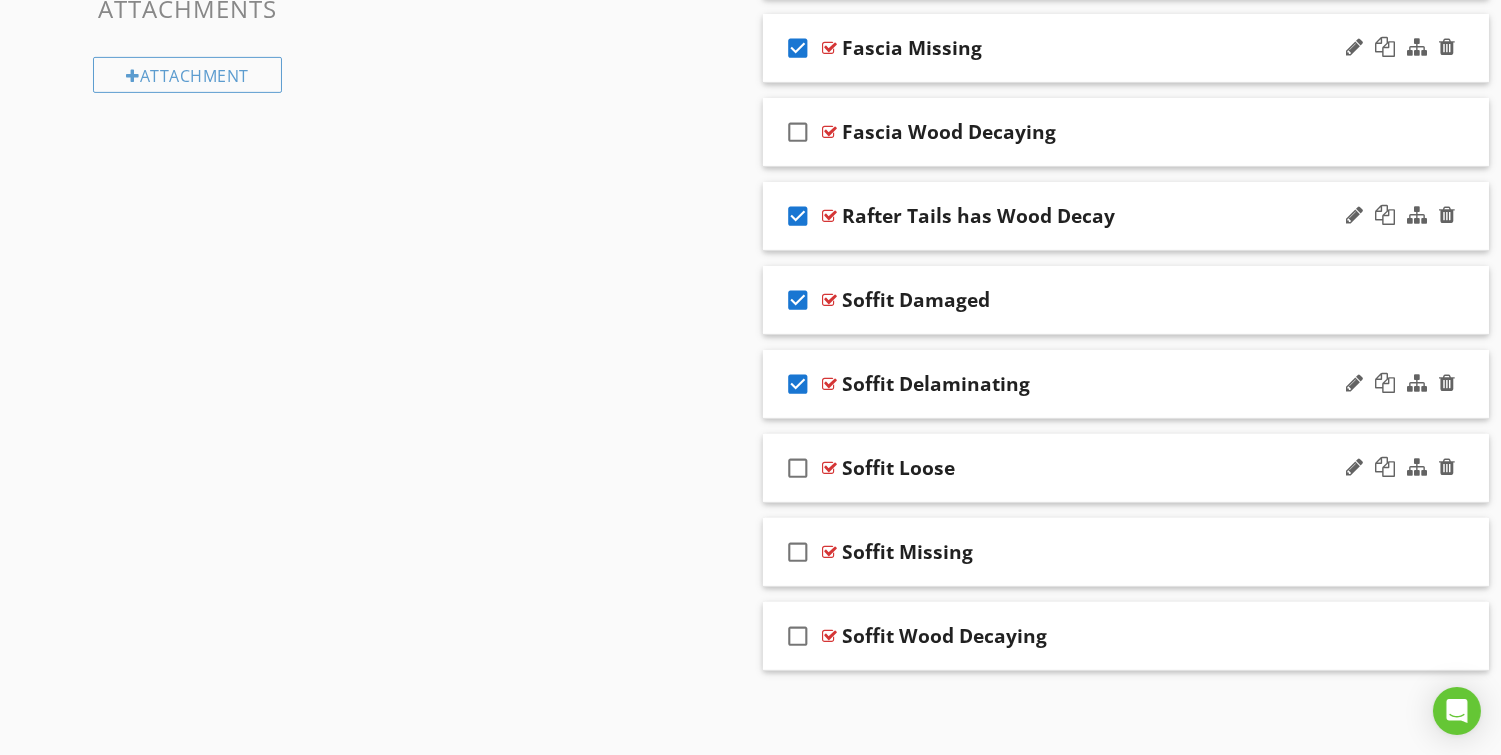 click on "check_box_outline_blank" at bounding box center (799, 468) 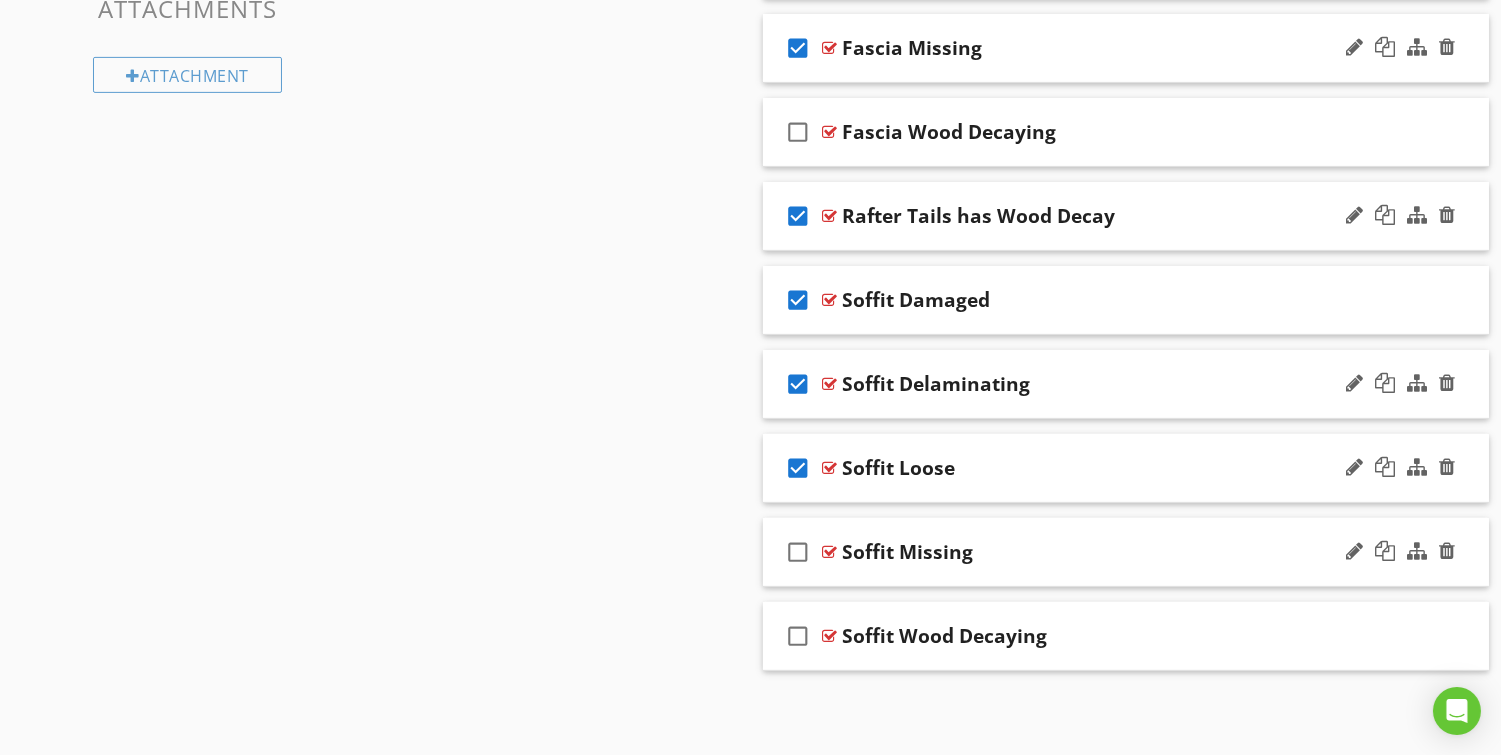 click on "check_box_outline_blank" at bounding box center [799, 552] 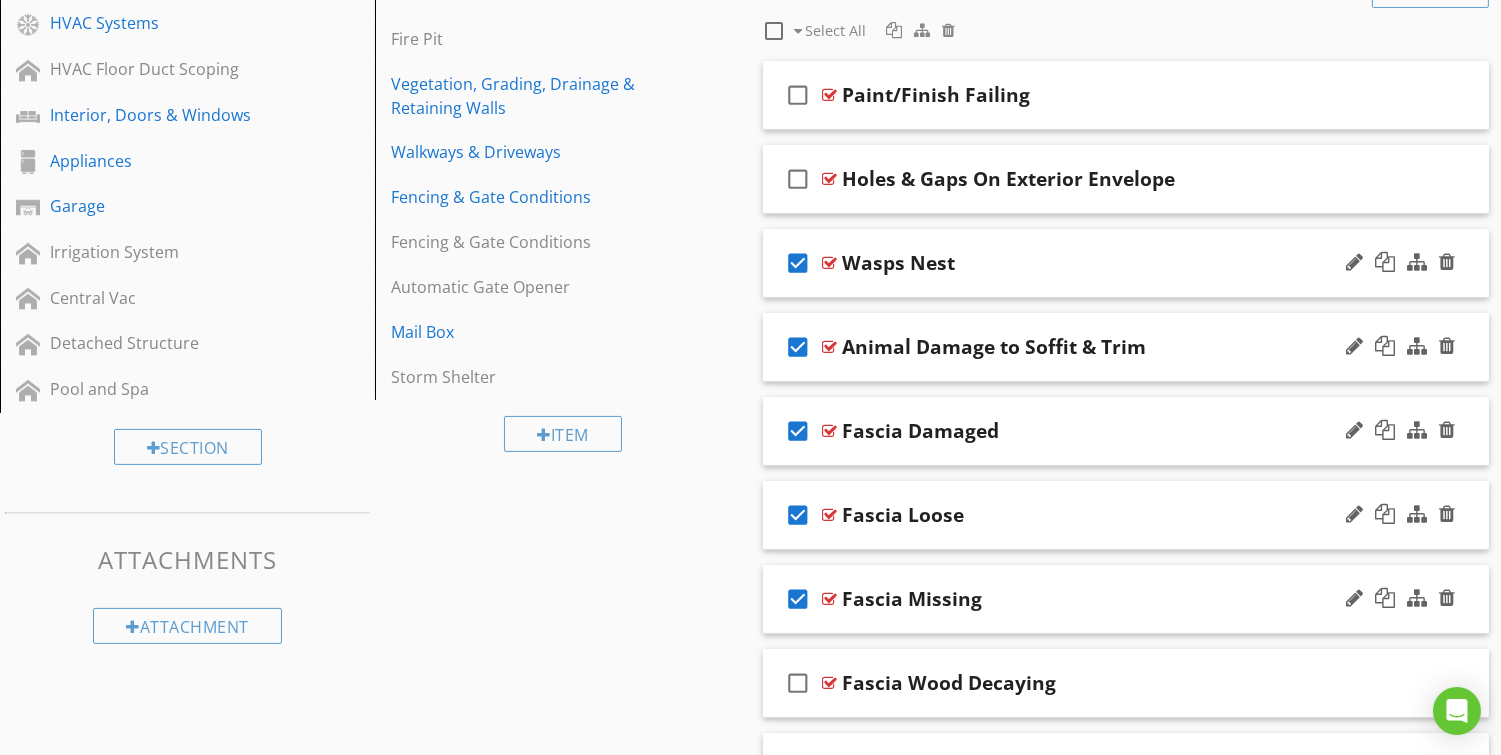 scroll, scrollTop: 741, scrollLeft: 0, axis: vertical 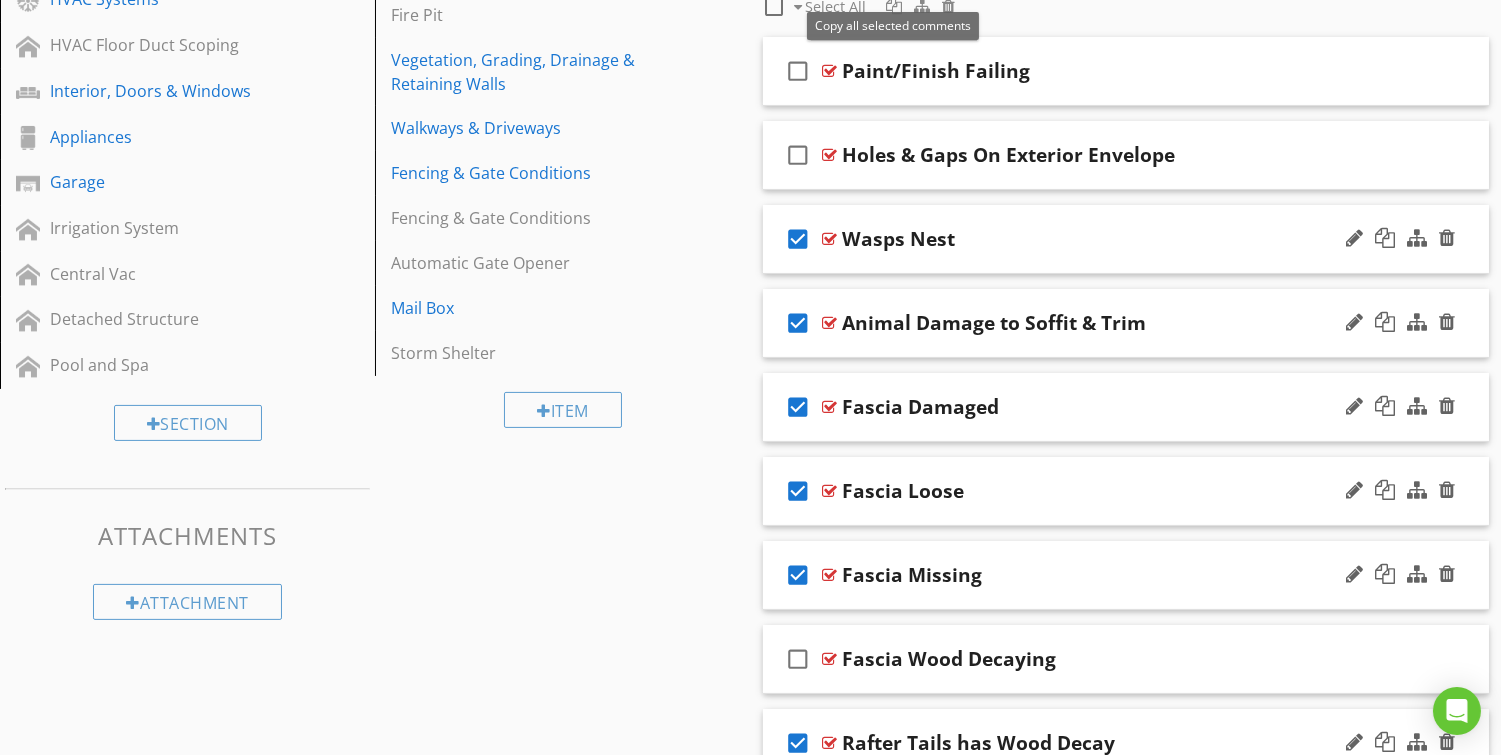 click on "Copy all selected comments" at bounding box center [893, 26] 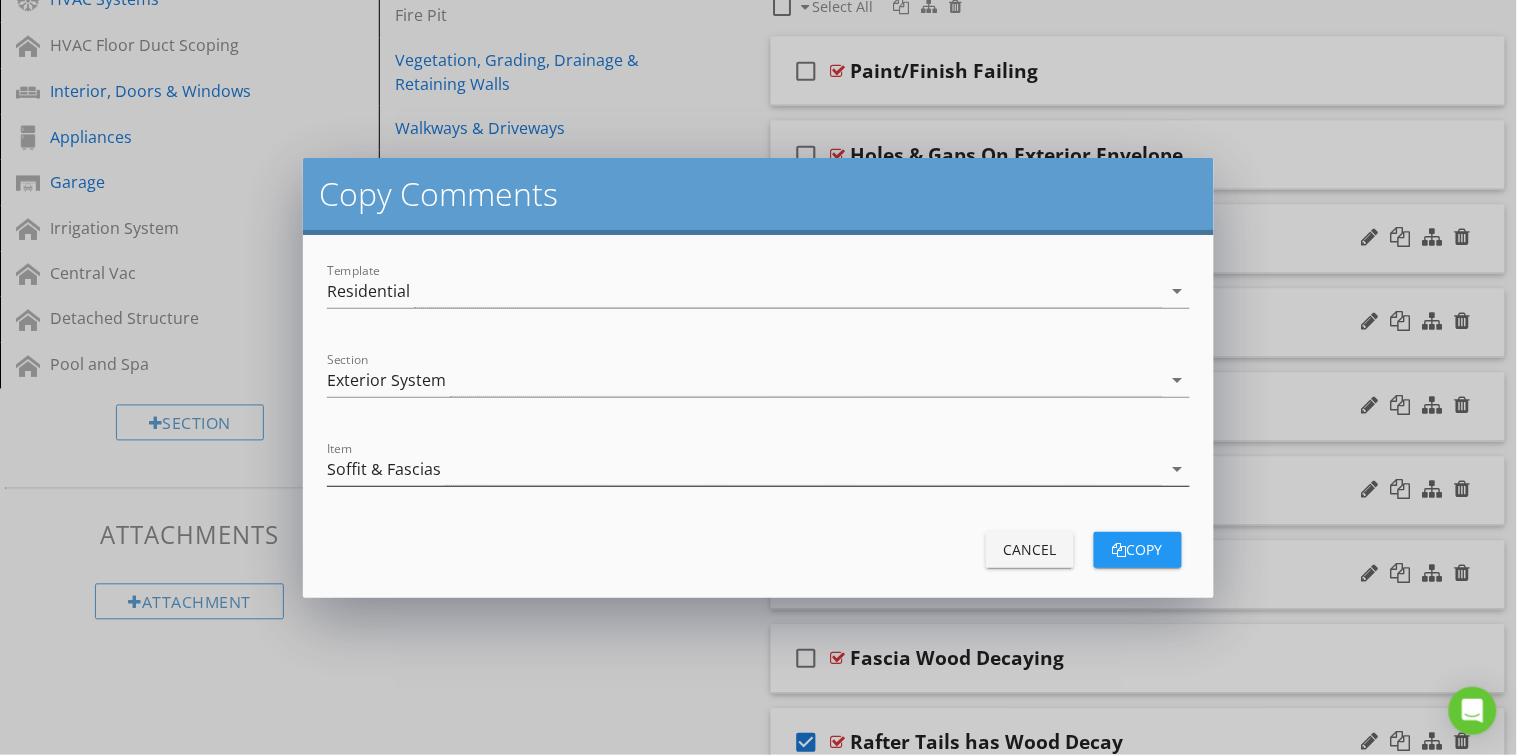 click on "Soffit & Fascias" at bounding box center (744, 469) 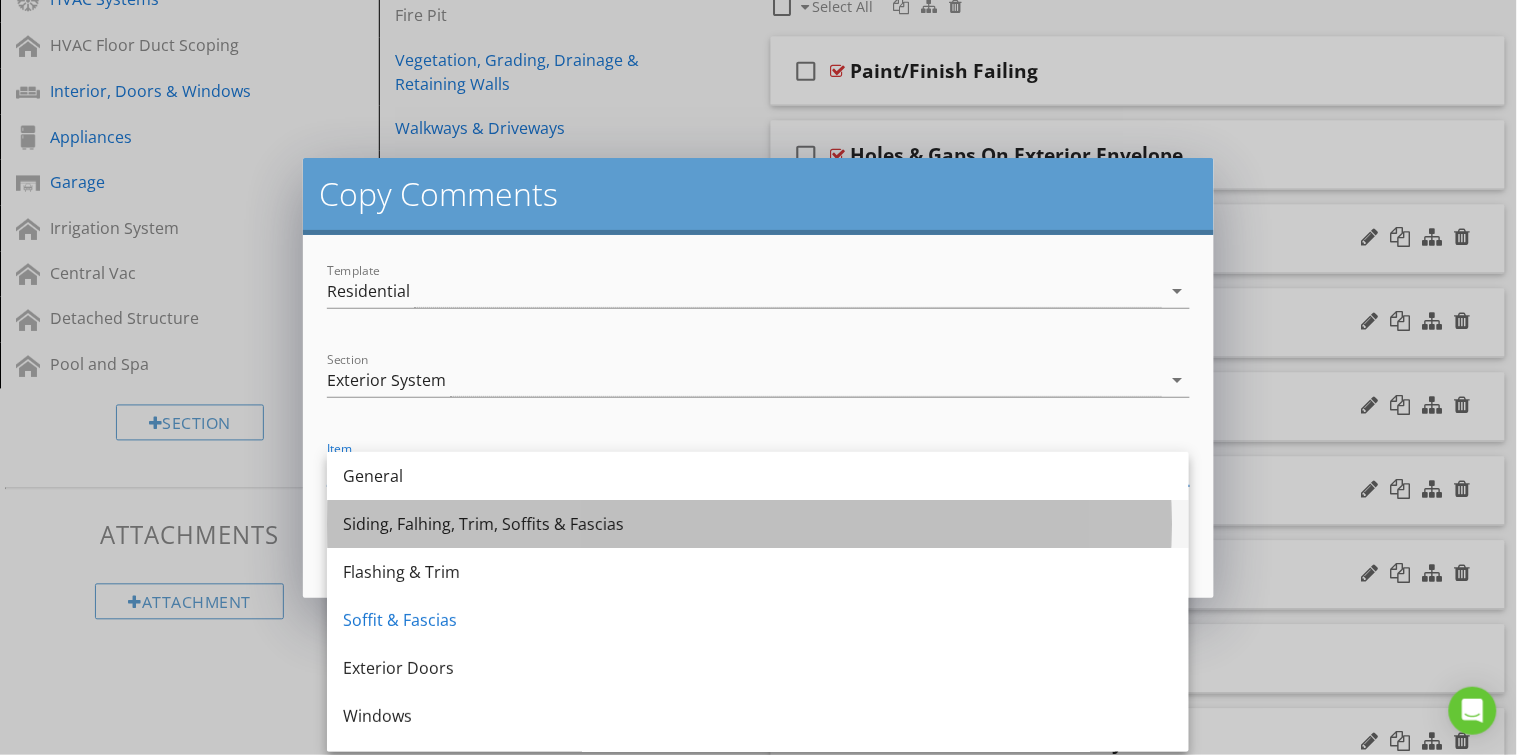 click on "Siding, Falhing, Trim, Soffits & Fascias" at bounding box center [758, 524] 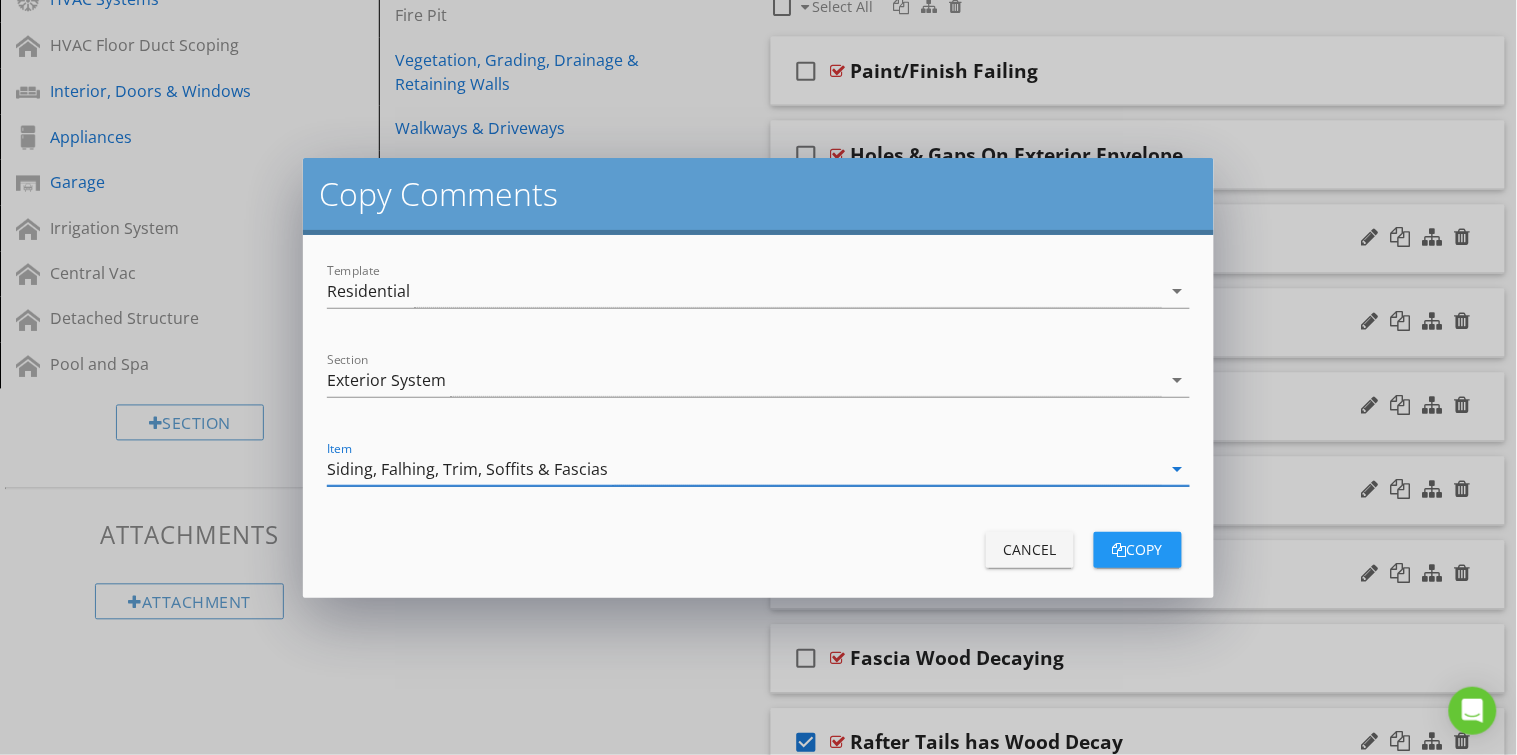 click on "copy" at bounding box center [1138, 549] 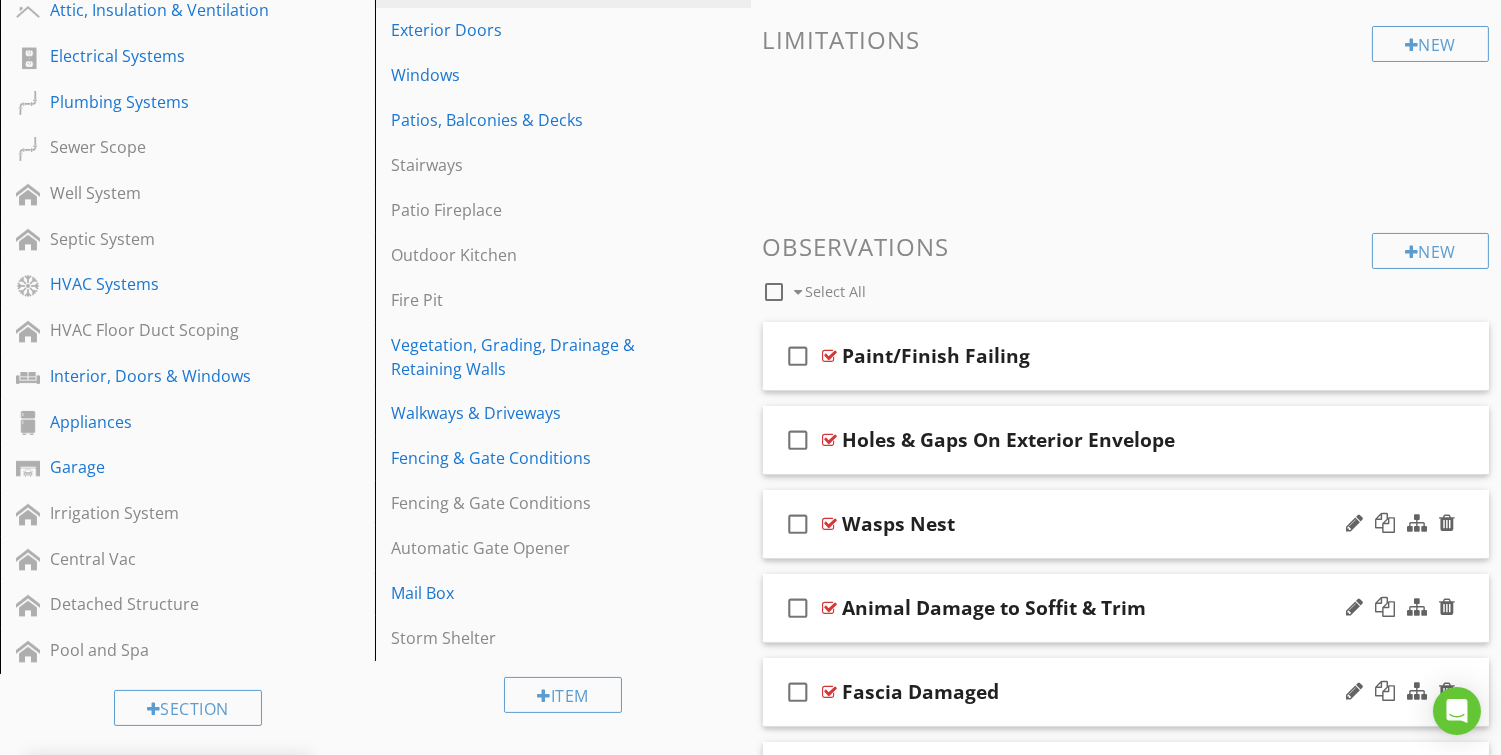 scroll, scrollTop: 36, scrollLeft: 0, axis: vertical 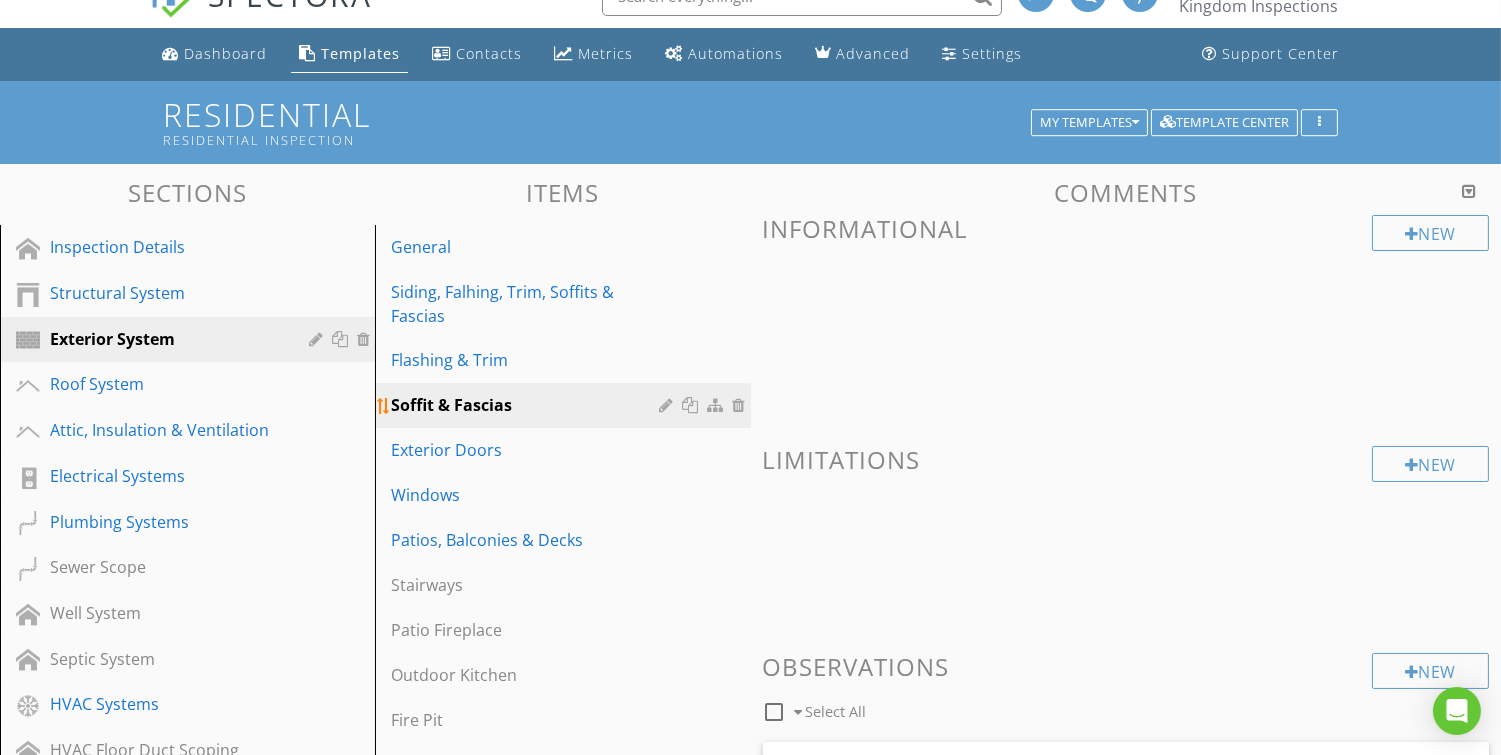 click at bounding box center (669, 405) 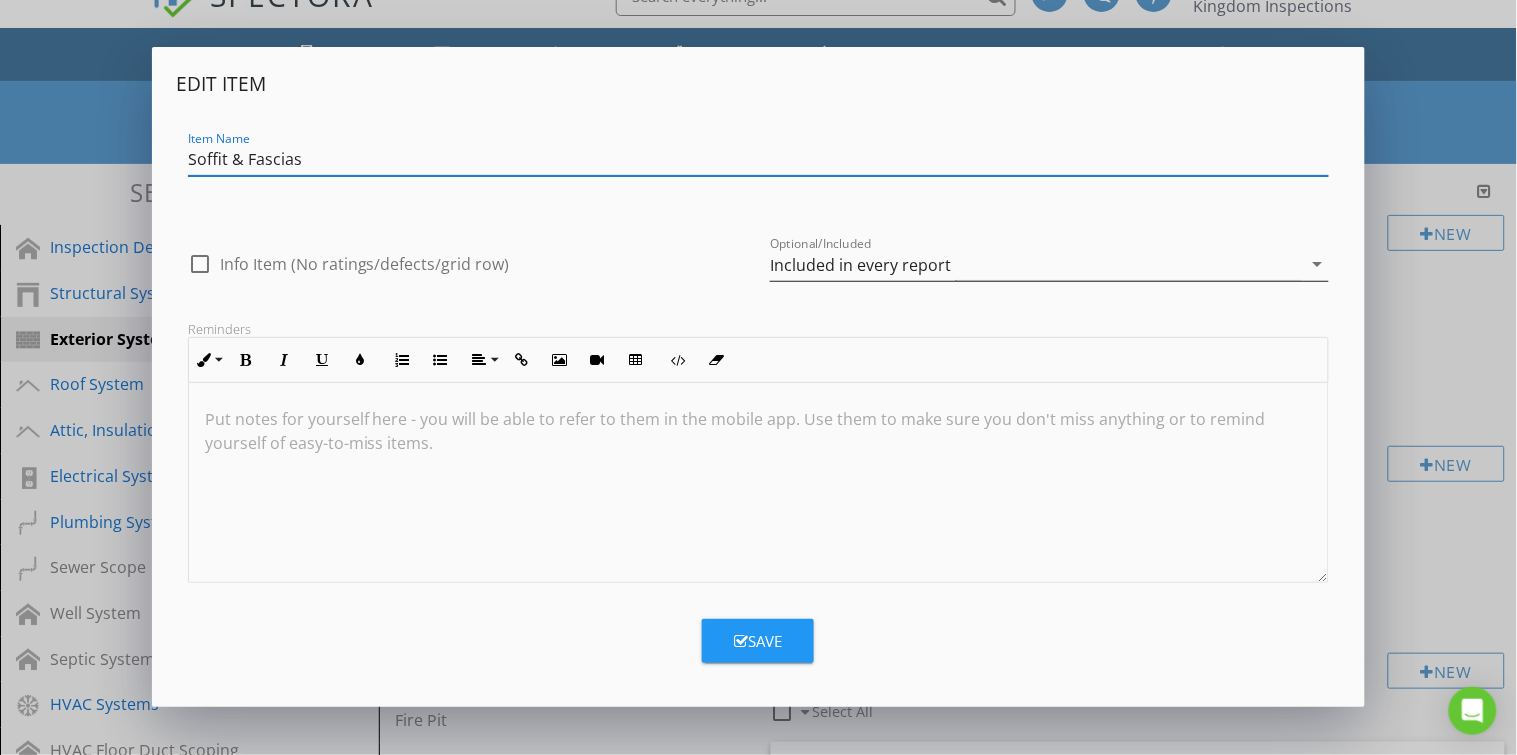 click on "Included in every report" at bounding box center (860, 265) 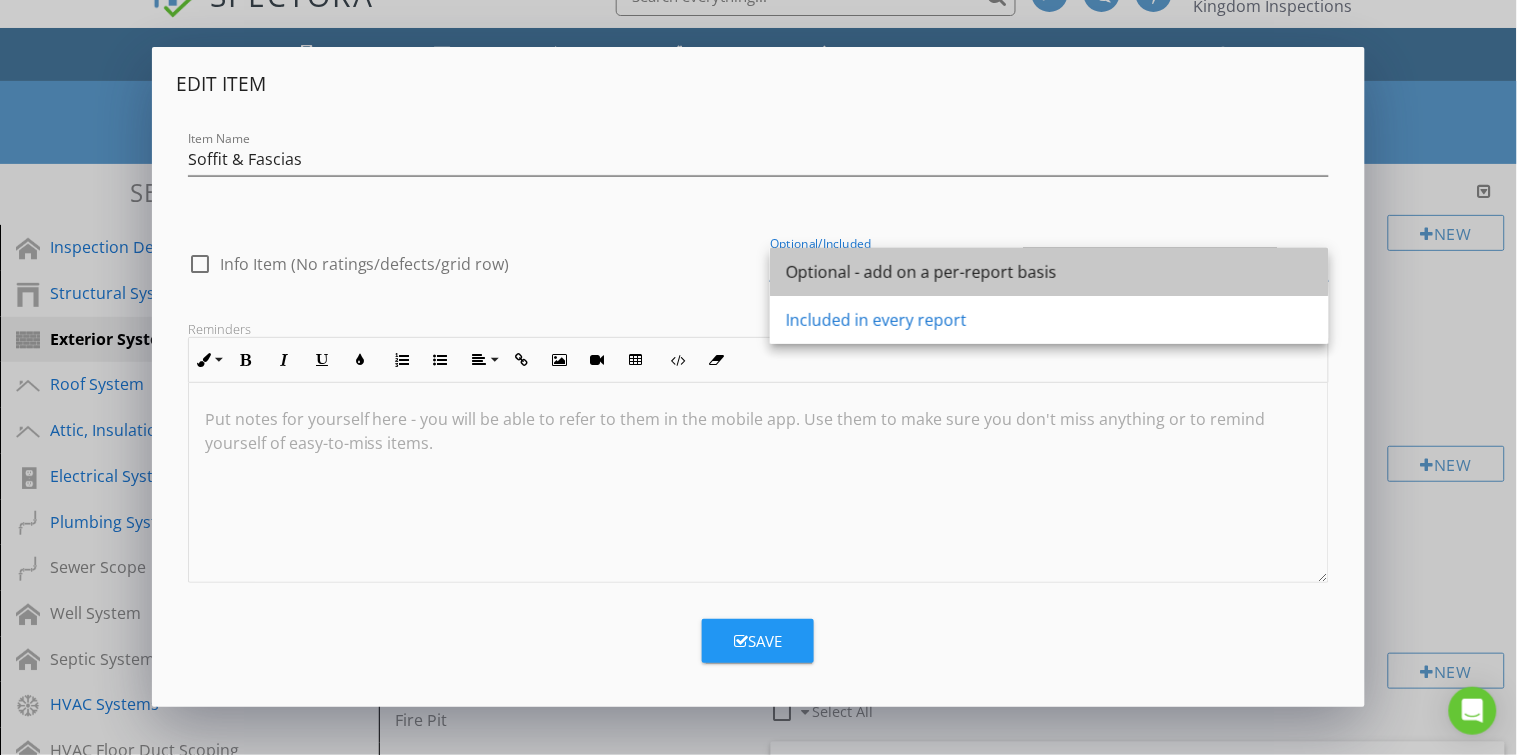 click on "Optional - add on a per-report basis" at bounding box center (1049, 272) 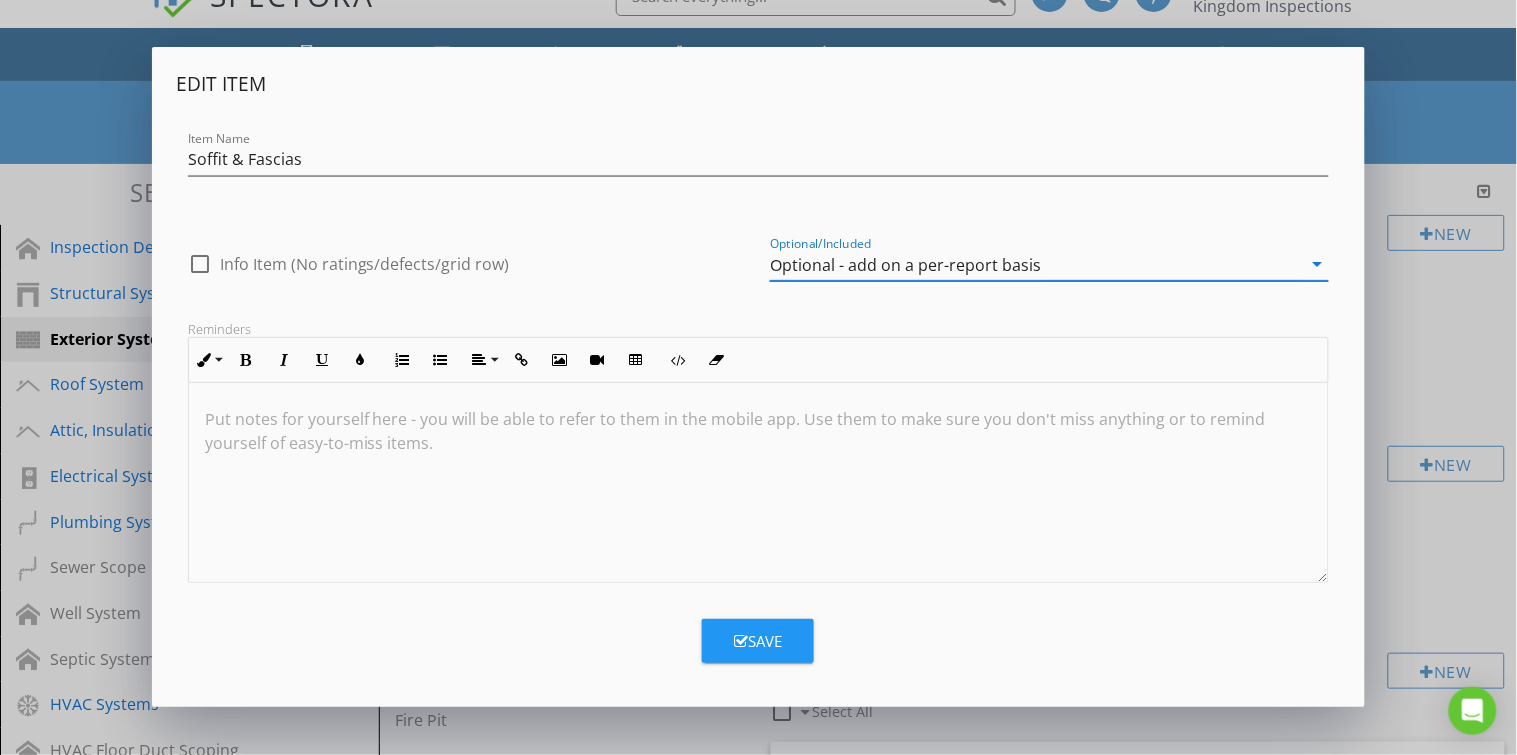click on "Save" at bounding box center [758, 641] 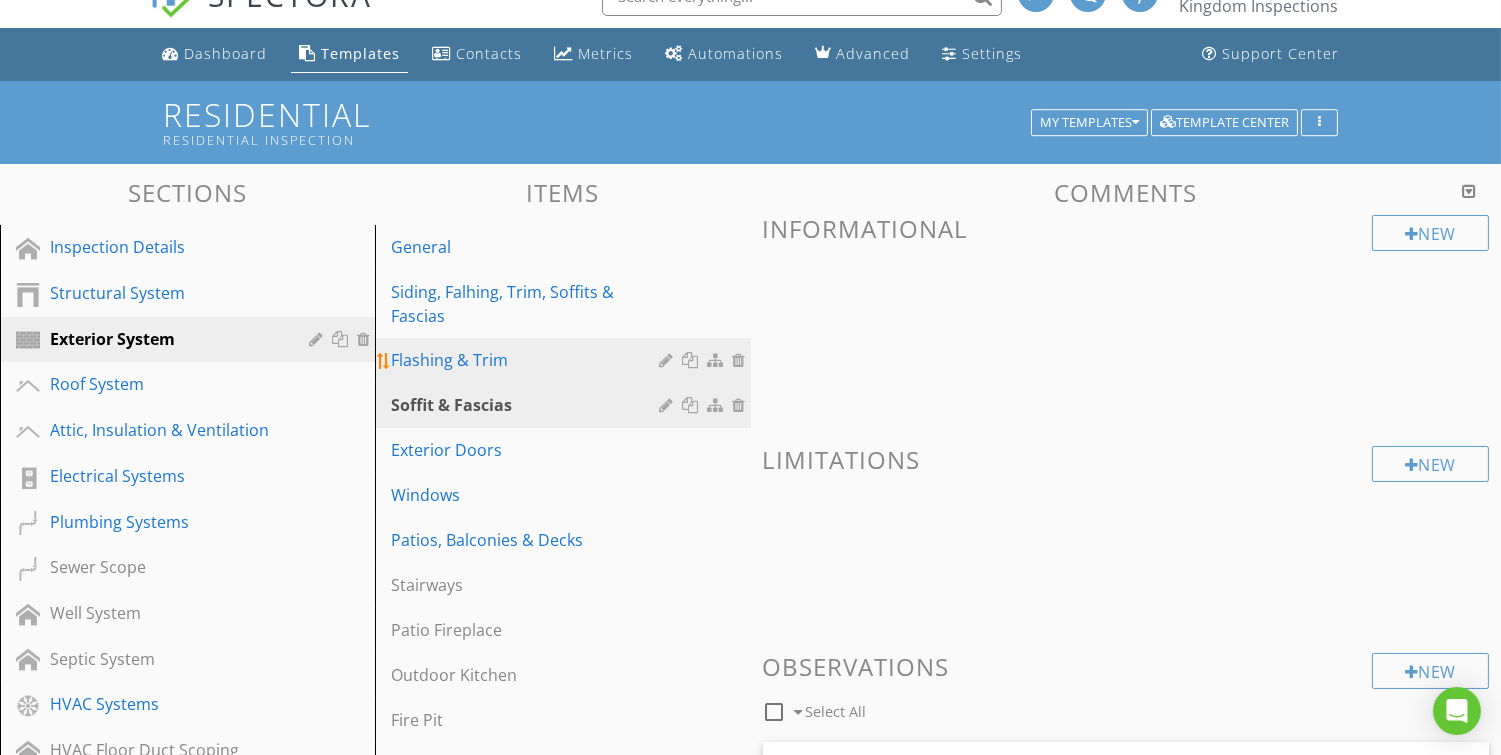 click at bounding box center (669, 360) 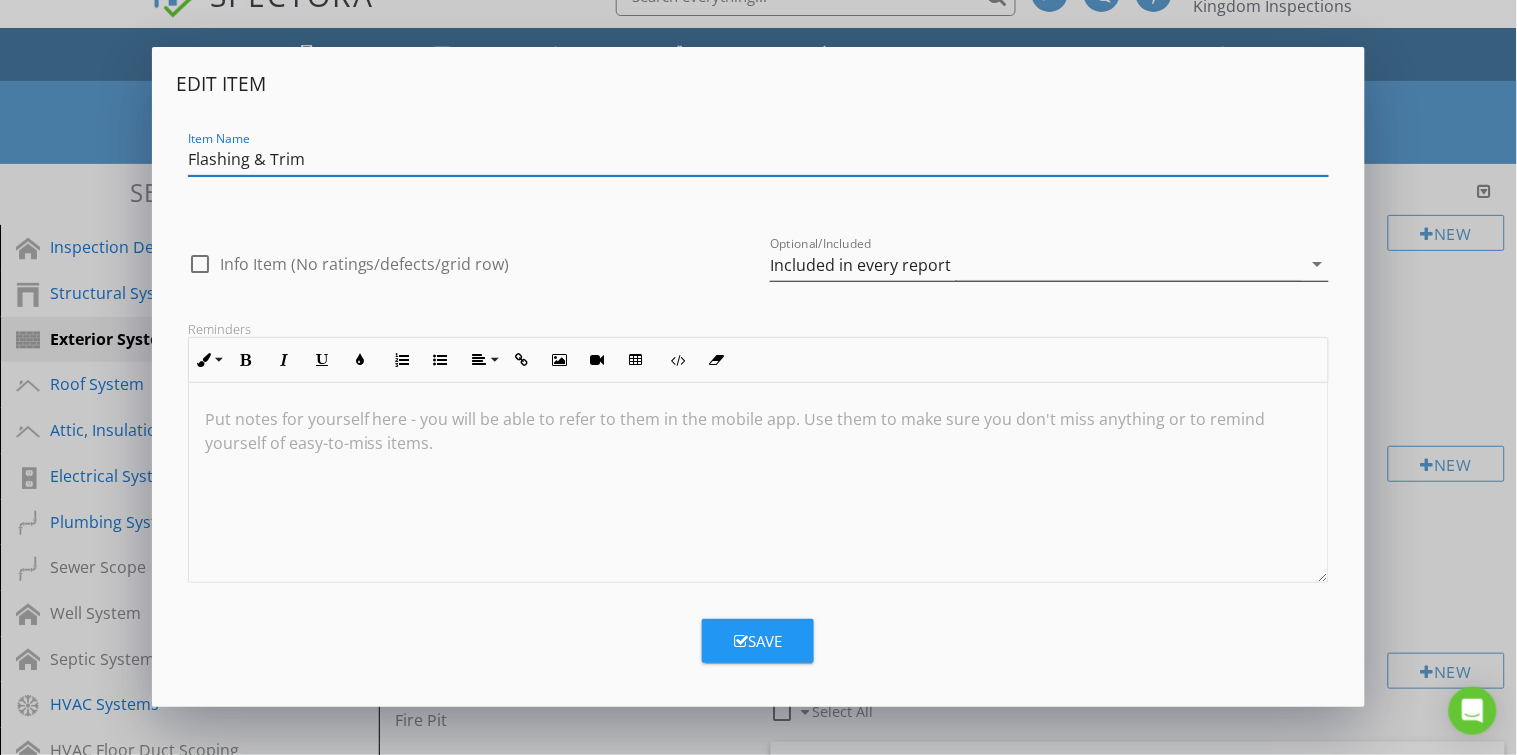 click on "Included in every report" at bounding box center [1035, 264] 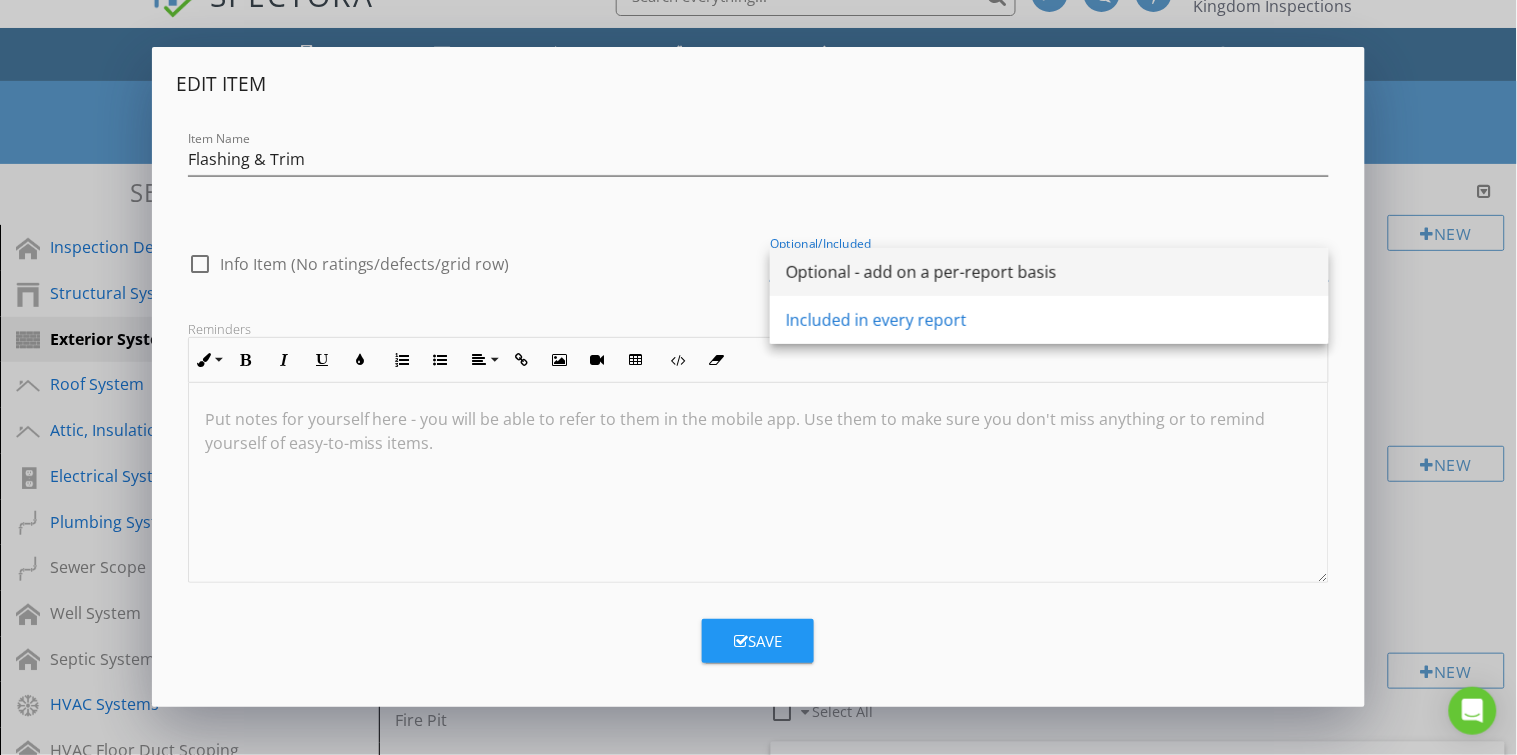 click on "Optional - add on a per-report basis" at bounding box center (1049, 272) 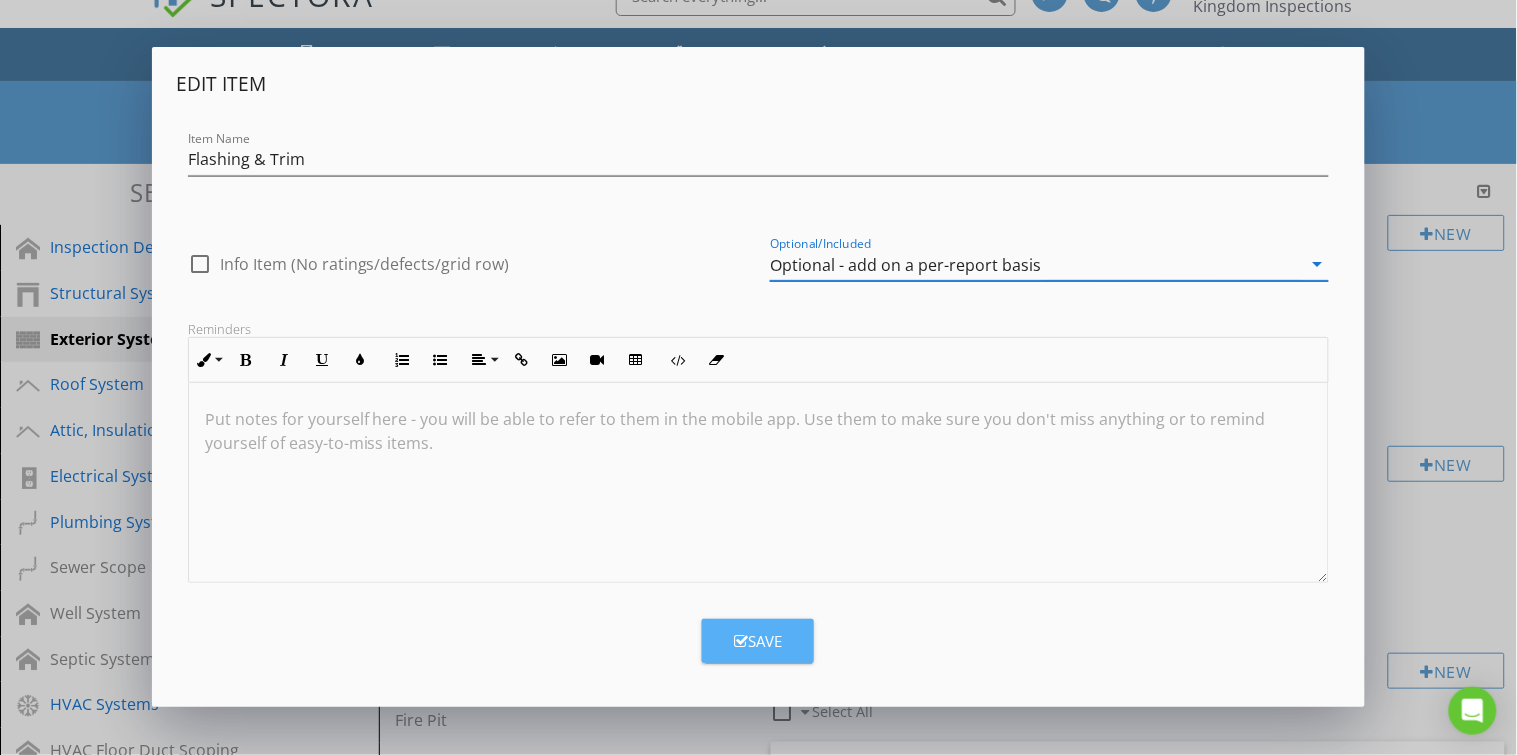 click on "Save" at bounding box center [758, 641] 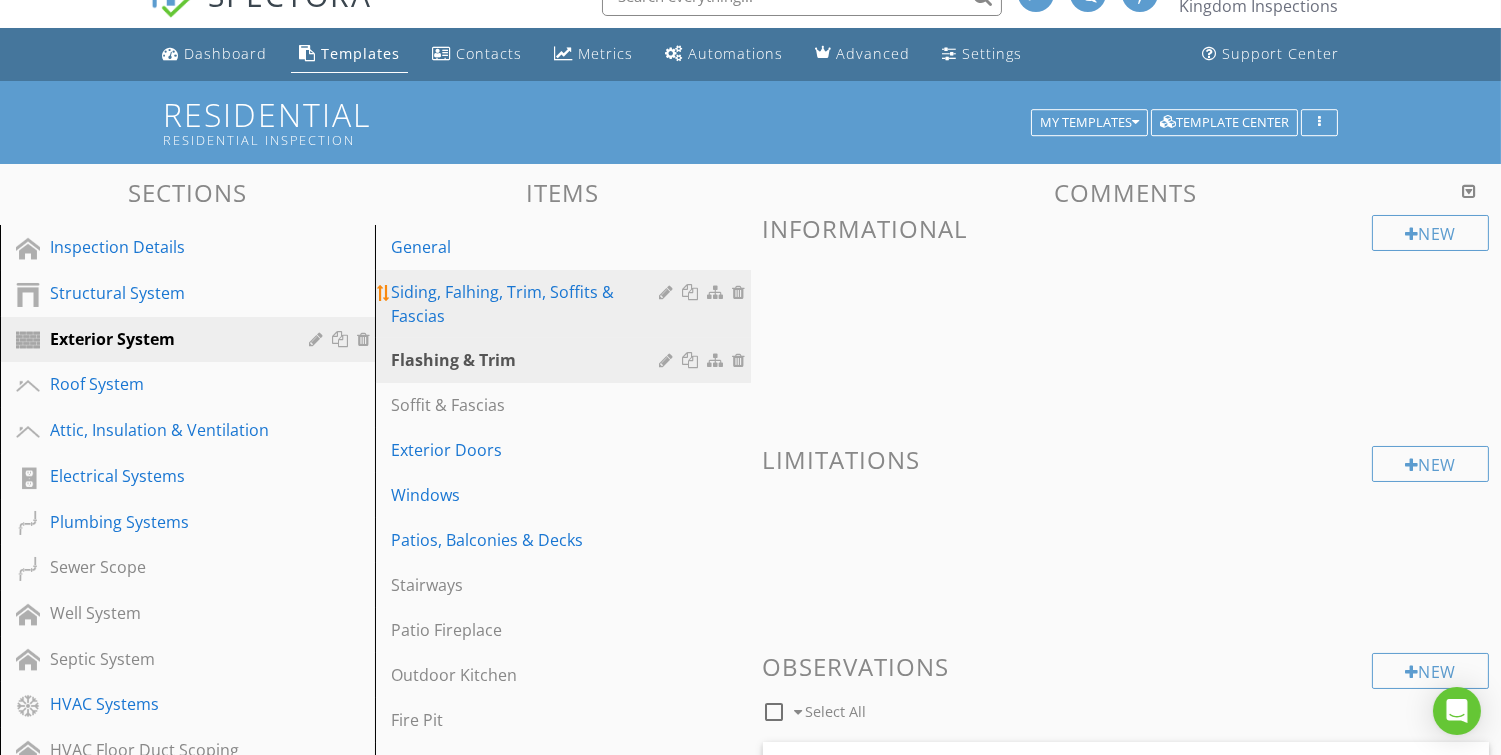 click at bounding box center [669, 292] 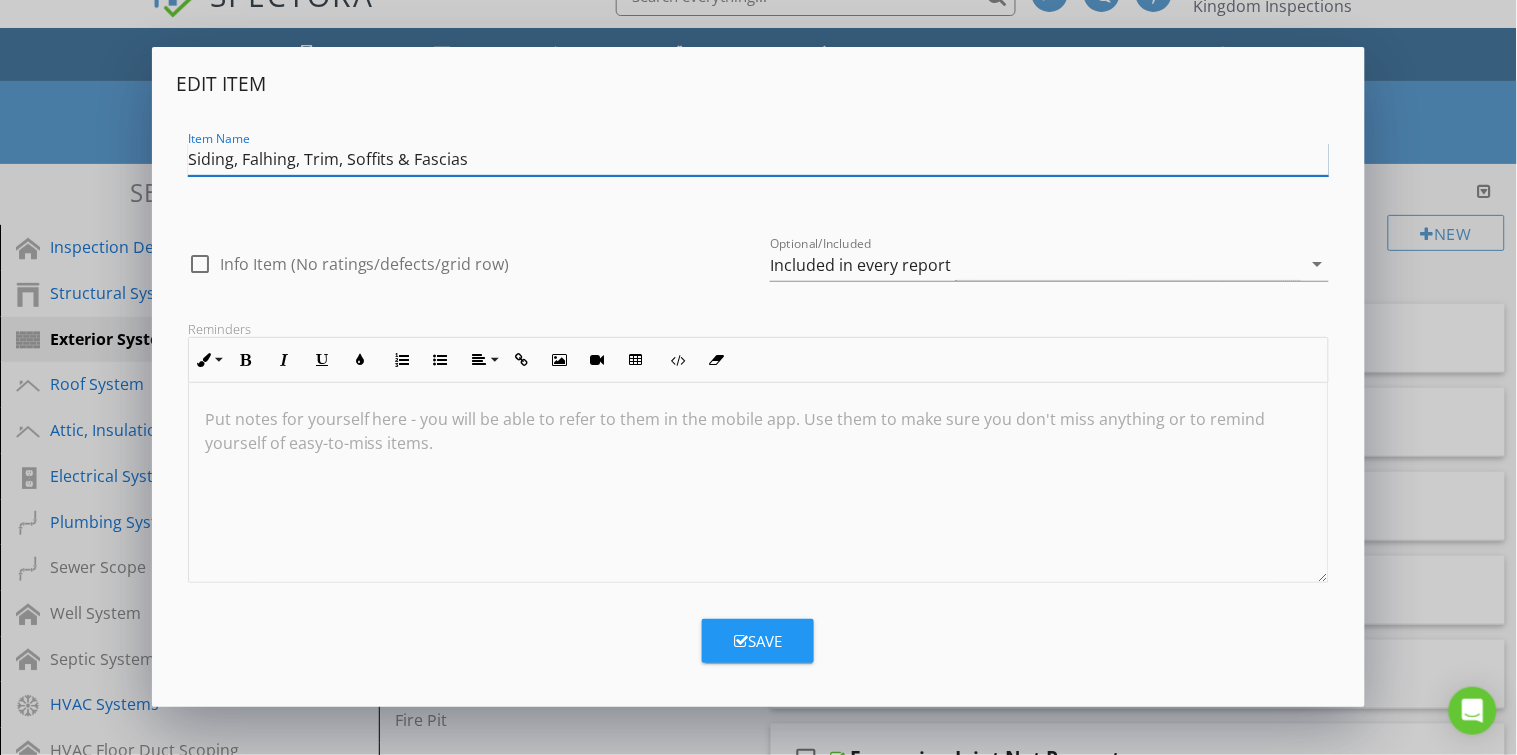 click on "Siding, Falhing, Trim, Soffits & Fascias" at bounding box center [759, 159] 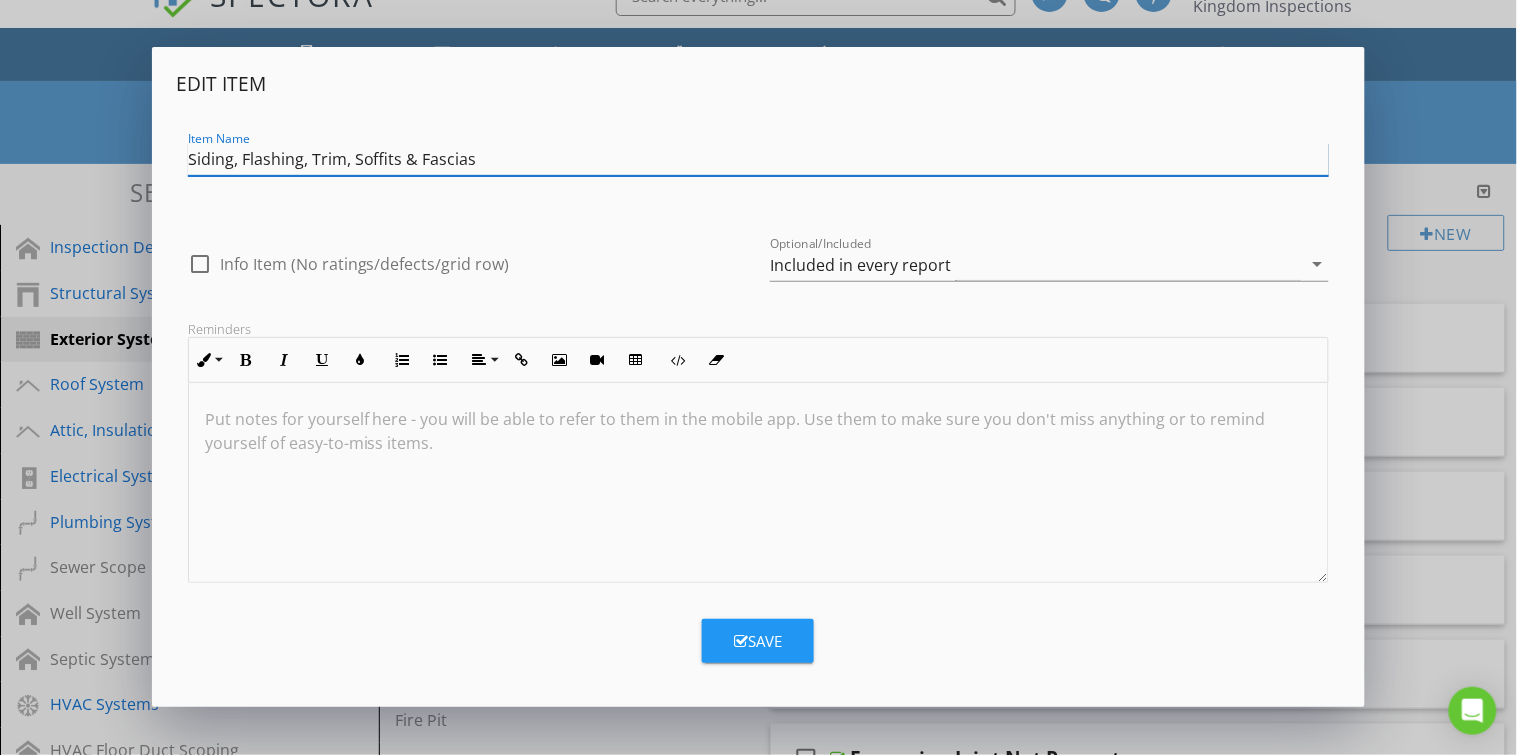type on "Siding, Flashing, Trim, Soffits & Fascias" 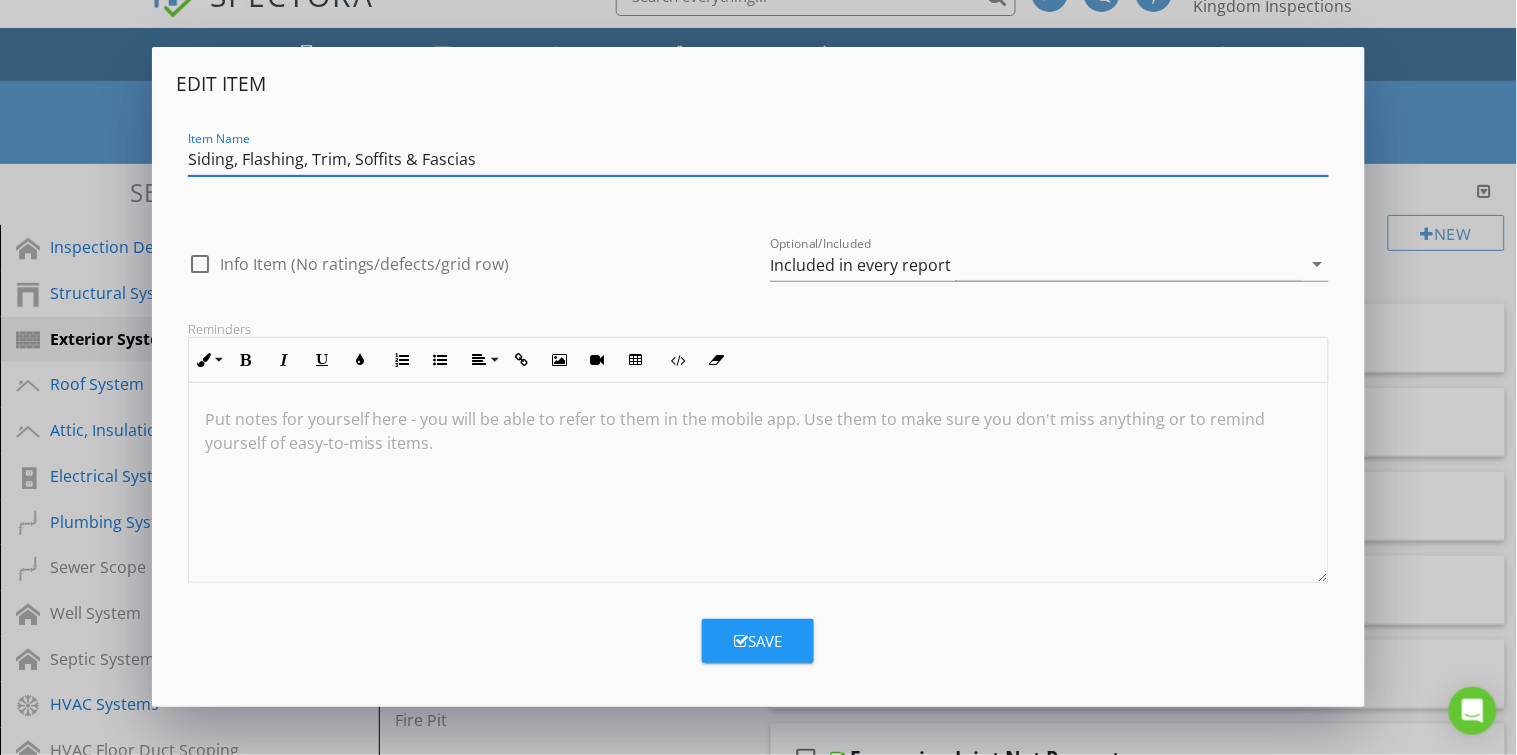 click on "Save" at bounding box center (758, 641) 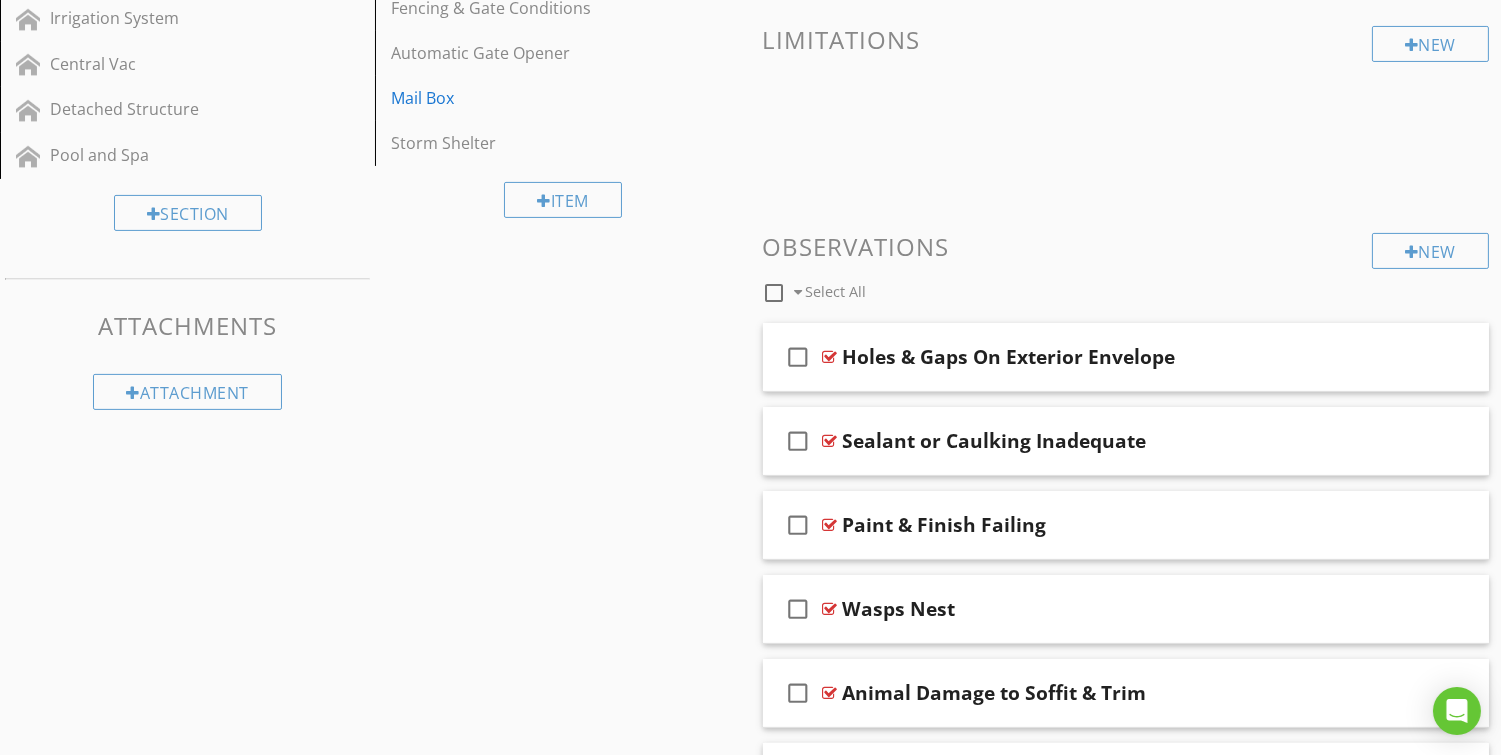 scroll, scrollTop: 1033, scrollLeft: 0, axis: vertical 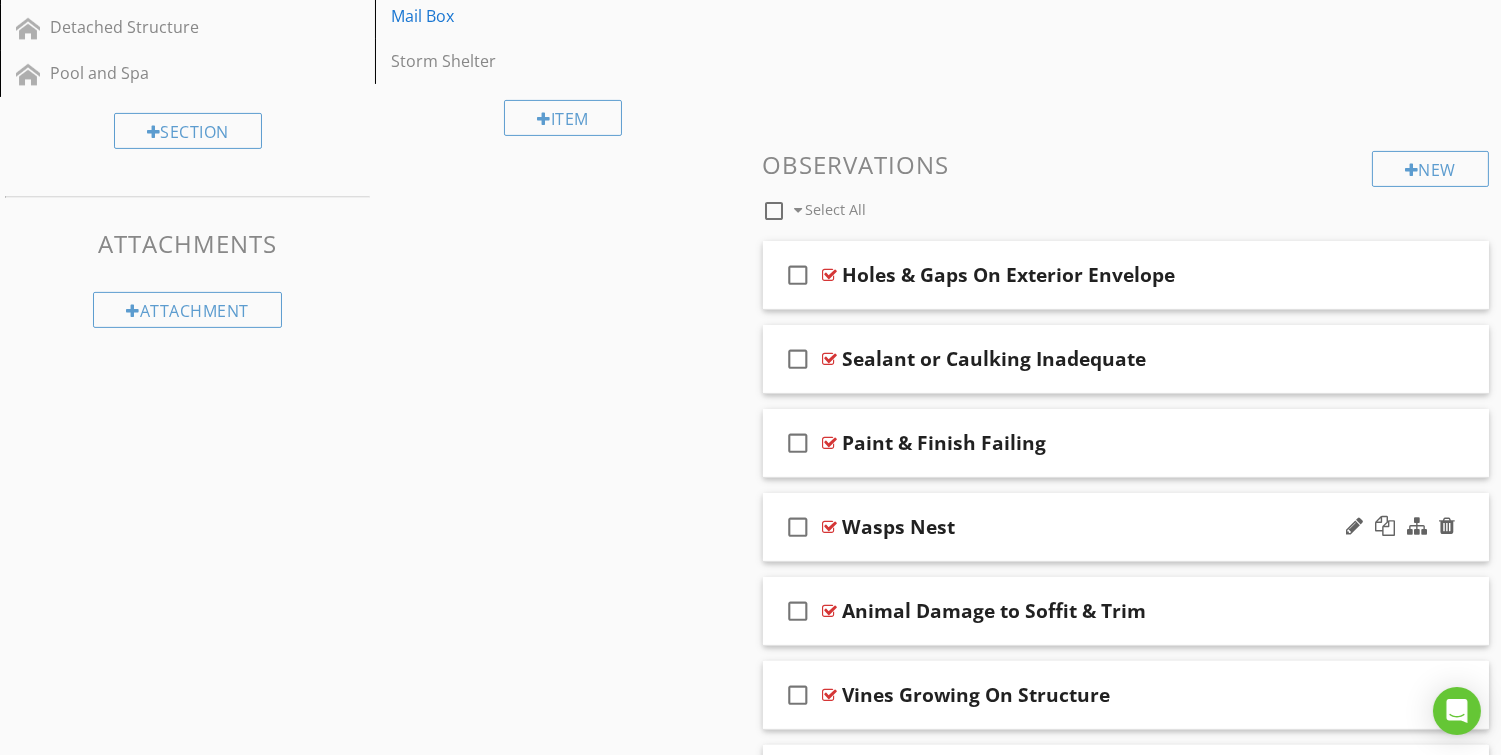 type 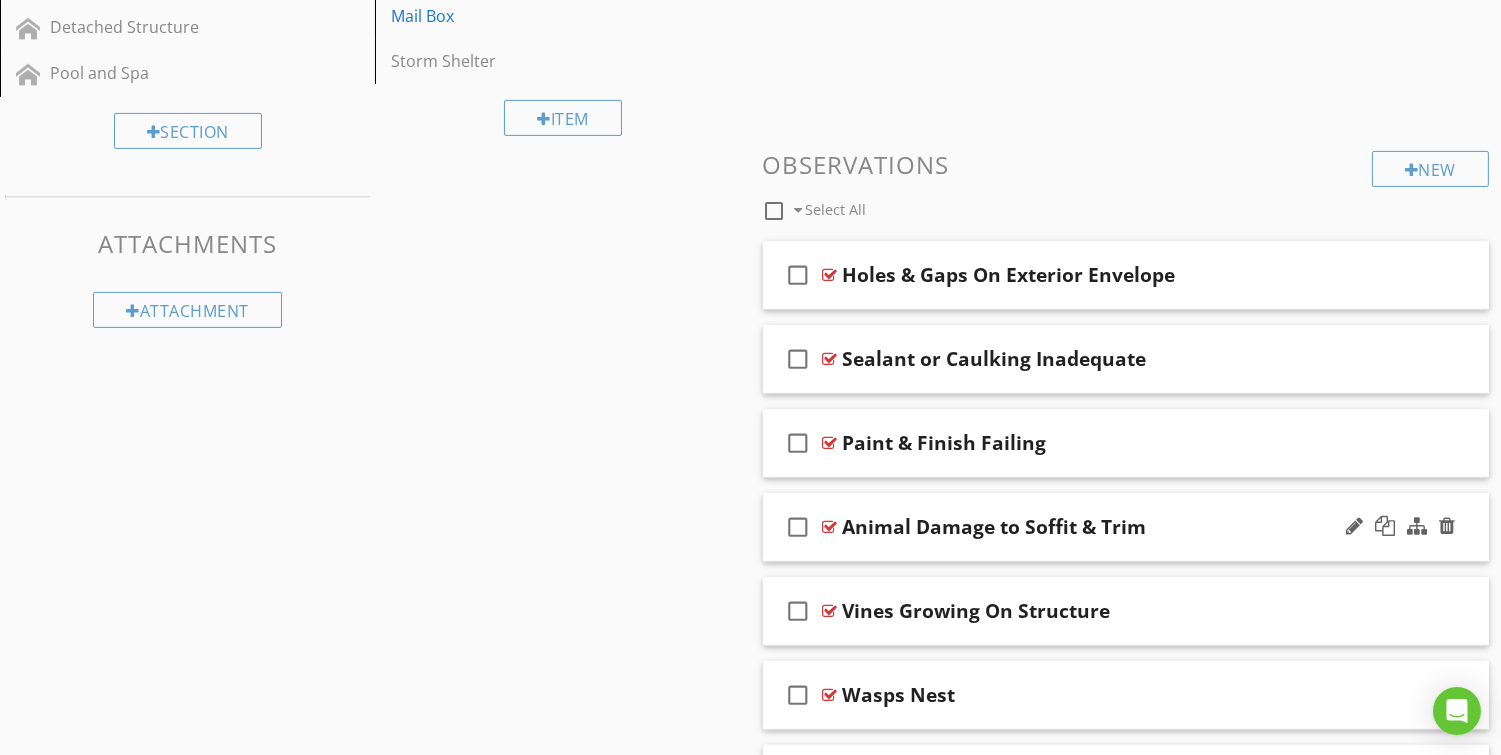 click at bounding box center [1400, 527] 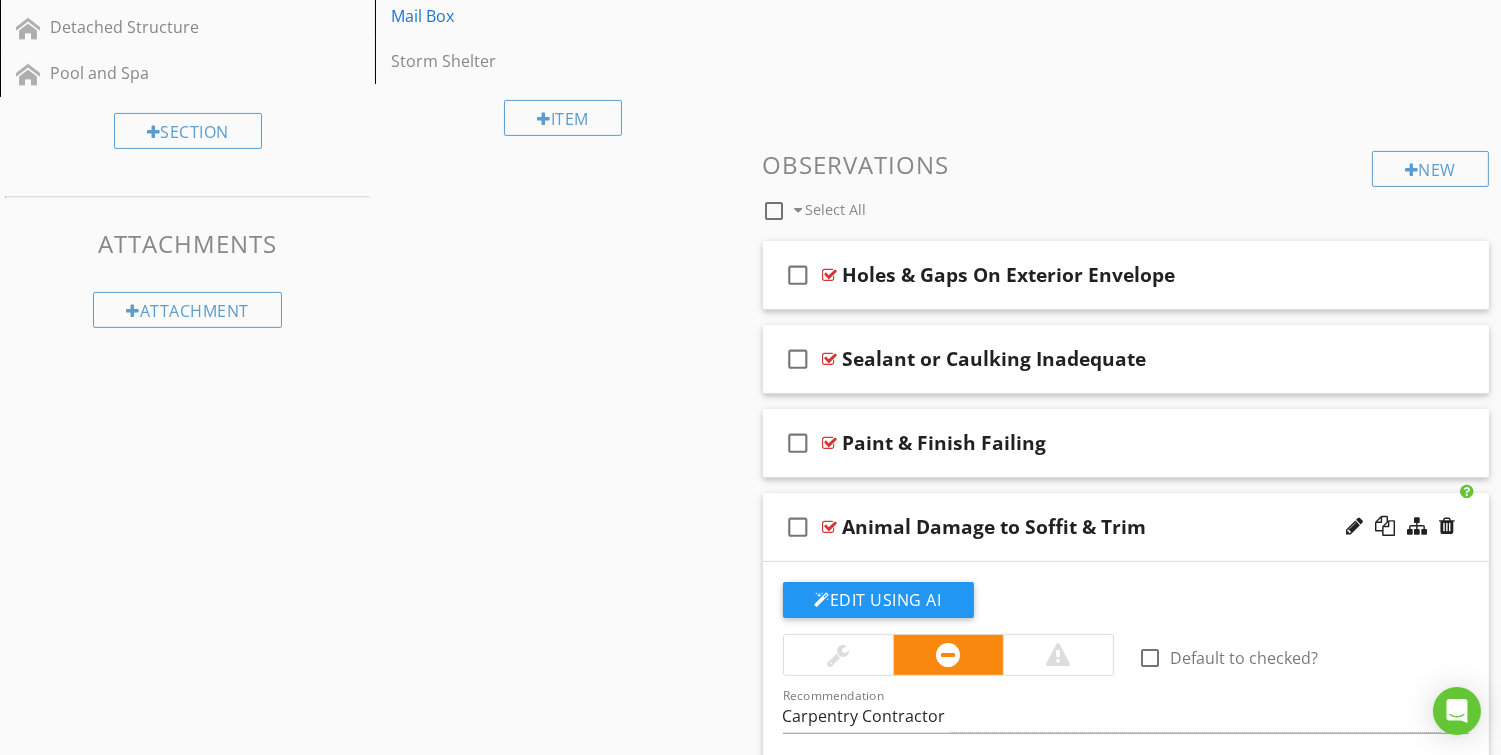 click on "Animal Damage to Soffit & Trim" at bounding box center [995, 527] 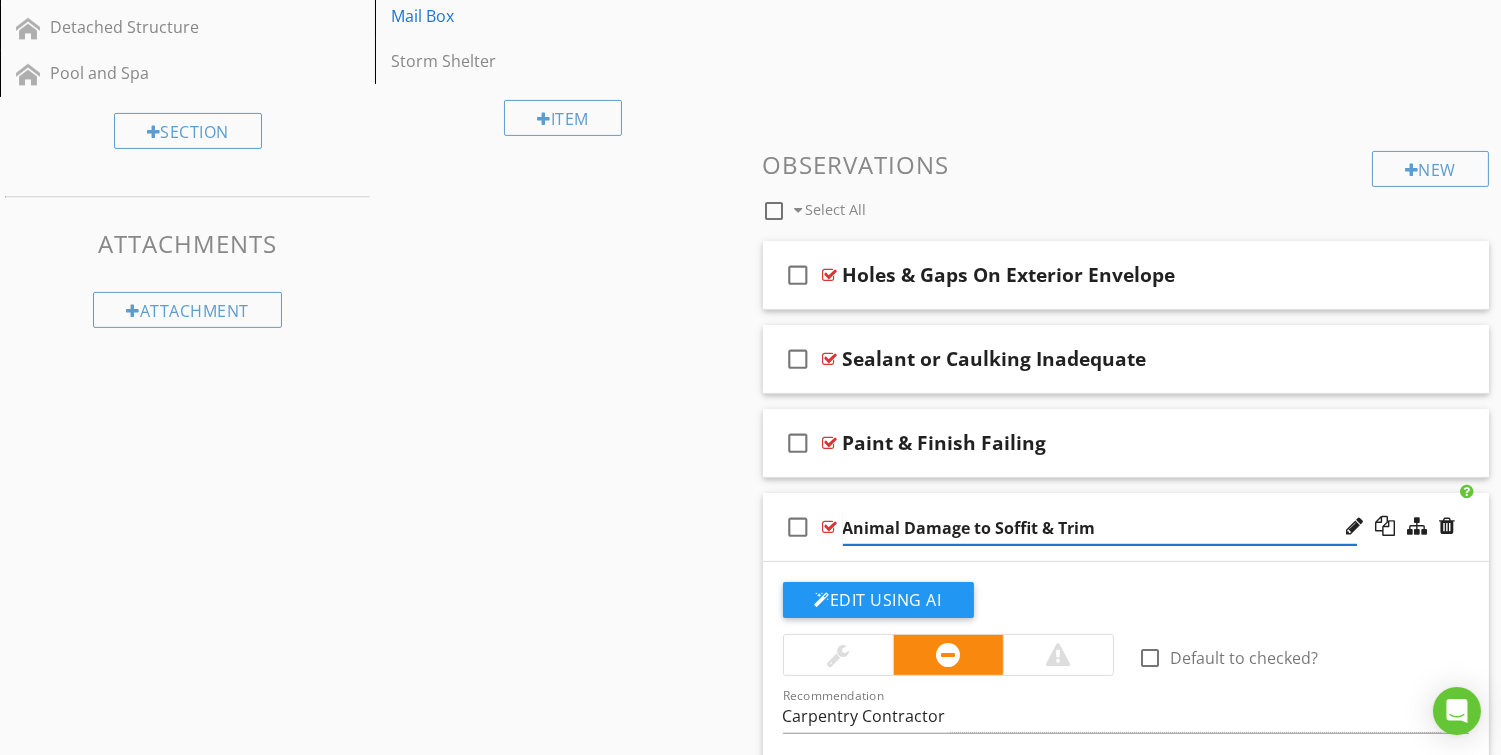 click on "Animal Damage to Soffit & Trim" at bounding box center (1100, 528) 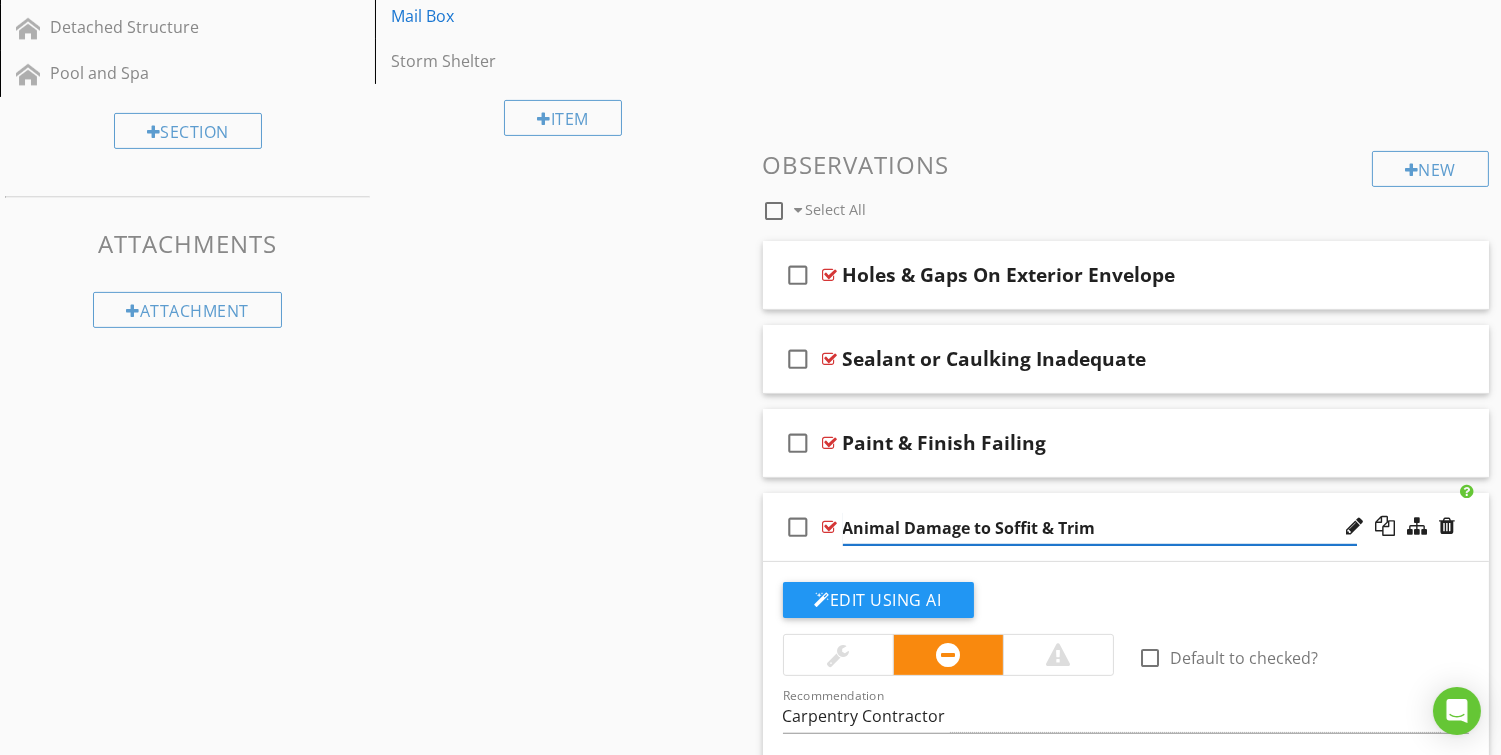 click on "Animal Damage to Soffit & Trim" at bounding box center [1100, 528] 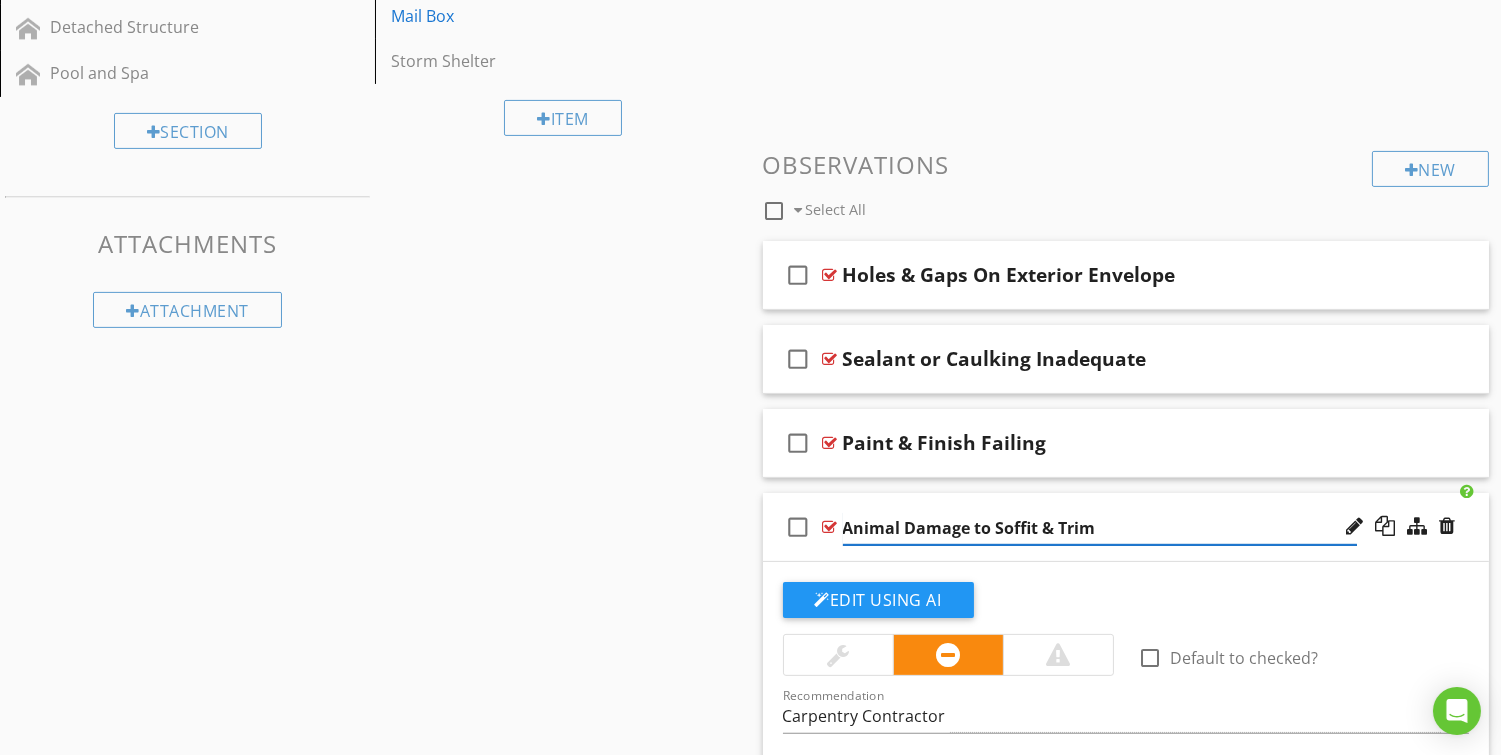click on "Animal Damage to Soffit & Trim" at bounding box center [1100, 528] 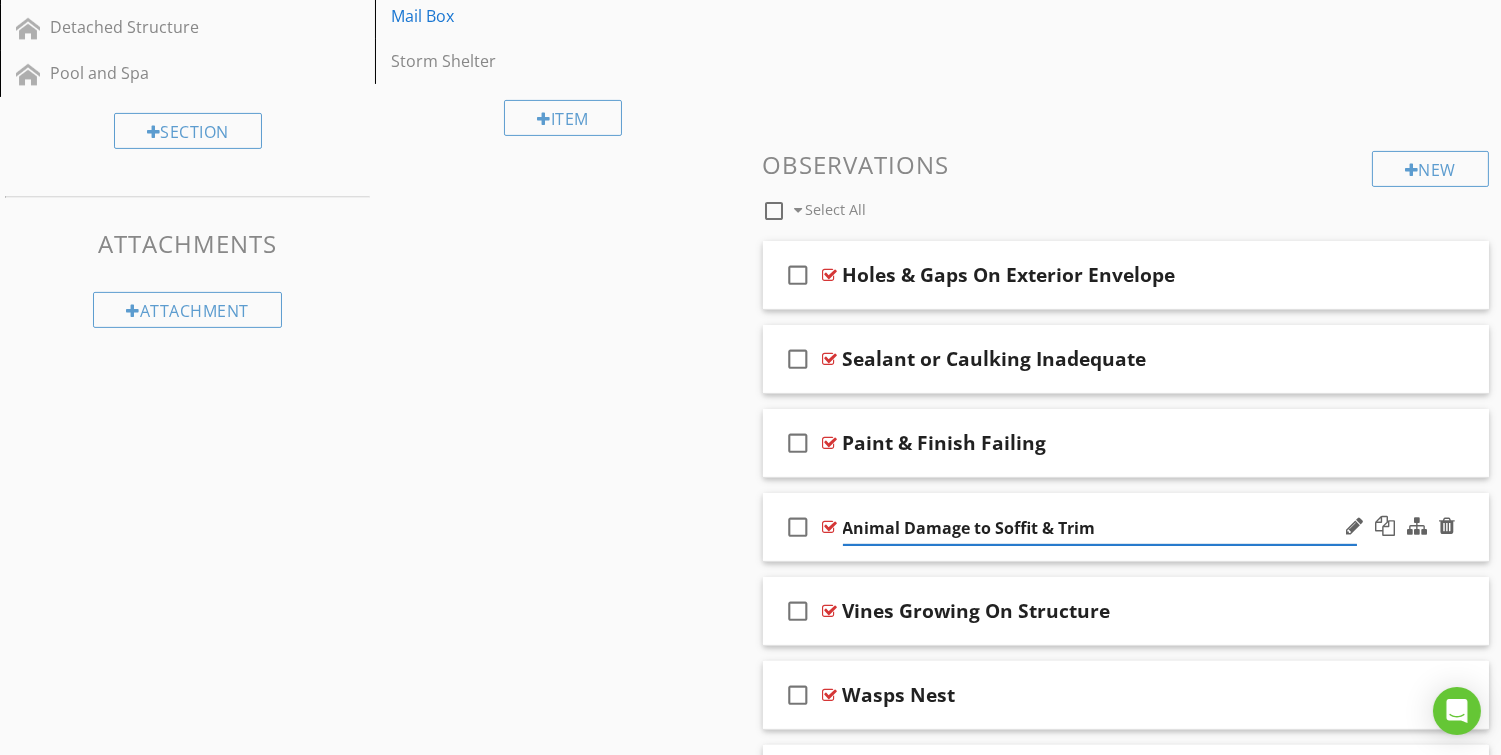 click on "check_box_outline_blank         Animal Damage to Soffit & Trim" at bounding box center [1126, 527] 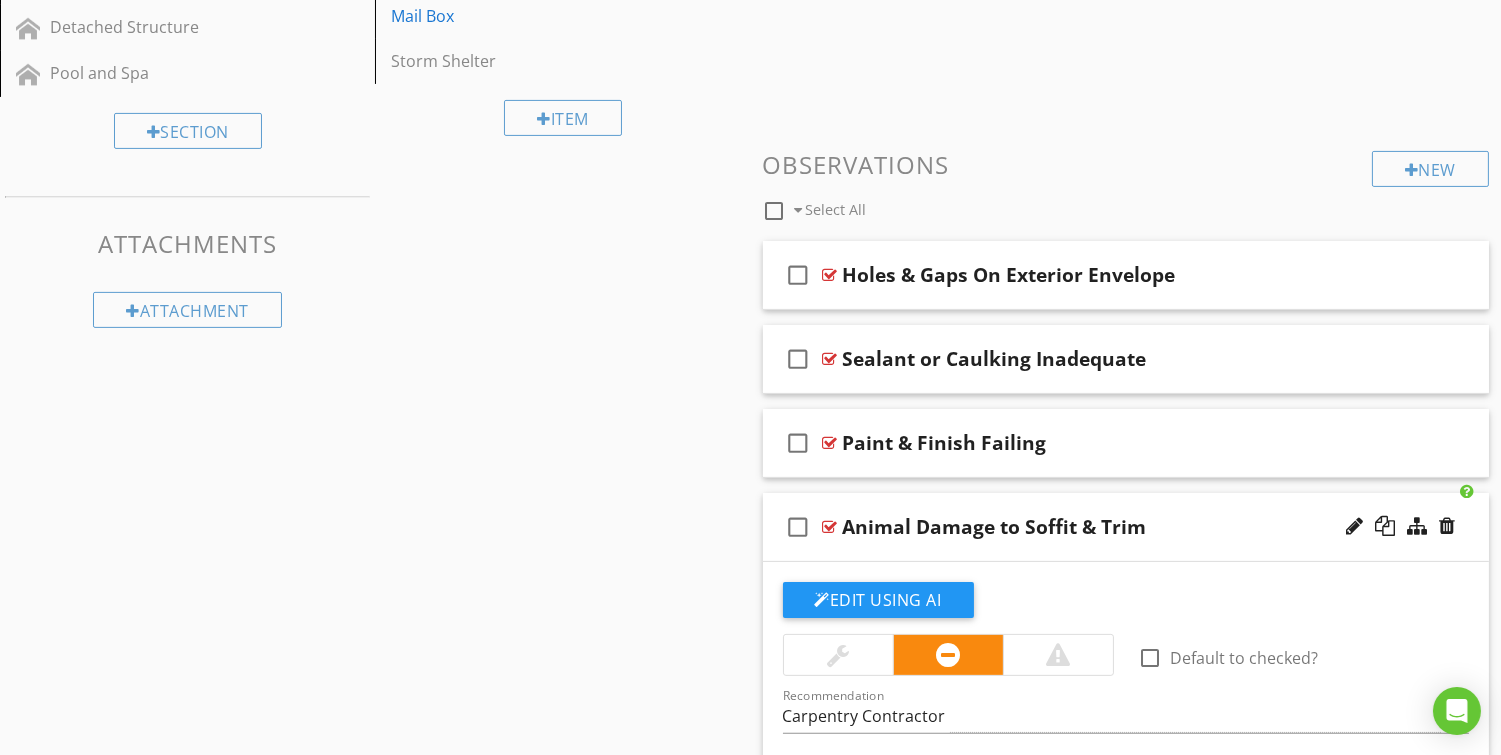 click on "Animal Damage to Soffit & Trim" at bounding box center [995, 527] 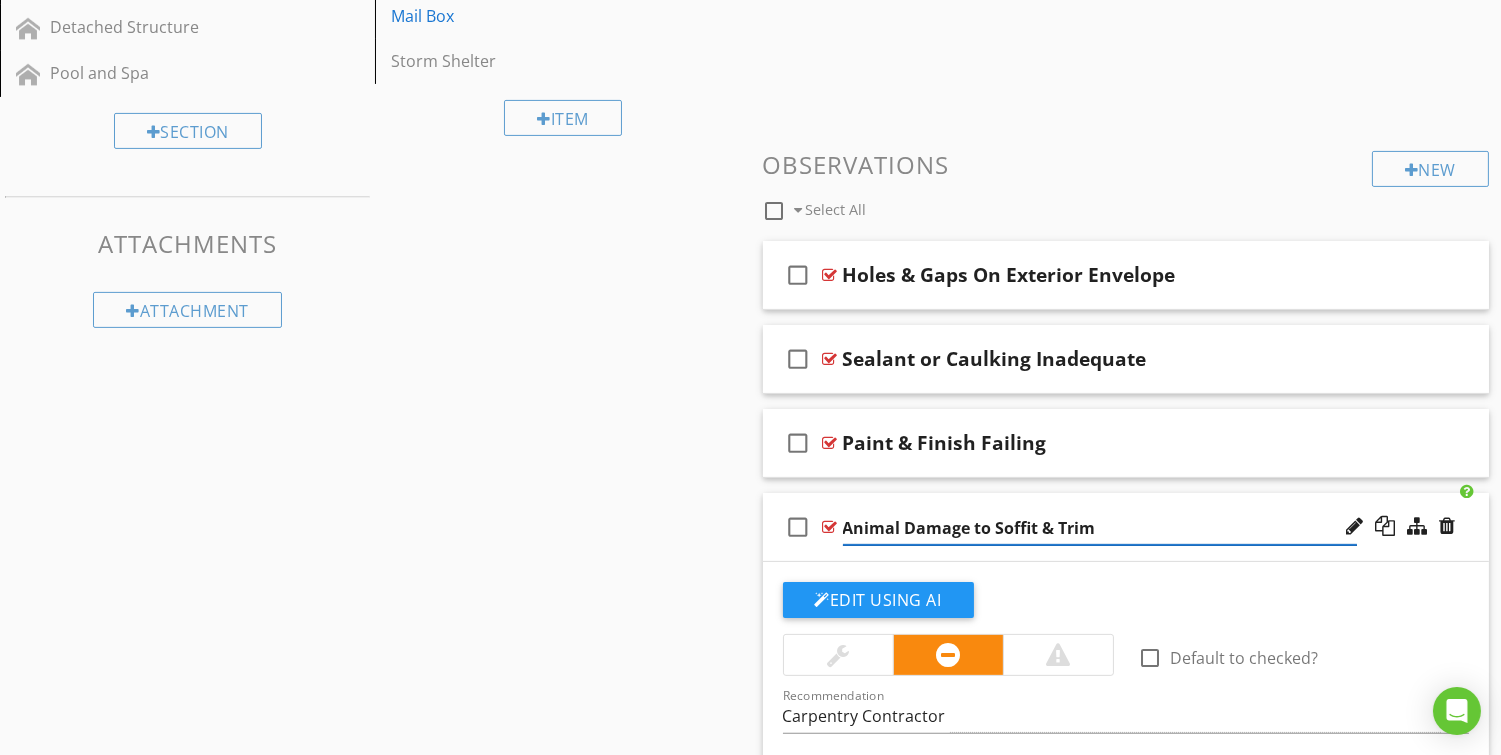 click on "Animal Damage to Soffit & Trim" at bounding box center (1100, 528) 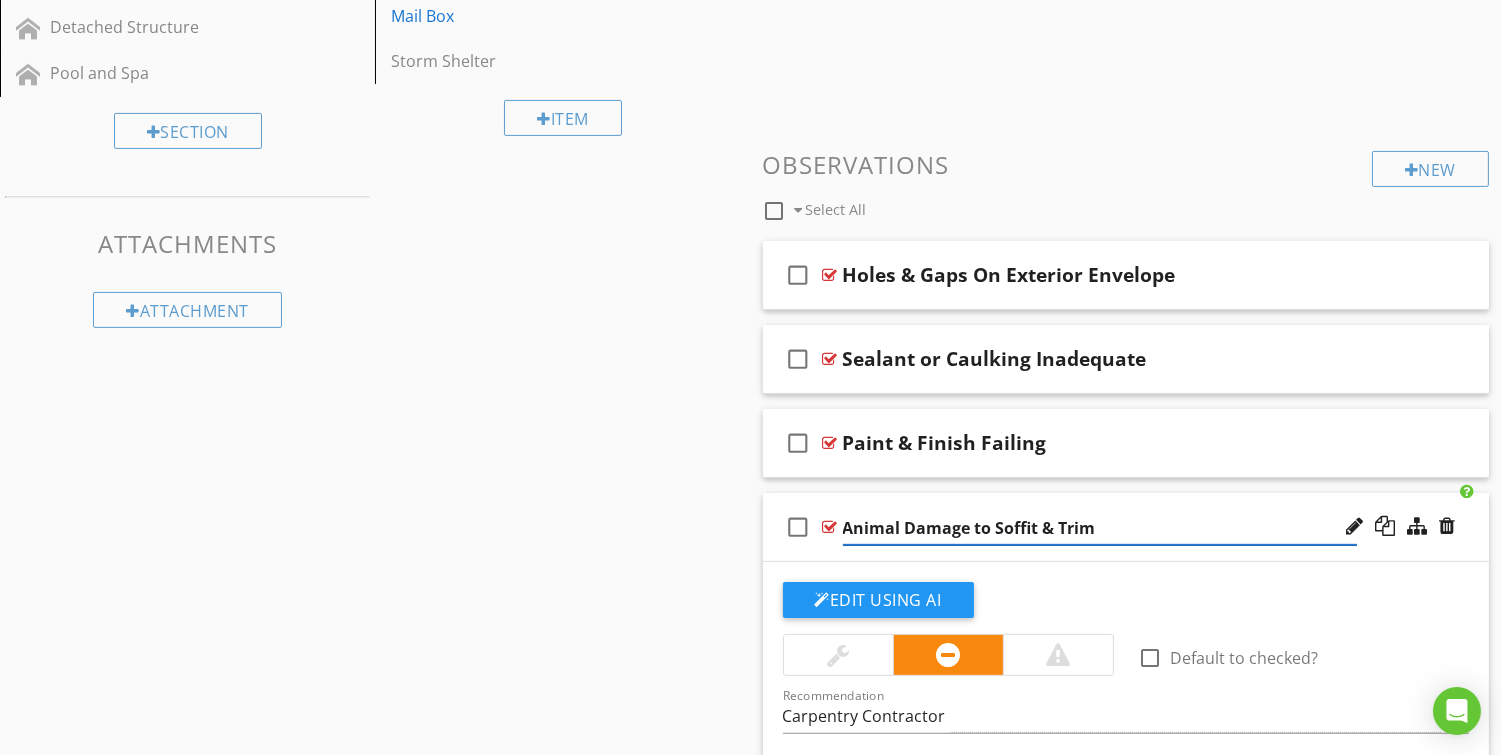click on "Animal Damage to Soffit & Trim" at bounding box center [1100, 528] 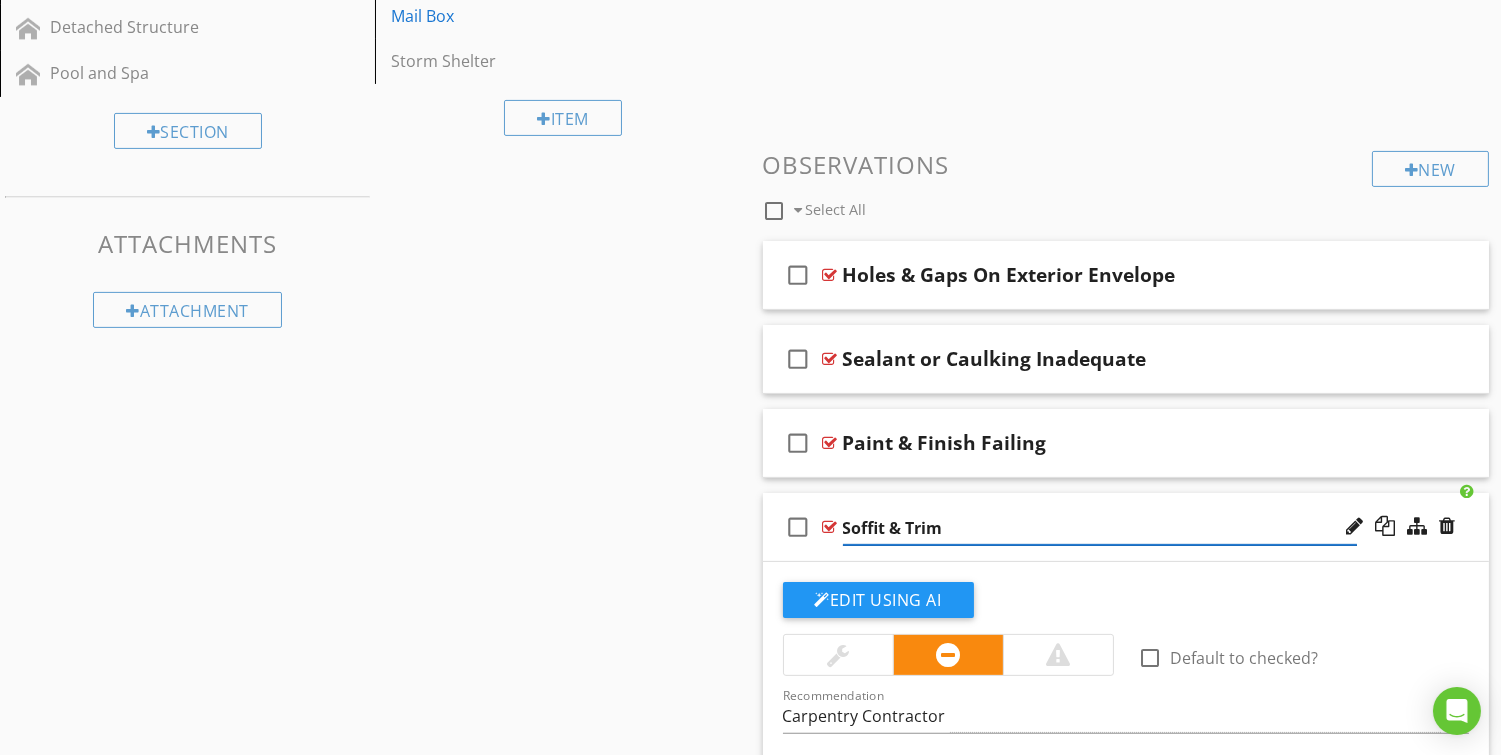 type on "Soffit & Trim Animal Damage" 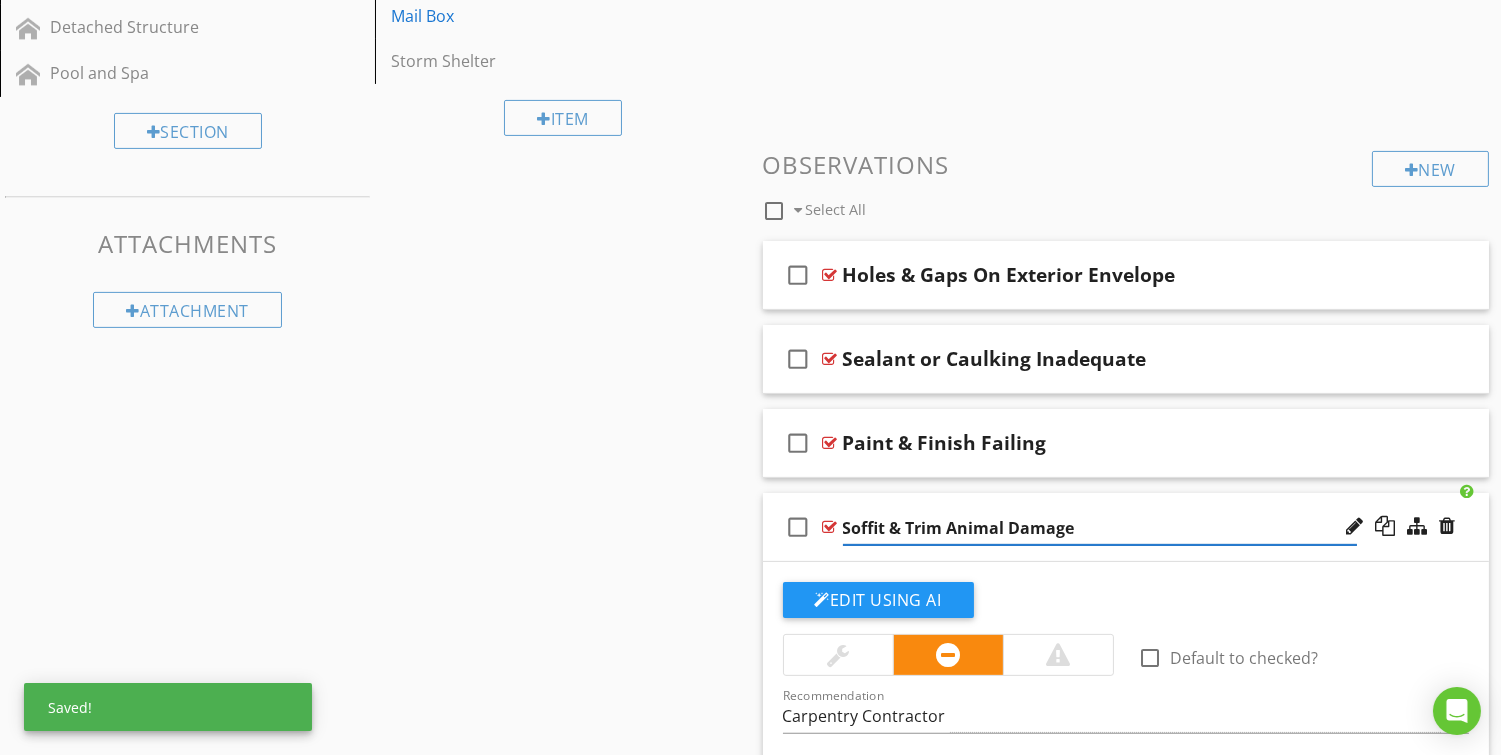 click on "check_box_outline_blank         Soffit & Trim Animal Damage" at bounding box center [1126, 527] 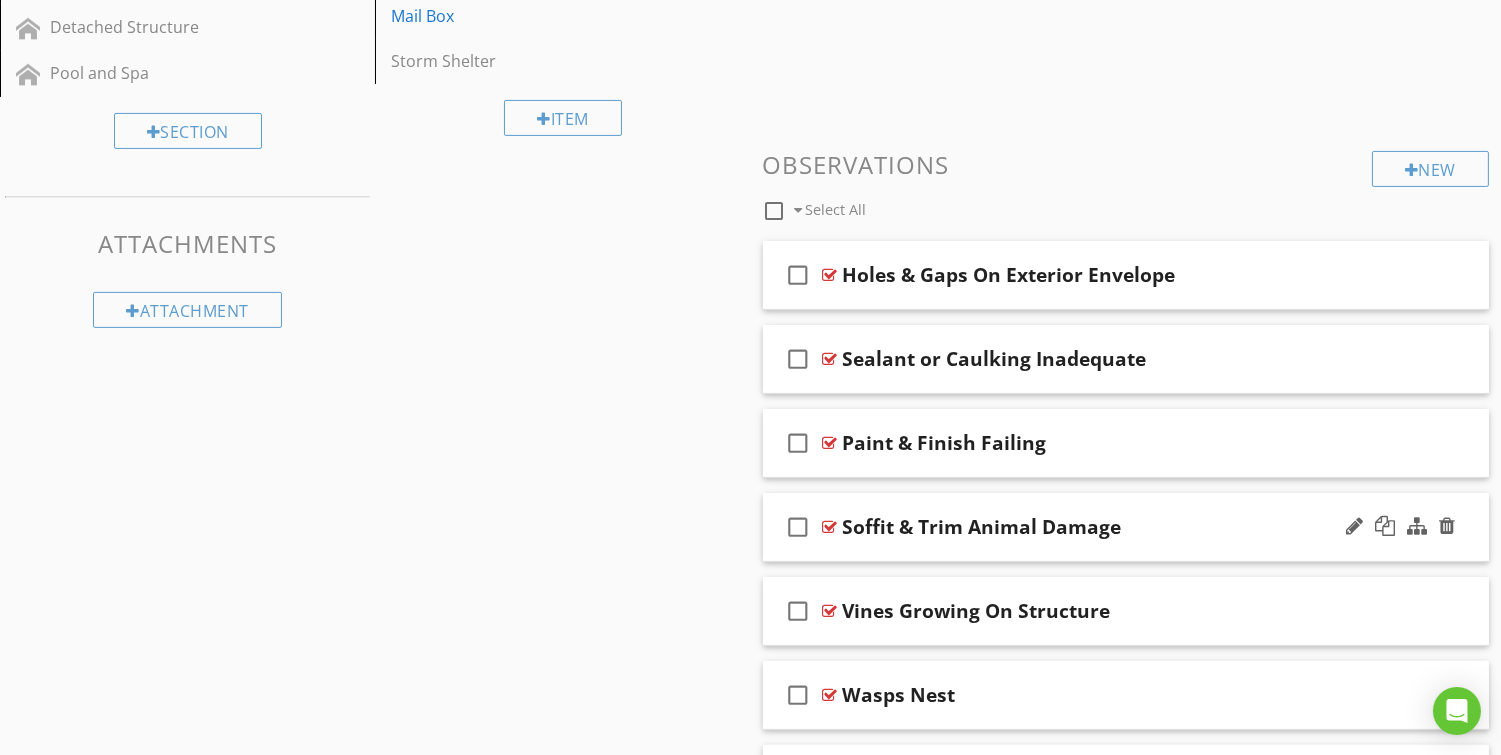 click on "check_box_outline_blank
Soffit & Trim Animal Damage" at bounding box center (1126, 527) 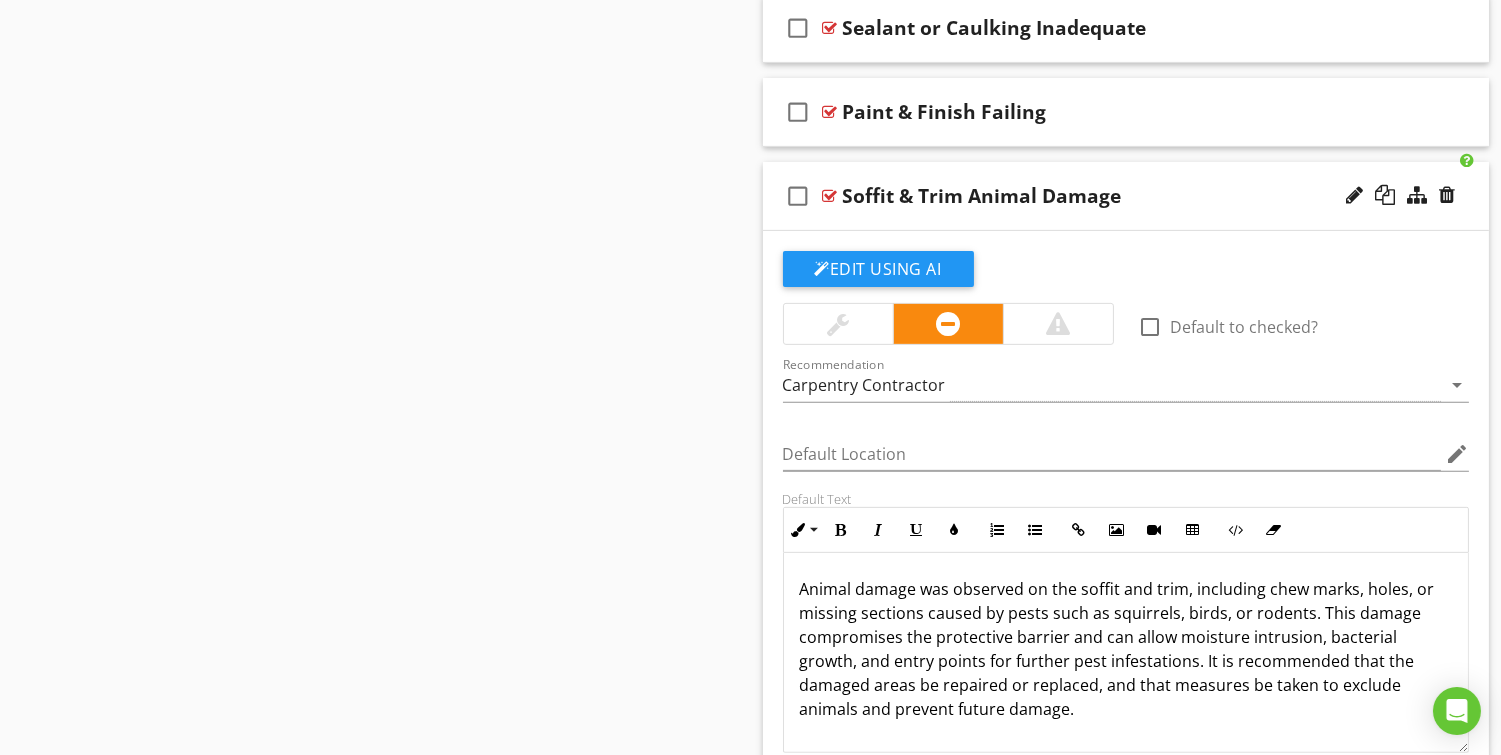 scroll, scrollTop: 1345, scrollLeft: 0, axis: vertical 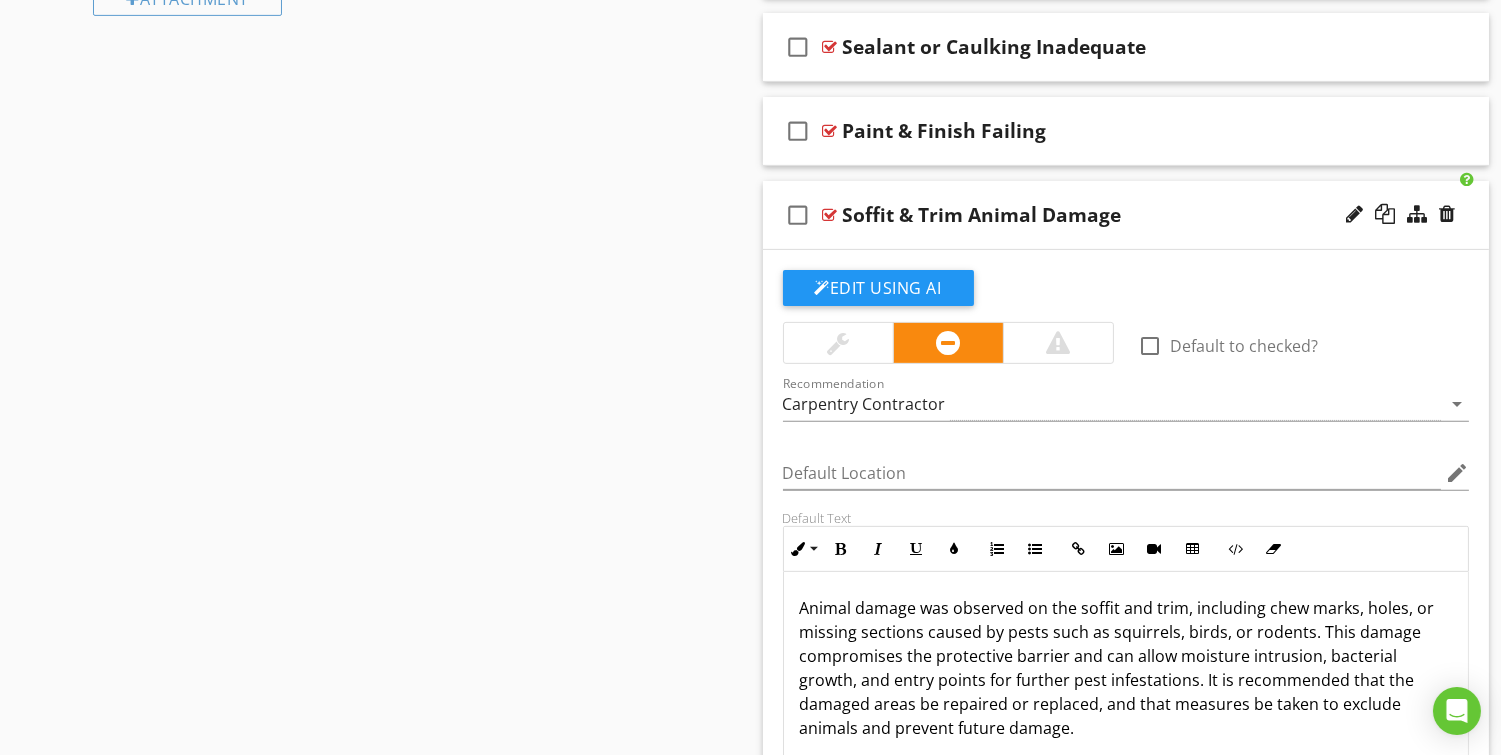 click on "check_box_outline_blank
Soffit & Trim Animal Damage" at bounding box center (1126, 215) 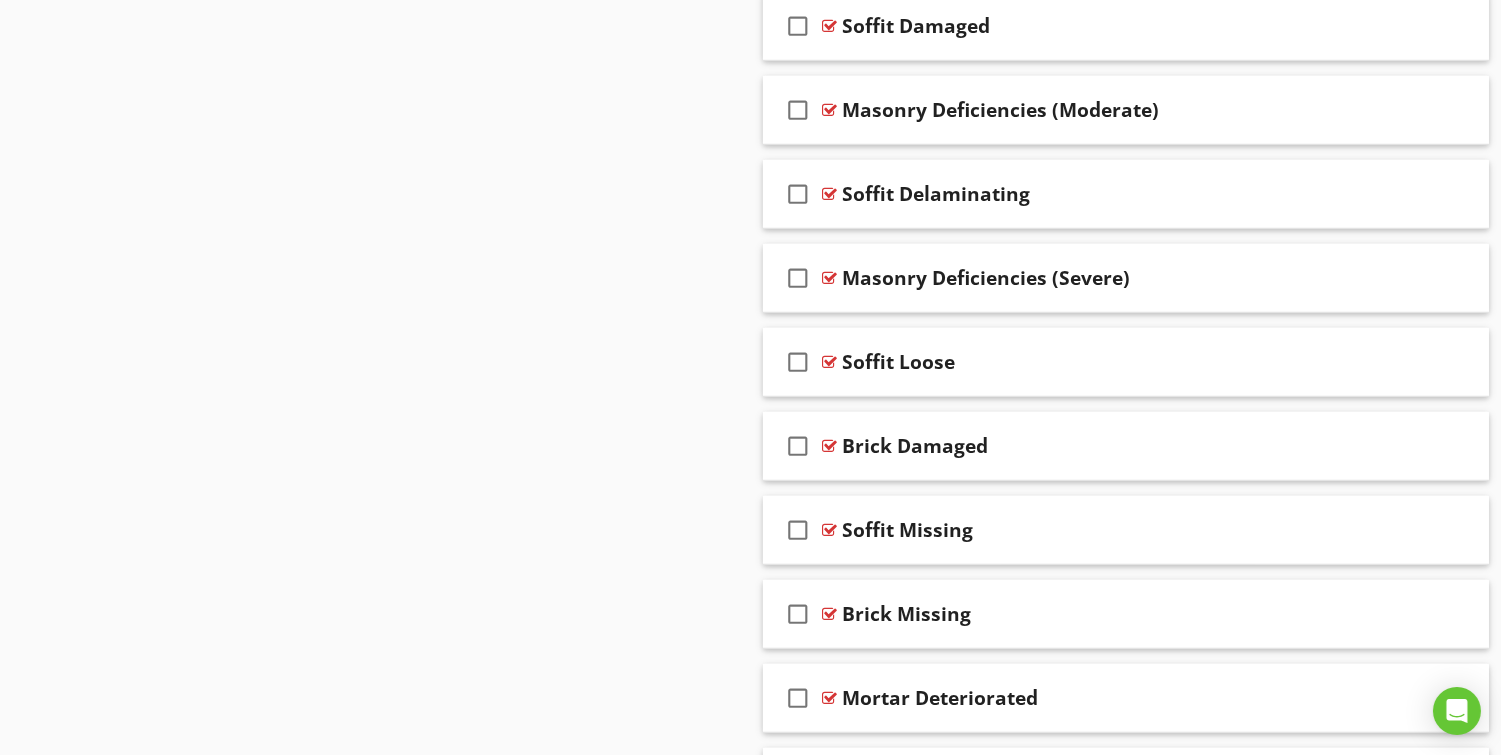 scroll, scrollTop: 2540, scrollLeft: 0, axis: vertical 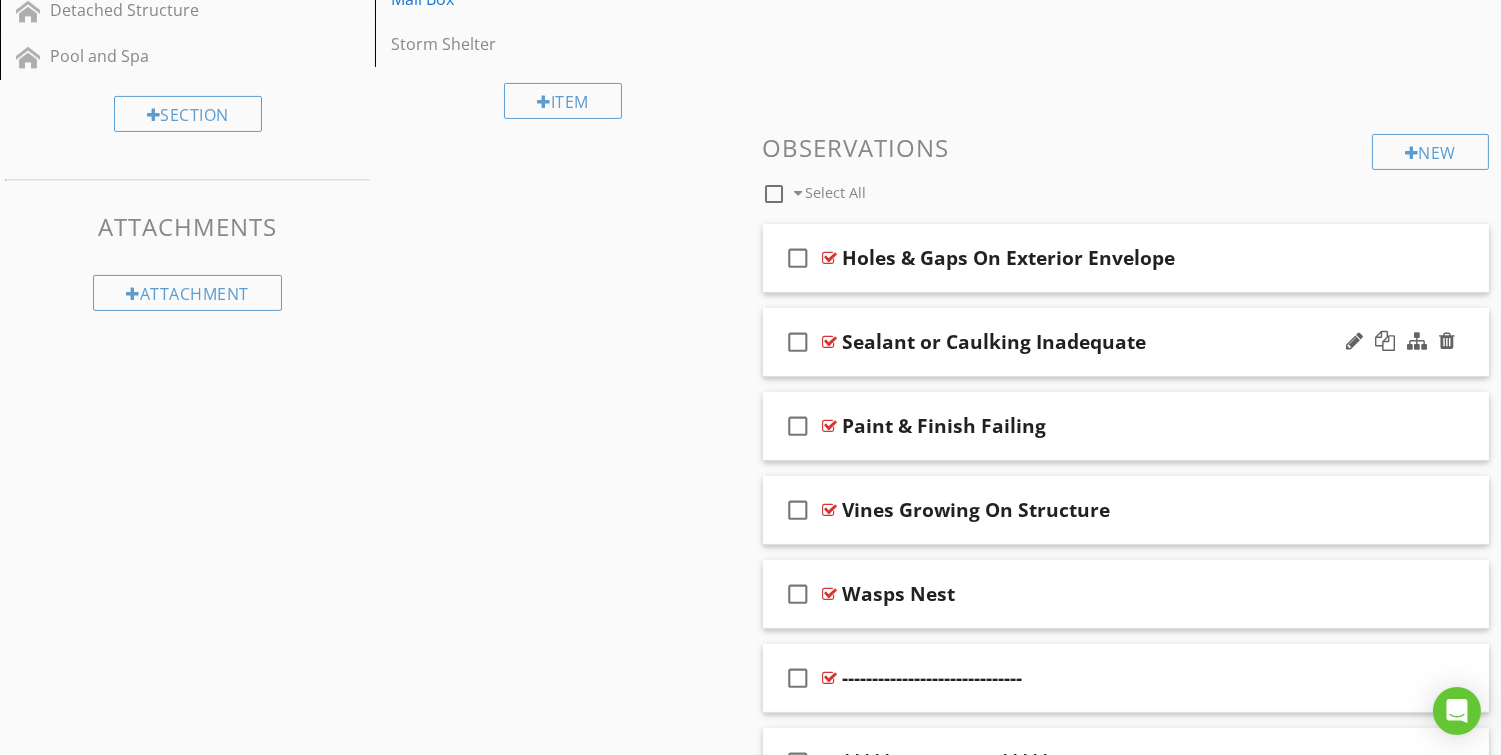 click on "check_box_outline_blank
Sealant or Caulking Inadequate" at bounding box center (1126, 342) 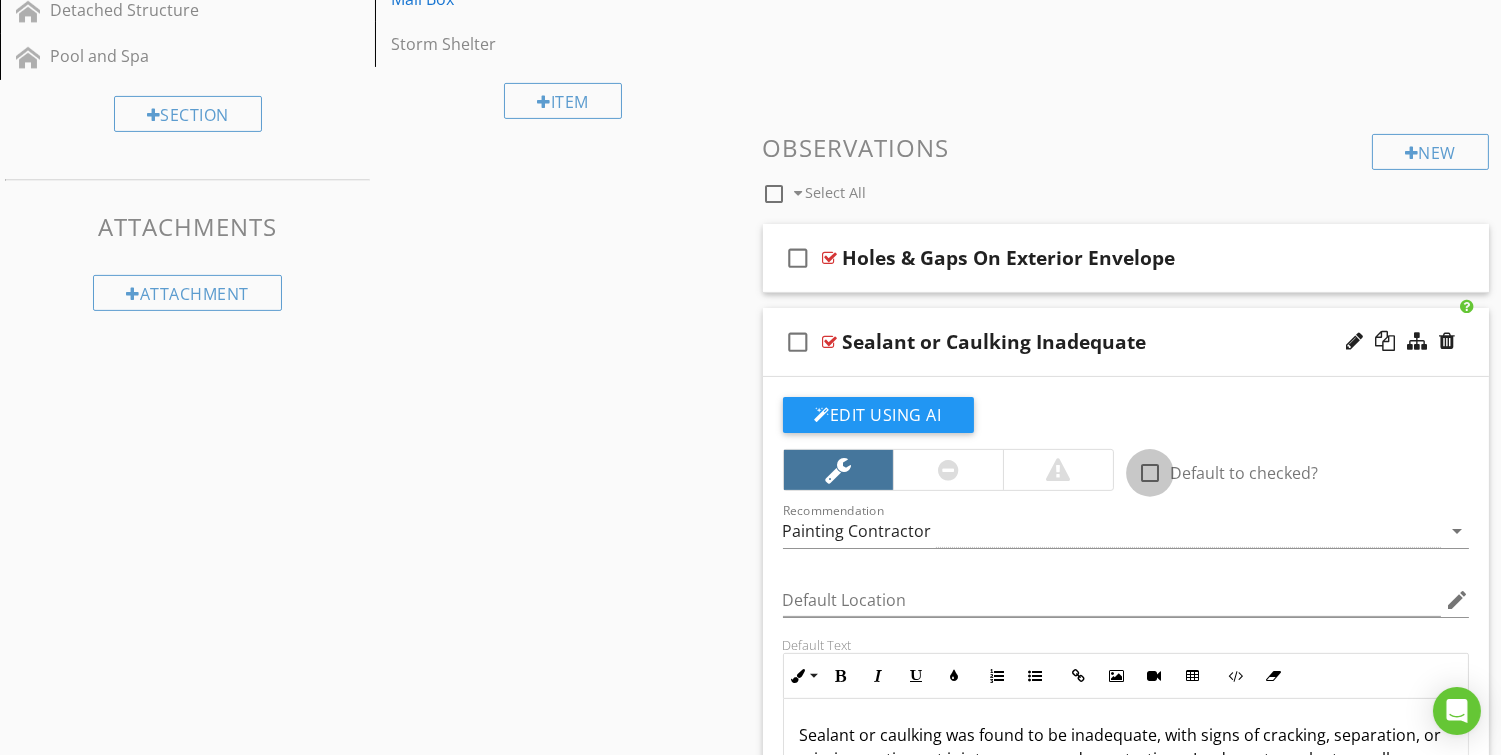 click at bounding box center (1150, 473) 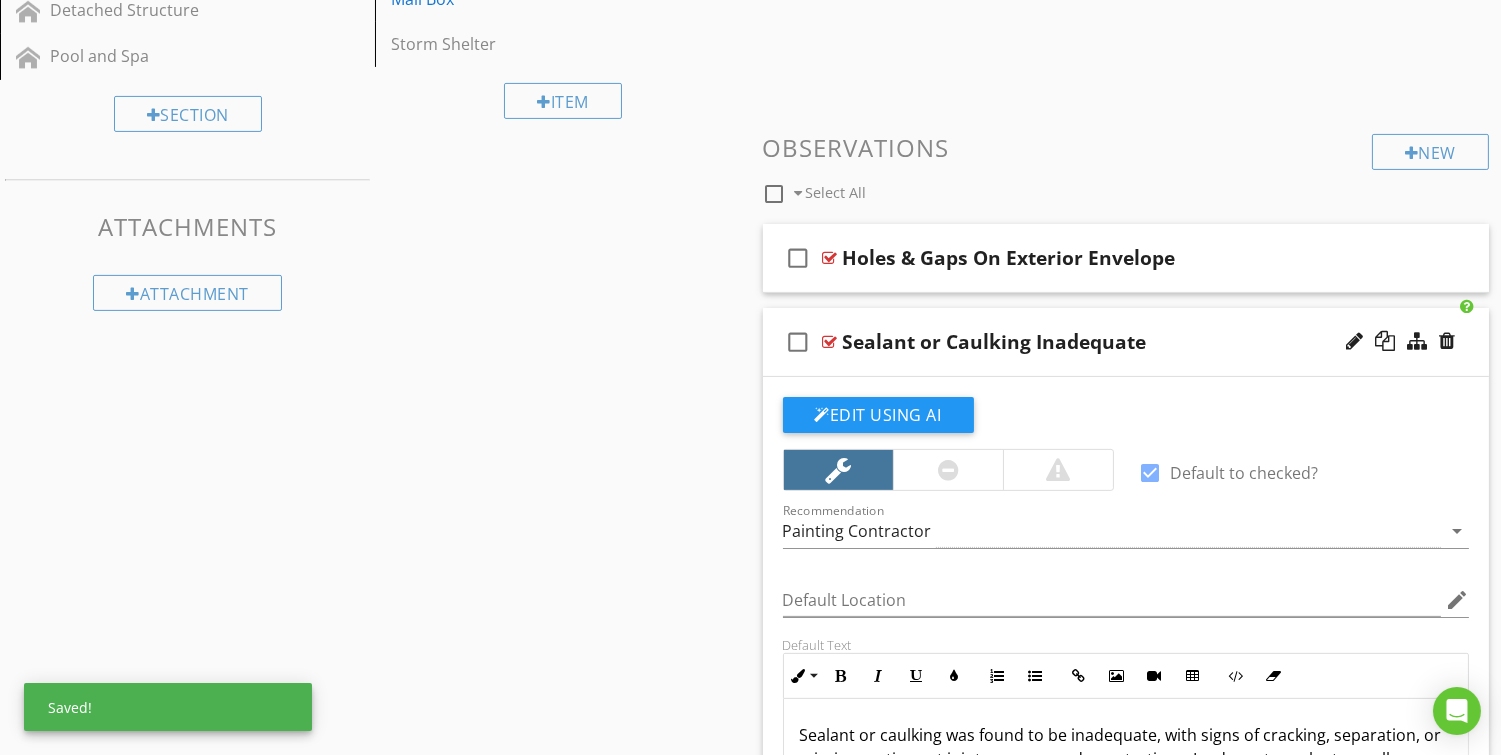 click on "check_box_outline_blank
Sealant or Caulking Inadequate" at bounding box center (1126, 342) 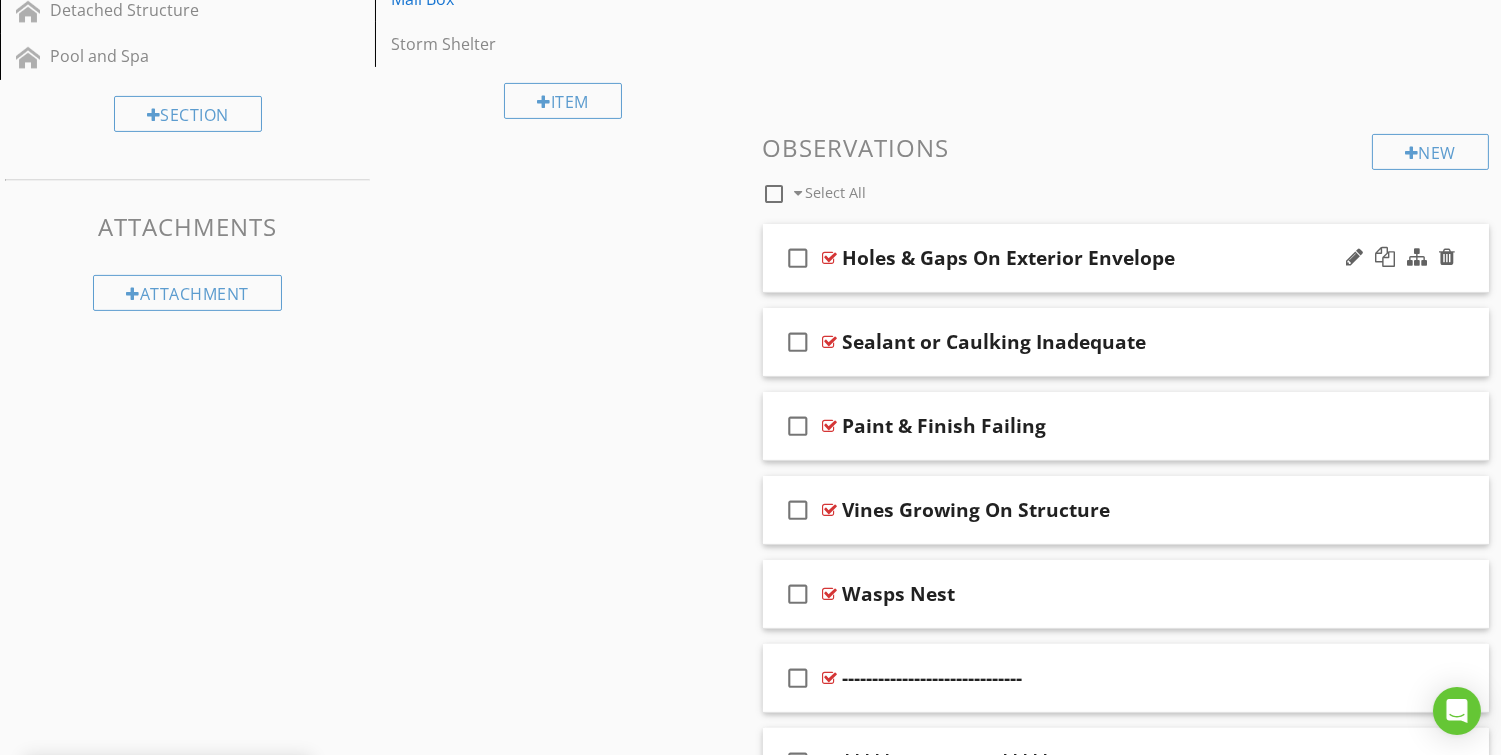 click on "Holes & Gaps On Exterior Envelope" at bounding box center (1100, 258) 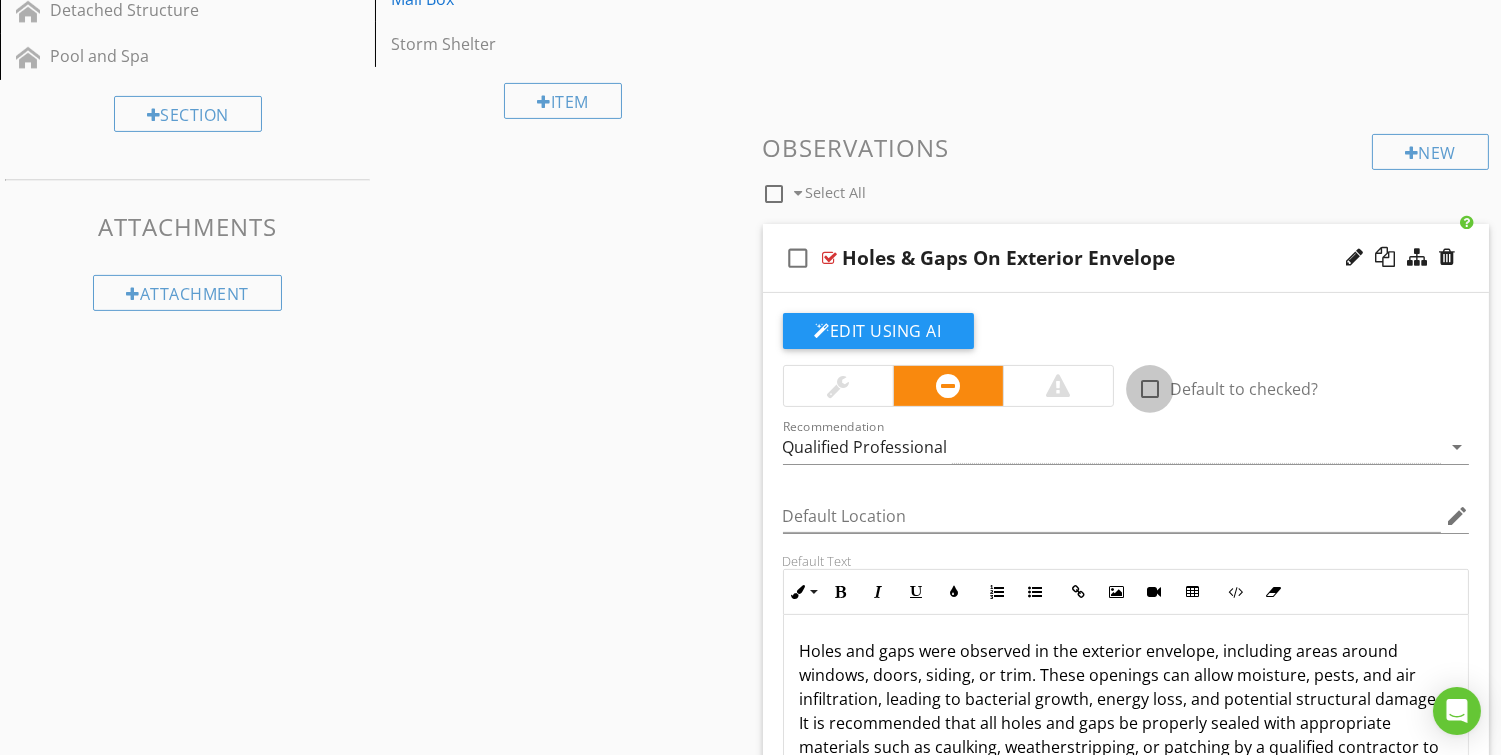 click at bounding box center [1150, 389] 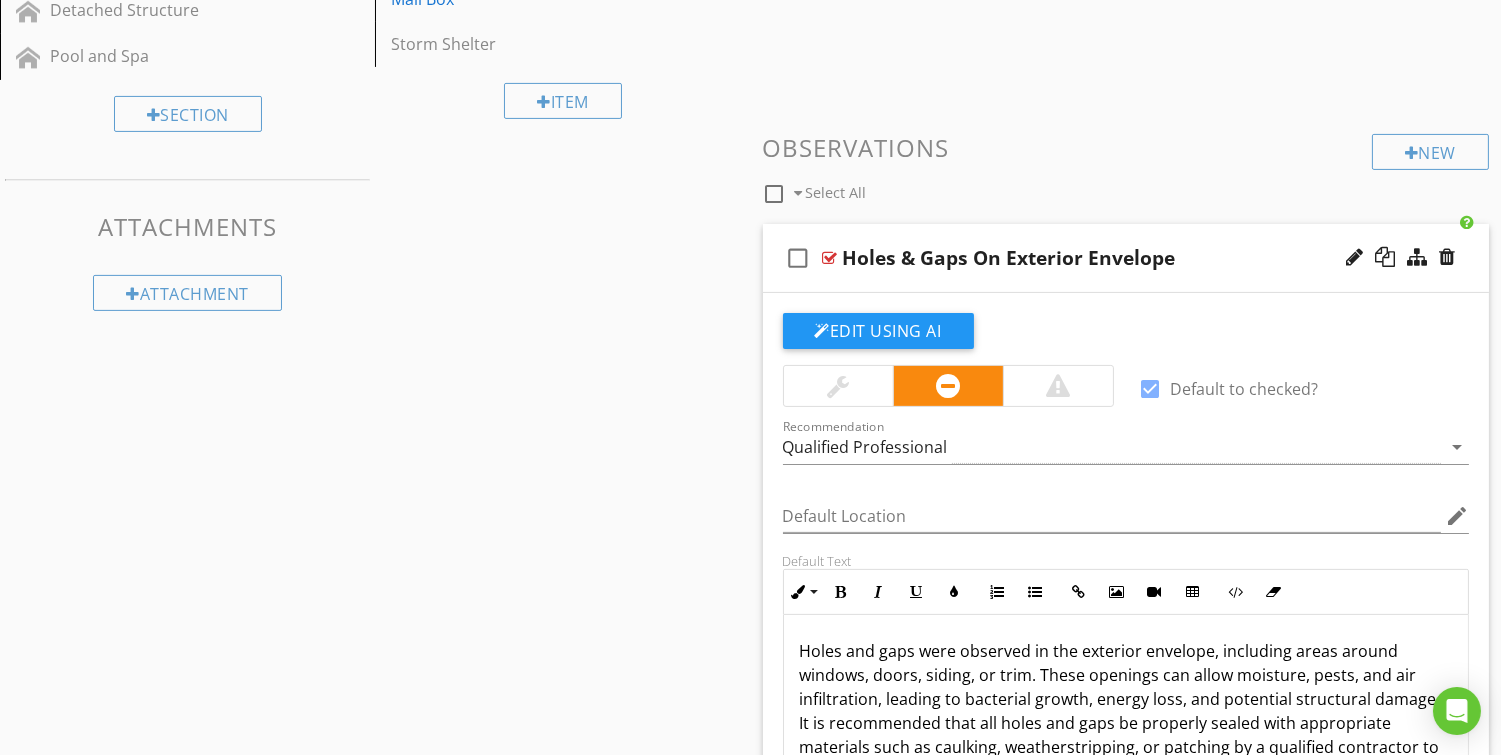 click on "check_box_outline_blank
Holes & Gaps On Exterior Envelope" at bounding box center [1126, 258] 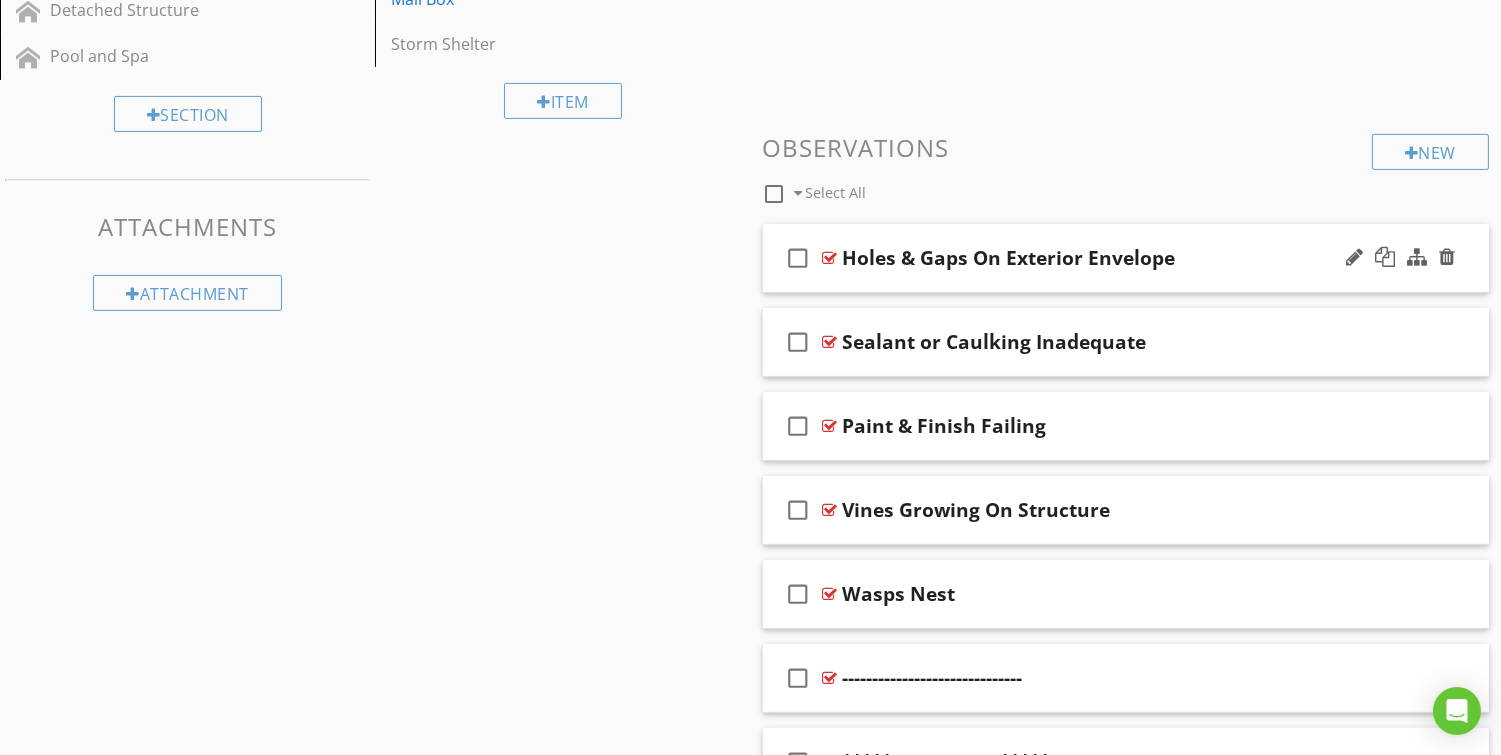click on "check_box_outline_blank
Holes & Gaps On Exterior Envelope" at bounding box center [1126, 258] 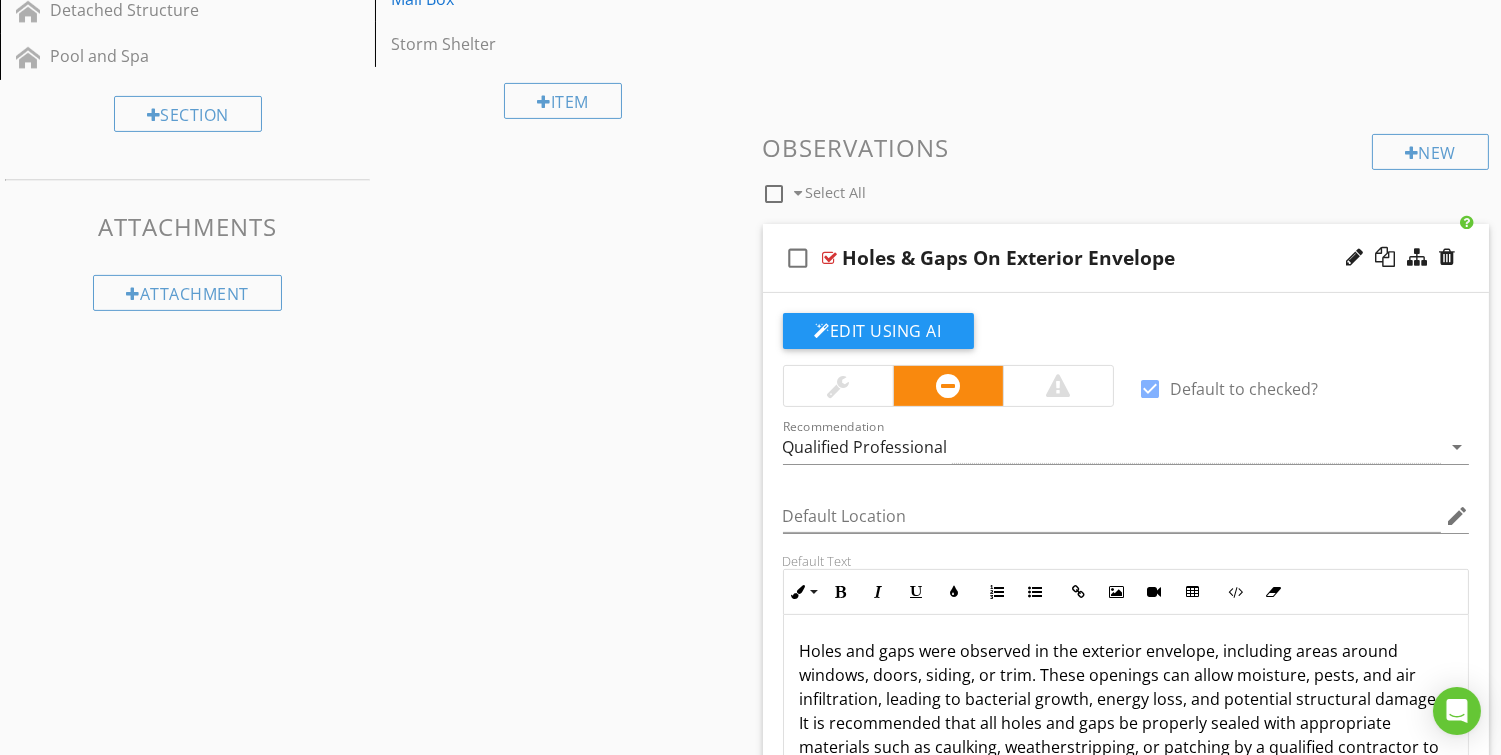 click at bounding box center [1150, 389] 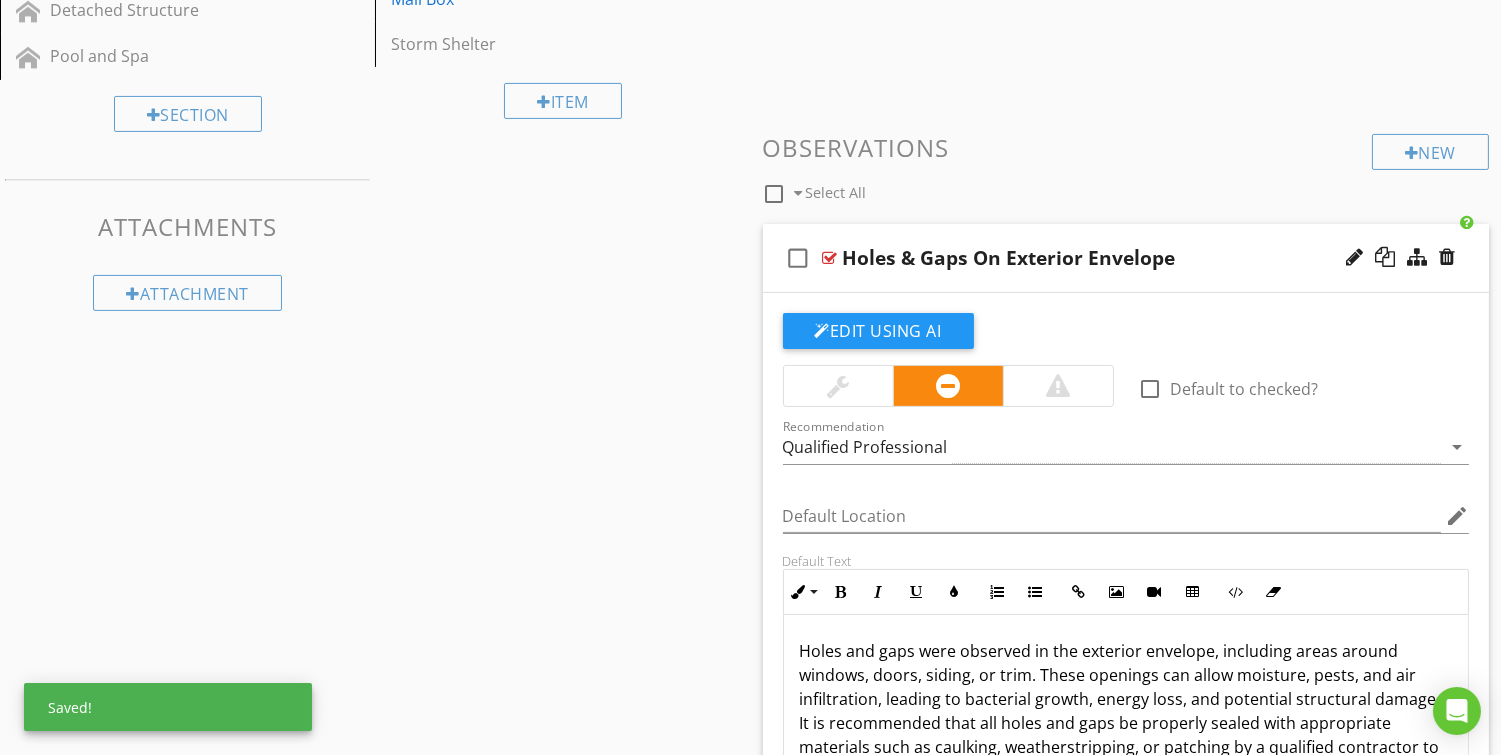 click on "check_box_outline_blank
Holes & Gaps On Exterior Envelope" at bounding box center [1126, 258] 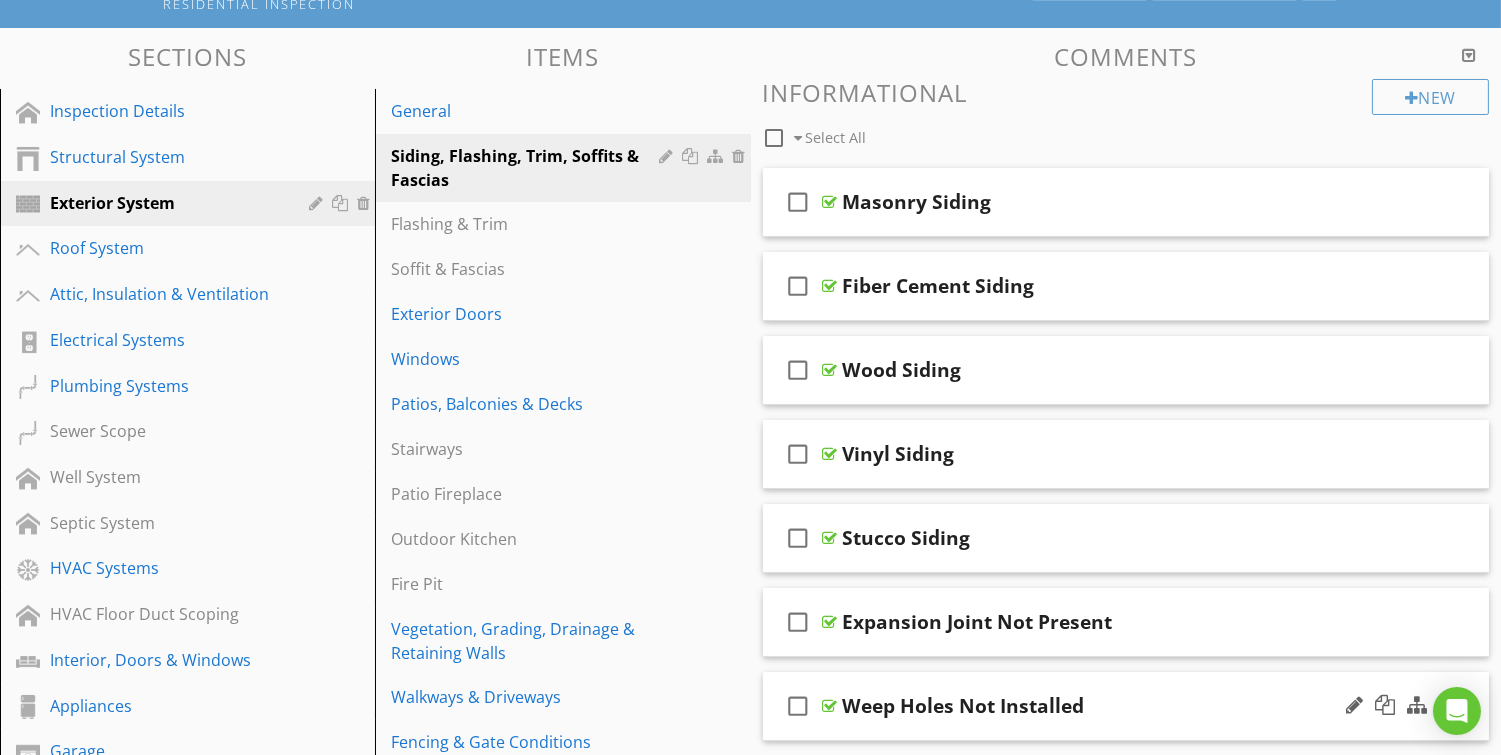 scroll, scrollTop: 138, scrollLeft: 0, axis: vertical 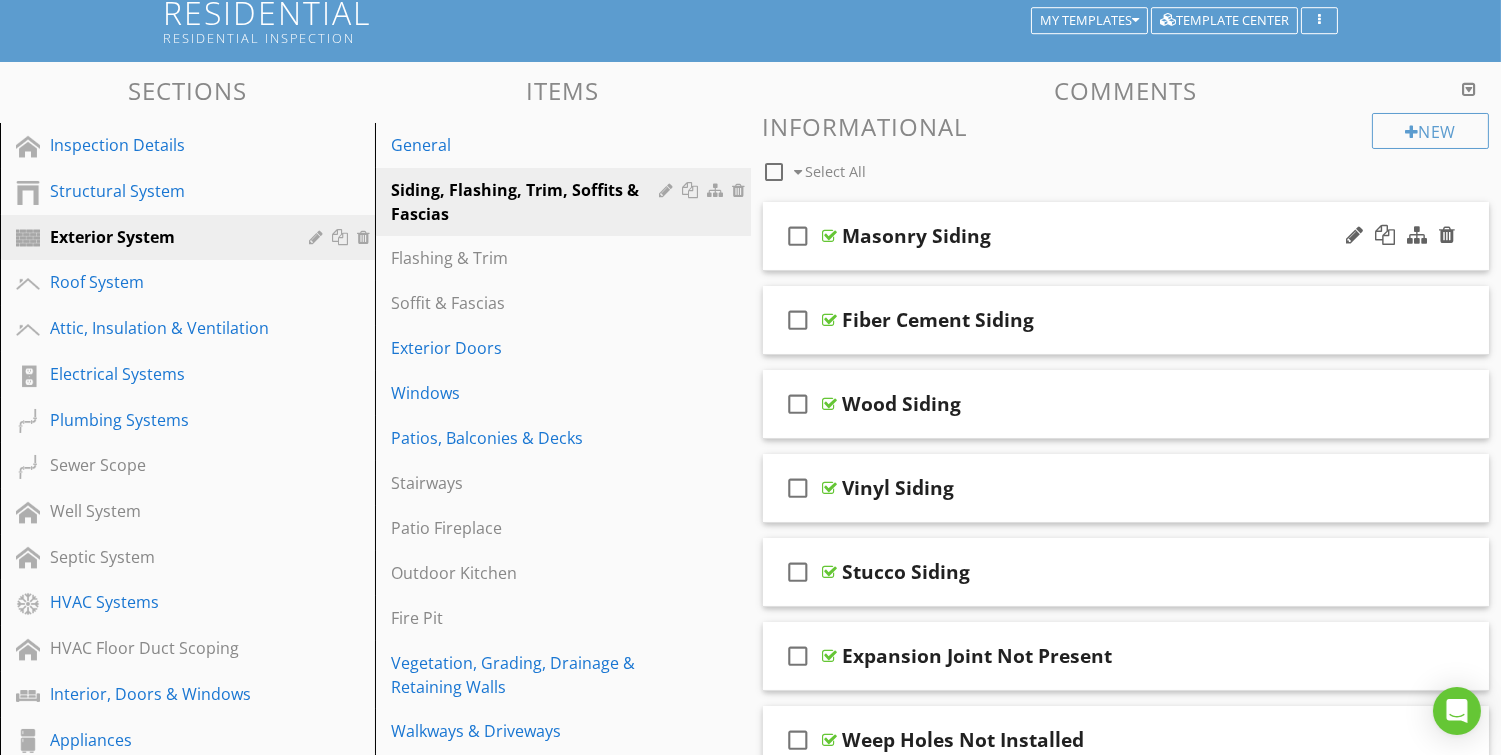 click on "check_box_outline_blank
Masonry Siding" at bounding box center [1126, 236] 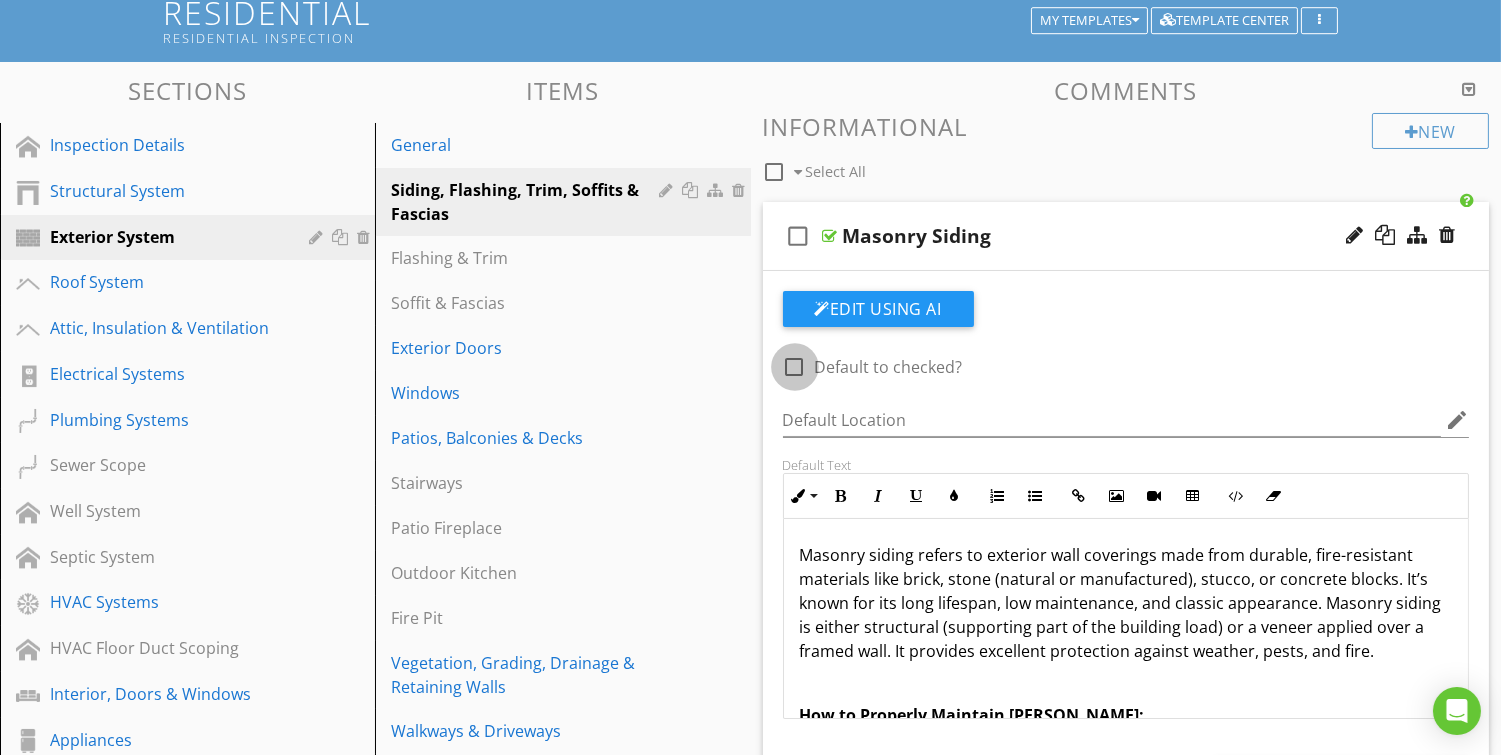 click at bounding box center [795, 367] 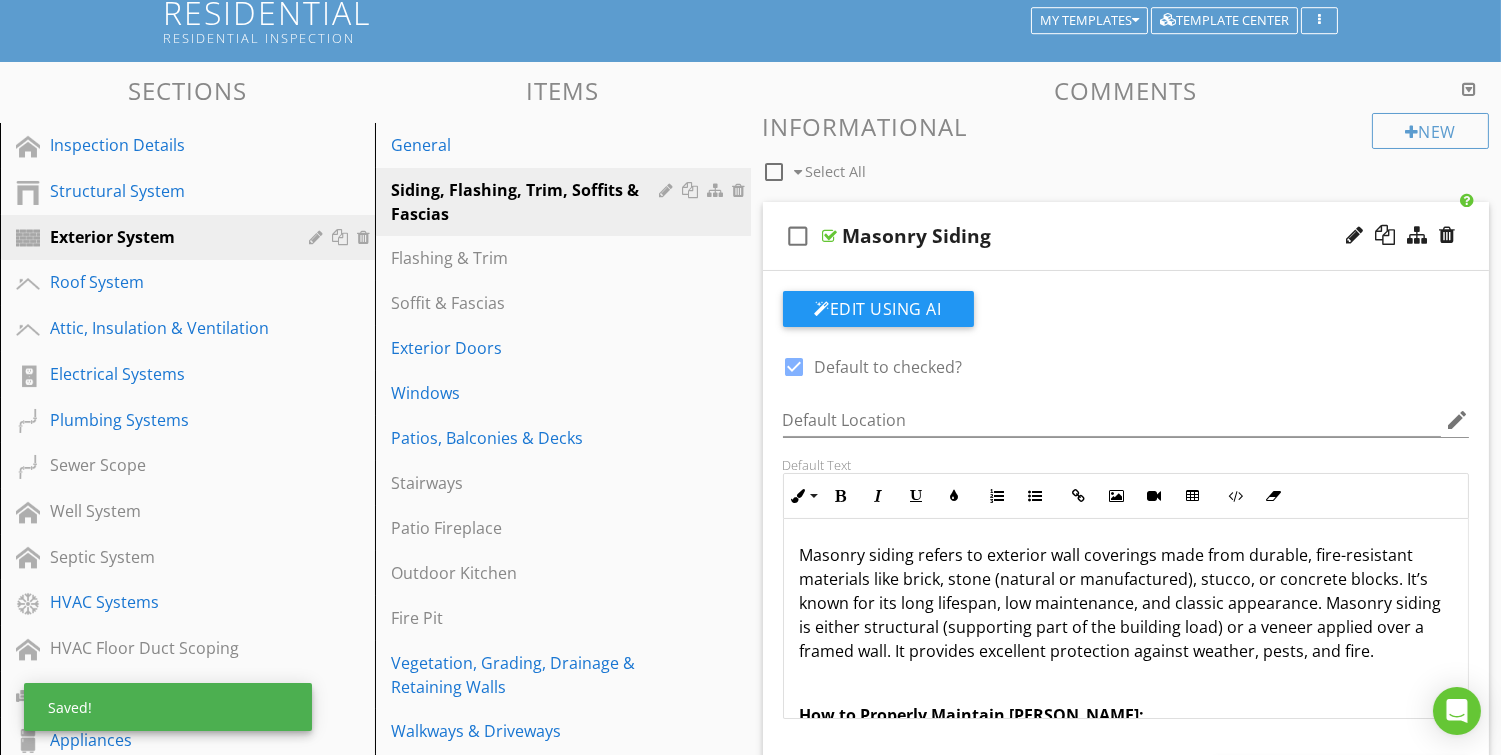 click on "check_box_outline_blank
Masonry Siding" at bounding box center (1126, 236) 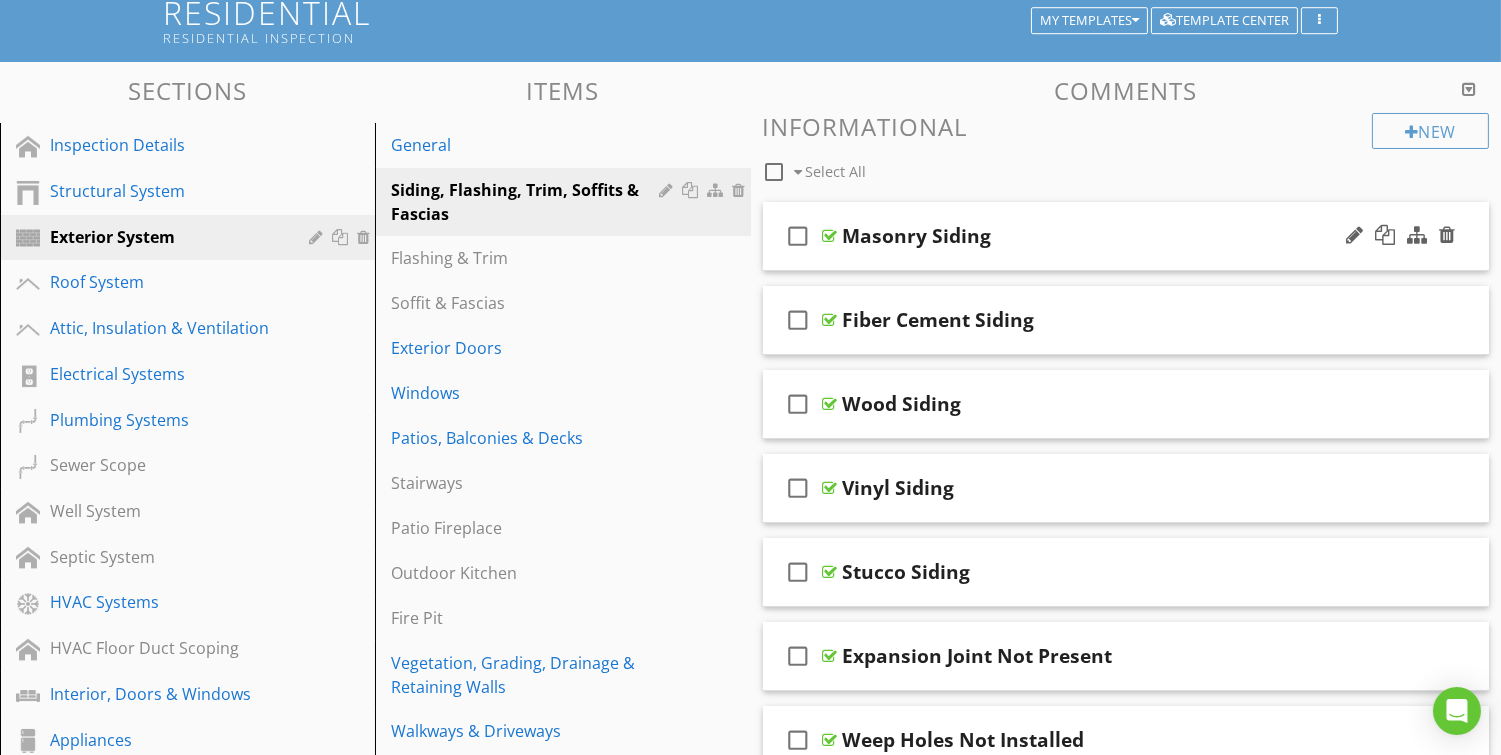 click on "check_box_outline_blank
Masonry Siding" at bounding box center [1126, 236] 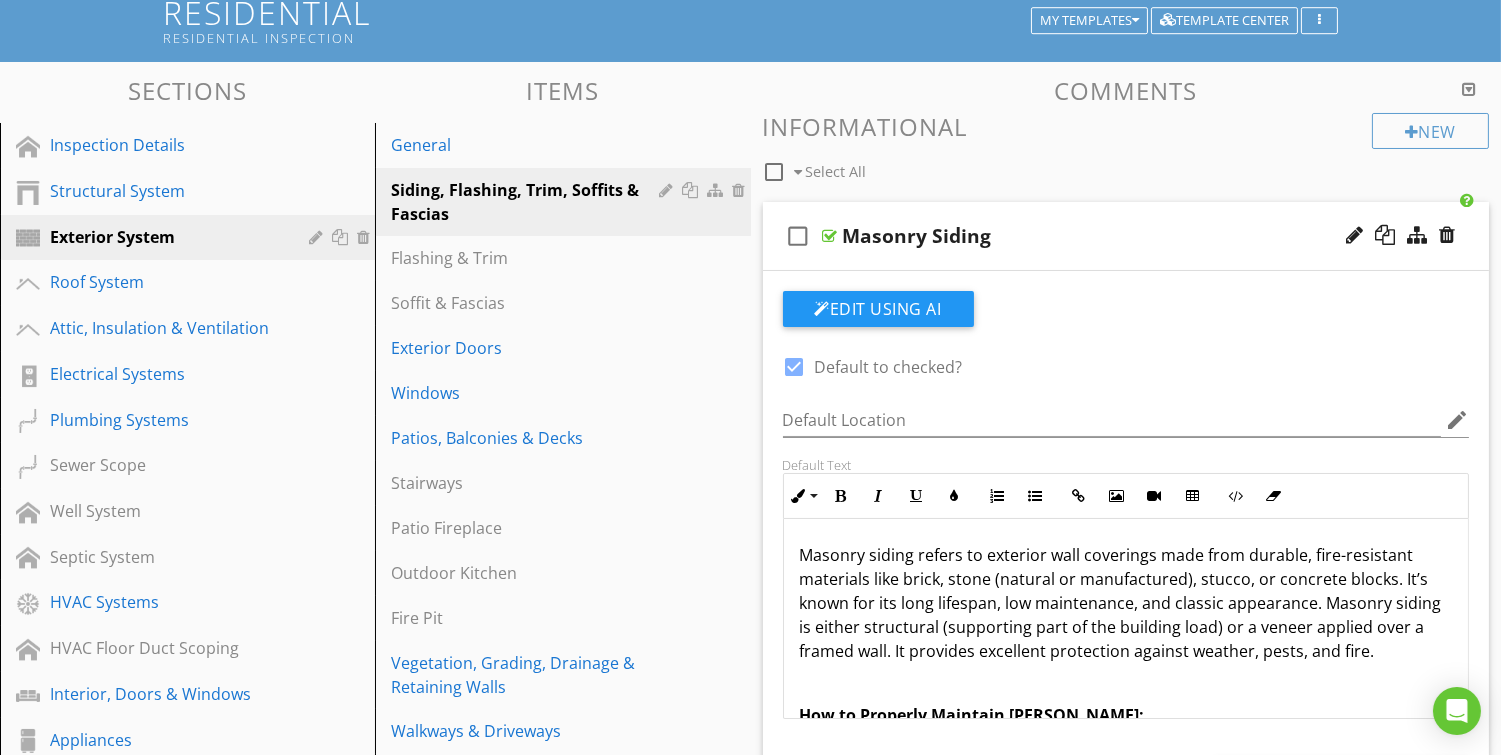 click at bounding box center [795, 367] 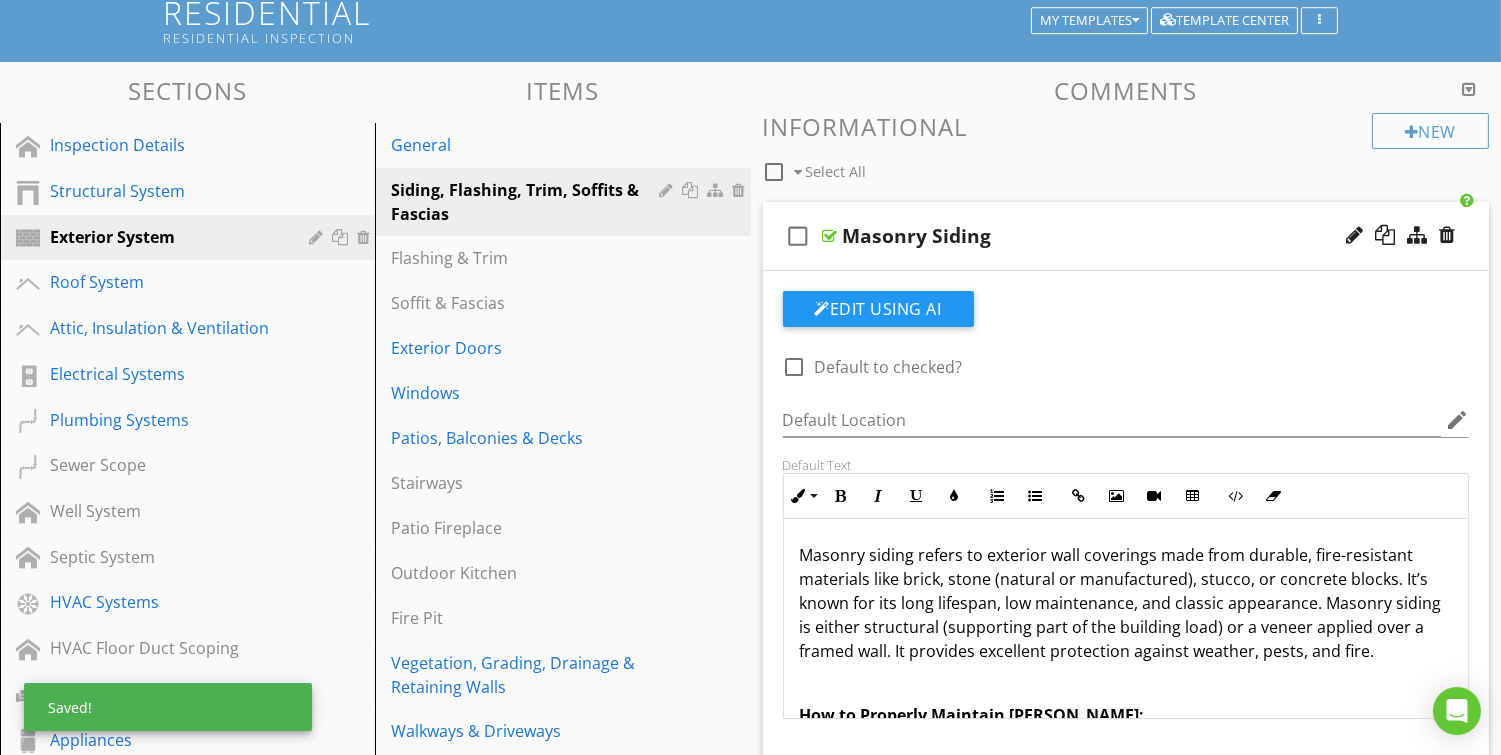 click on "check_box_outline_blank
Masonry Siding" at bounding box center [1126, 236] 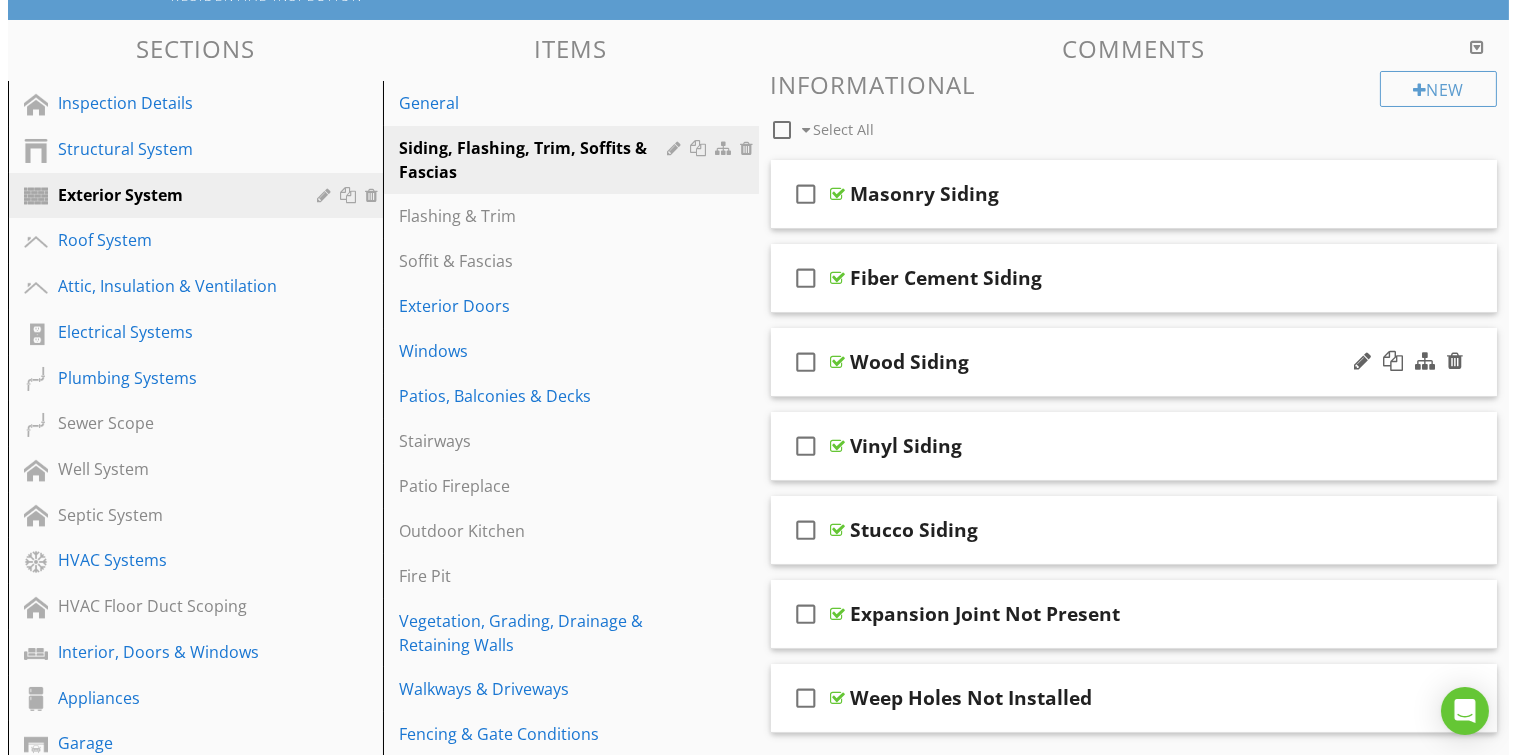 scroll, scrollTop: 218, scrollLeft: 0, axis: vertical 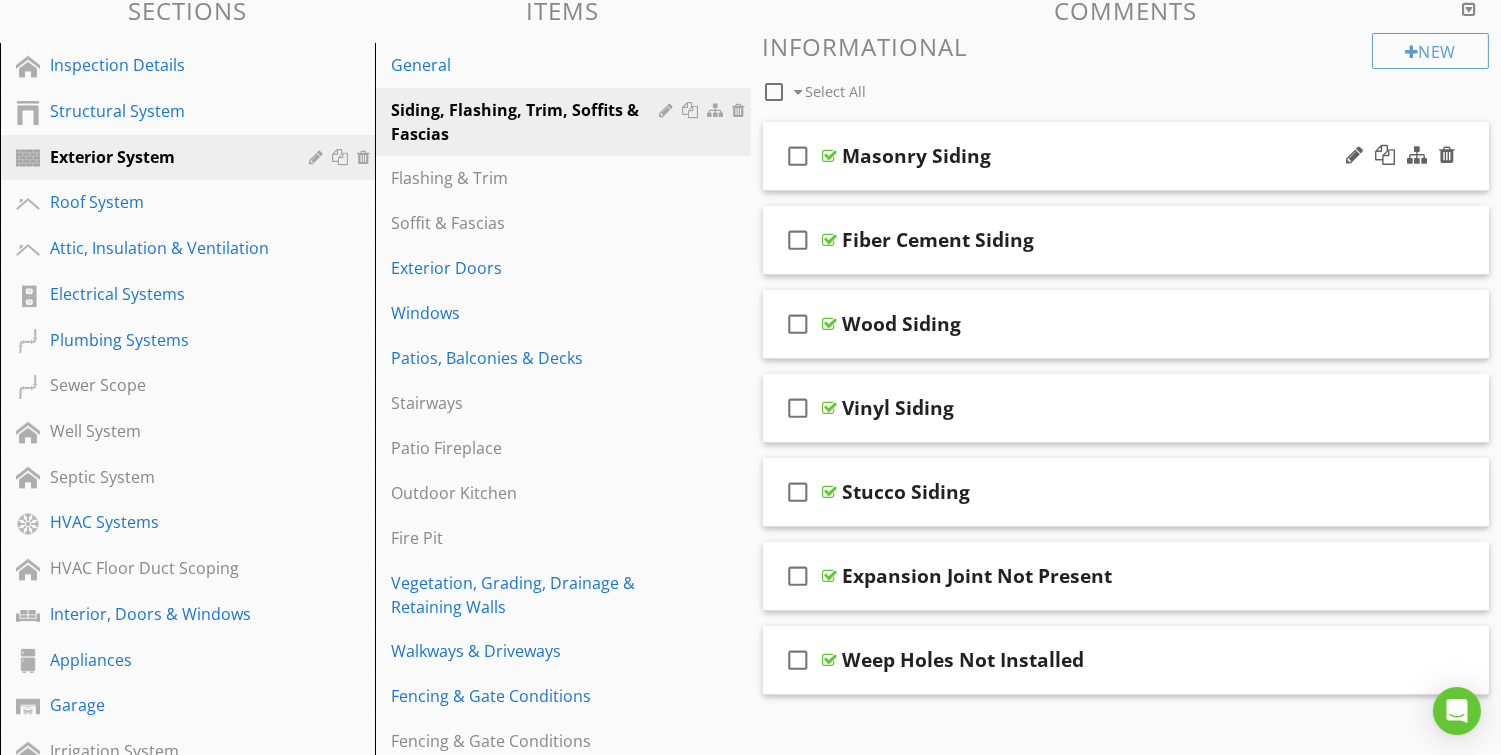 click on "check_box_outline_blank" at bounding box center [799, 156] 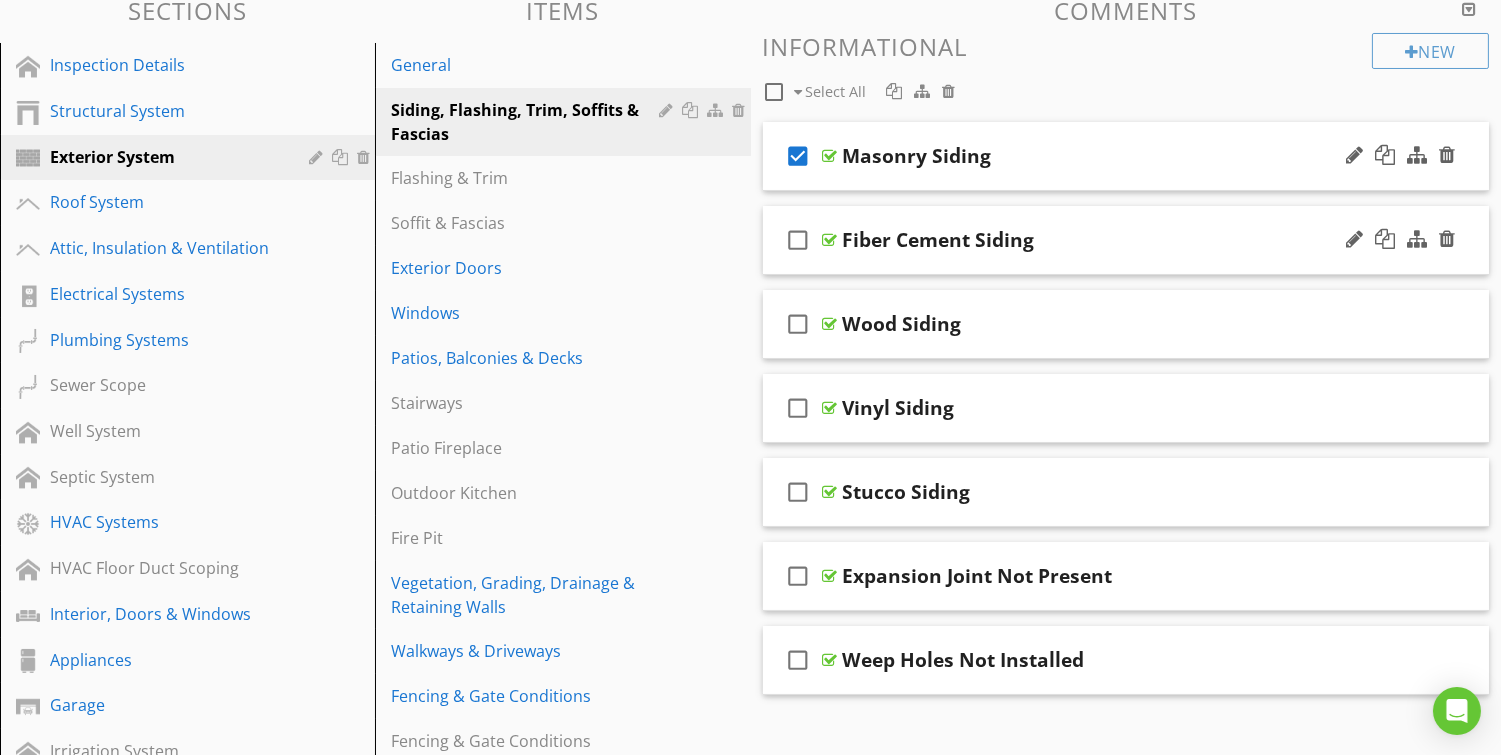 drag, startPoint x: 796, startPoint y: 234, endPoint x: 795, endPoint y: 248, distance: 14.035668 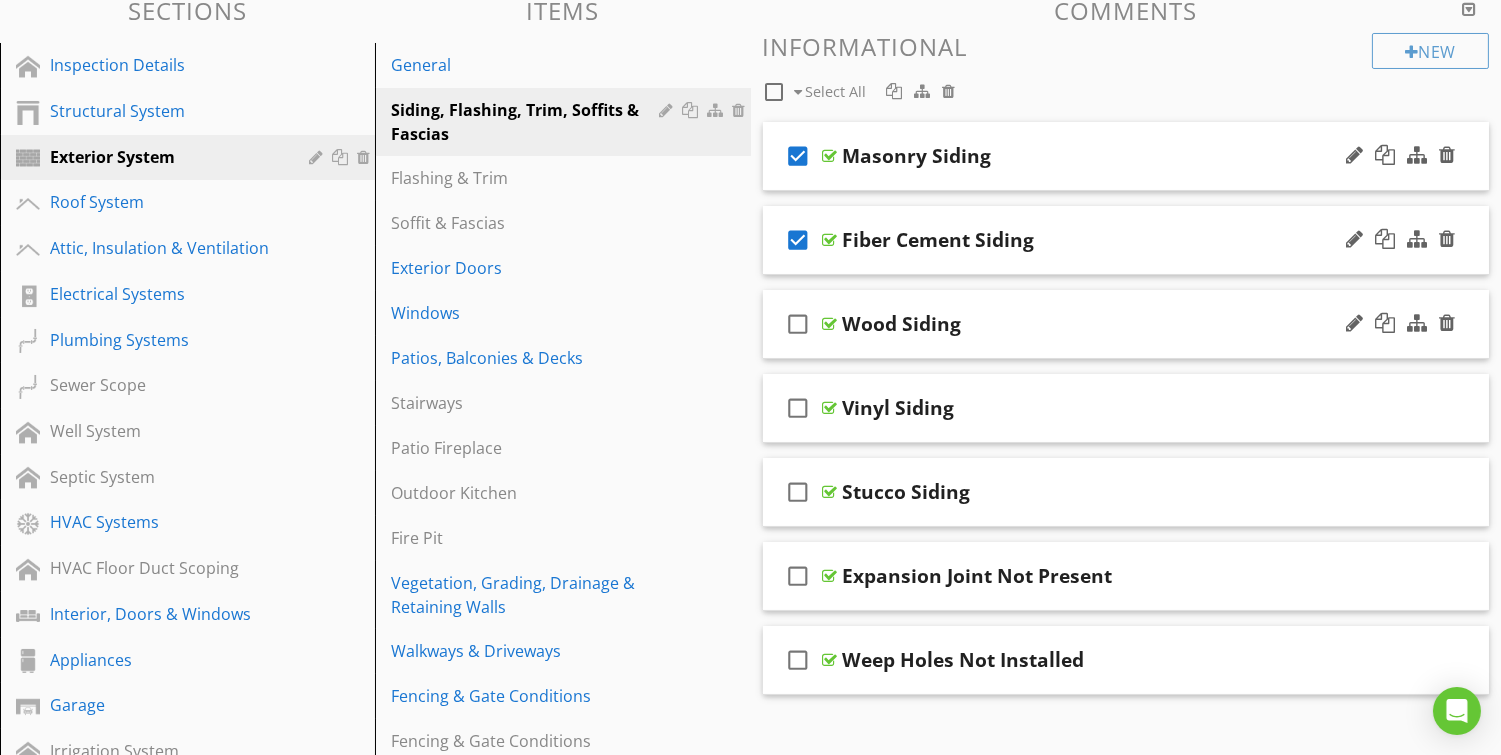 drag, startPoint x: 802, startPoint y: 318, endPoint x: 800, endPoint y: 331, distance: 13.152946 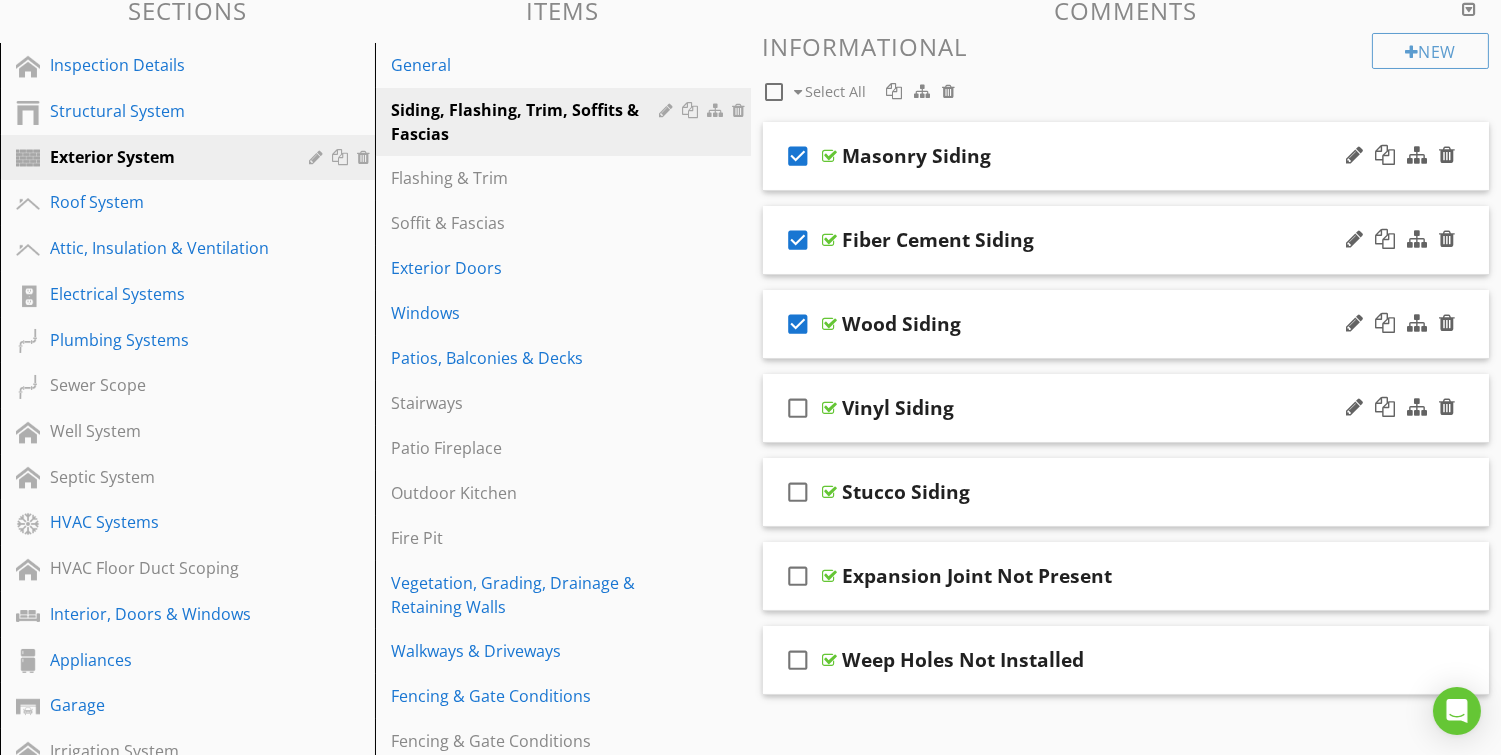 click on "check_box_outline_blank" at bounding box center [799, 408] 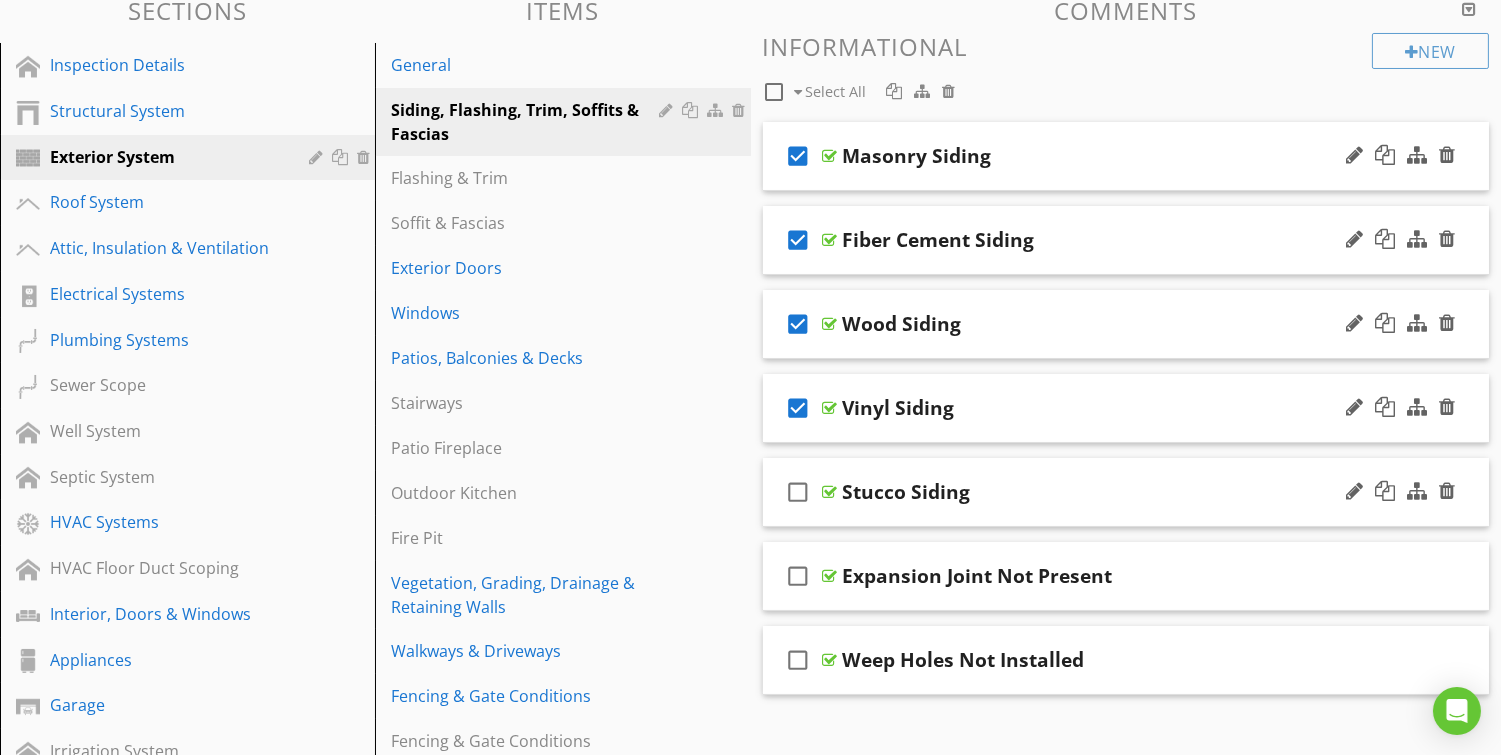 click on "check_box_outline_blank" at bounding box center (799, 492) 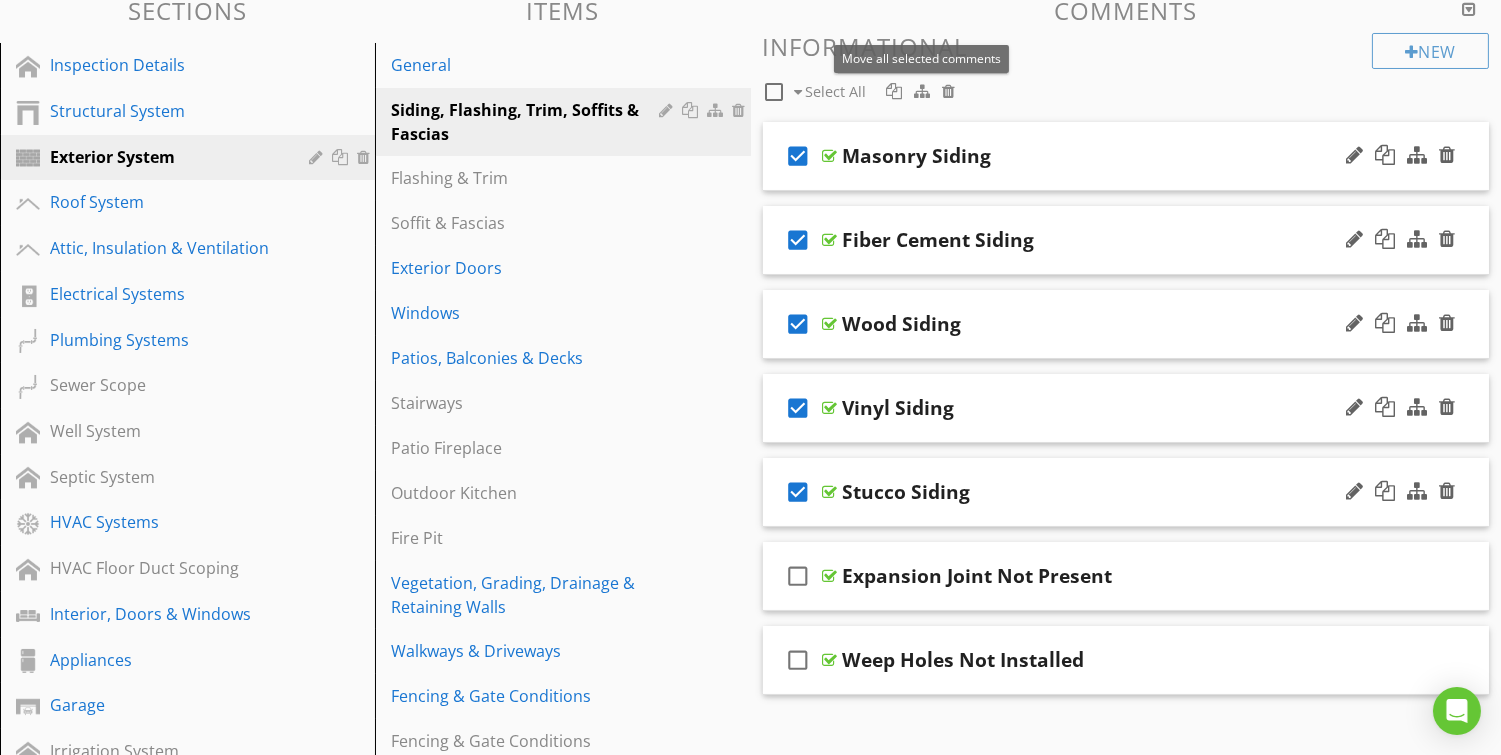 click at bounding box center [922, 91] 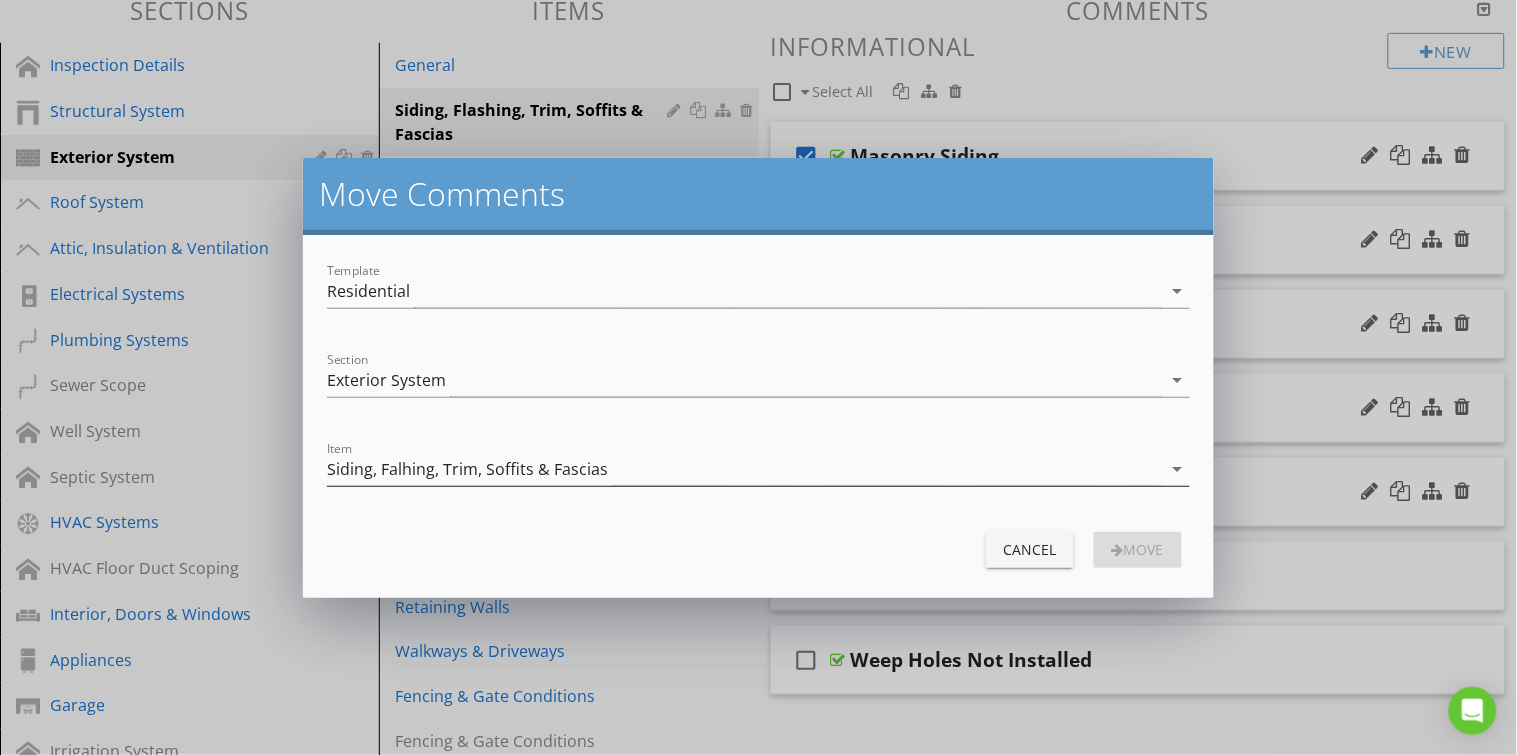 click on "Siding, Falhing, Trim, Soffits & Fascias" at bounding box center (744, 469) 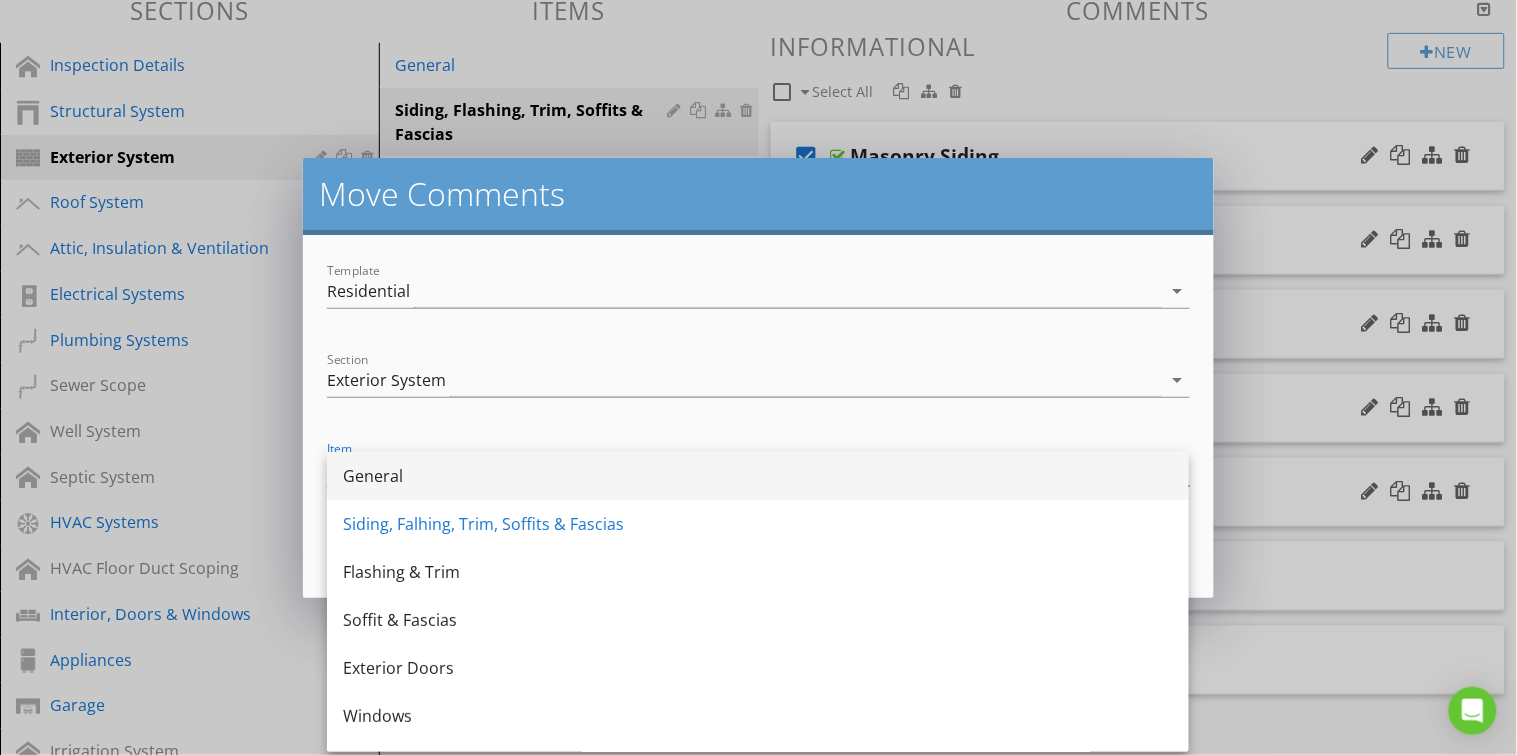 click on "General" at bounding box center [758, 476] 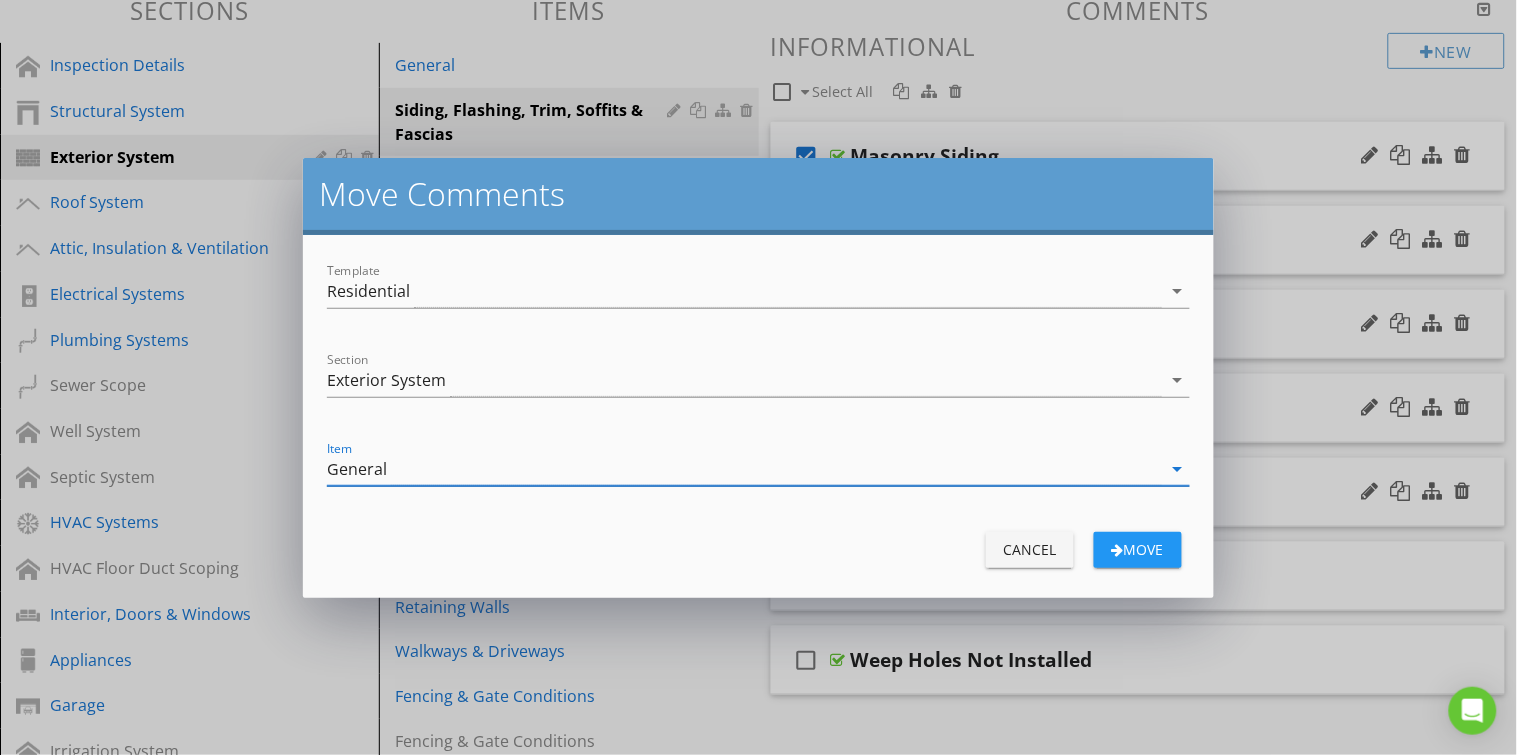 click on "move" at bounding box center (1138, 549) 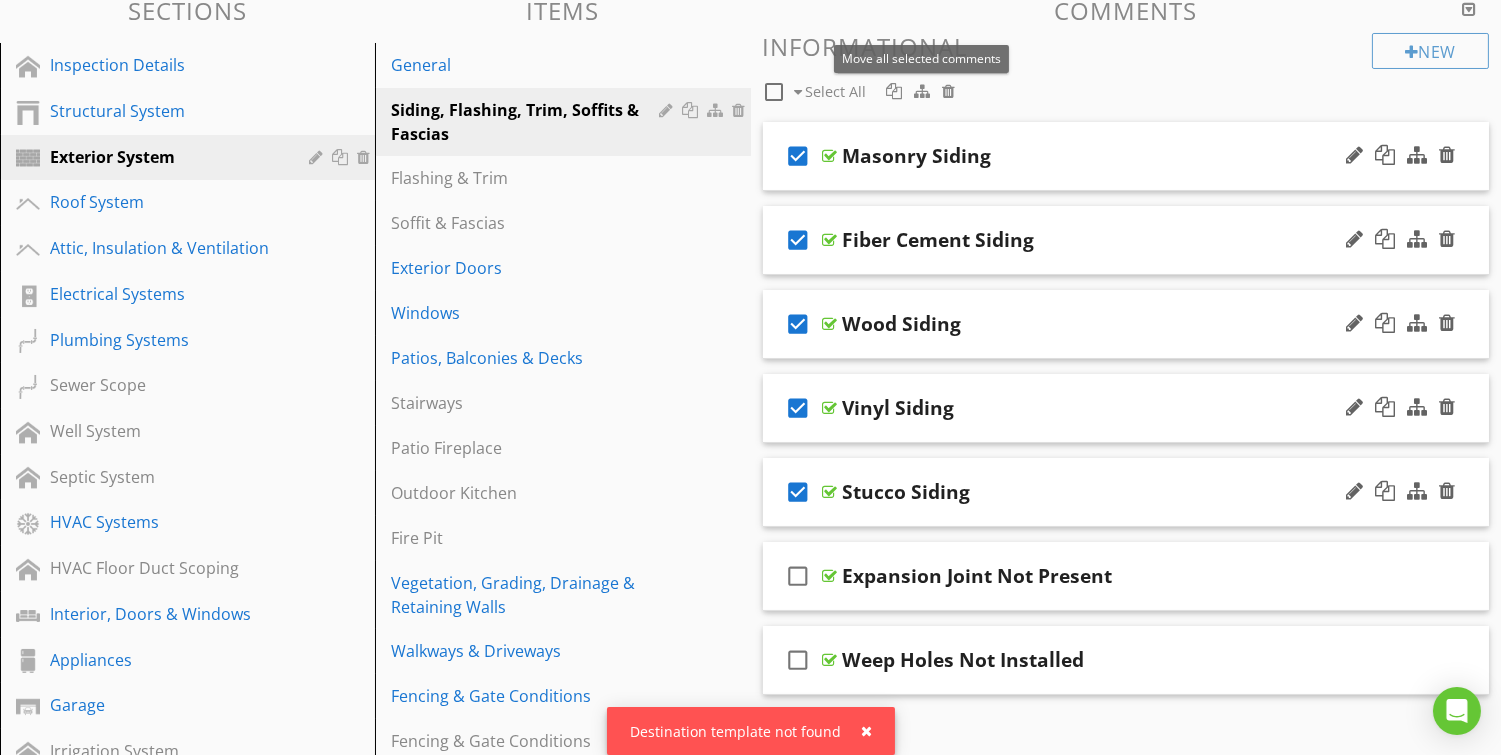 click at bounding box center [922, 91] 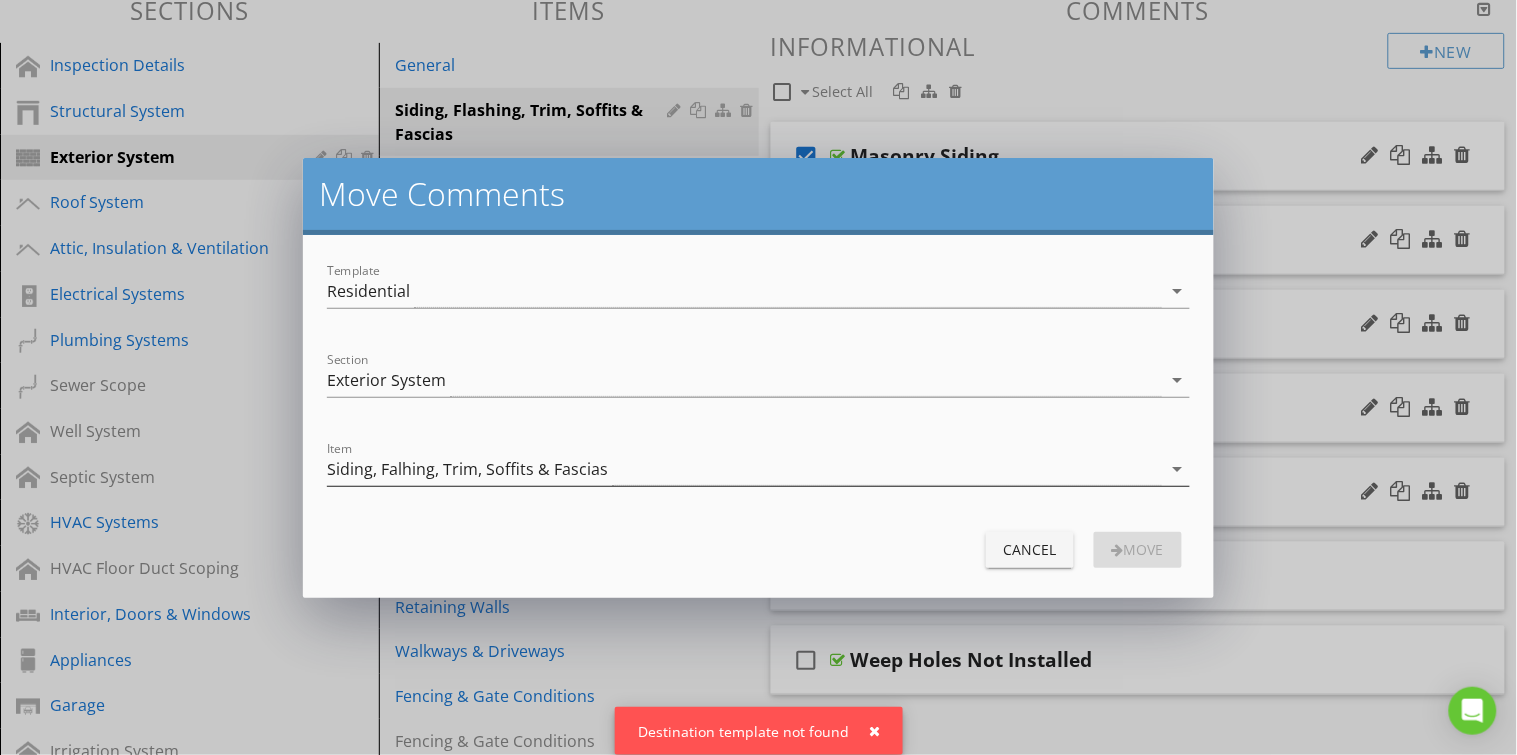 click on "Siding, Falhing, Trim, Soffits & Fascias" at bounding box center (744, 469) 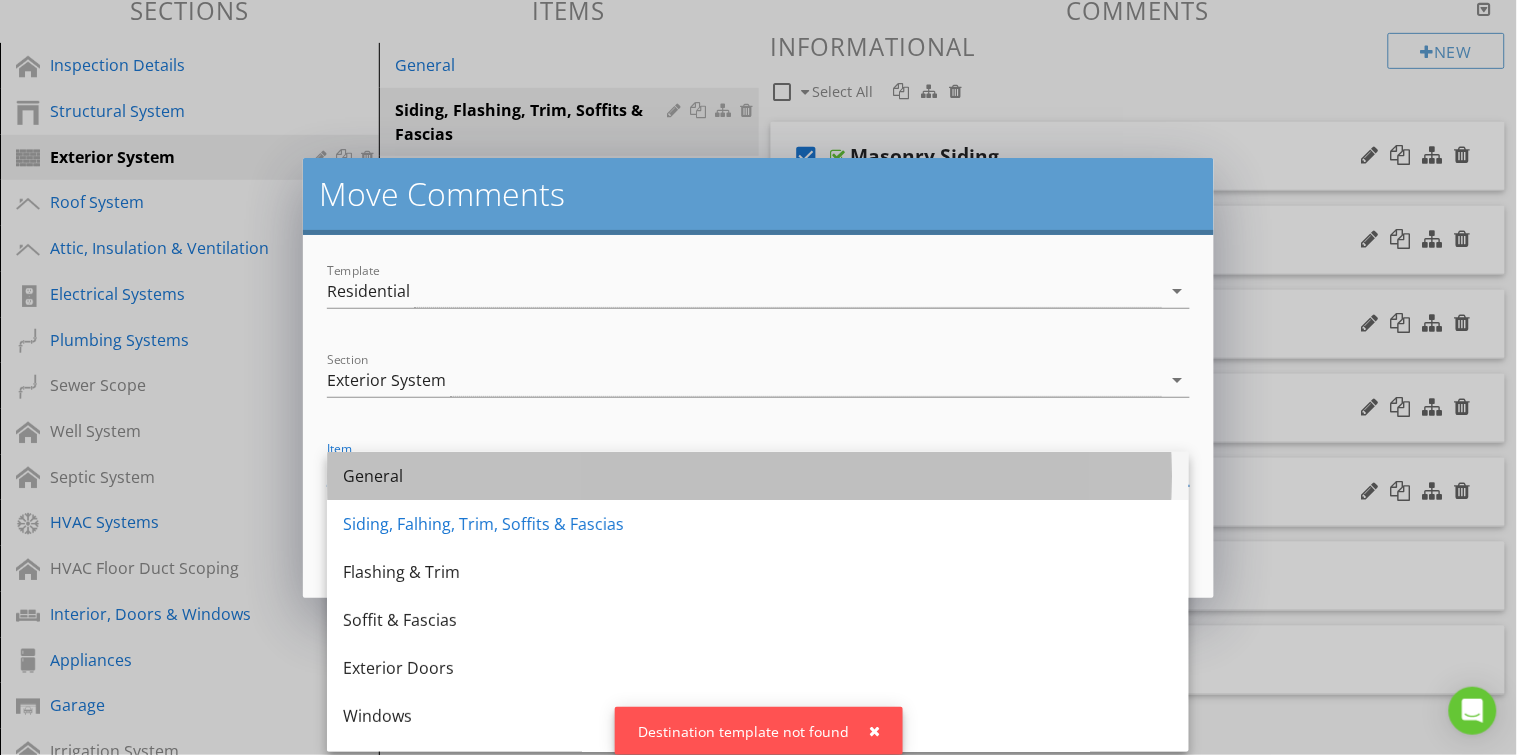 click on "General" at bounding box center [758, 476] 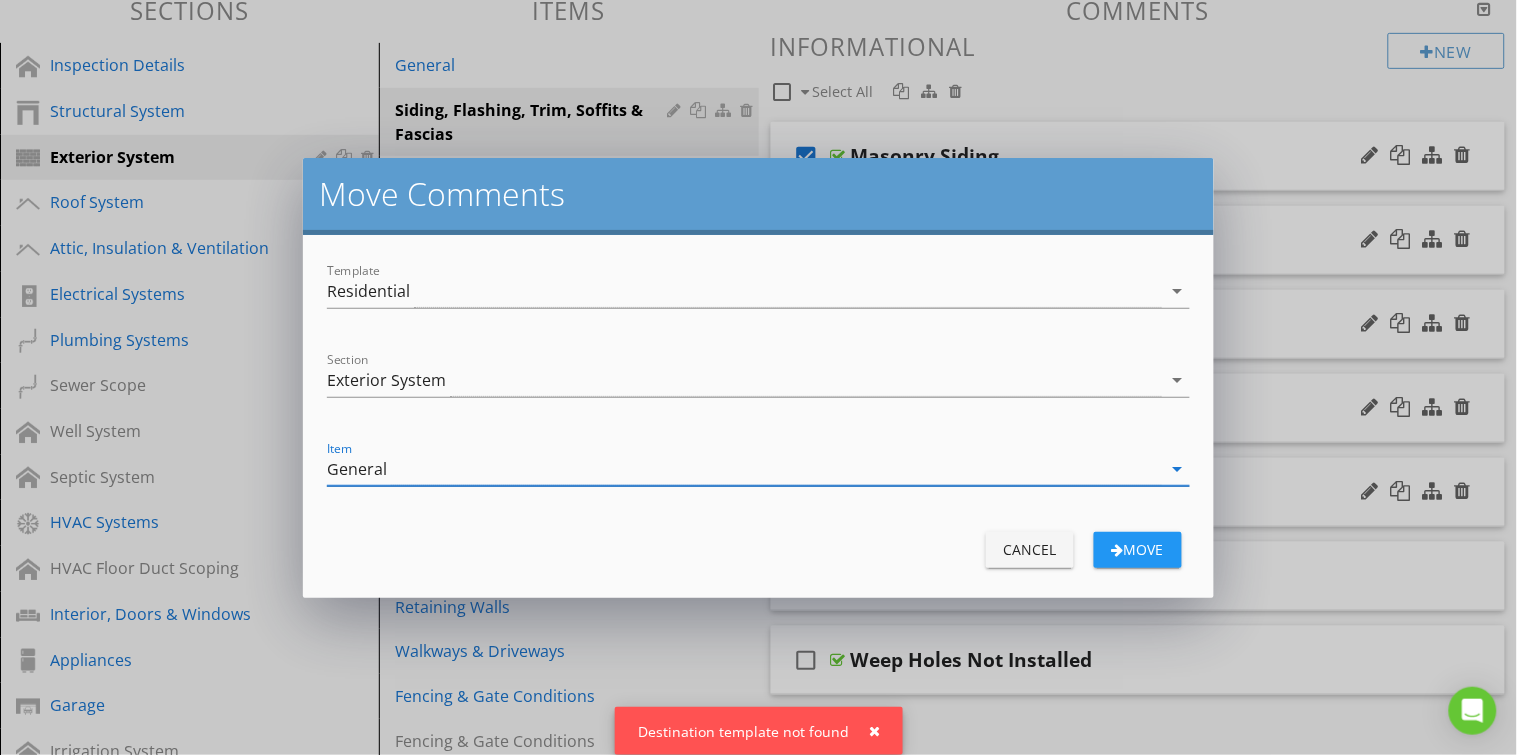 click on "move" at bounding box center (1138, 549) 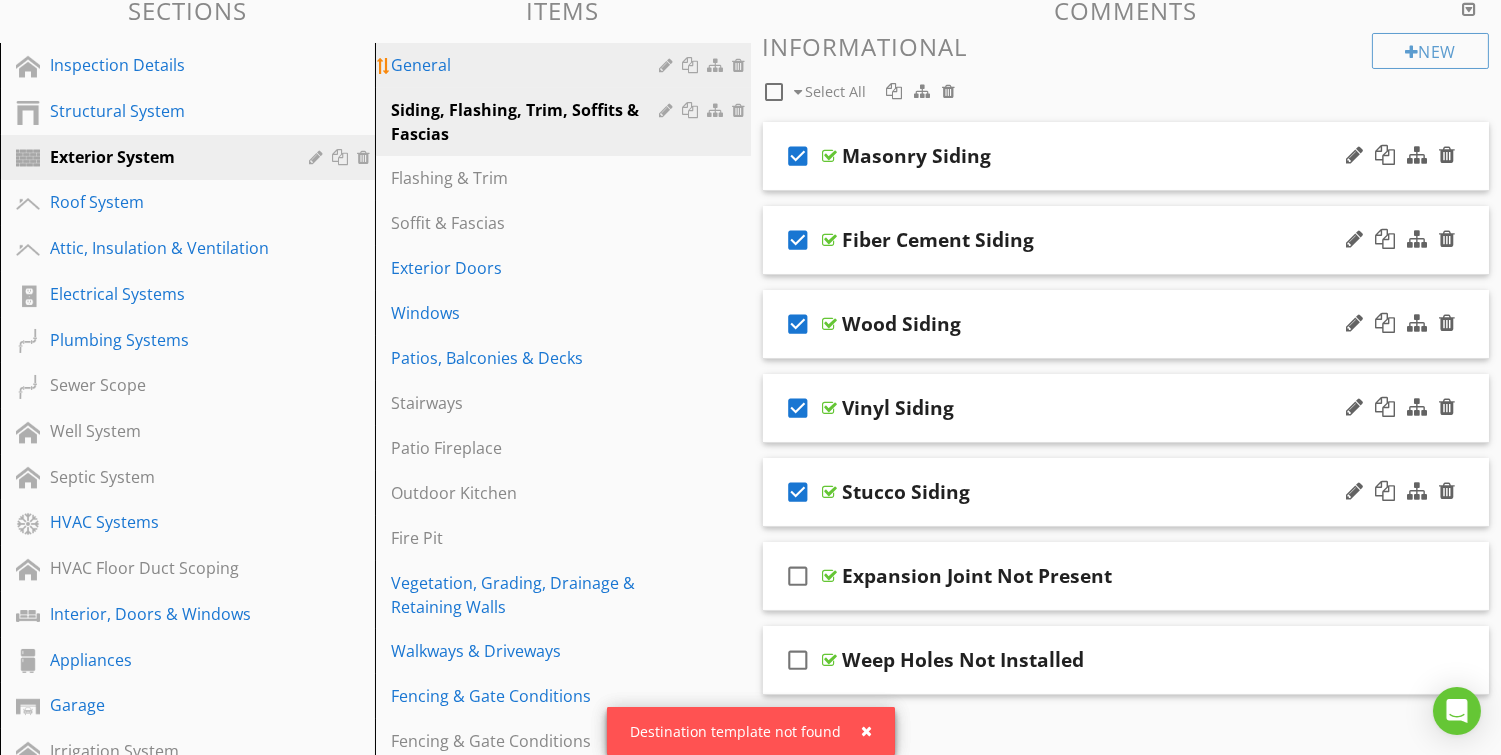 click on "General" at bounding box center [565, 65] 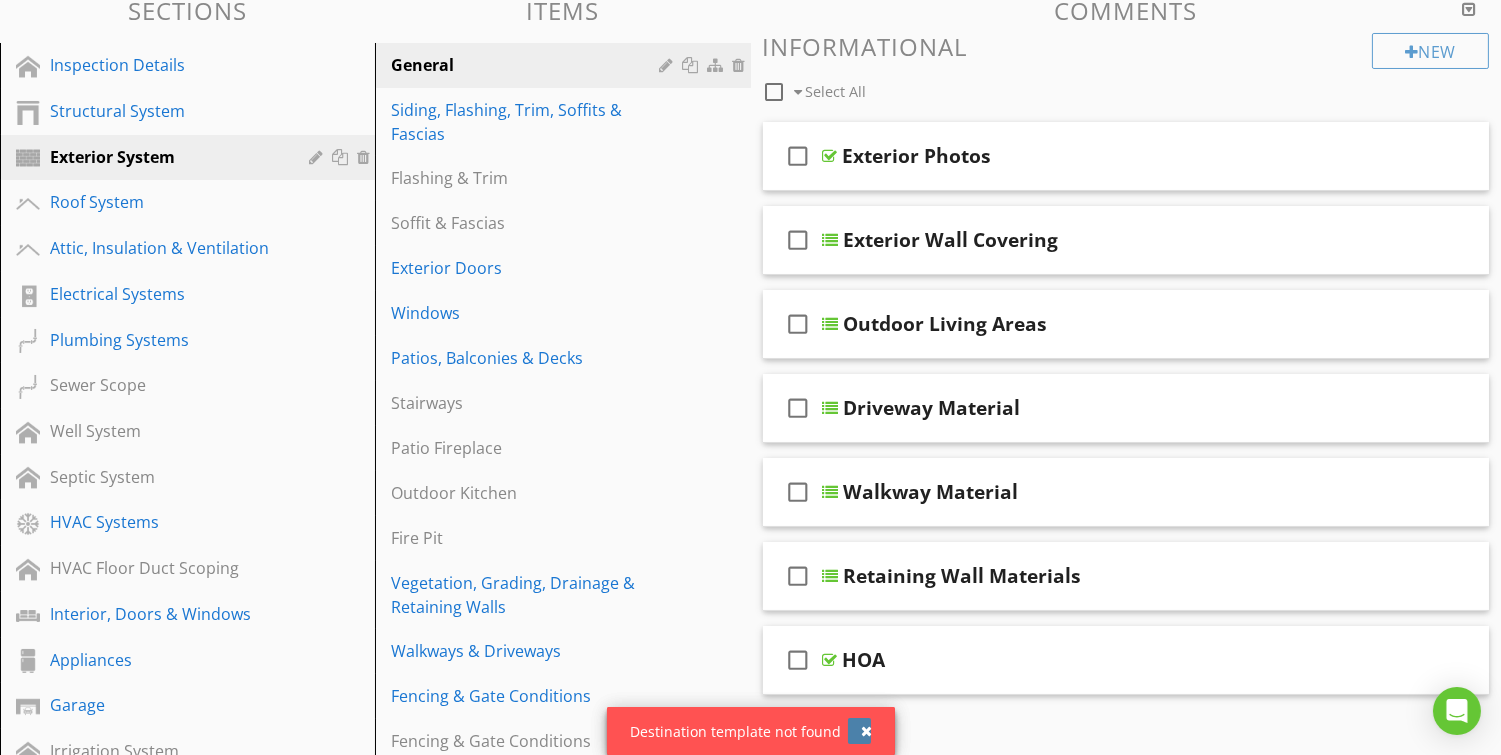 click at bounding box center [867, 731] 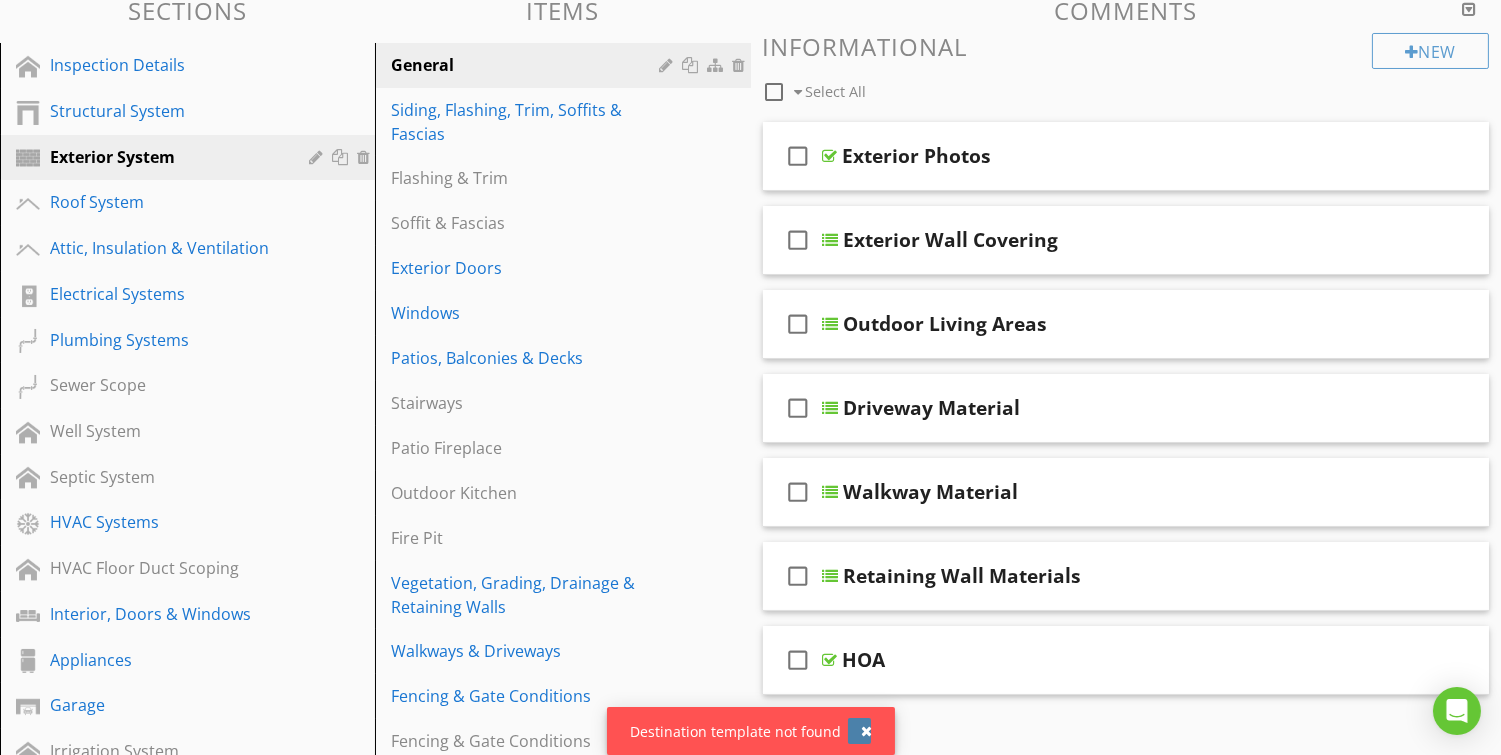 click at bounding box center (867, 731) 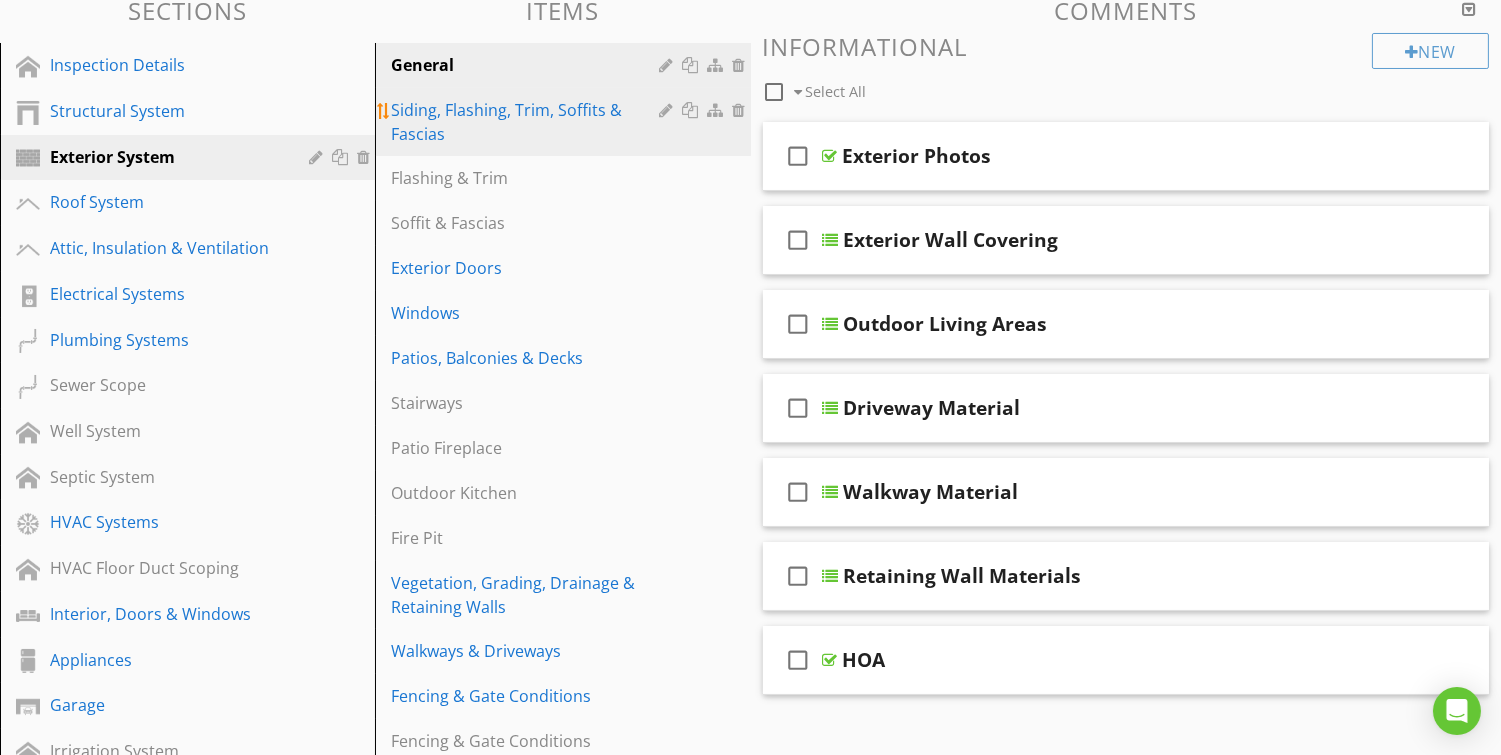 click on "Siding, Flashing, Trim, Soffits & Fascias" at bounding box center [528, 122] 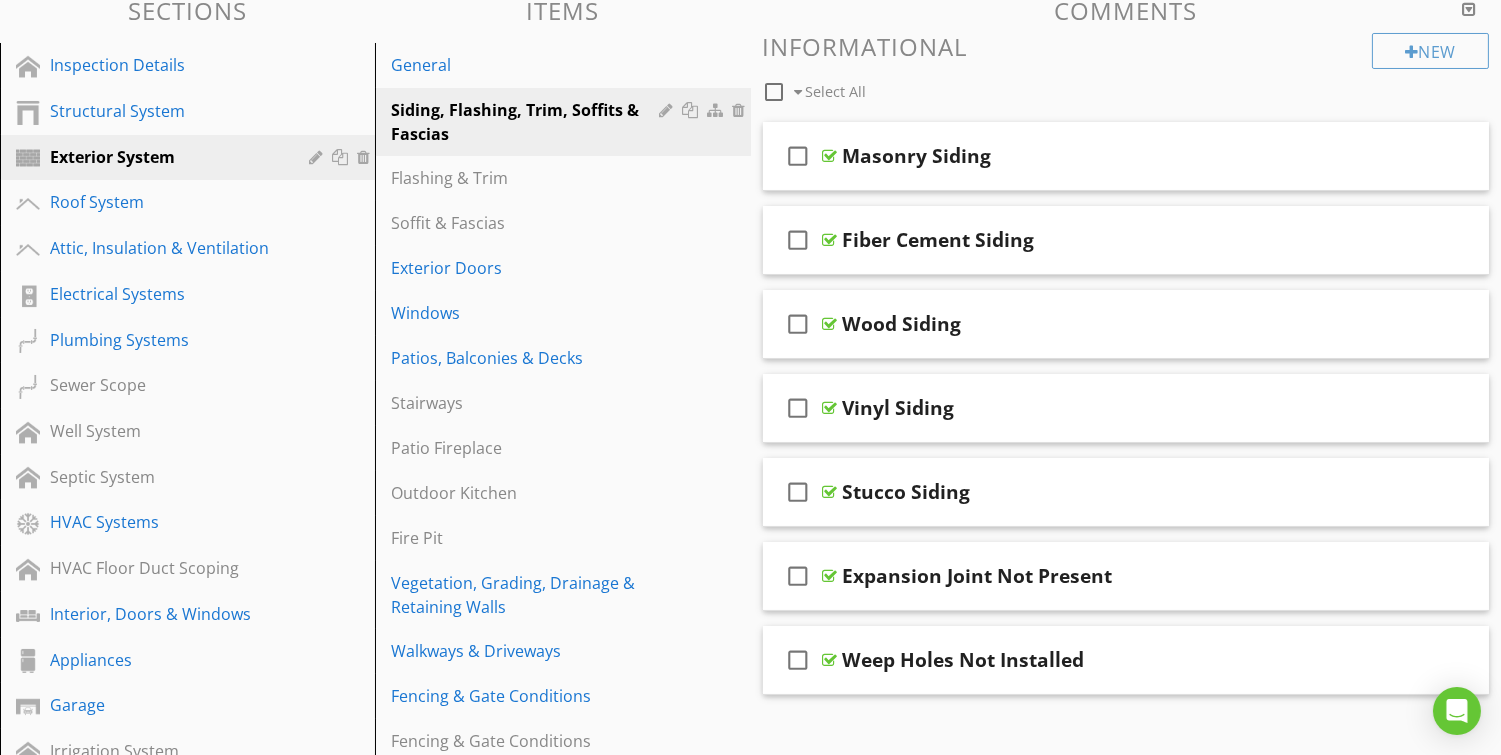 click at bounding box center (775, 92) 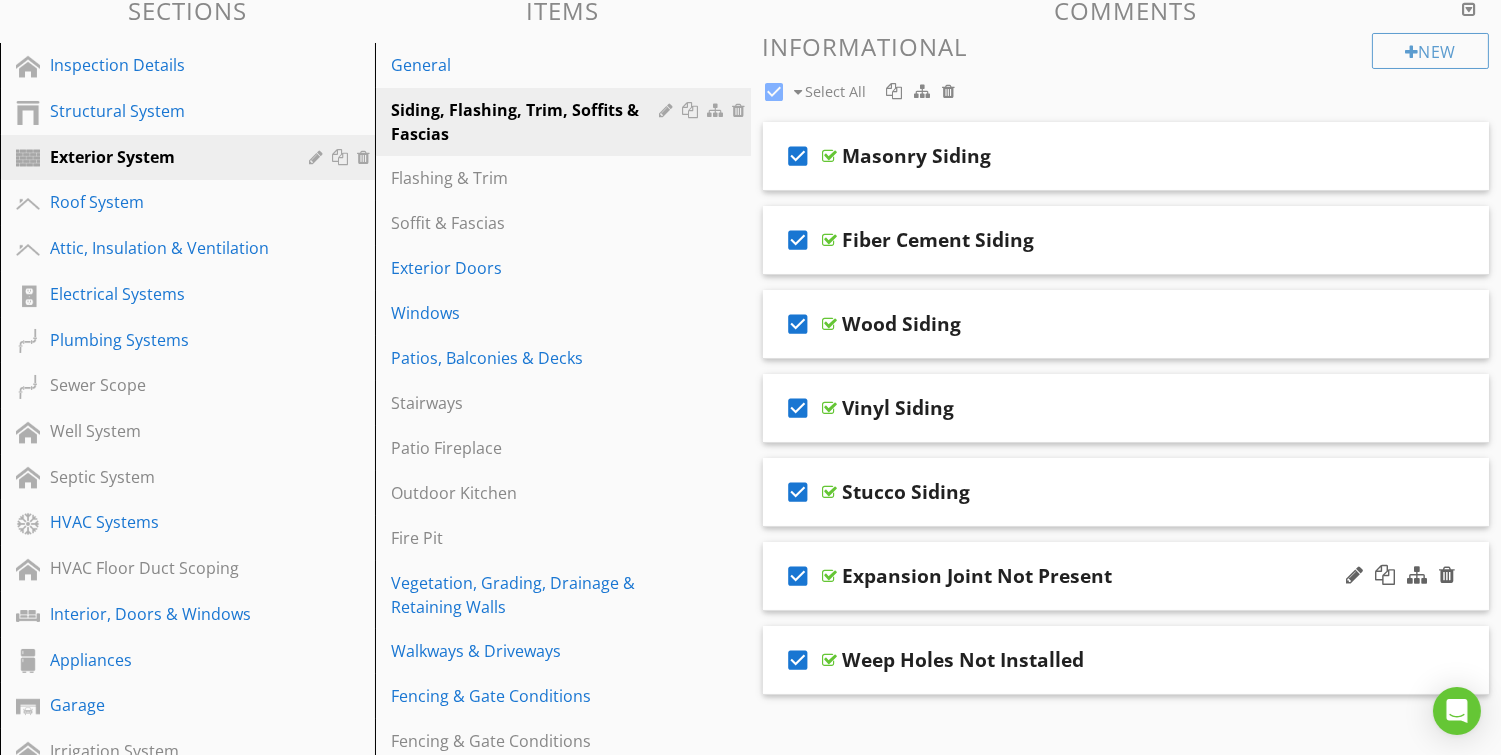click on "check_box" at bounding box center [799, 576] 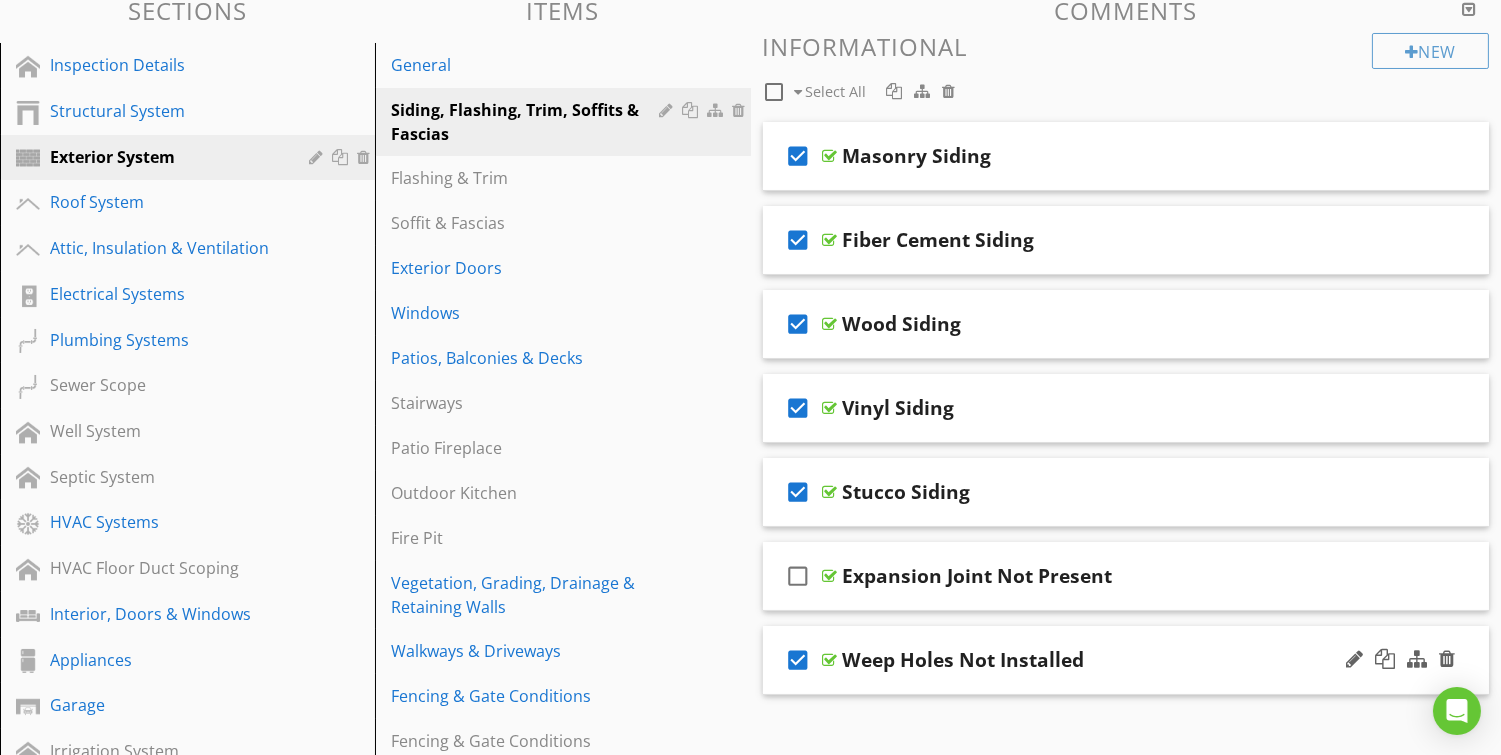 click on "check_box" at bounding box center (799, 660) 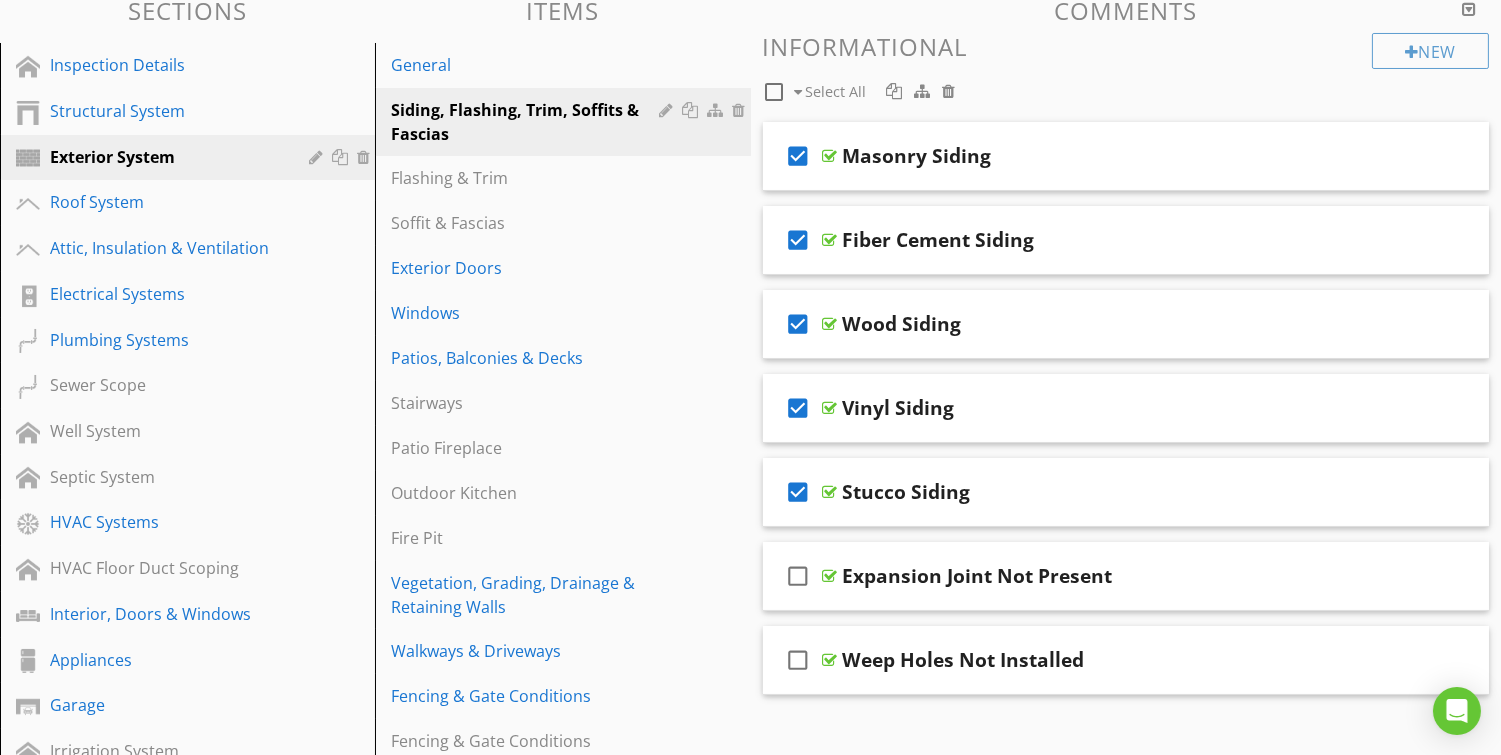 click at bounding box center (922, 91) 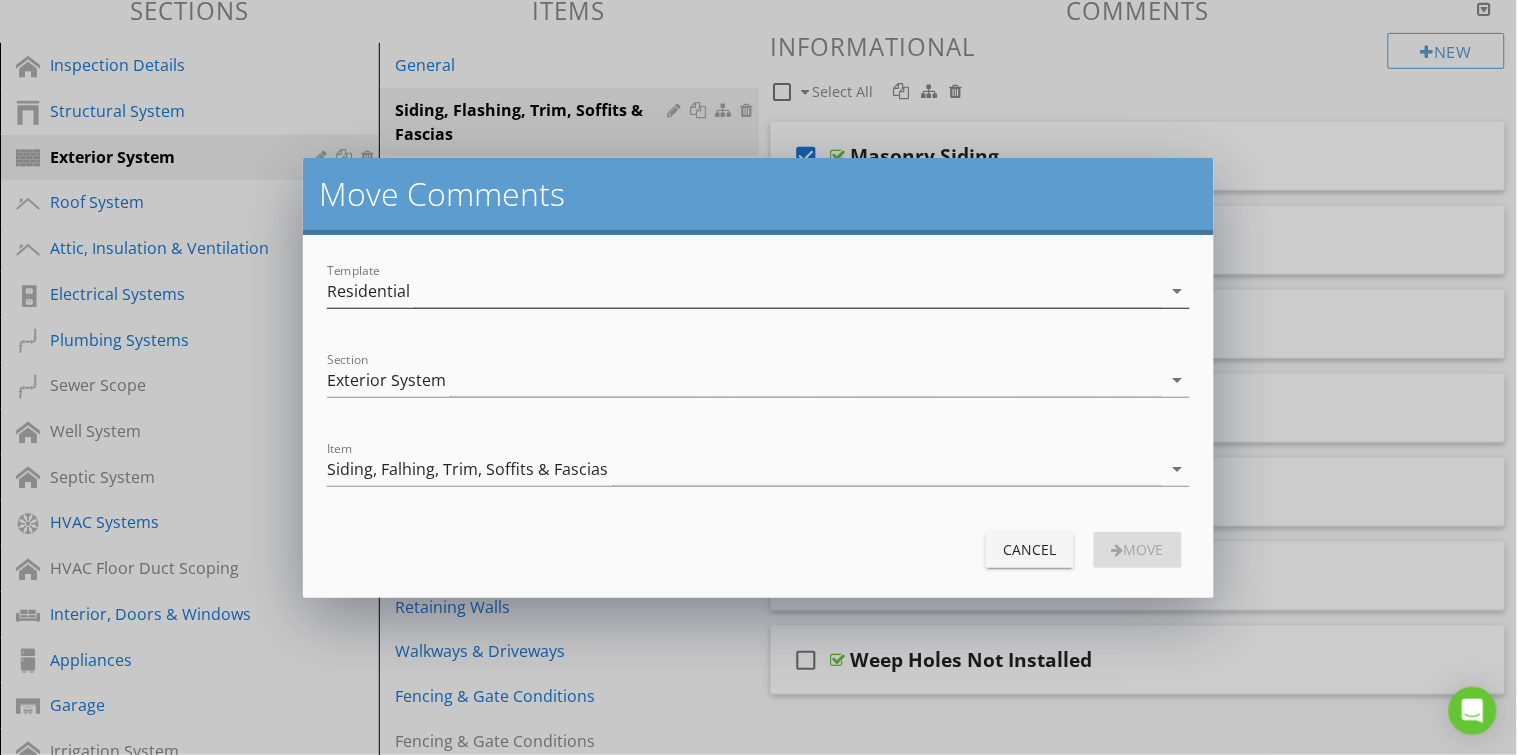 click on "Residential" at bounding box center [744, 291] 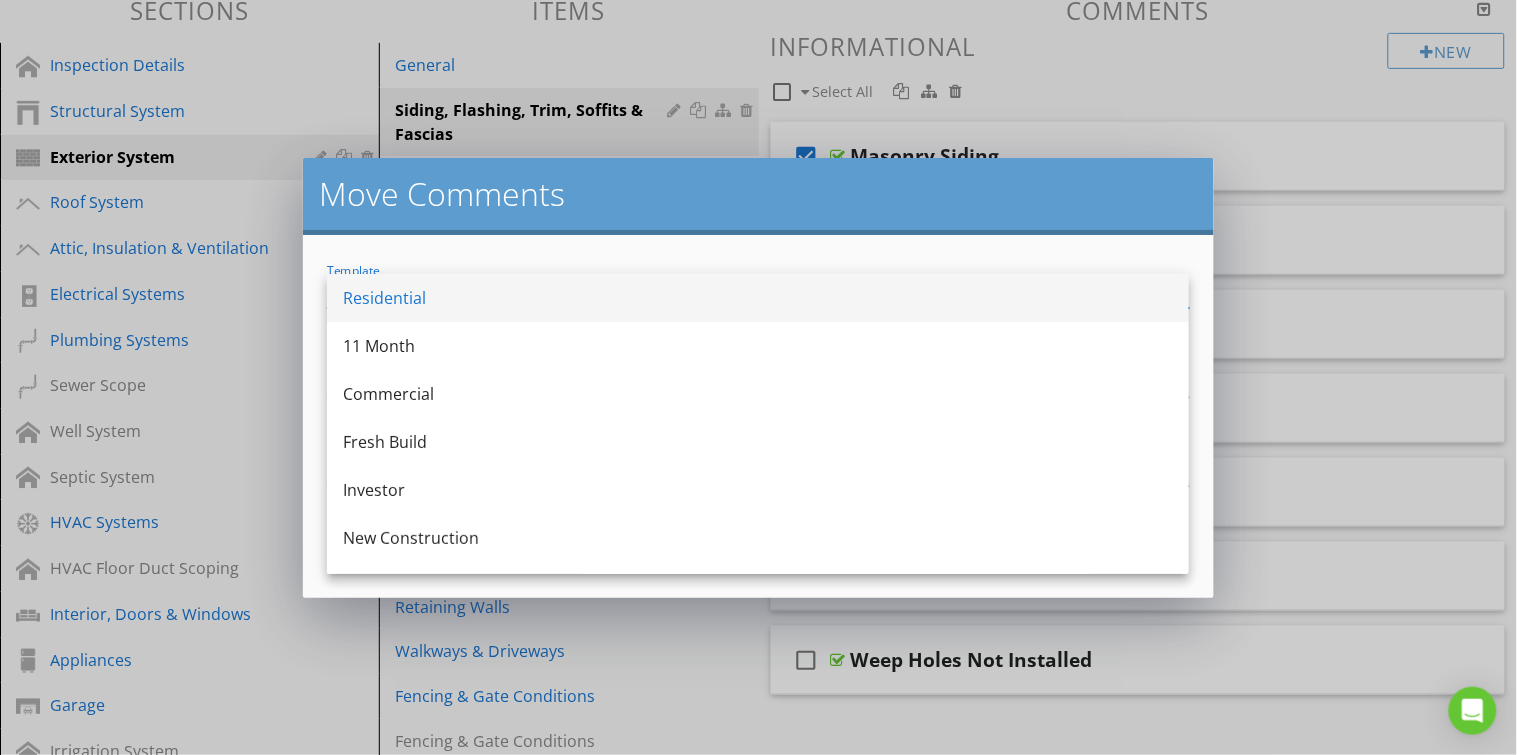 click on "Residential" at bounding box center [758, 298] 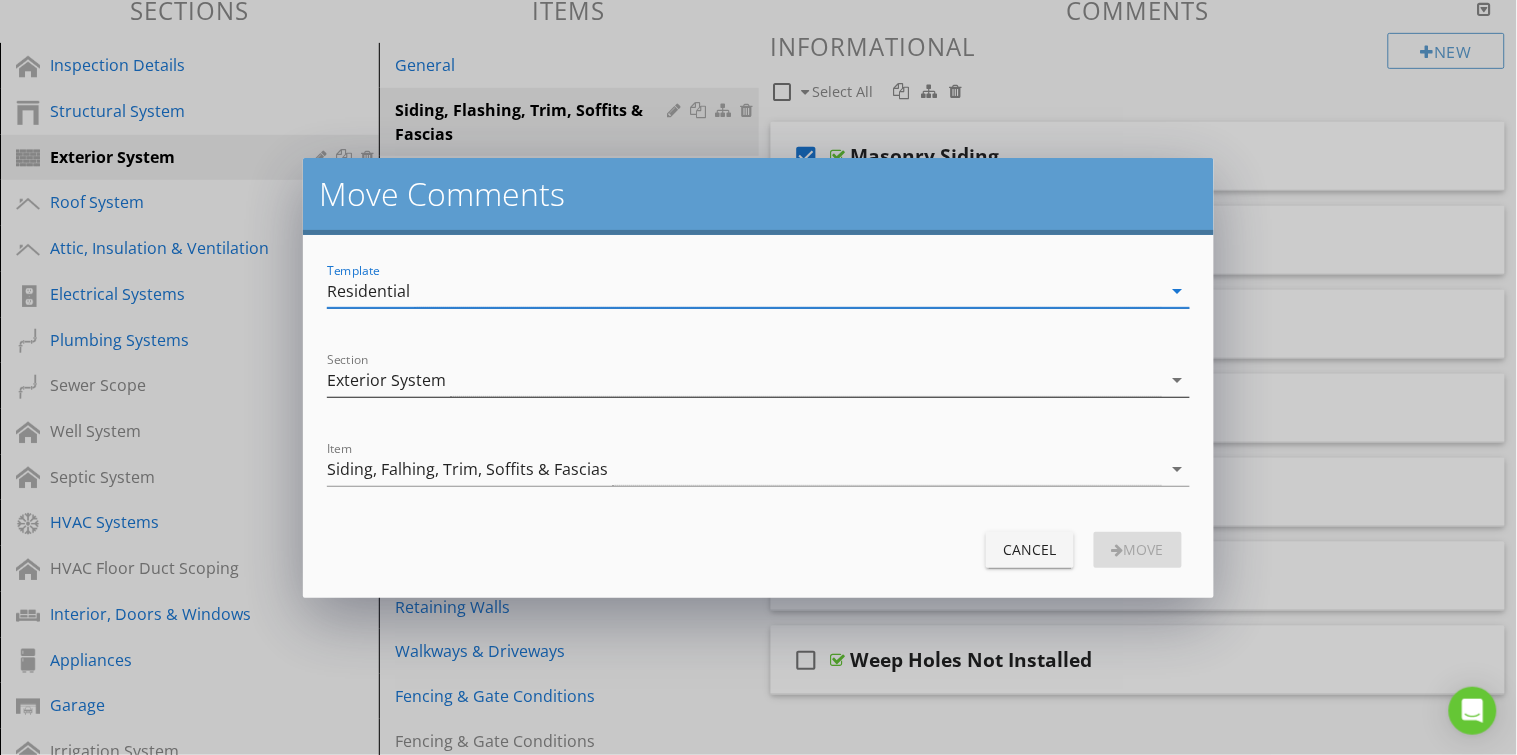 click on "Exterior System" at bounding box center [744, 380] 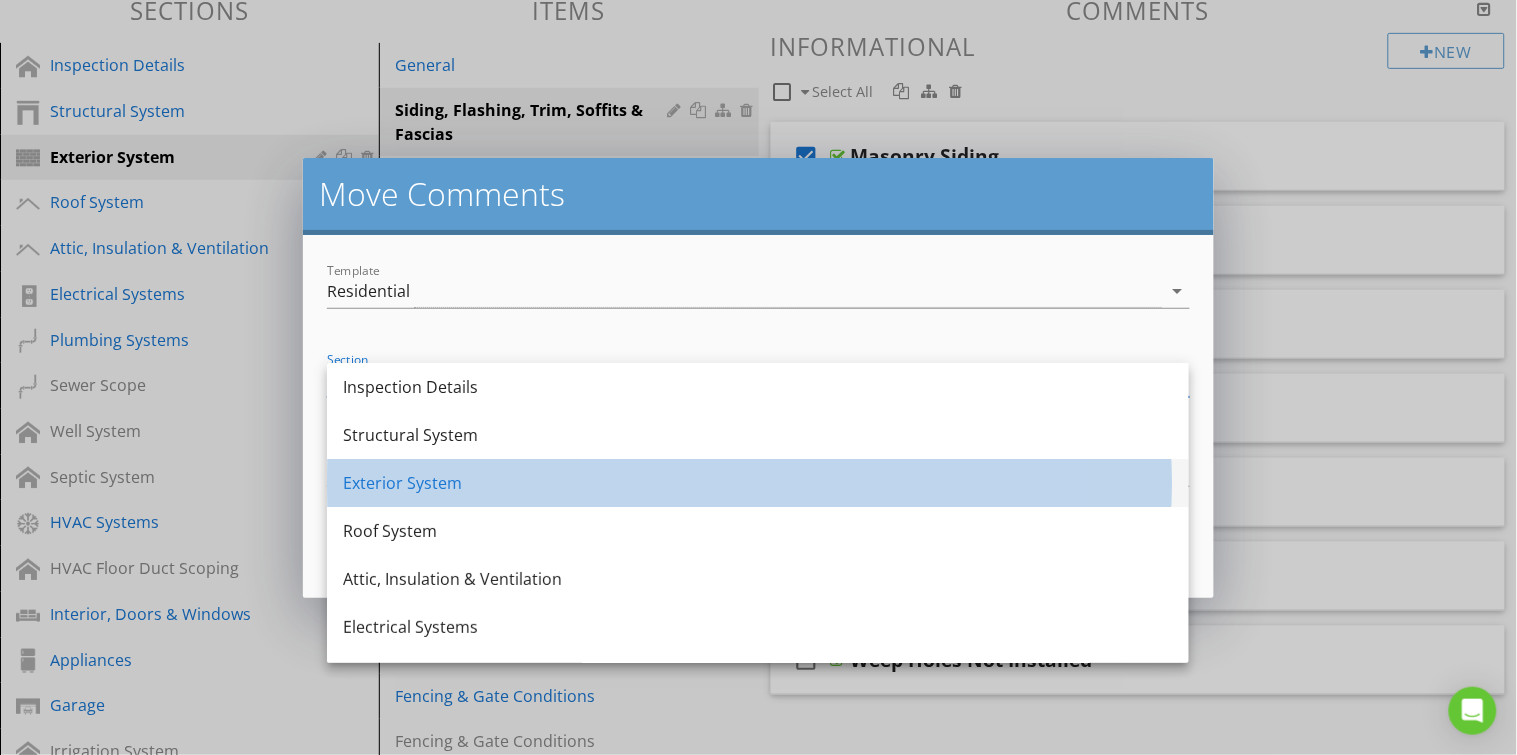 click on "Exterior System" at bounding box center [758, 483] 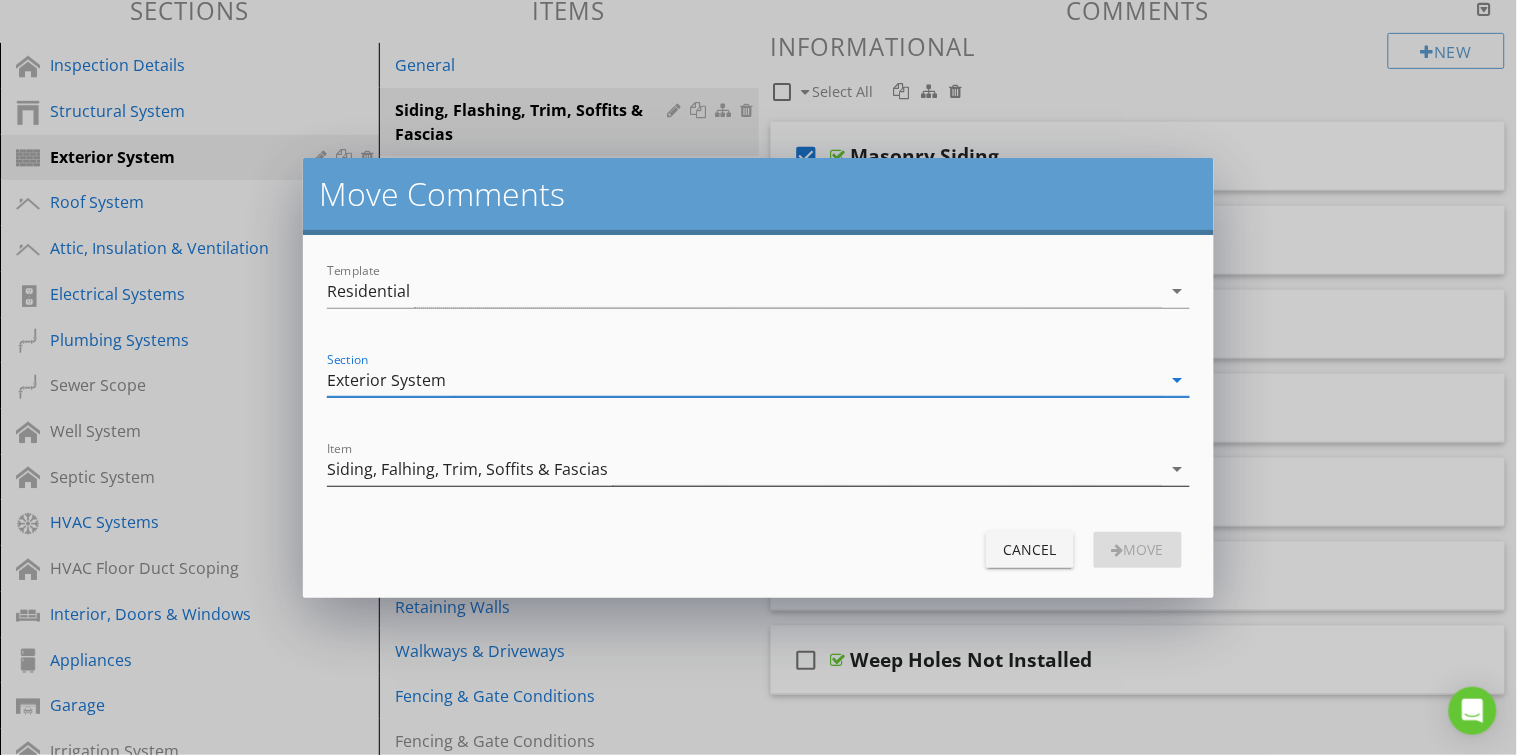 click on "Siding, Falhing, Trim, Soffits & Fascias" at bounding box center (467, 469) 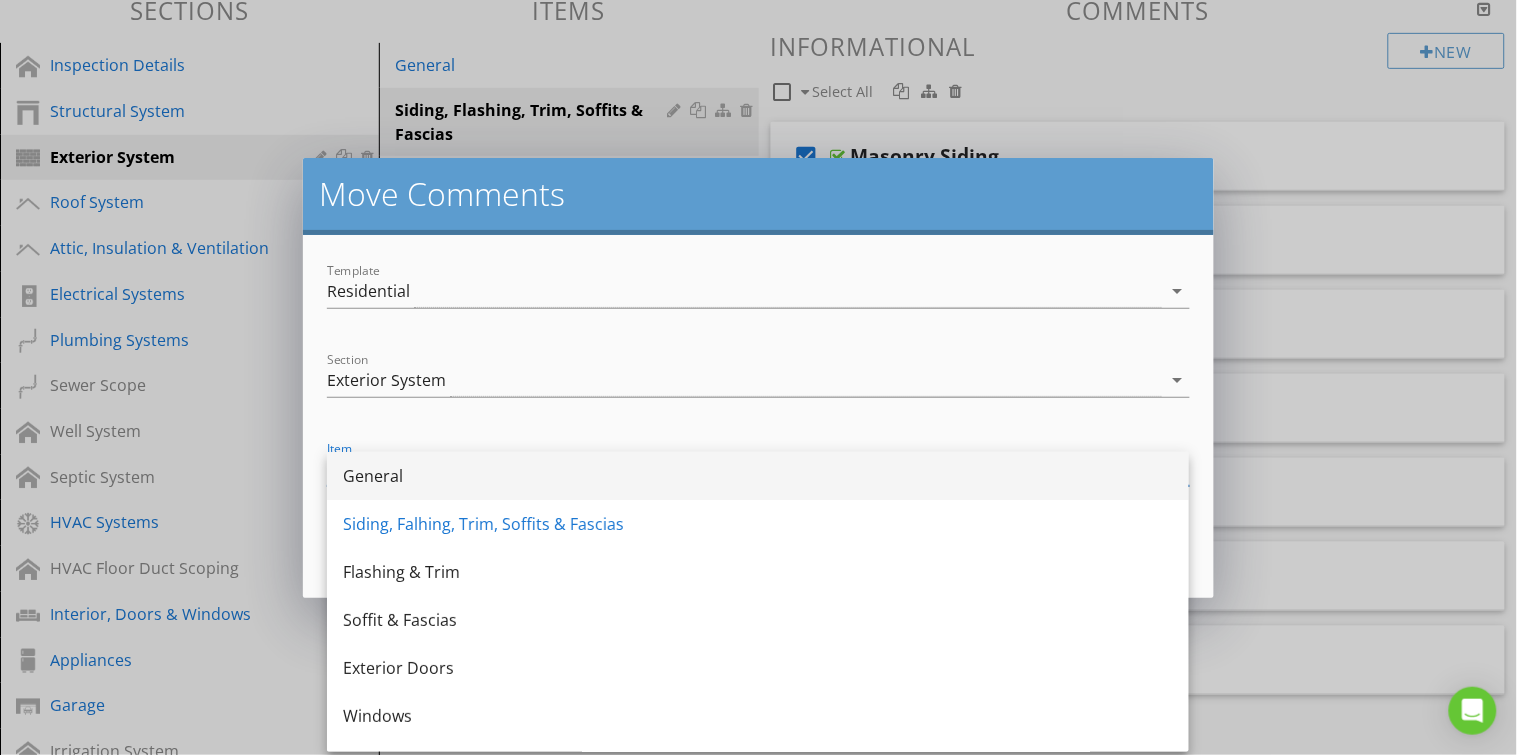 click on "General" at bounding box center (758, 476) 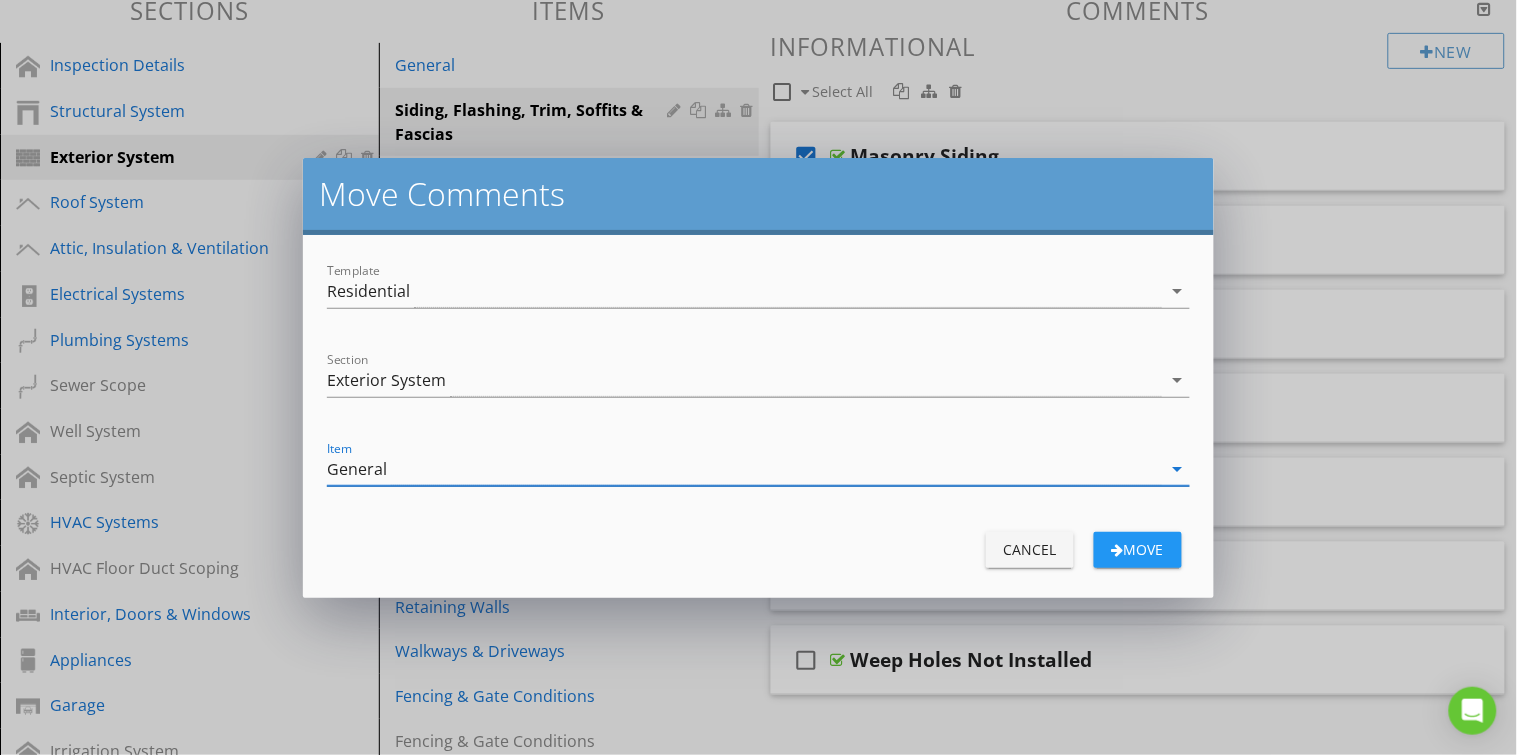 click on "move" at bounding box center [1138, 549] 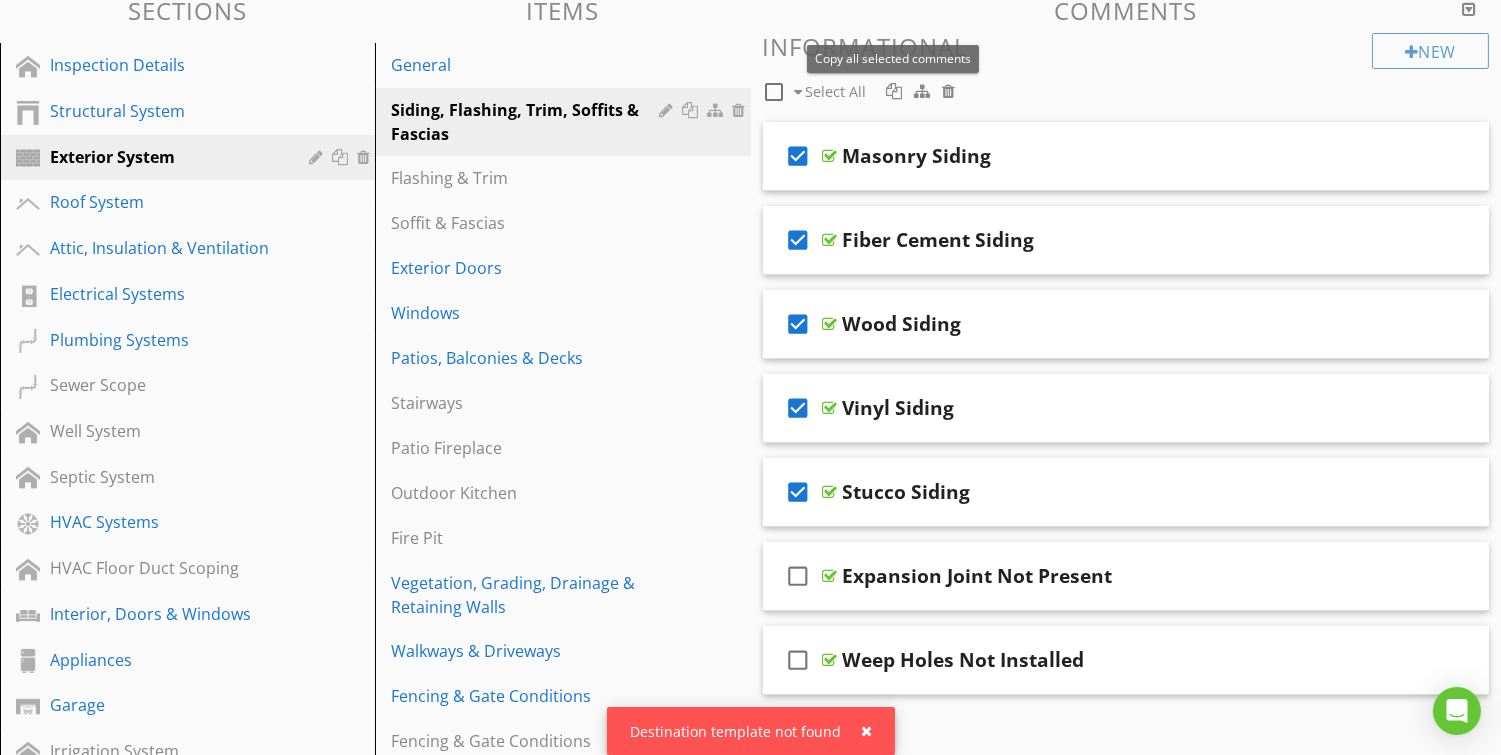 click at bounding box center [894, 91] 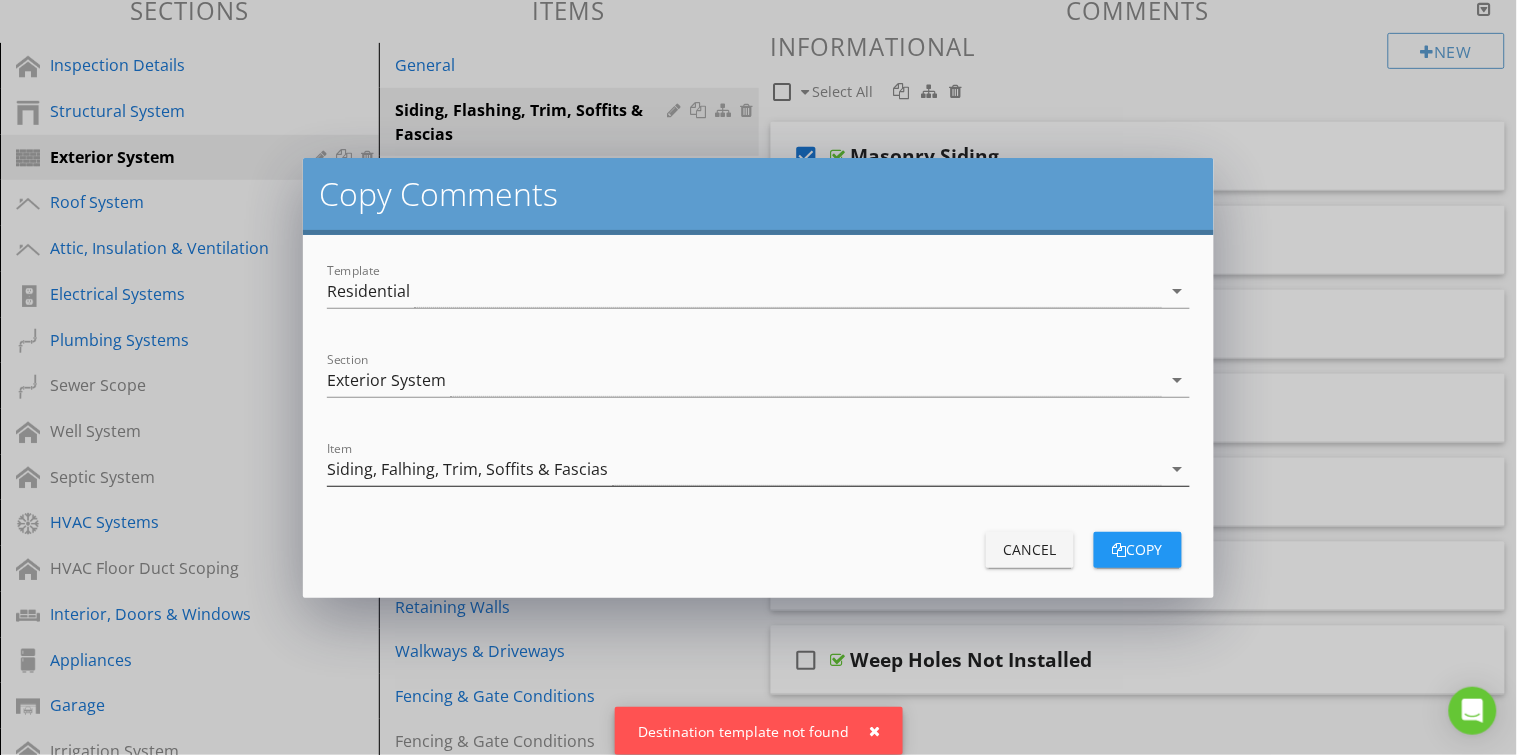 click on "Siding, Falhing, Trim, Soffits & Fascias" at bounding box center [744, 469] 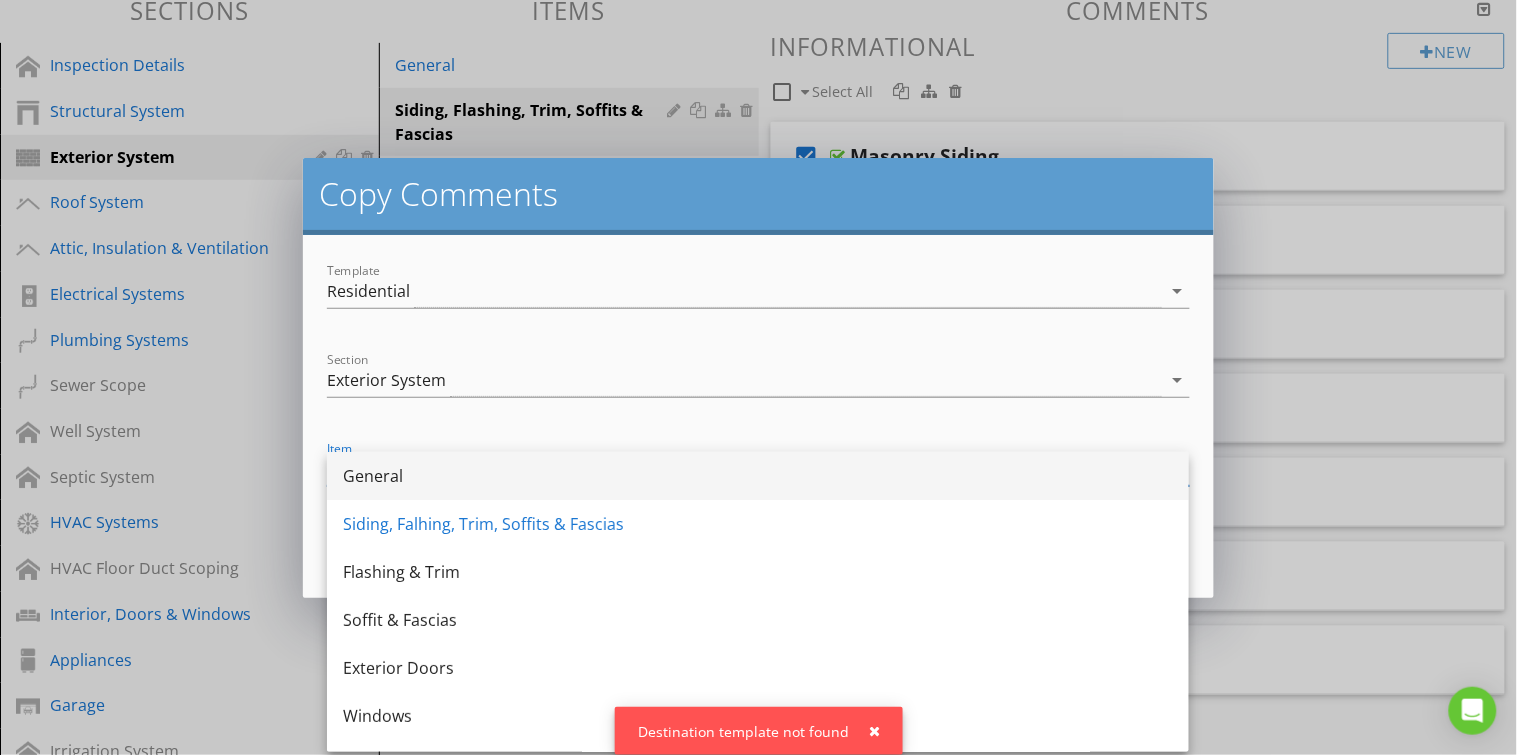 click on "General" at bounding box center [758, 476] 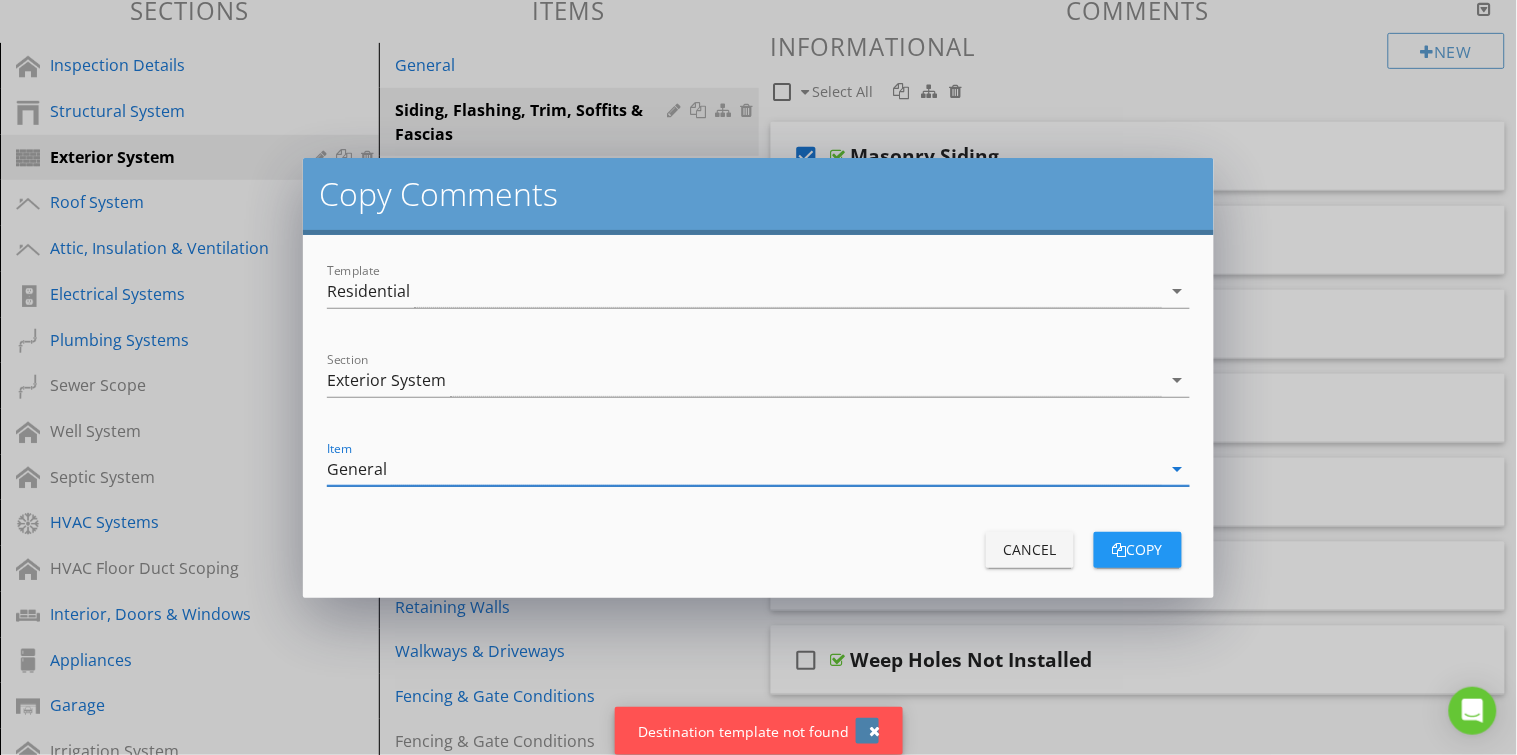 click at bounding box center [875, 731] 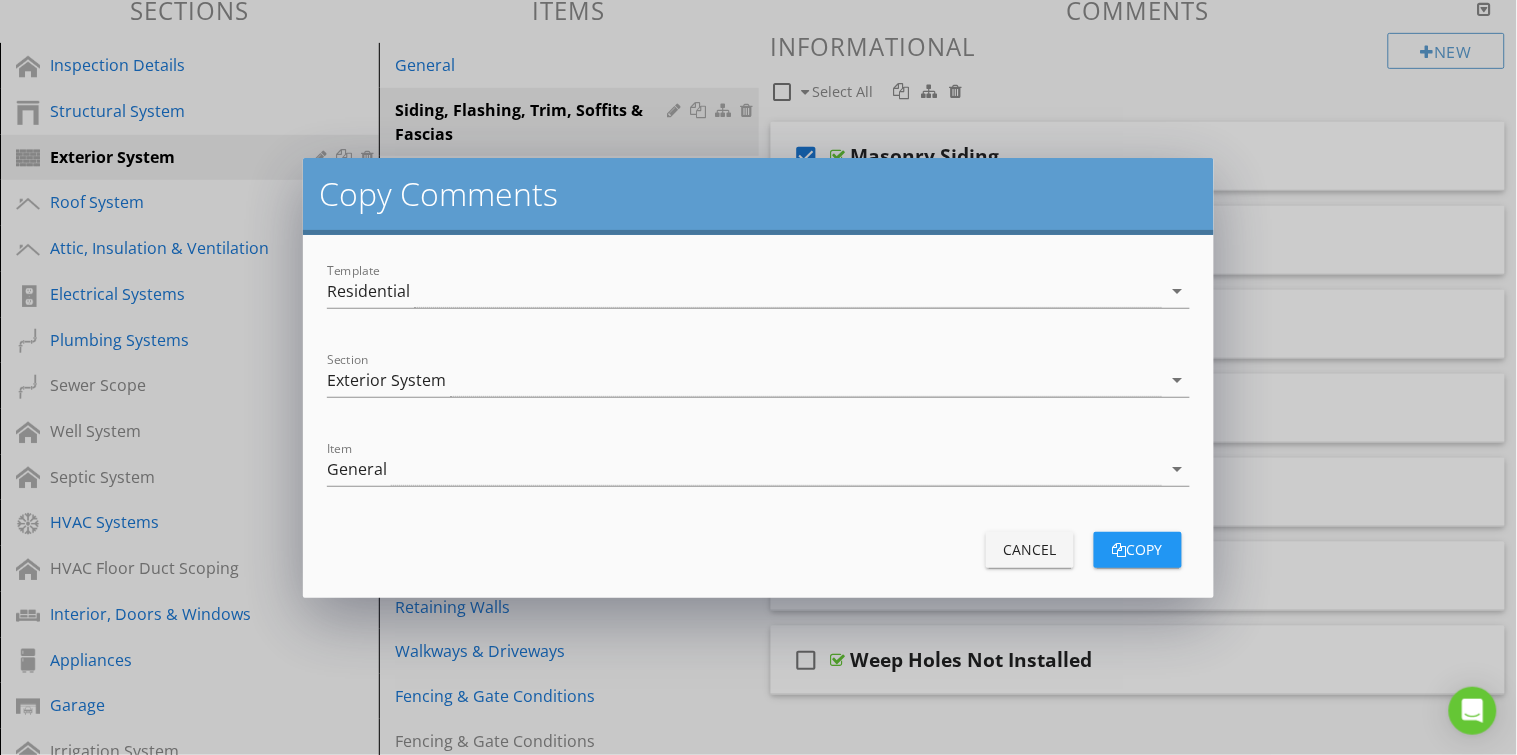click on "copy" at bounding box center [1138, 549] 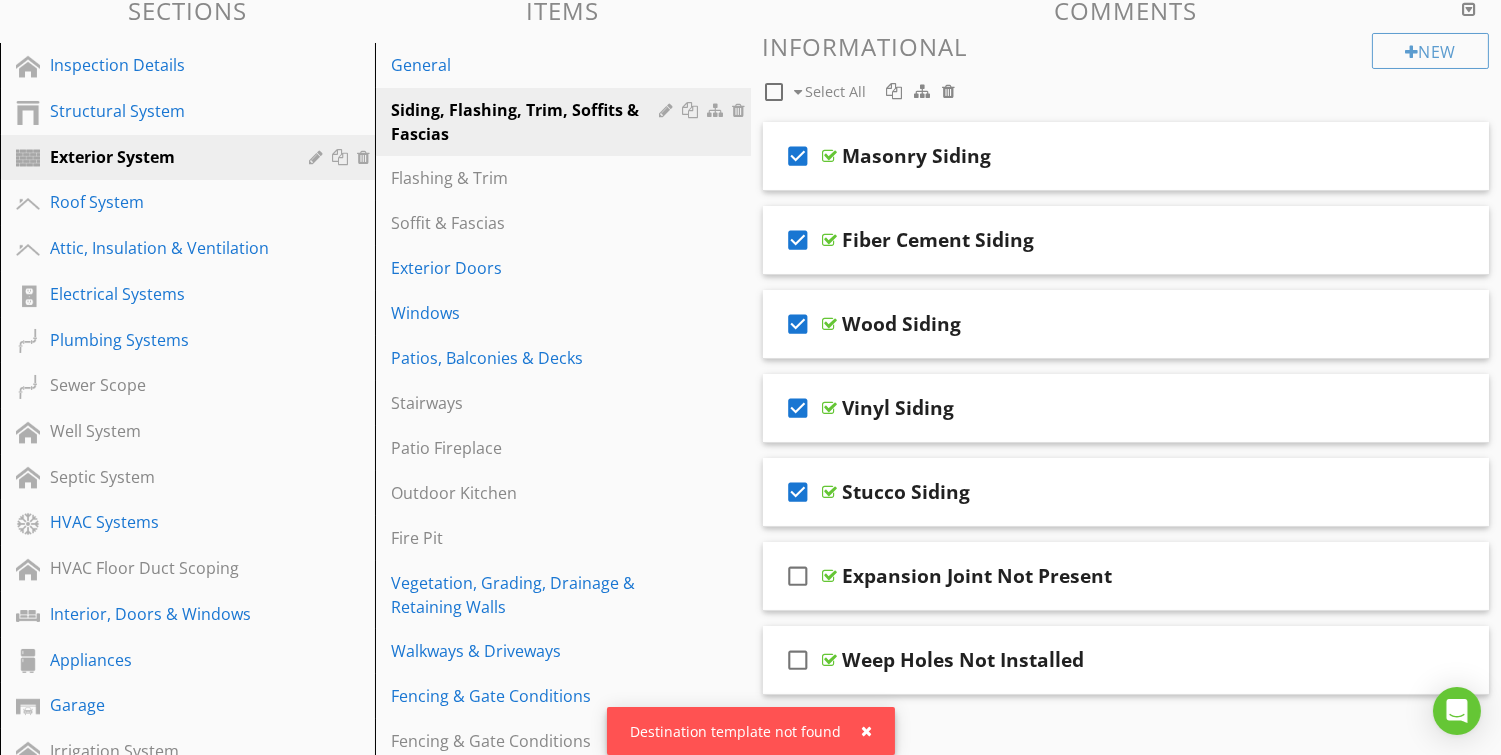 click on "New
Informational   check_box_outline_blank     Select All             check_box
Masonry Siding
check_box
Fiber Cement Siding
check_box
Wood Siding
check_box
Vinyl Siding
check_box
Stucco Siding
check_box_outline_blank
Expansion Joint Not Present
check_box_outline_blank
Weep Holes Not Installed
New
Limitations
New
Observations   check_box_outline_blank     Select All         check_box_outline_blank
Holes & Gaps On Exterior Envelope
check_box_outline_blank
Sealant or Caulking Inadequate
check_box_outline_blank
Paint & Finish Failing" at bounding box center [1126, 3897] 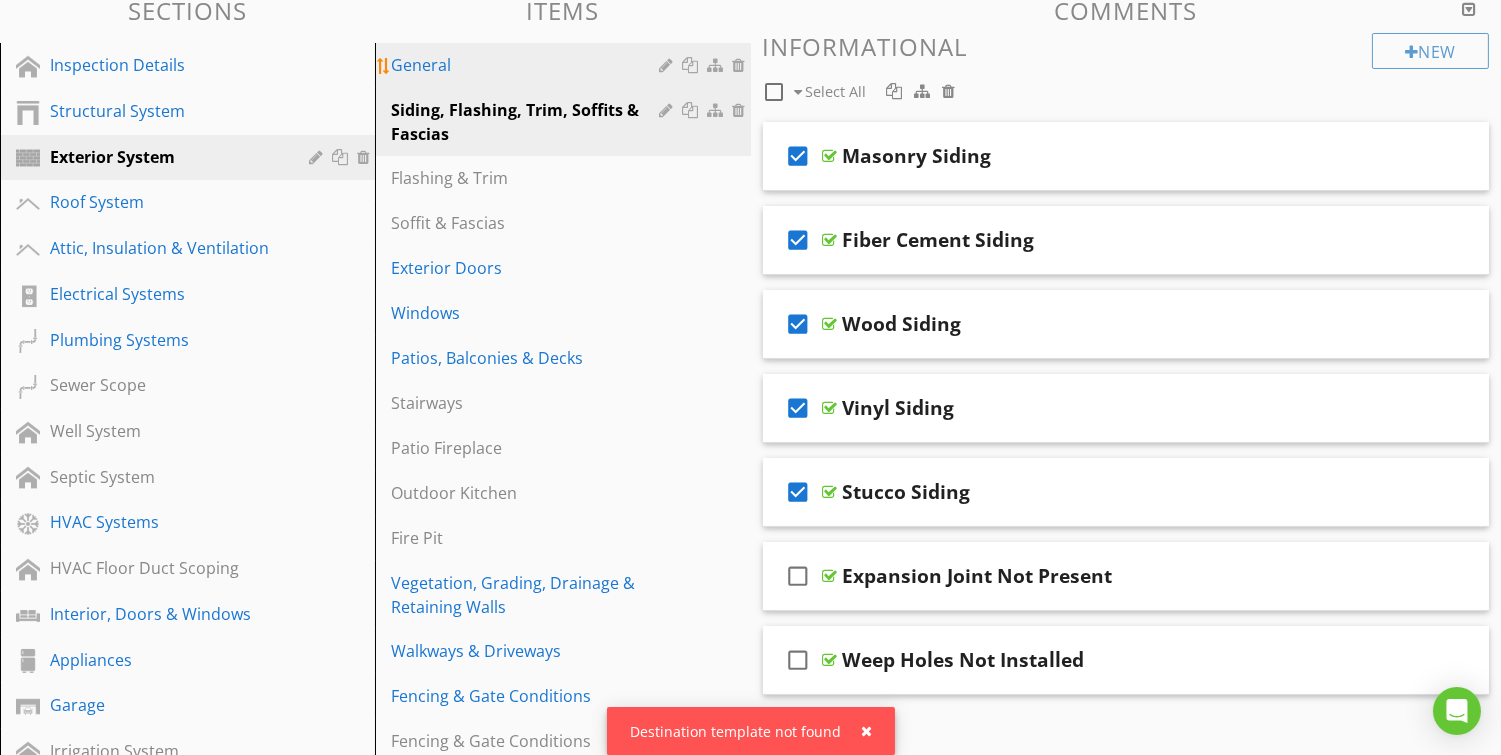 click on "General" at bounding box center (528, 65) 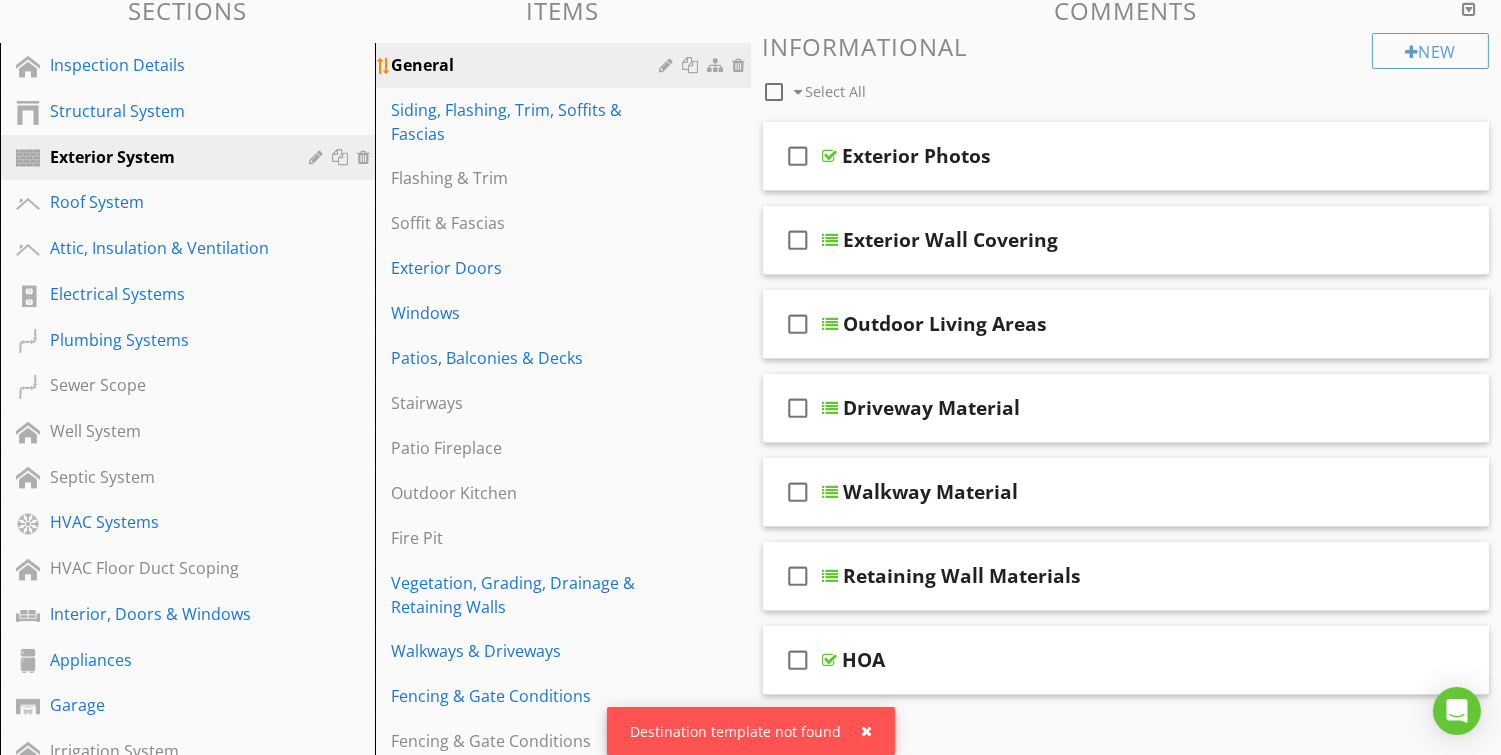 click at bounding box center (693, 65) 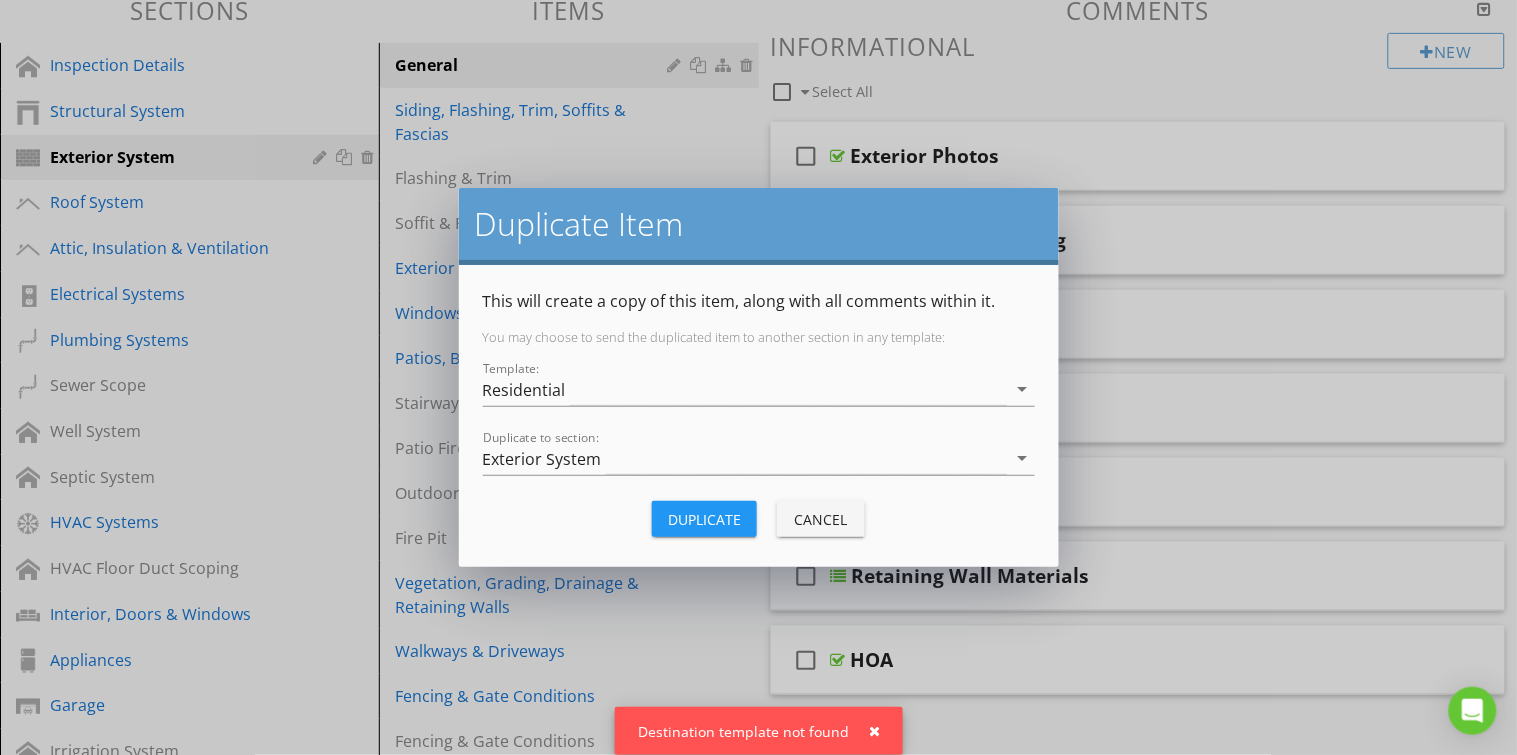 click on "Duplicate" at bounding box center (704, 519) 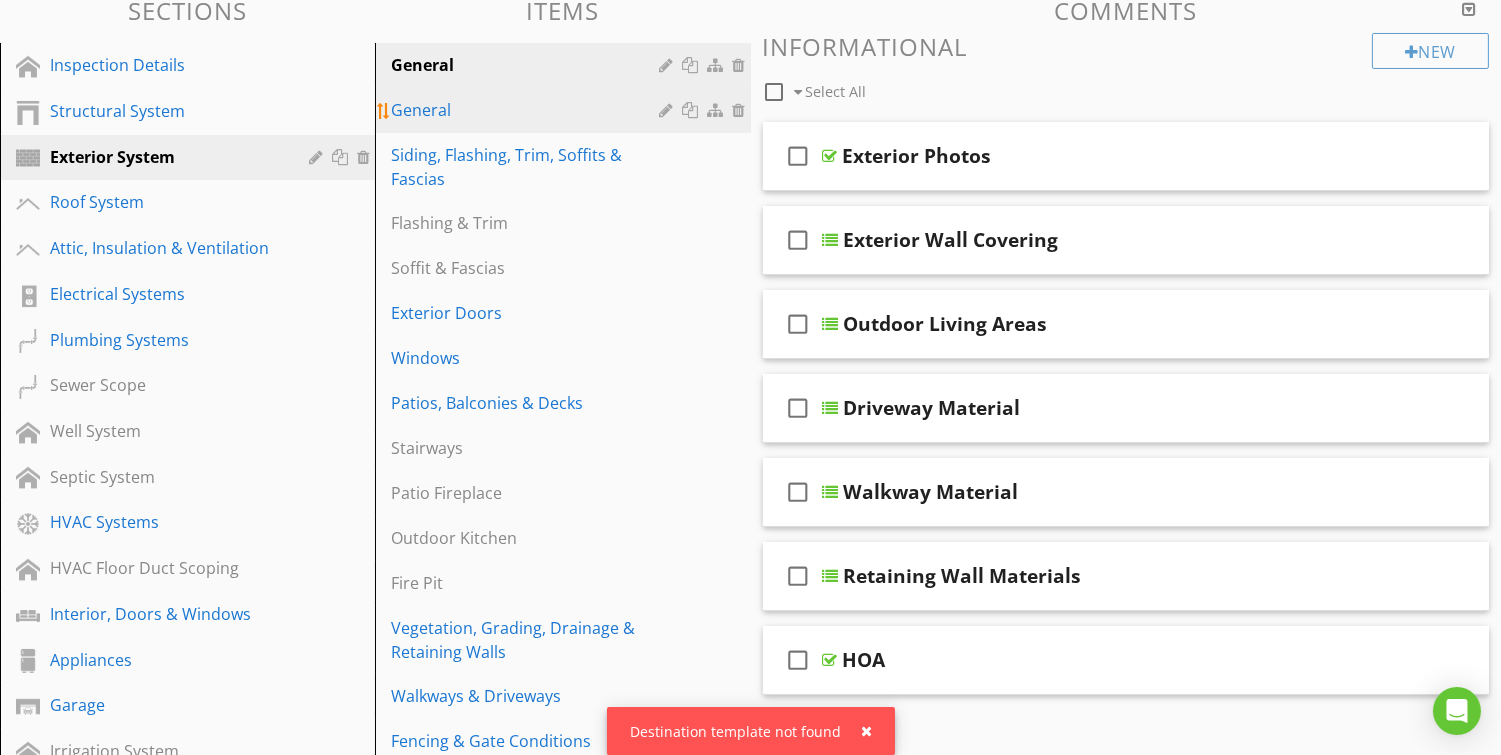 click at bounding box center (669, 110) 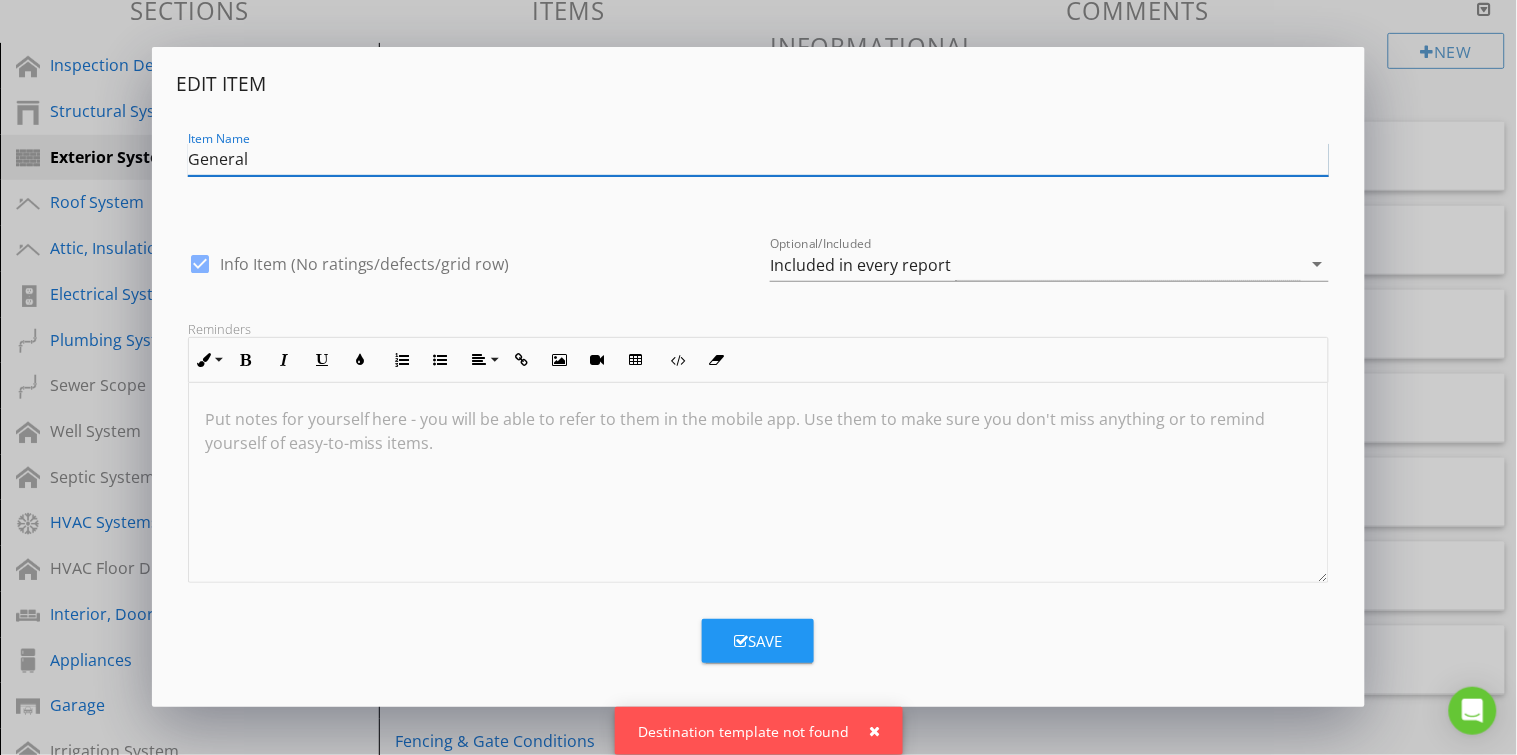 click on "General" at bounding box center (759, 159) 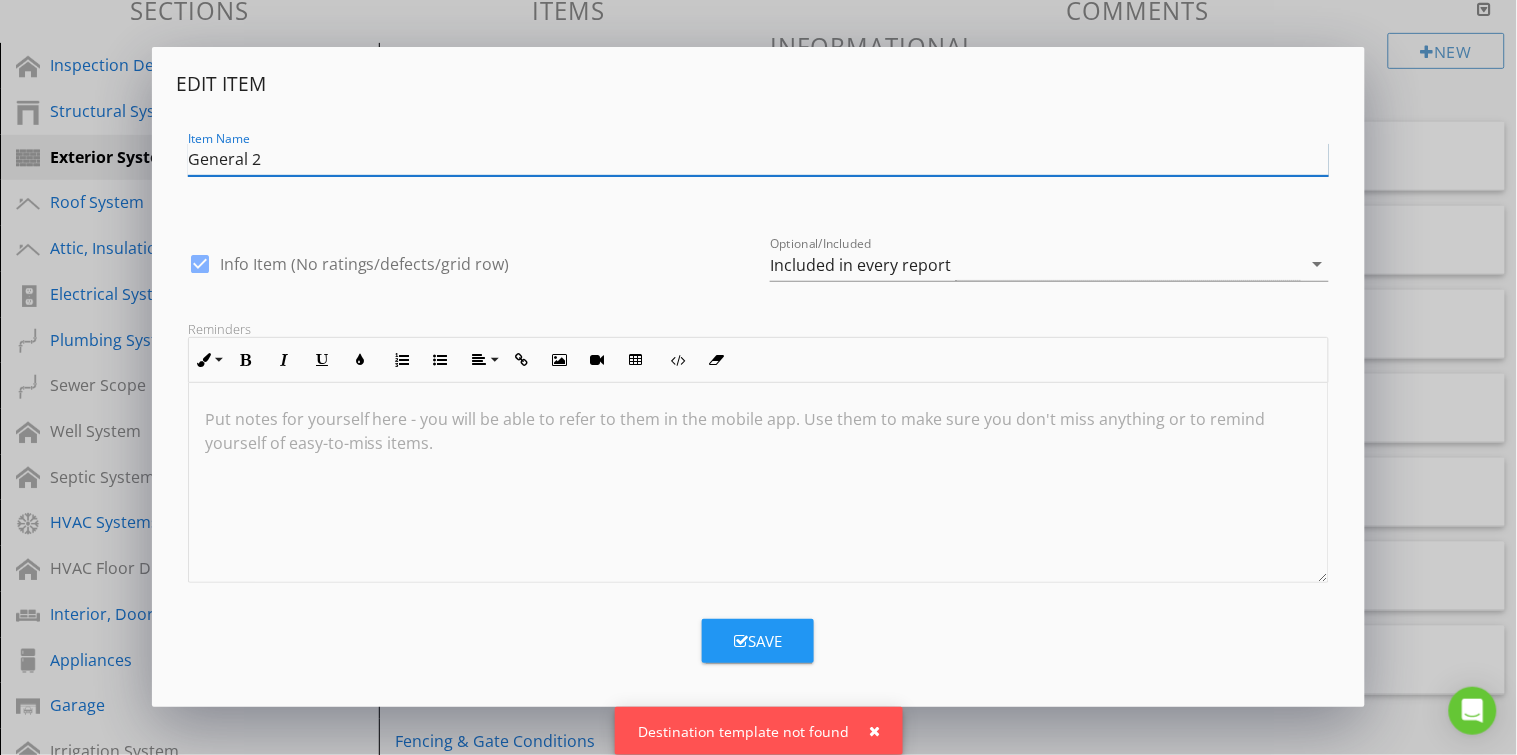 type on "General 2" 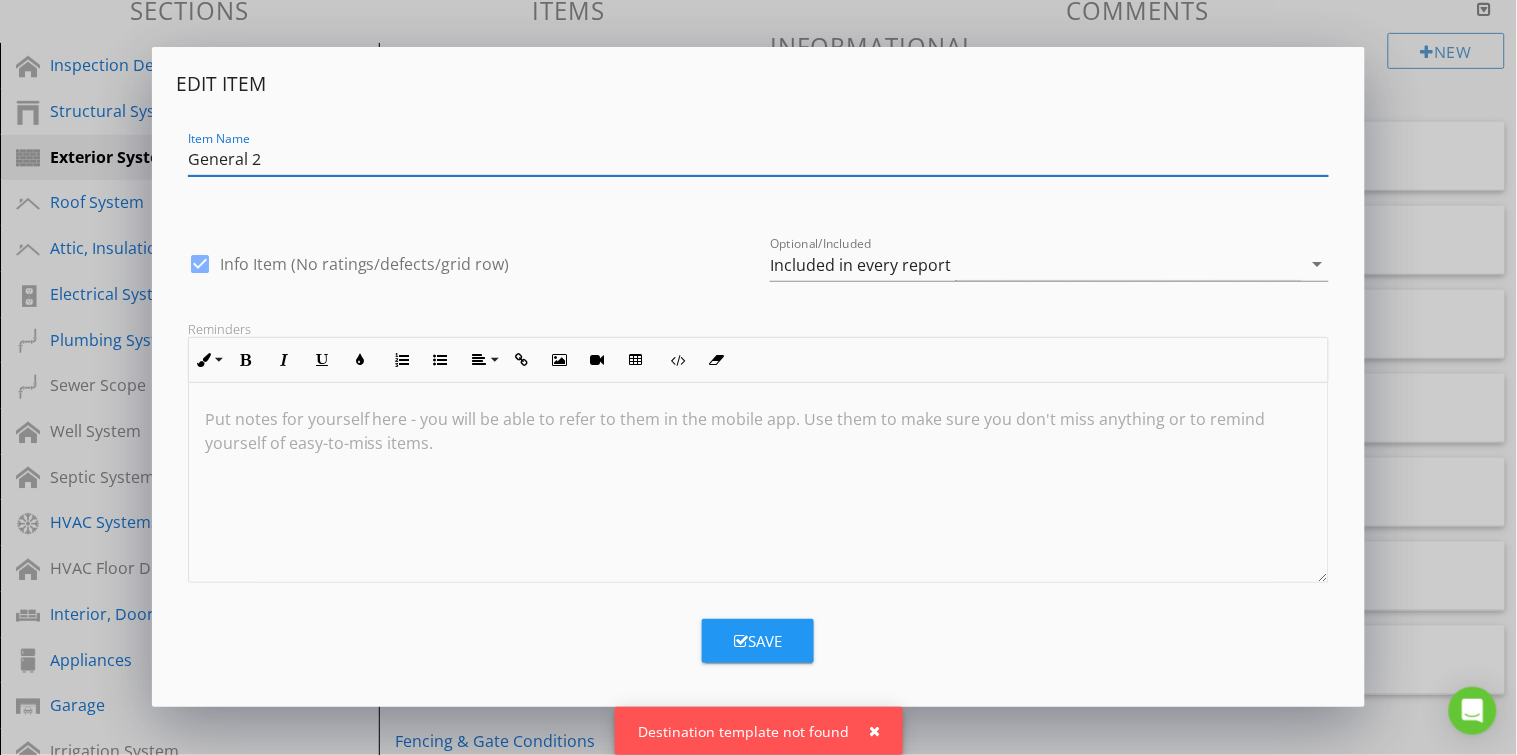 click on "Save" at bounding box center (758, 641) 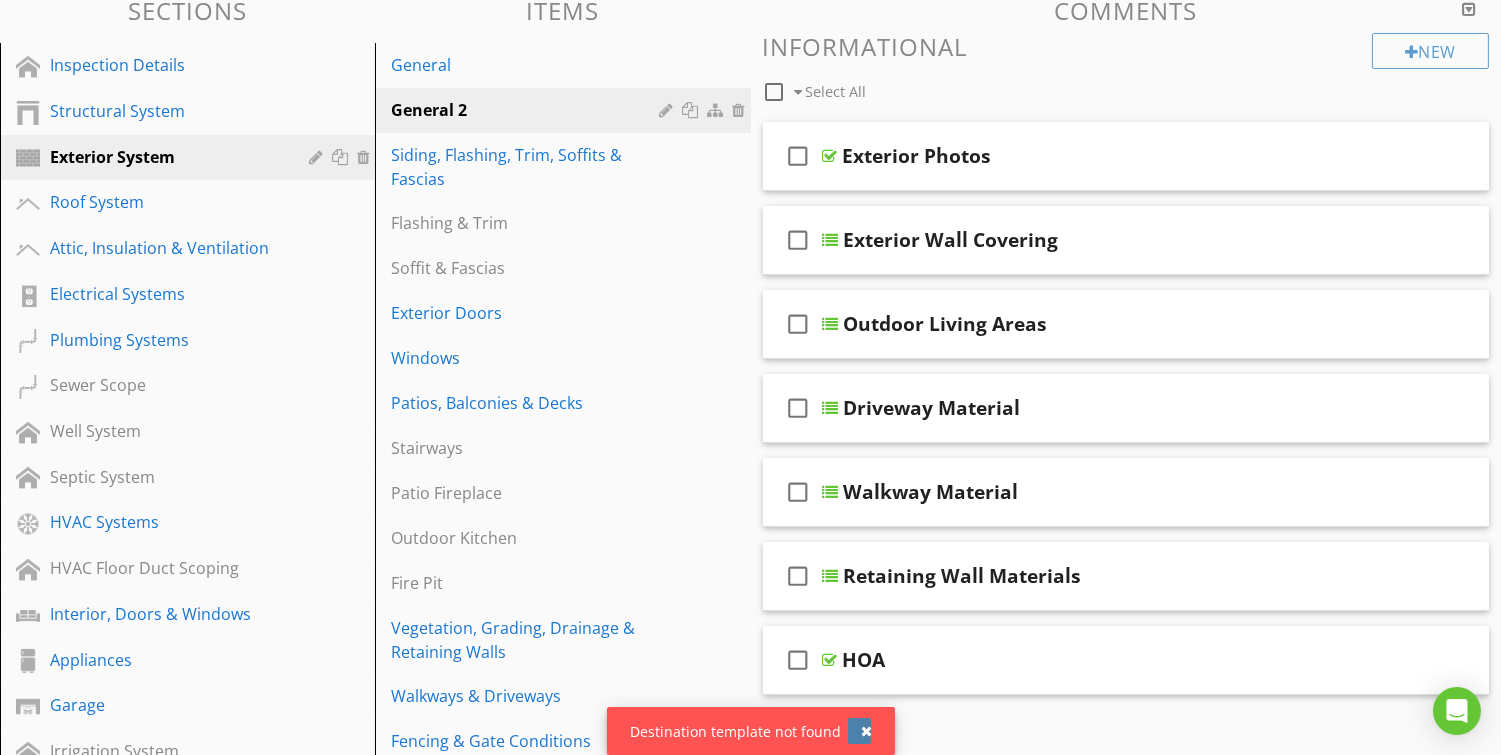 click at bounding box center (867, 731) 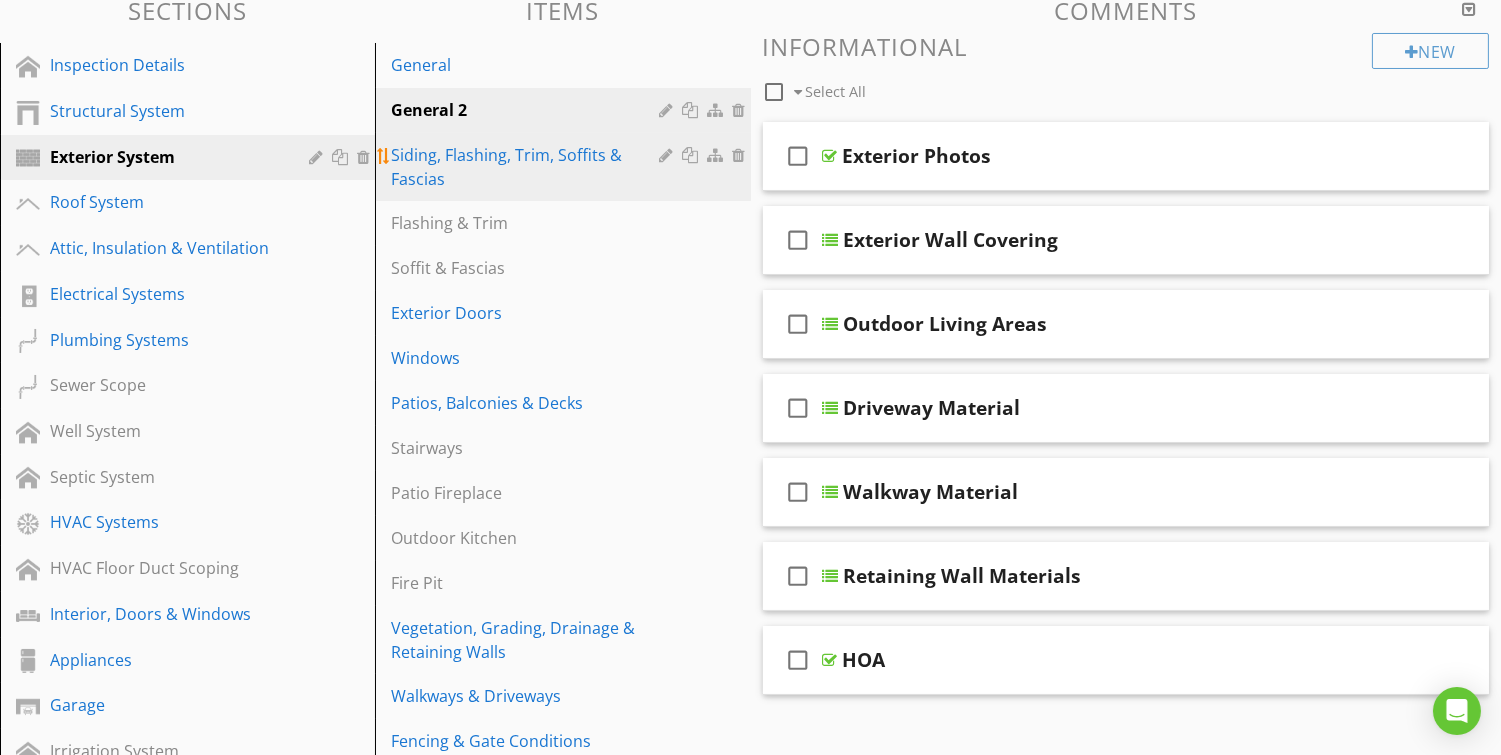 click on "Siding, Flashing, Trim, Soffits & Fascias" at bounding box center (528, 167) 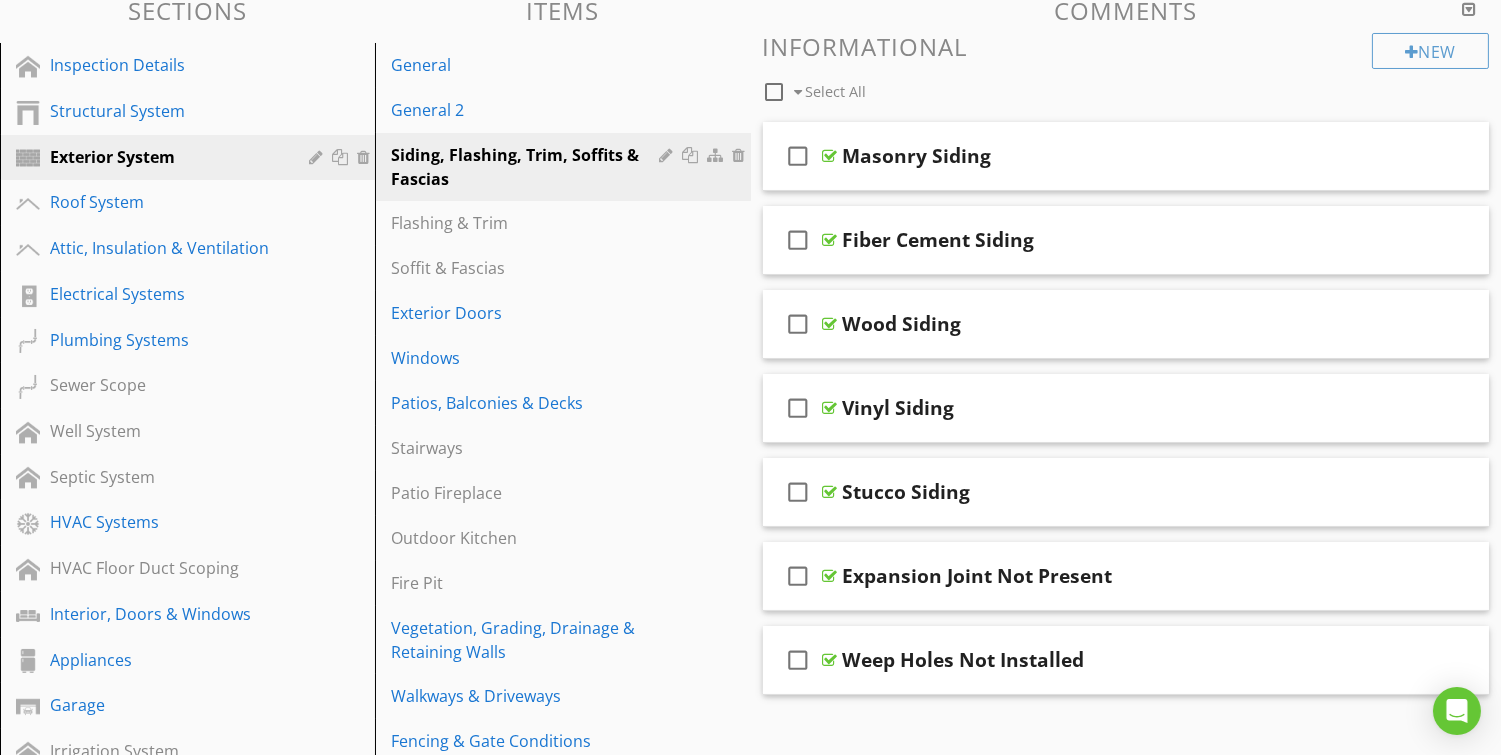click at bounding box center [775, 92] 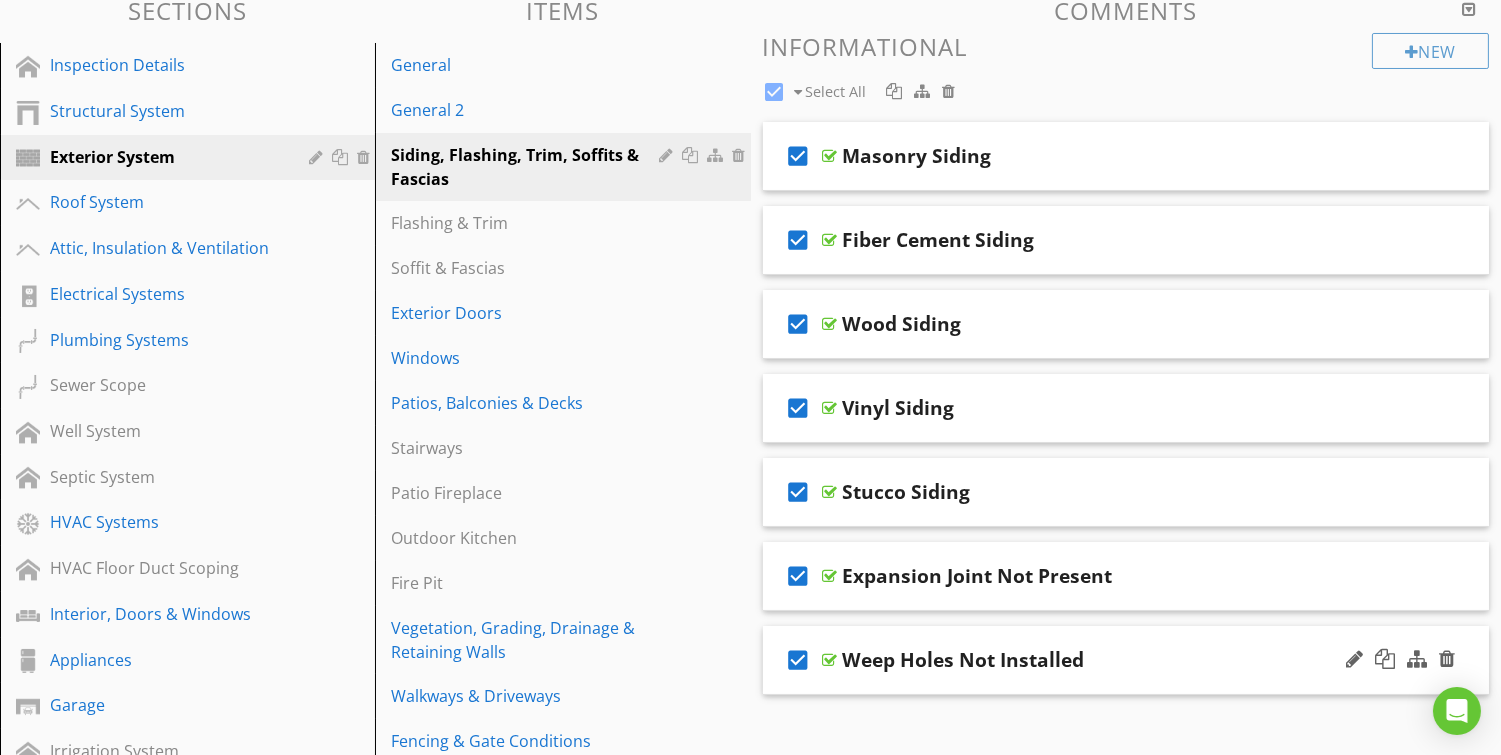 click on "check_box" at bounding box center (799, 660) 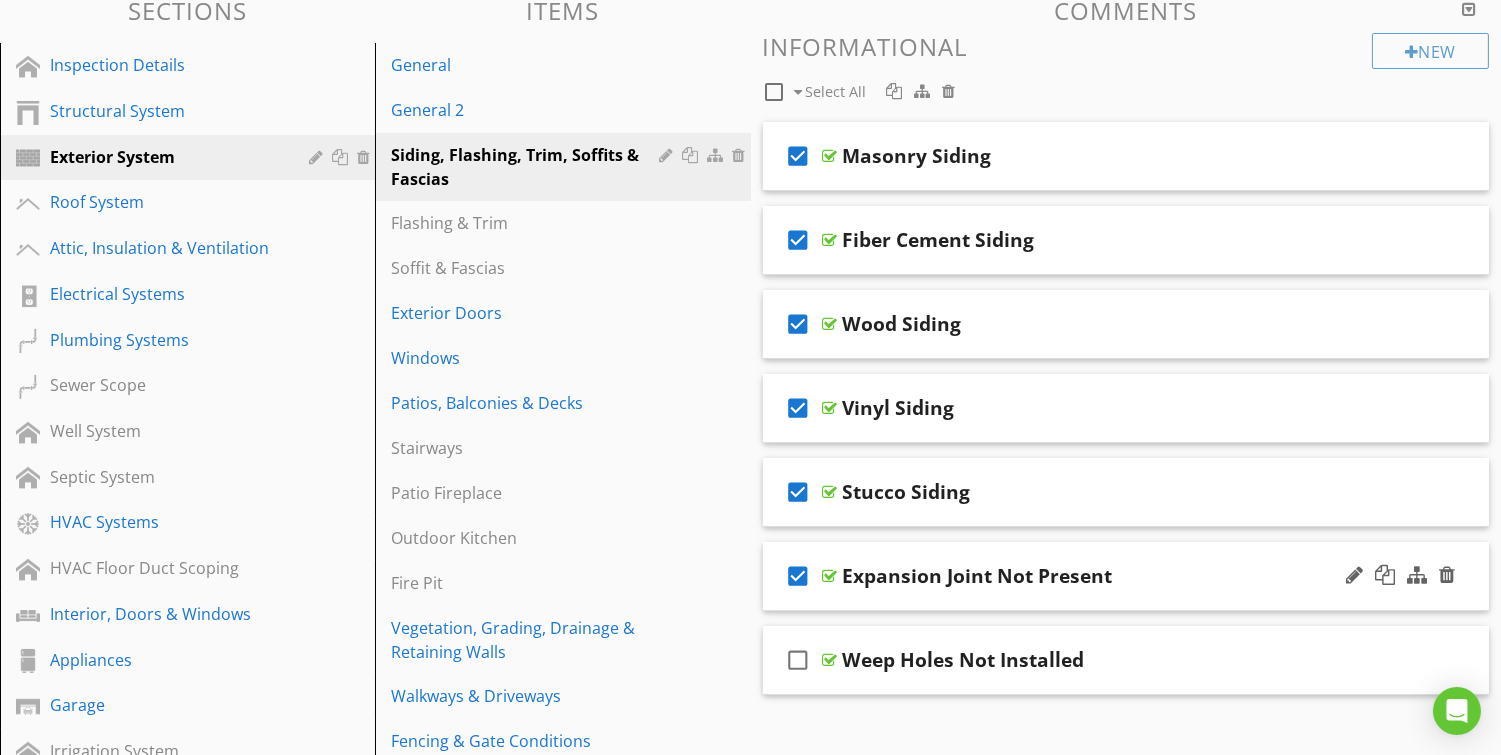 click on "check_box" at bounding box center [799, 576] 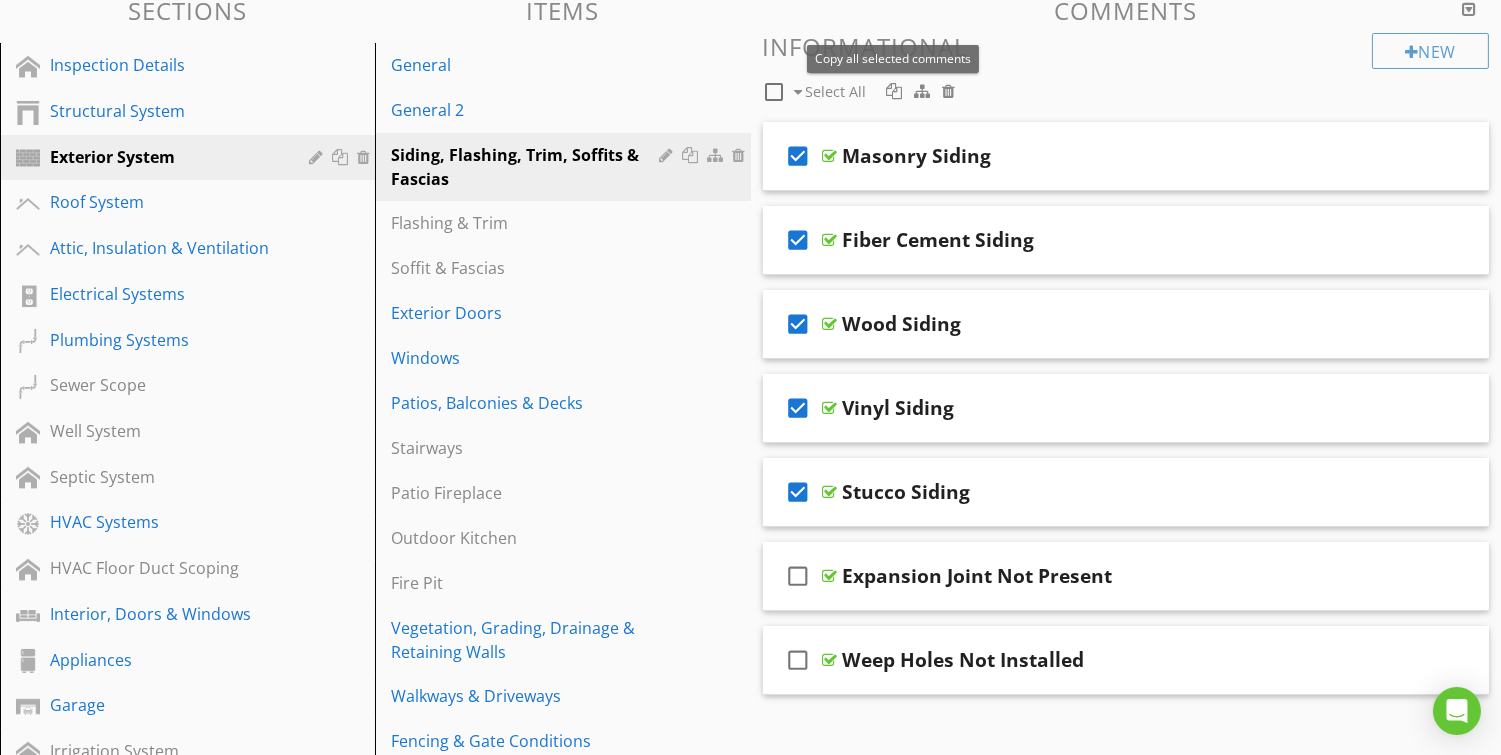 click at bounding box center (894, 91) 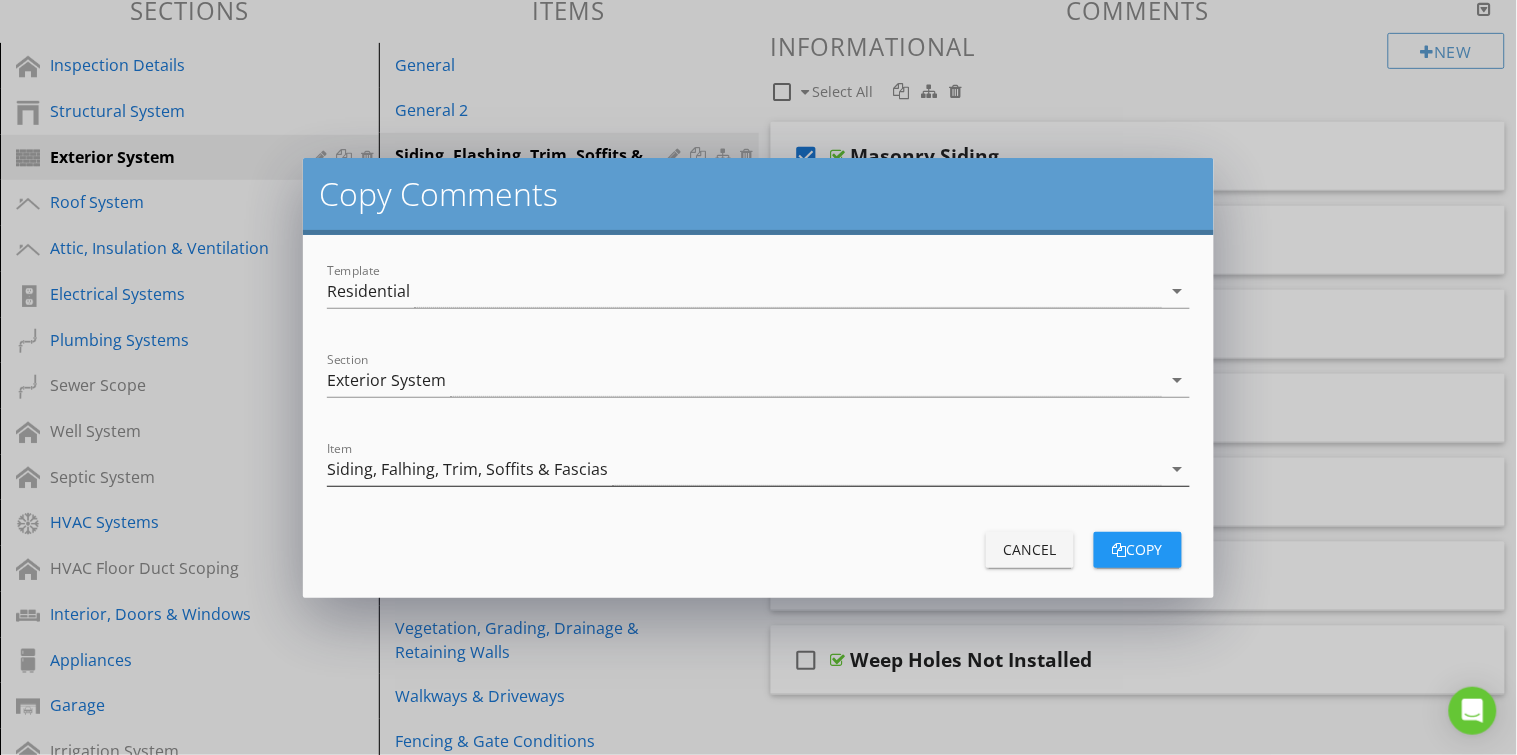 click on "Siding, Falhing, Trim, Soffits & Fascias" at bounding box center [467, 469] 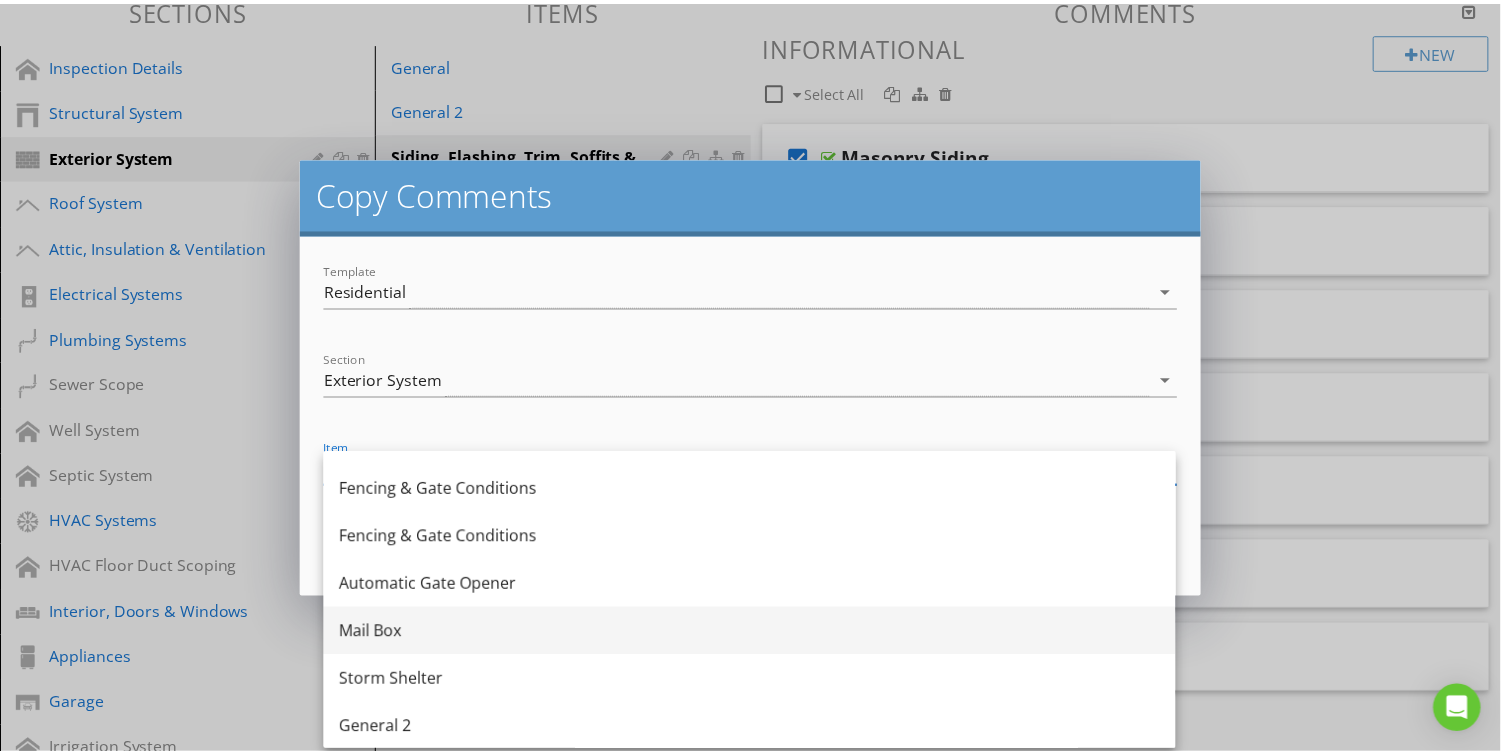 scroll, scrollTop: 612, scrollLeft: 0, axis: vertical 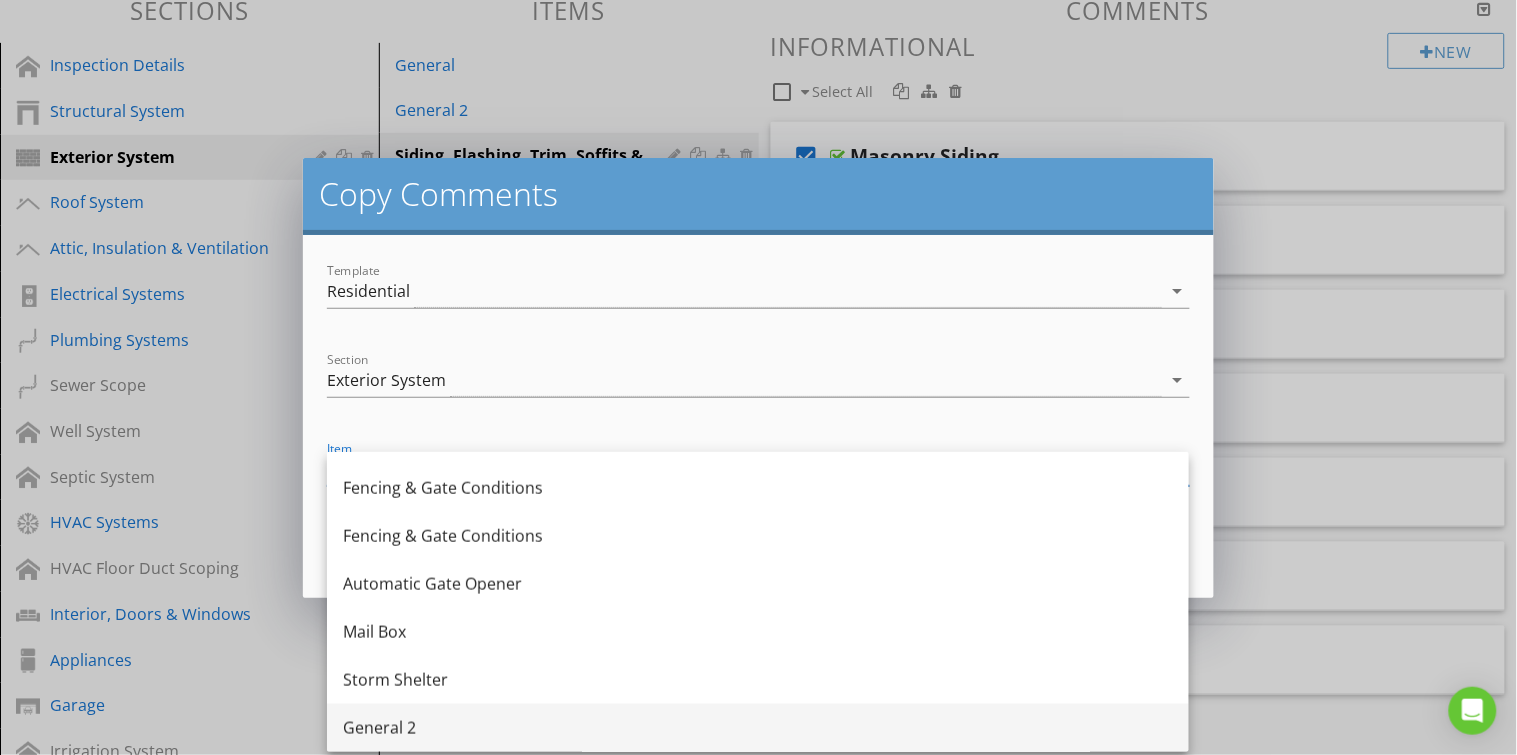 click on "General 2" at bounding box center (758, 728) 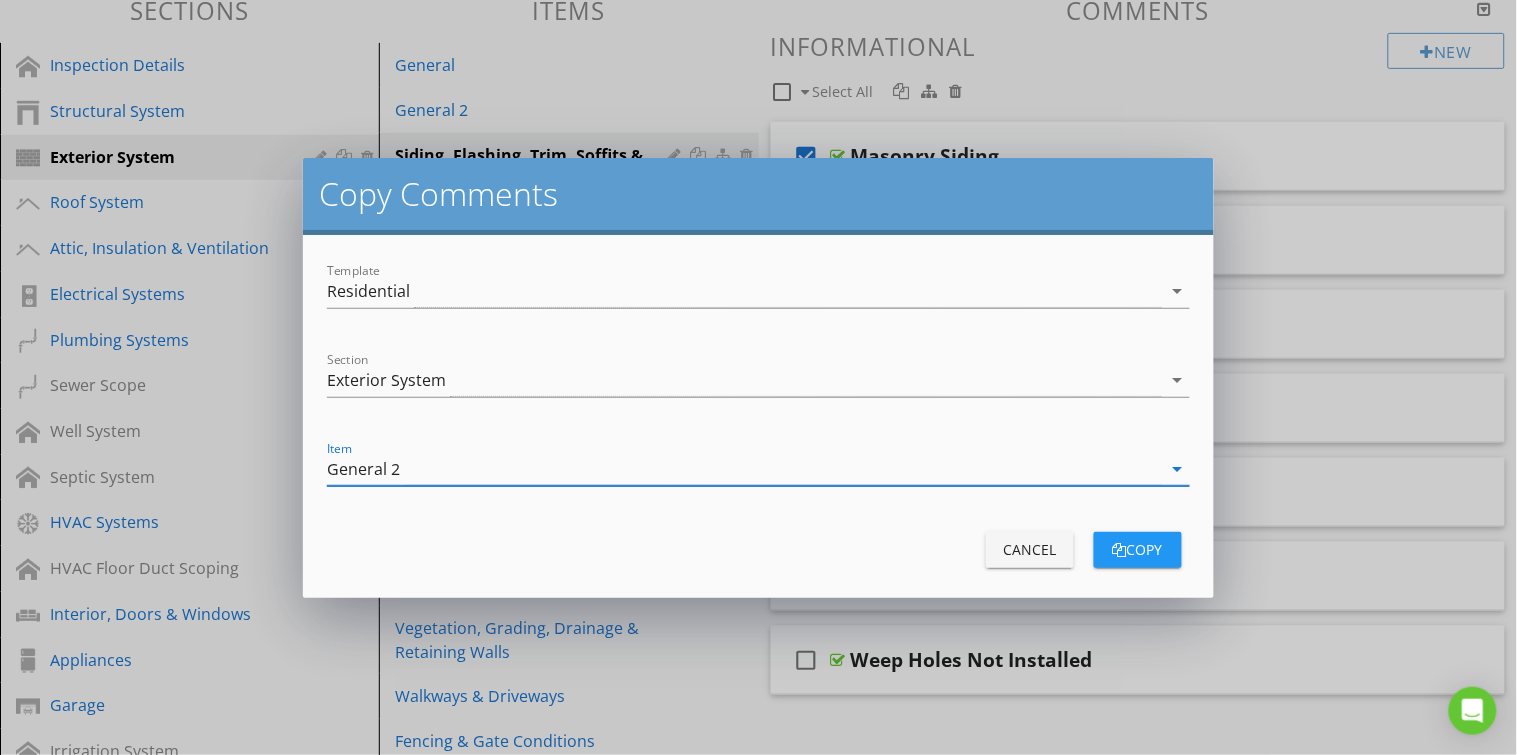 click on "copy" at bounding box center (1138, 549) 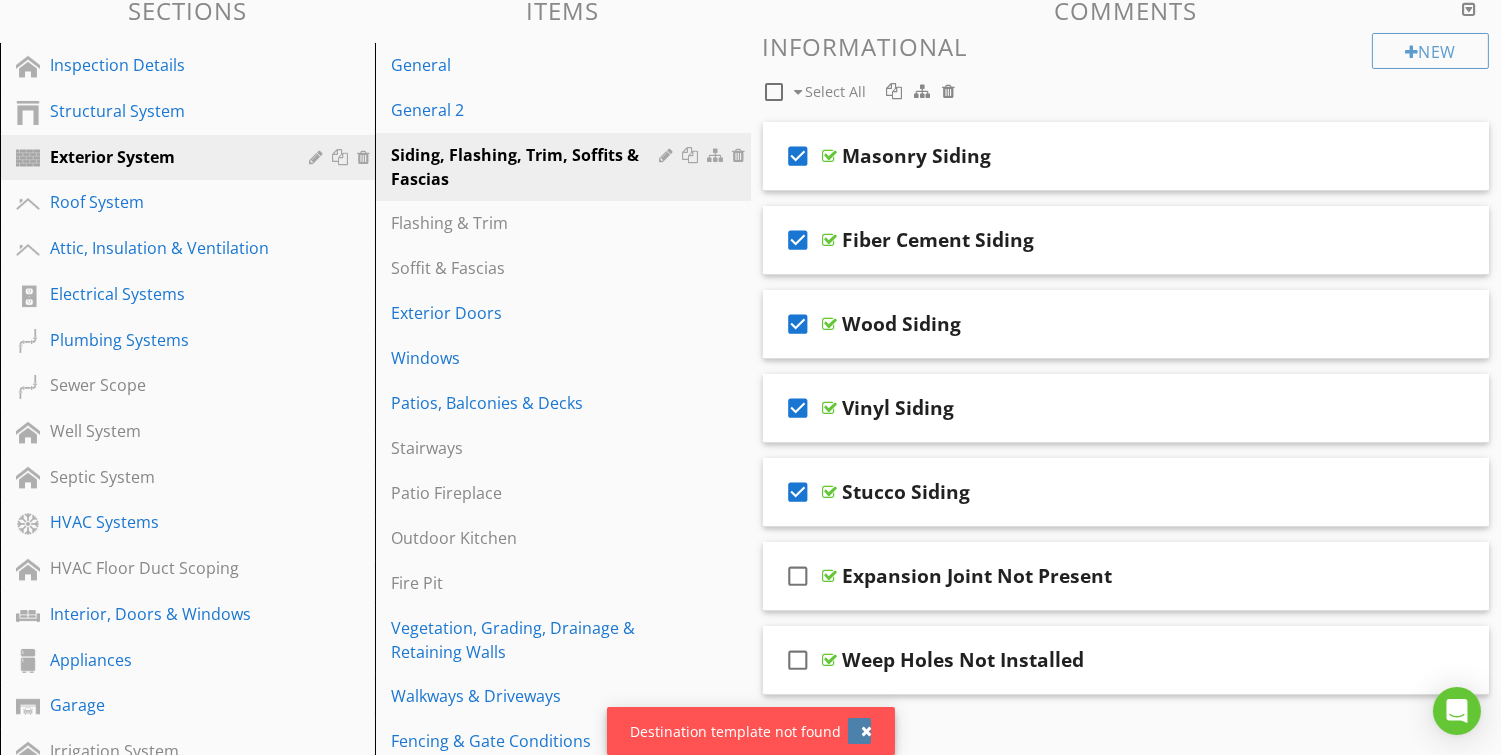 click at bounding box center (867, 731) 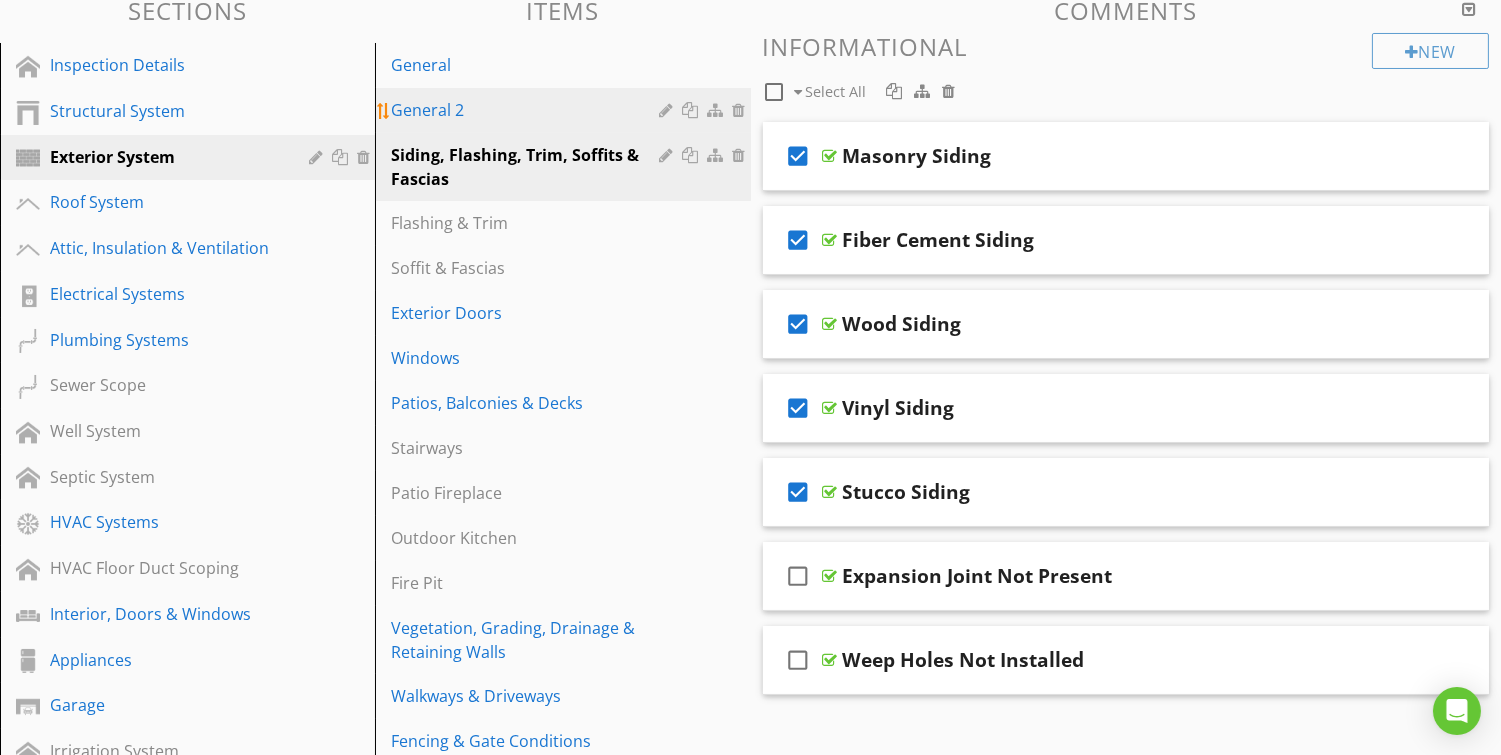 click at bounding box center (742, 110) 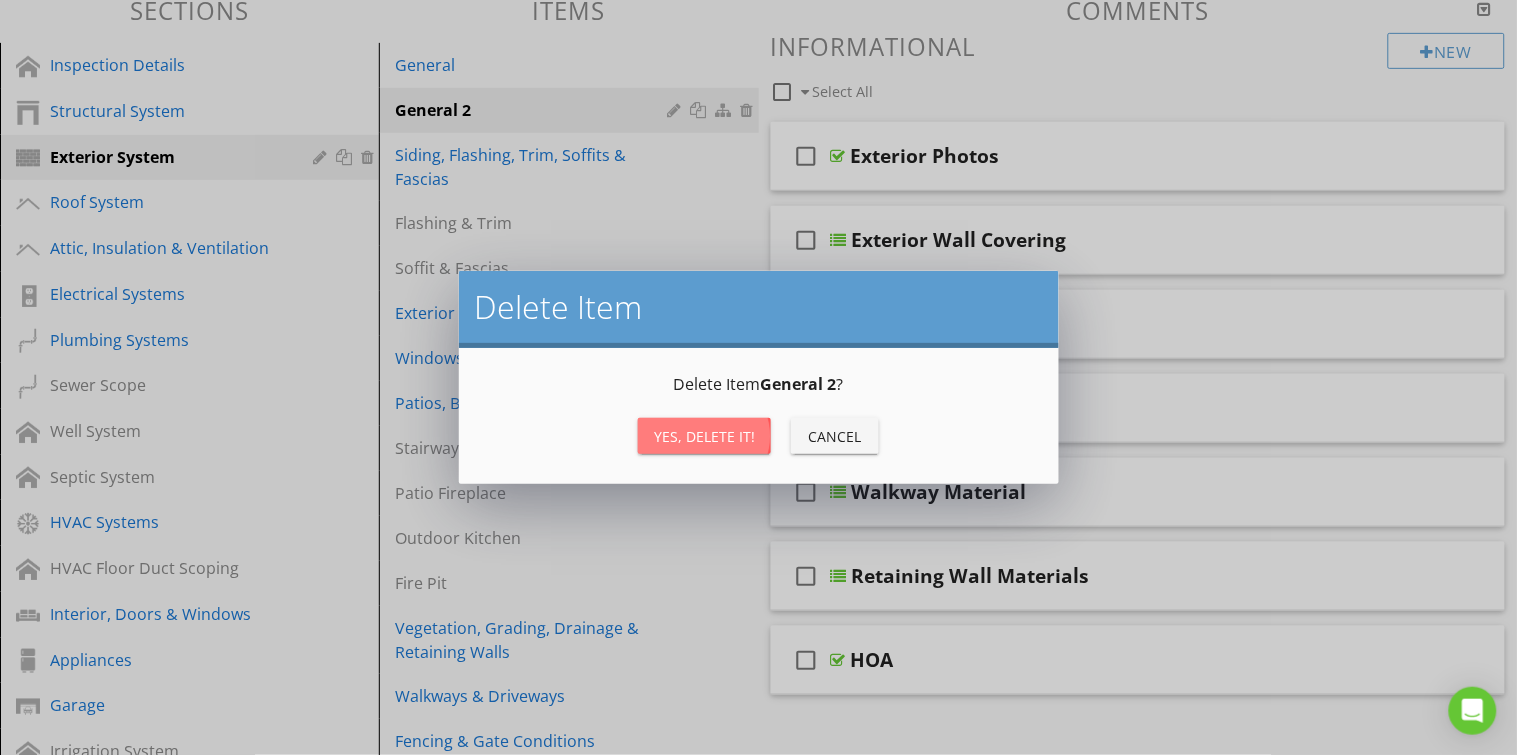 click on "Yes, Delete it!" at bounding box center [704, 436] 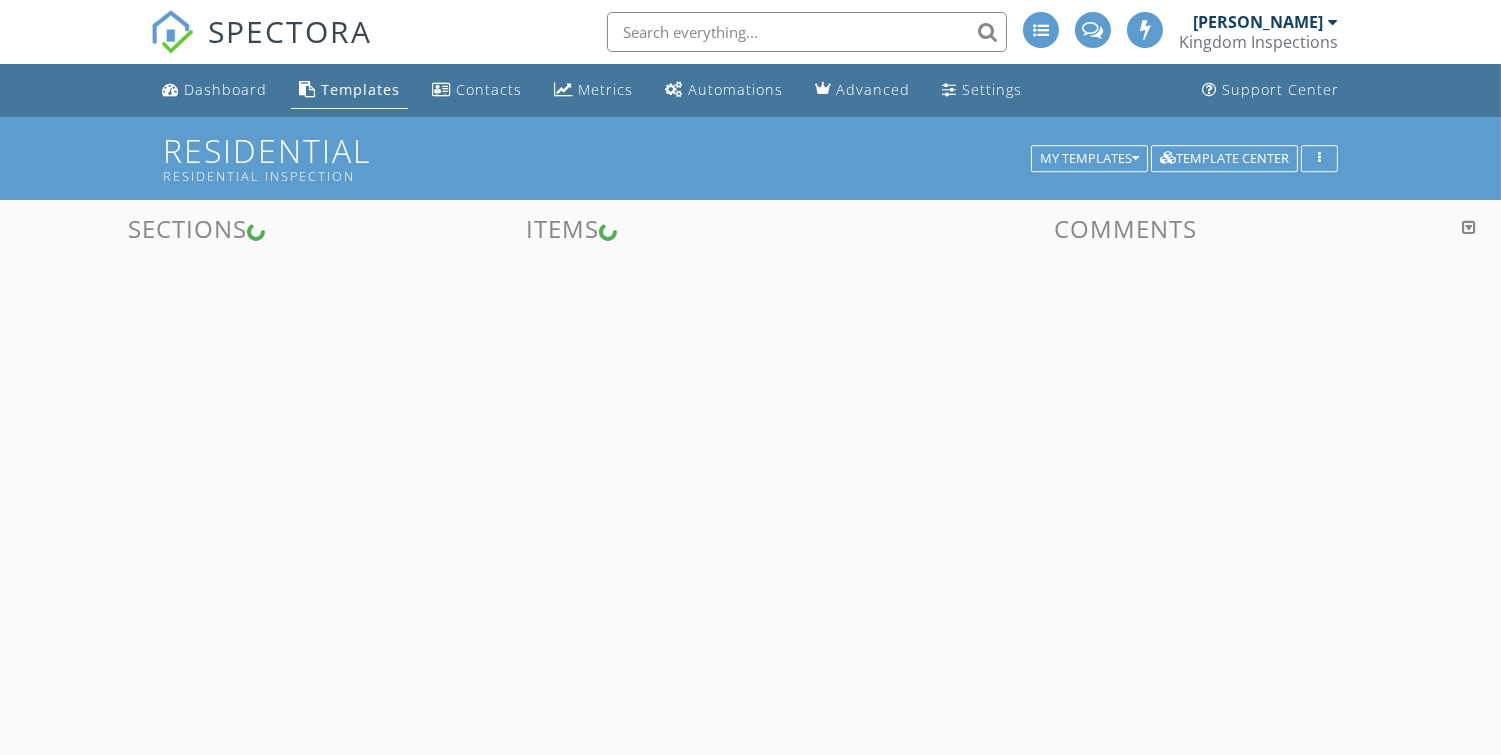 scroll, scrollTop: 222, scrollLeft: 0, axis: vertical 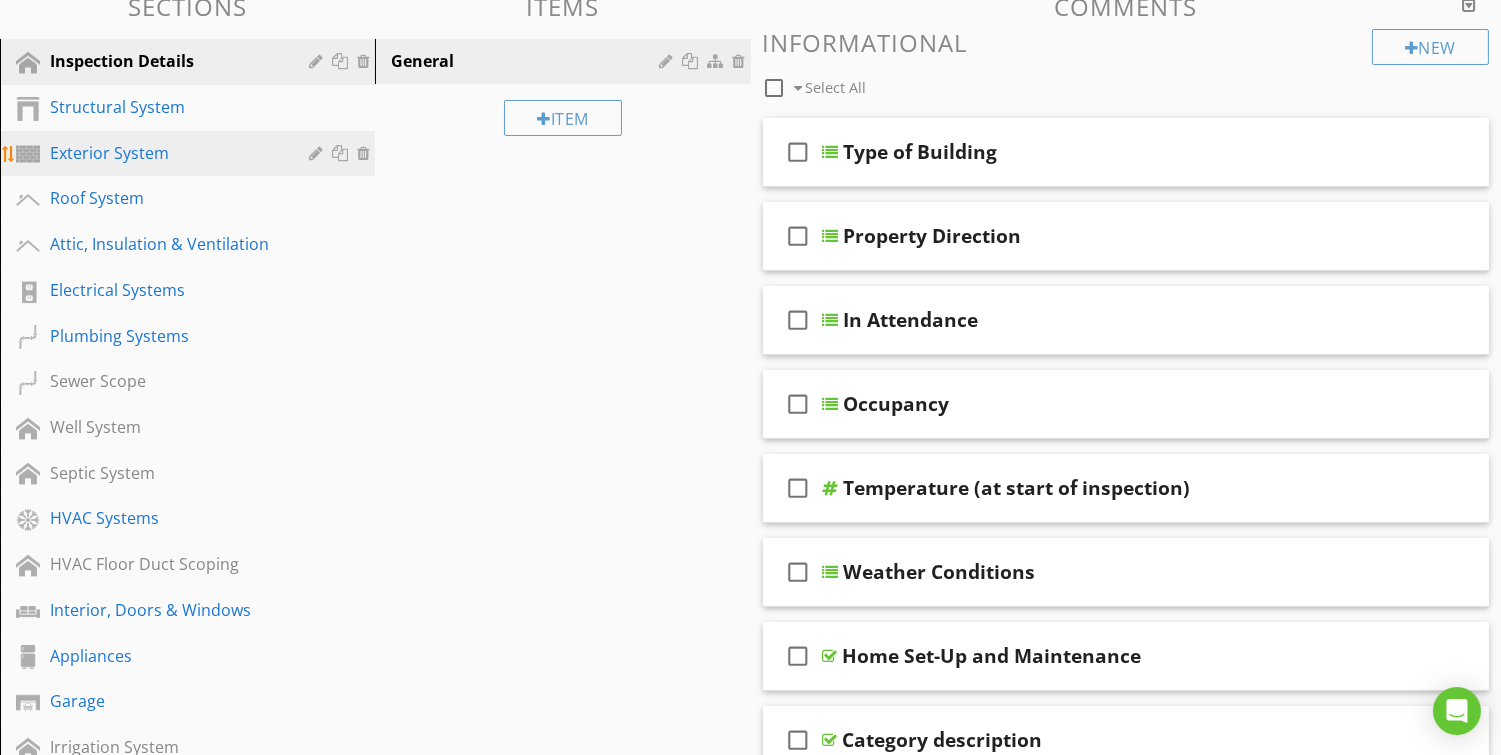 click on "Exterior System" at bounding box center (165, 153) 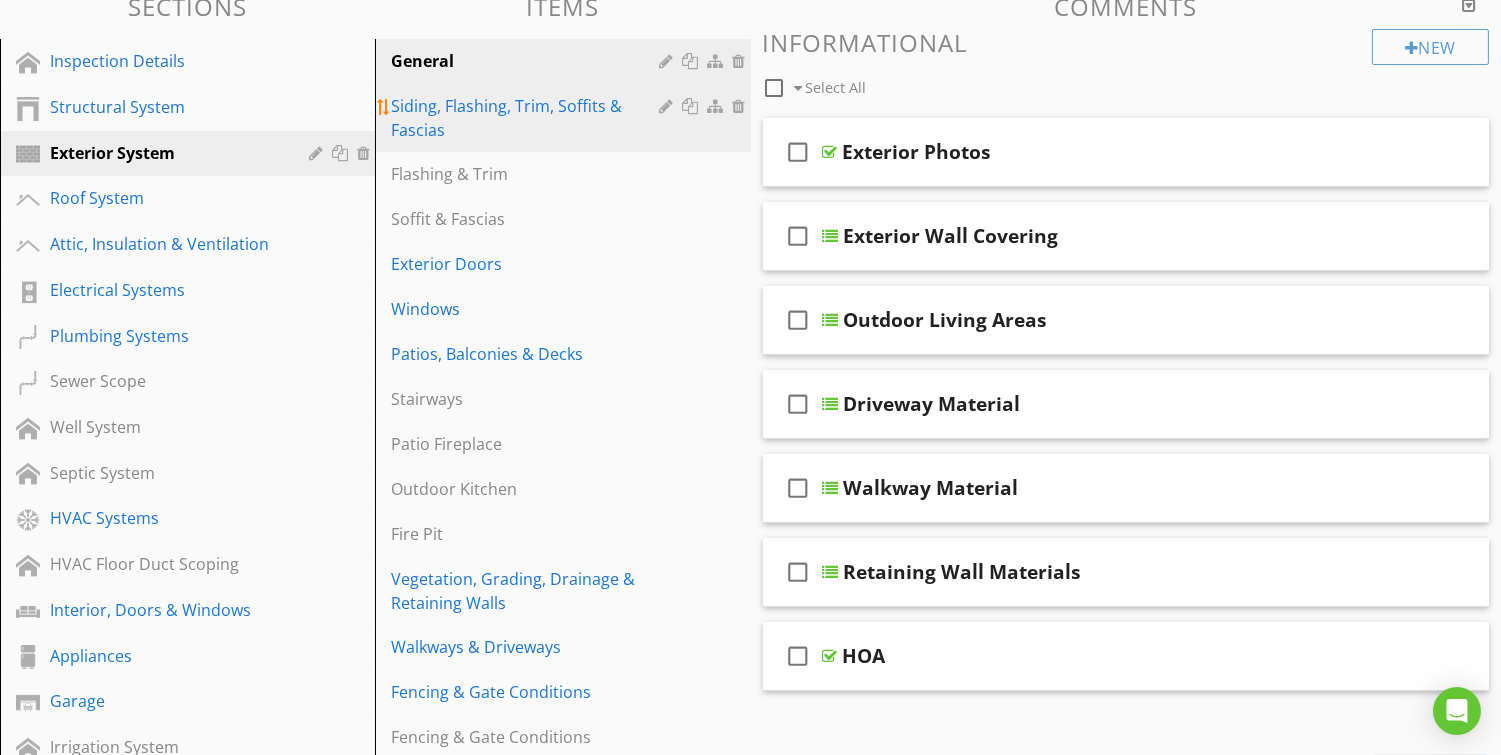 click on "Siding, Flashing, Trim, Soffits & Fascias" at bounding box center [528, 118] 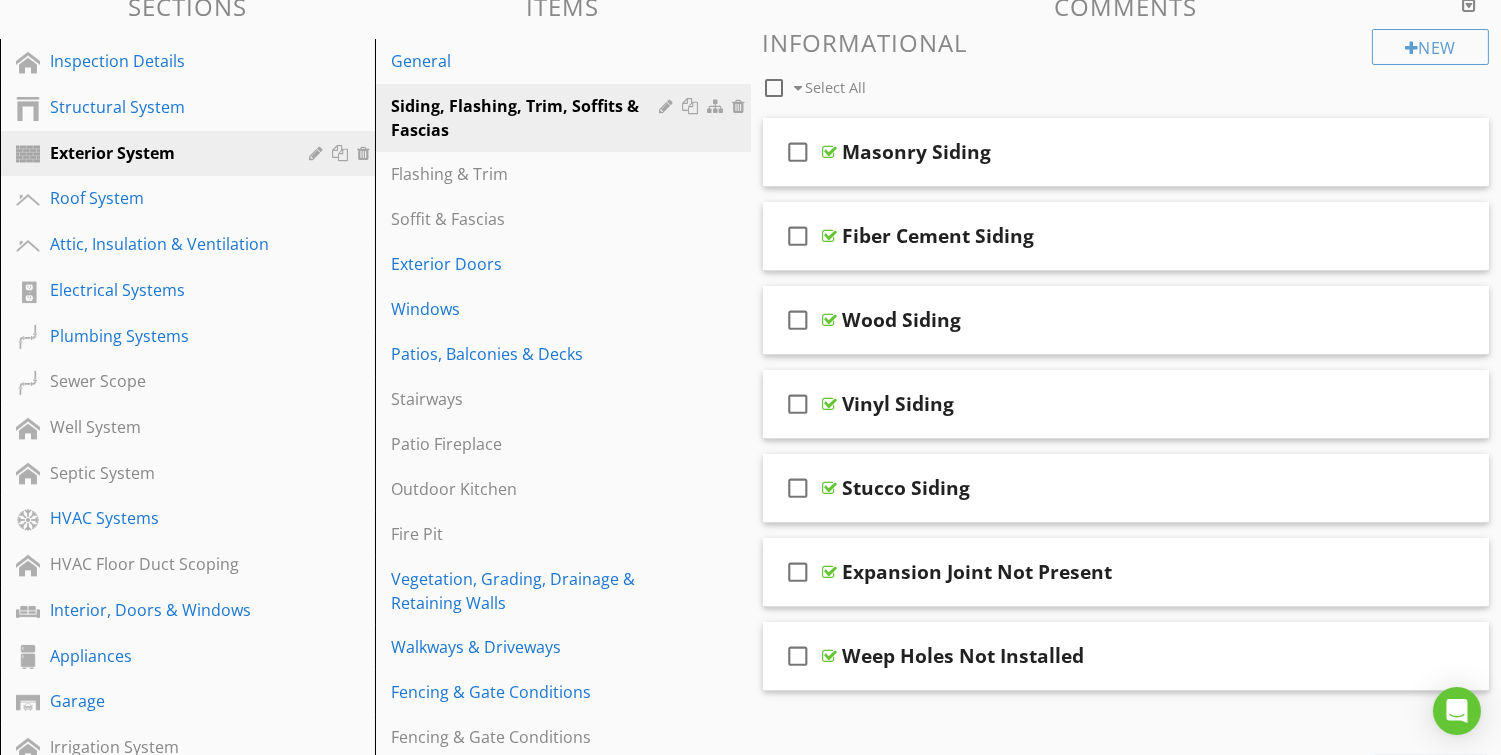 click at bounding box center [775, 88] 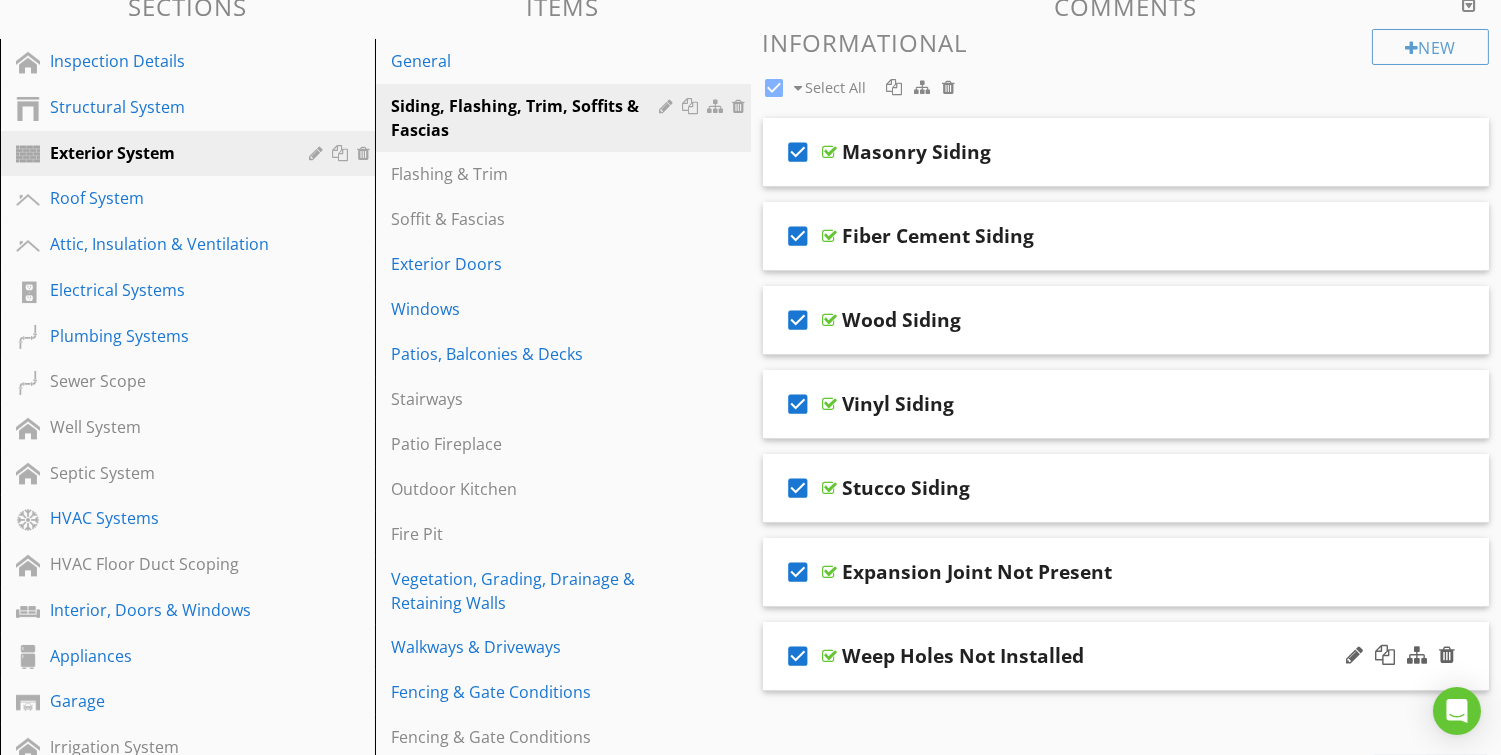 click on "check_box" at bounding box center [799, 656] 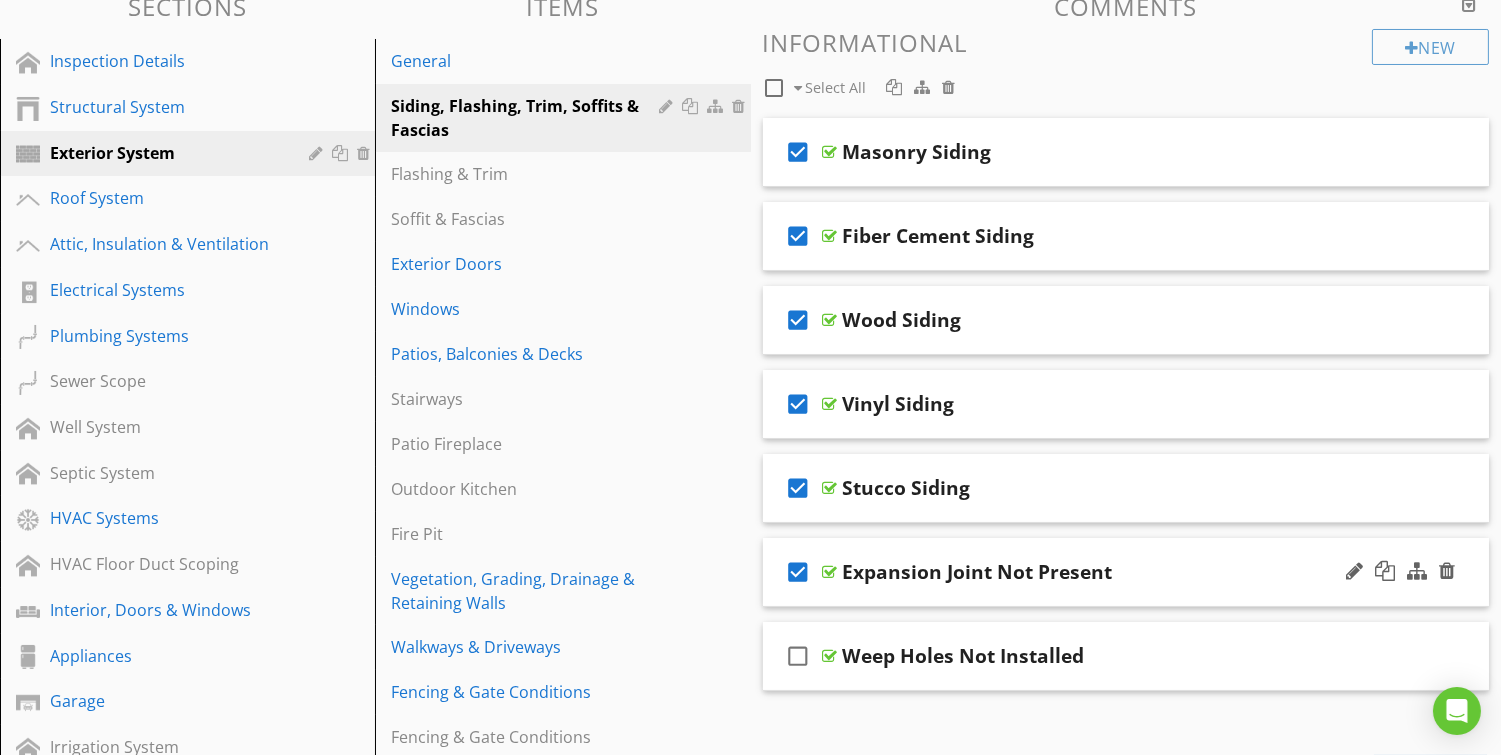 click on "check_box" at bounding box center [799, 572] 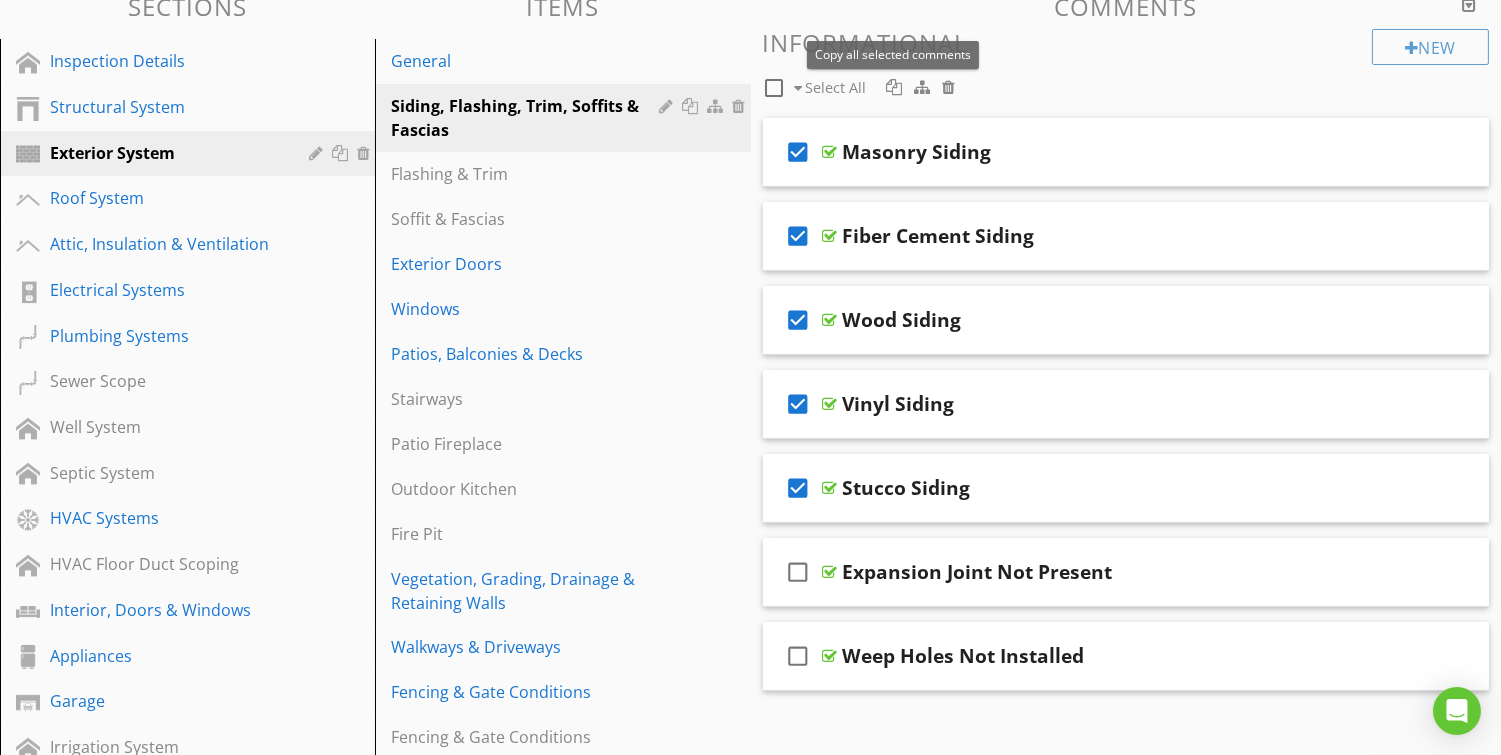 click at bounding box center (894, 87) 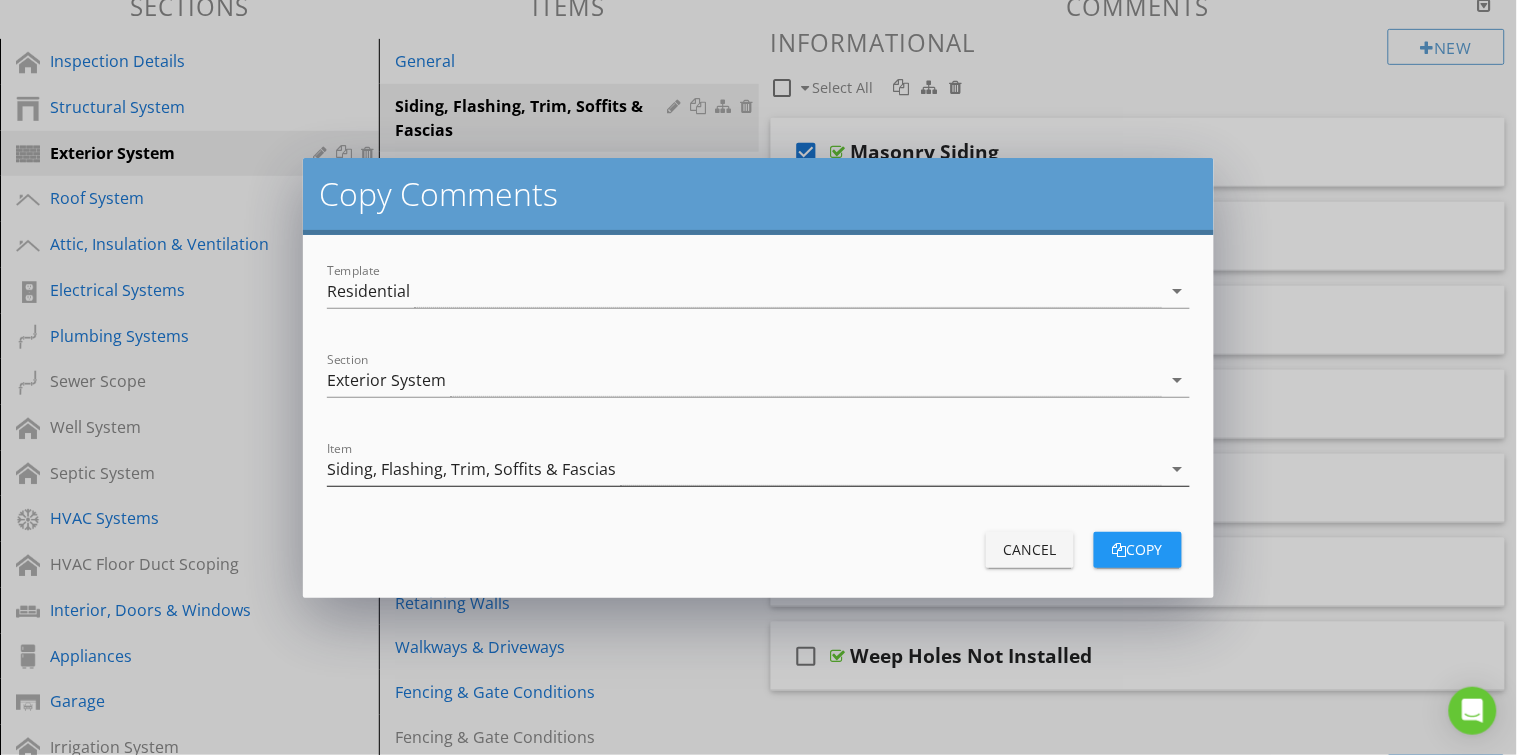 click on "Siding, Flashing, Trim, Soffits & Fascias" at bounding box center (744, 469) 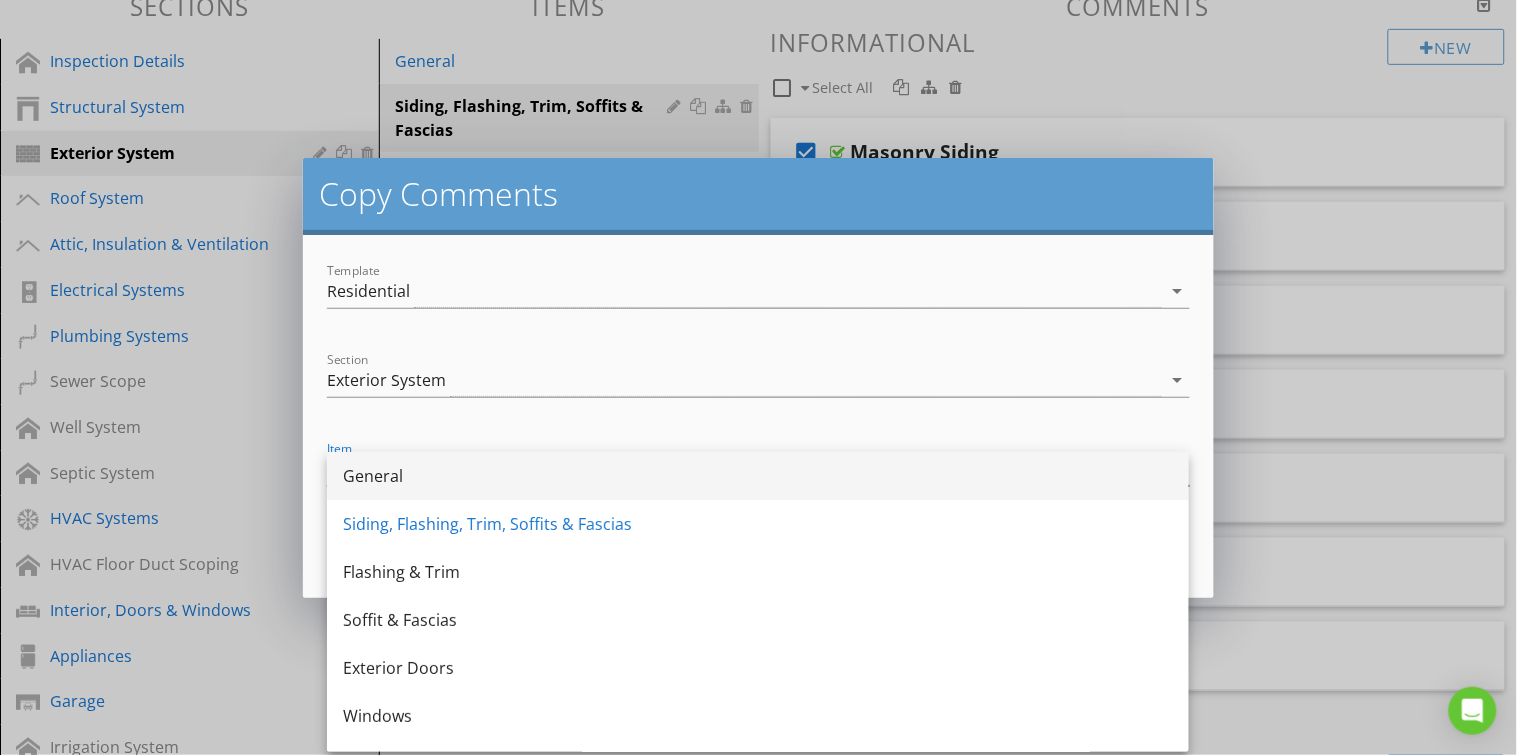 click on "General" at bounding box center (758, 476) 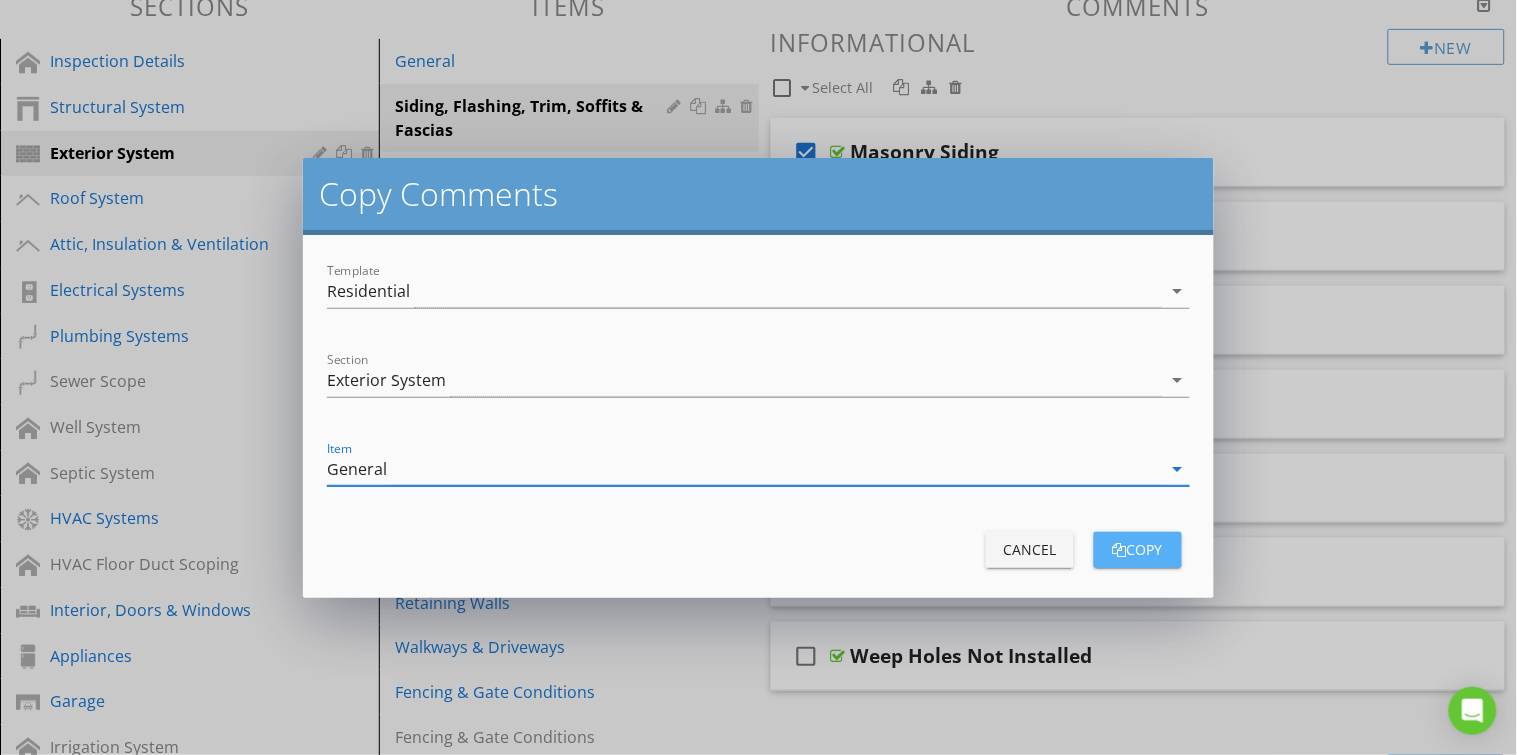 click on "copy" at bounding box center (1138, 549) 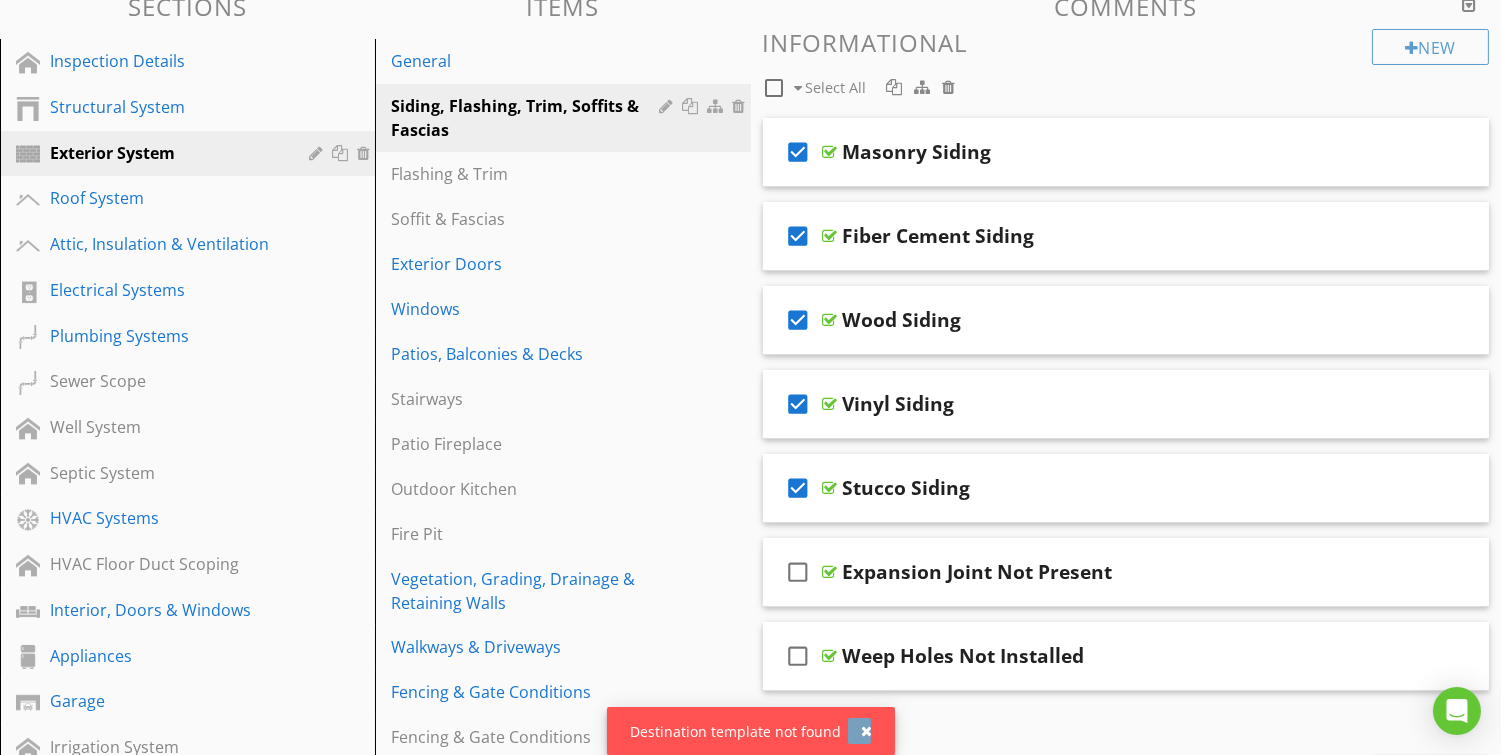 click at bounding box center [859, 731] 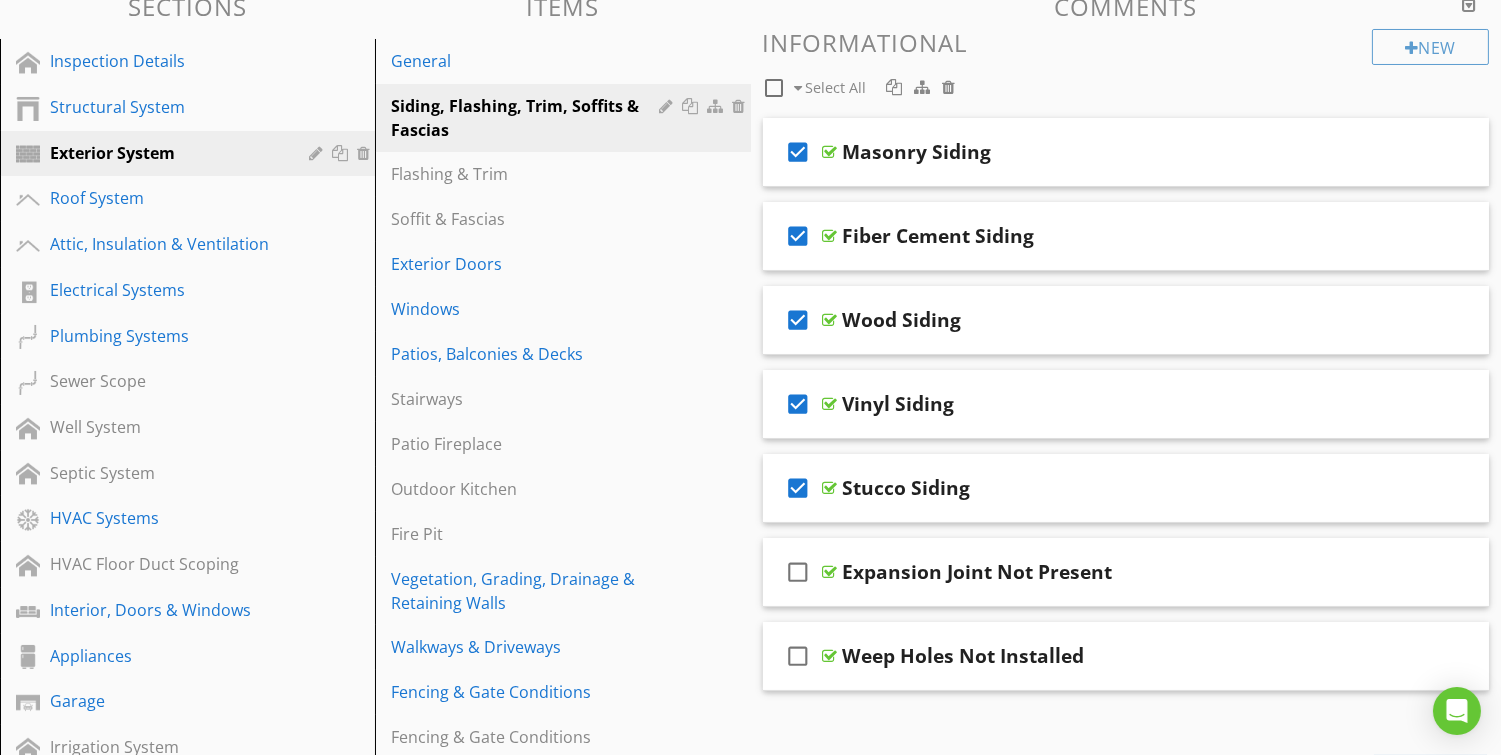 click on "New
Informational   check_box_outline_blank     Select All             check_box
Masonry Siding
check_box
Fiber Cement Siding
check_box
Wood Siding
check_box
Vinyl Siding
check_box
Stucco Siding
check_box_outline_blank
Expansion Joint Not Present
check_box_outline_blank
Weep Holes Not Installed
New
Limitations
New
Observations   check_box_outline_blank     Select All         check_box_outline_blank
Holes & Gaps On Exterior Envelope
check_box_outline_blank
Sealant or Caulking Inadequate
check_box_outline_blank
Paint & Finish Failing" at bounding box center (1126, 3893) 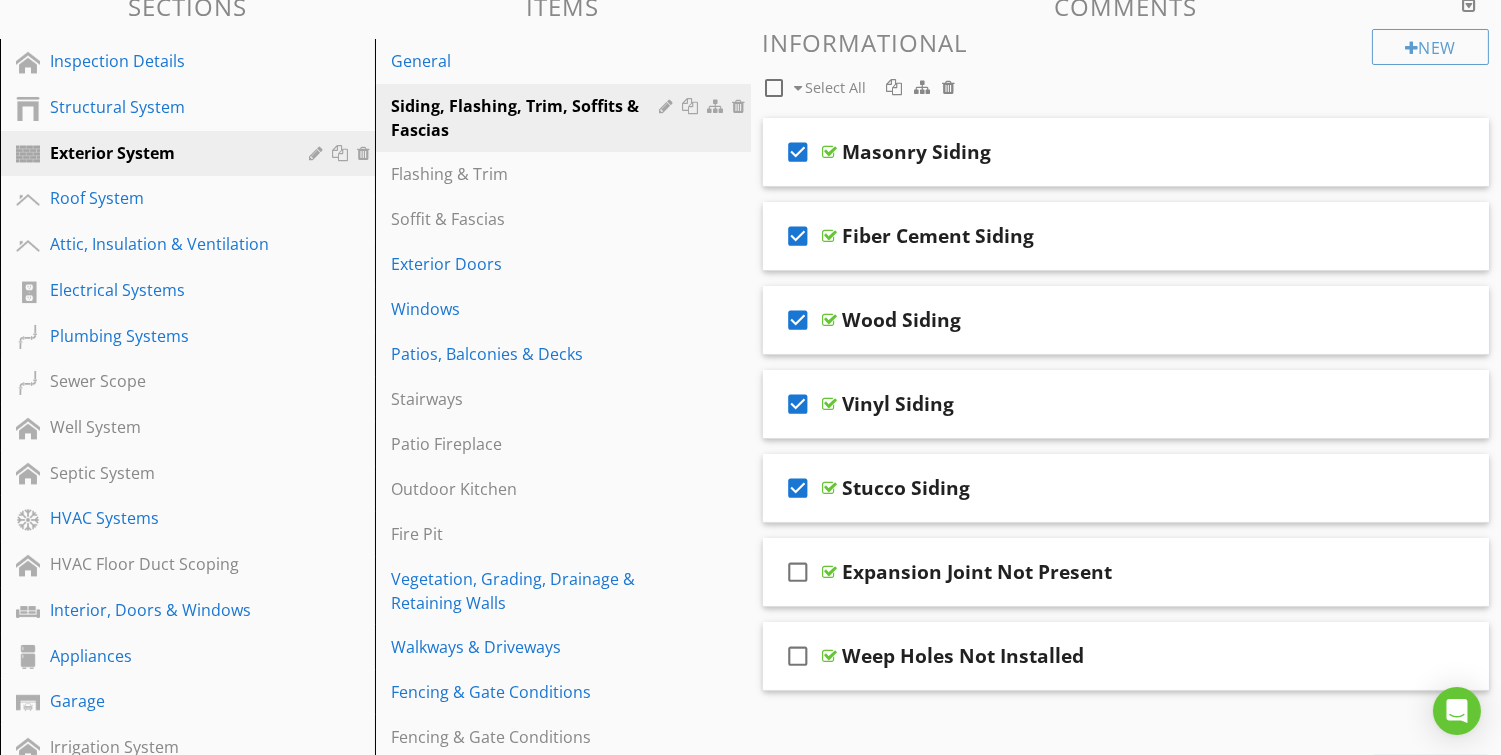 click on "check_box_outline_blank     Select All" at bounding box center [1068, 83] 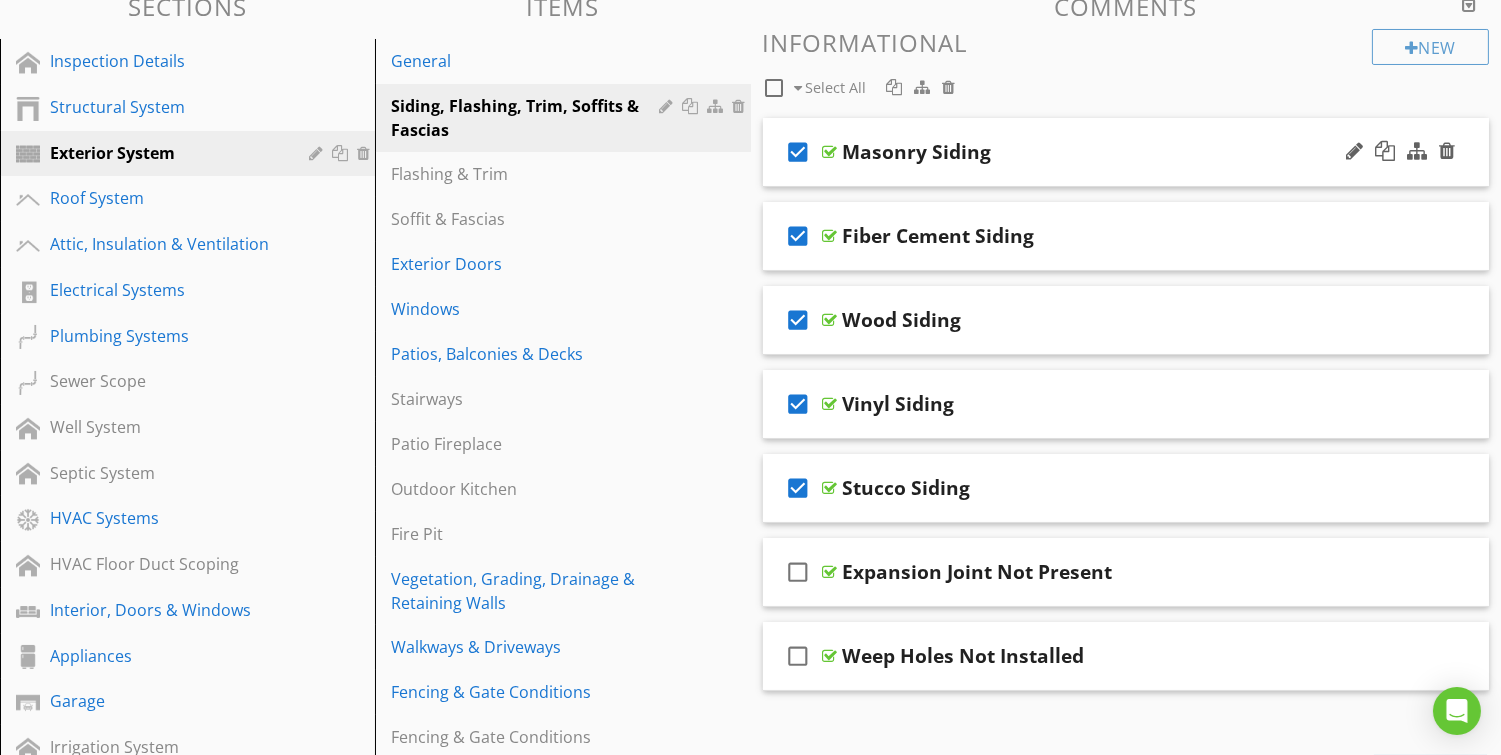 click on "check_box" at bounding box center (799, 152) 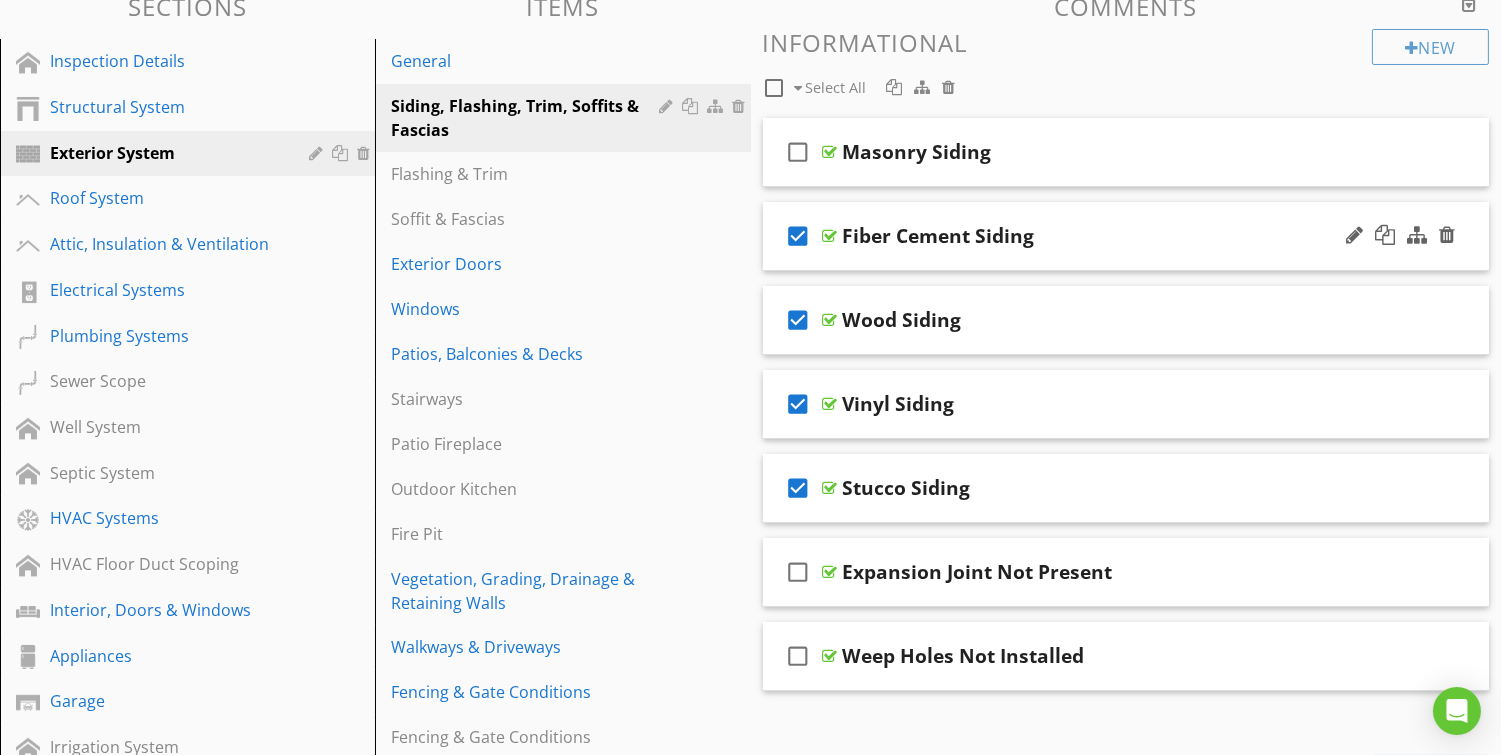 click on "check_box" at bounding box center [799, 236] 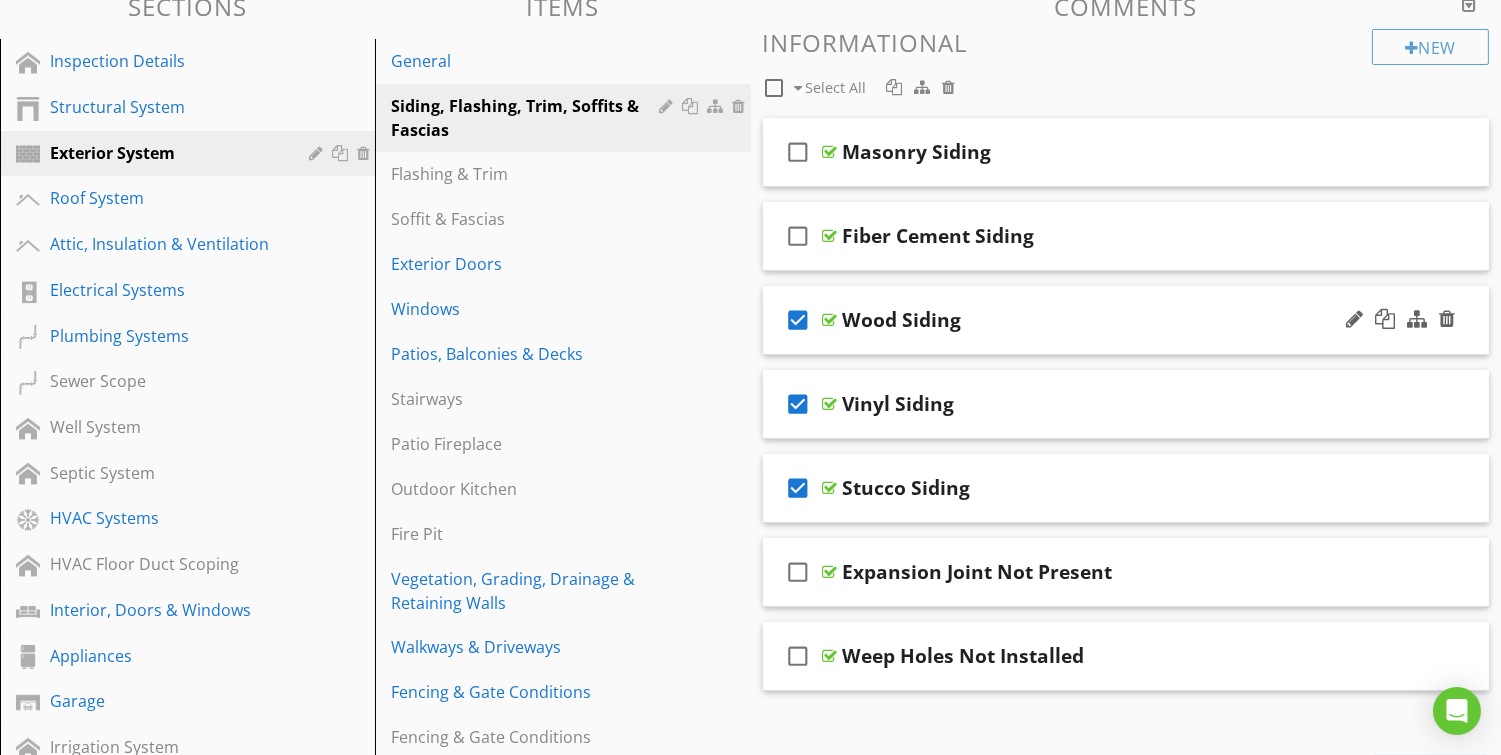 click on "check_box" at bounding box center [799, 320] 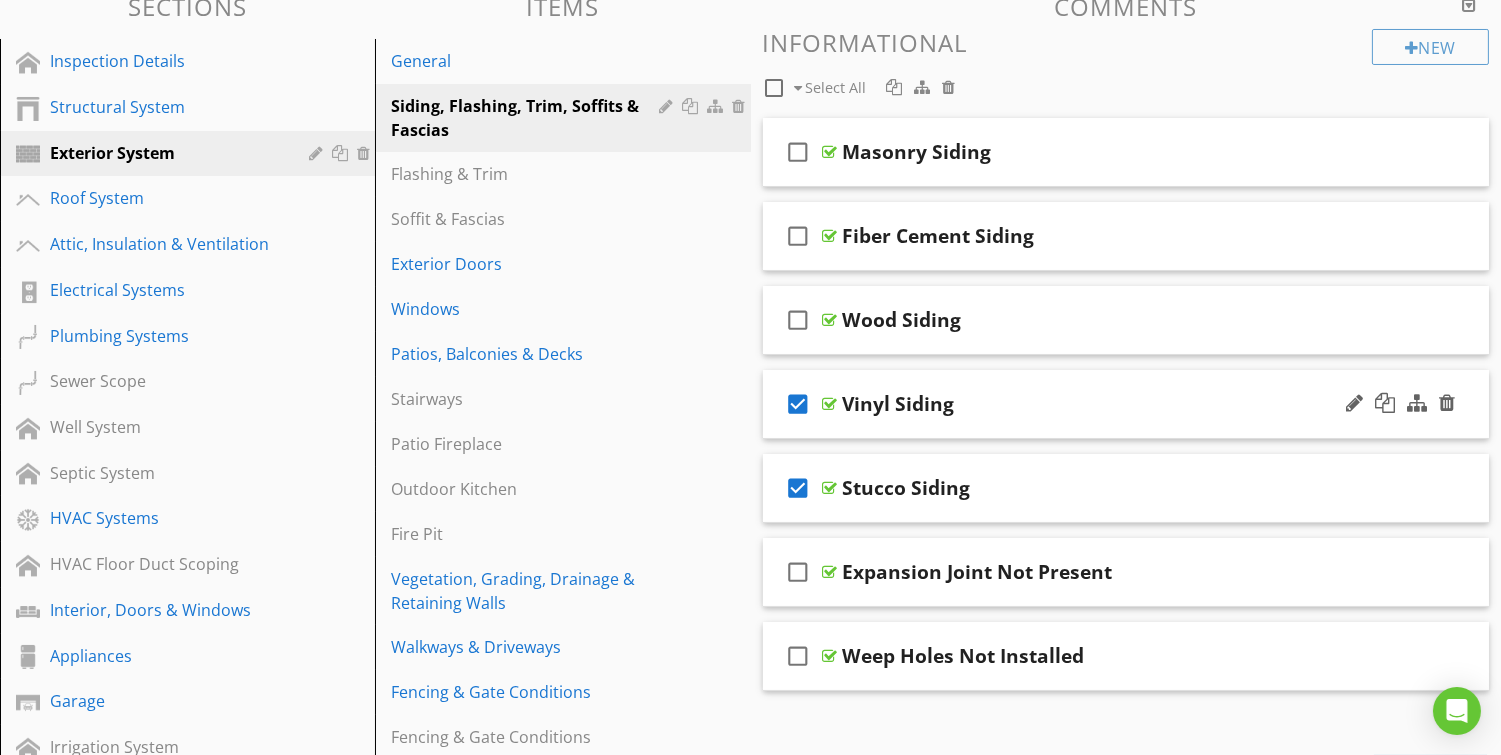 click on "check_box" at bounding box center (799, 404) 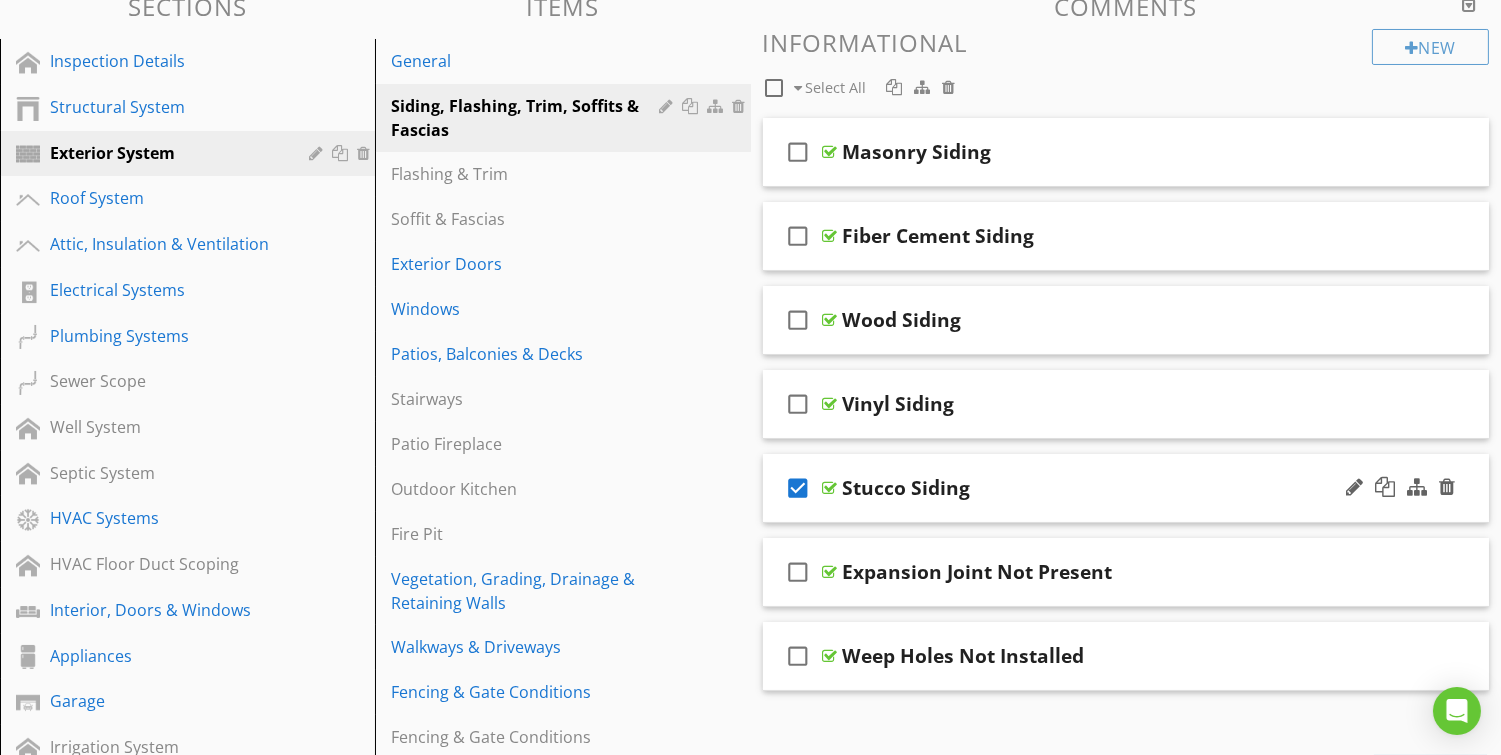 click on "check_box" at bounding box center (799, 488) 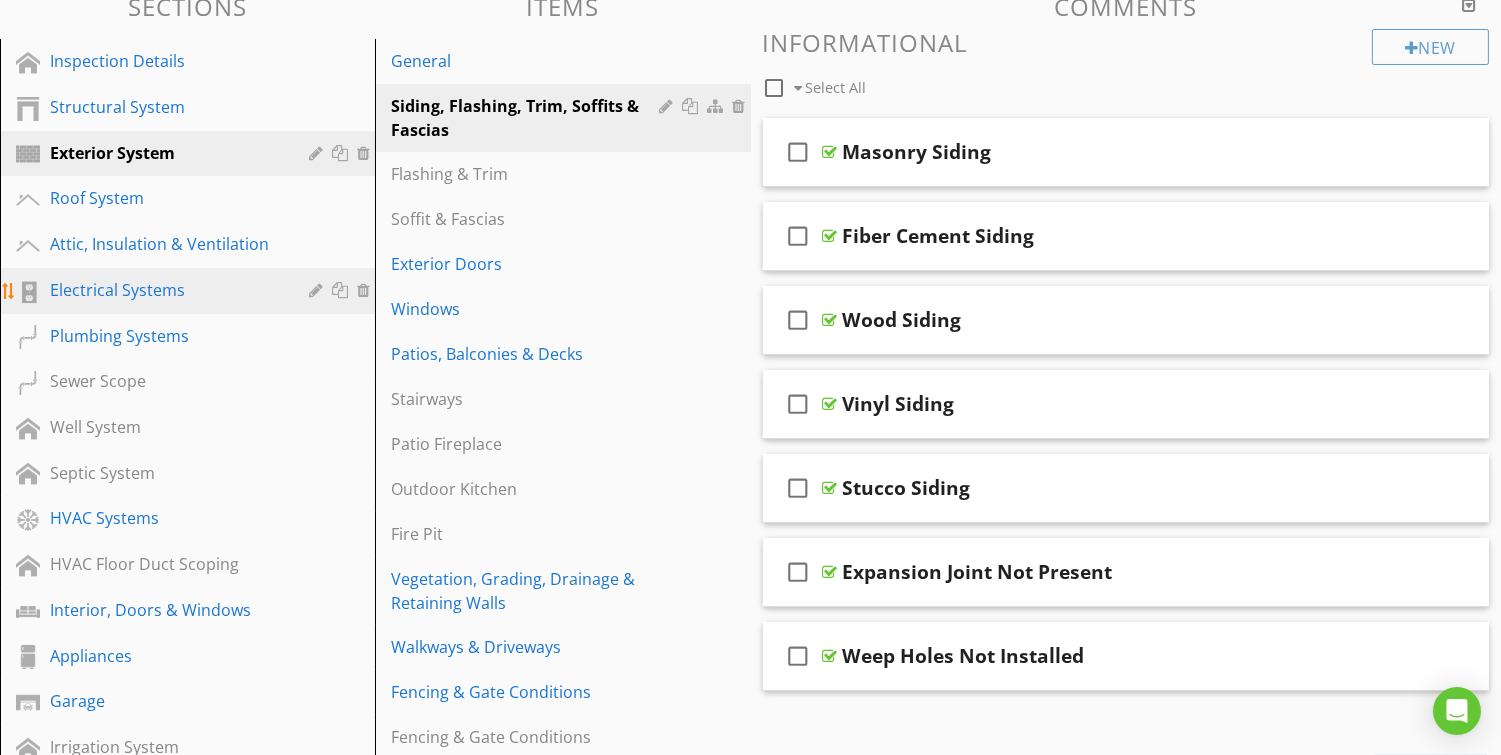 click on "Electrical Systems" at bounding box center [165, 290] 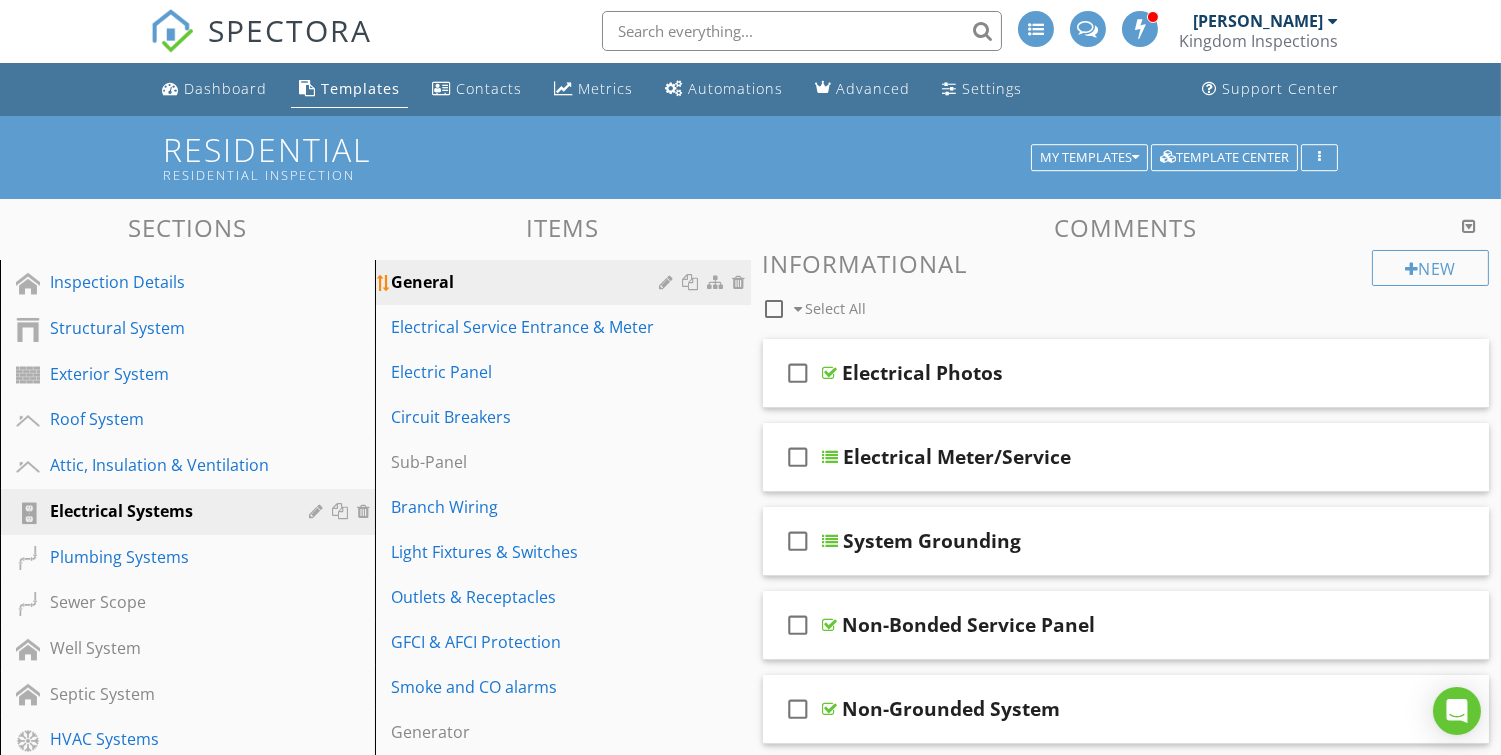 scroll, scrollTop: 0, scrollLeft: 0, axis: both 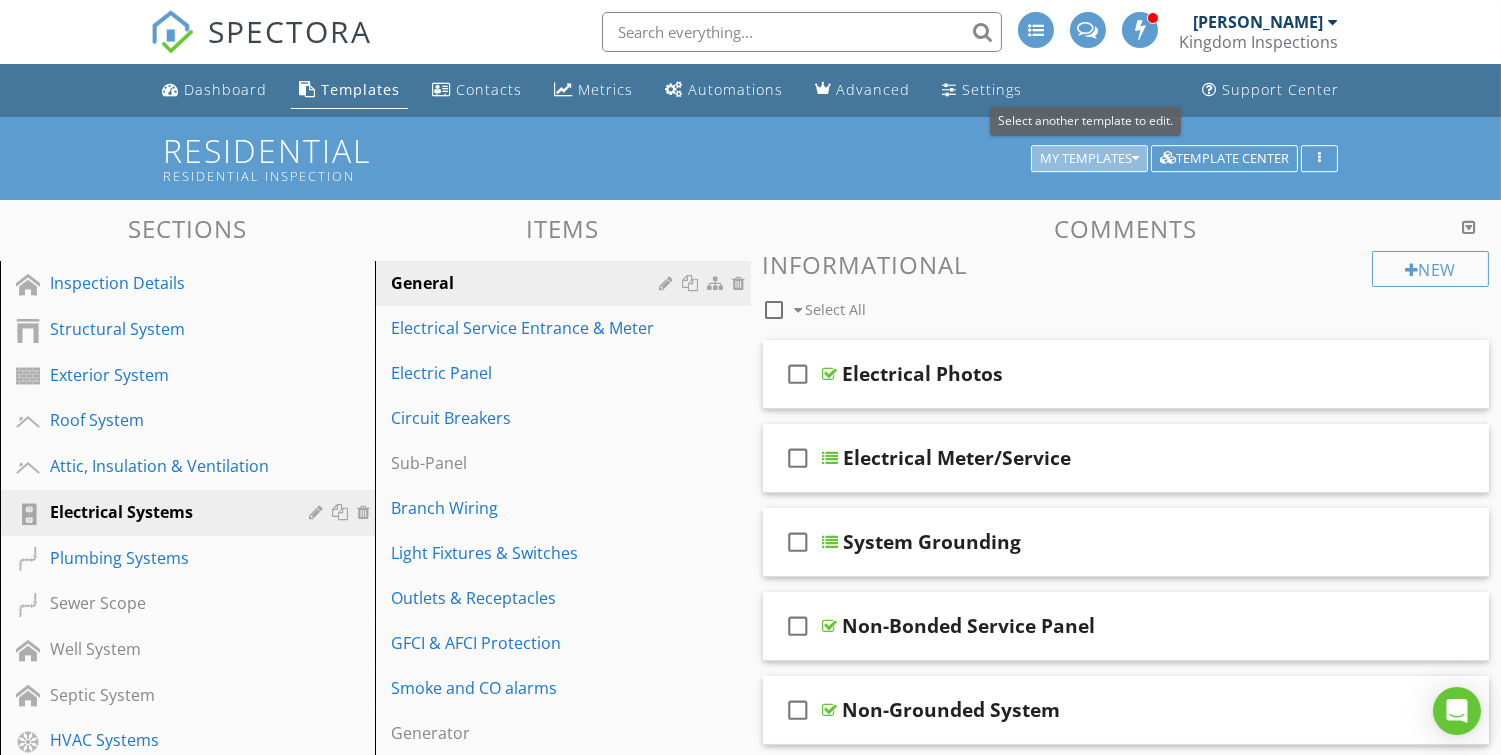 click on "My Templates" at bounding box center [1089, 159] 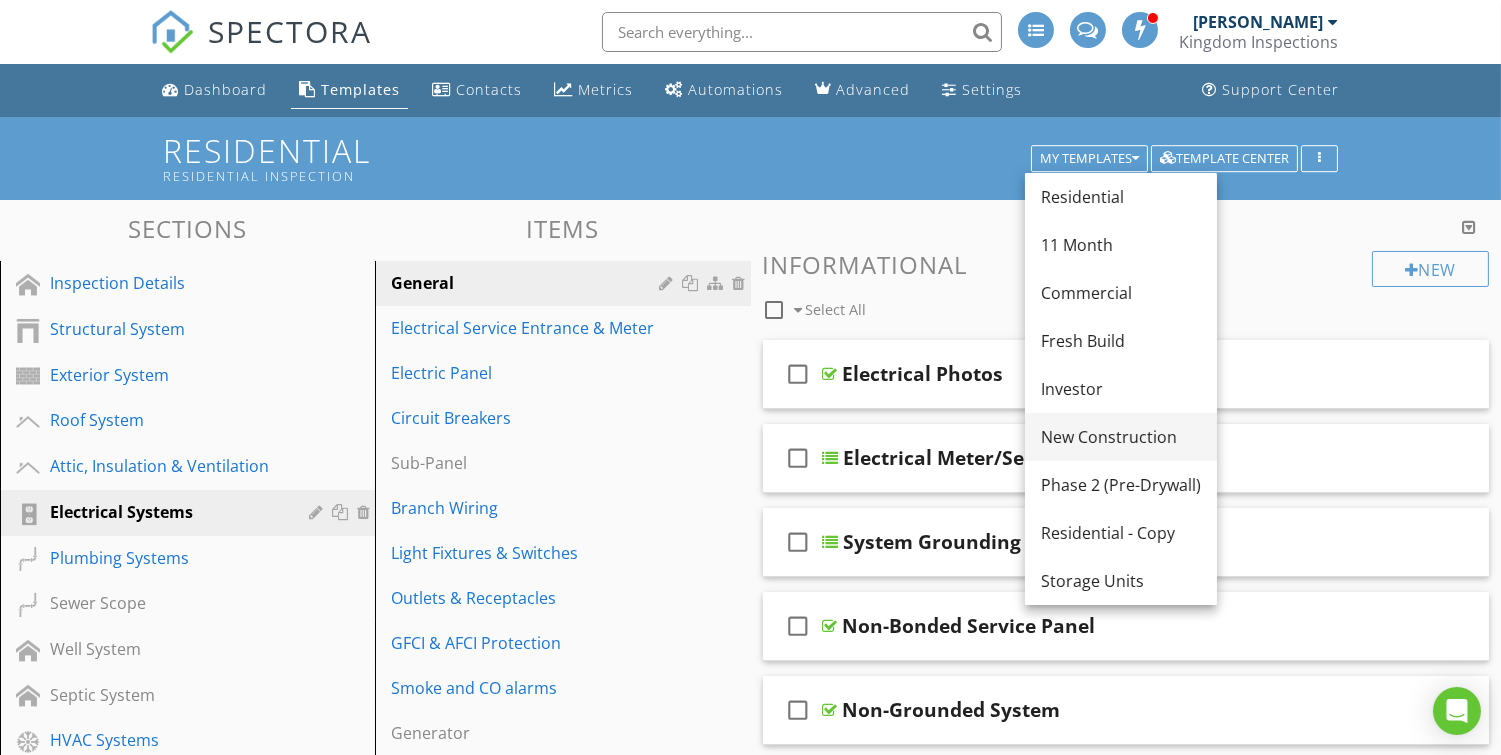 click on "New Construction" at bounding box center [1121, 437] 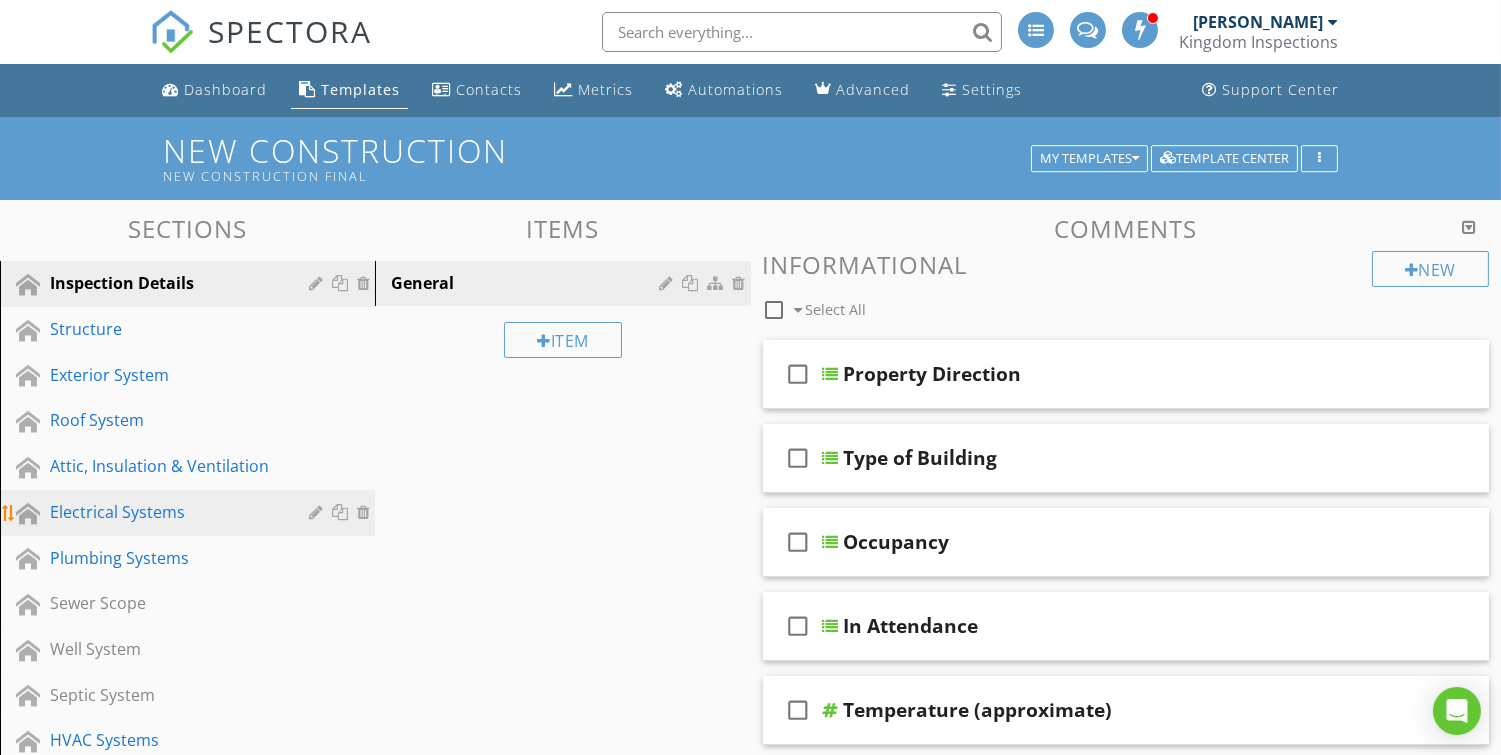 click on "Electrical Systems" at bounding box center (165, 512) 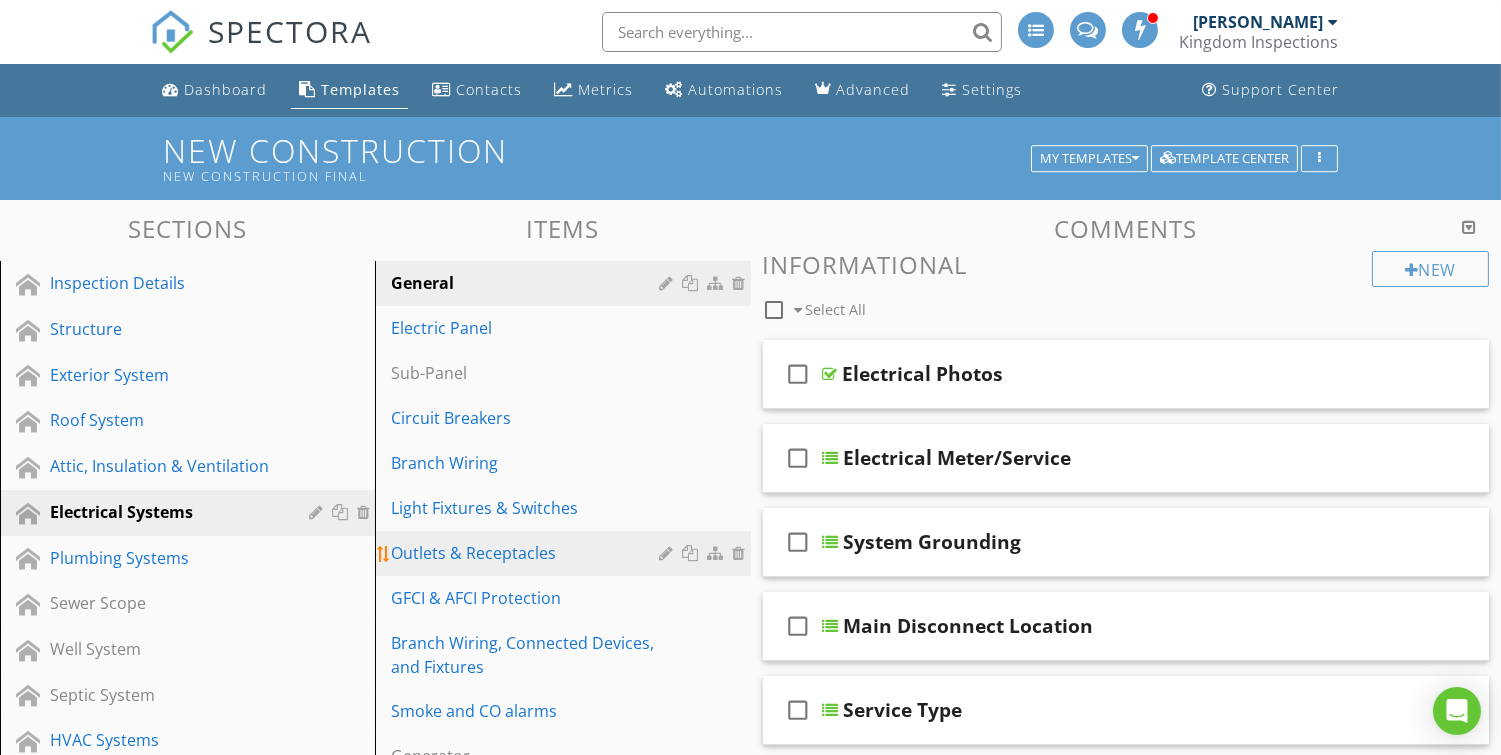 click on "Outlets & Receptacles" at bounding box center [528, 553] 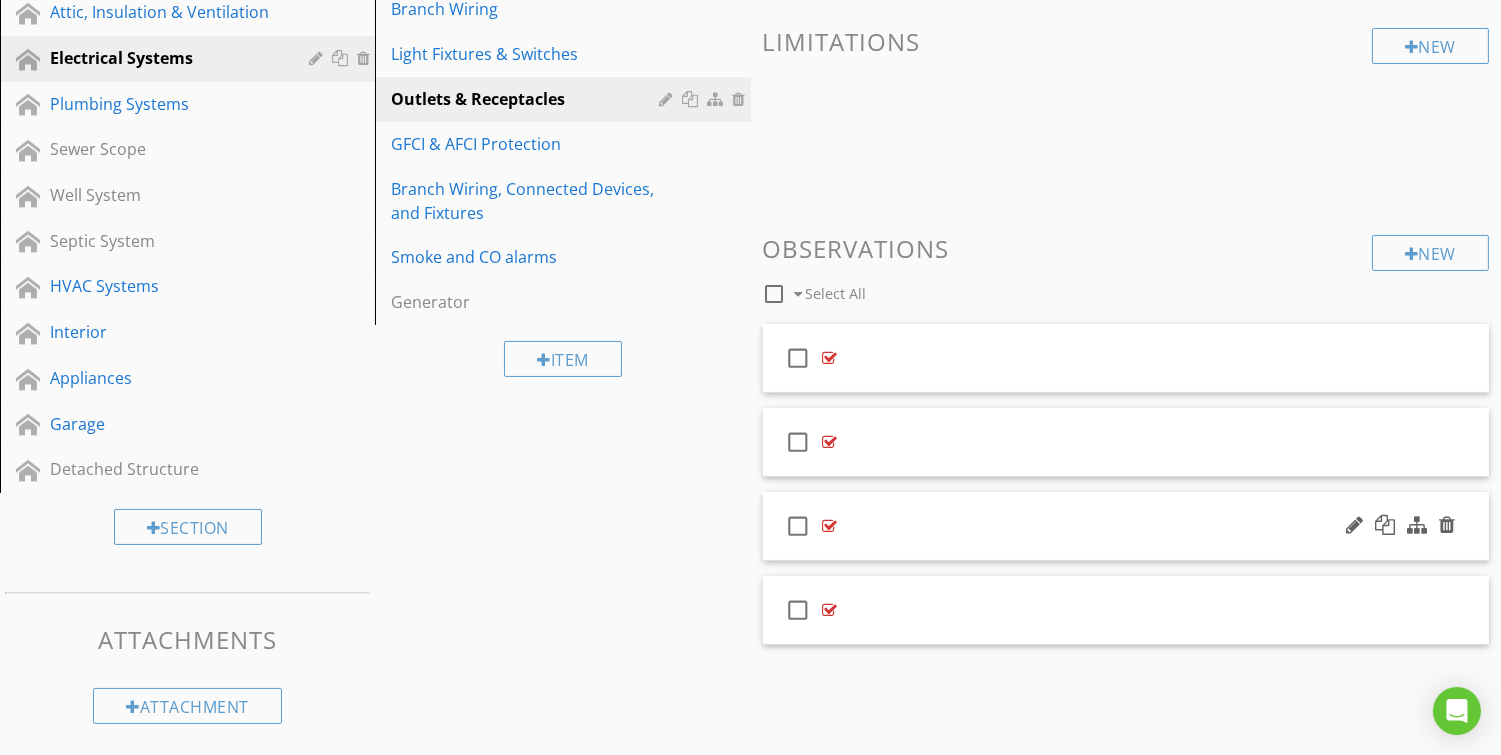 scroll, scrollTop: 15, scrollLeft: 0, axis: vertical 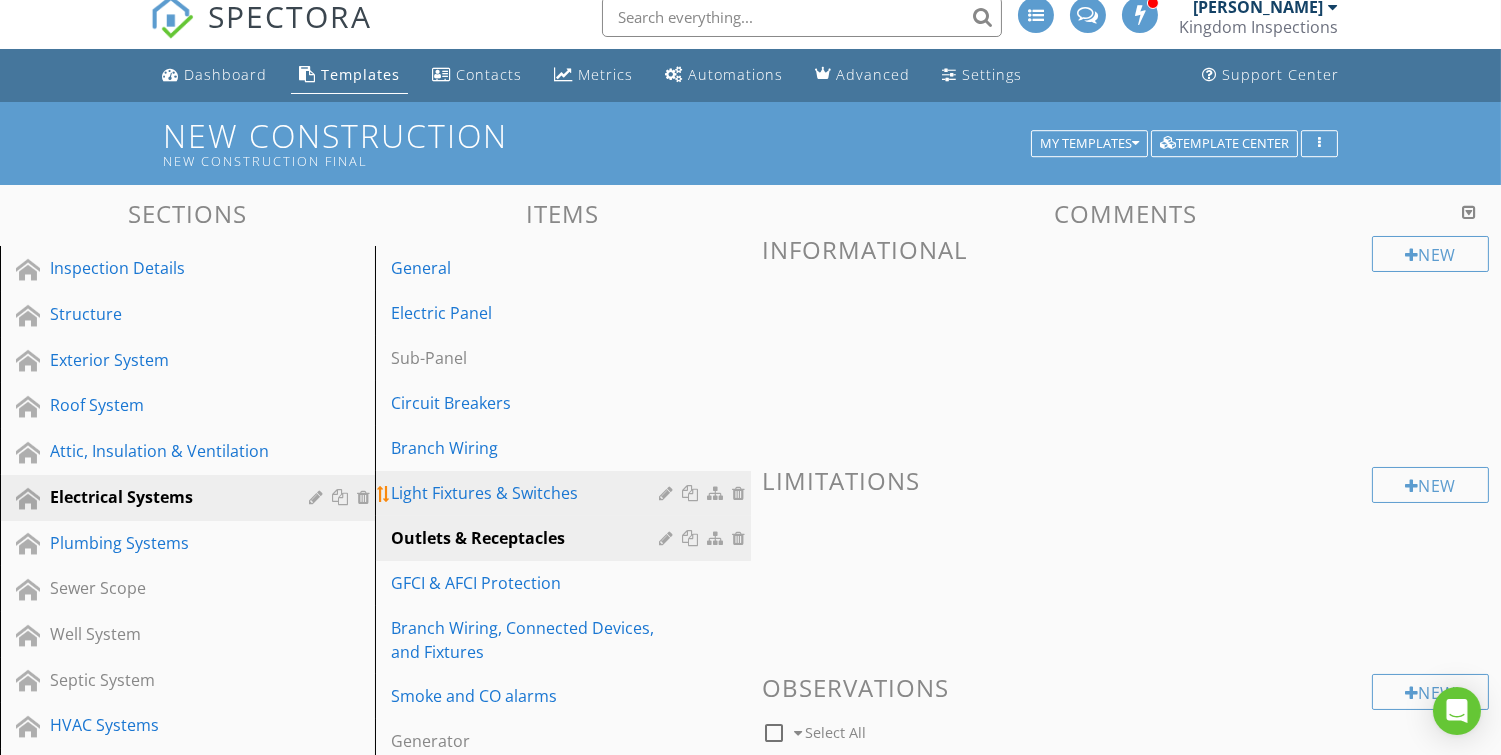 click on "Light Fixtures & Switches" at bounding box center (528, 493) 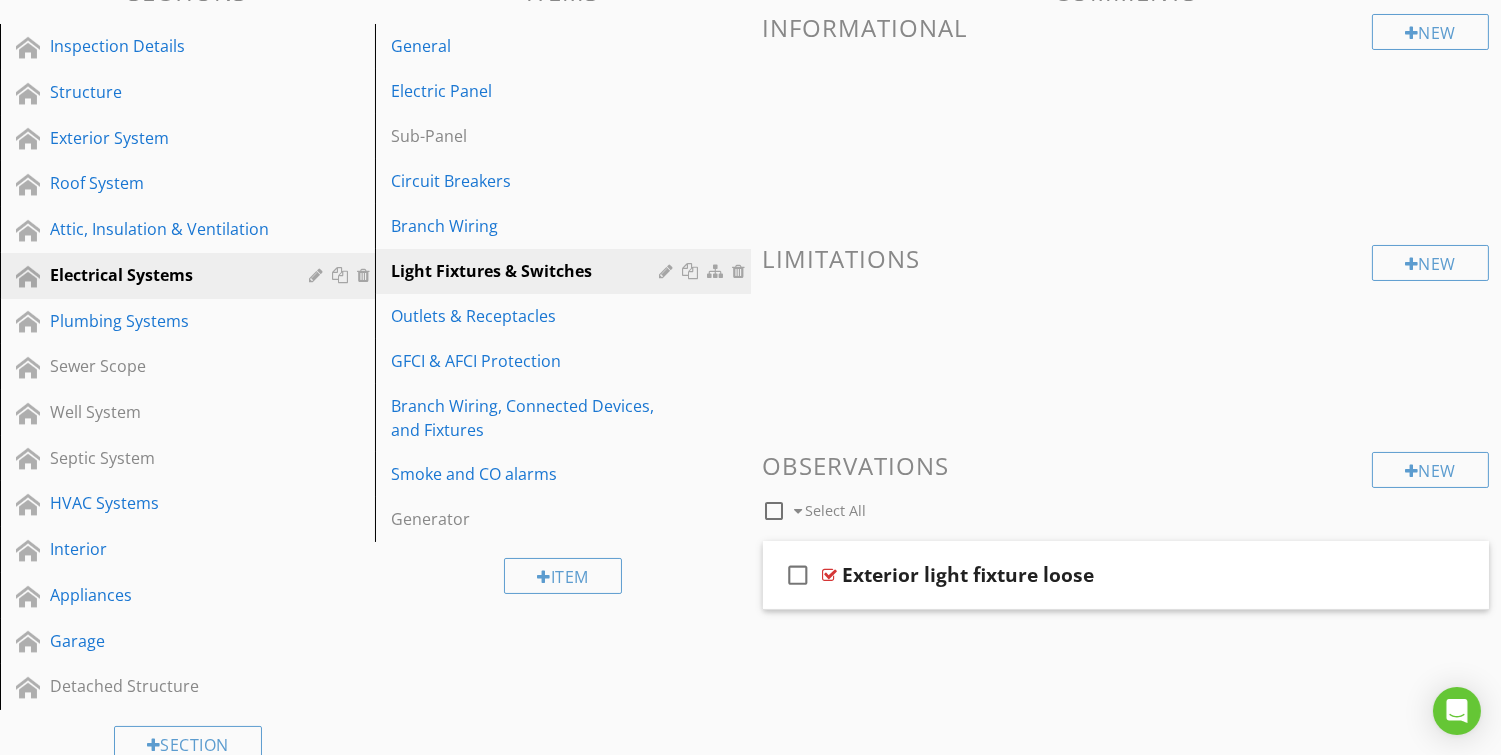 scroll, scrollTop: 0, scrollLeft: 0, axis: both 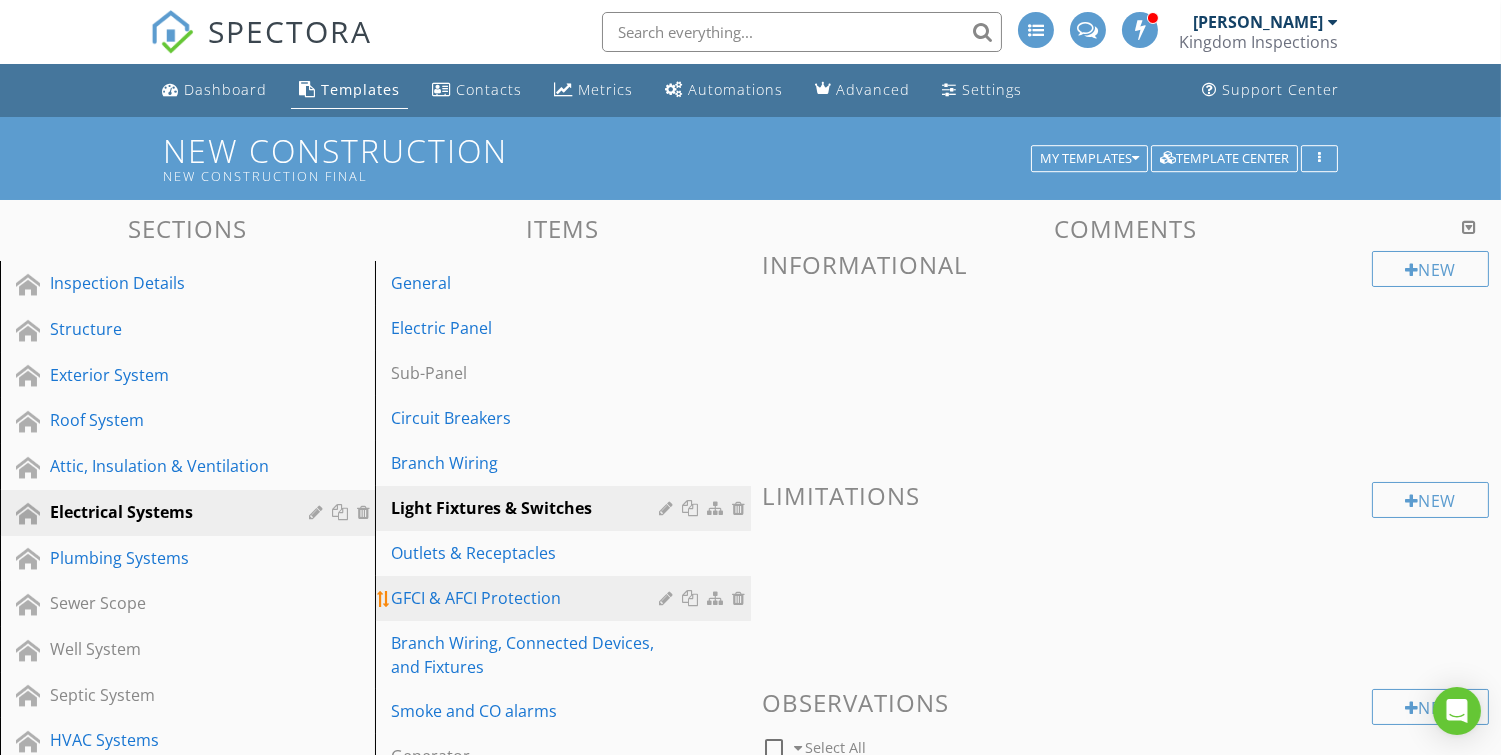 click on "GFCI & AFCI Protection" at bounding box center (528, 598) 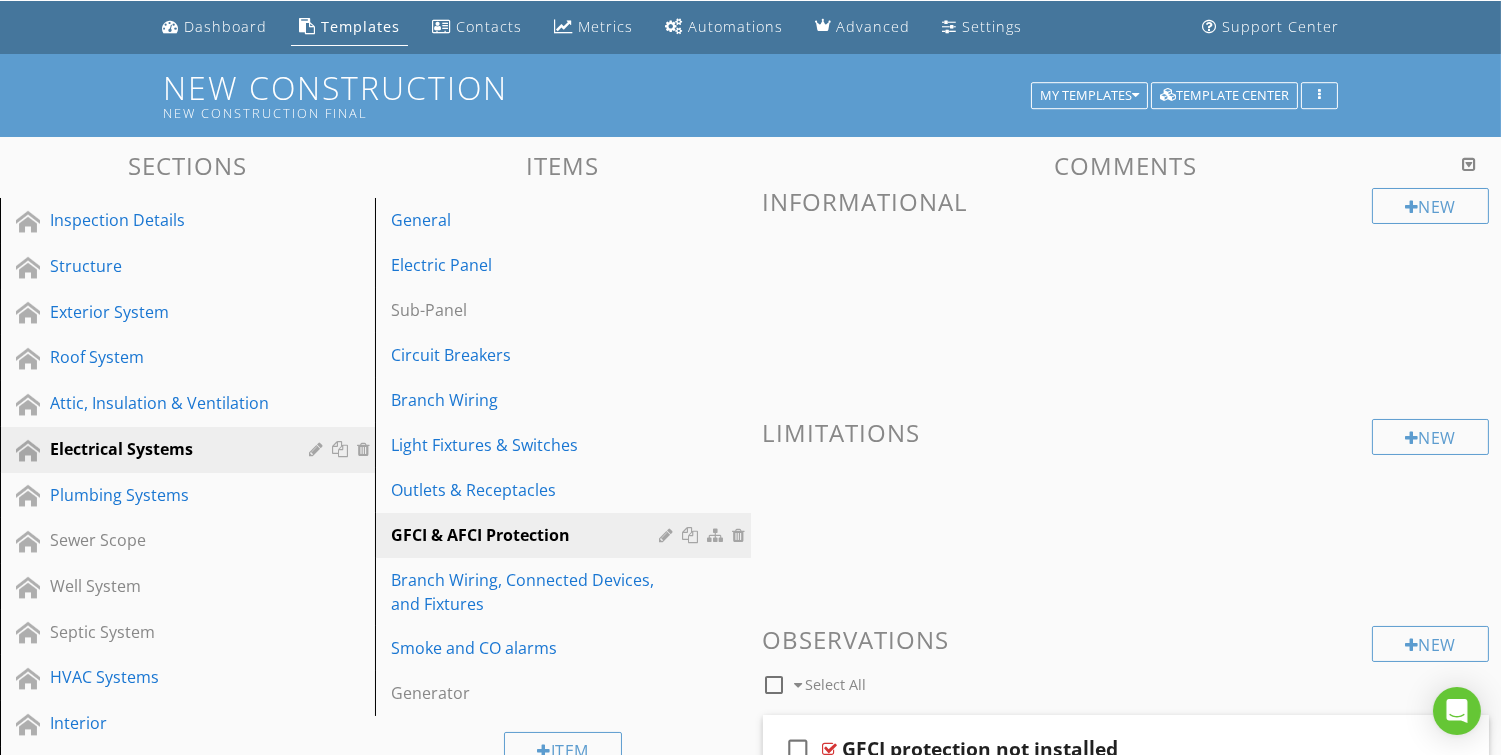 scroll, scrollTop: 0, scrollLeft: 0, axis: both 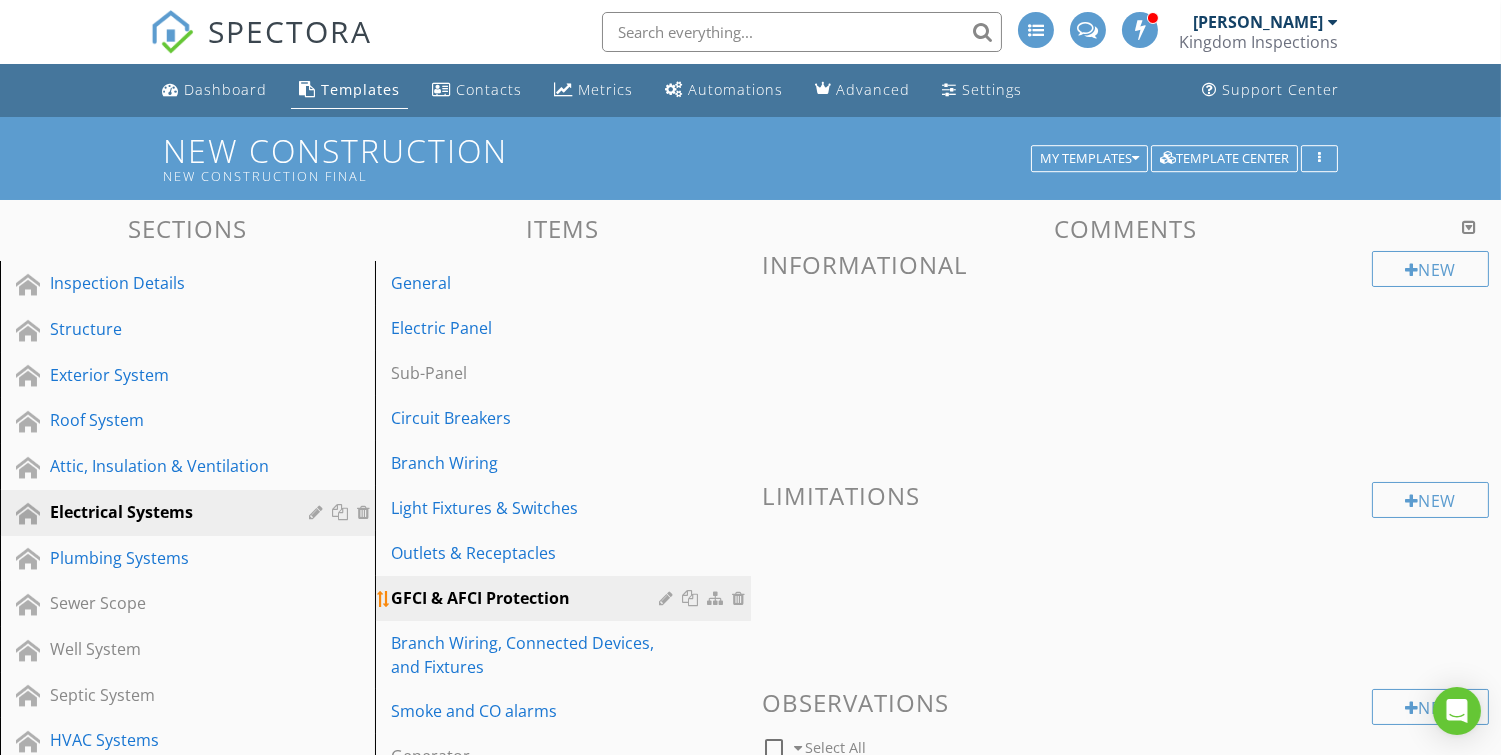 click at bounding box center (742, 598) 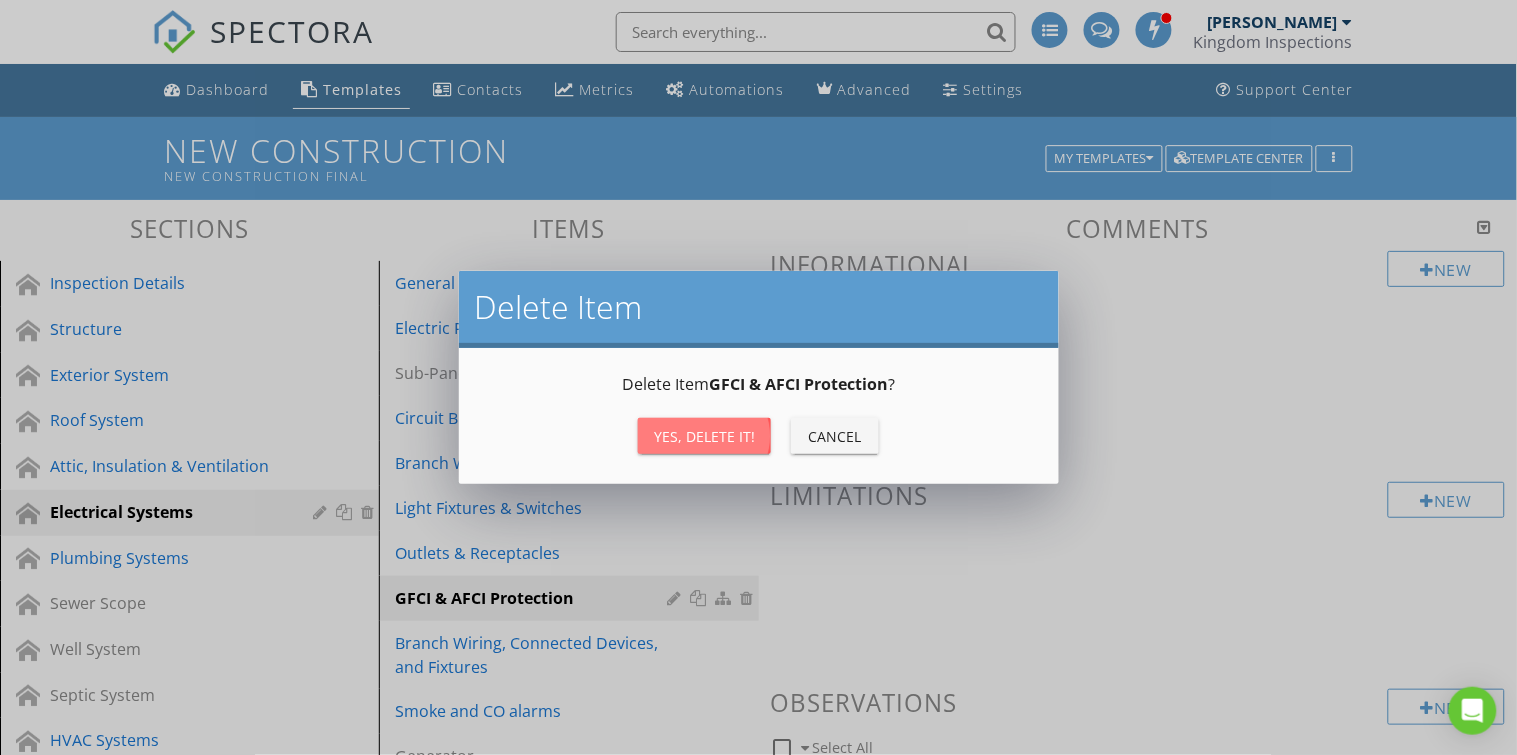 click on "Yes, Delete it!" at bounding box center [704, 436] 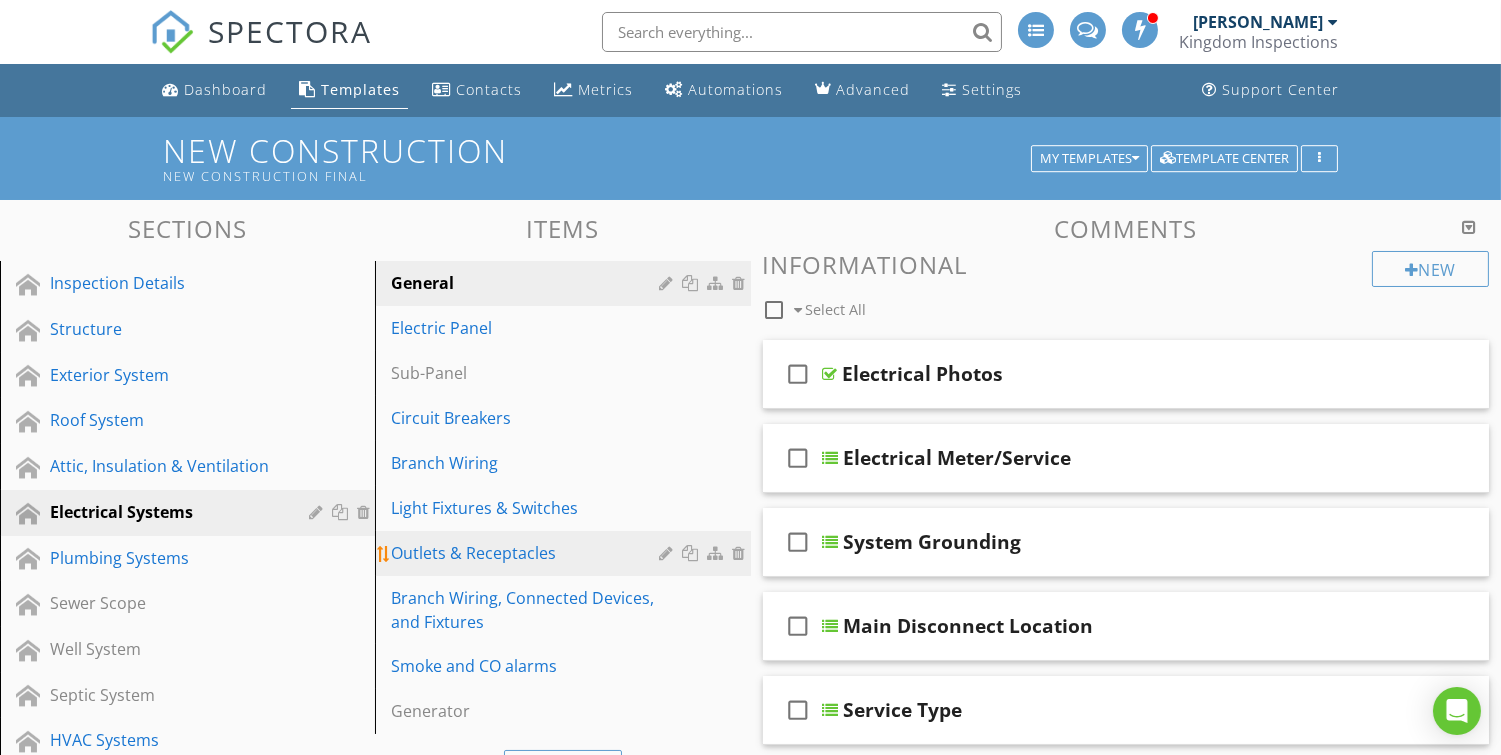 click at bounding box center [742, 553] 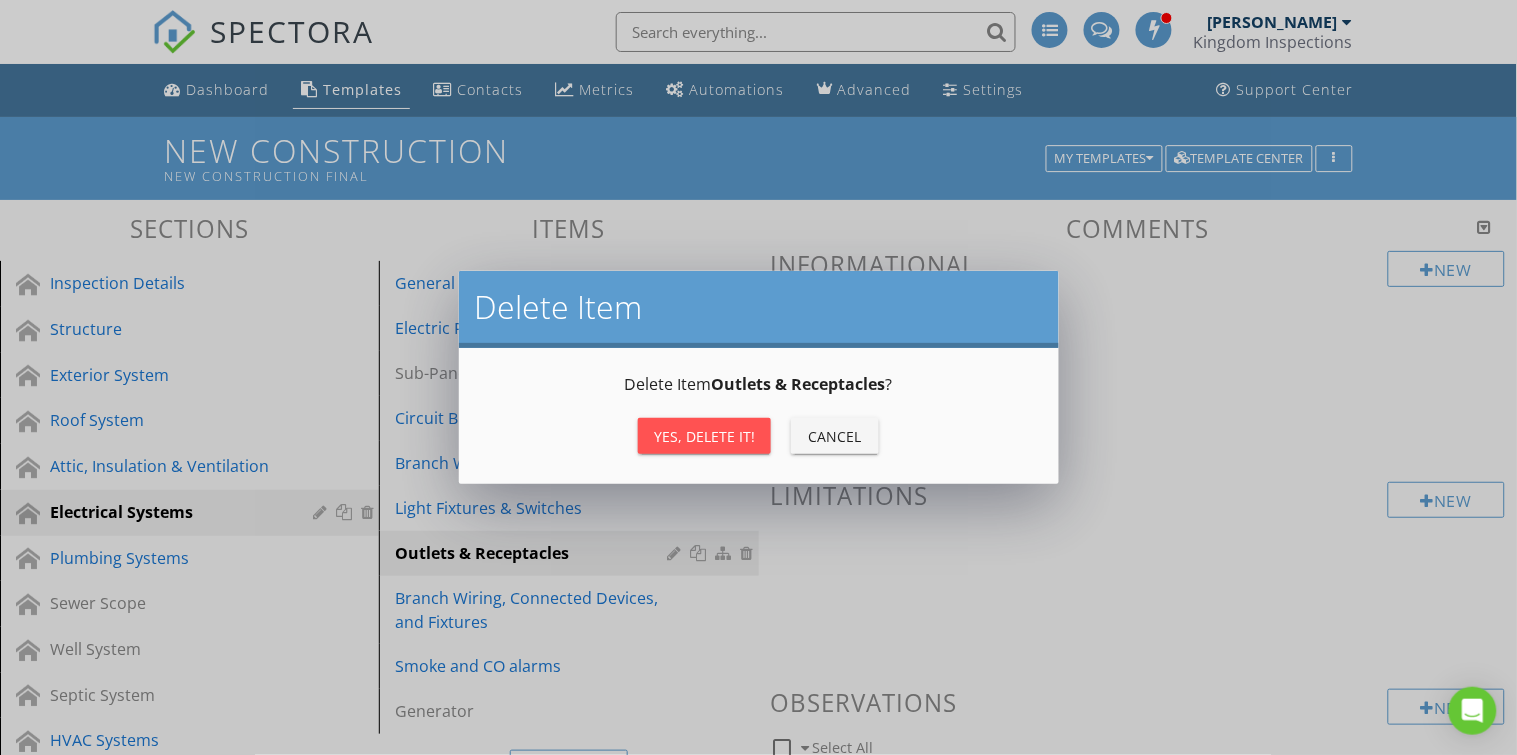 click on "Yes, Delete it!" at bounding box center (704, 436) 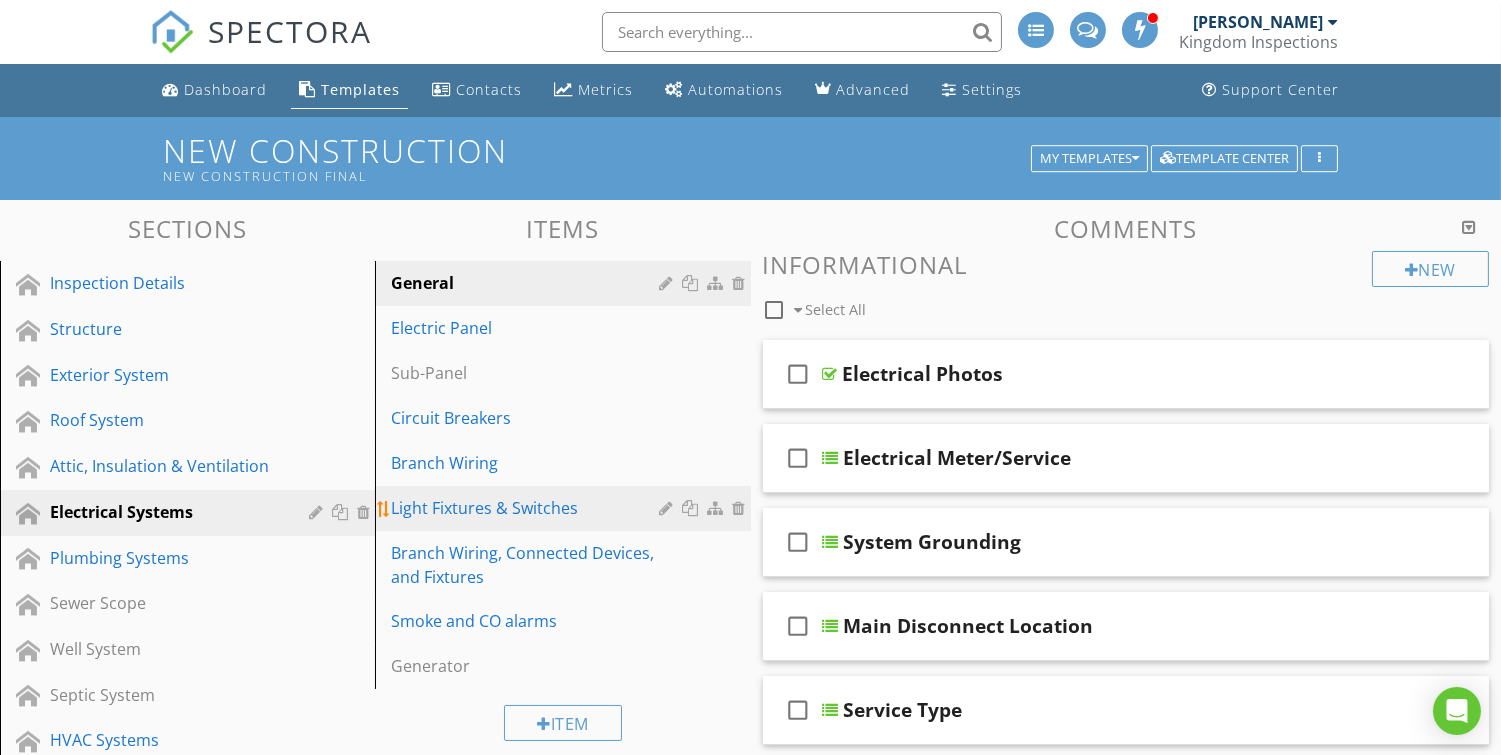 click at bounding box center [742, 508] 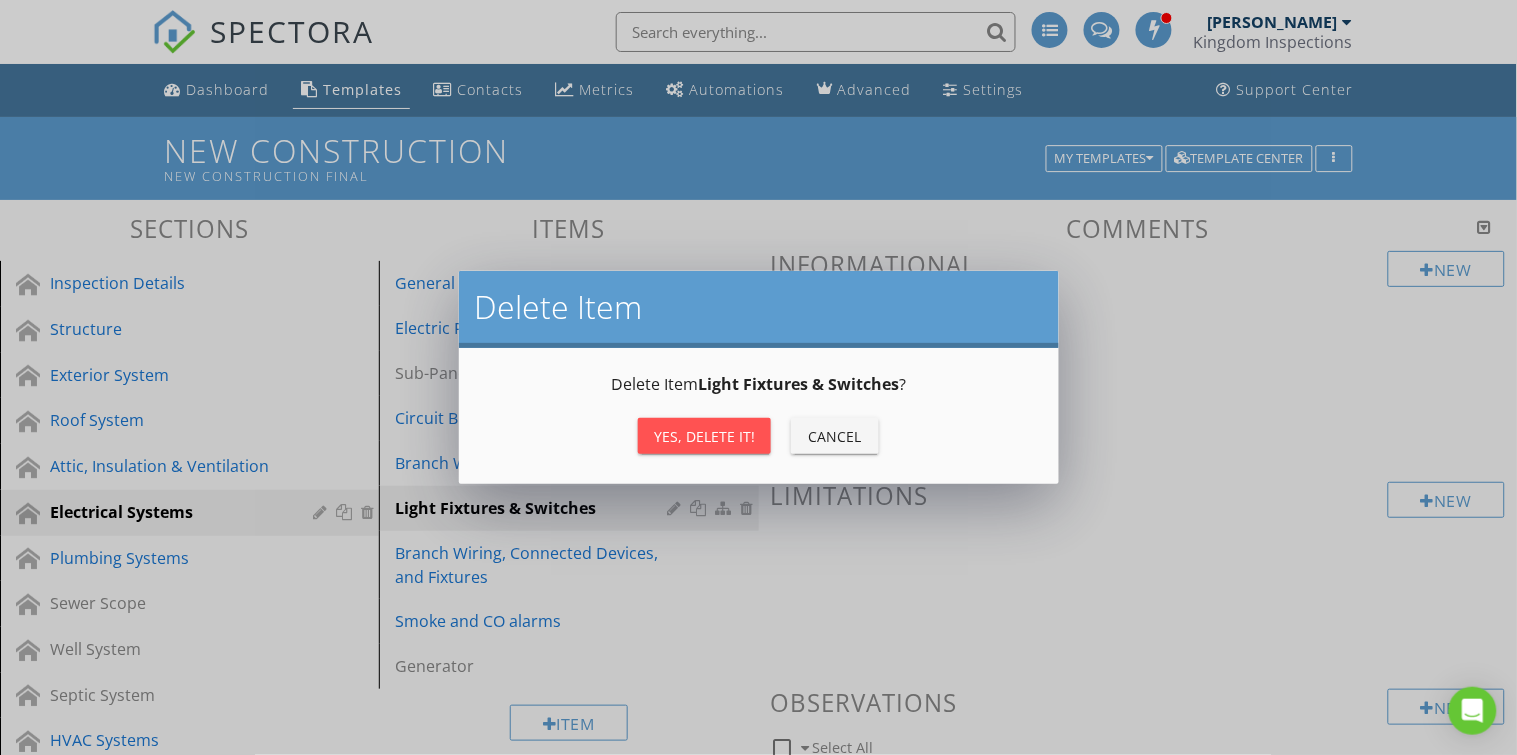 click on "Delete Item
Light Fixtures & Switches ?   Yes, Delete it!   Cancel" at bounding box center (759, 416) 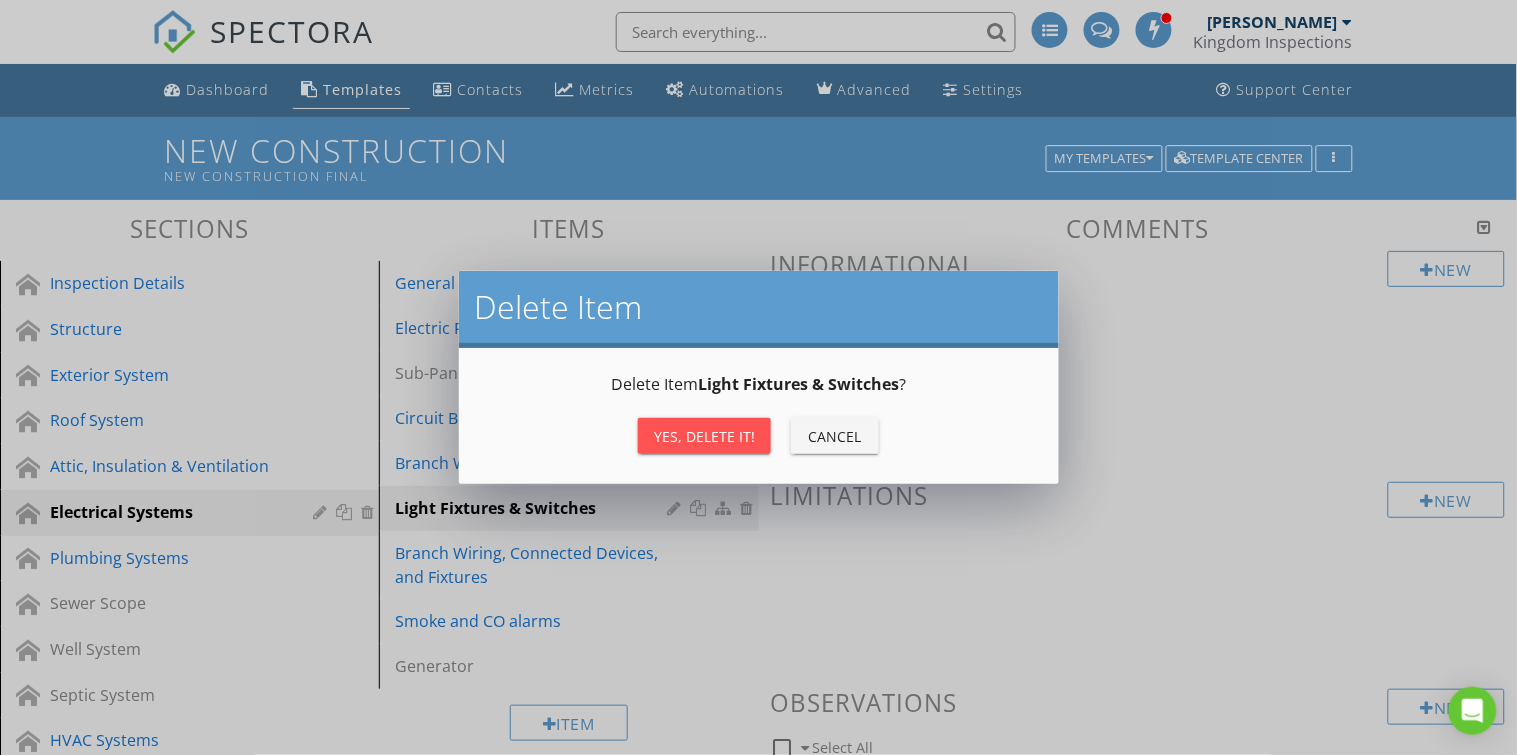 click on "Yes, Delete it!" at bounding box center (704, 436) 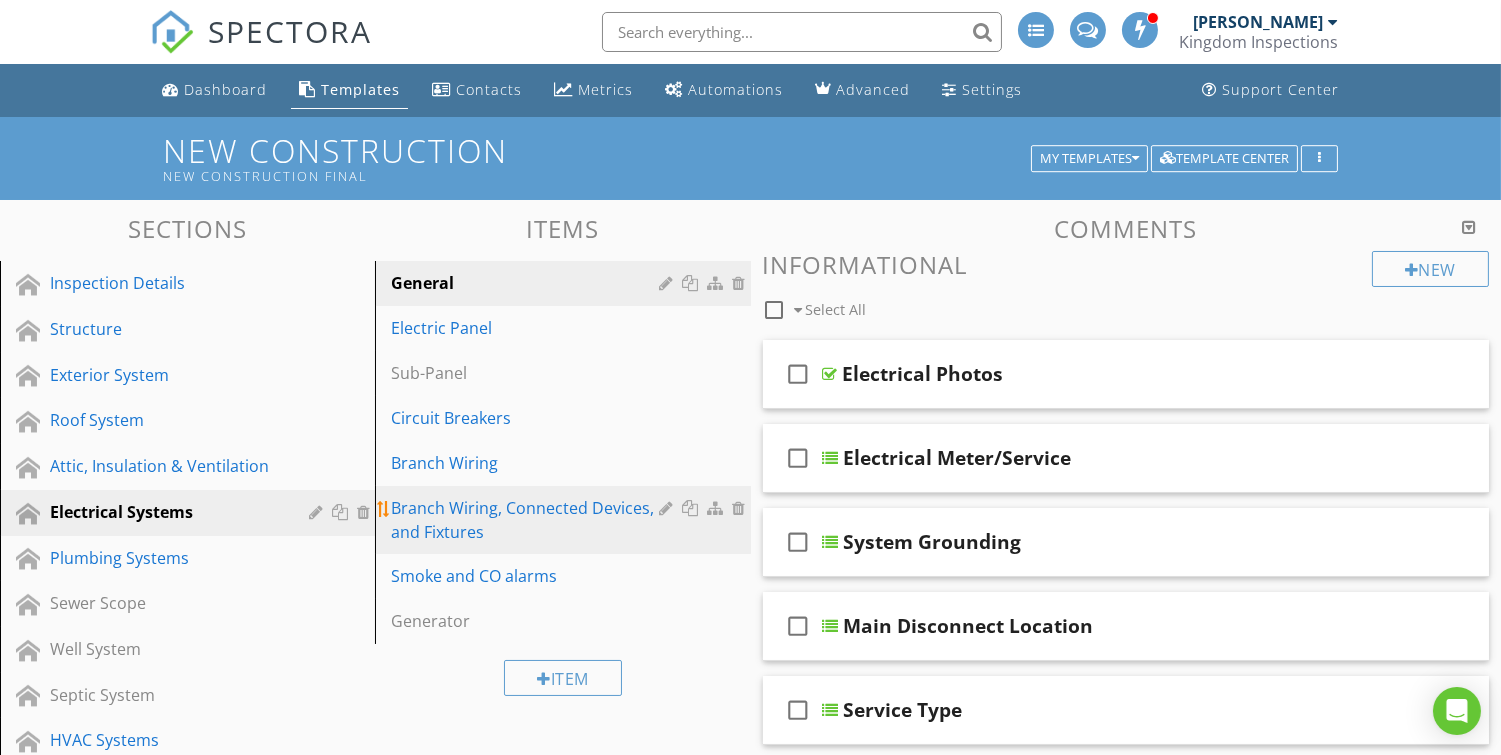 click on "Branch Wiring, Connected Devices, and Fixtures" at bounding box center (528, 520) 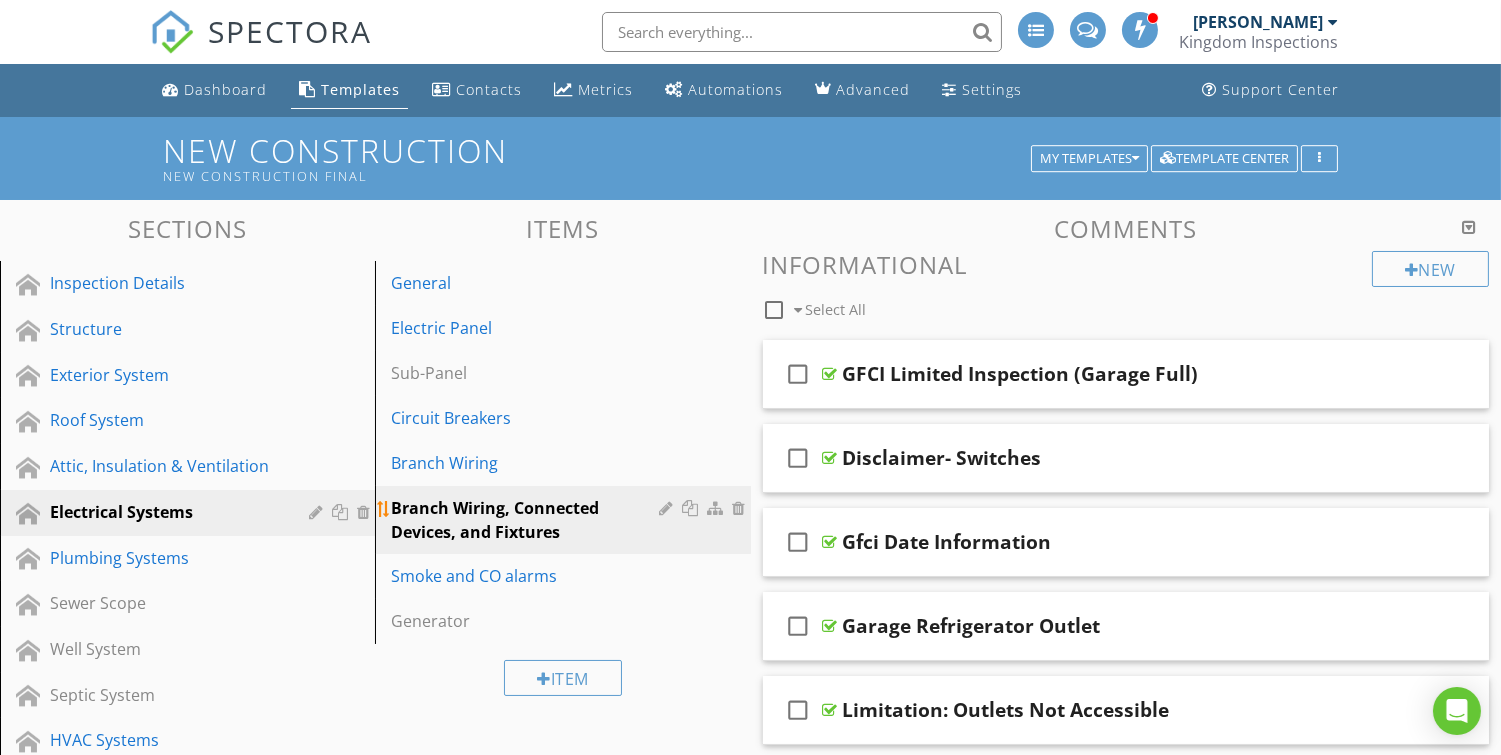 click at bounding box center [742, 508] 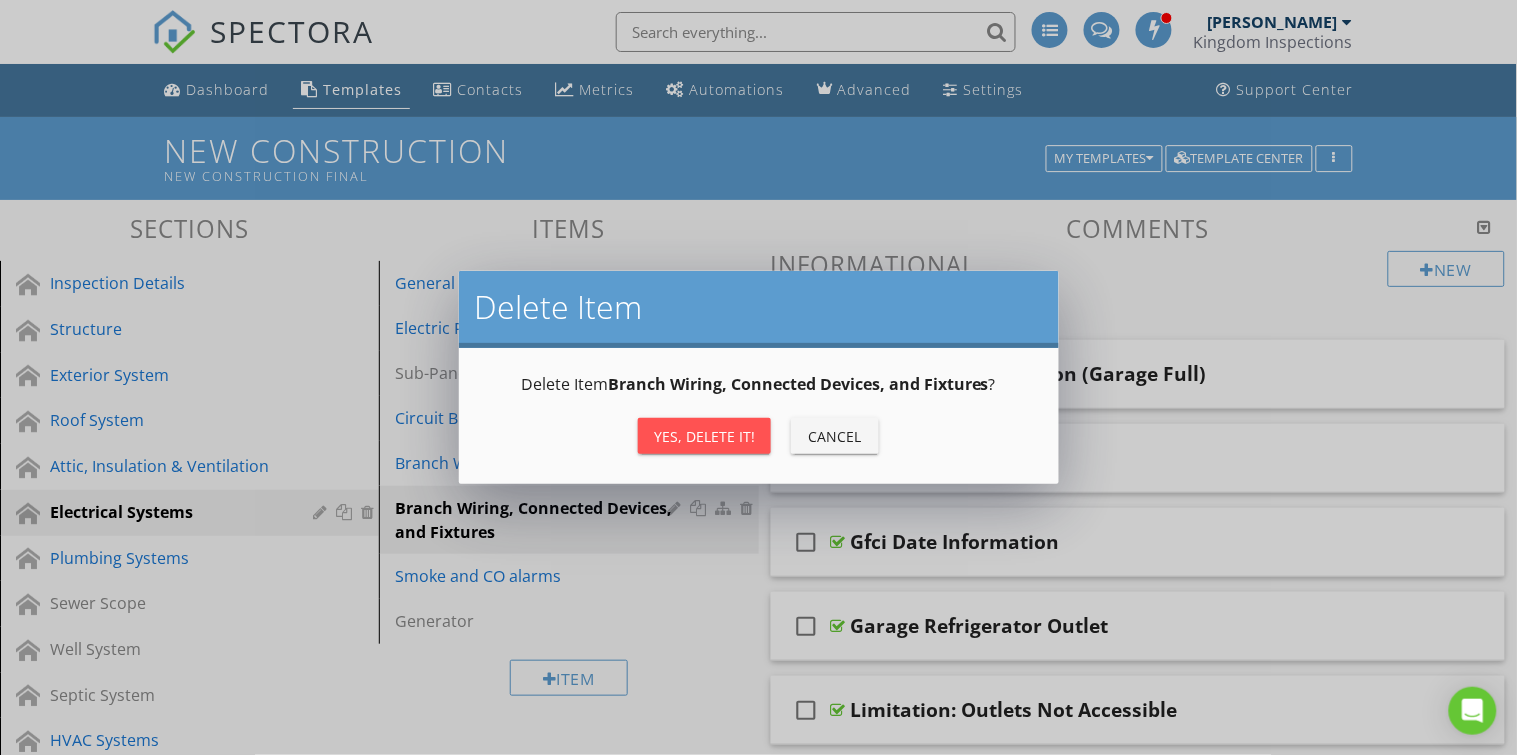 click on "Yes, Delete it!" at bounding box center [704, 436] 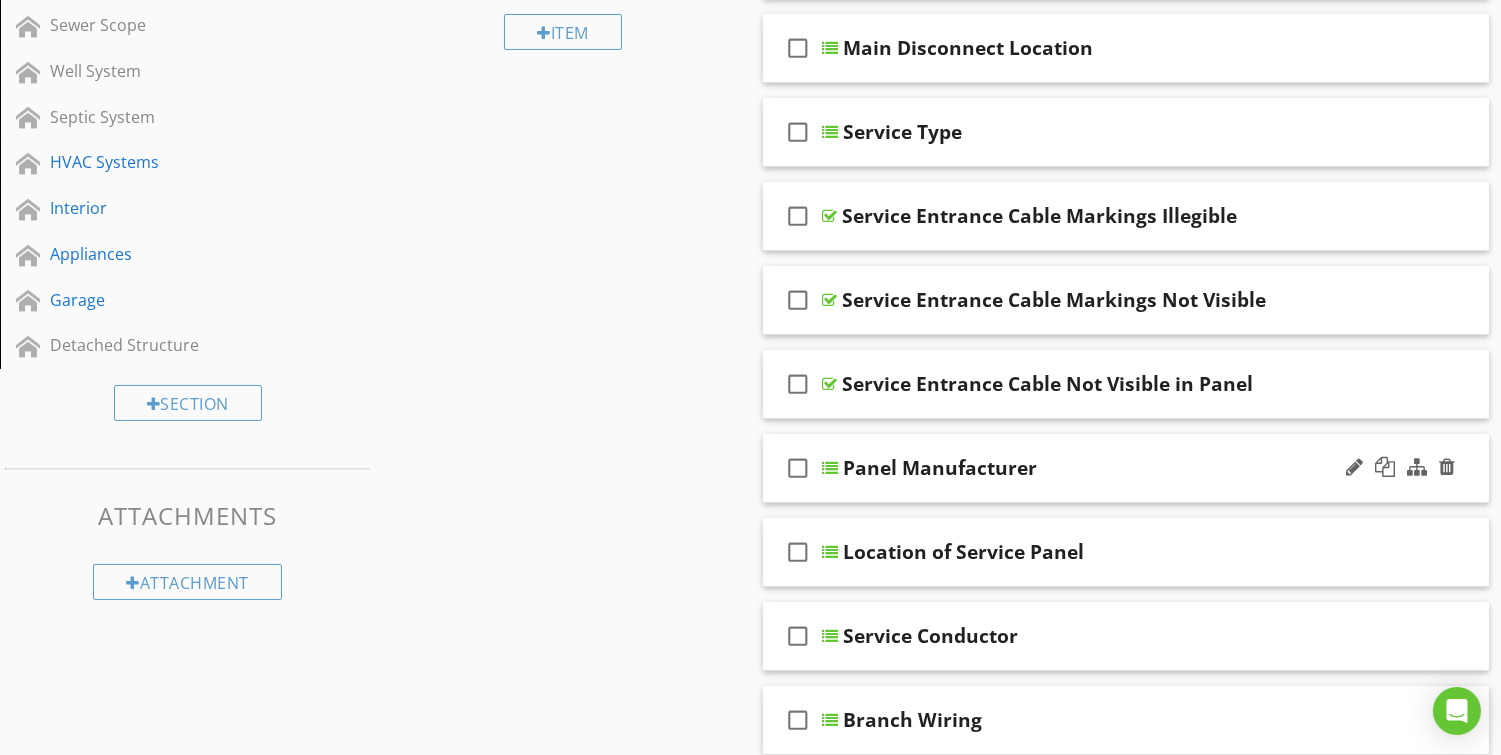 scroll, scrollTop: 0, scrollLeft: 0, axis: both 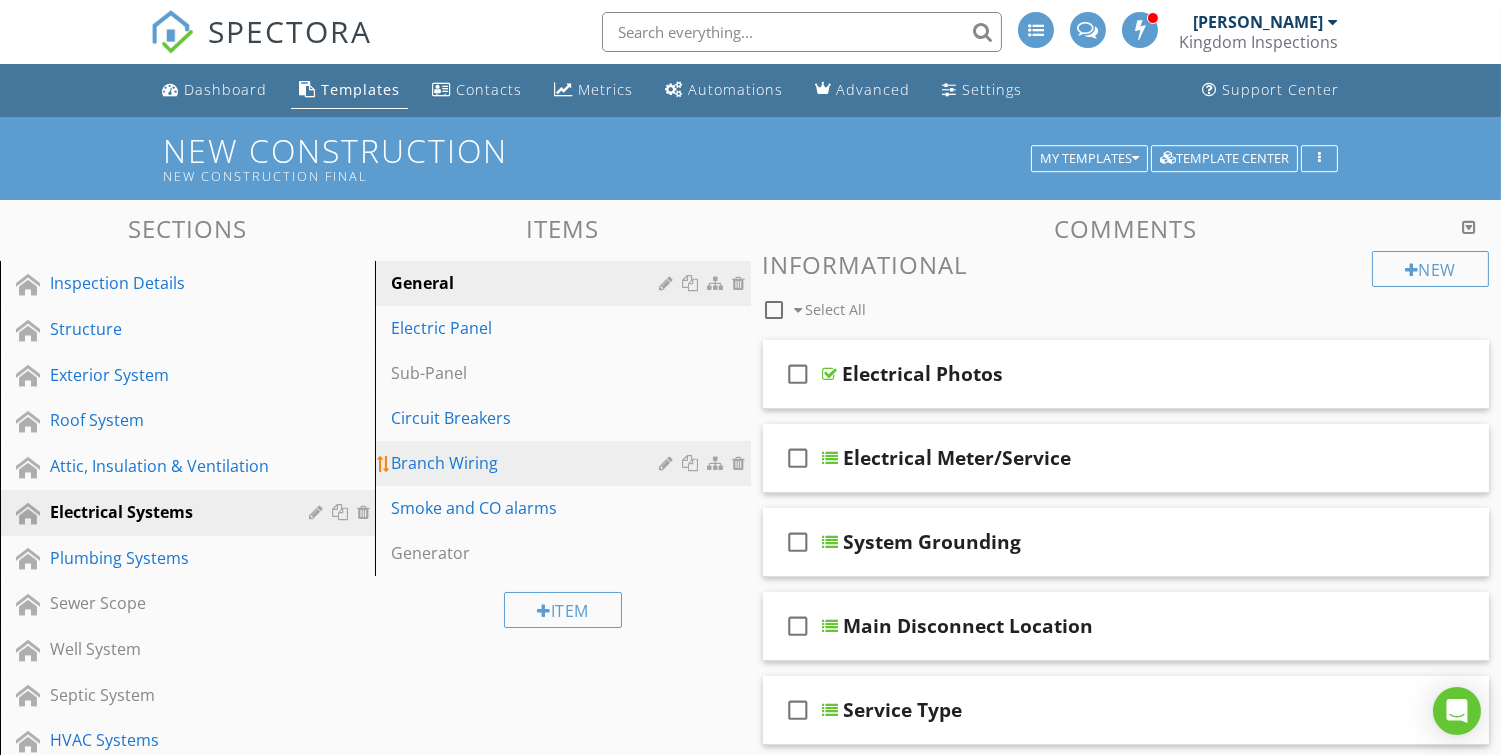 click on "Branch Wiring" at bounding box center [528, 463] 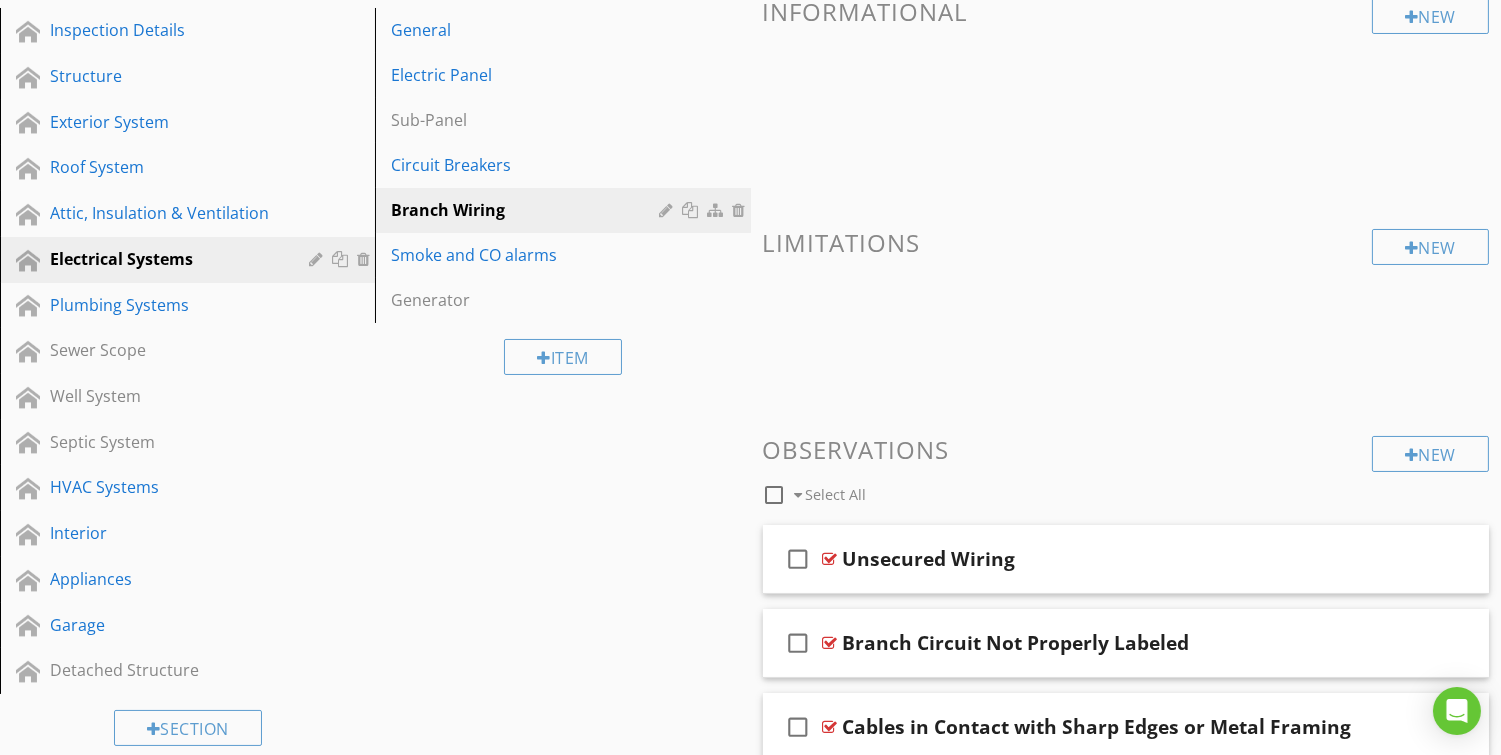 scroll, scrollTop: 0, scrollLeft: 0, axis: both 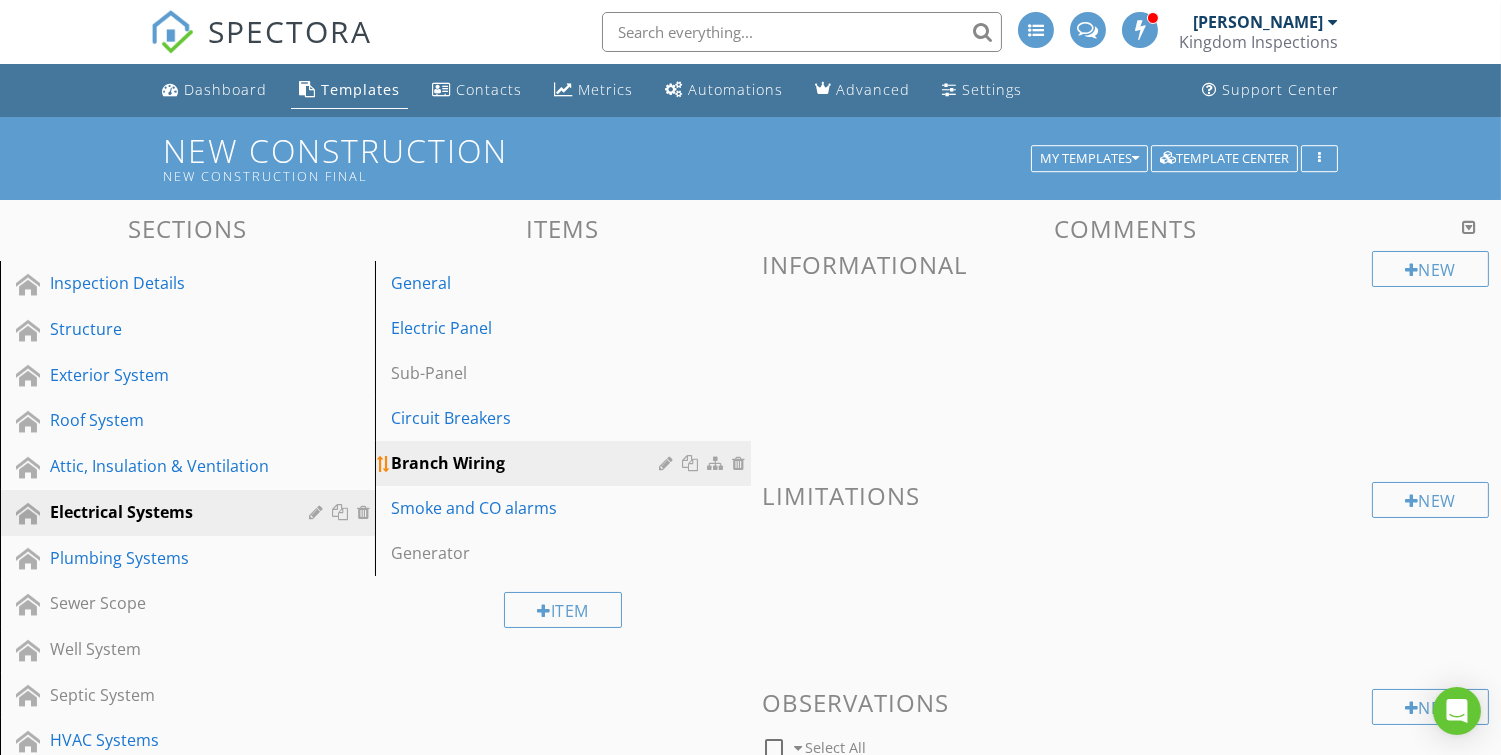 click at bounding box center (742, 463) 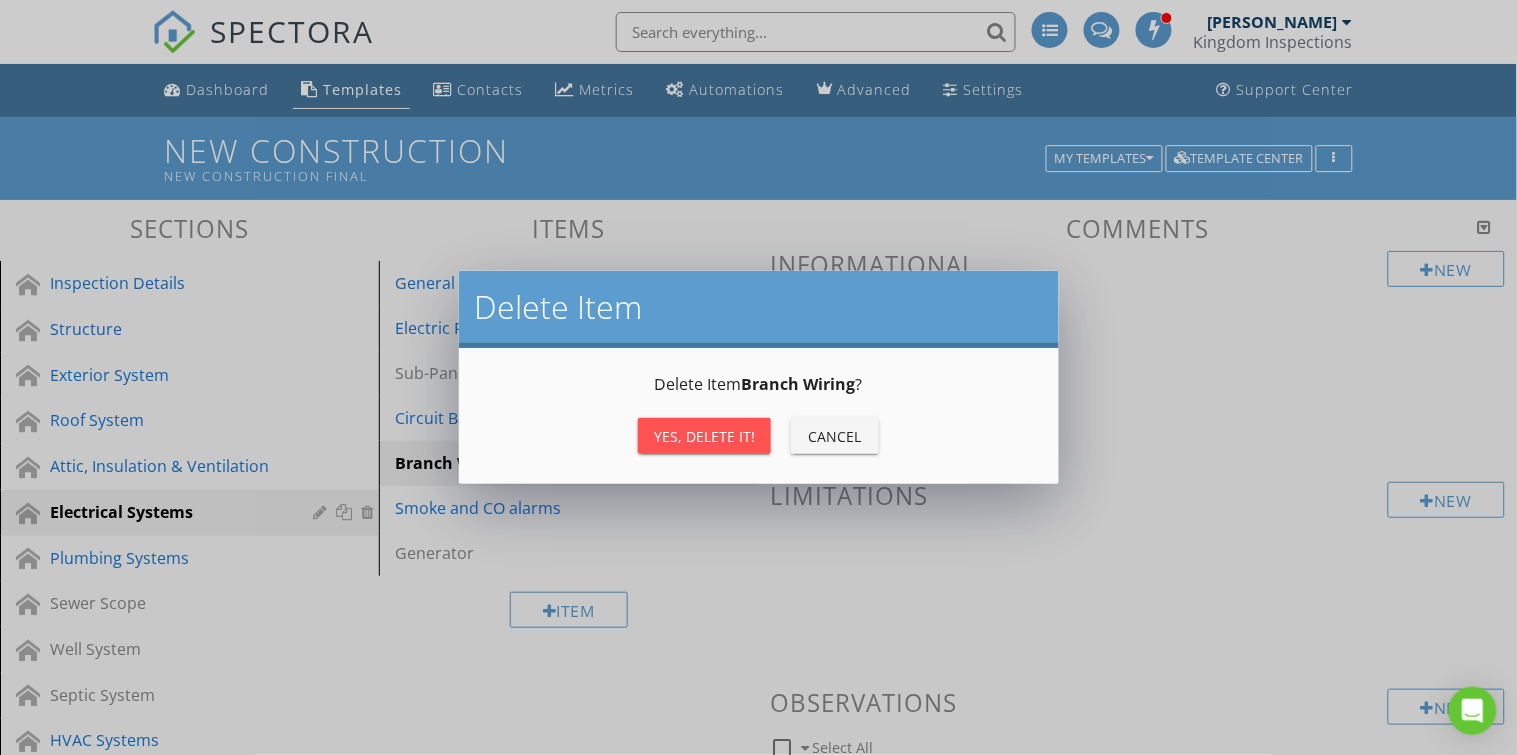 click on "Yes, Delete it!" at bounding box center [704, 436] 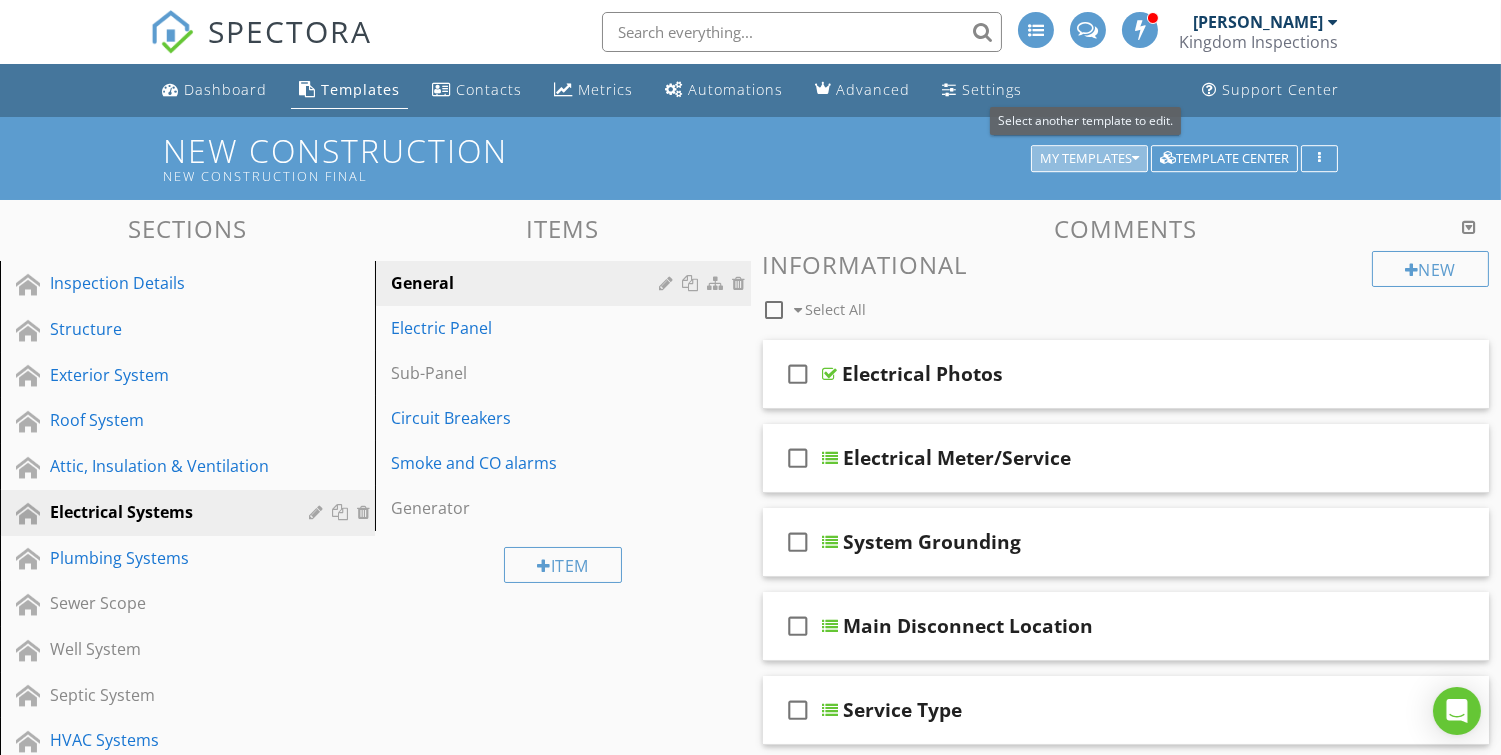 click on "My Templates" at bounding box center [1089, 159] 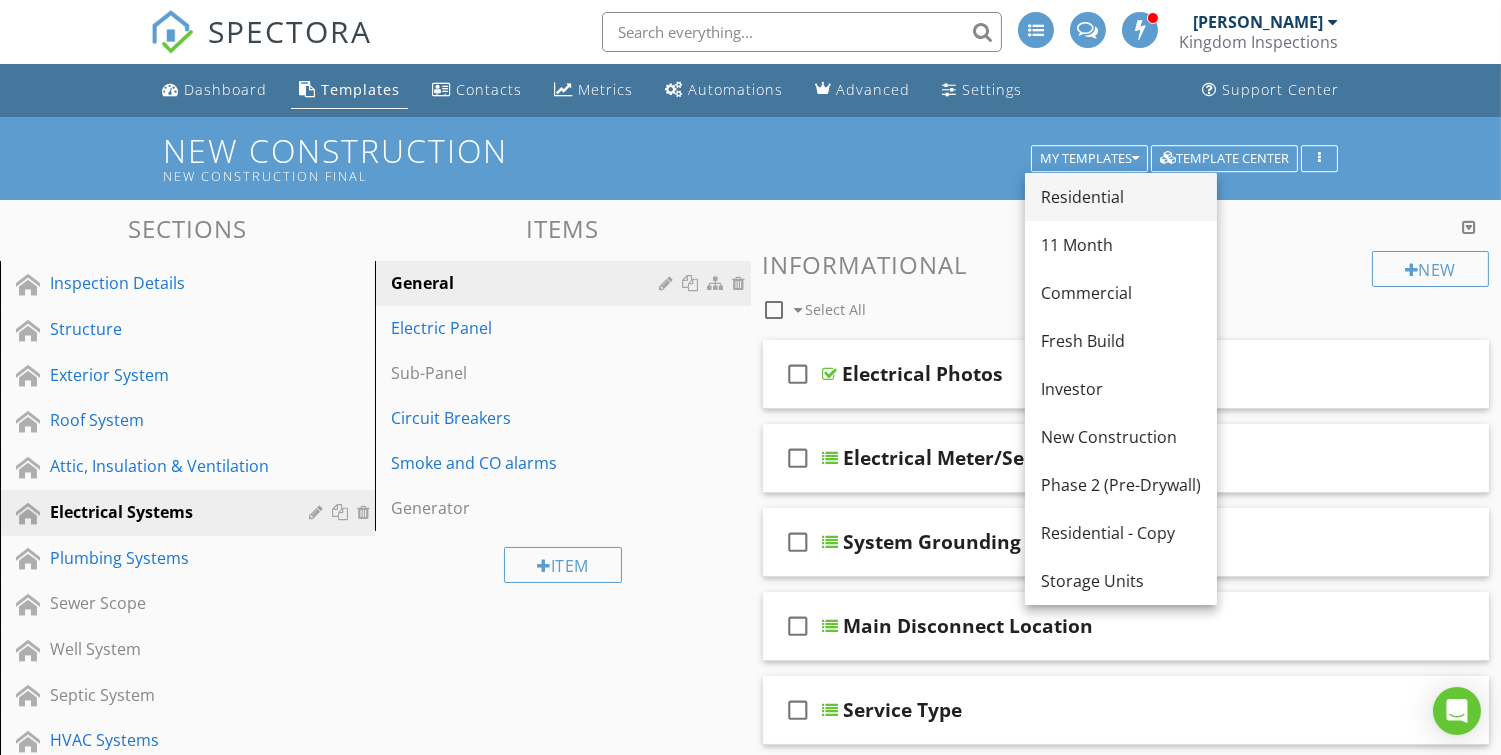 click on "Residential" at bounding box center [1121, 197] 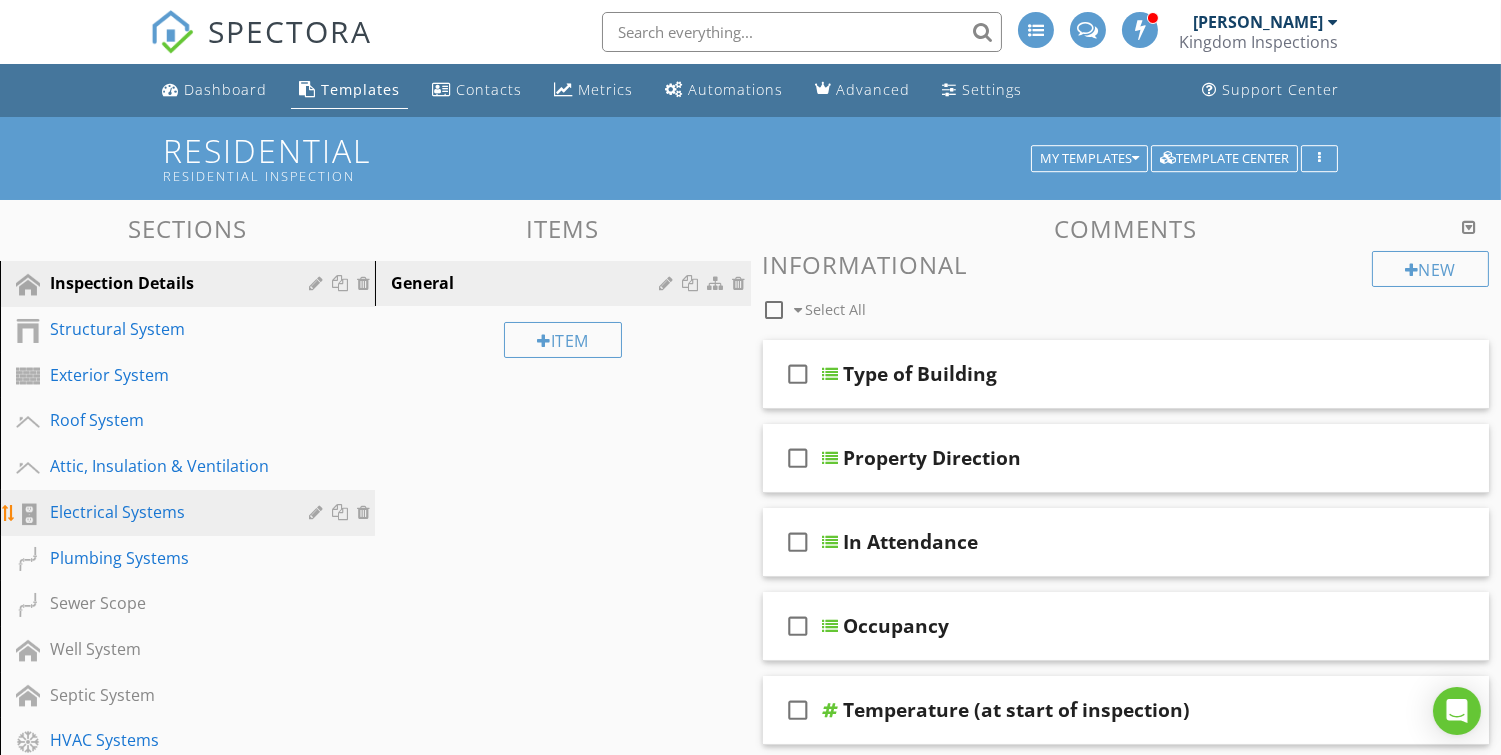 click on "Electrical Systems" at bounding box center (190, 513) 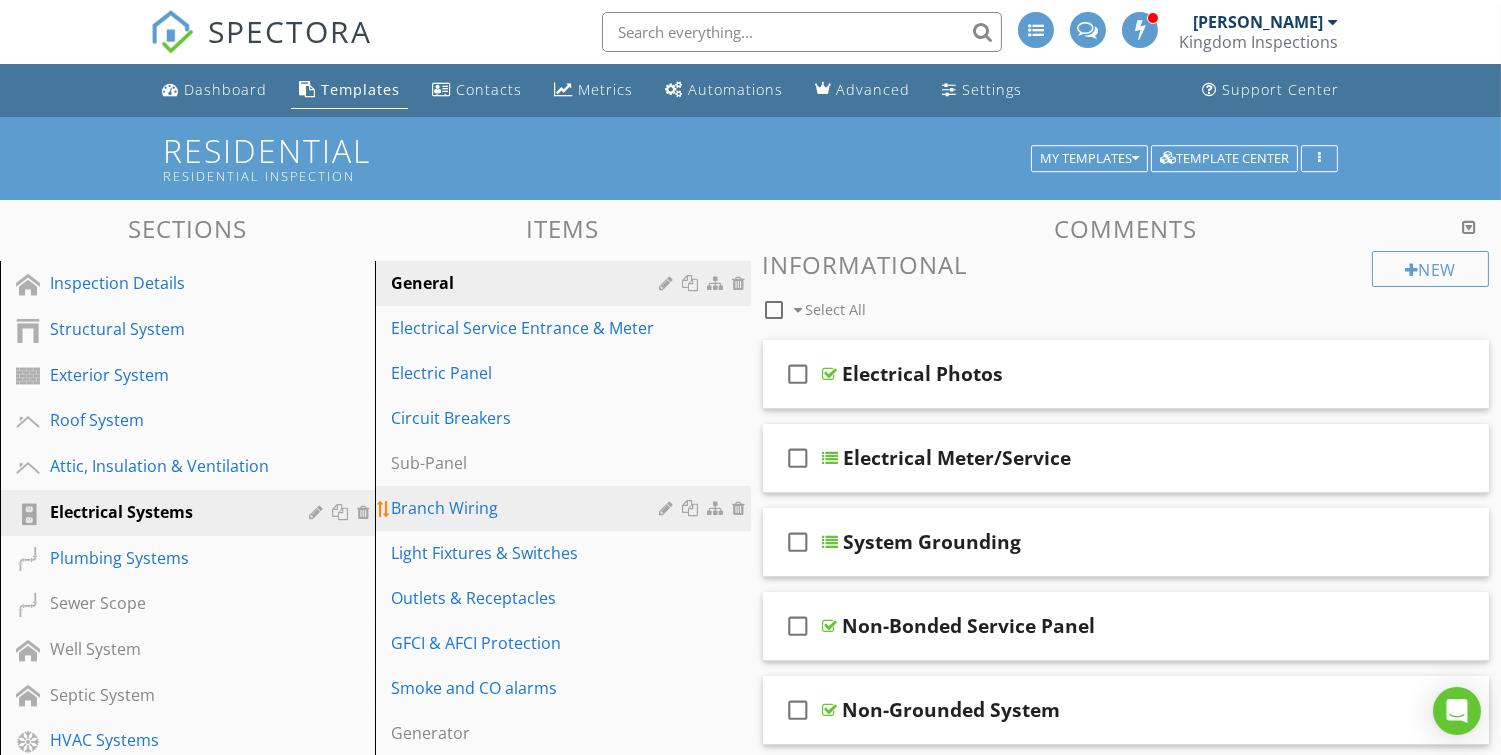 click at bounding box center (693, 508) 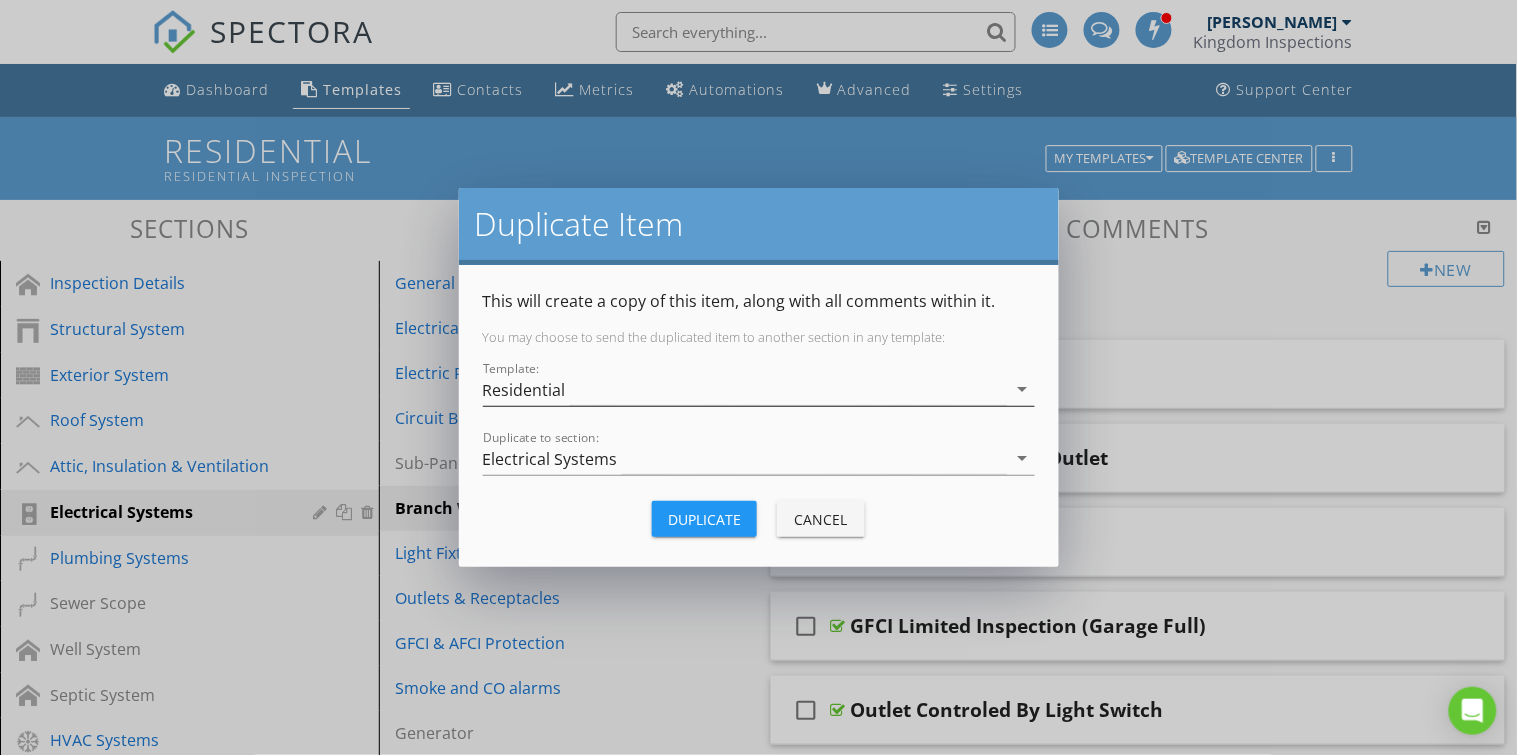 click on "Residential" at bounding box center [745, 389] 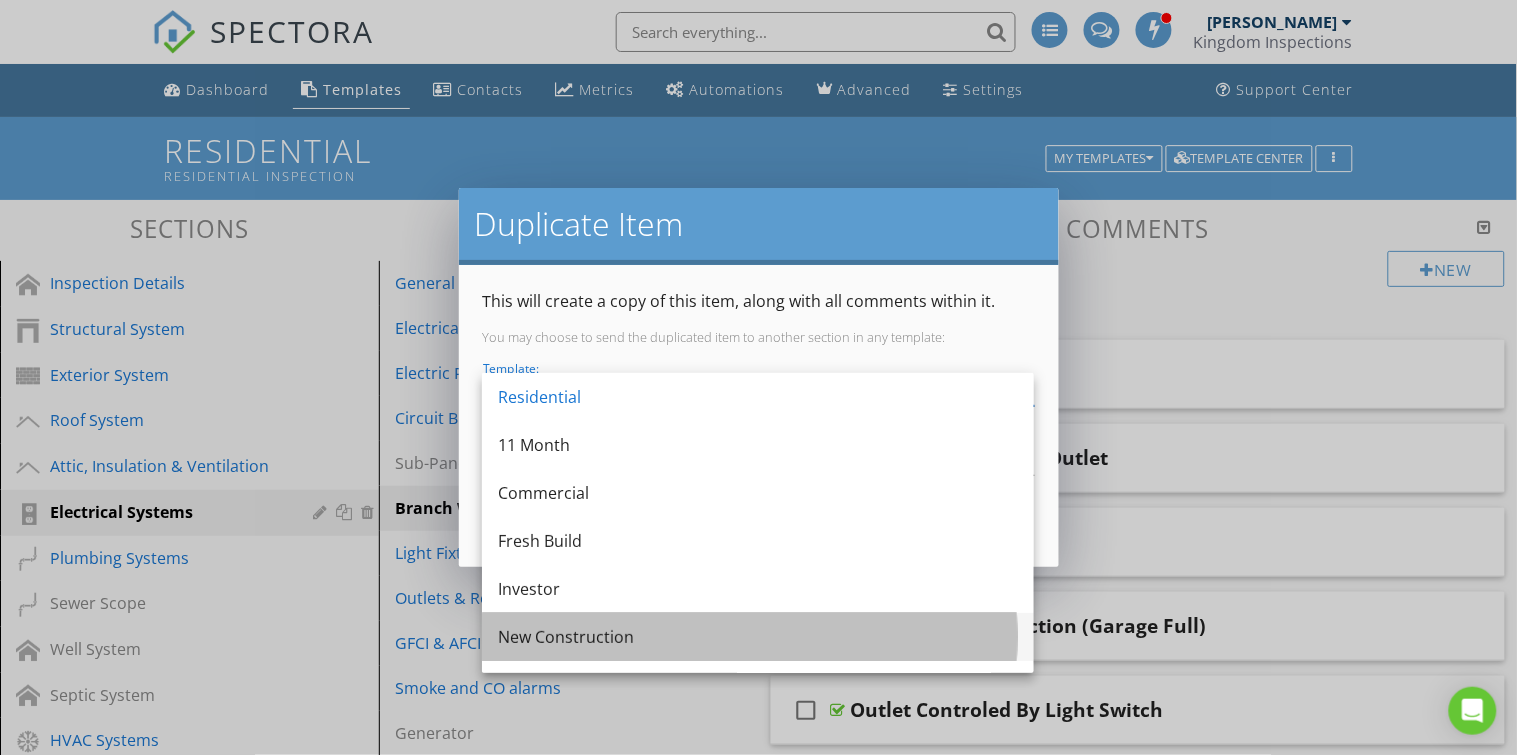 click on "New Construction" at bounding box center (758, 637) 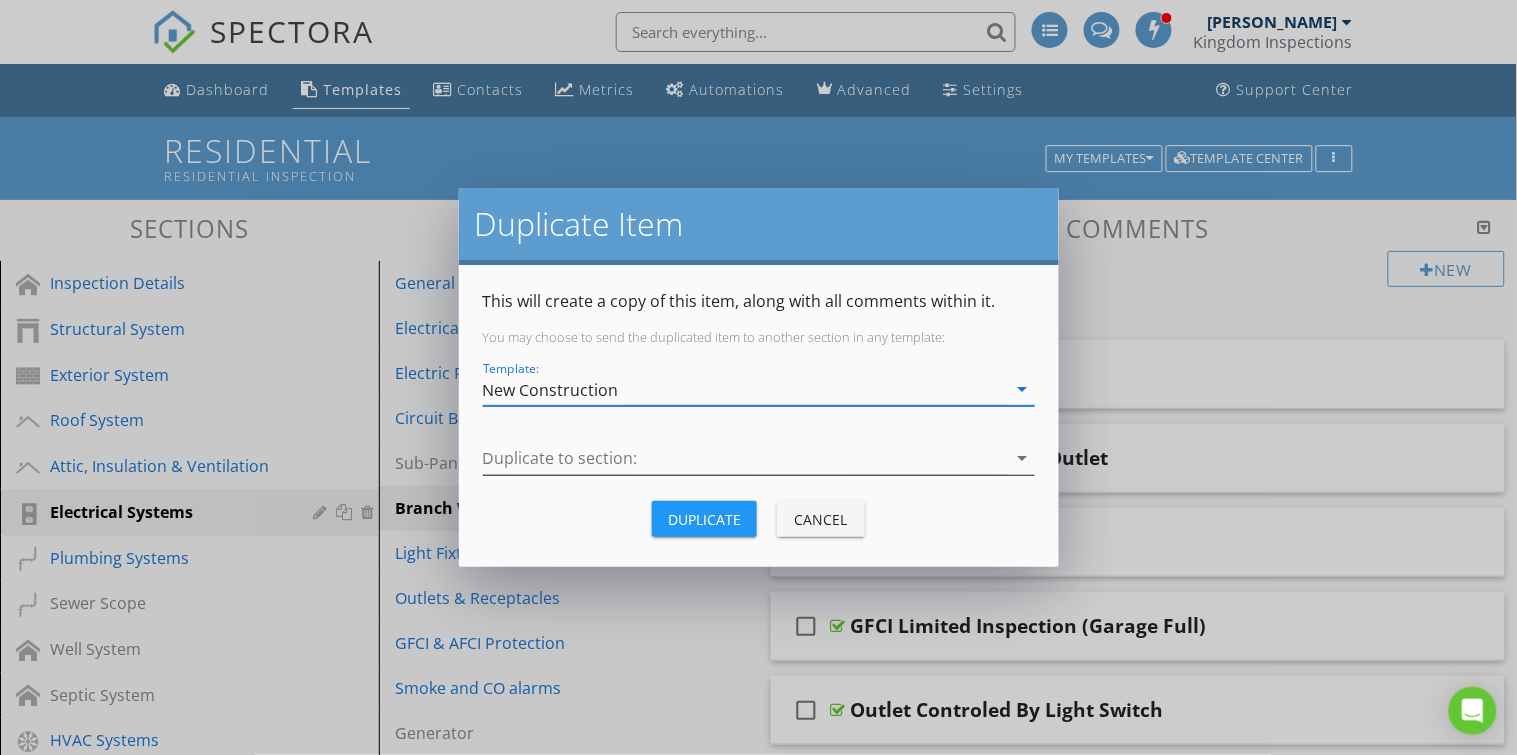 click at bounding box center [745, 458] 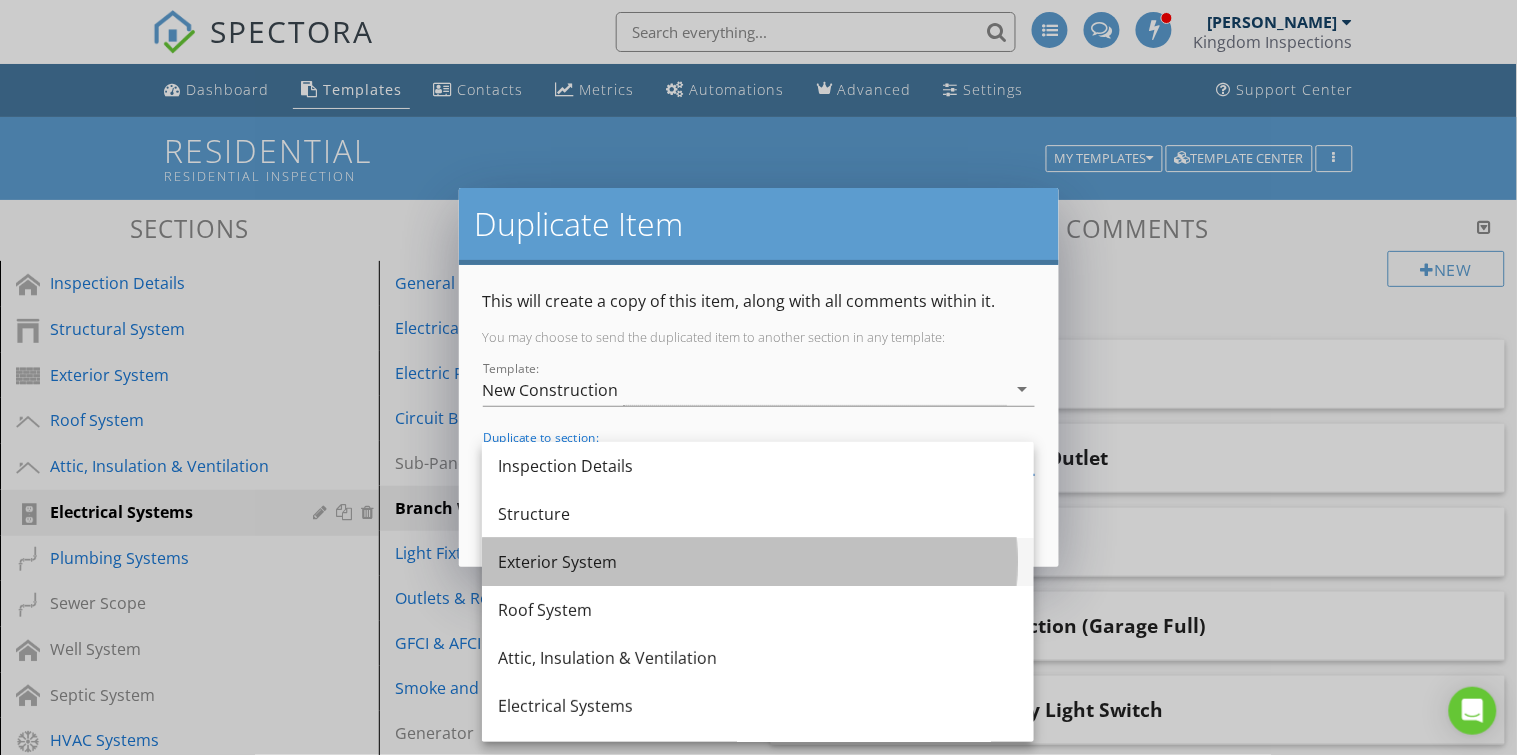 click on "Exterior System" at bounding box center (758, 562) 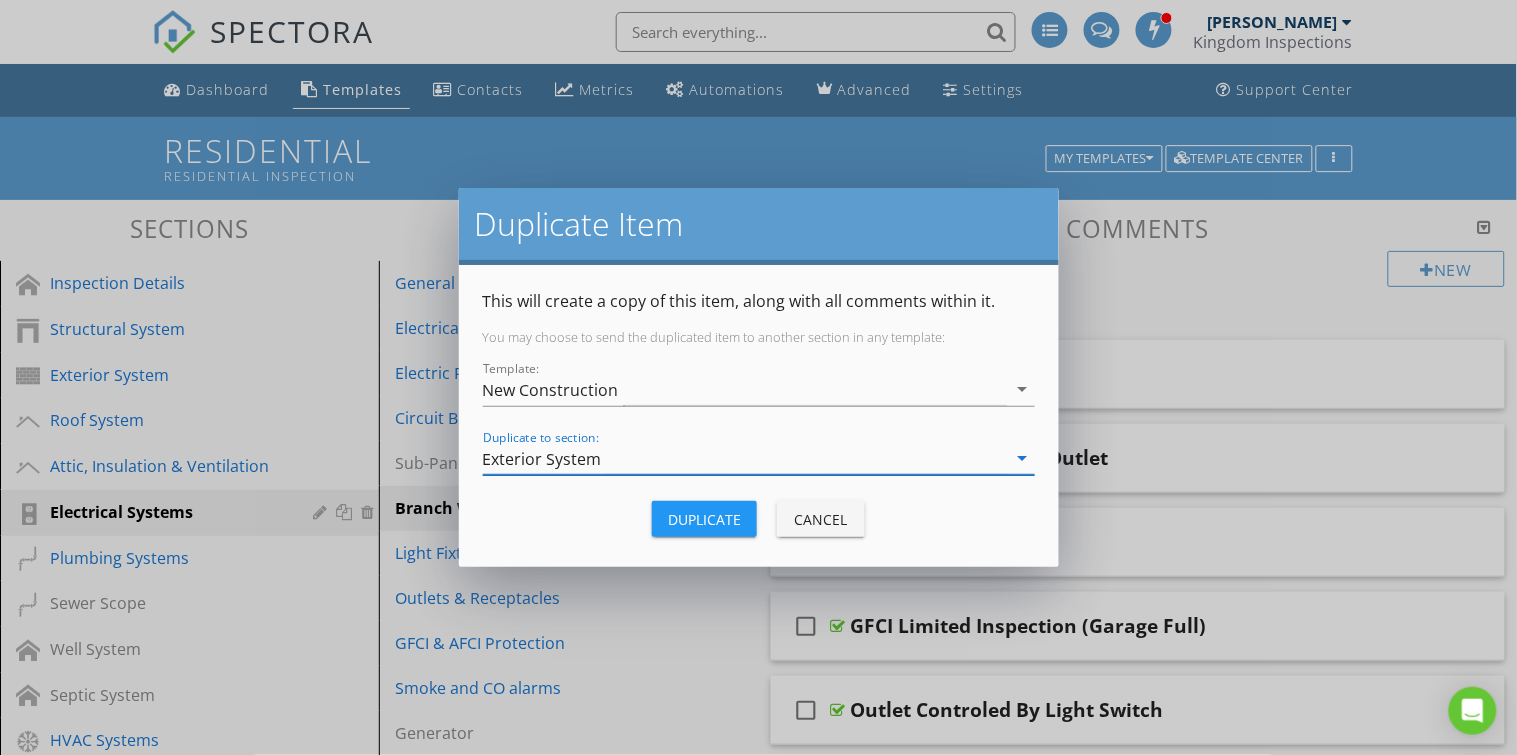 click on "Exterior System" at bounding box center (745, 458) 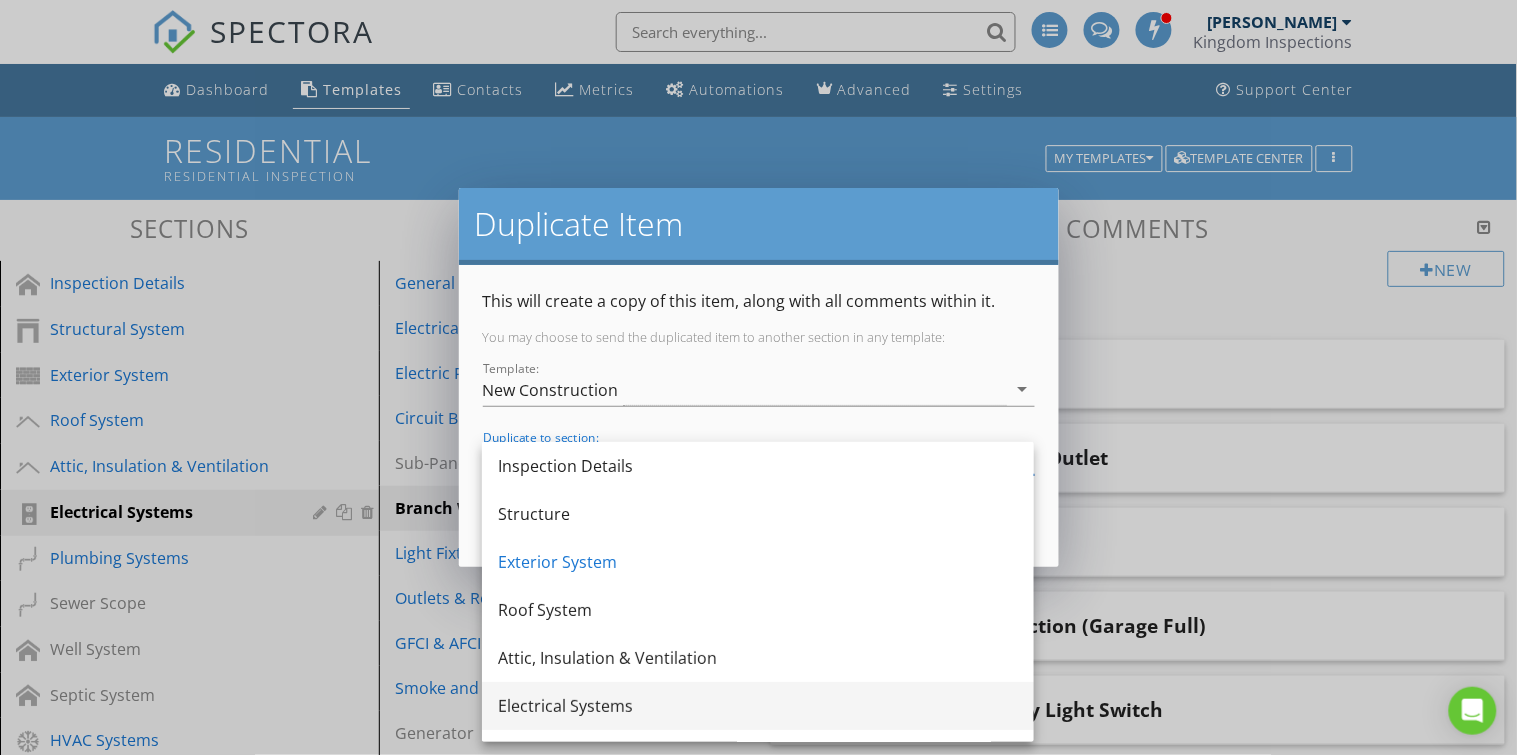 click on "Electrical Systems" at bounding box center [758, 706] 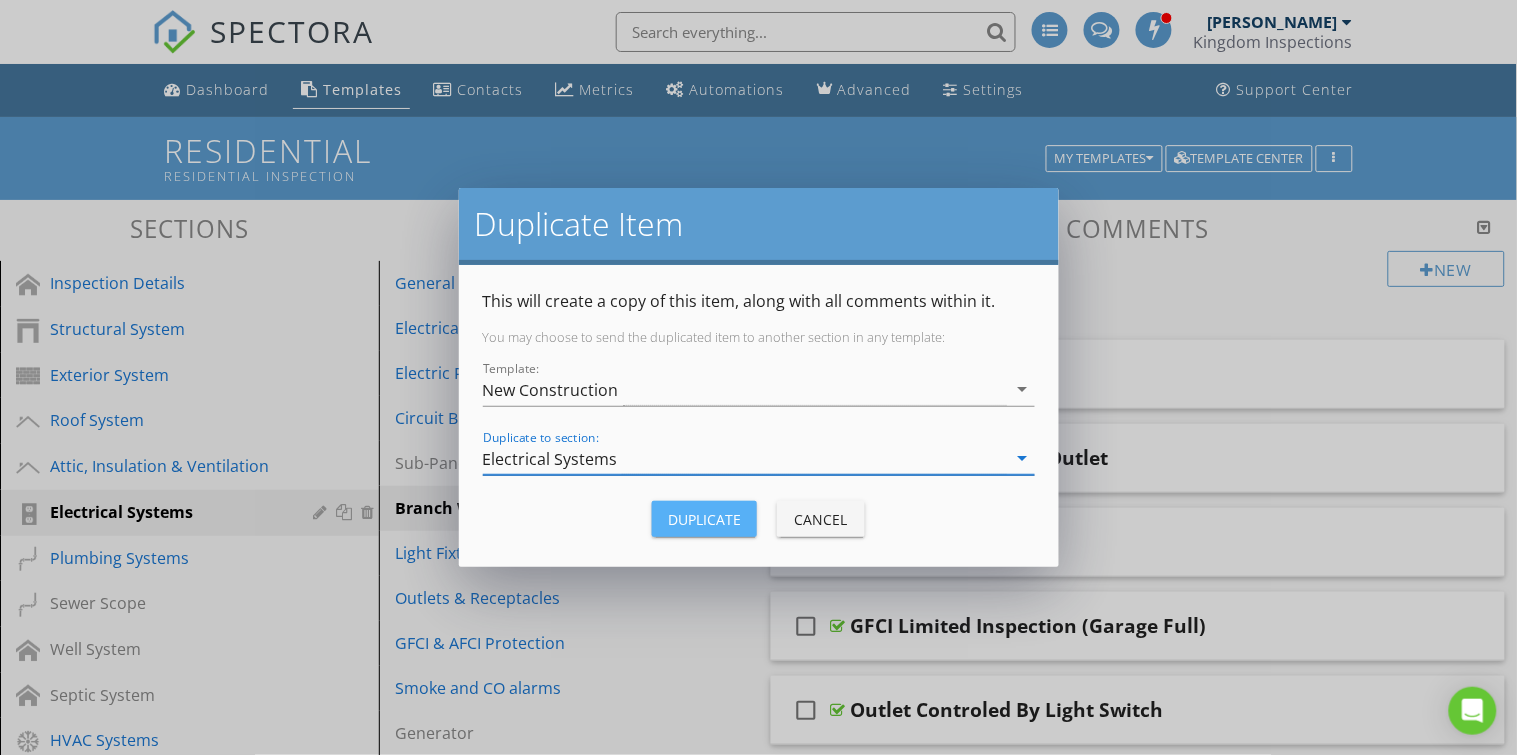 click on "Duplicate" at bounding box center [704, 519] 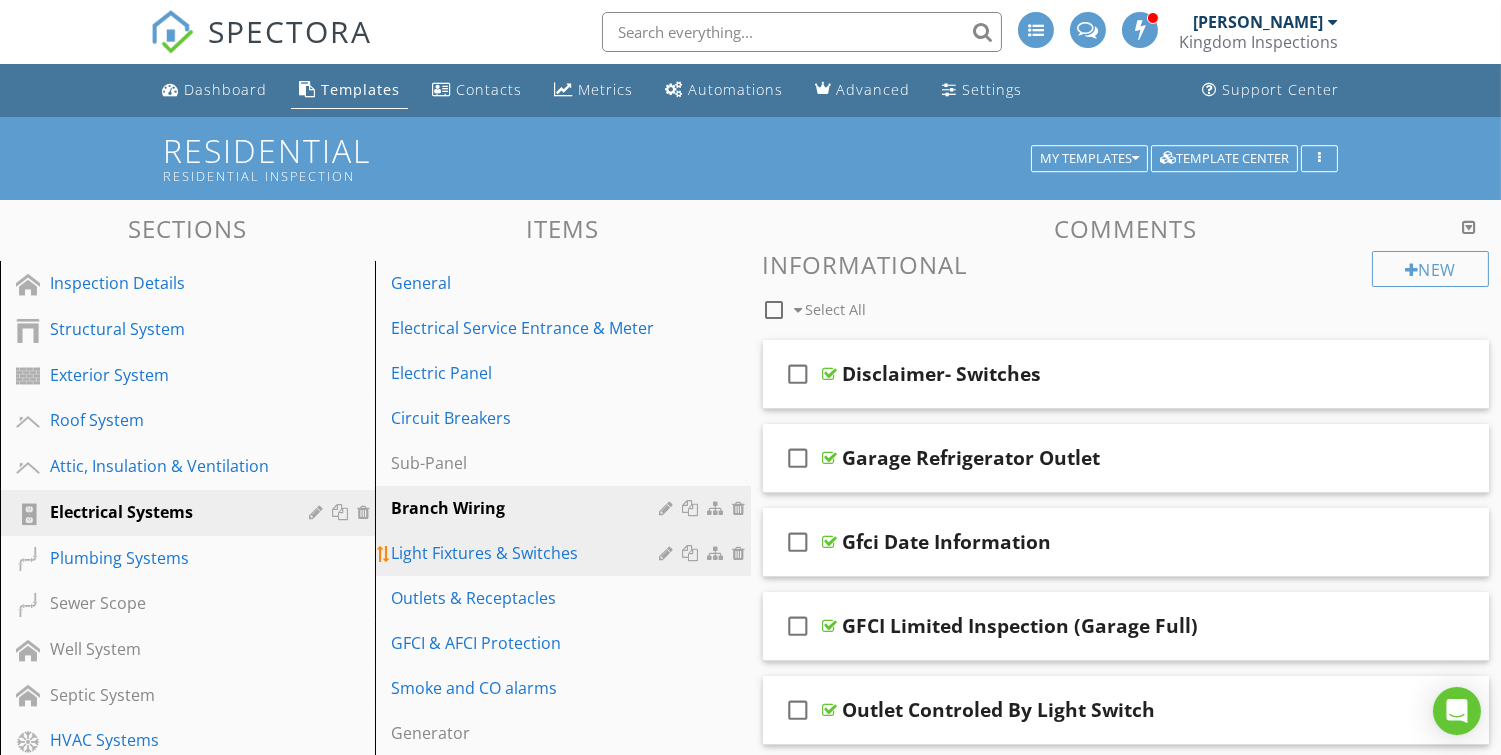 click at bounding box center [693, 553] 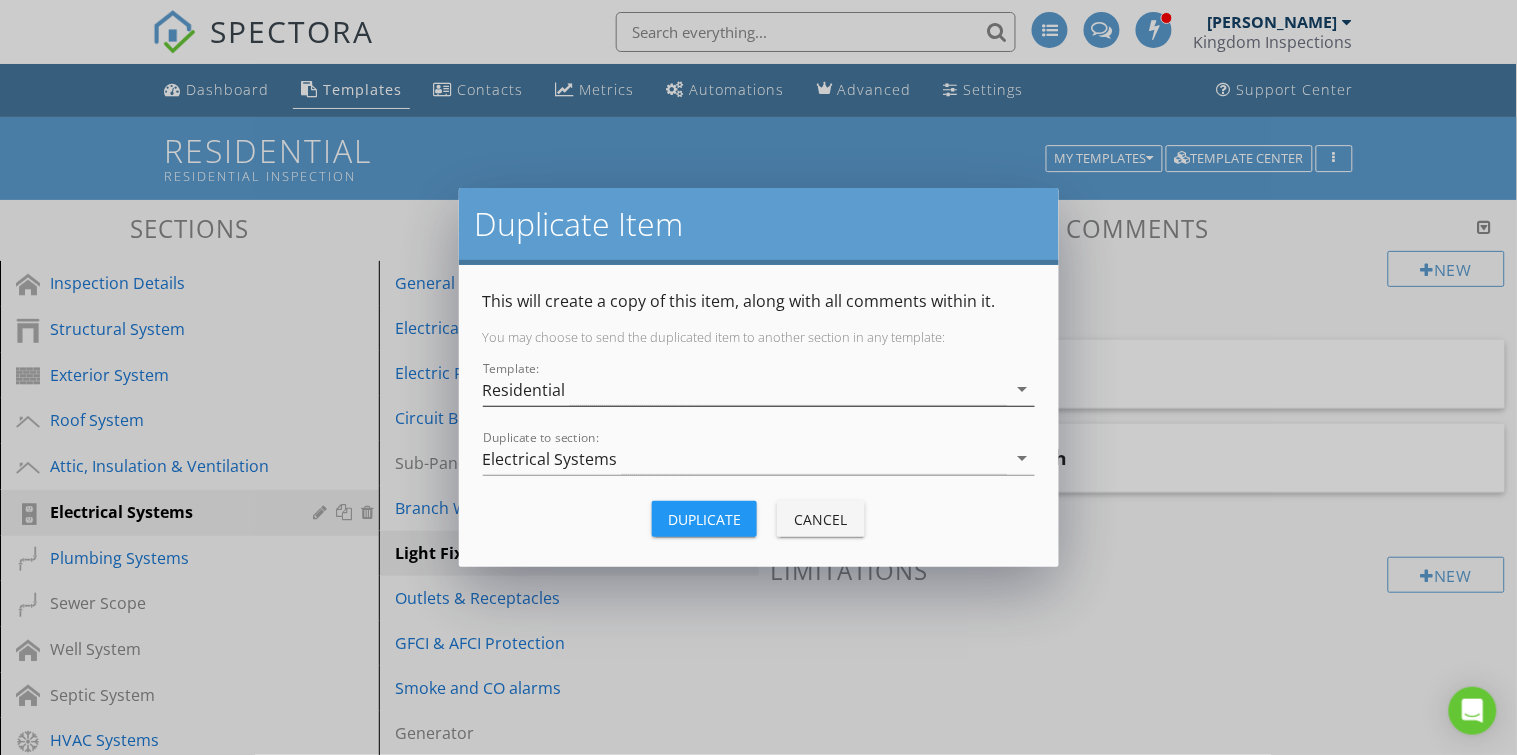 click on "Residential" at bounding box center (745, 389) 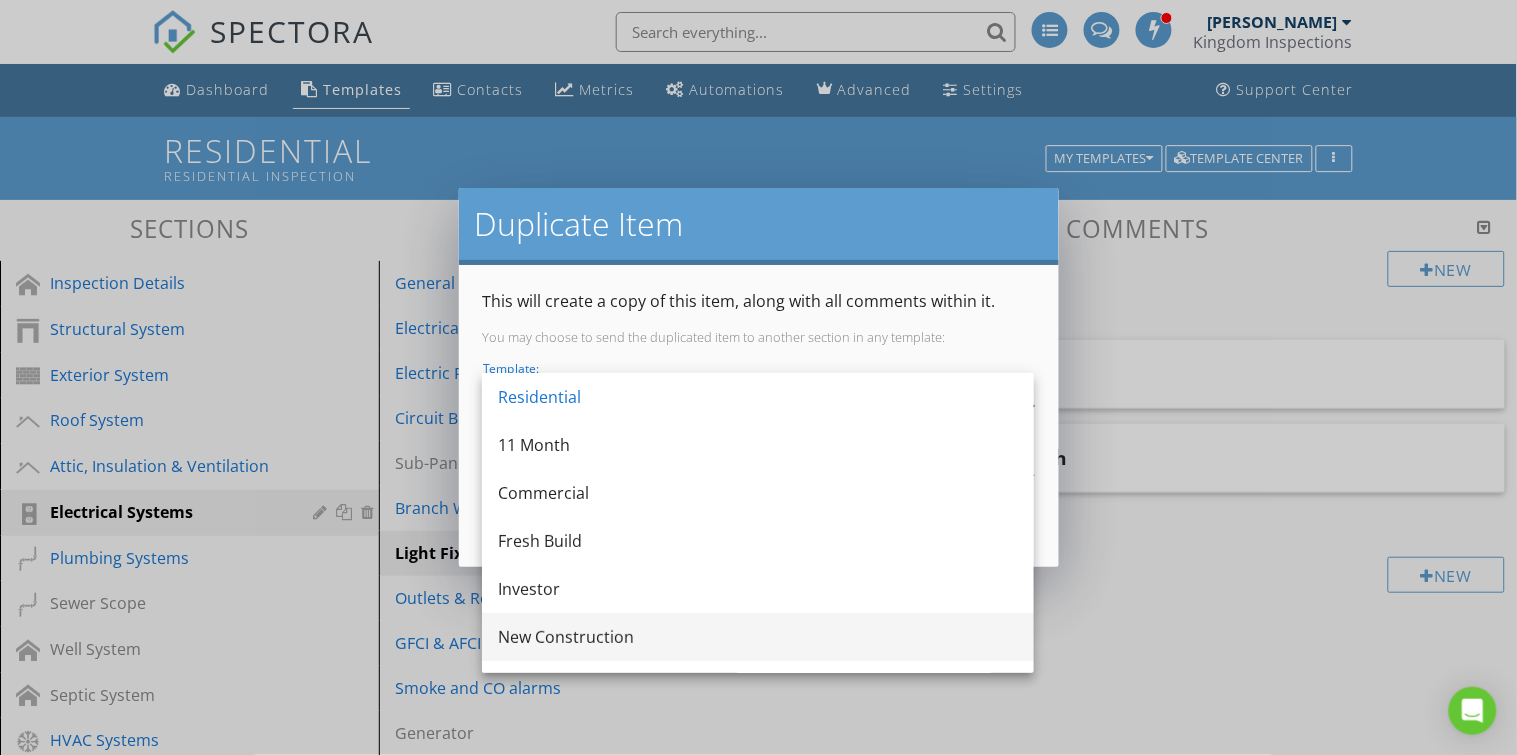click on "New Construction" at bounding box center (758, 637) 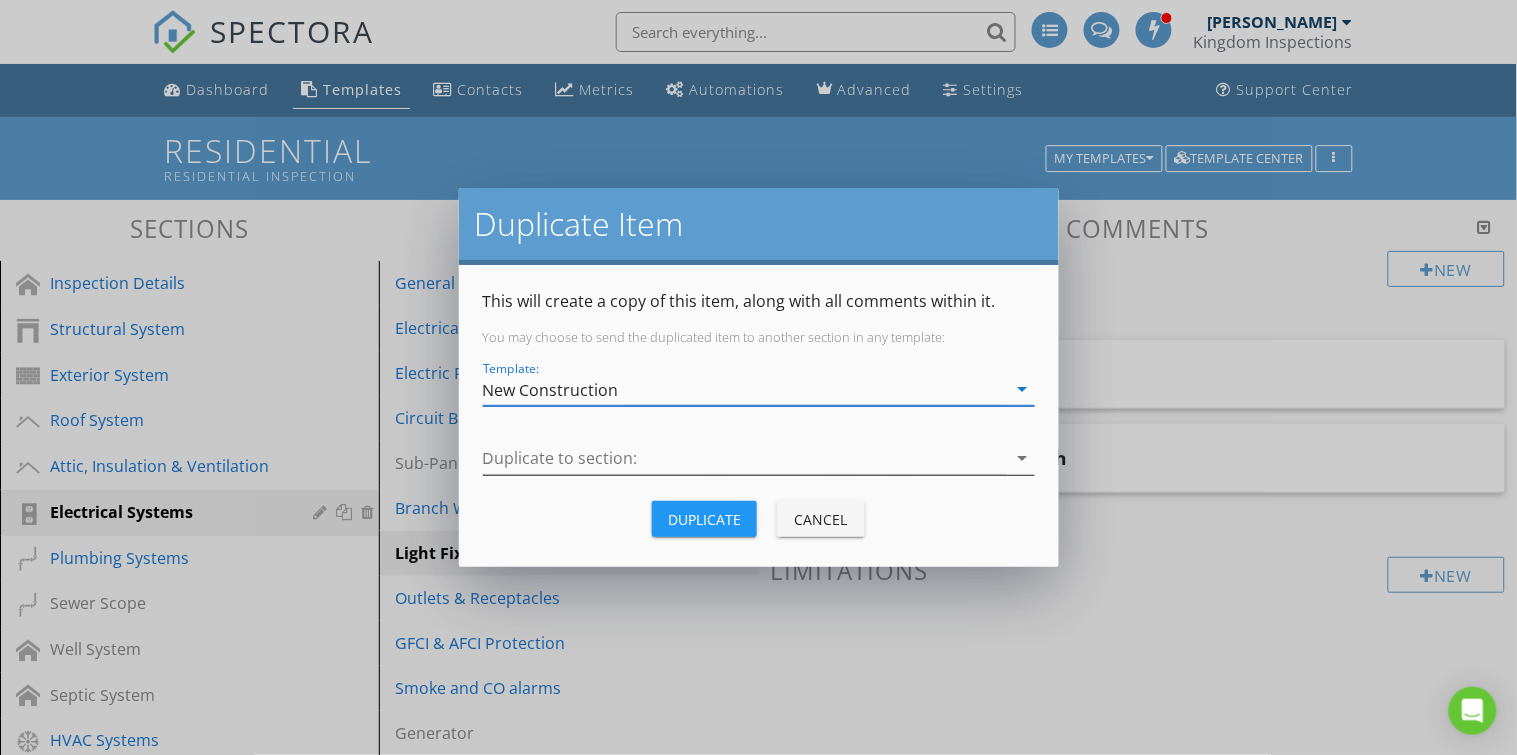 click at bounding box center (745, 458) 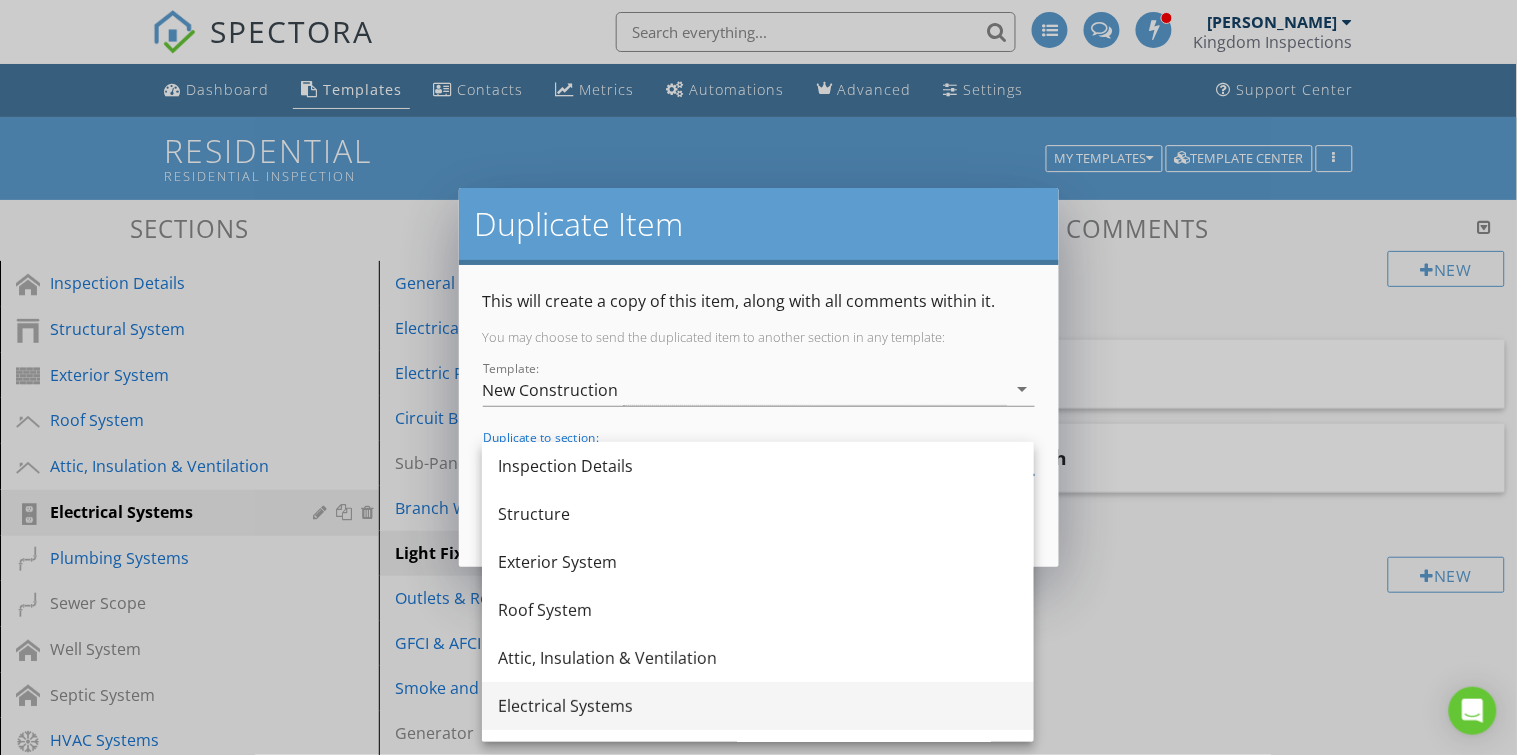 click on "Electrical Systems" at bounding box center [758, 706] 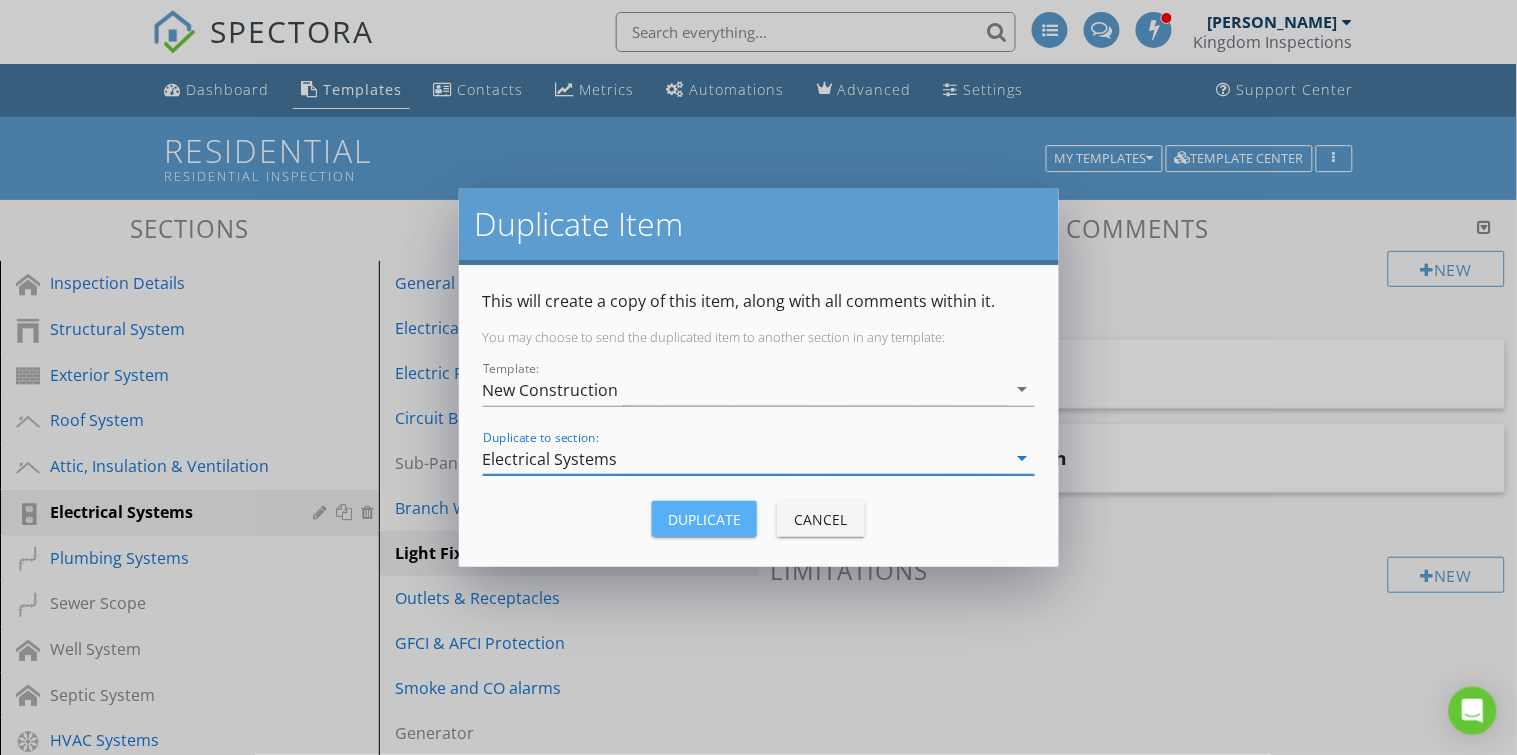 click on "Duplicate" at bounding box center [704, 519] 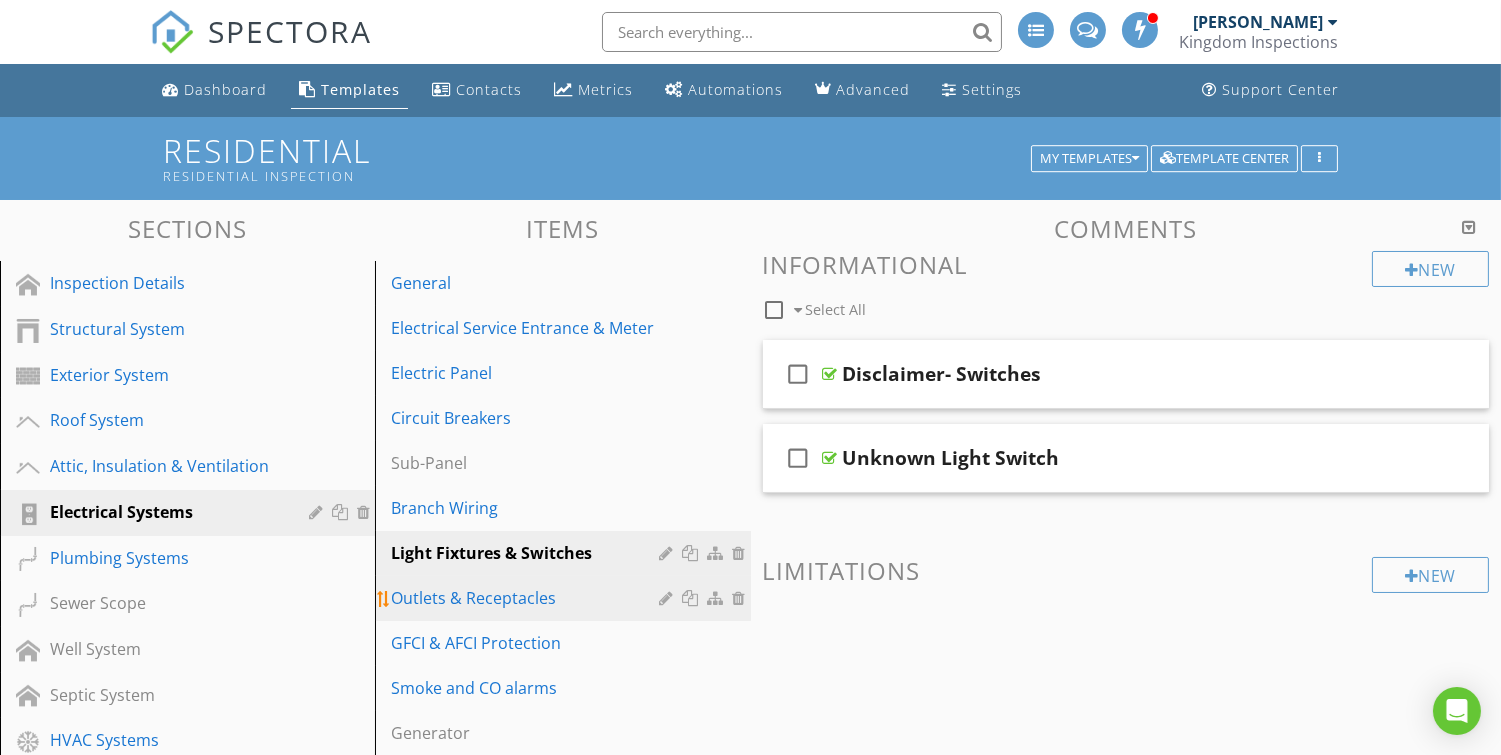 click on "Outlets & Receptacles" at bounding box center [528, 598] 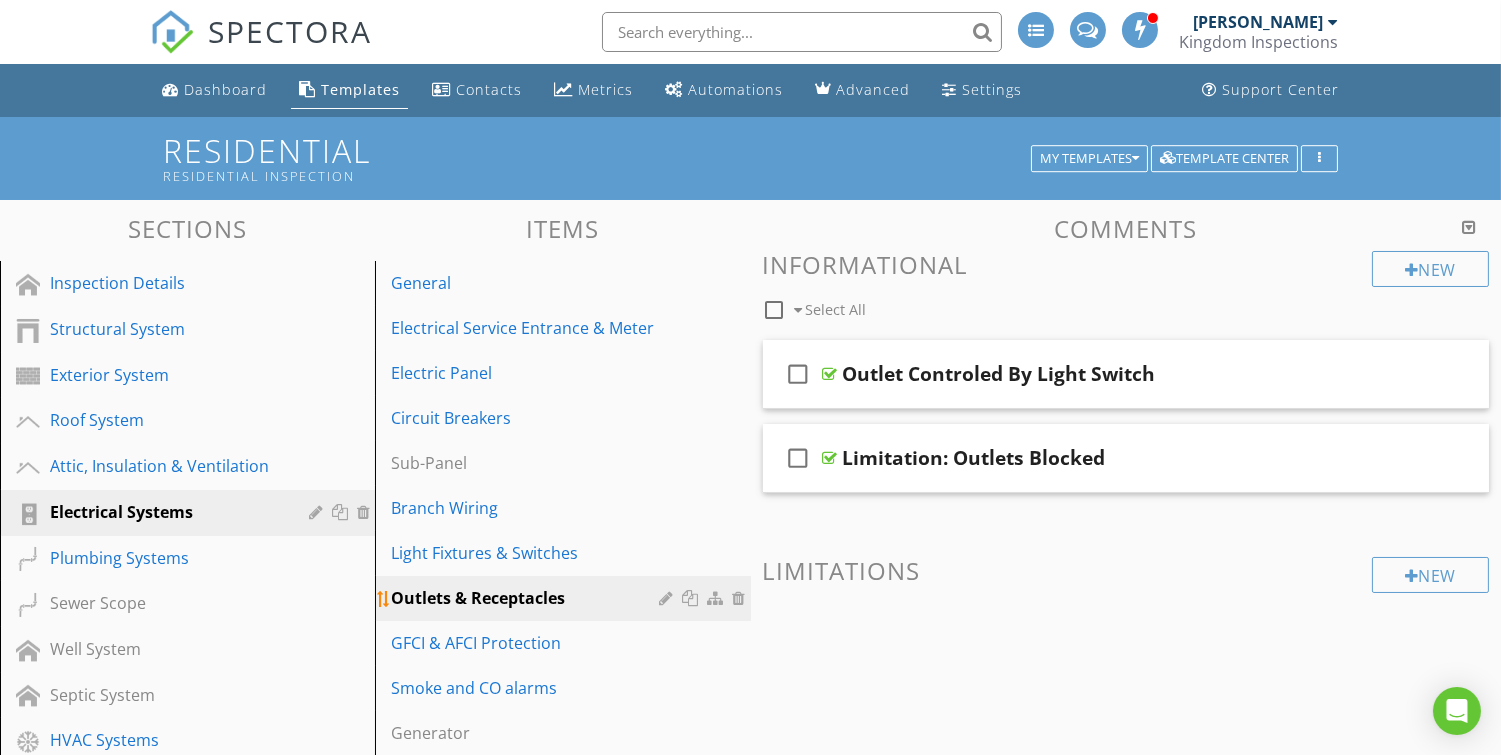 click at bounding box center [693, 598] 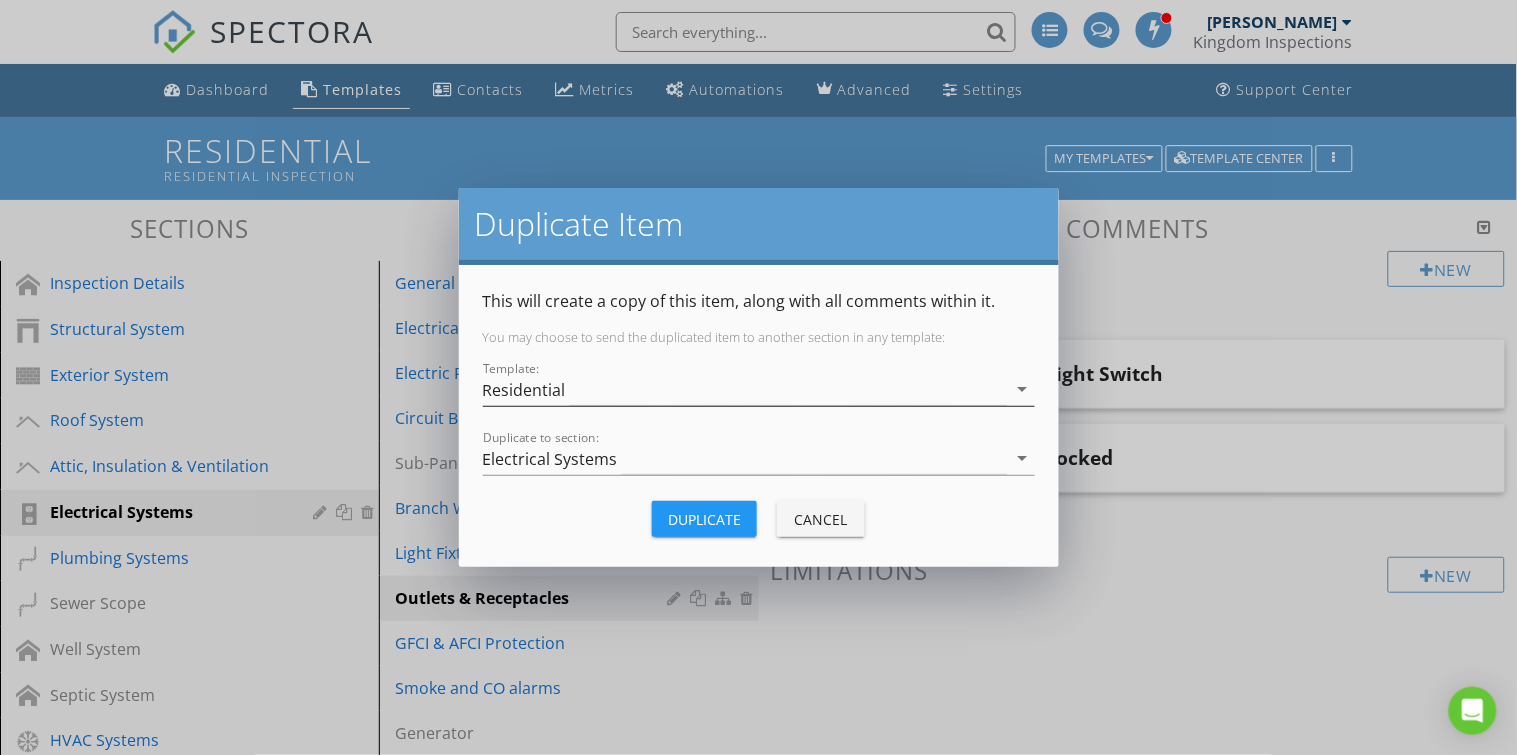 click on "Residential" at bounding box center [745, 389] 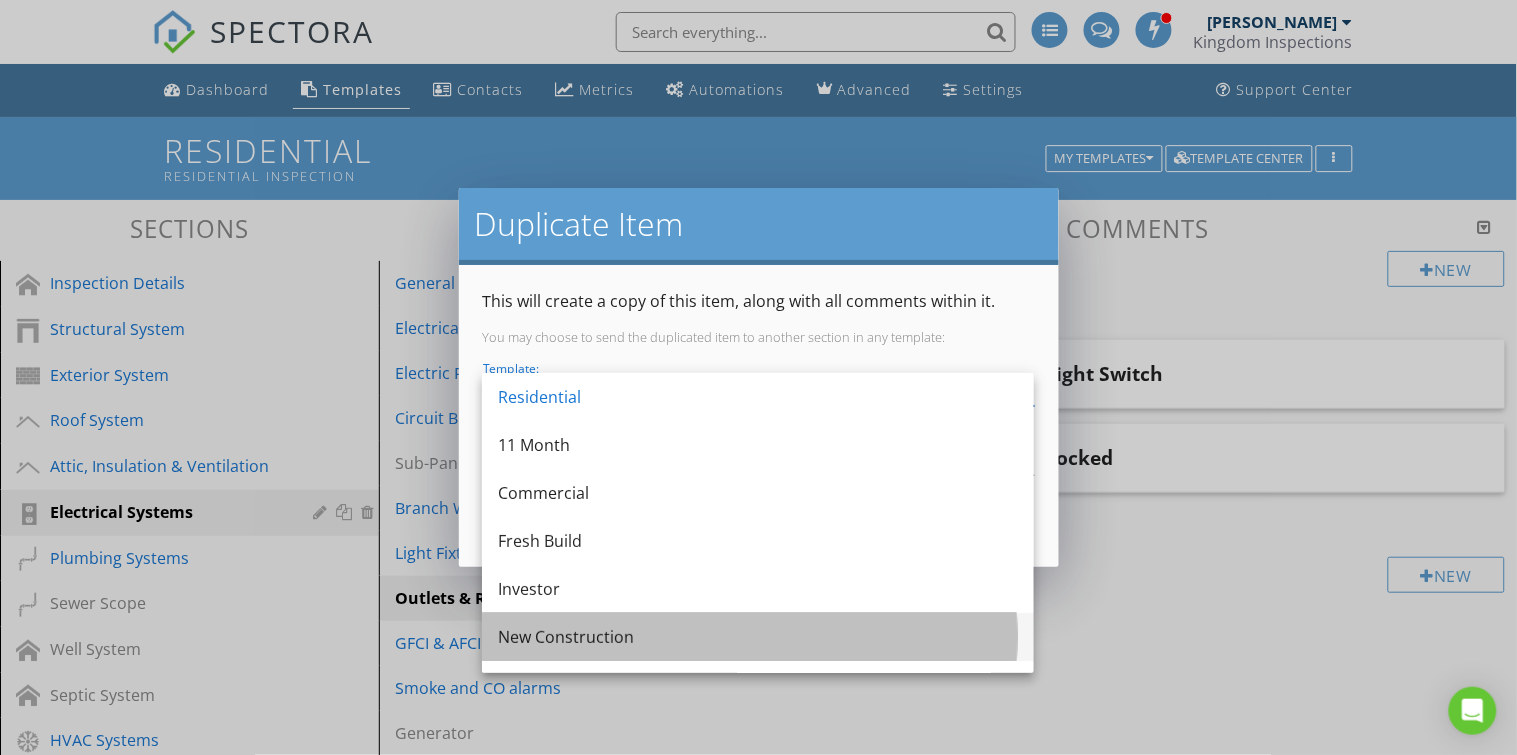 click on "New Construction" at bounding box center [758, 637] 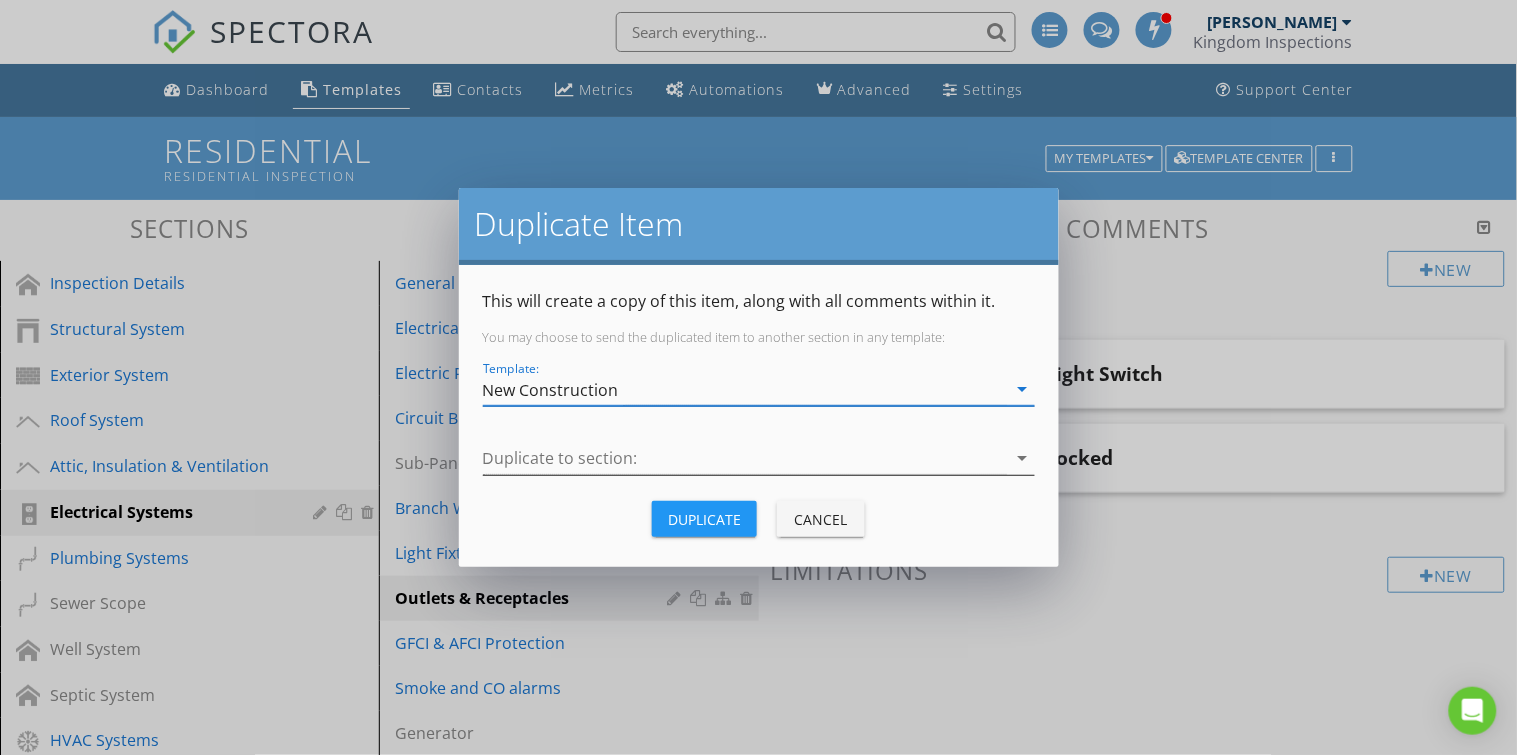click at bounding box center (745, 458) 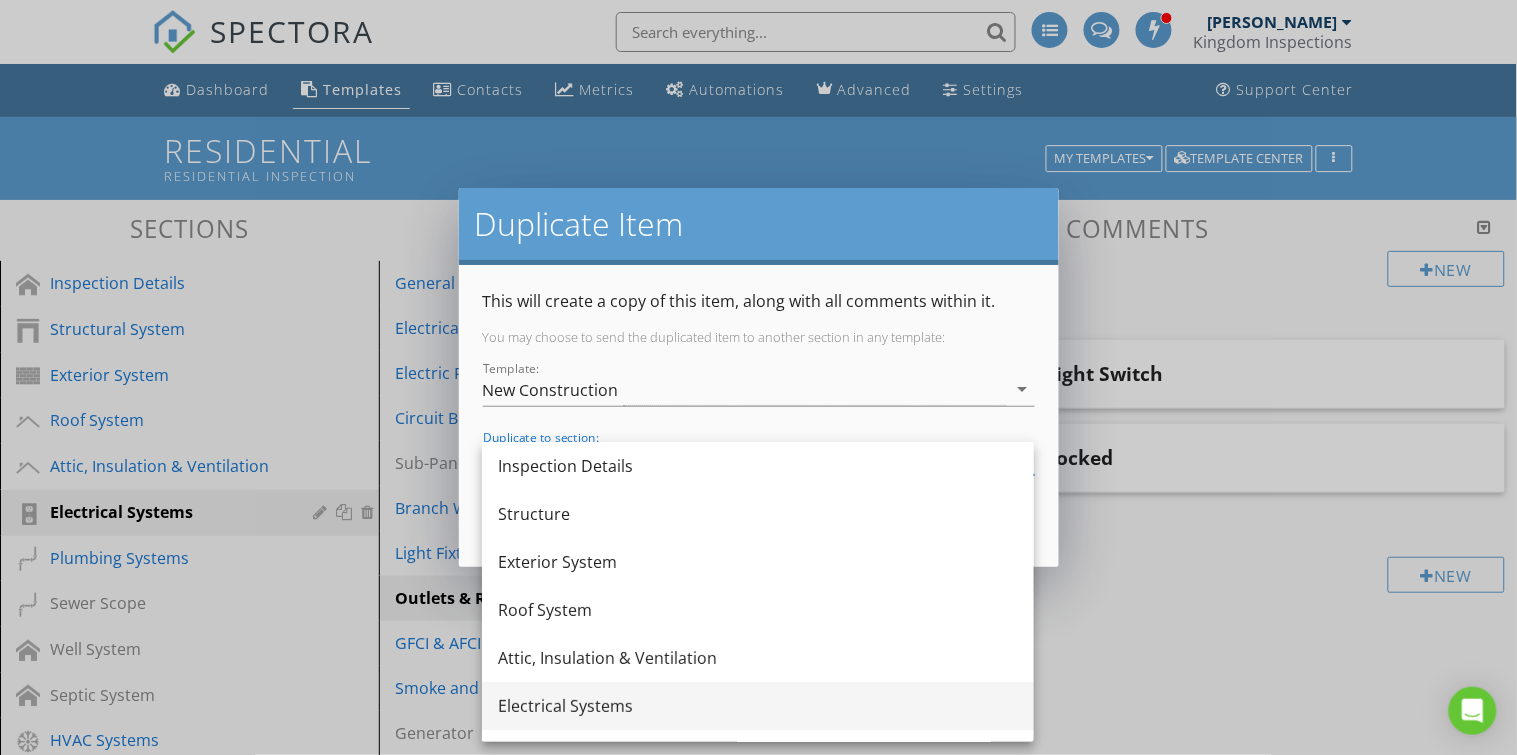 click on "Electrical Systems" at bounding box center [758, 706] 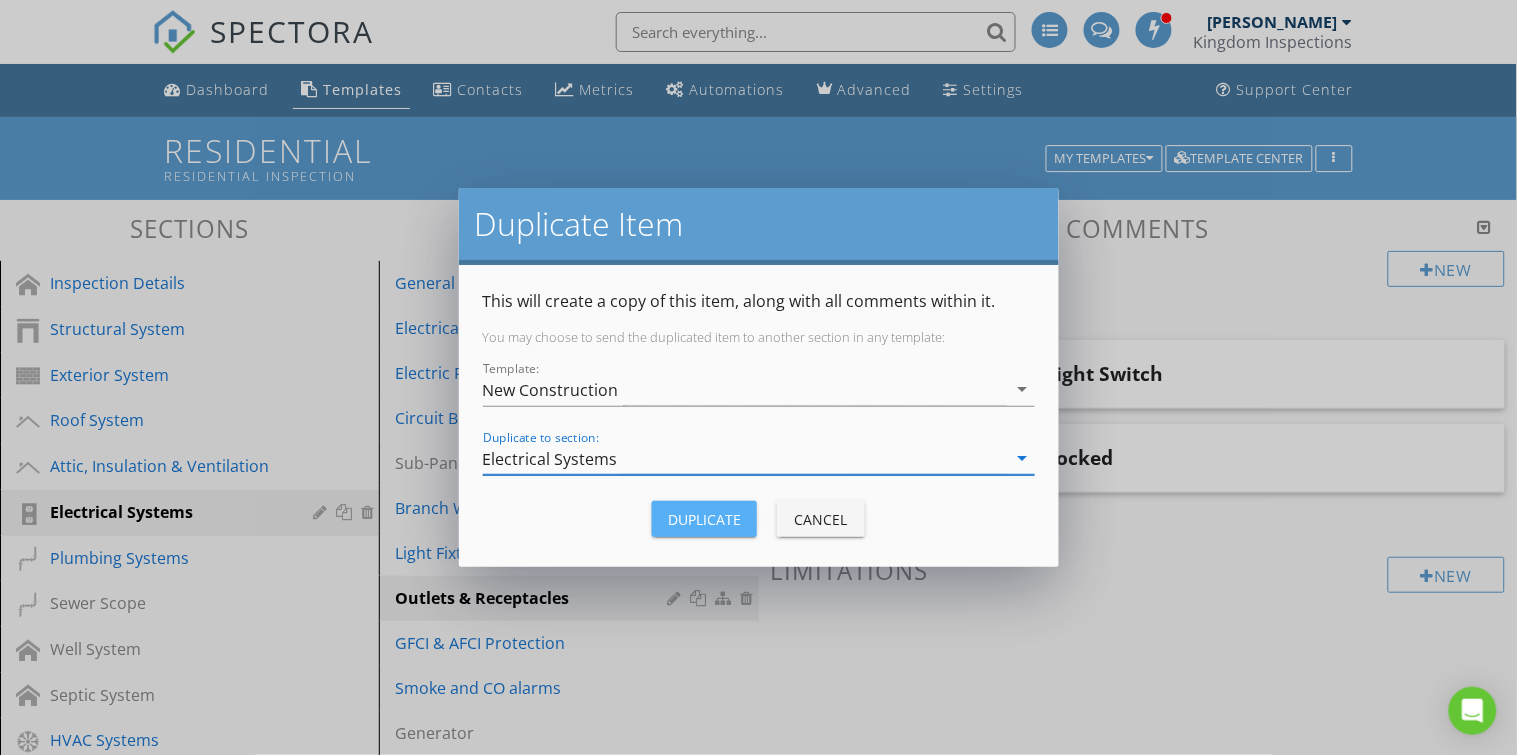 click on "Duplicate" at bounding box center [704, 519] 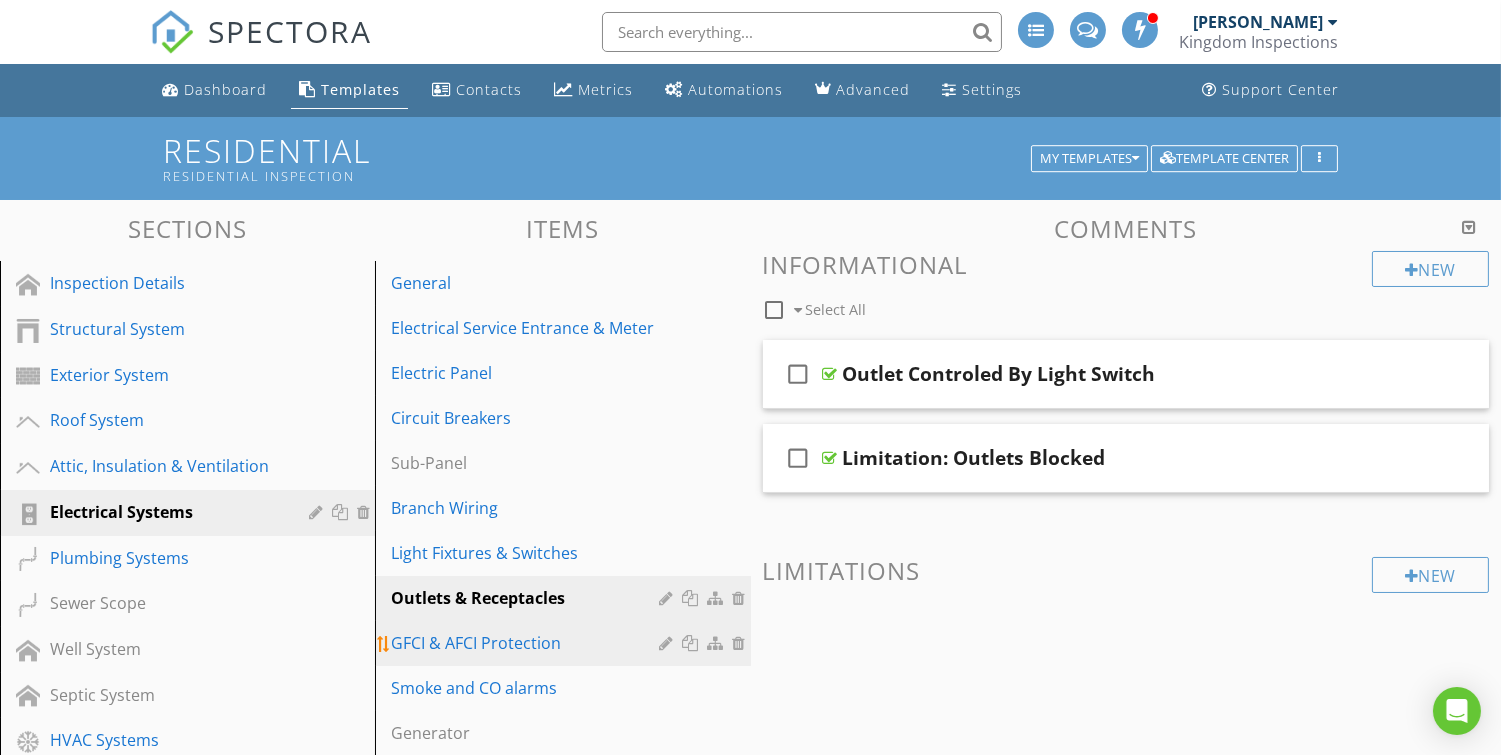 click at bounding box center (693, 643) 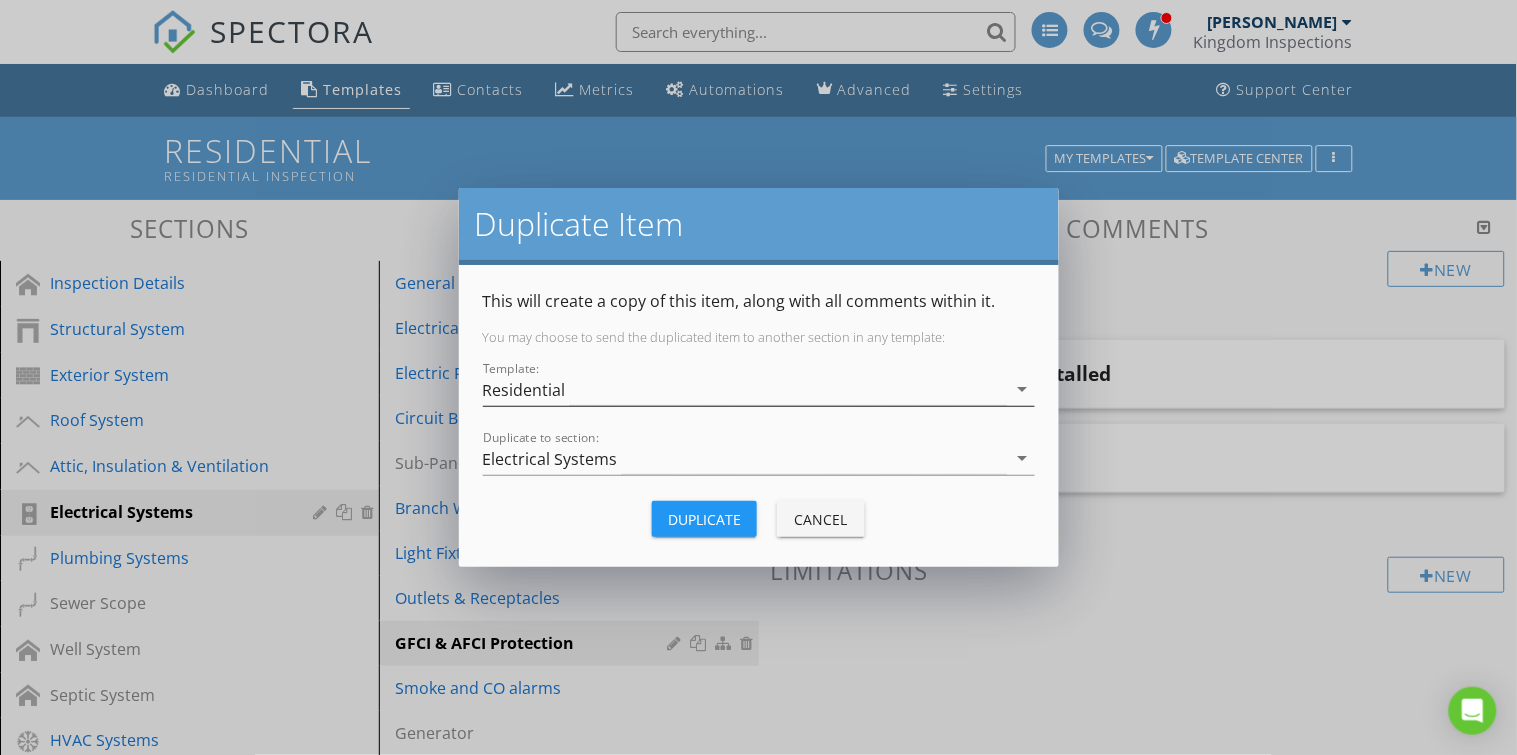 click on "Residential" at bounding box center (745, 389) 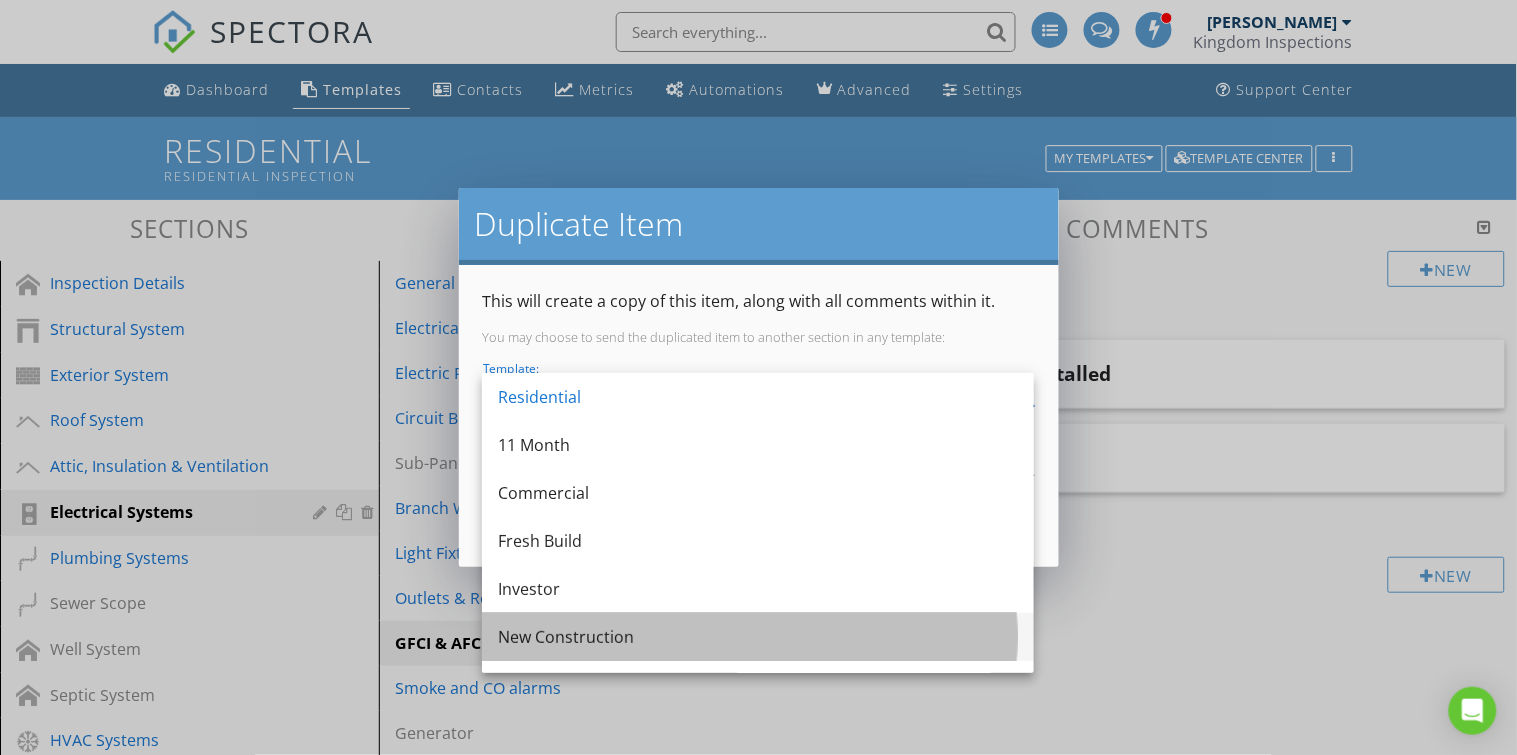 click on "New Construction" at bounding box center (758, 637) 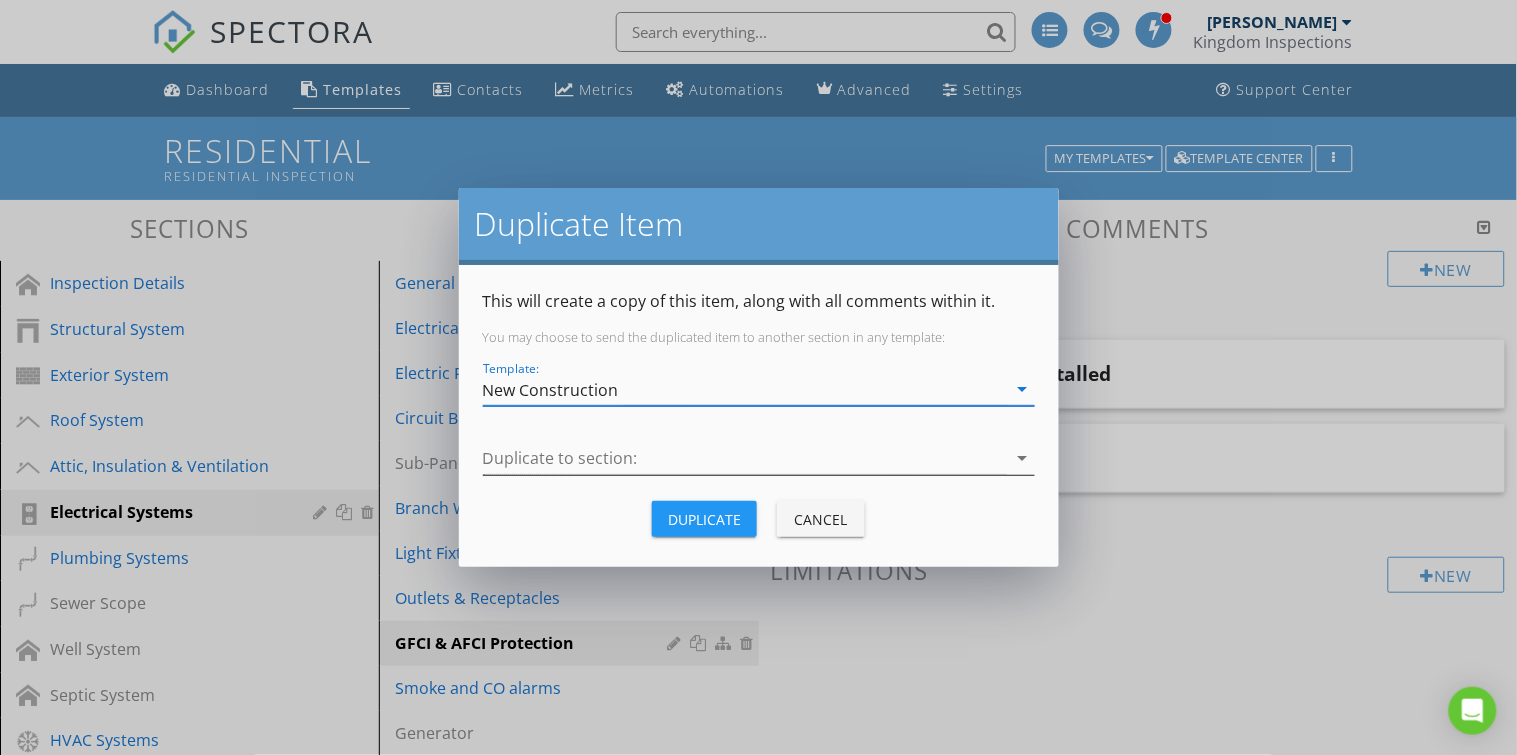 click at bounding box center (745, 458) 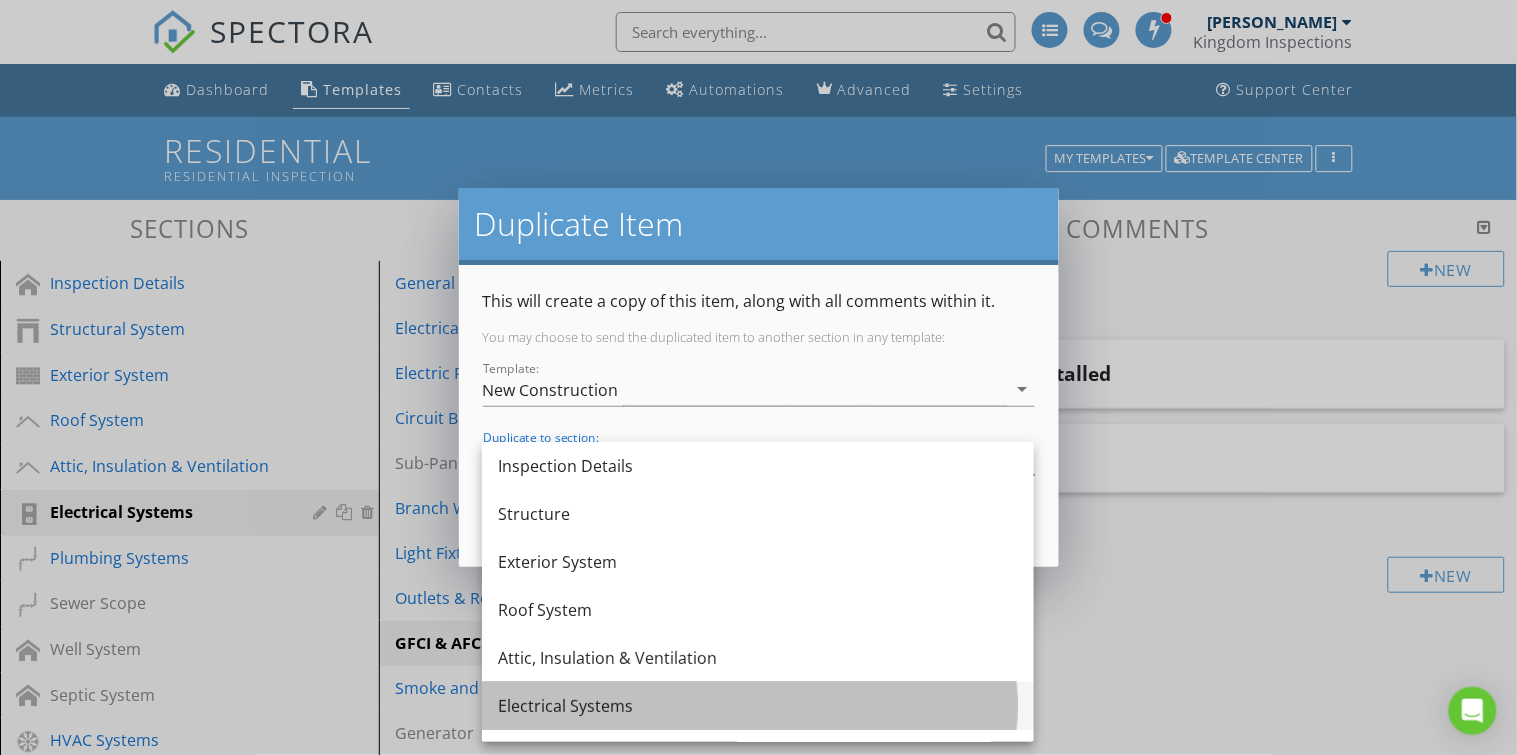 click on "Electrical Systems" at bounding box center (758, 706) 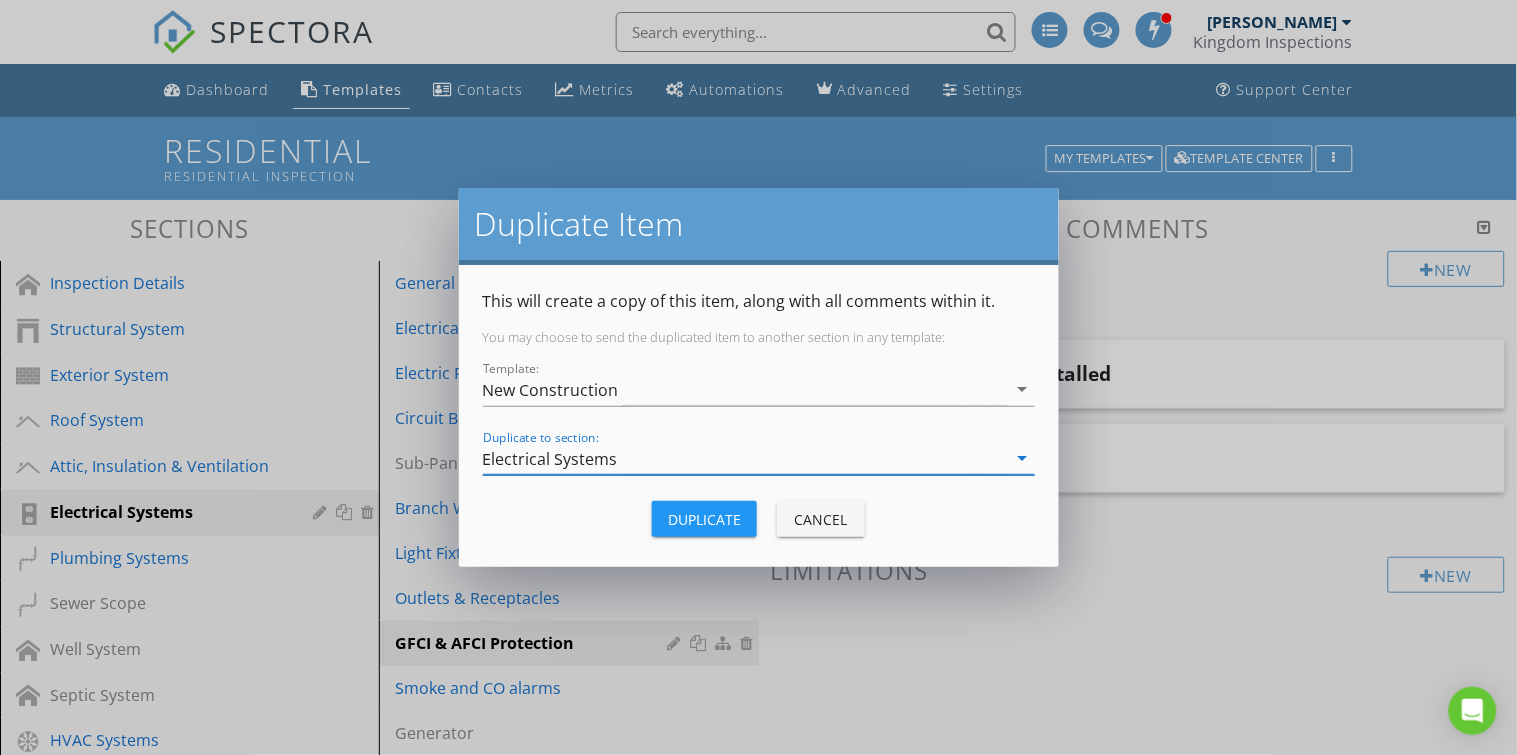 click on "Duplicate" at bounding box center [704, 519] 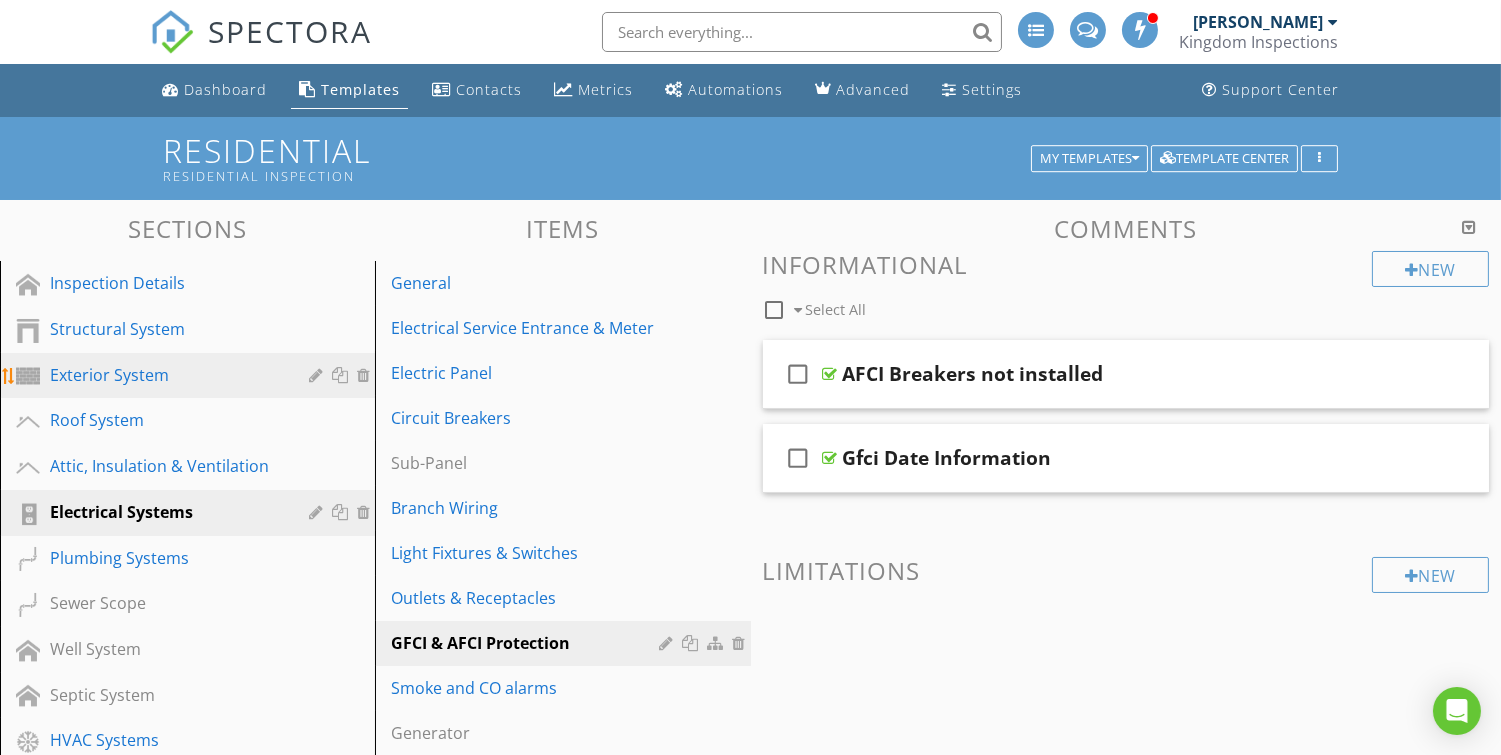 click on "Exterior System" at bounding box center [165, 375] 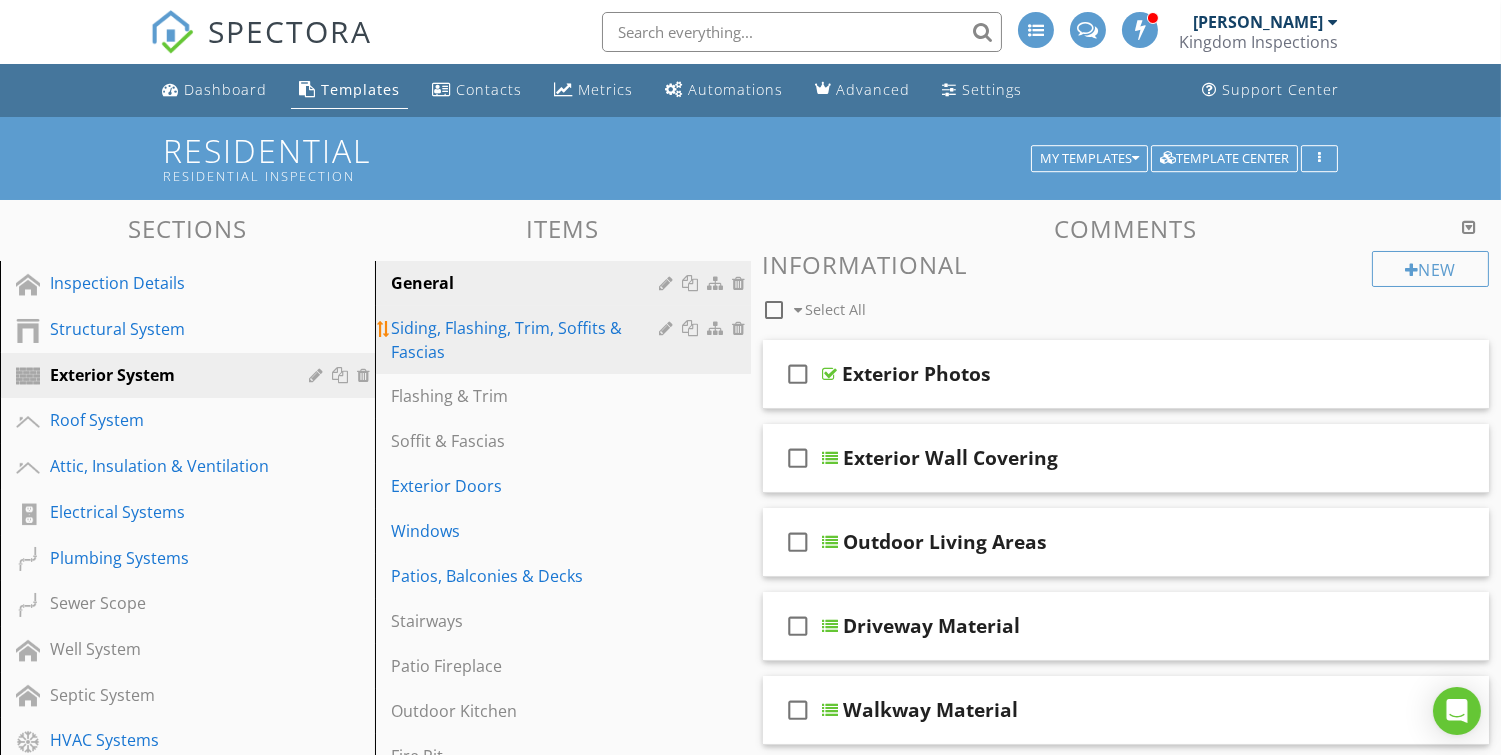 click on "Siding, Flashing, Trim, Soffits & Fascias" at bounding box center [528, 340] 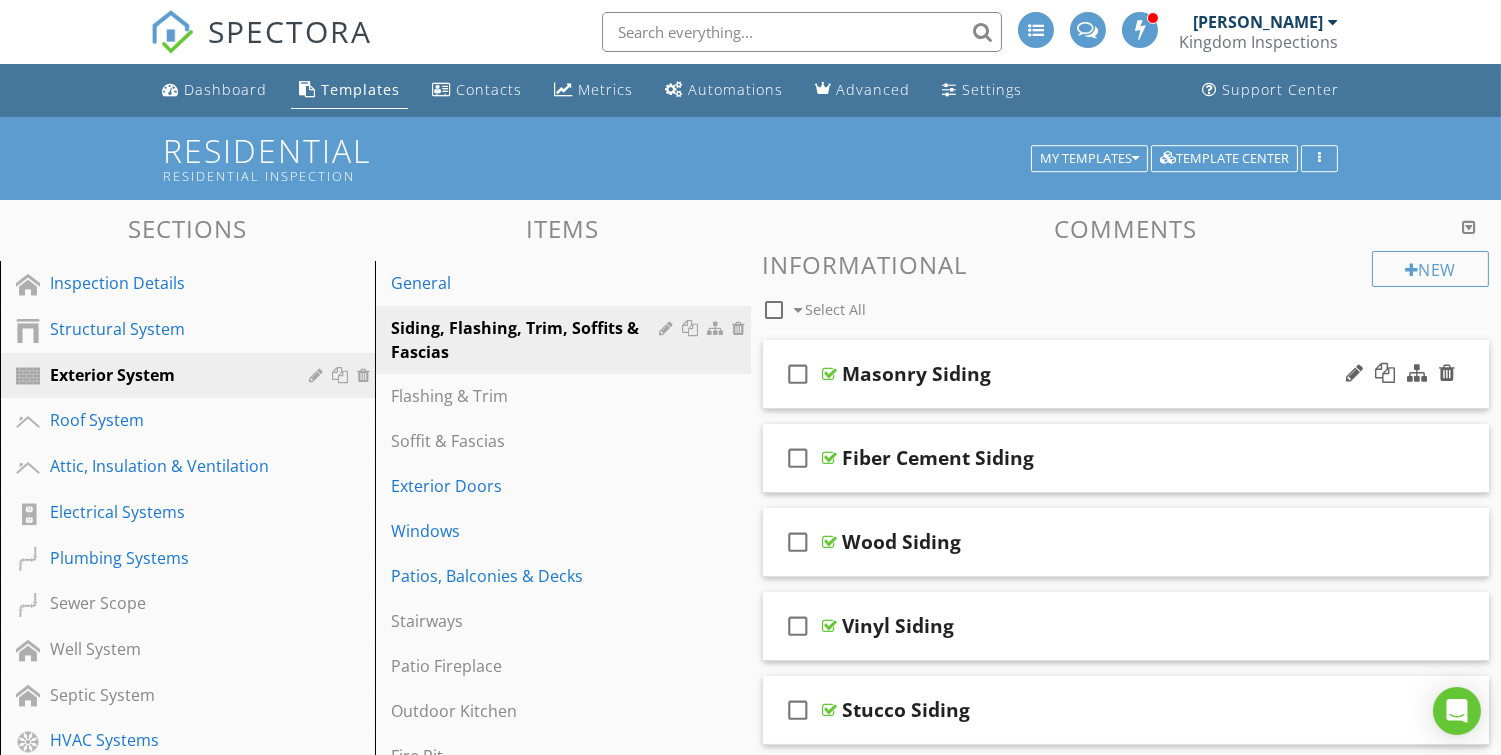 click on "check_box_outline_blank" at bounding box center [799, 374] 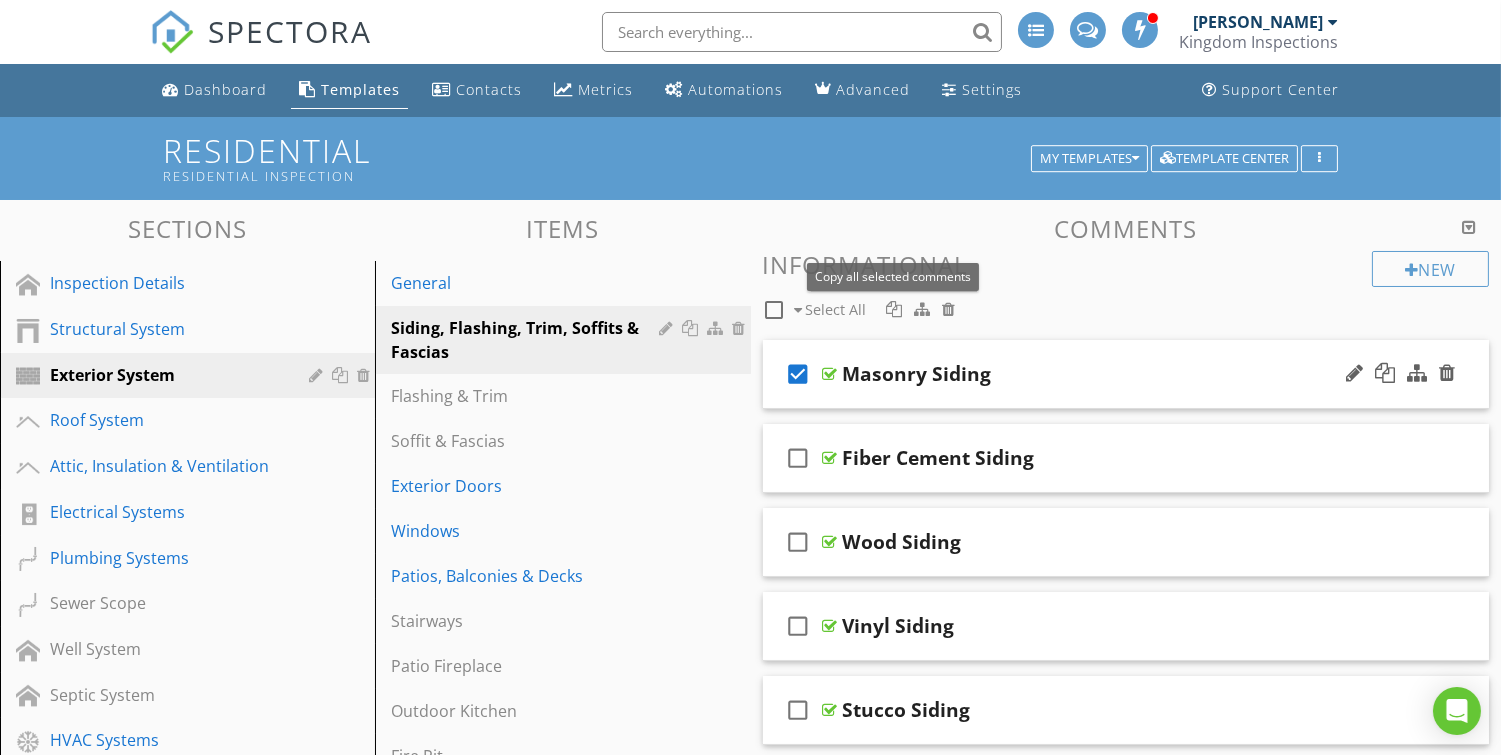 click at bounding box center (894, 309) 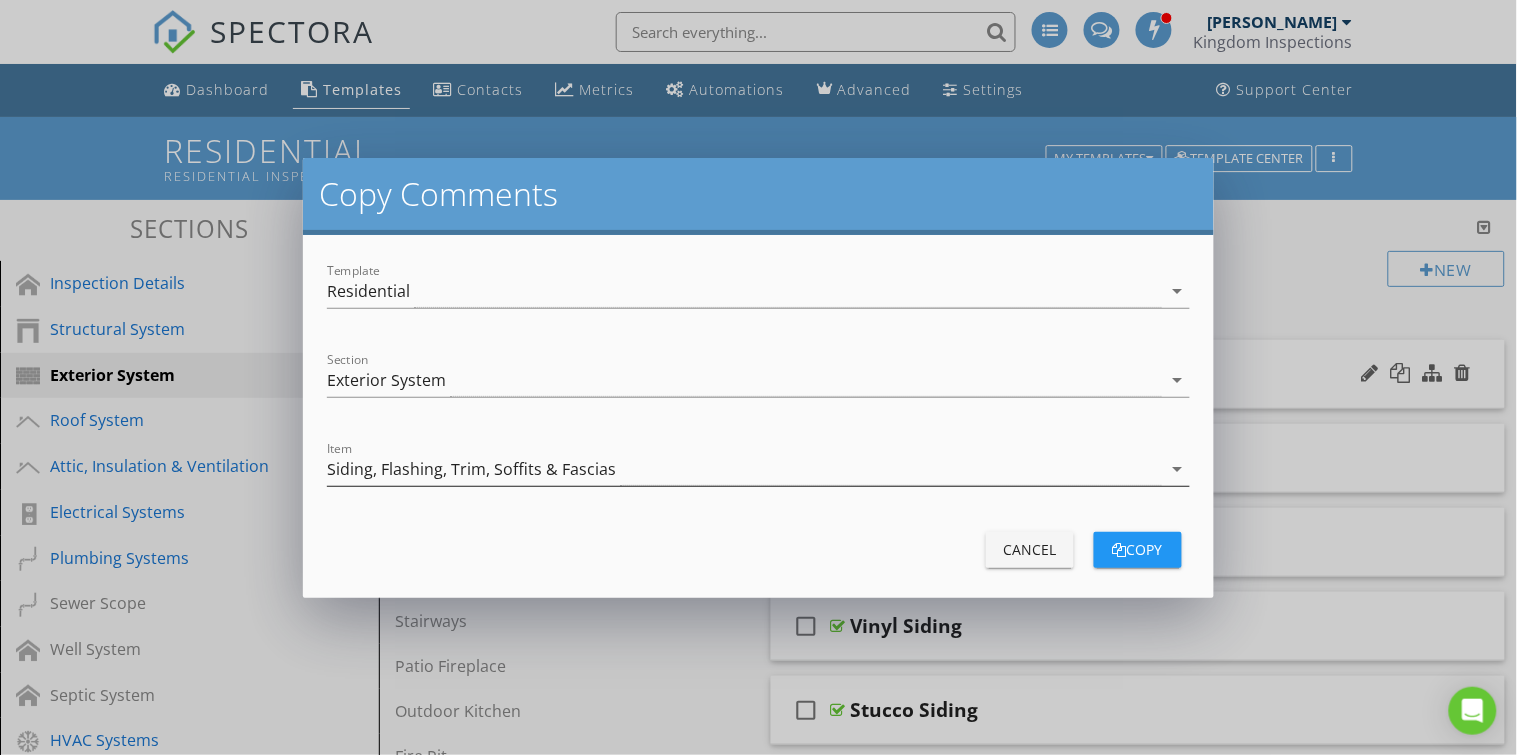 click on "Siding, Flashing, Trim, Soffits & Fascias" at bounding box center [744, 469] 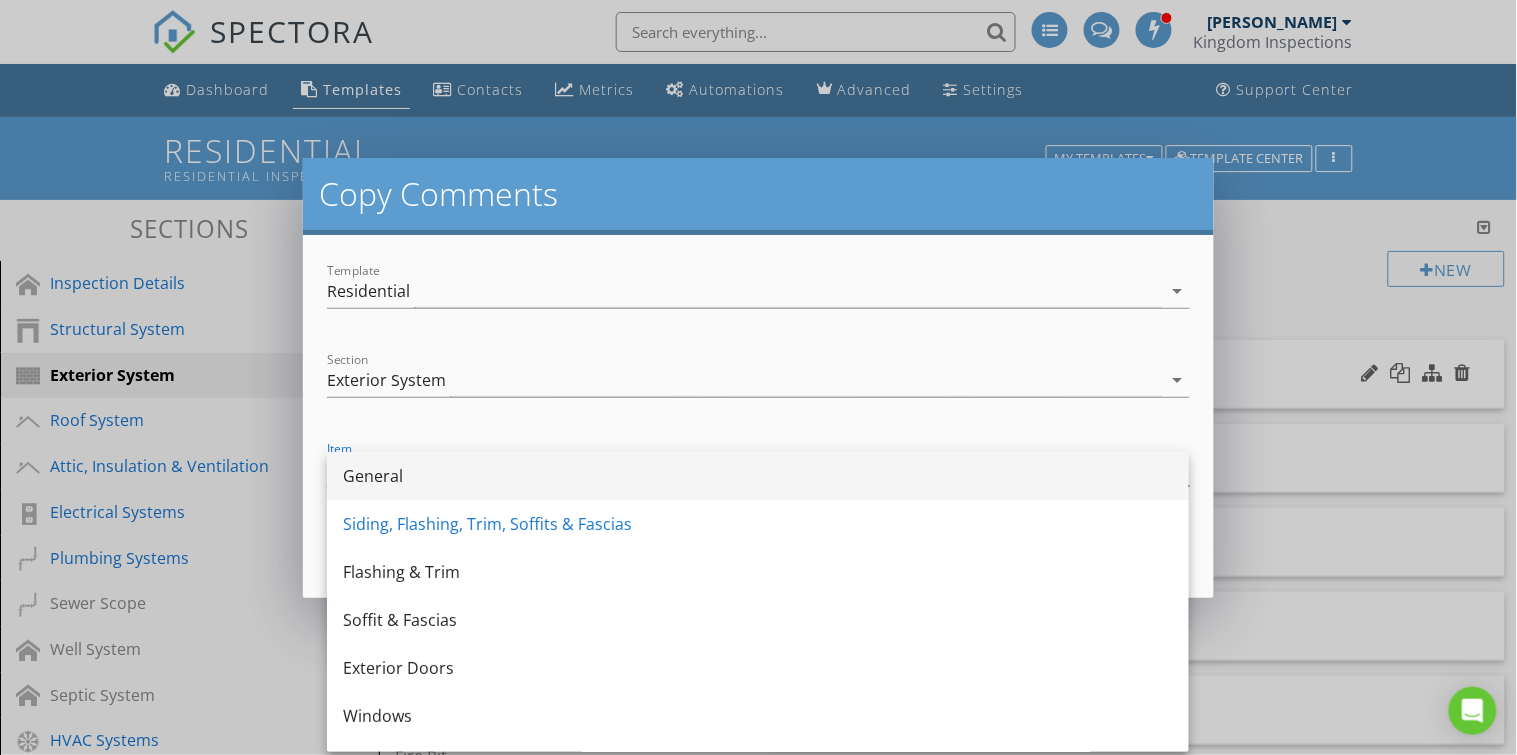 click on "General" at bounding box center [758, 476] 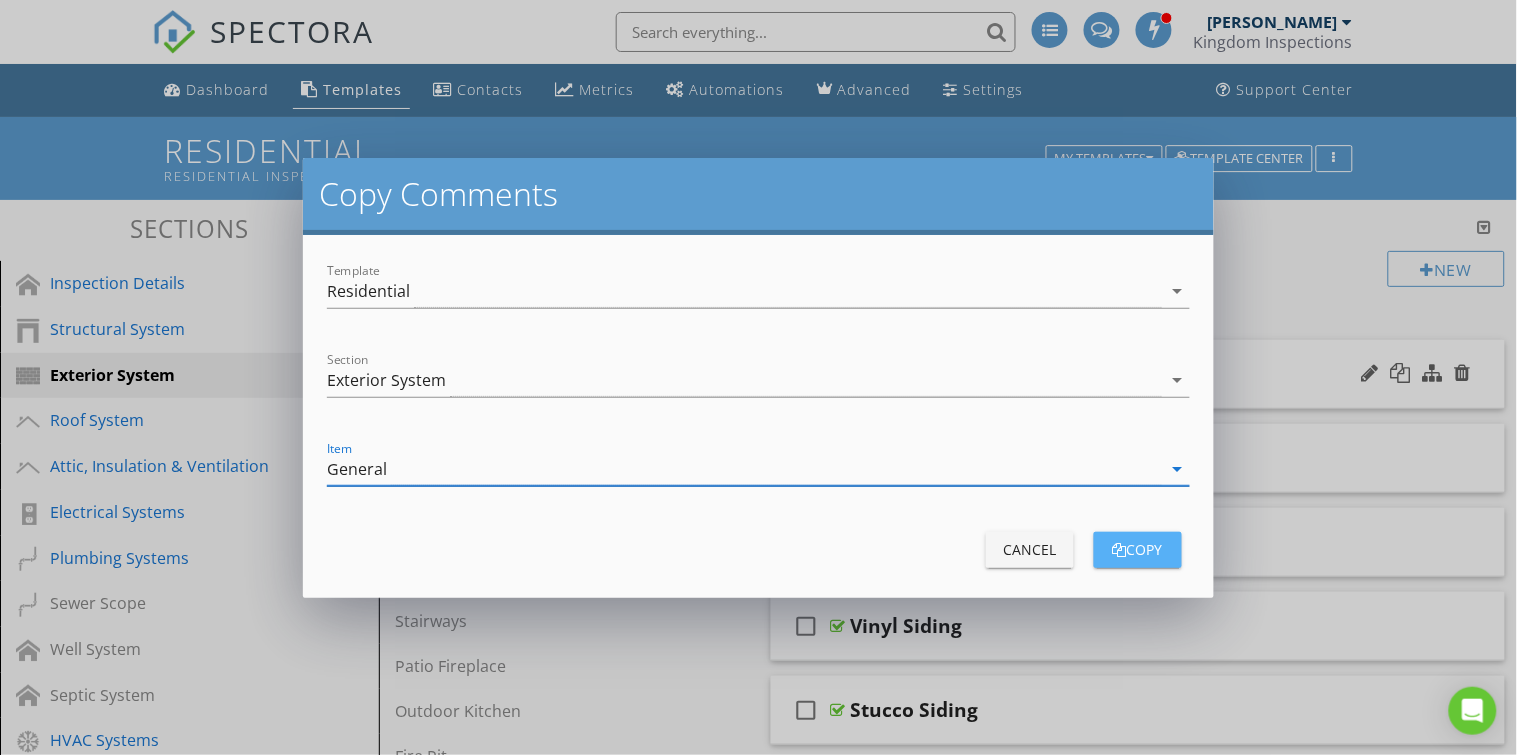 click on "copy" at bounding box center (1138, 549) 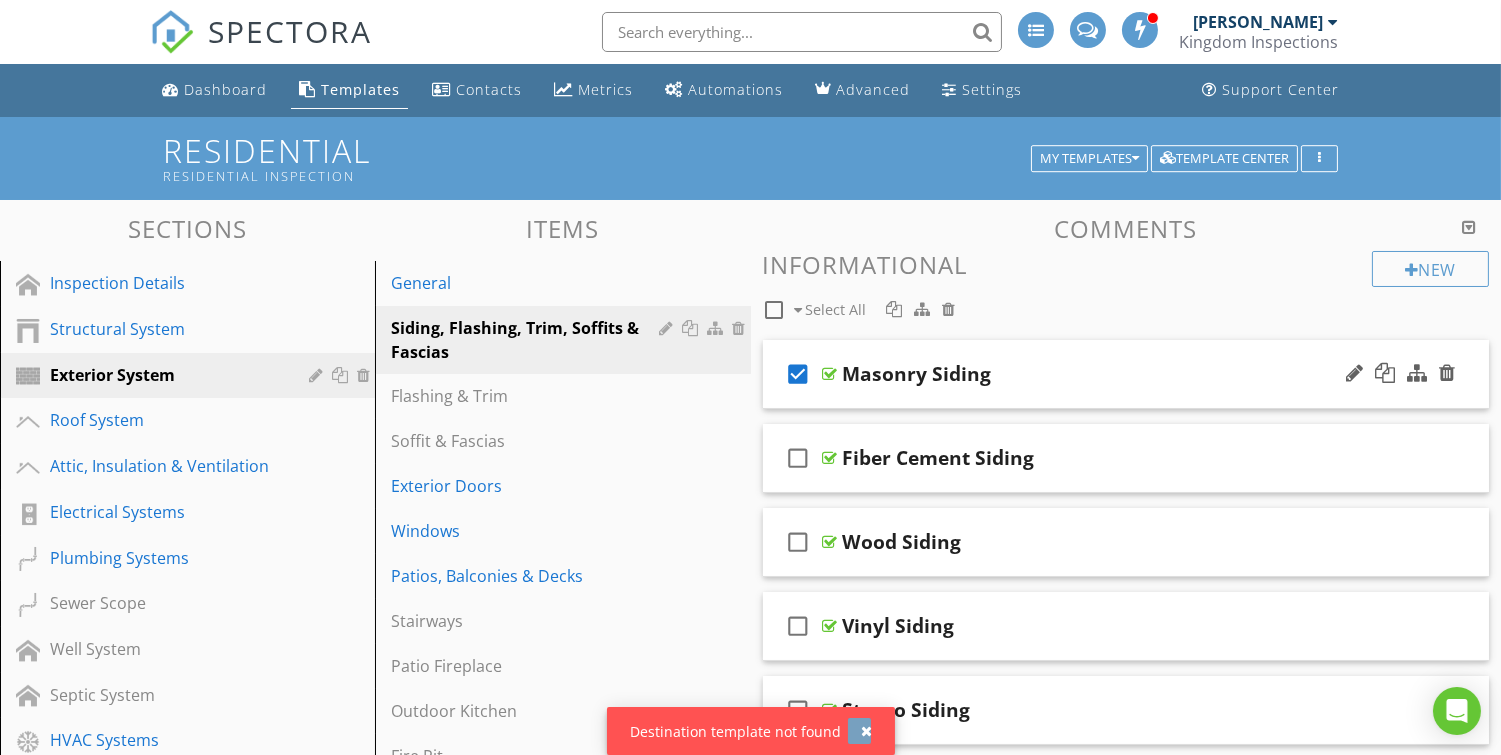 click at bounding box center (867, 731) 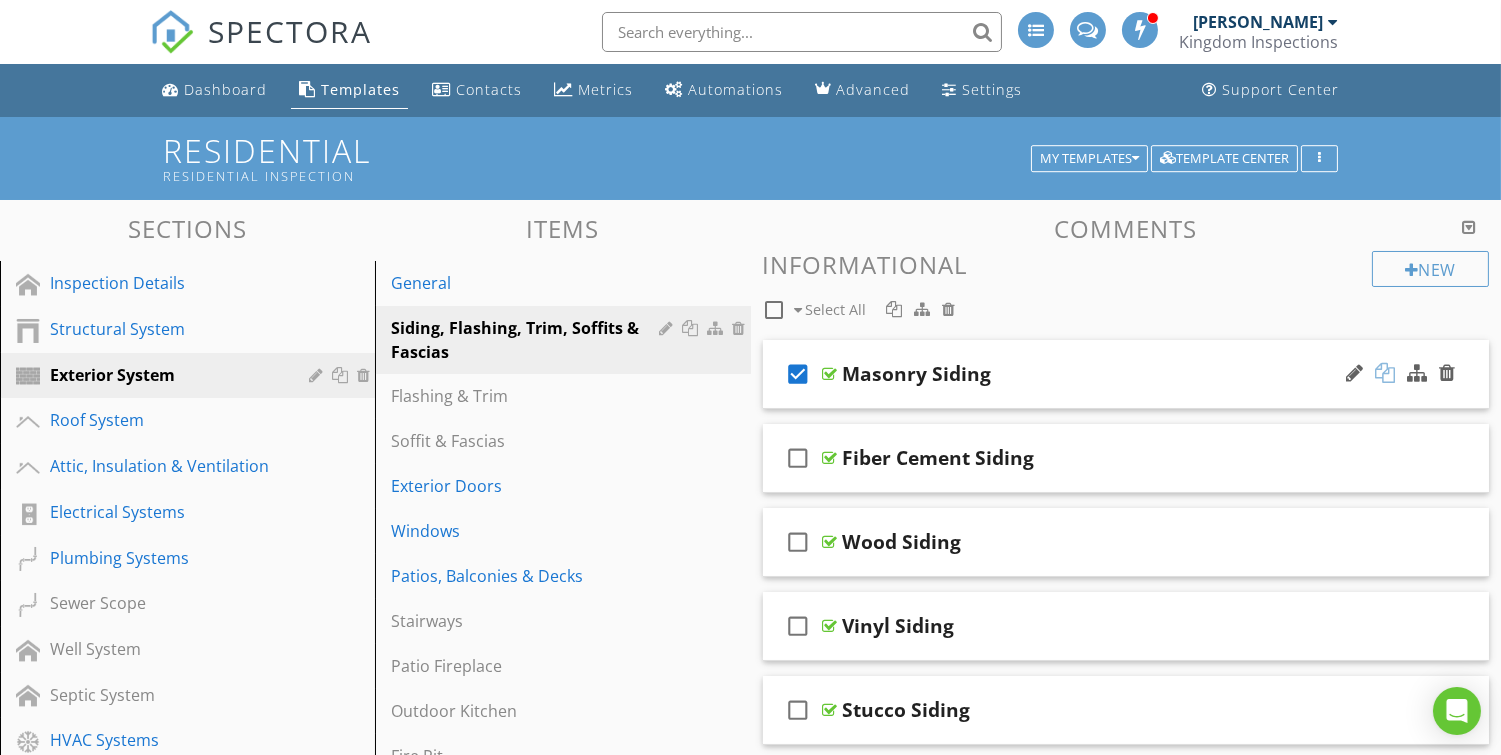 click at bounding box center (1385, 373) 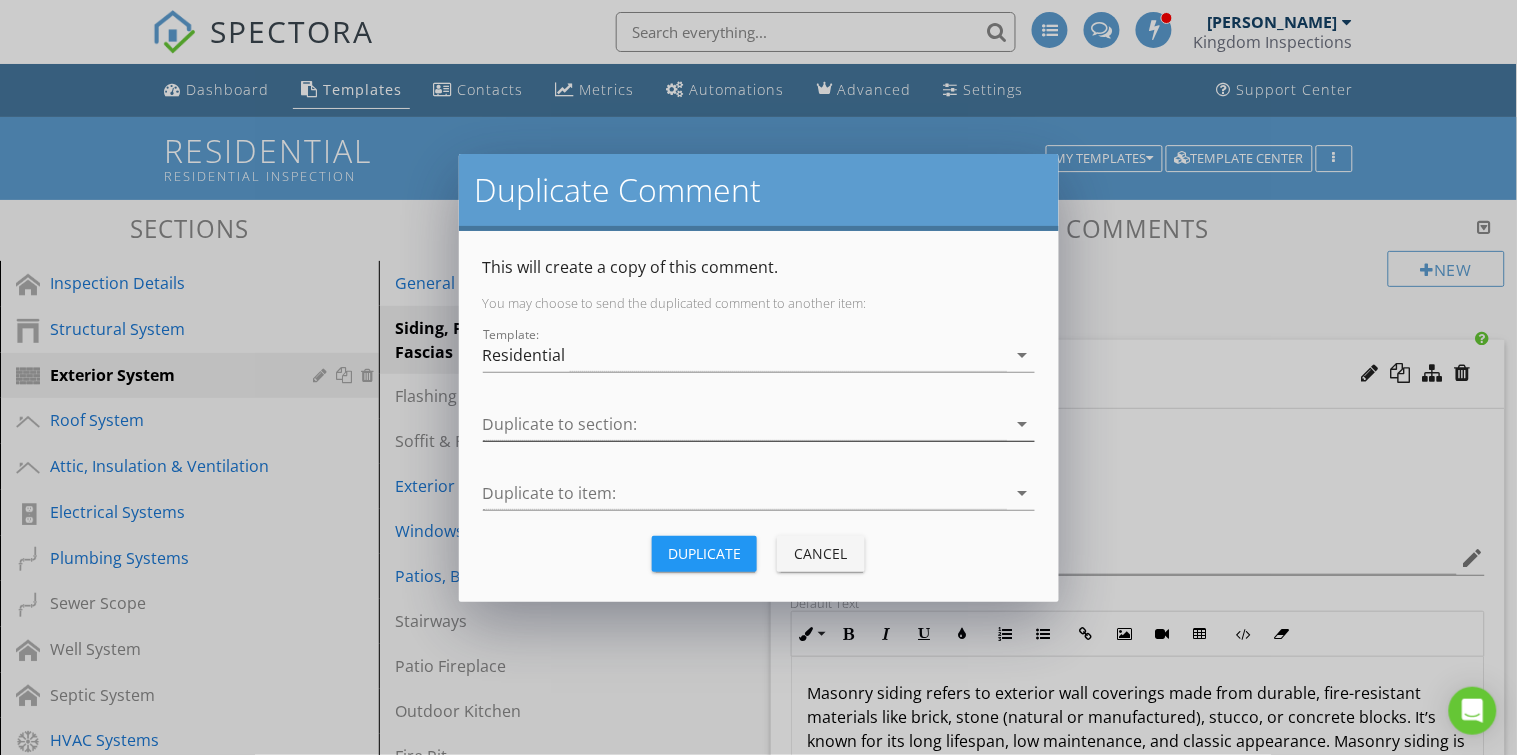 click at bounding box center (745, 424) 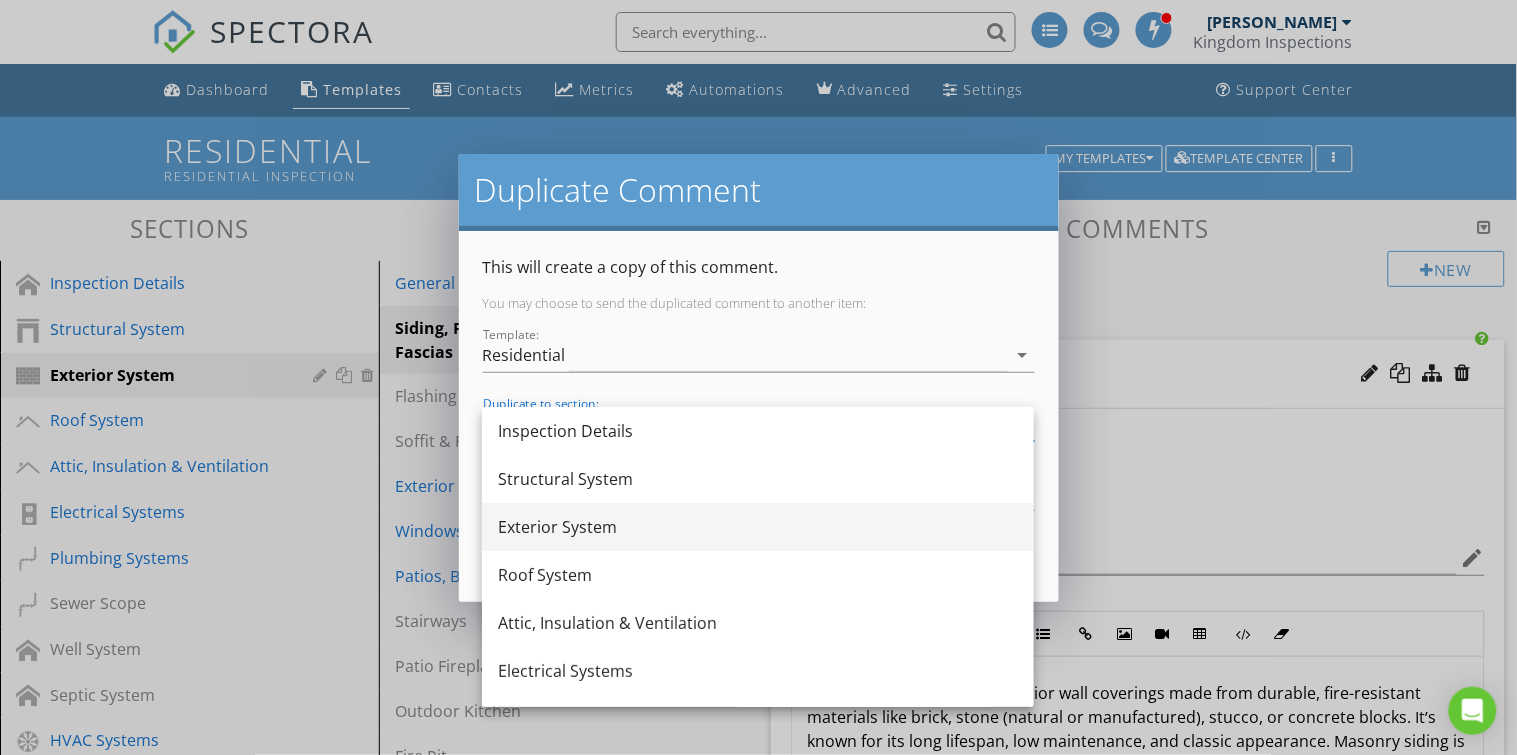 click on "Exterior System" at bounding box center [758, 527] 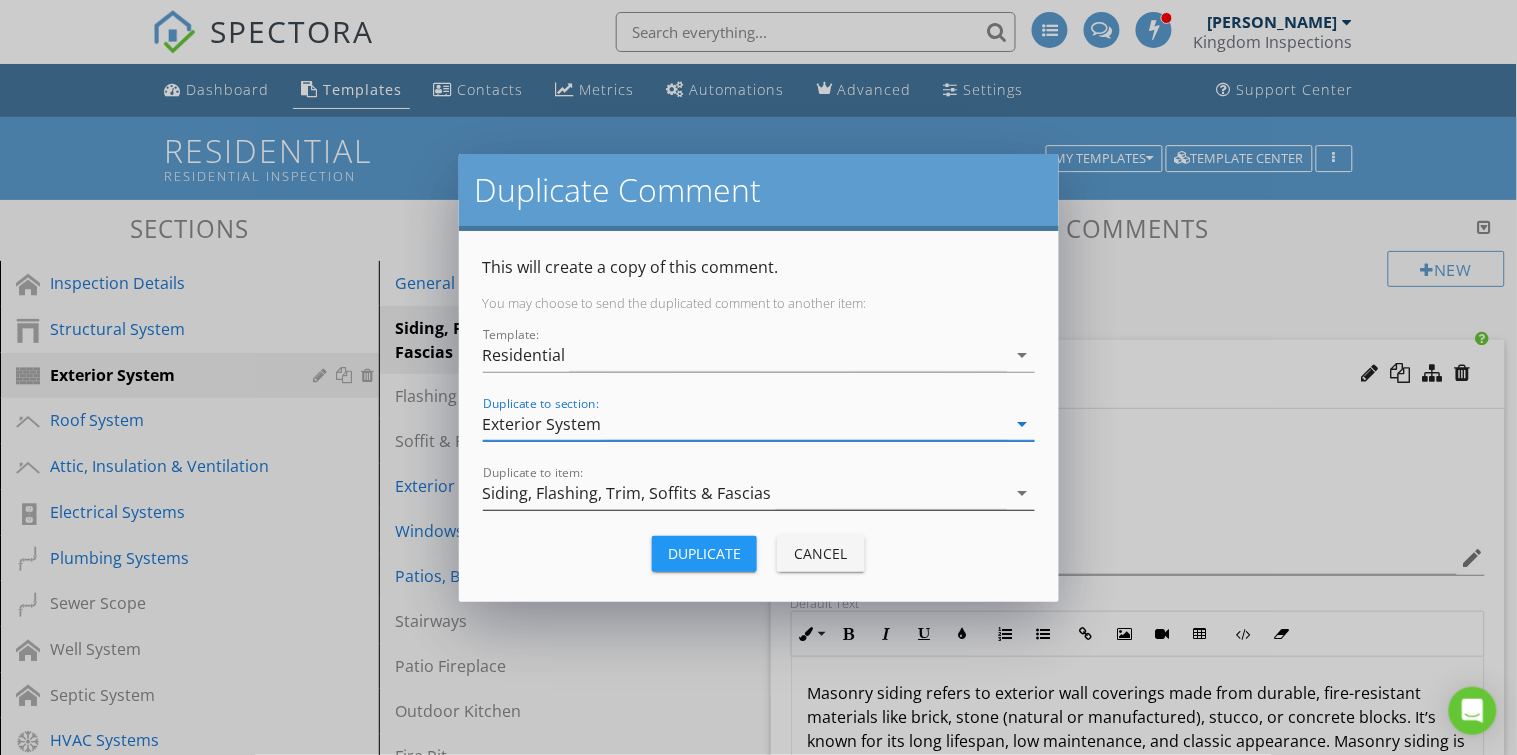 click on "Siding, Flashing, Trim, Soffits & Fascias" at bounding box center (627, 493) 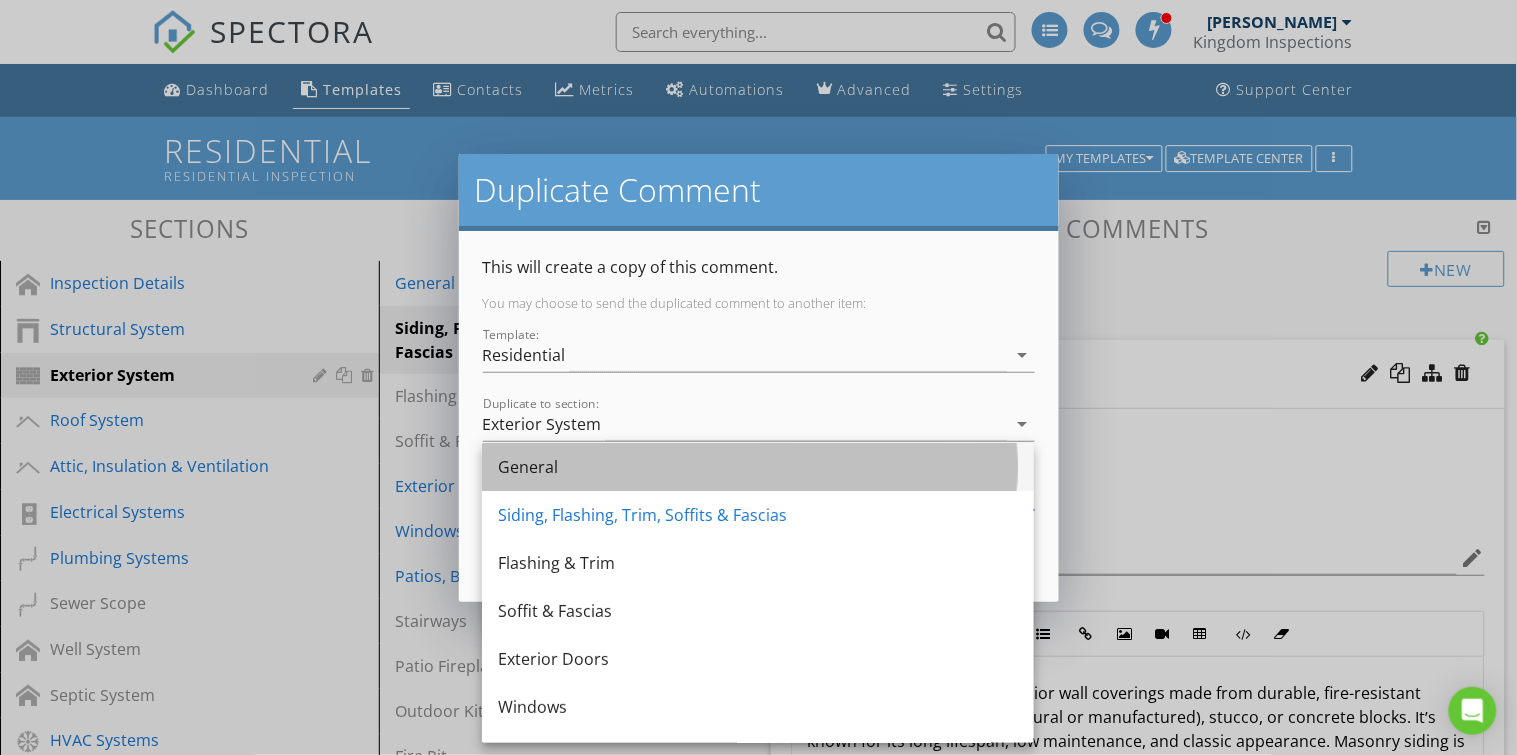 click on "General" at bounding box center [758, 467] 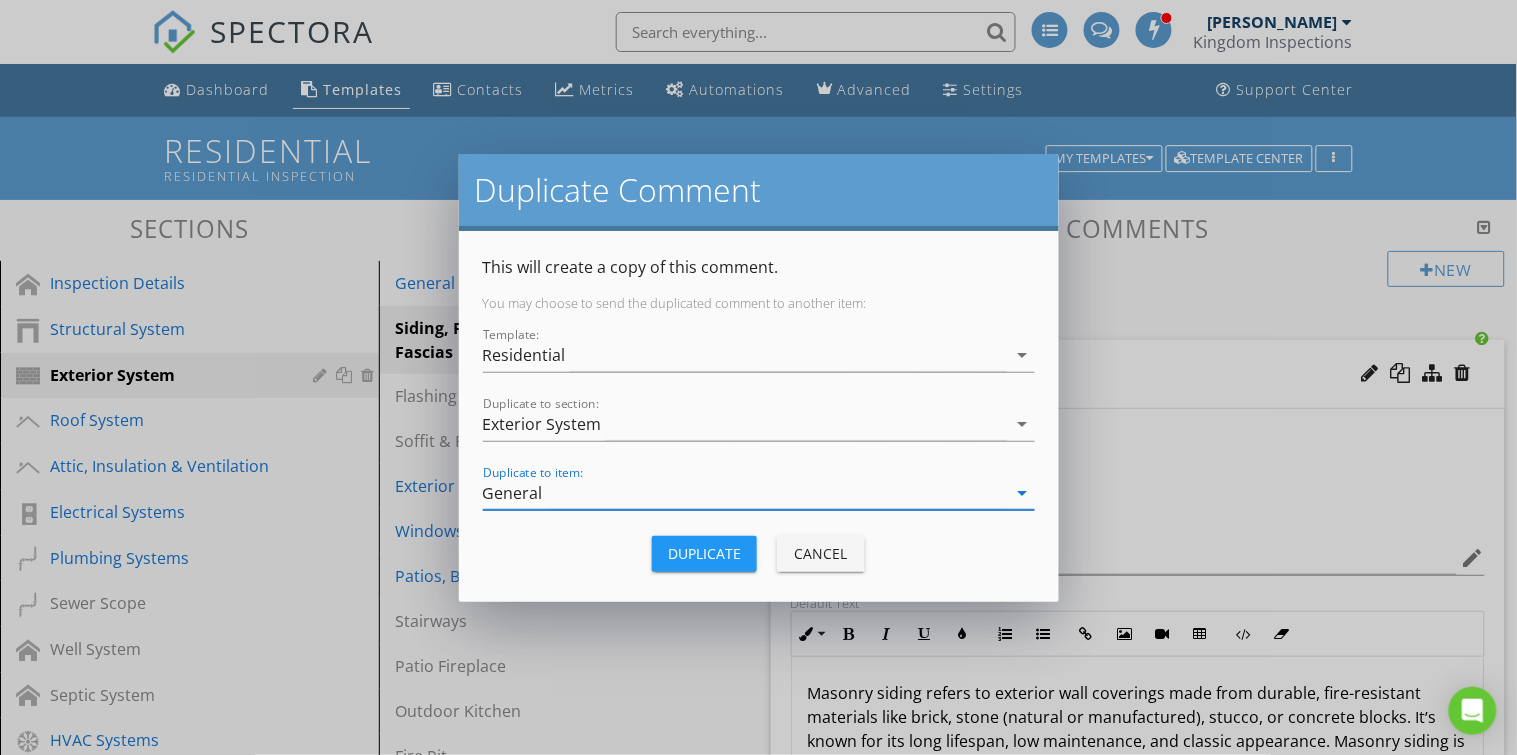 click on "Duplicate" at bounding box center (704, 553) 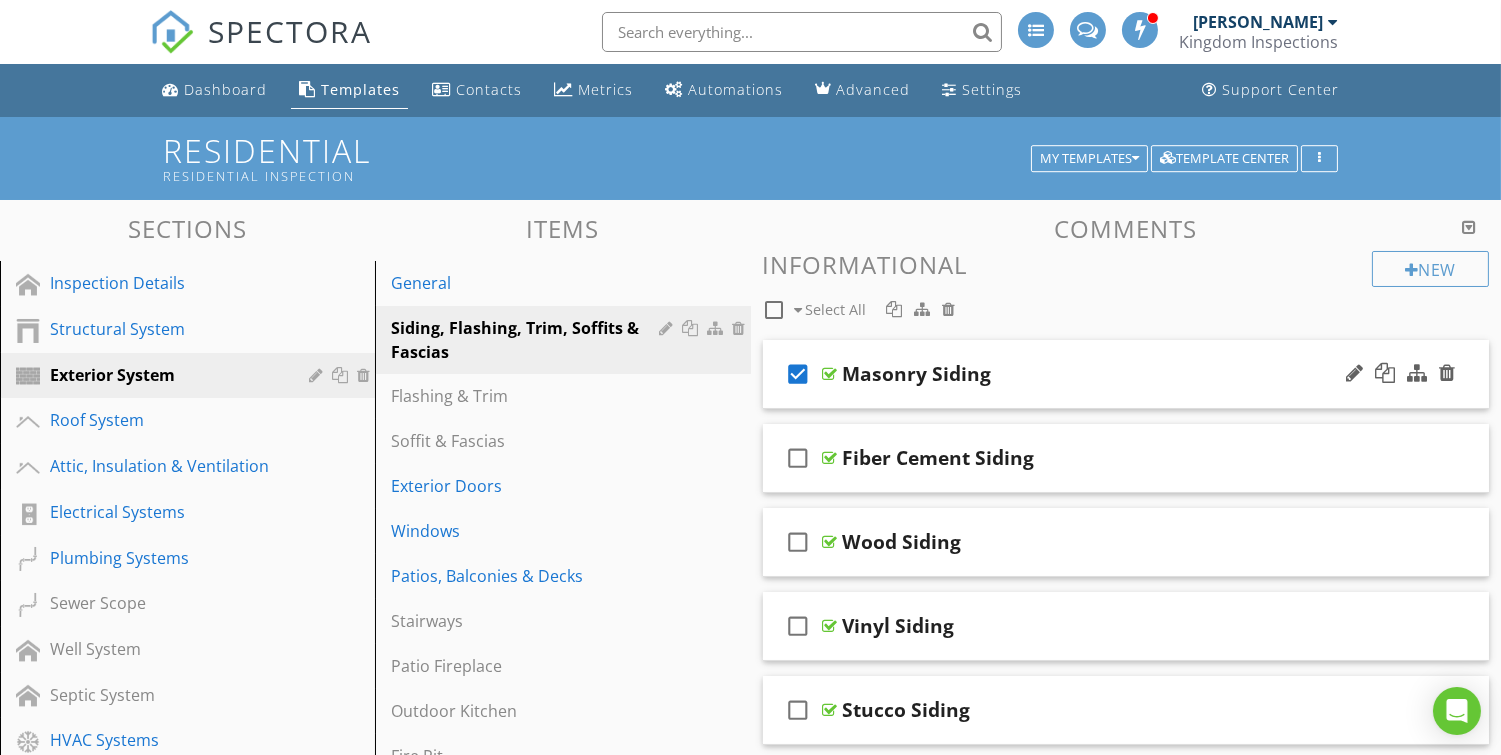 click on "check_box" at bounding box center [799, 374] 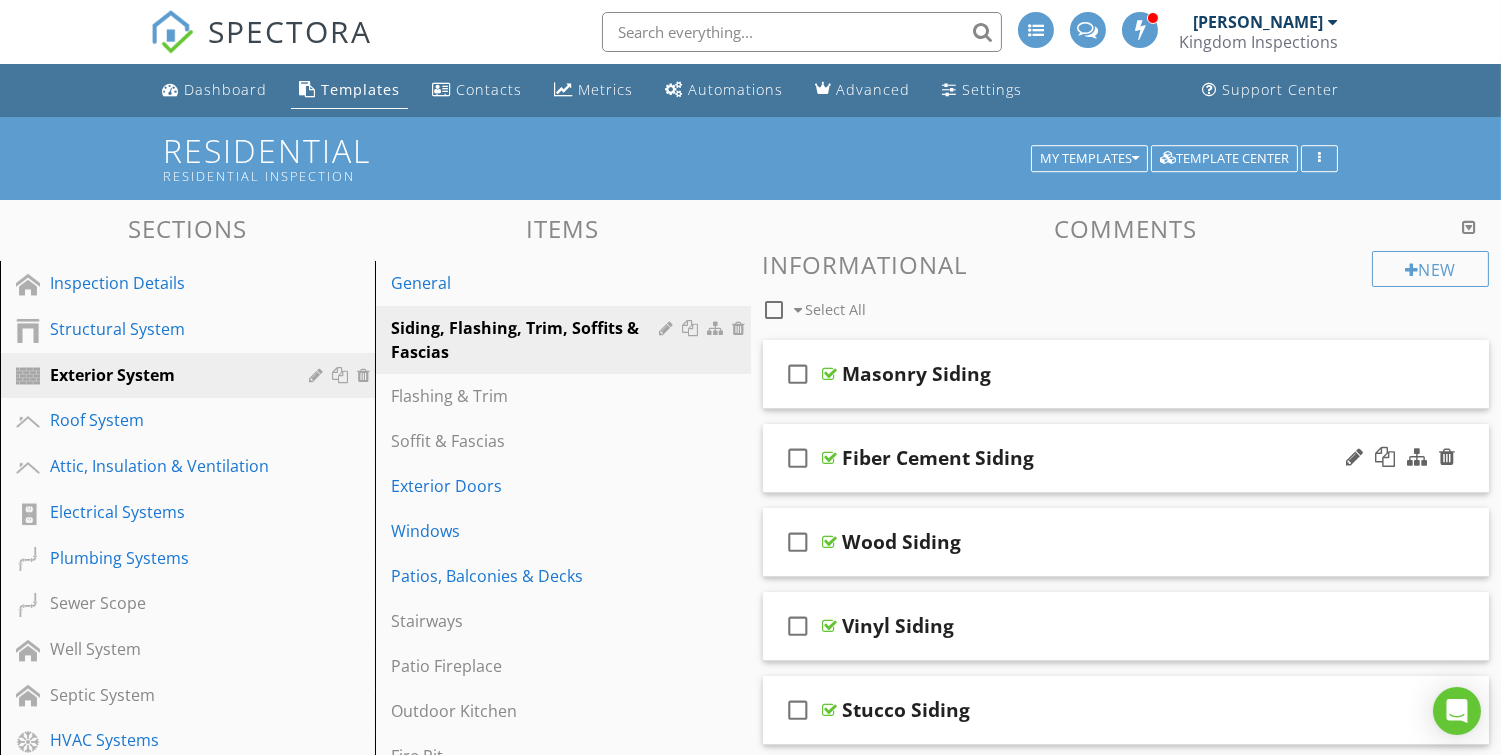 click on "check_box_outline_blank" at bounding box center (799, 458) 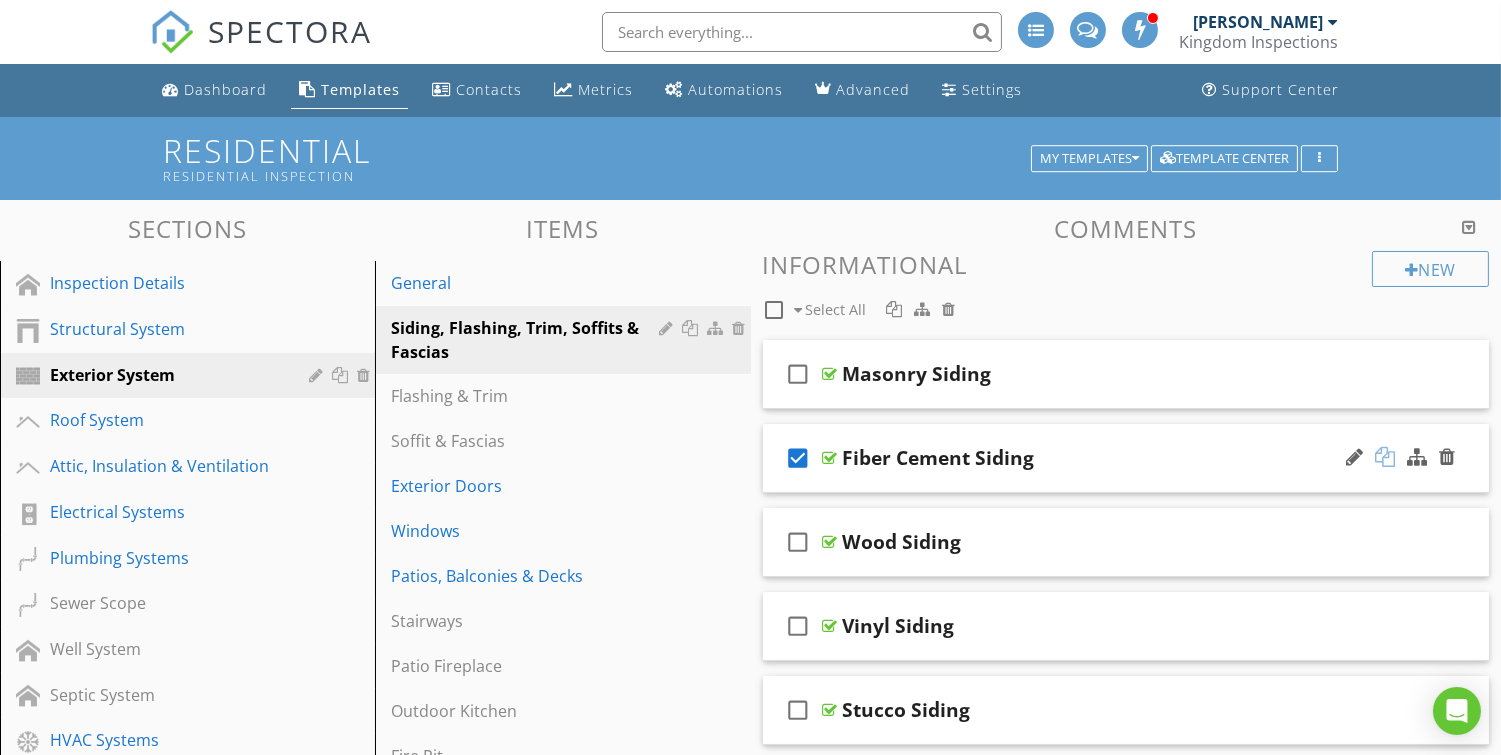 click at bounding box center (1385, 457) 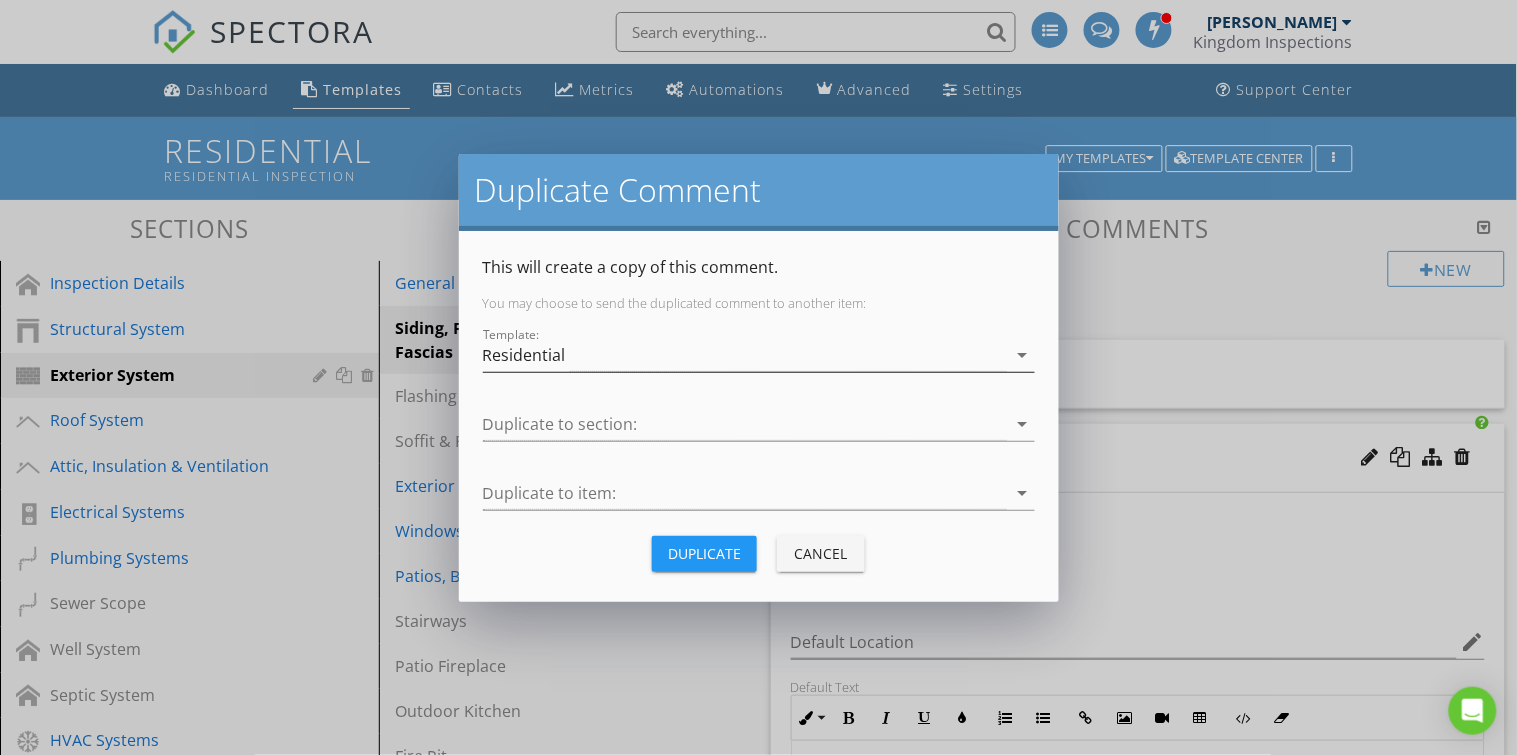 click on "Residential" at bounding box center (745, 355) 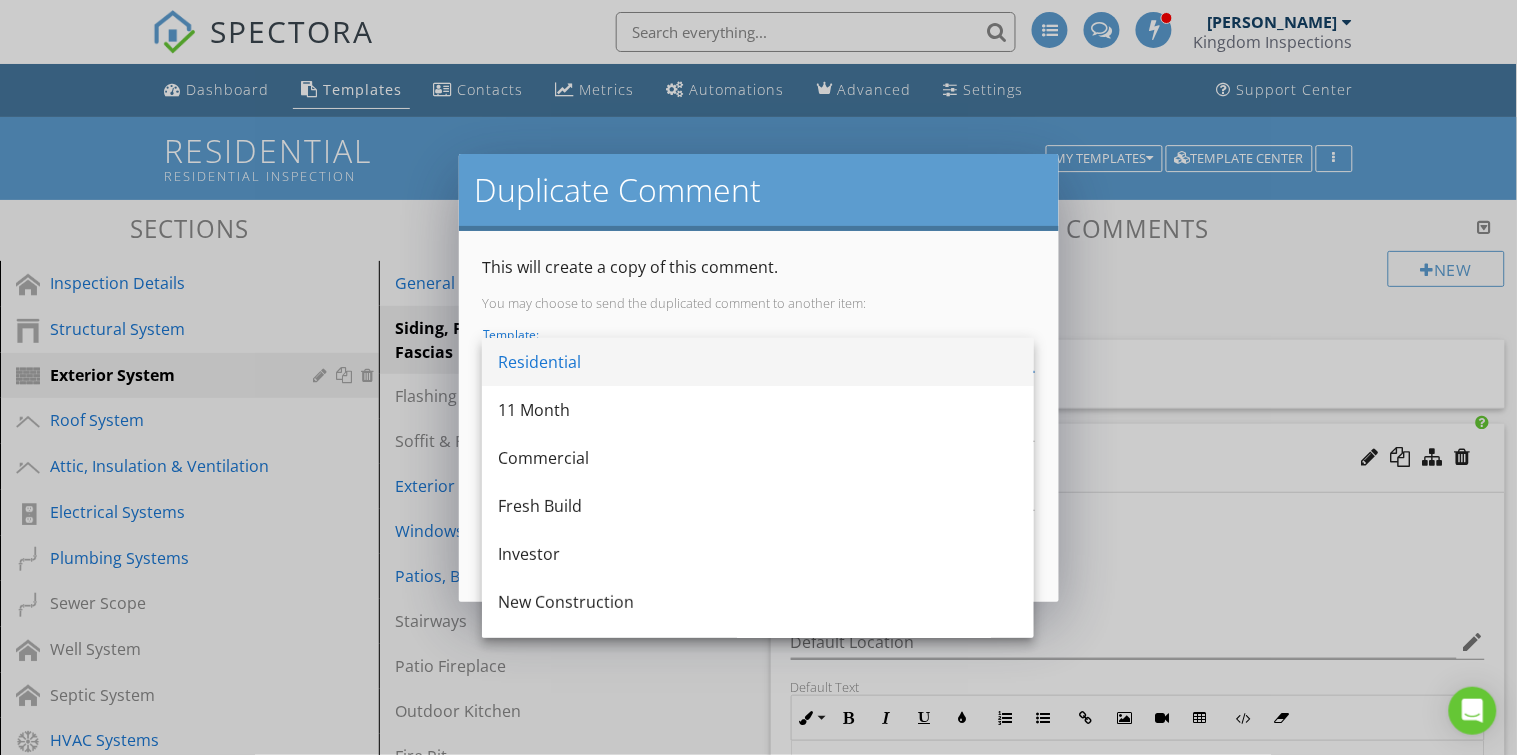 click on "Residential" at bounding box center [758, 362] 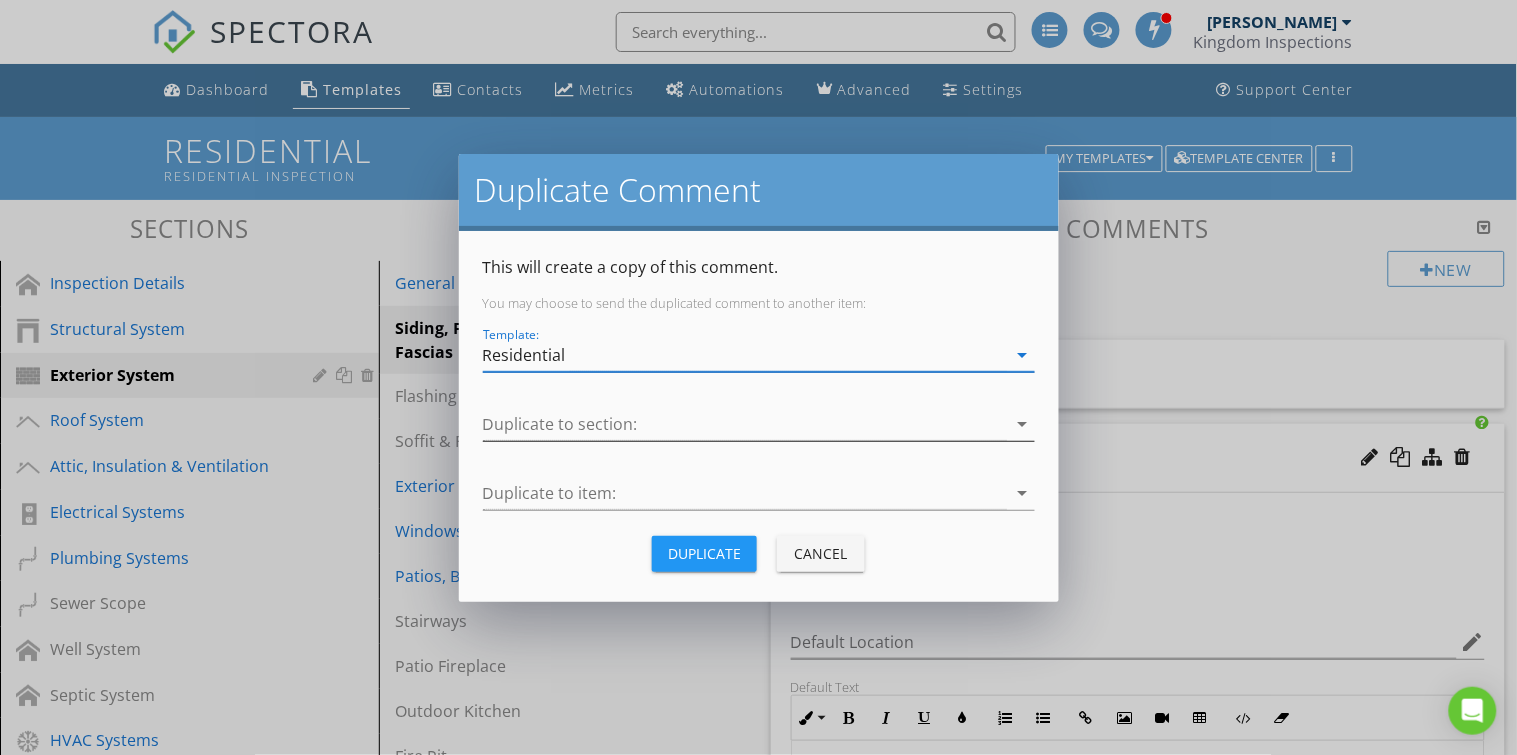 click at bounding box center (745, 424) 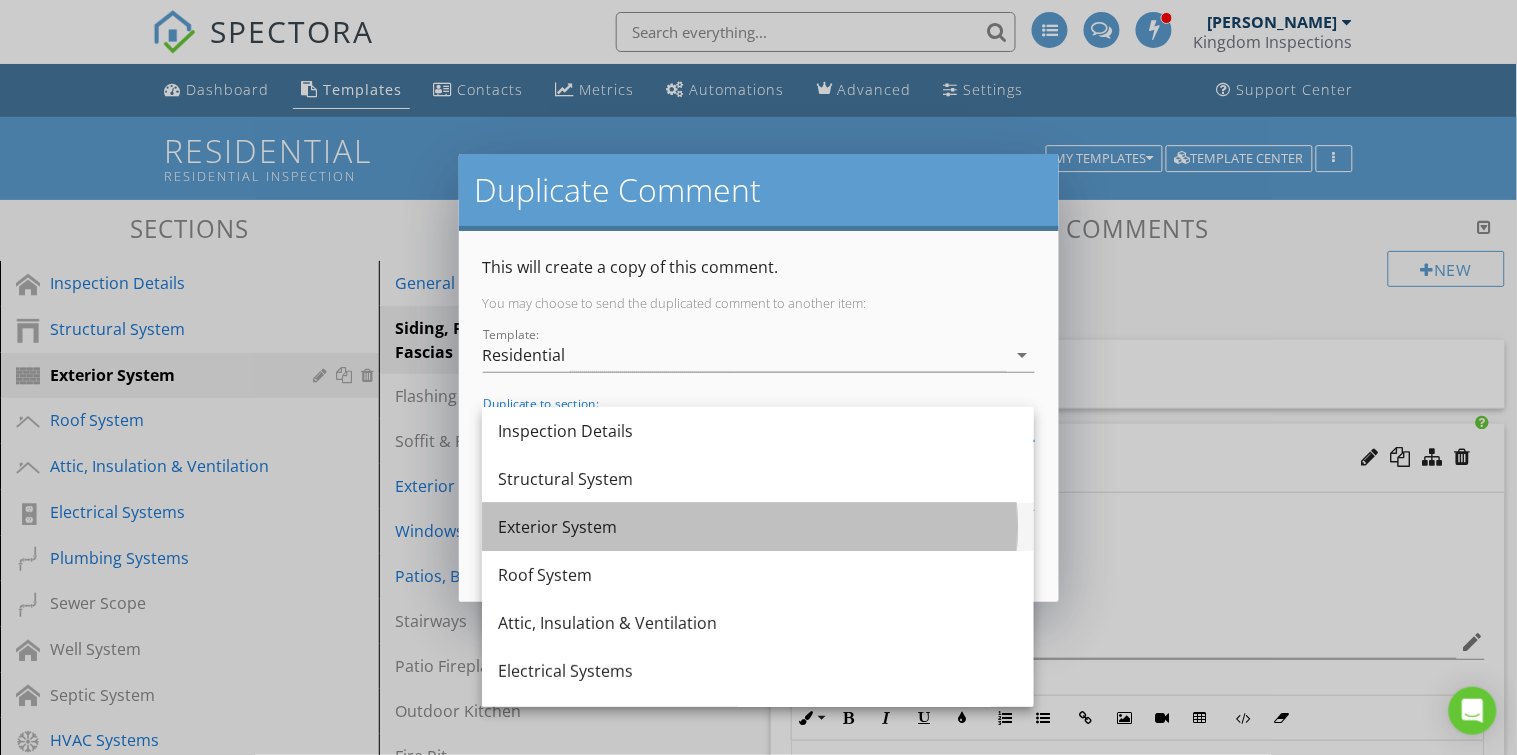 click on "Exterior System" at bounding box center (758, 527) 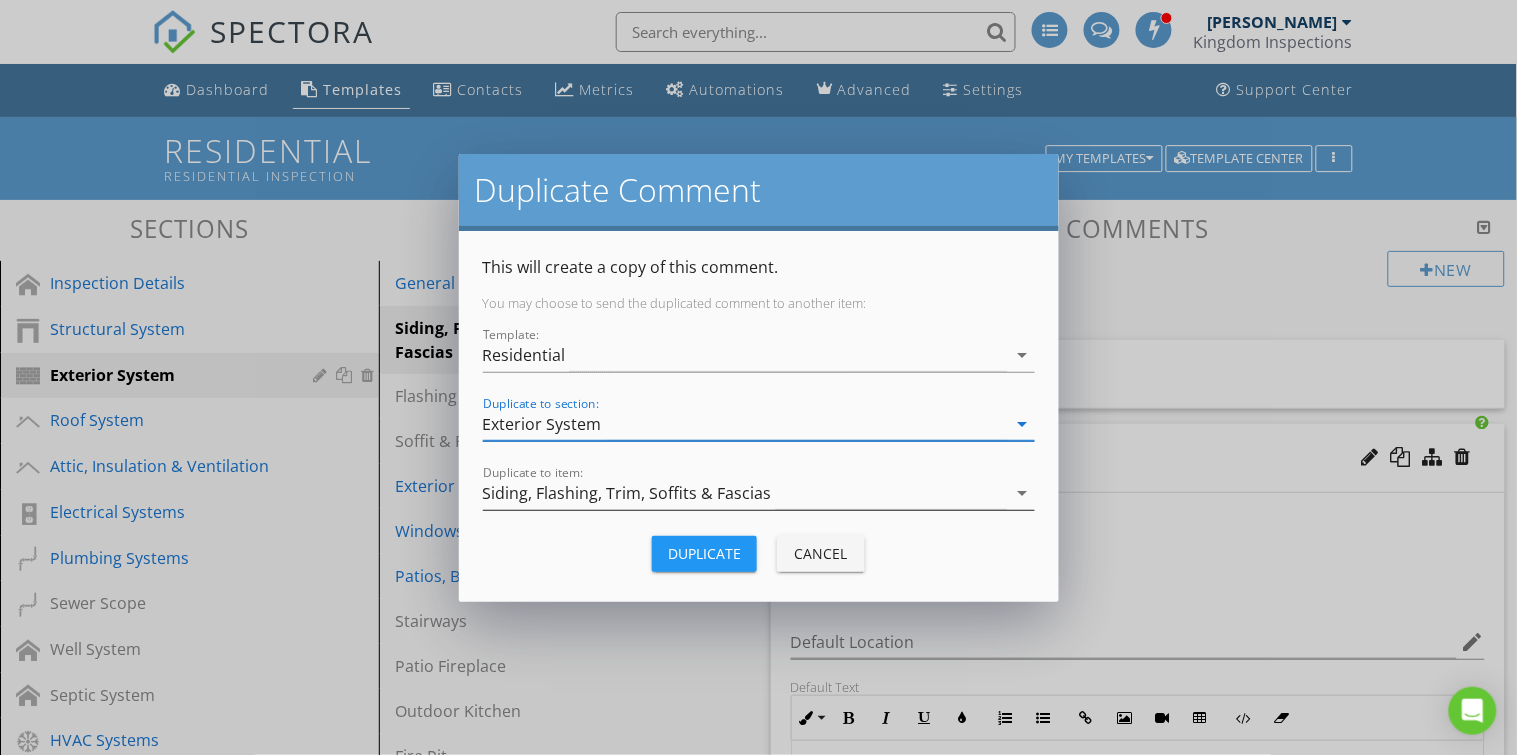 click on "Siding, Flashing, Trim, Soffits & Fascias" at bounding box center [745, 493] 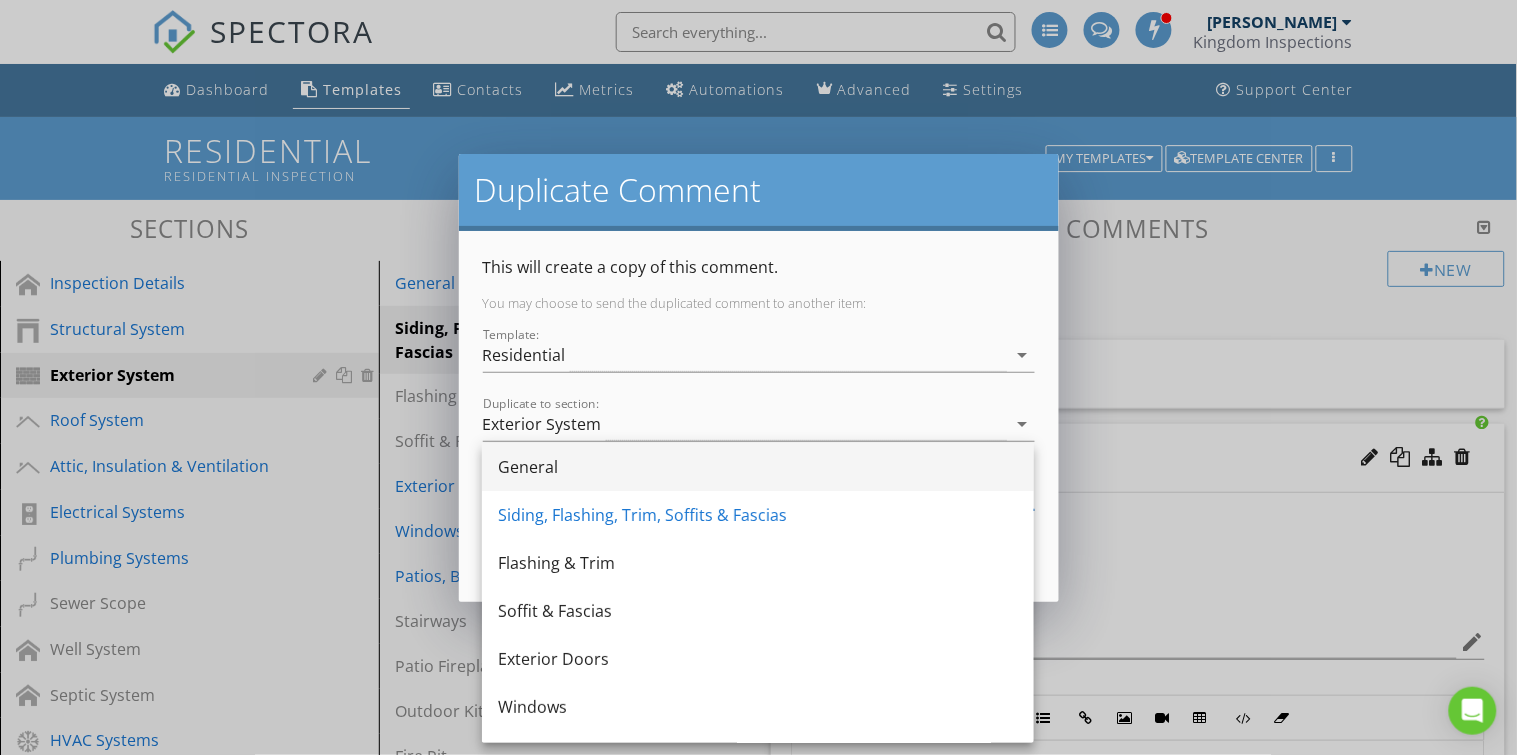 click on "General" at bounding box center (758, 467) 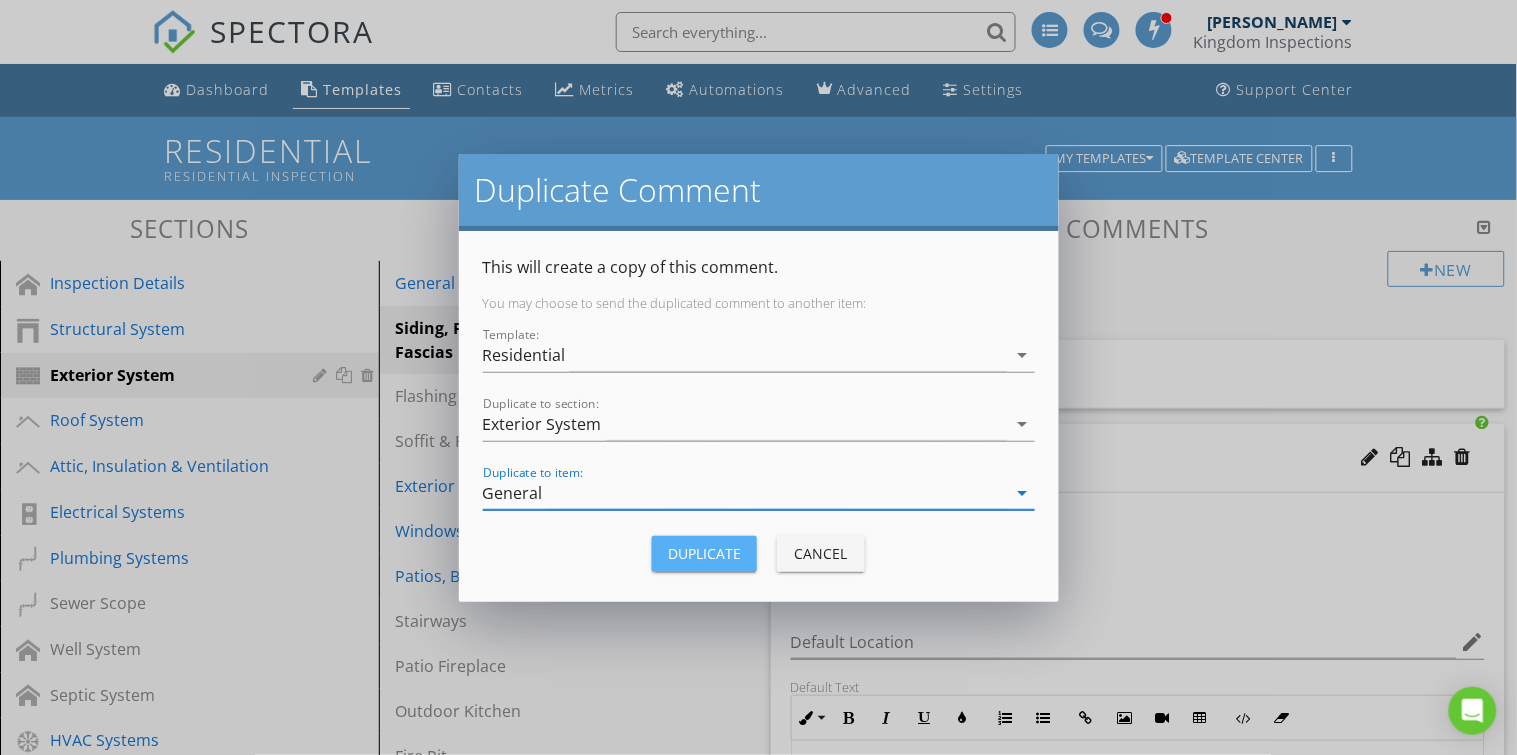 click on "Duplicate" at bounding box center (704, 553) 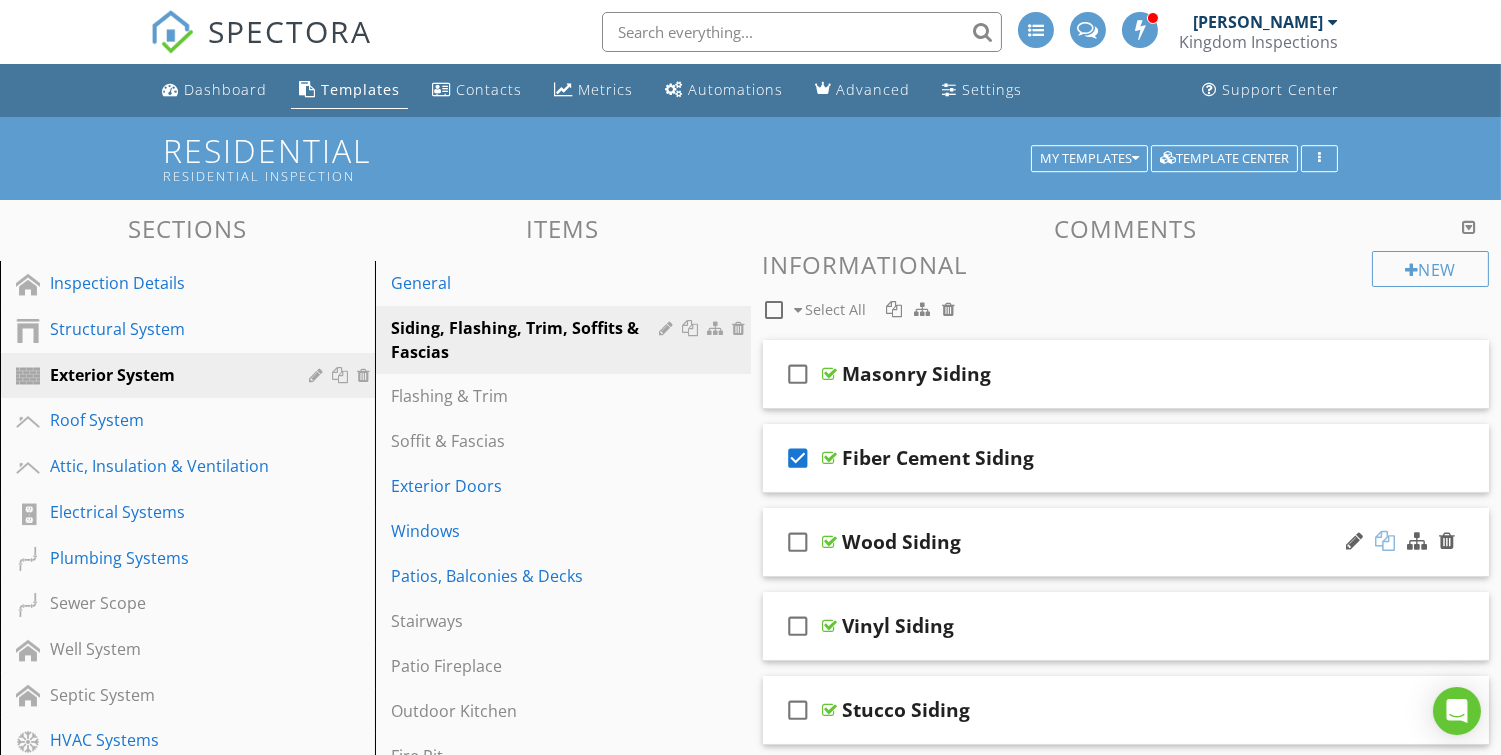 click at bounding box center (1385, 541) 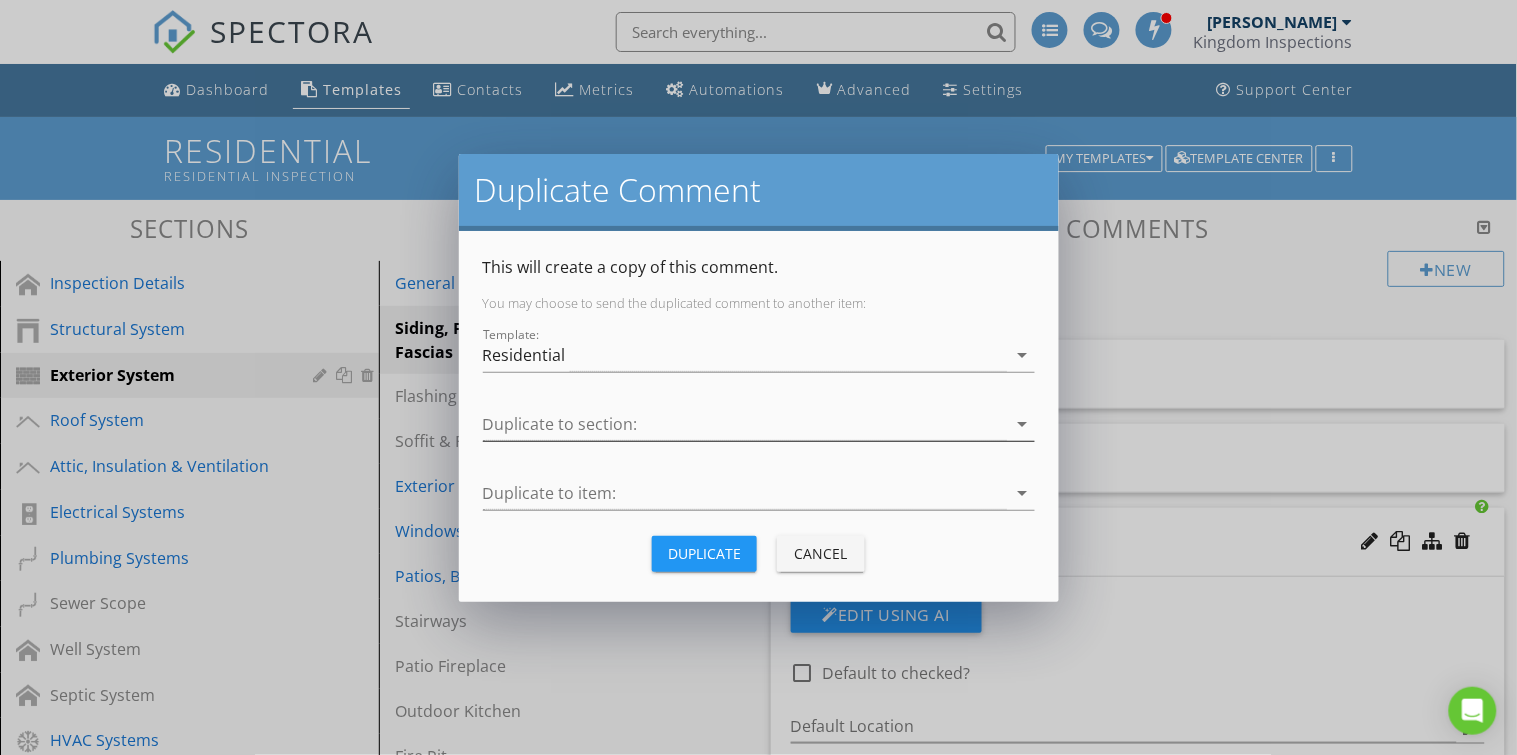 click at bounding box center [745, 424] 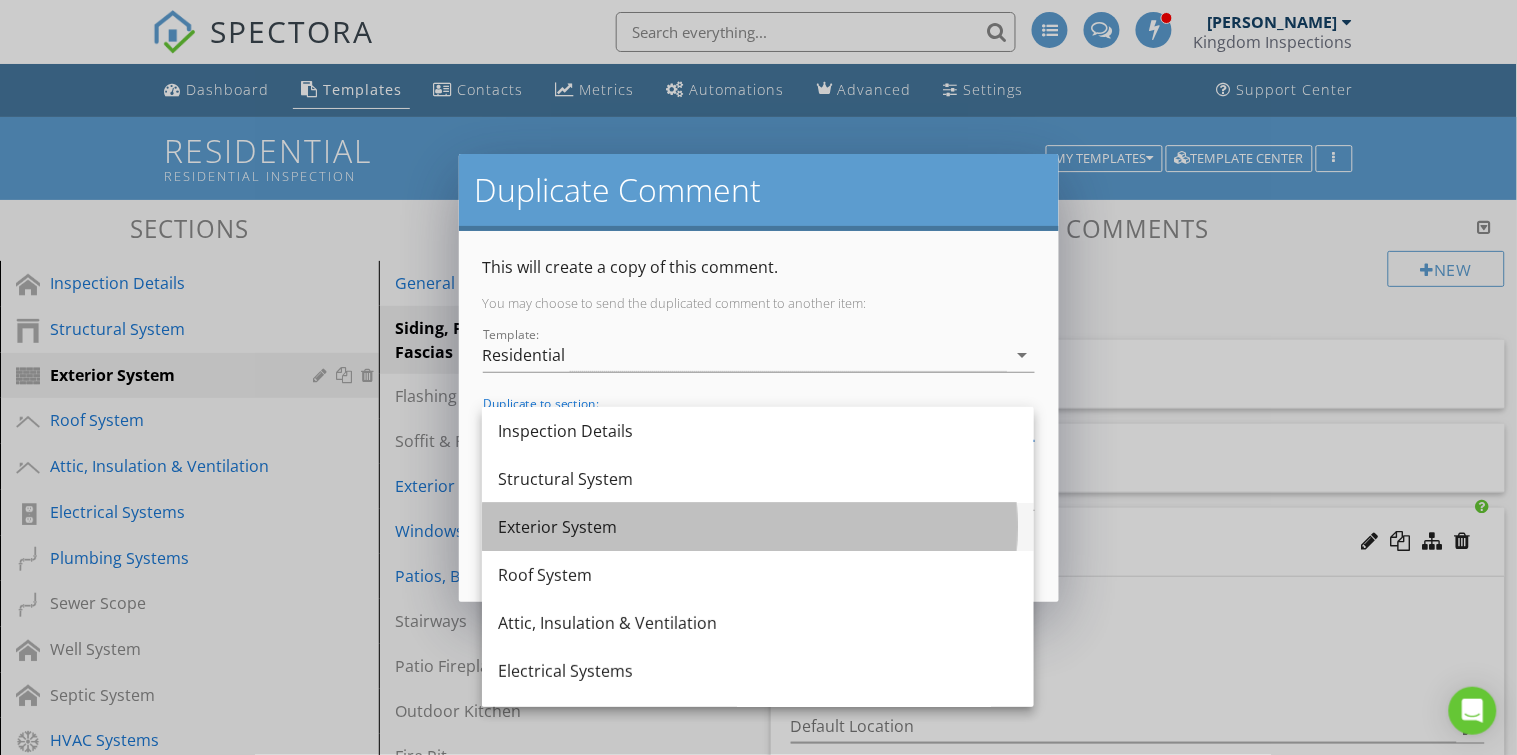 click on "Exterior System" at bounding box center (758, 527) 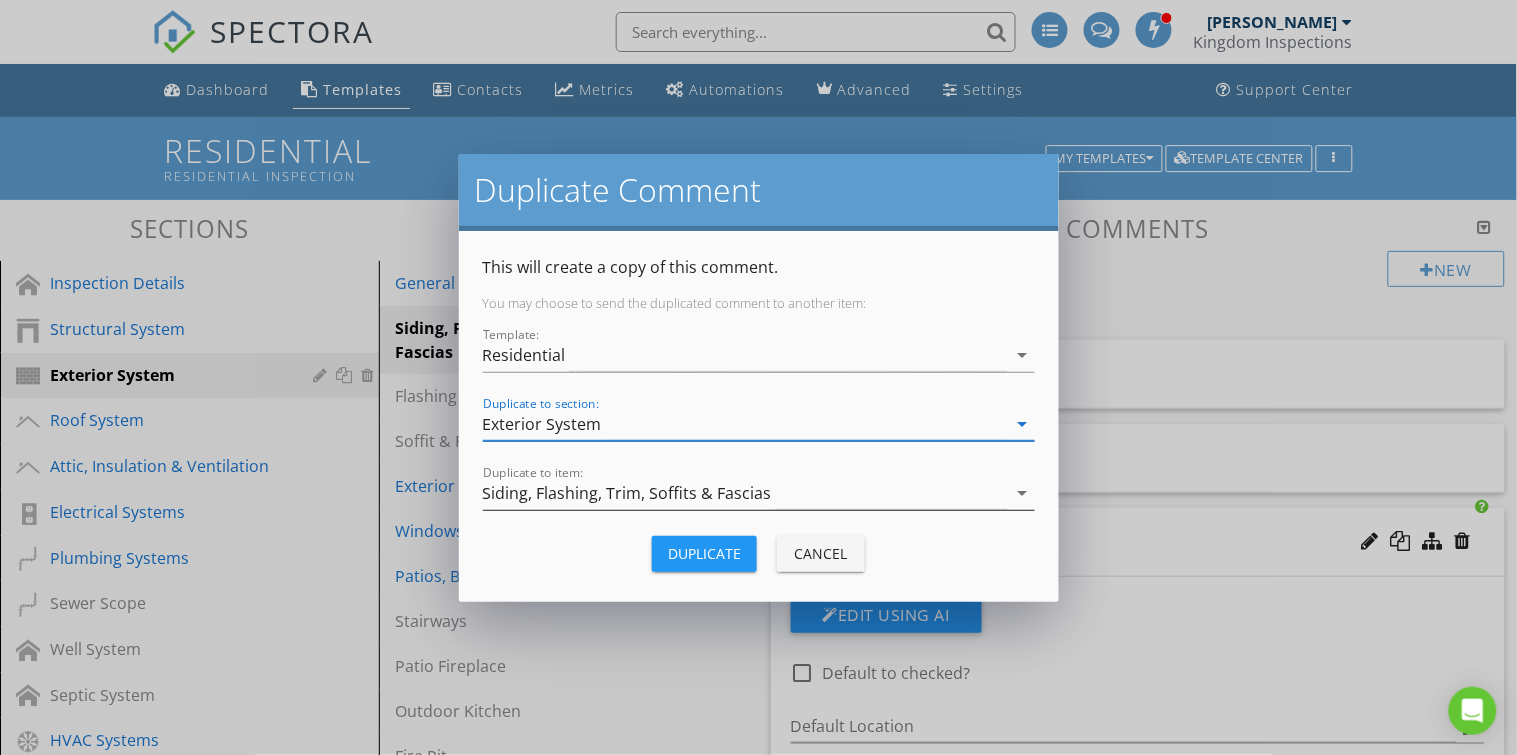 click on "Siding, Flashing, Trim, Soffits & Fascias" at bounding box center [627, 493] 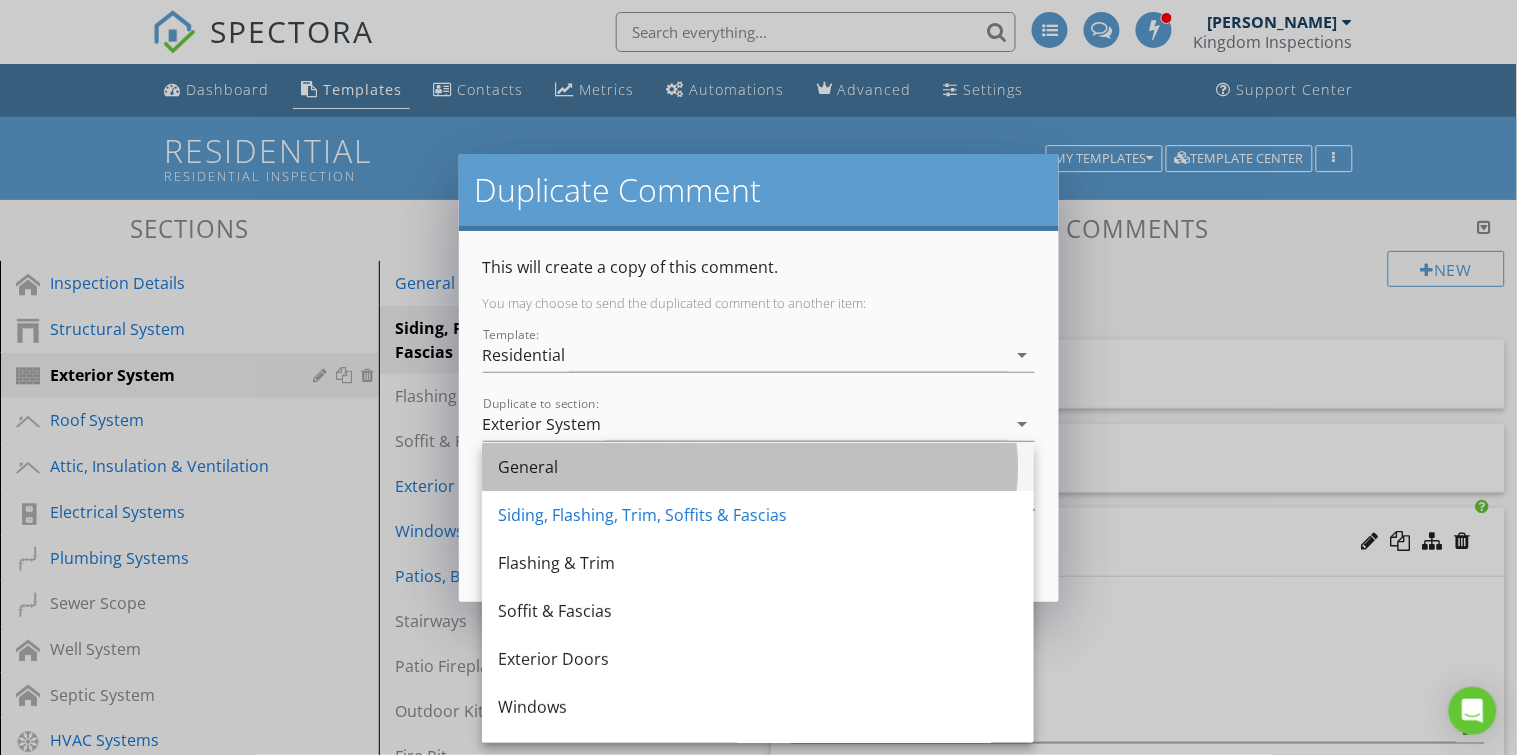 click on "General" at bounding box center [758, 467] 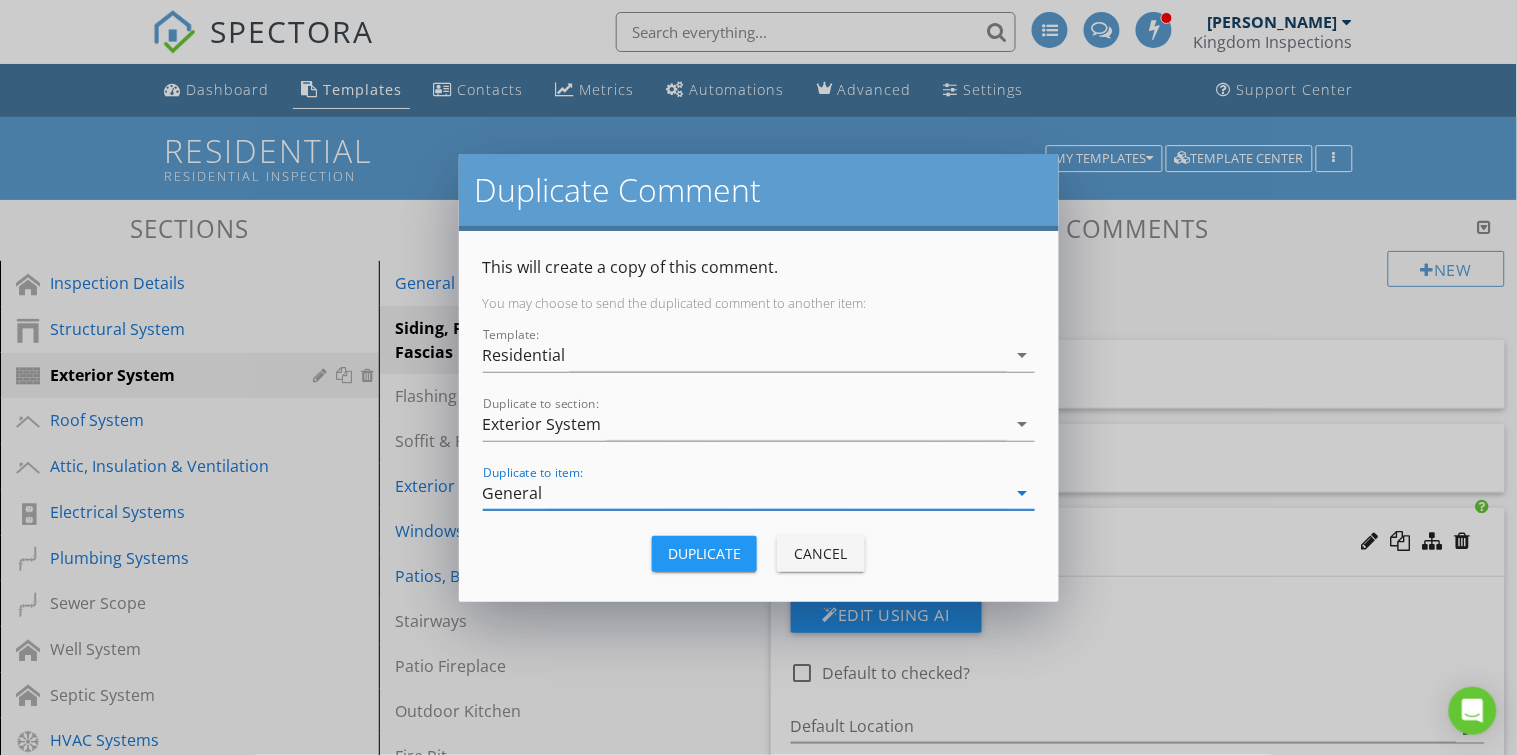 click on "Duplicate" at bounding box center [704, 553] 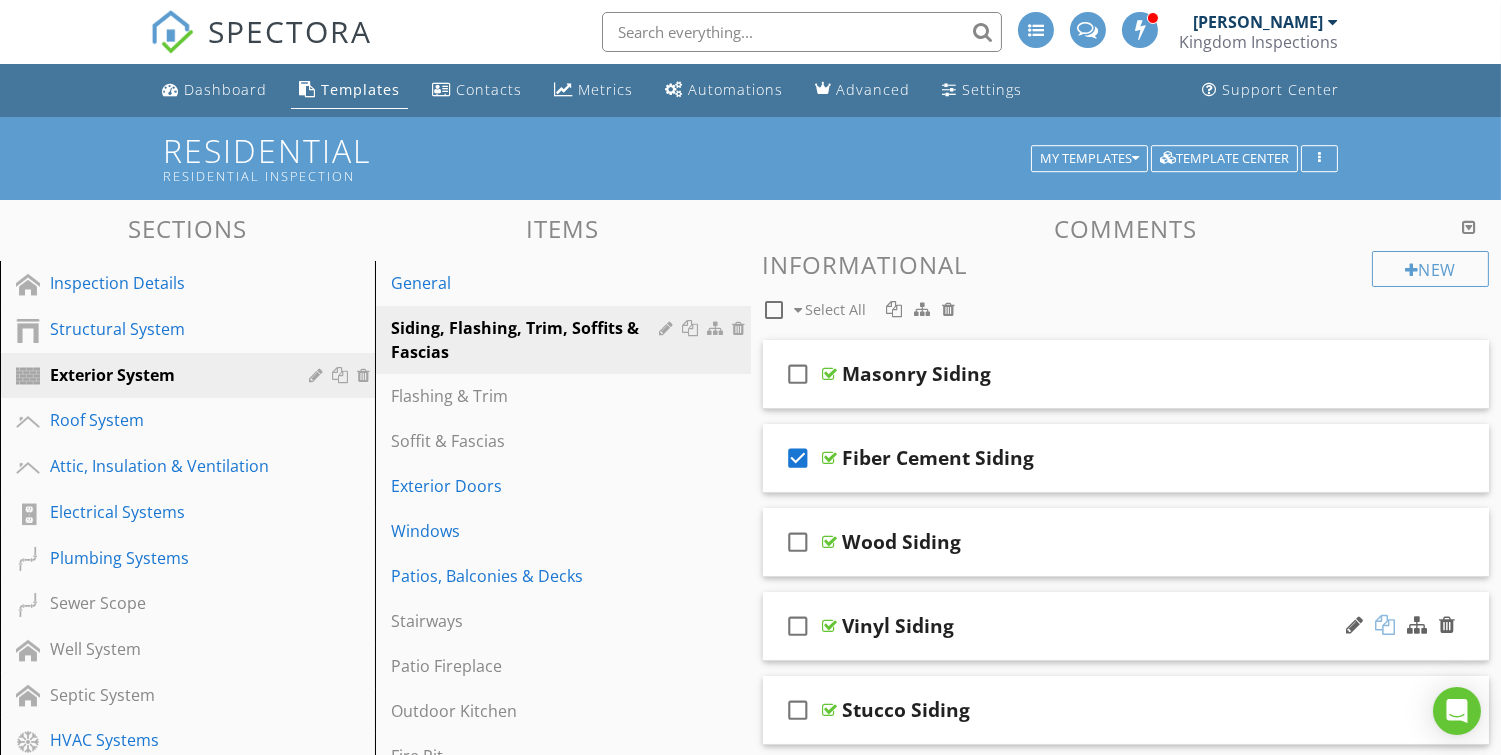 click at bounding box center [1385, 625] 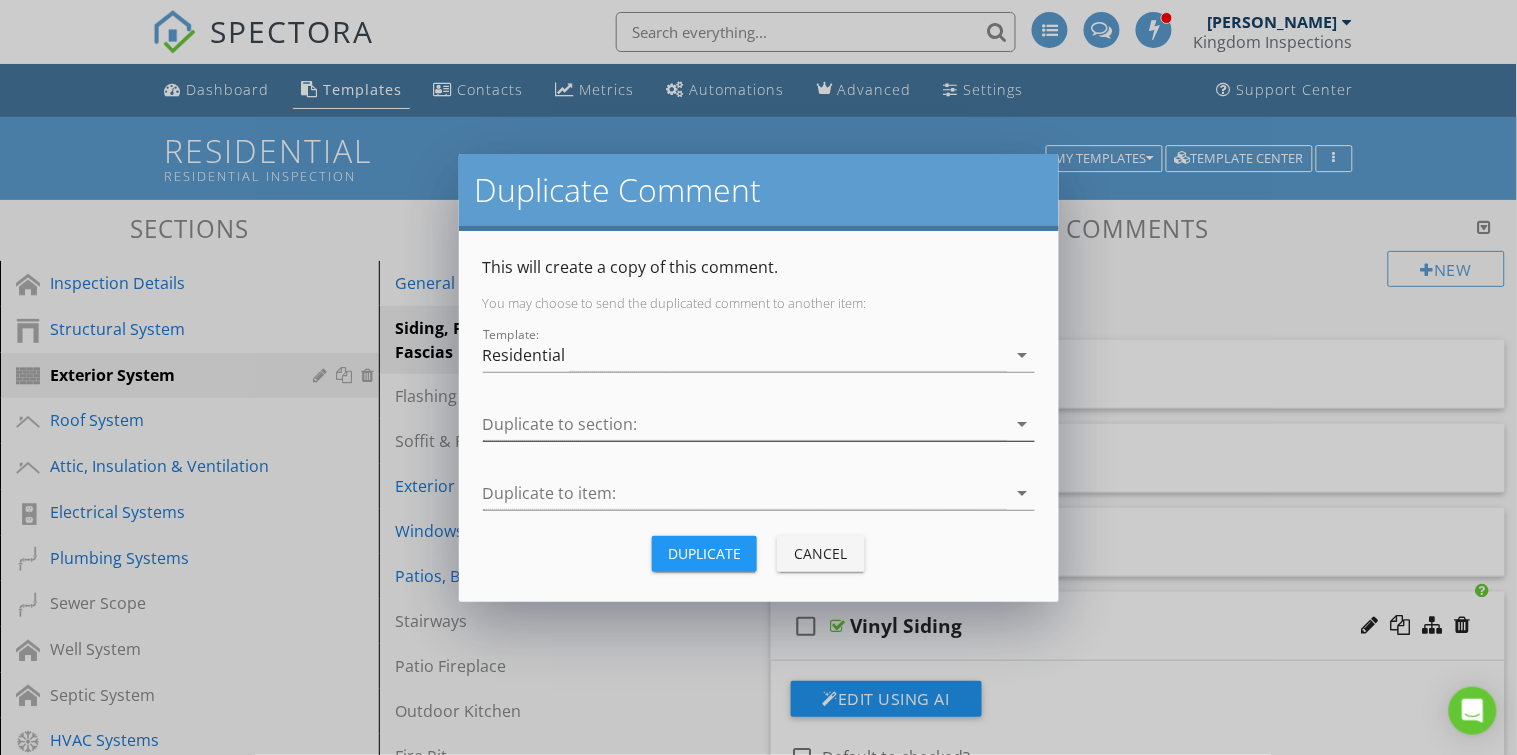 click at bounding box center [745, 424] 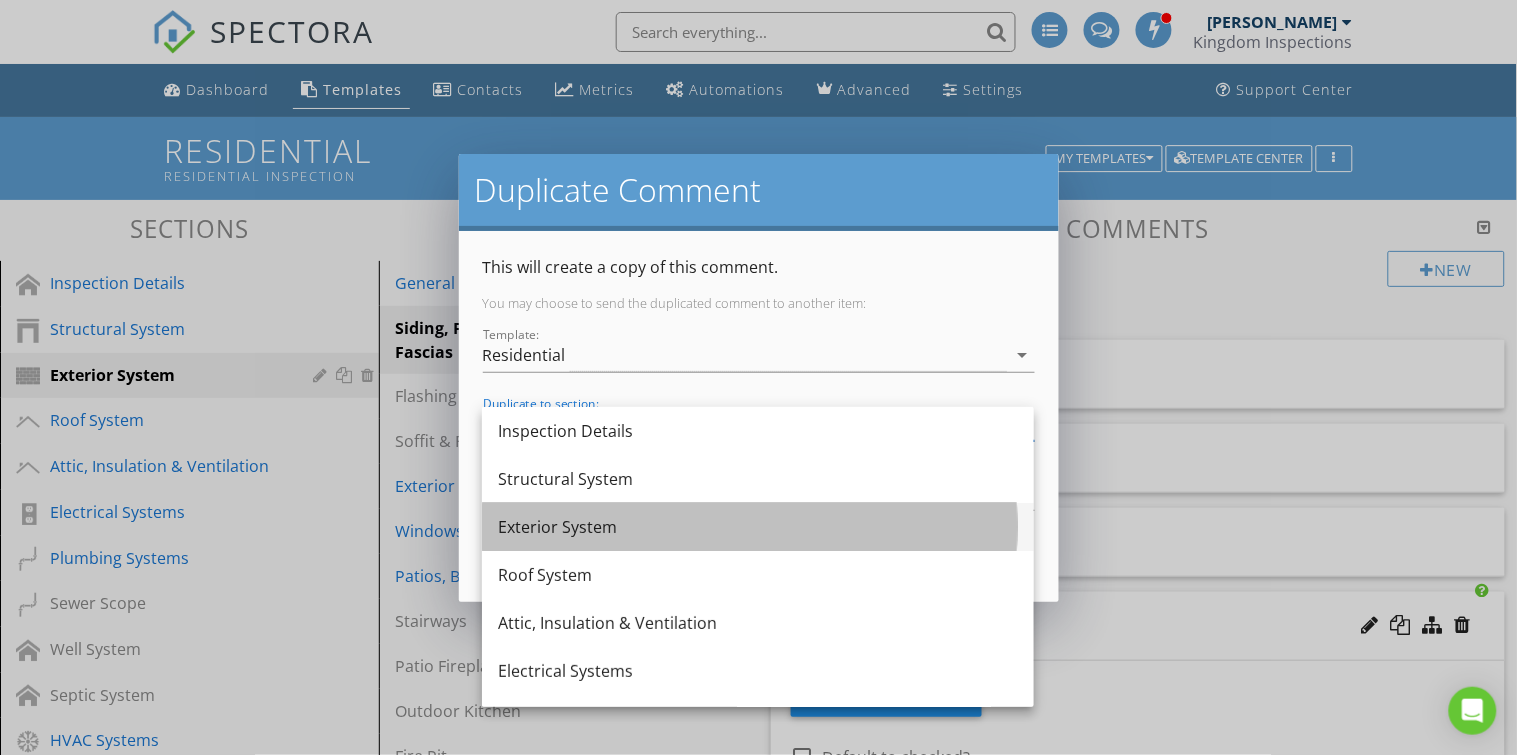 click on "Exterior System" at bounding box center [758, 527] 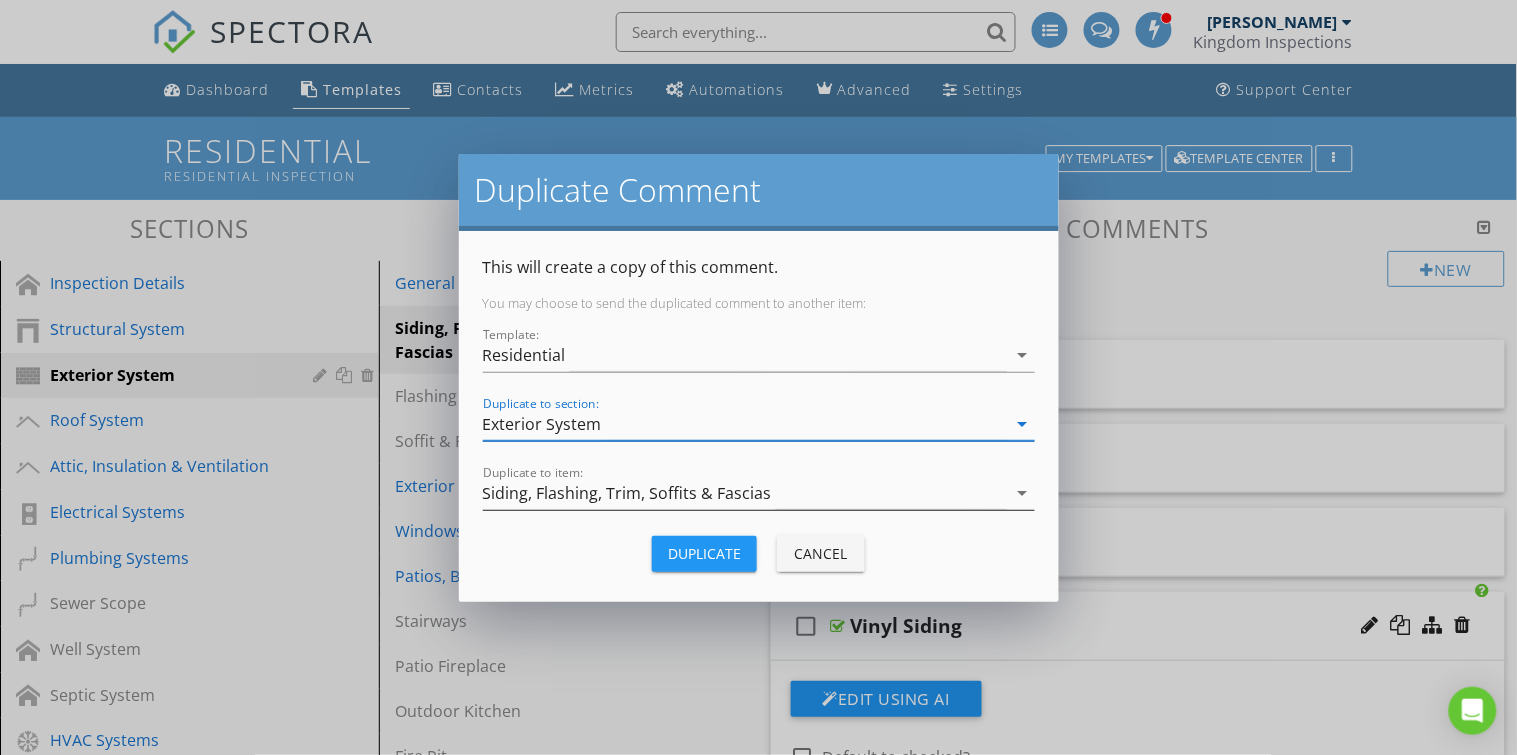 click on "Siding, Flashing, Trim, Soffits & Fascias" at bounding box center [627, 493] 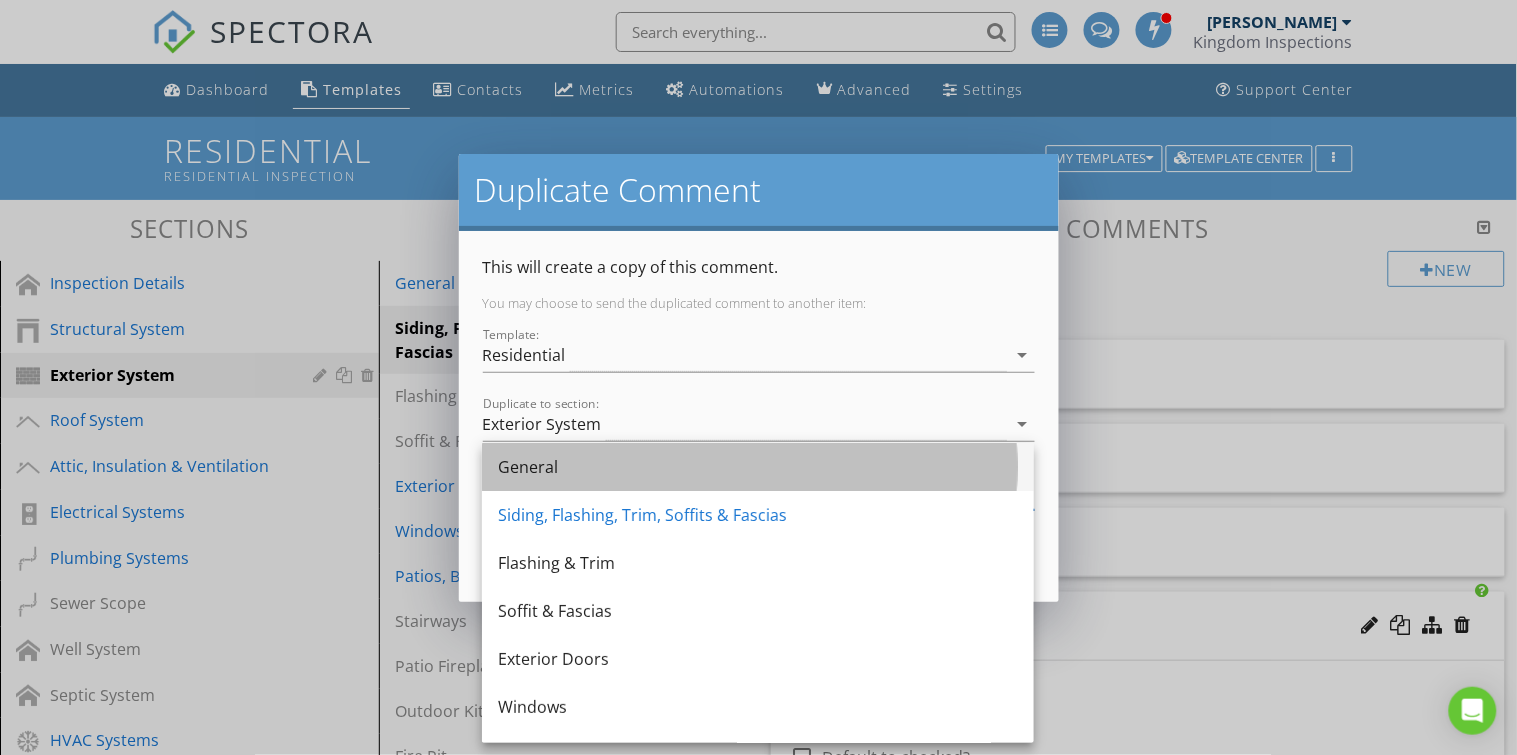 click on "General" at bounding box center (758, 467) 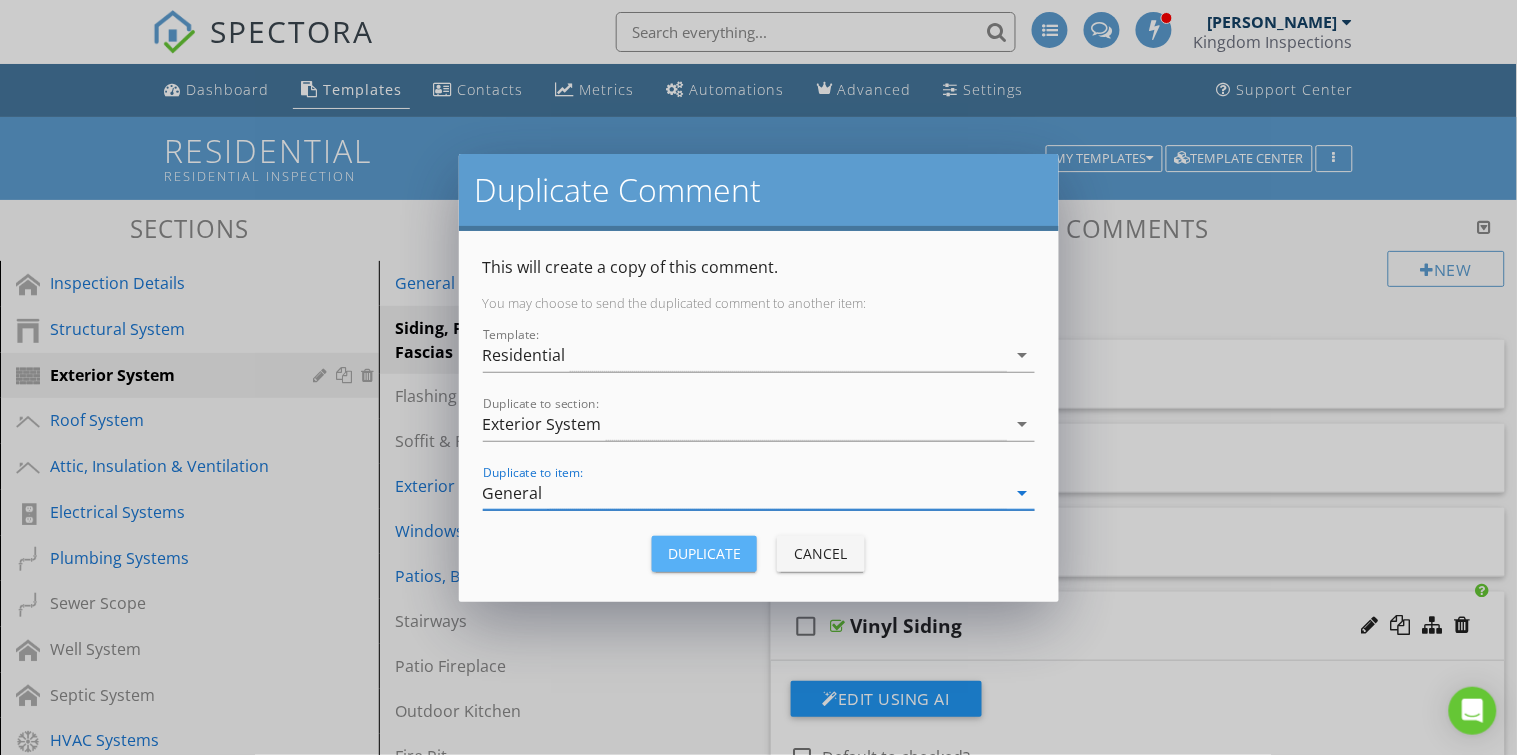 click on "Duplicate" at bounding box center [704, 553] 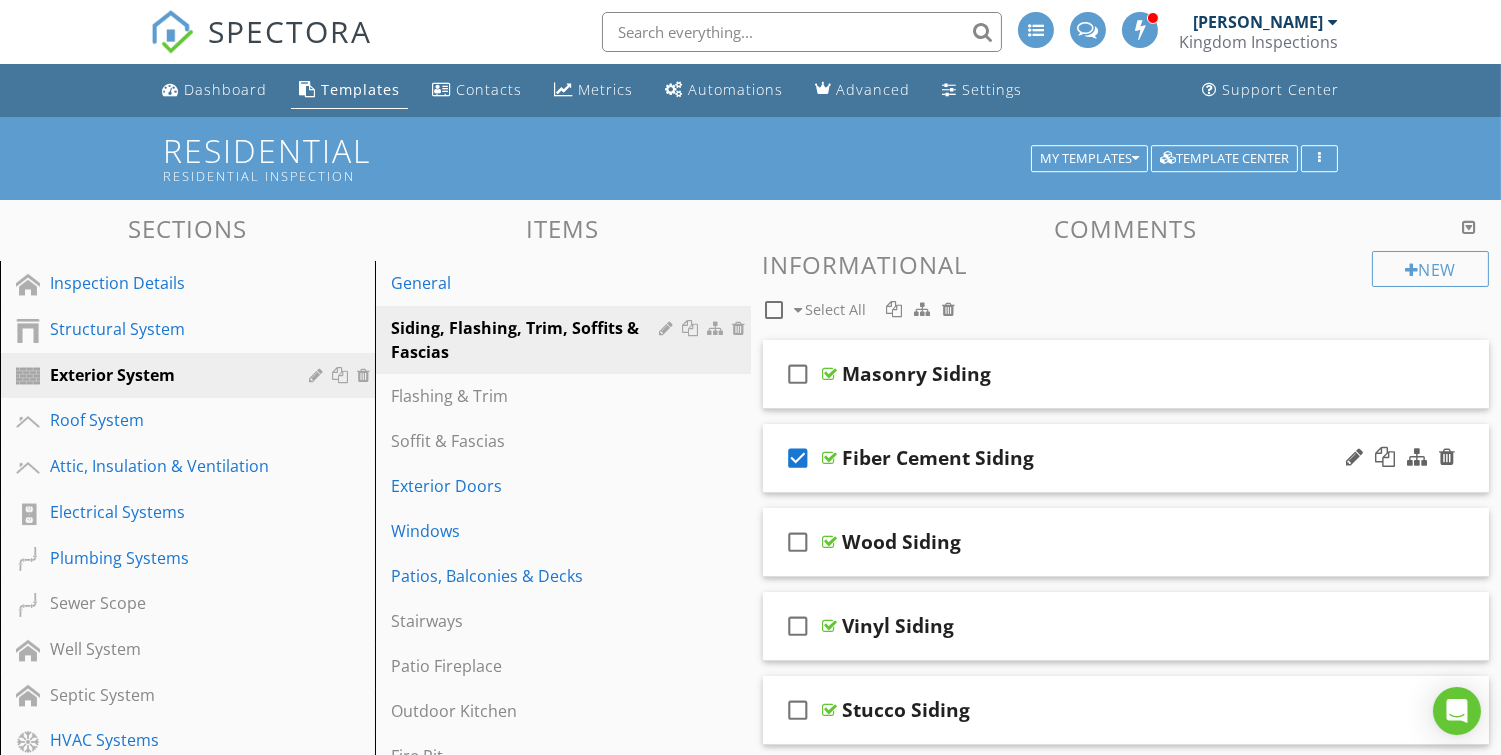 click on "check_box" at bounding box center [799, 458] 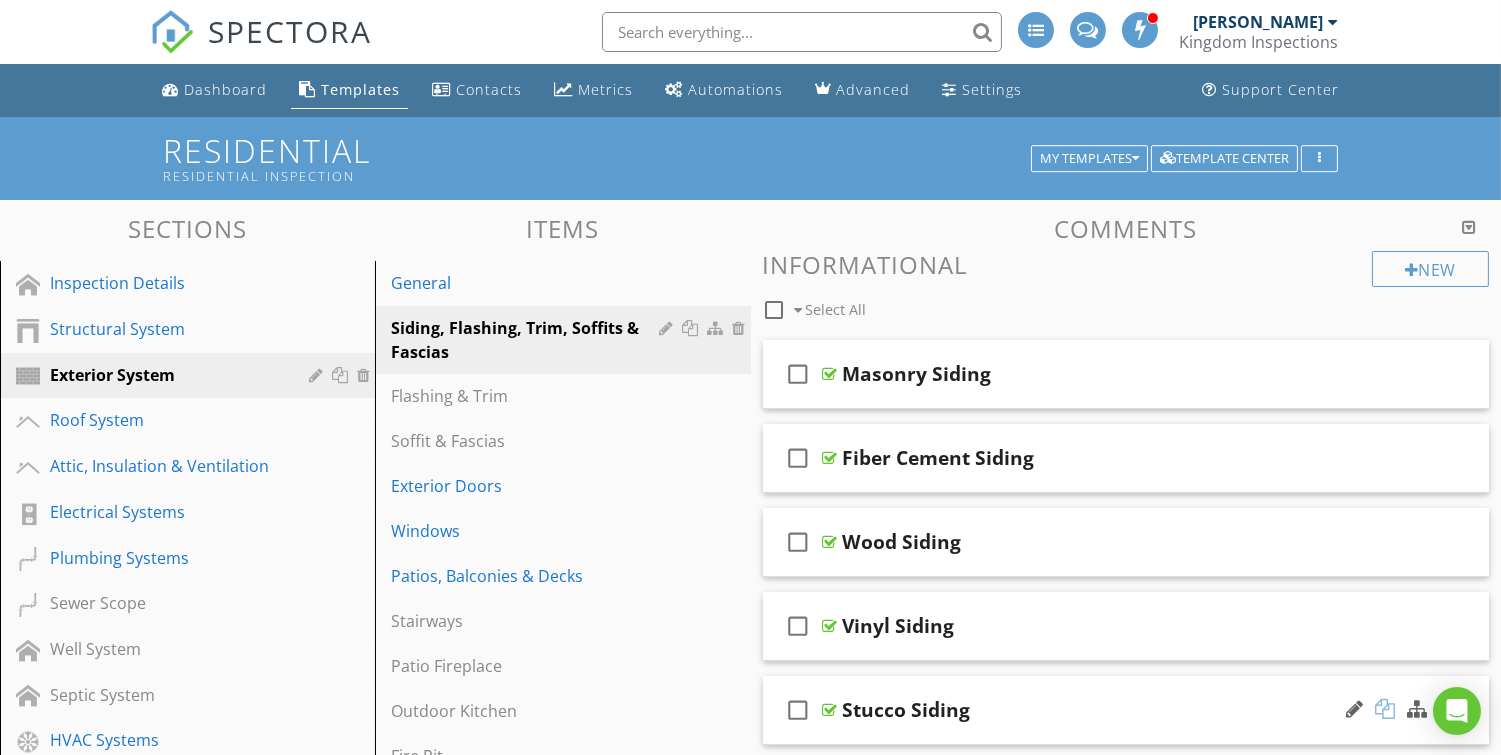 click at bounding box center [1385, 709] 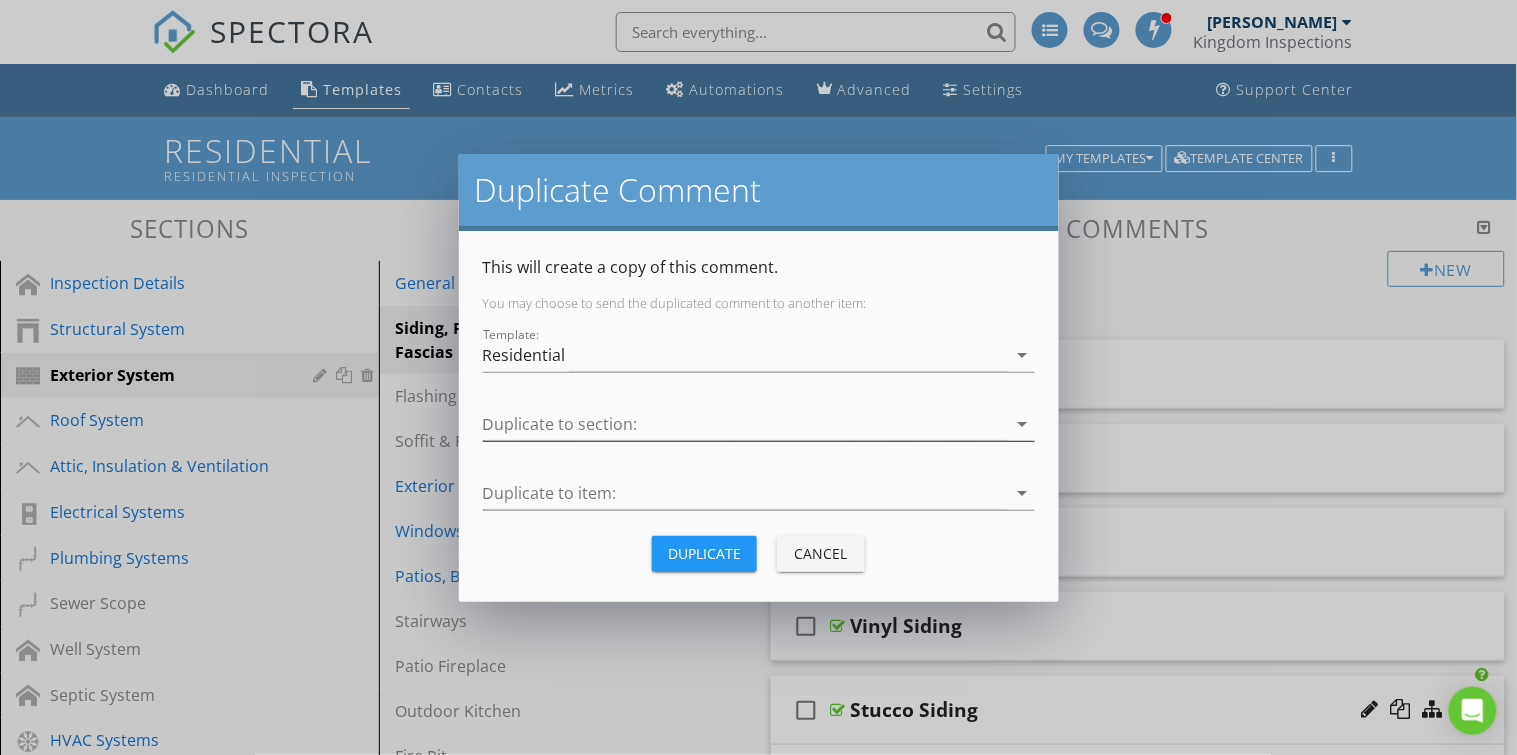 click at bounding box center [745, 424] 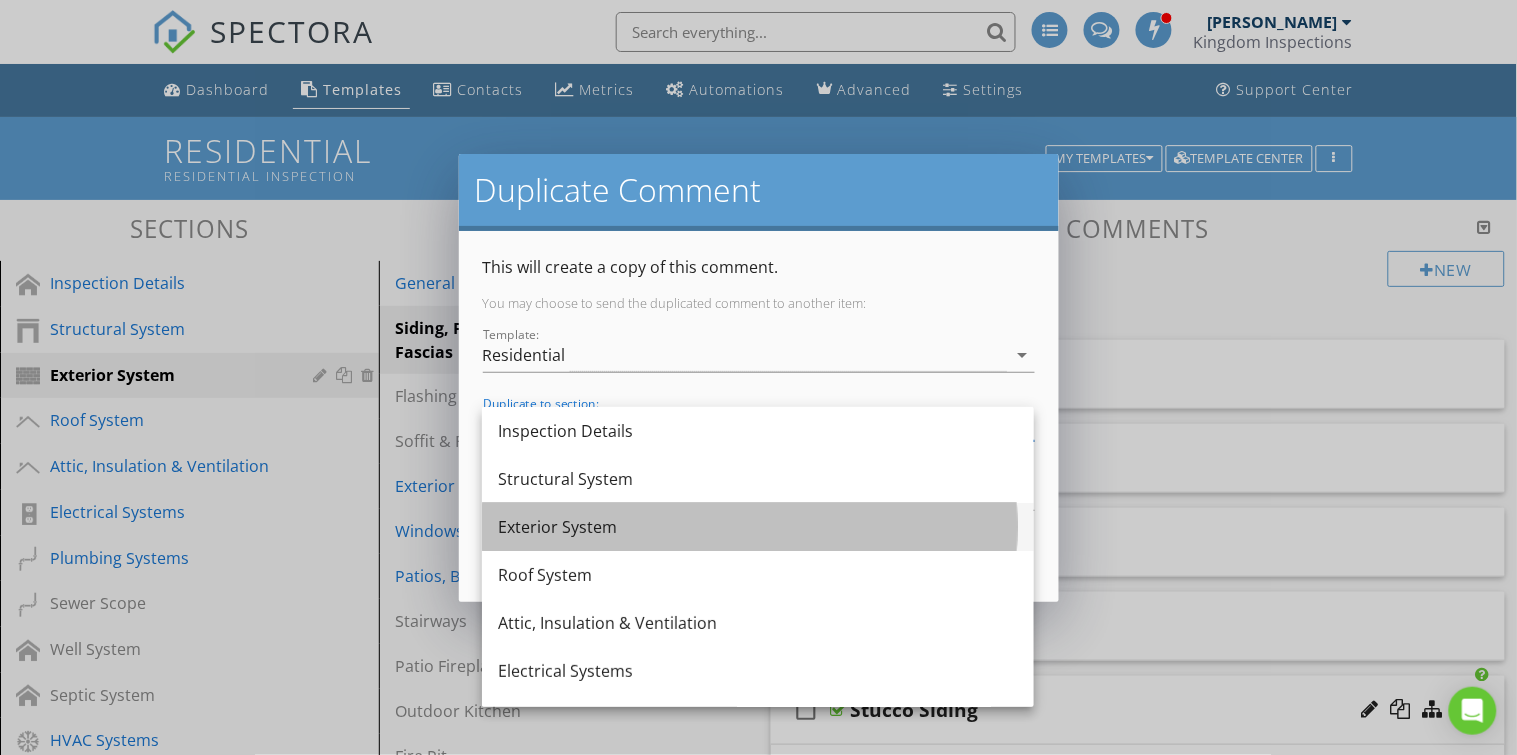 click on "Exterior System" at bounding box center (758, 527) 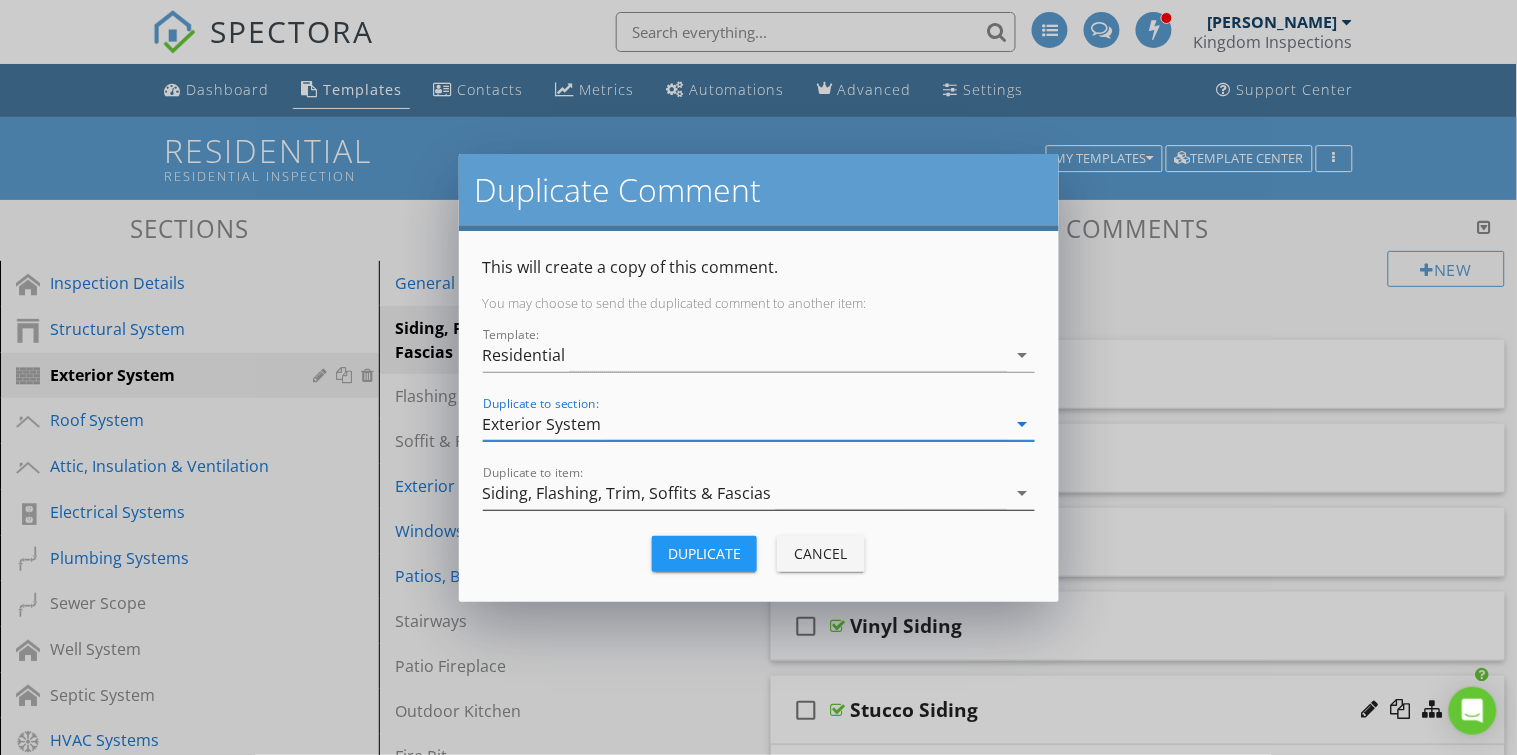 click on "Siding, Flashing, Trim, Soffits & Fascias" at bounding box center (627, 493) 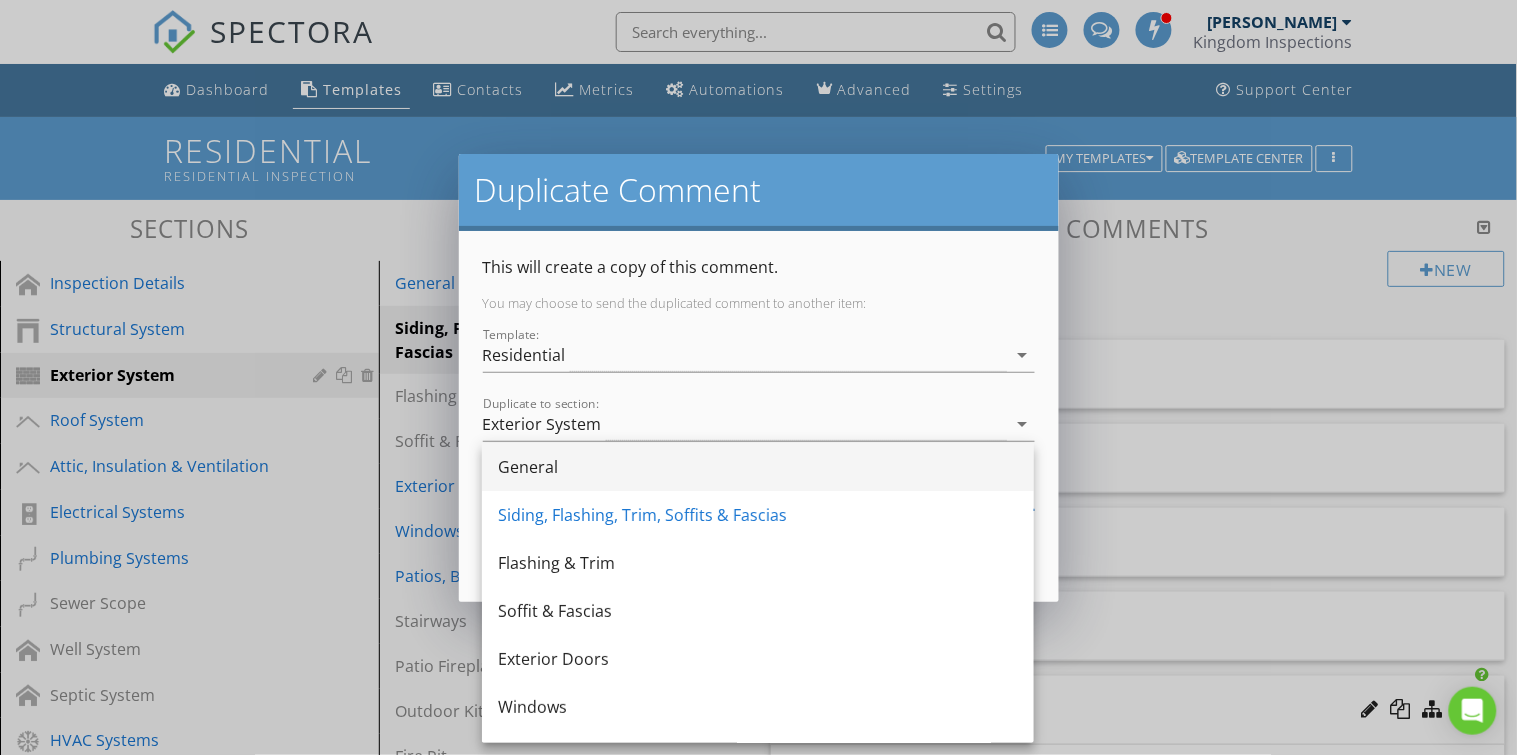 click on "General" at bounding box center [758, 467] 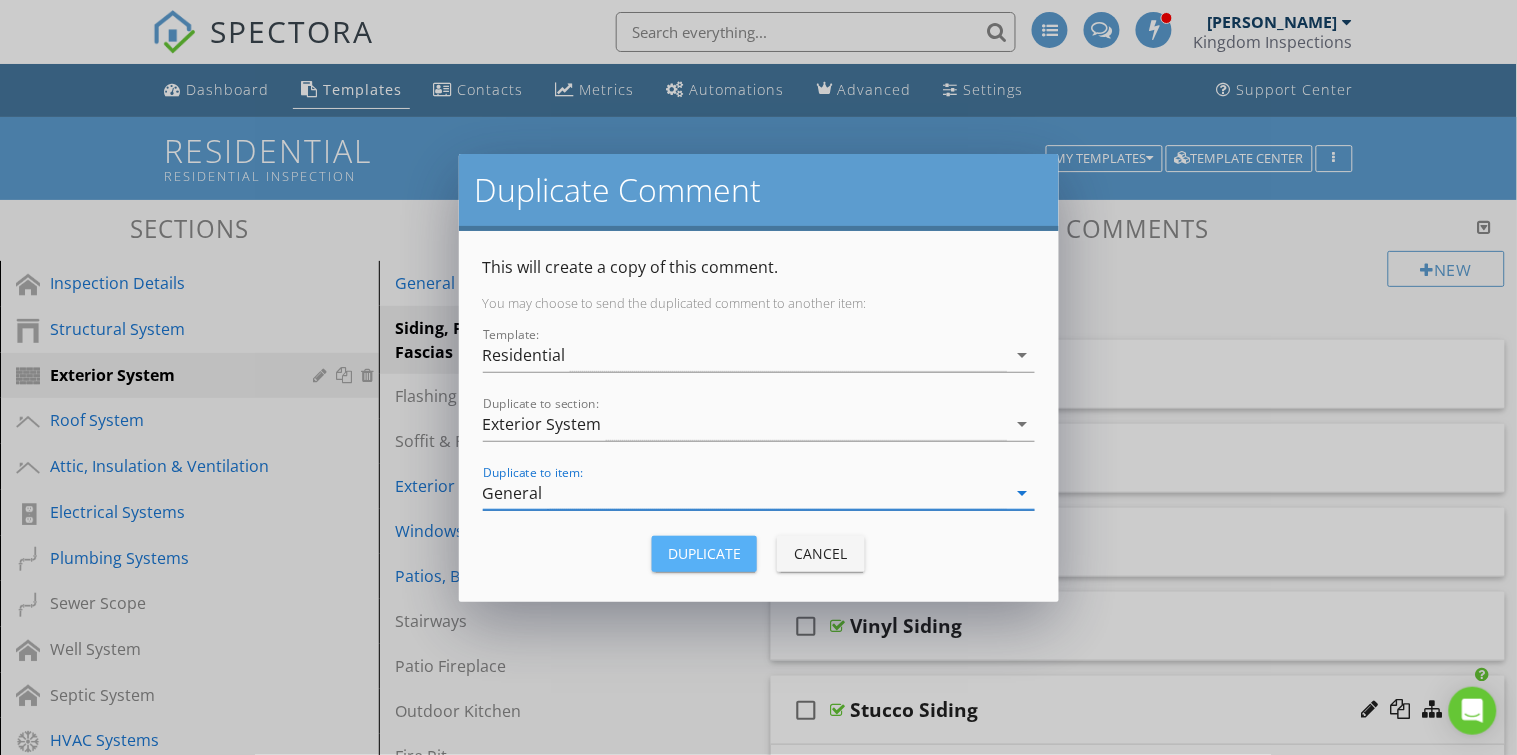 click on "Duplicate" at bounding box center [704, 553] 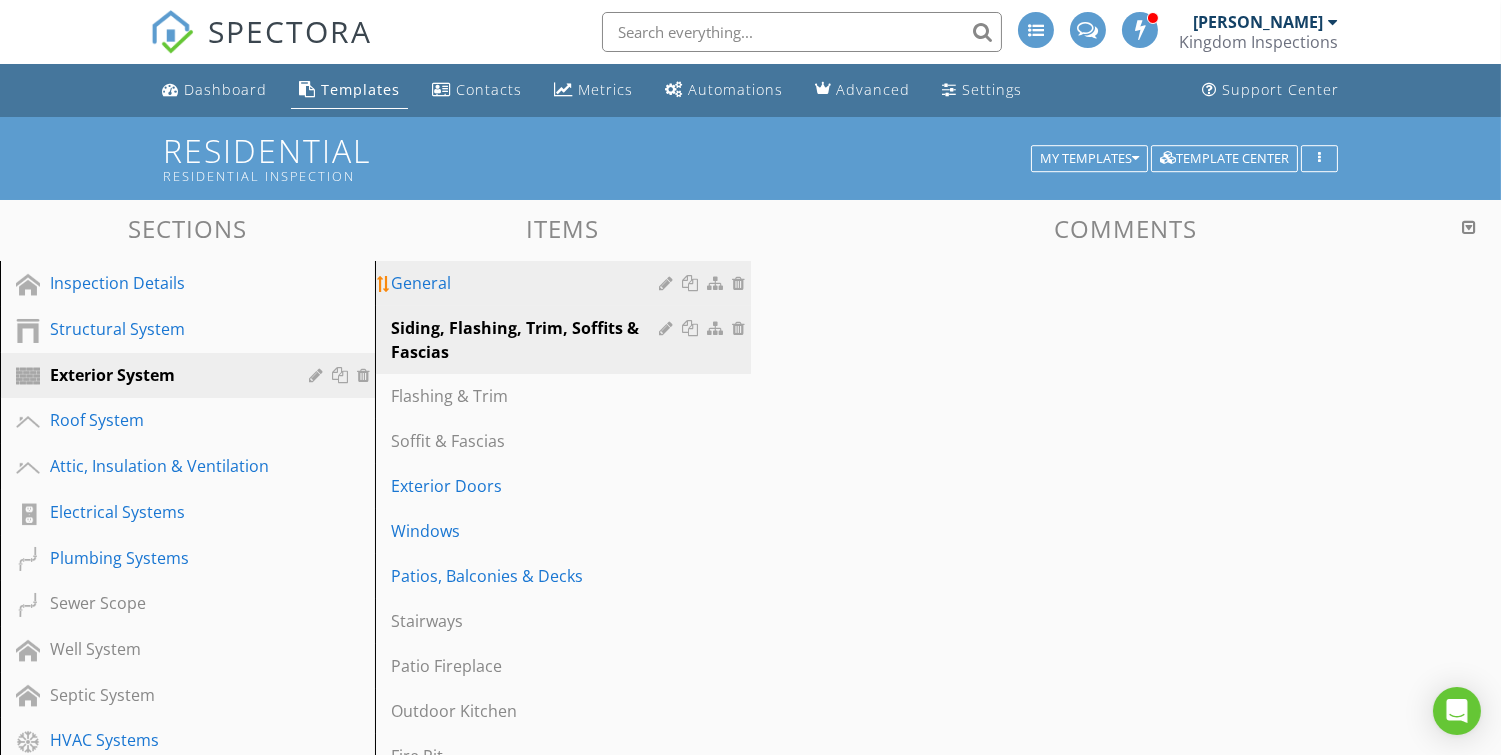 click on "General" at bounding box center (528, 283) 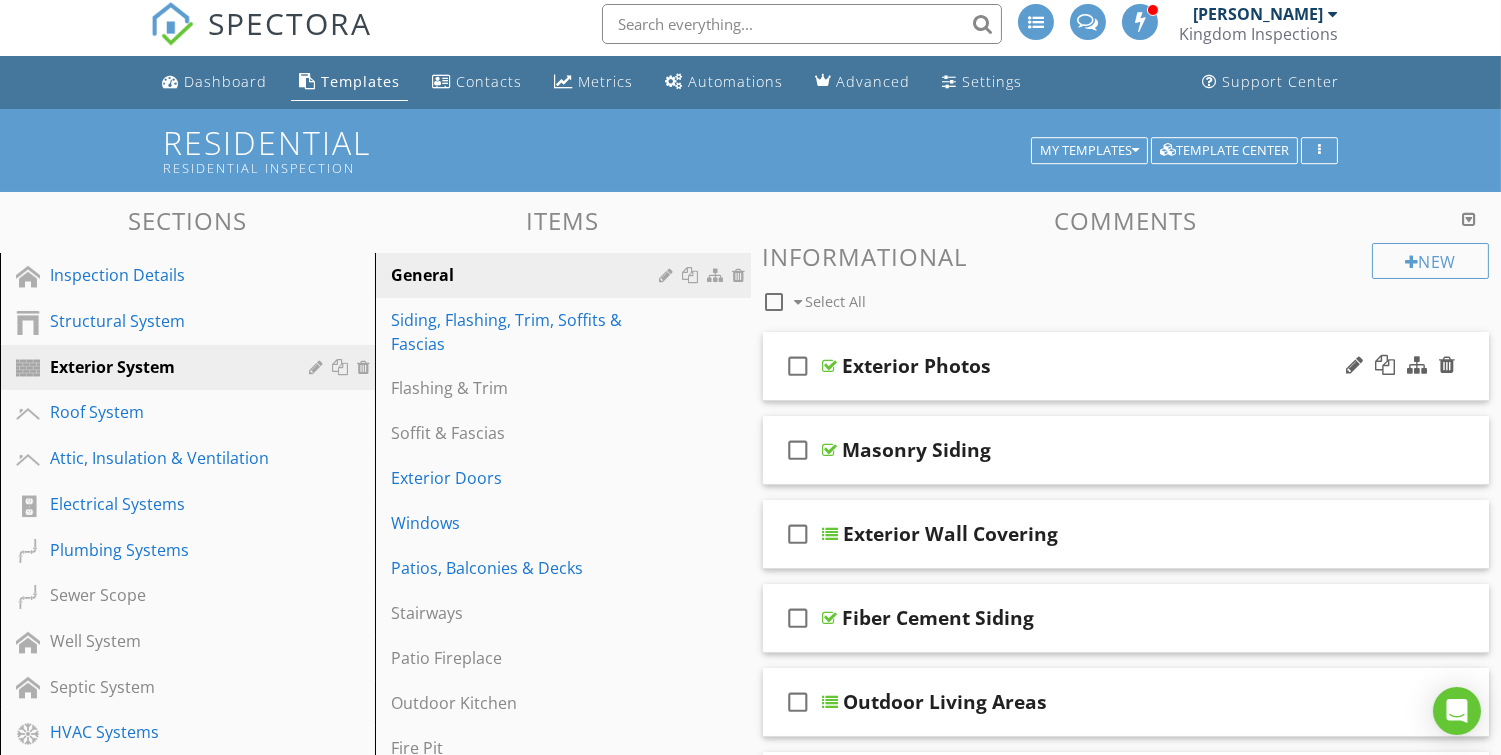 scroll, scrollTop: 25, scrollLeft: 0, axis: vertical 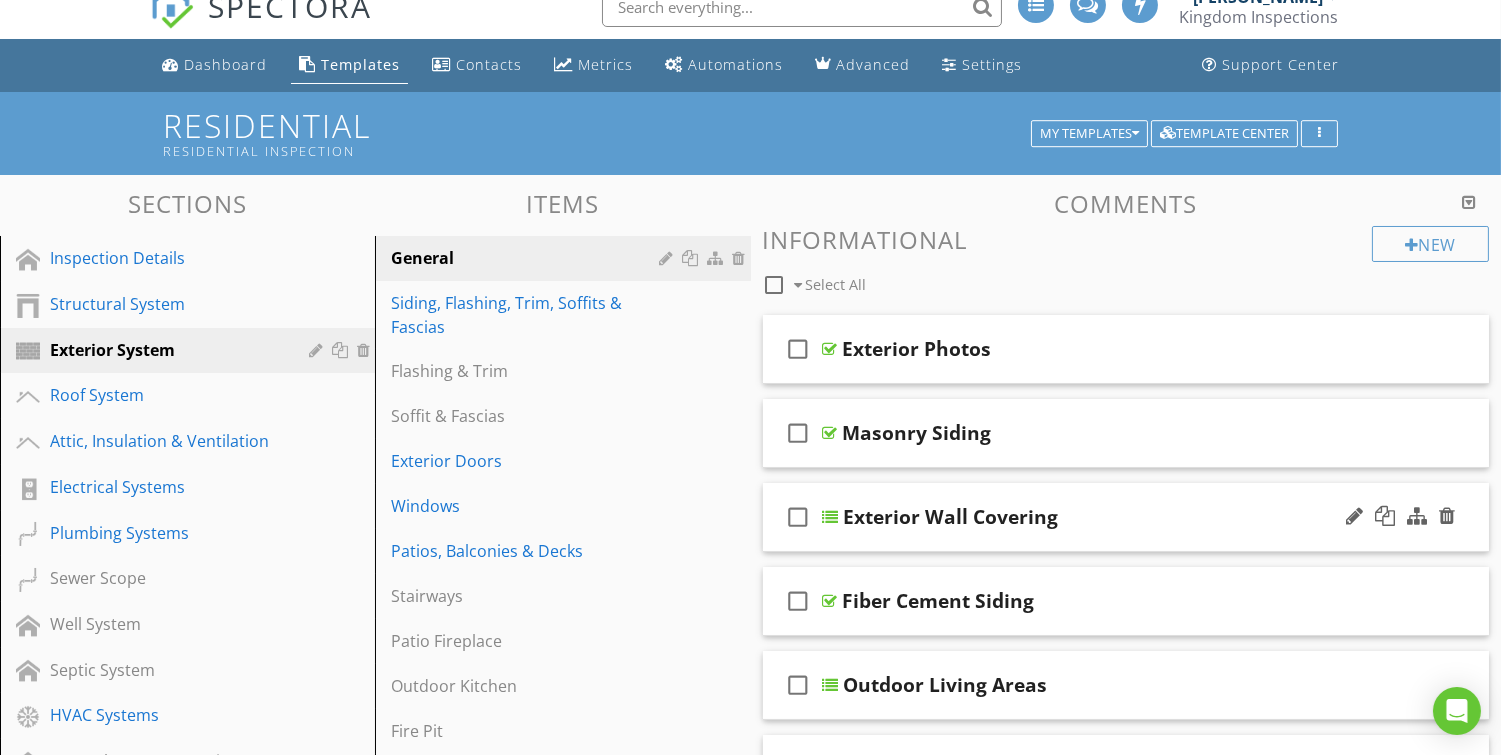 type 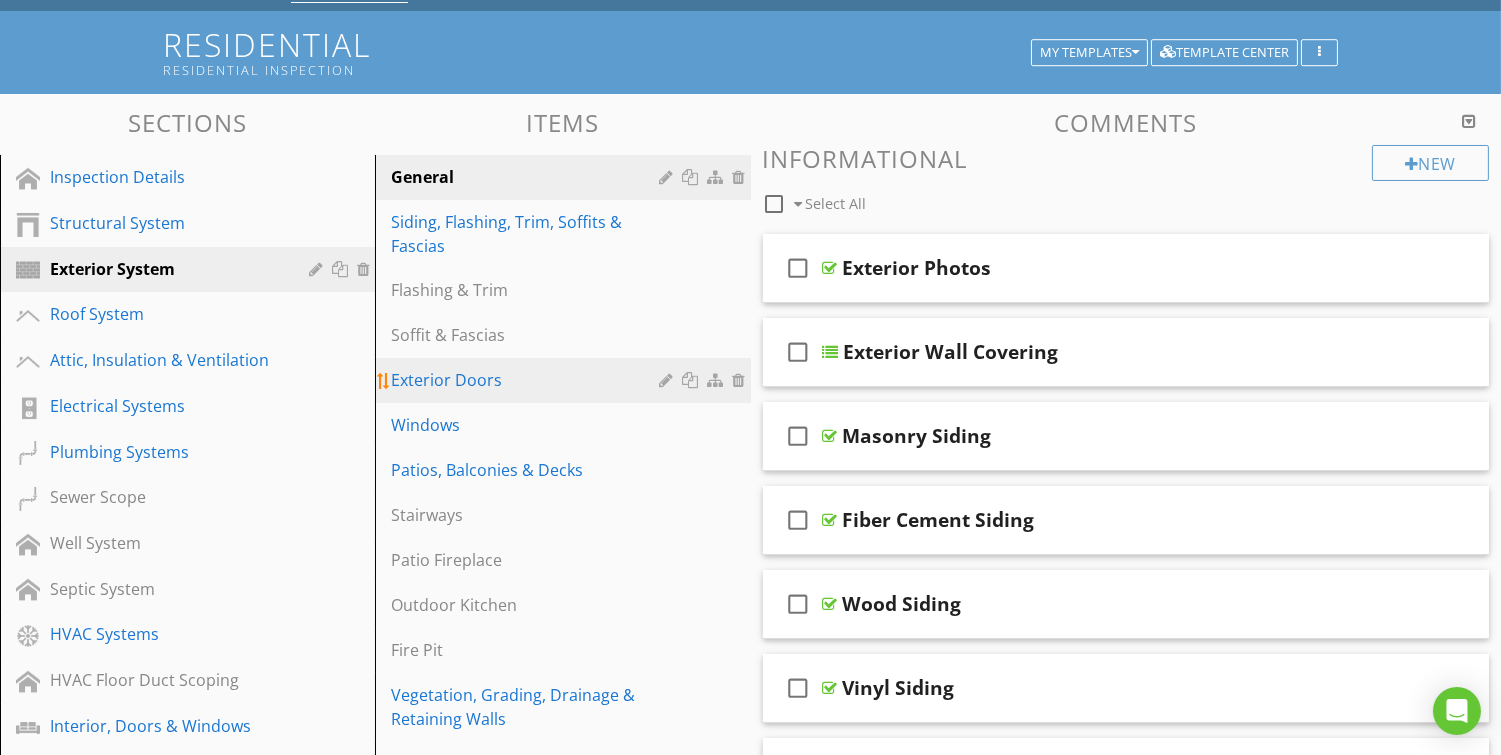 scroll, scrollTop: 97, scrollLeft: 0, axis: vertical 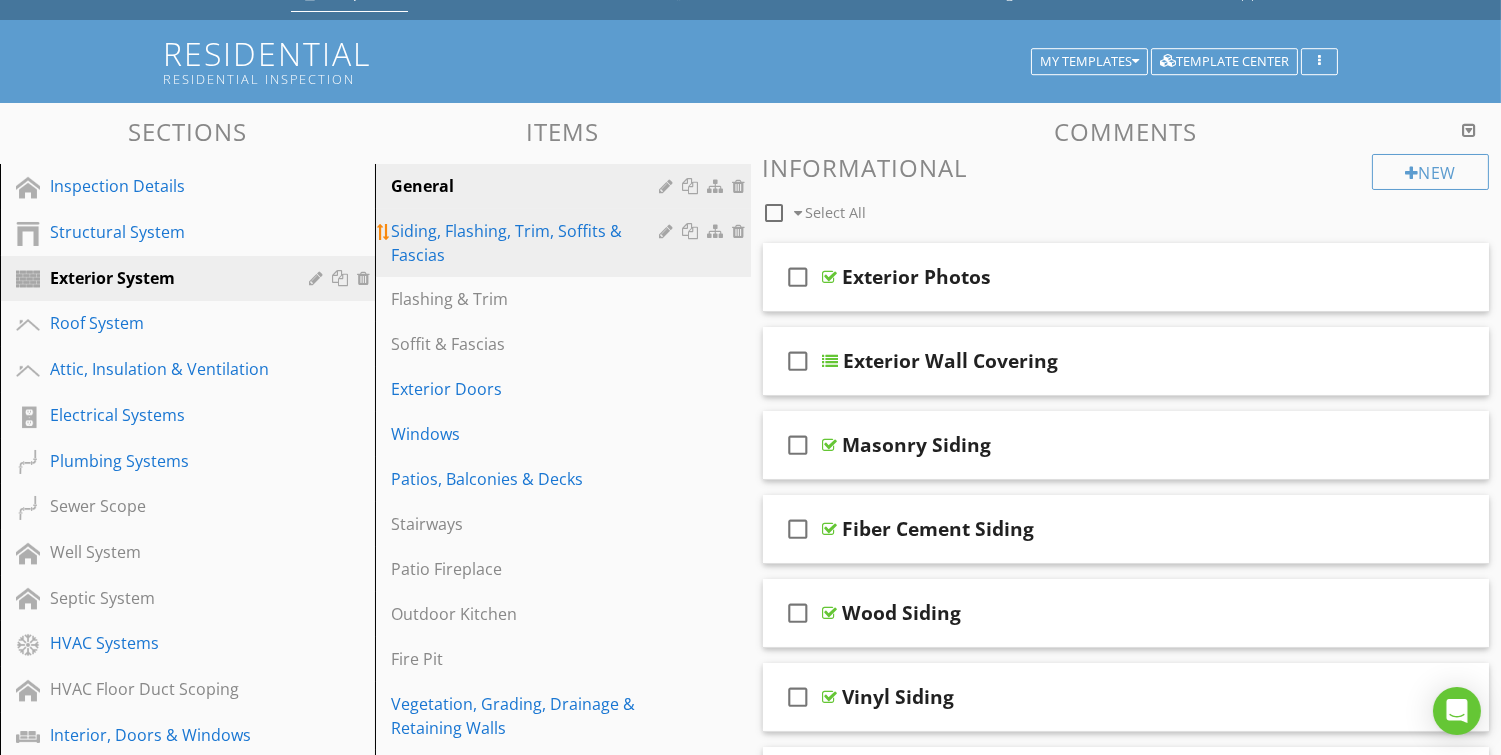 click on "Siding, Flashing, Trim, Soffits & Fascias" at bounding box center [528, 243] 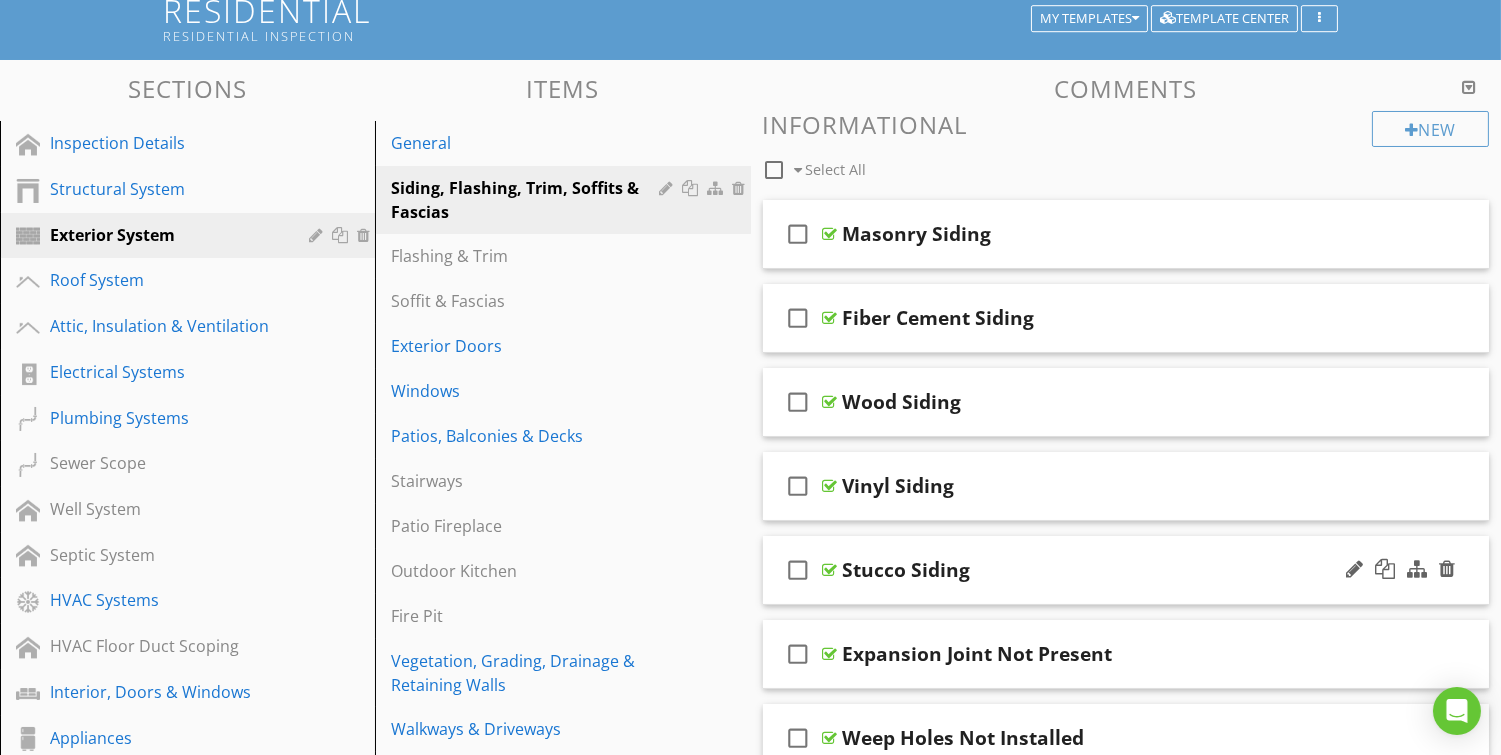 scroll, scrollTop: 137, scrollLeft: 0, axis: vertical 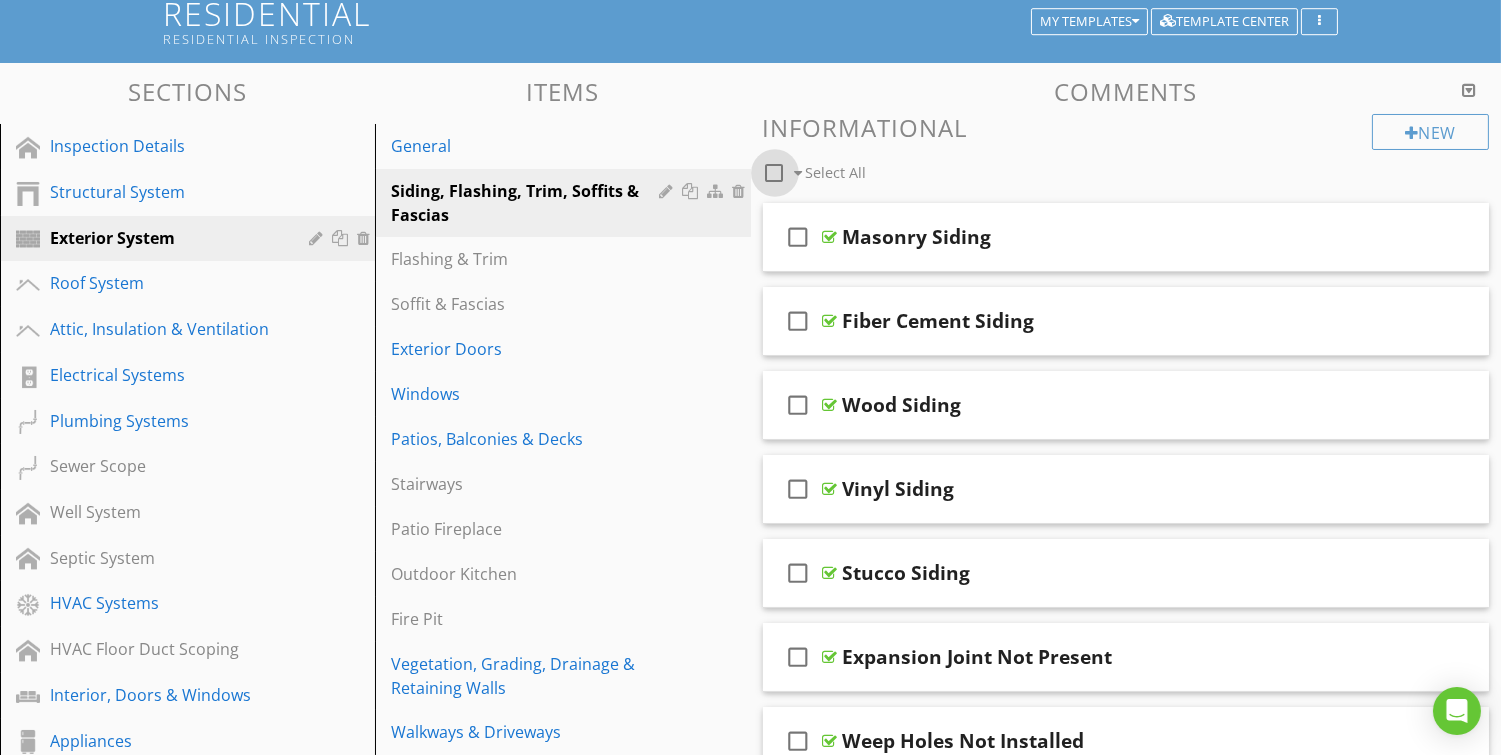 click at bounding box center [775, 173] 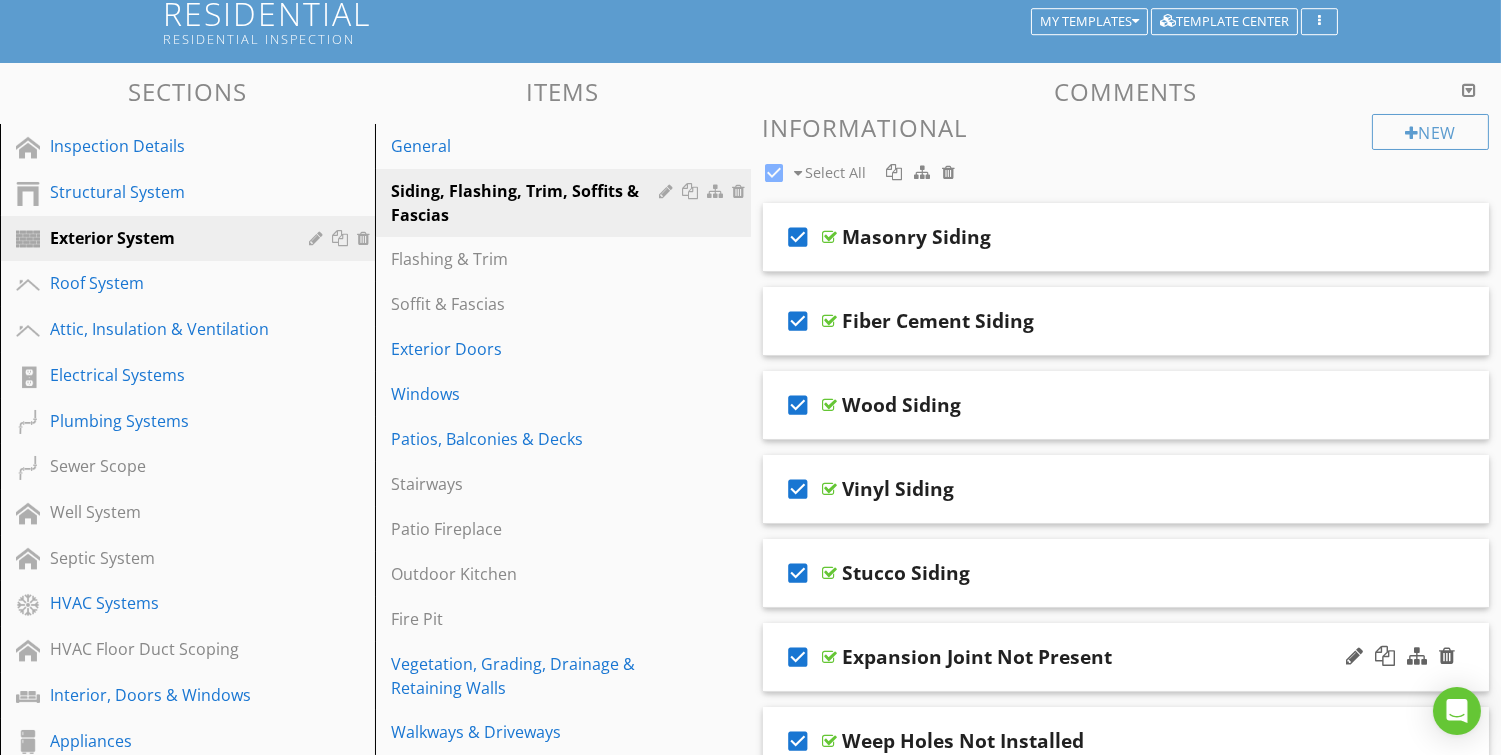 click on "check_box" at bounding box center (799, 657) 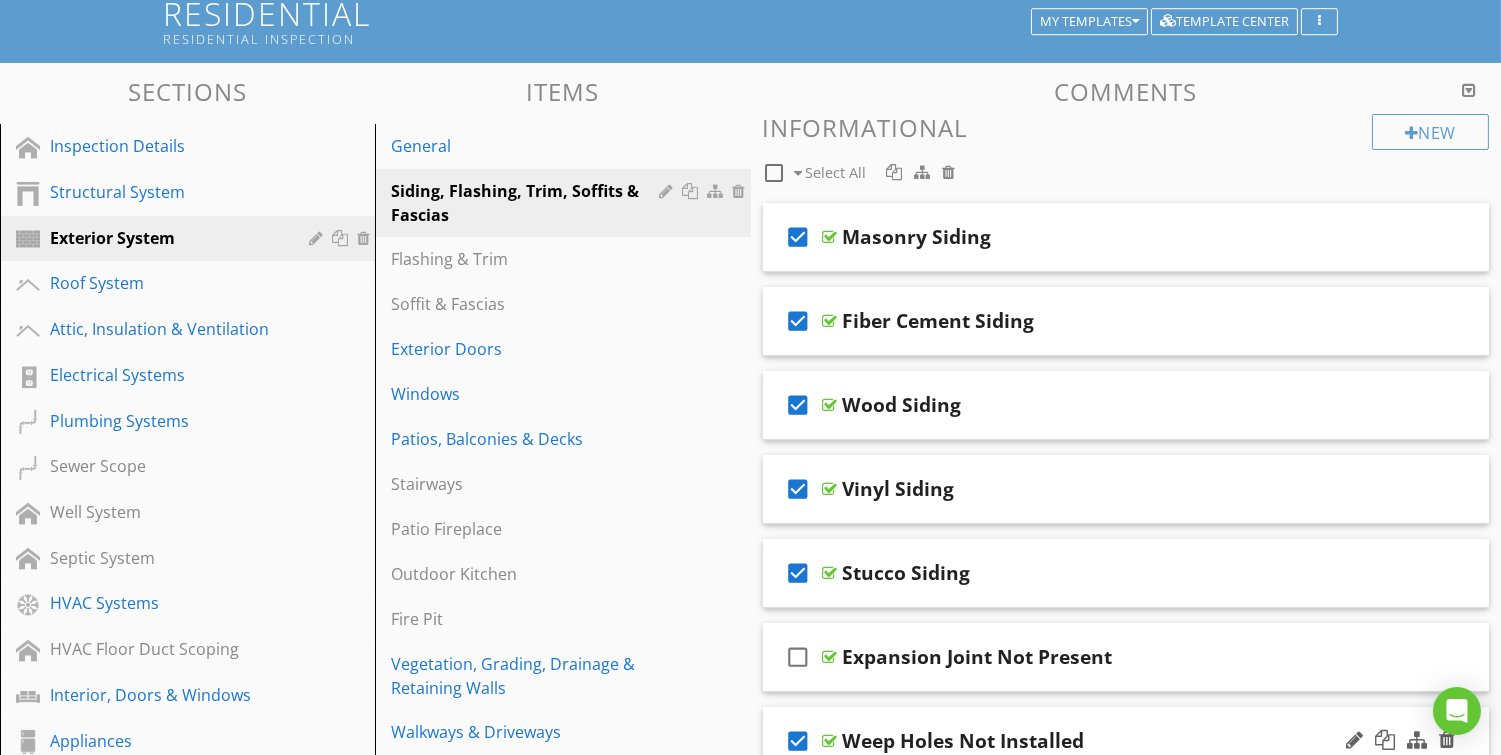 click on "check_box" at bounding box center (799, 741) 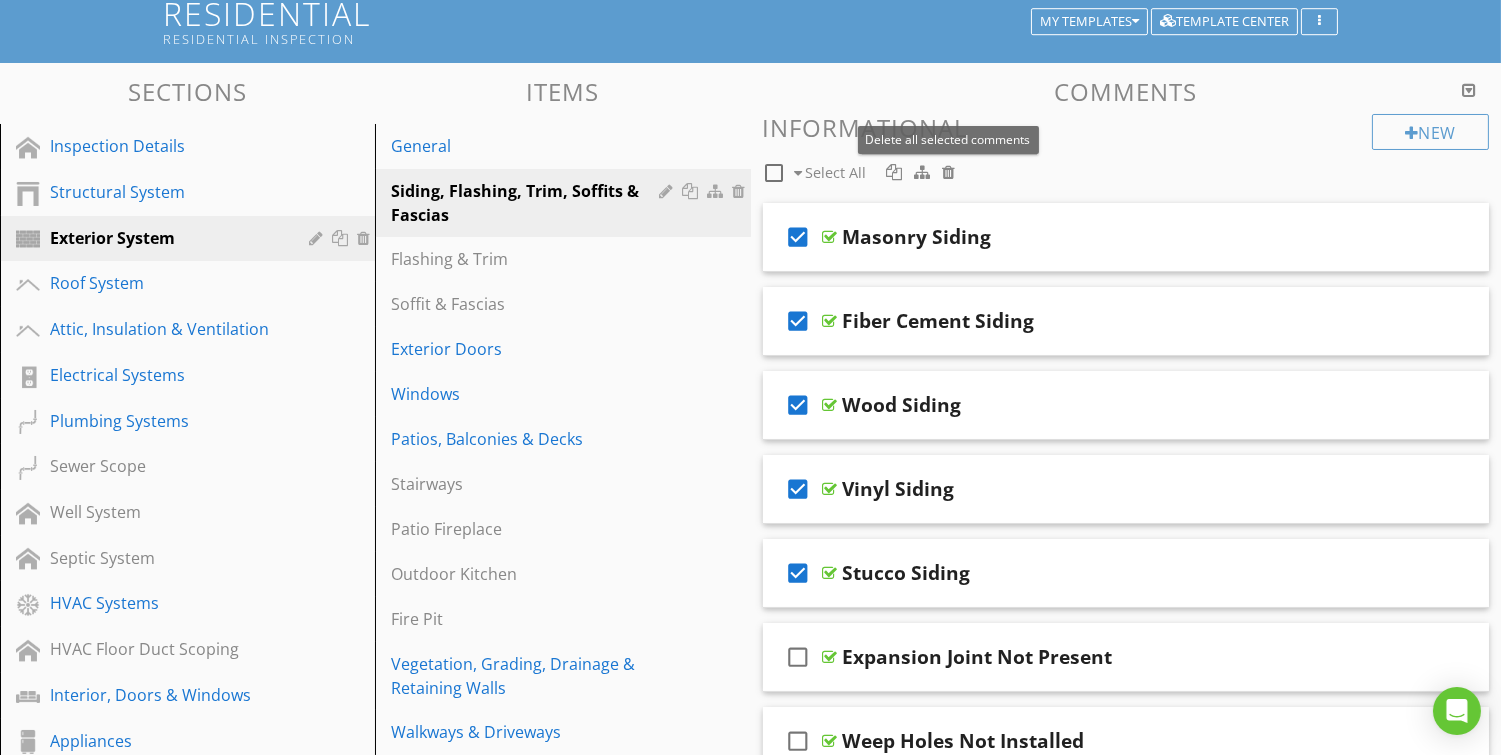 click at bounding box center [948, 172] 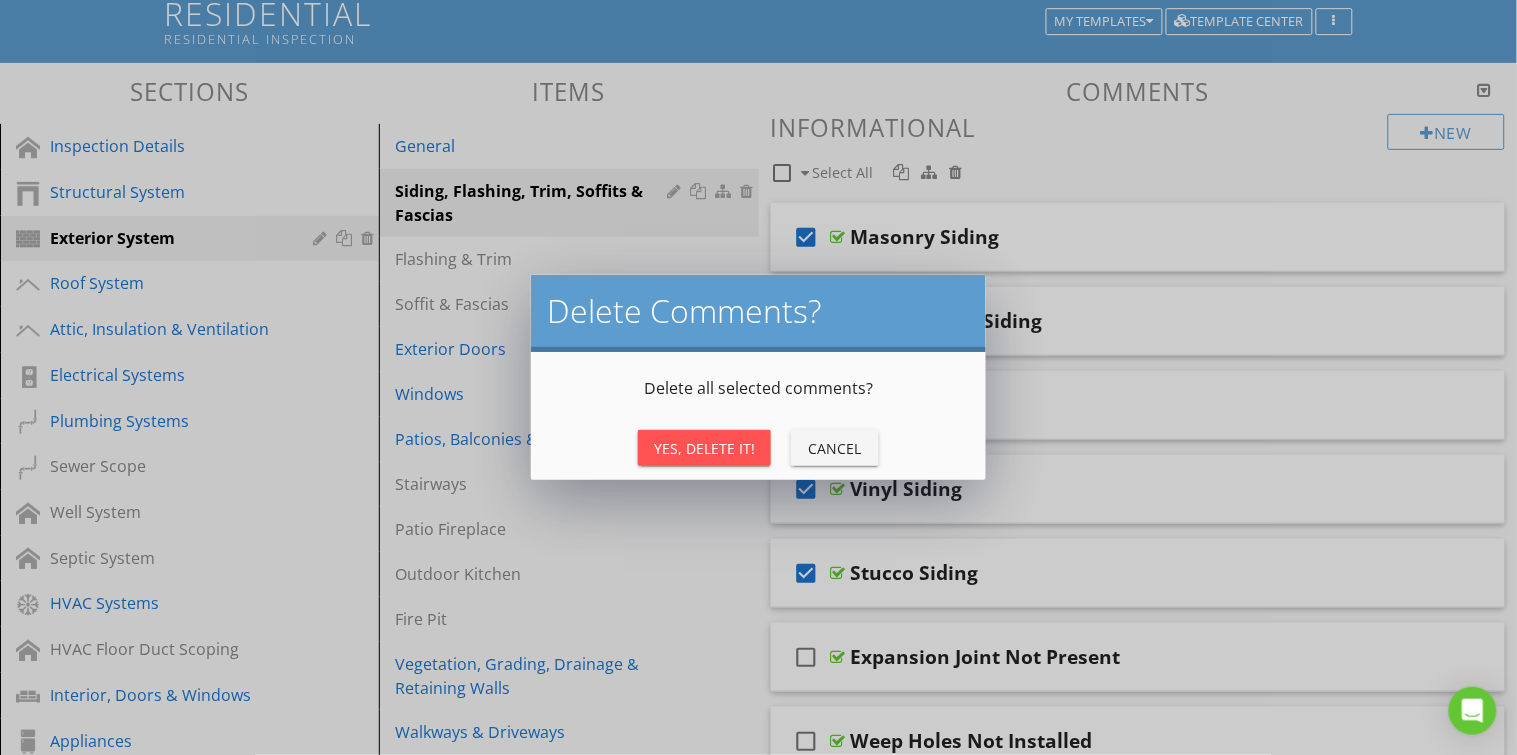 click on "Yes, Delete It!" at bounding box center (704, 448) 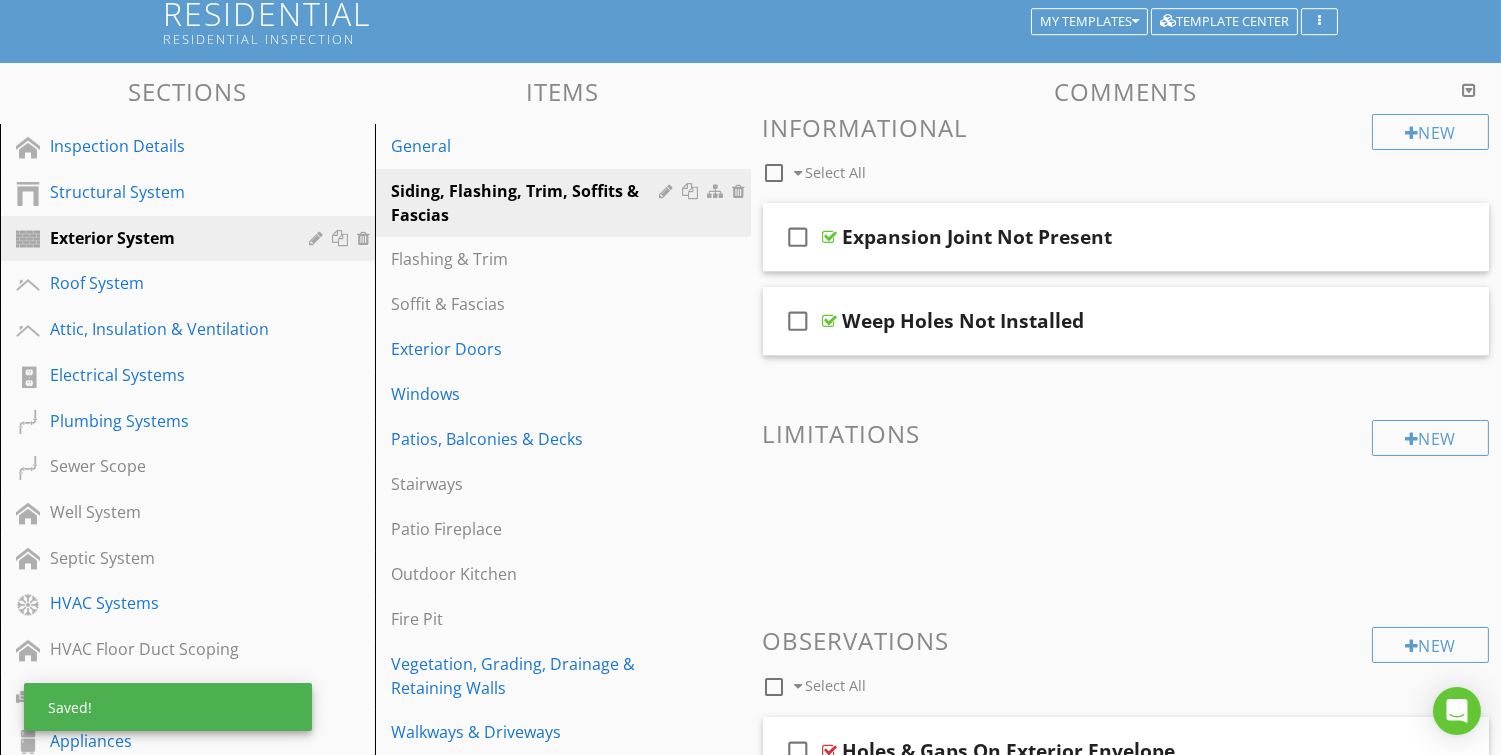 click at bounding box center [1126, 513] 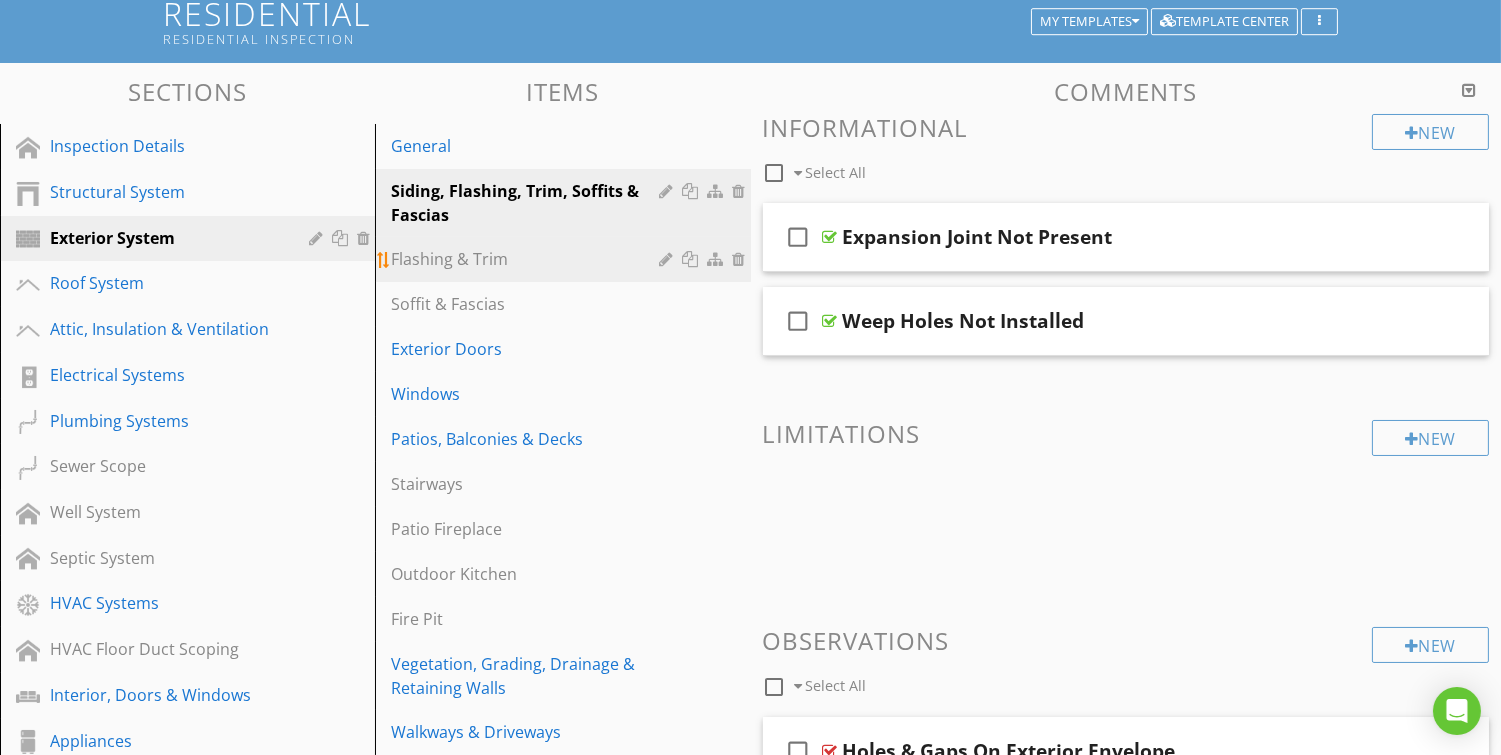 click on "Flashing & Trim" at bounding box center [528, 259] 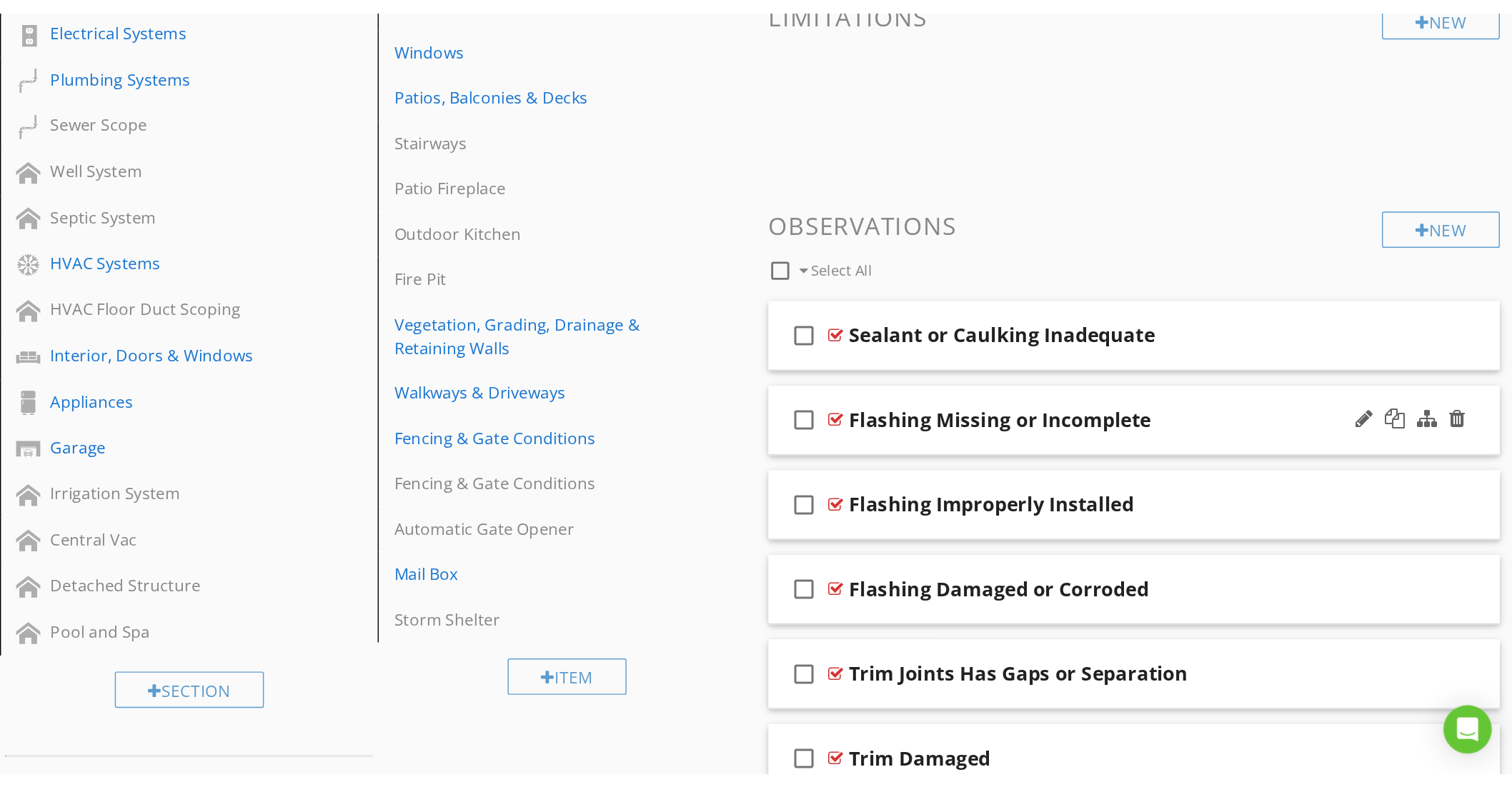 scroll, scrollTop: 0, scrollLeft: 0, axis: both 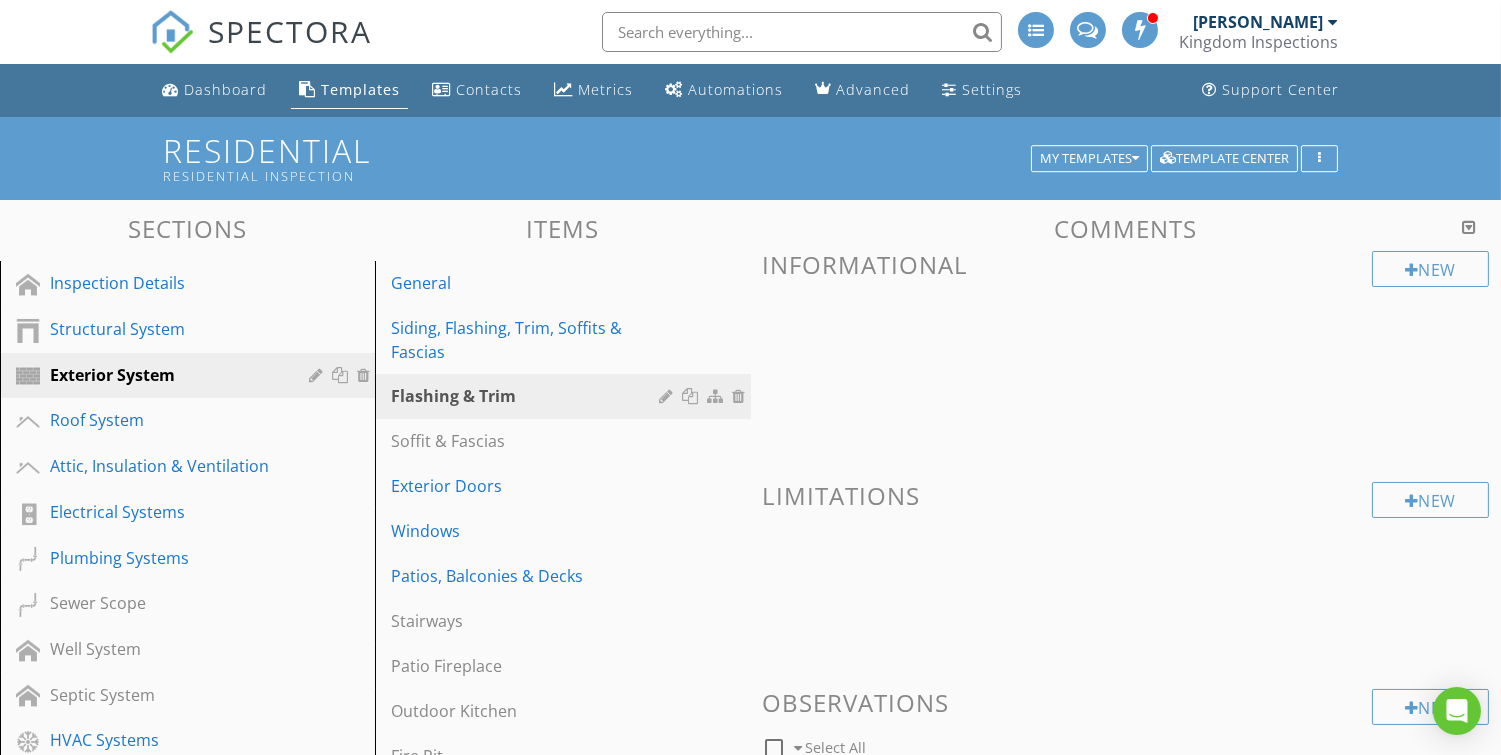 click at bounding box center (1126, 368) 